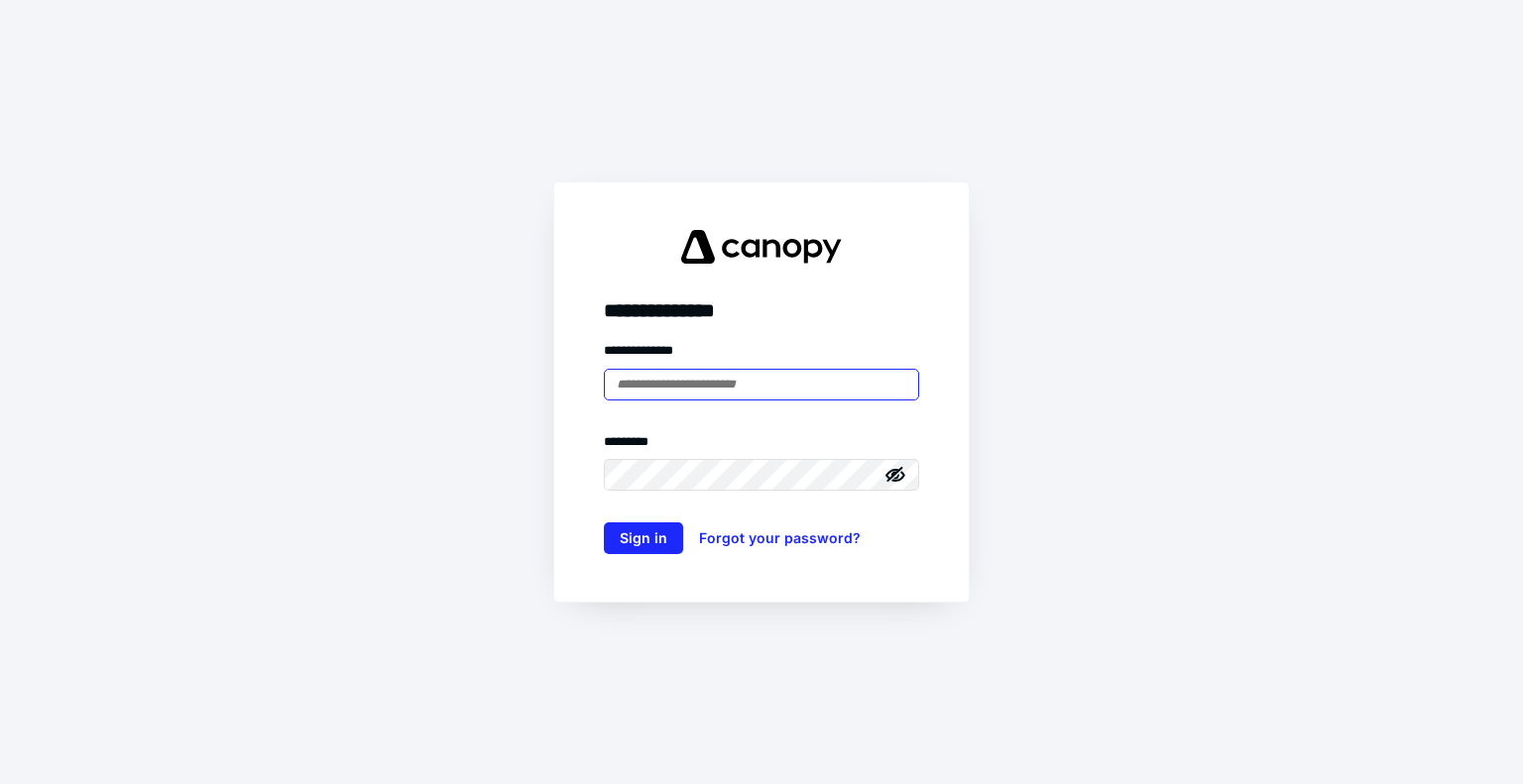scroll, scrollTop: 0, scrollLeft: 0, axis: both 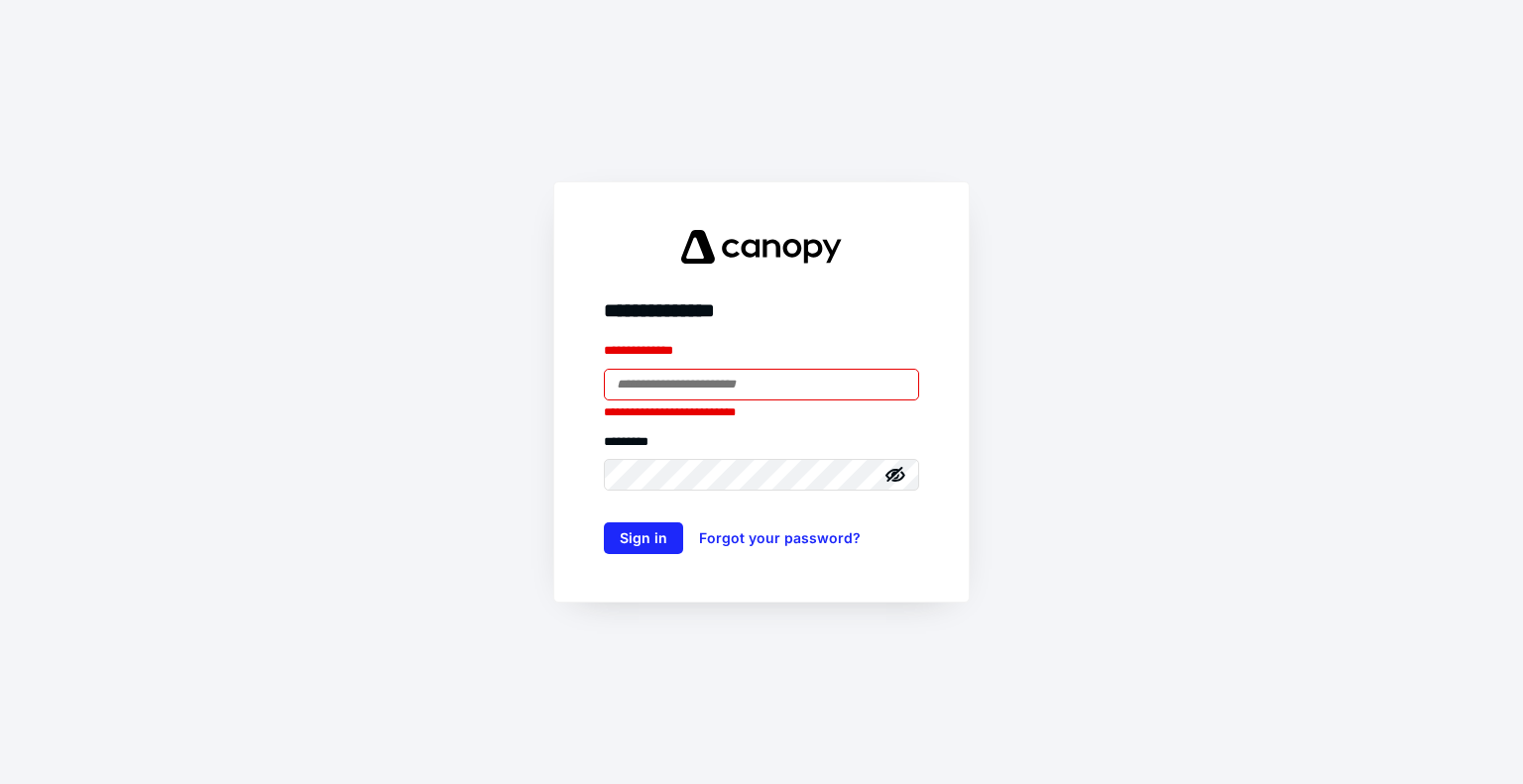 type on "**********" 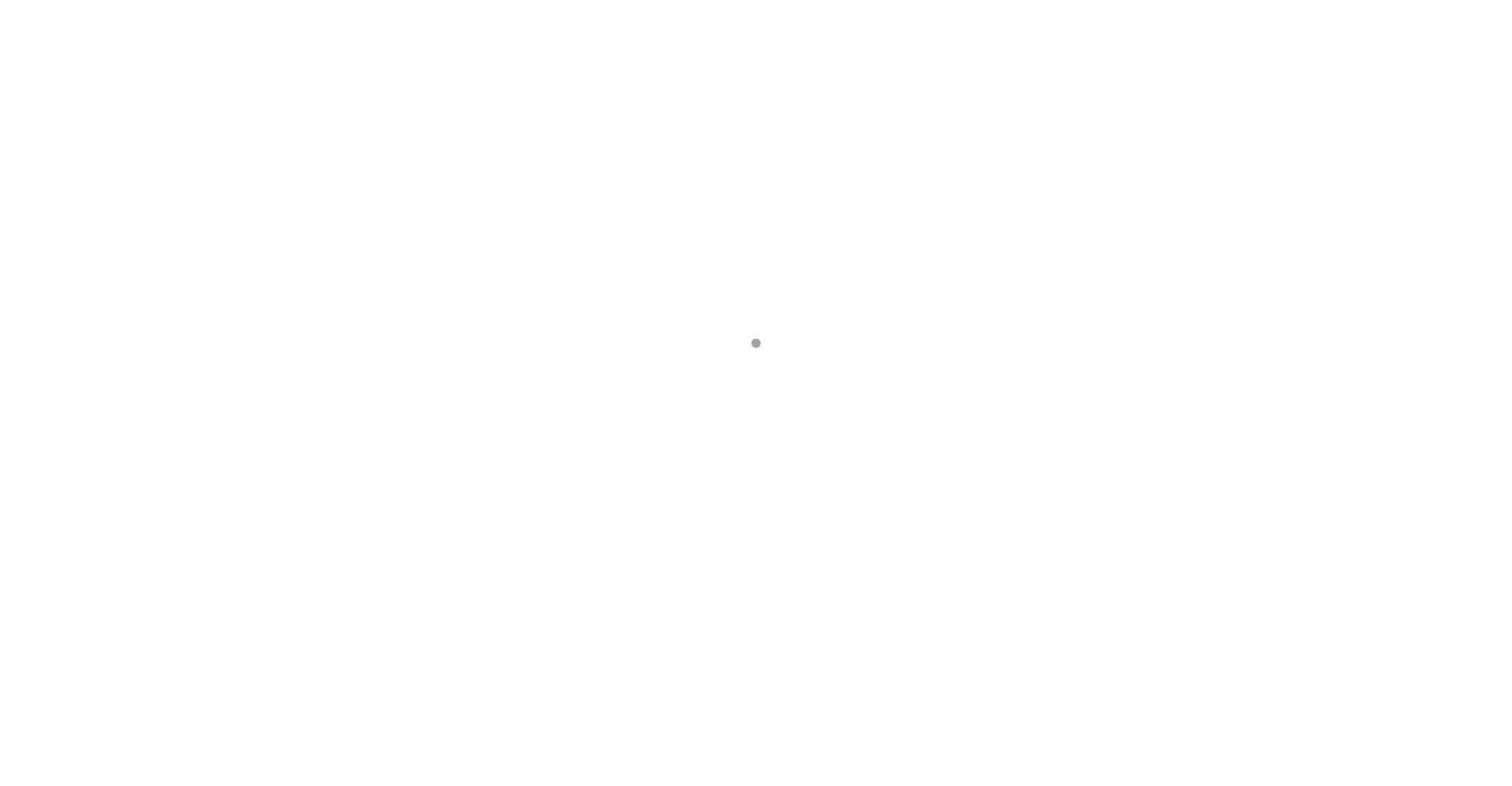 scroll, scrollTop: 0, scrollLeft: 0, axis: both 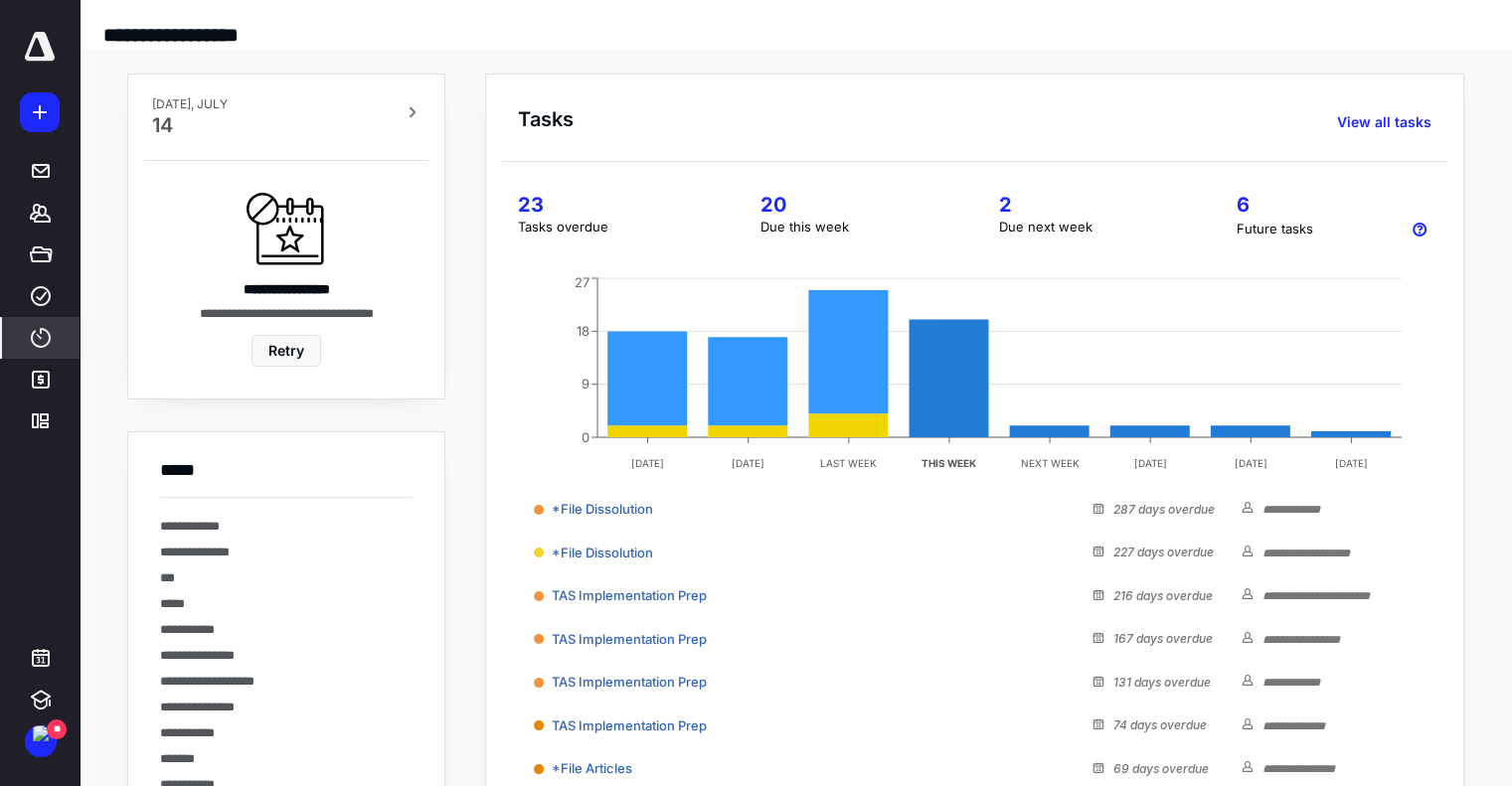 click 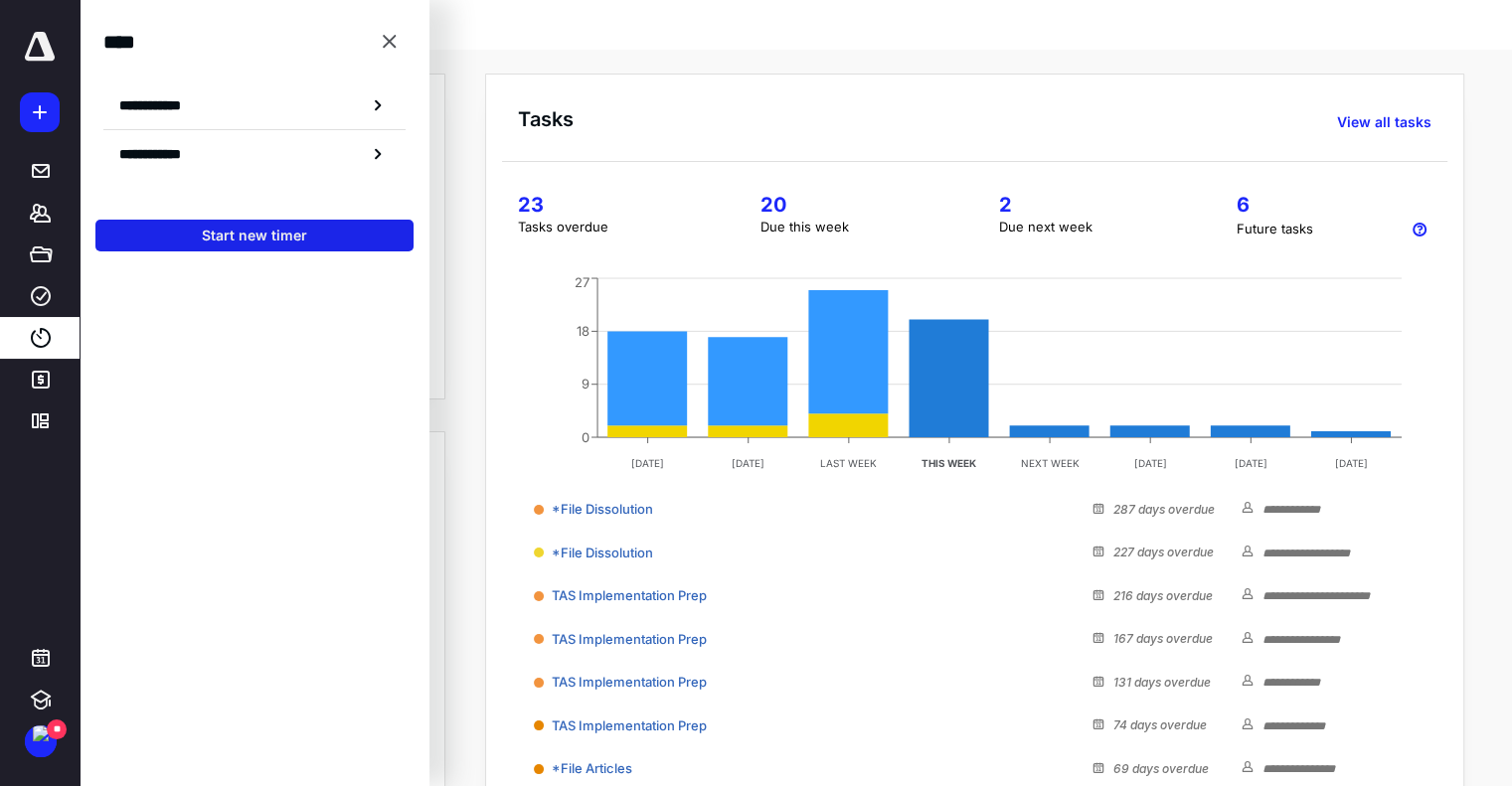 click on "Start new timer" at bounding box center [254, 236] 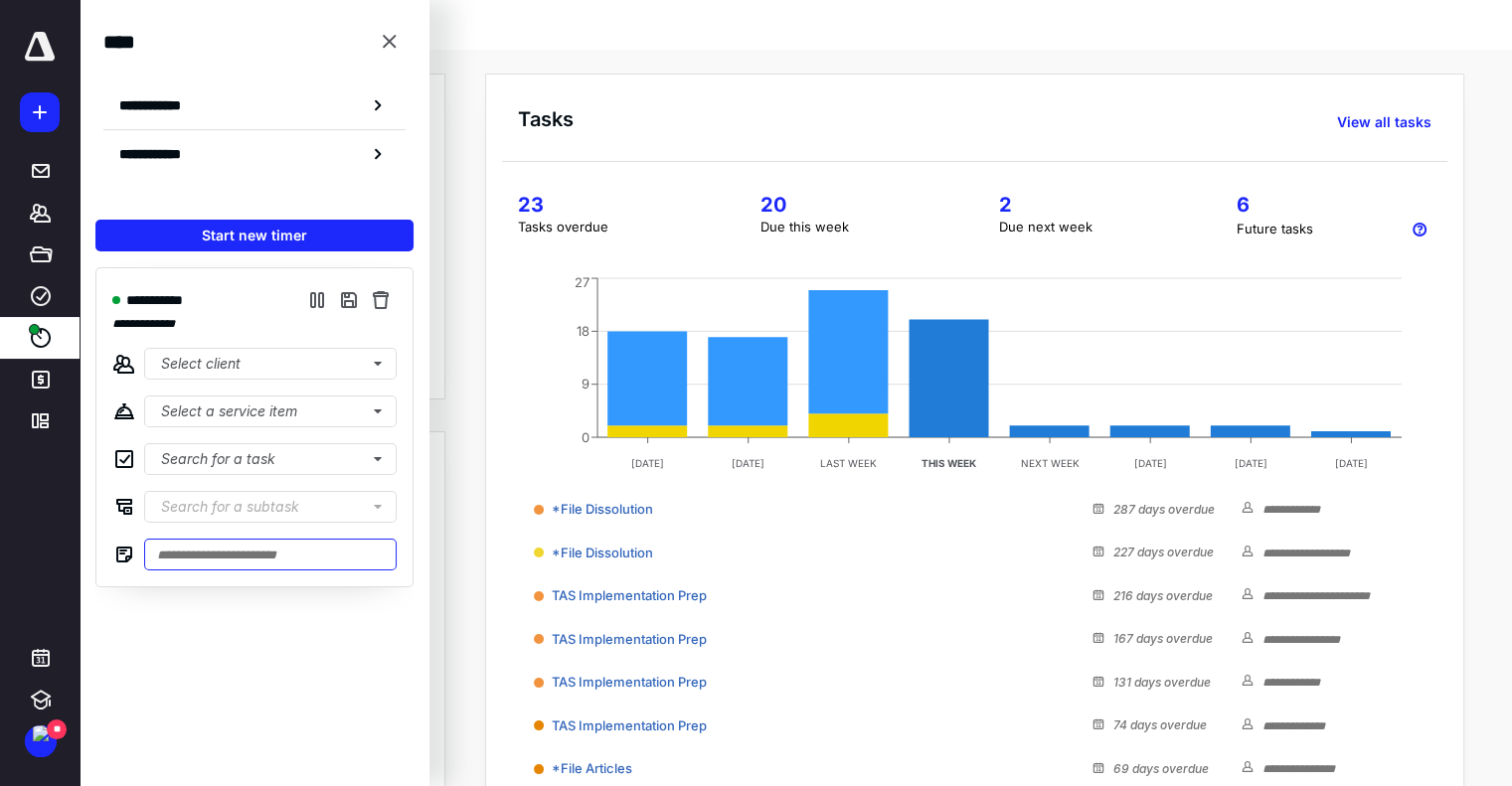 click at bounding box center [270, 554] 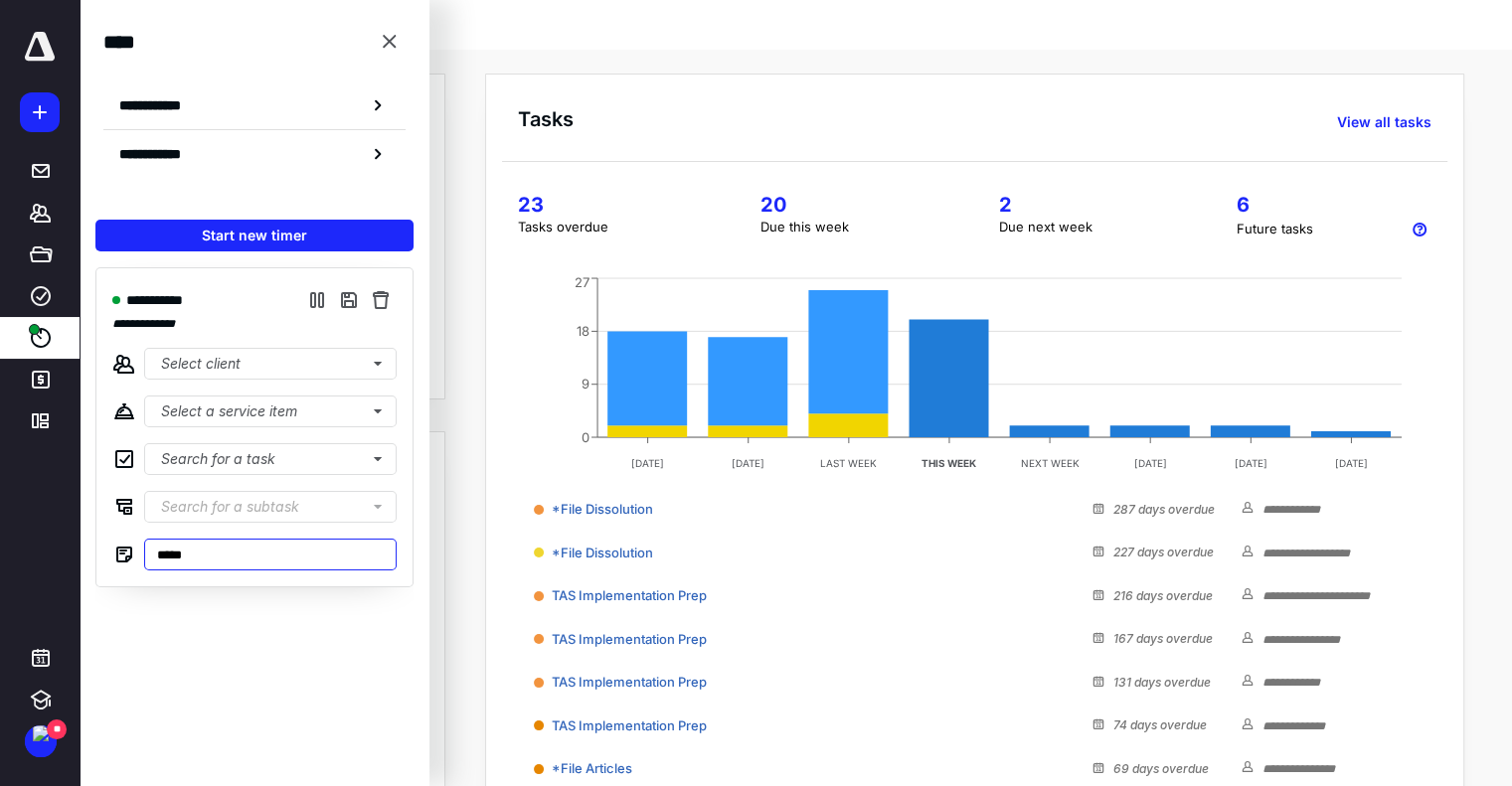 type on "*****" 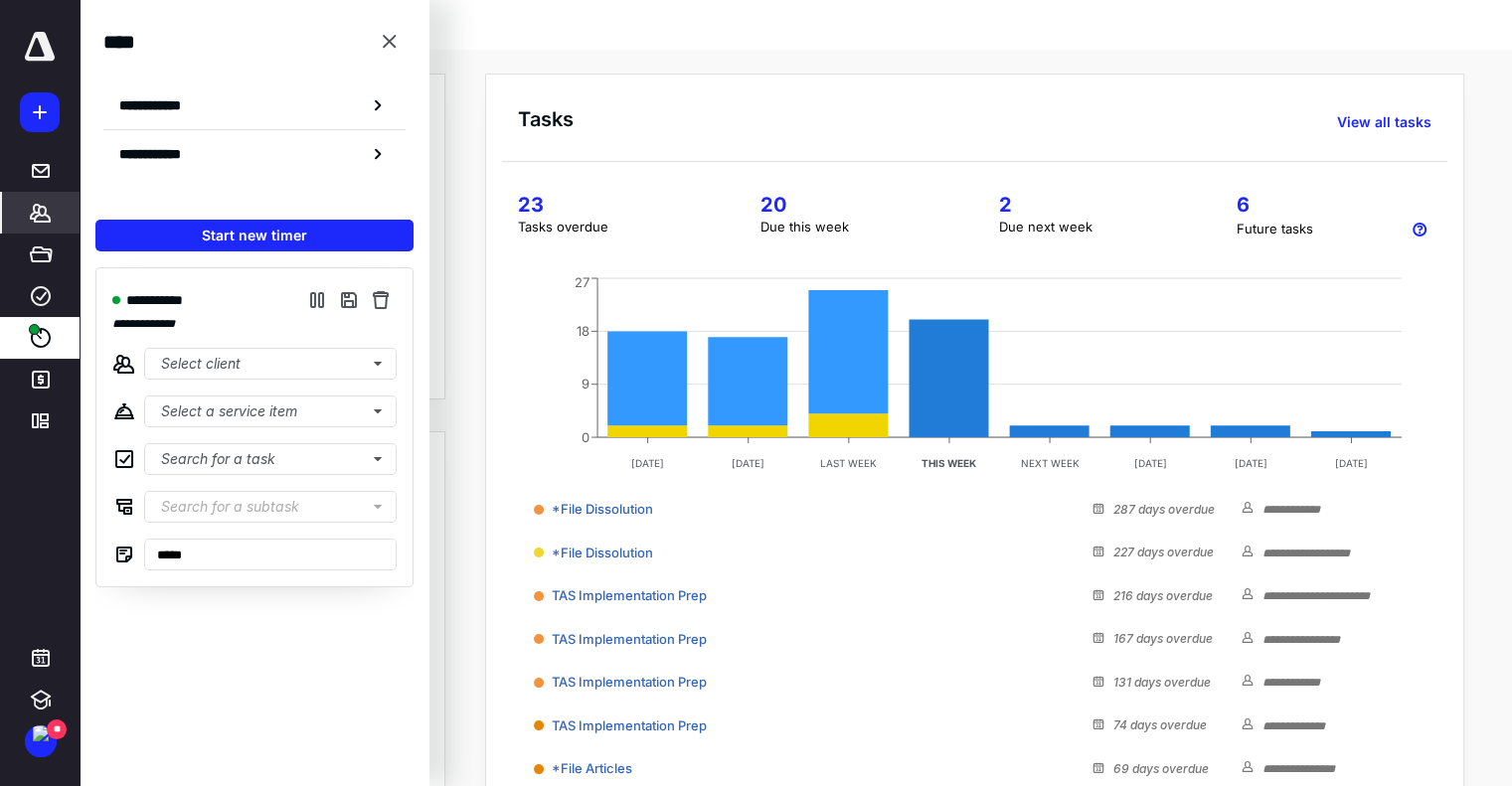 click 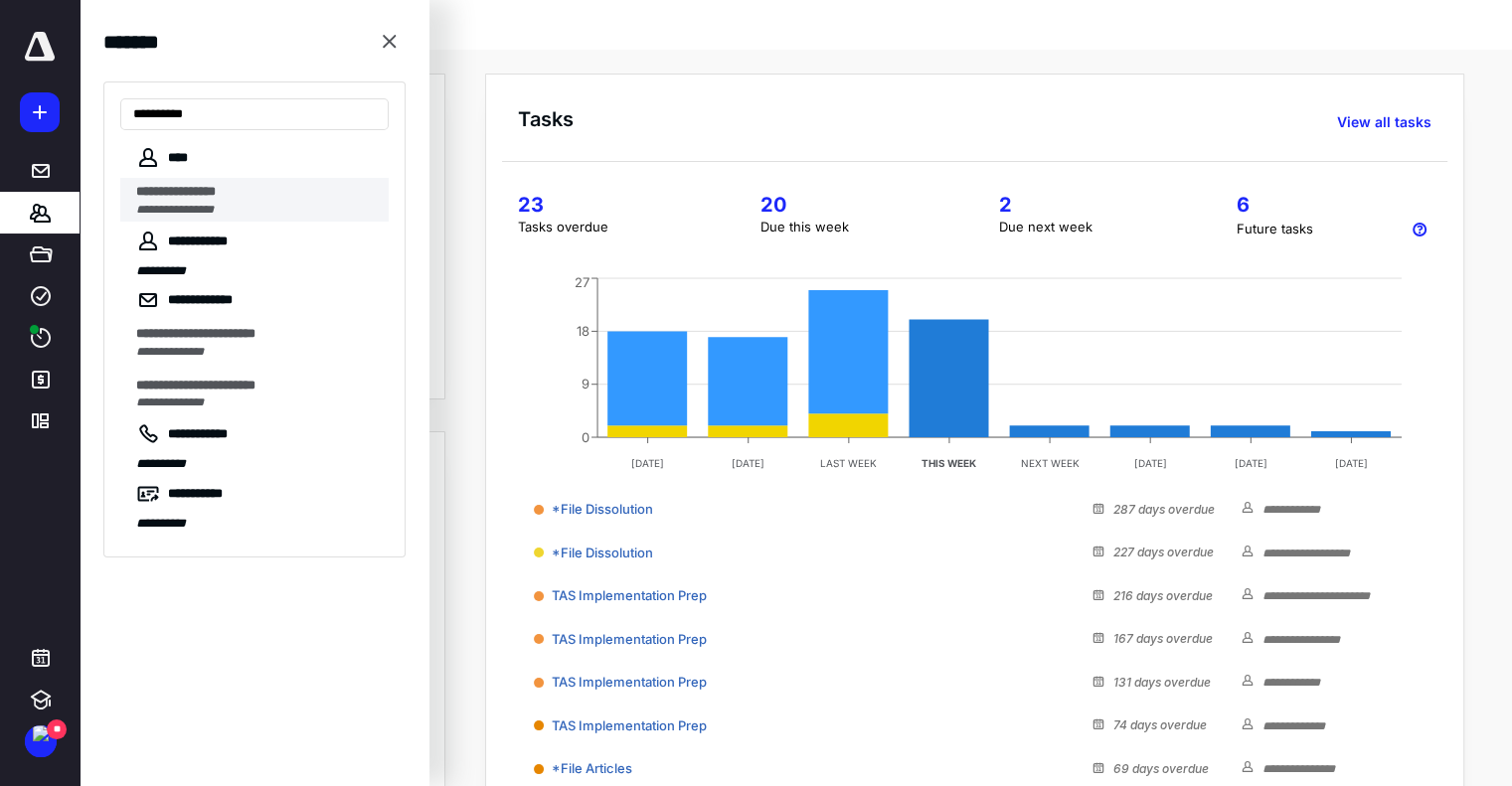 type on "**********" 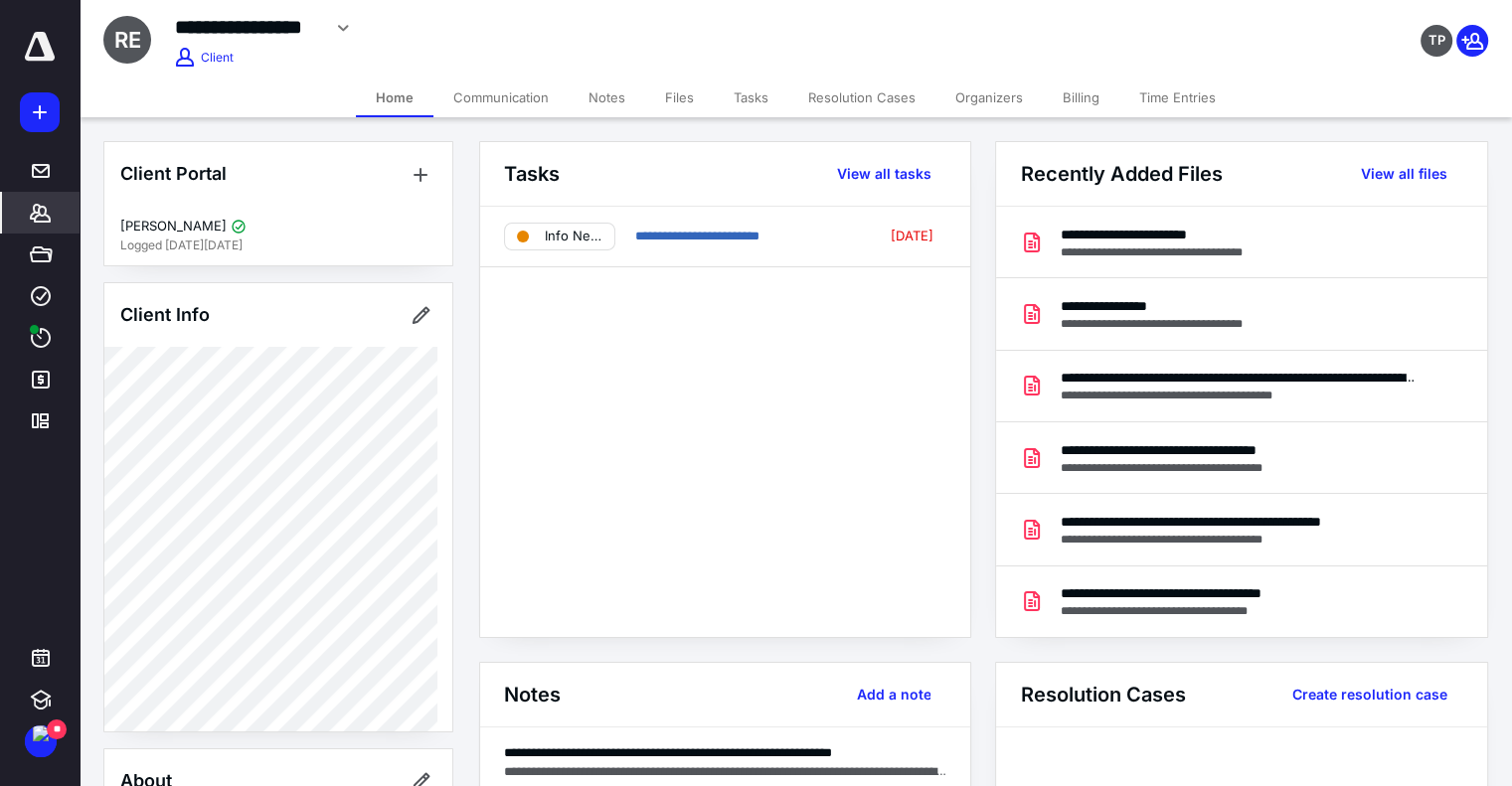 click on "Notes" at bounding box center (606, 97) 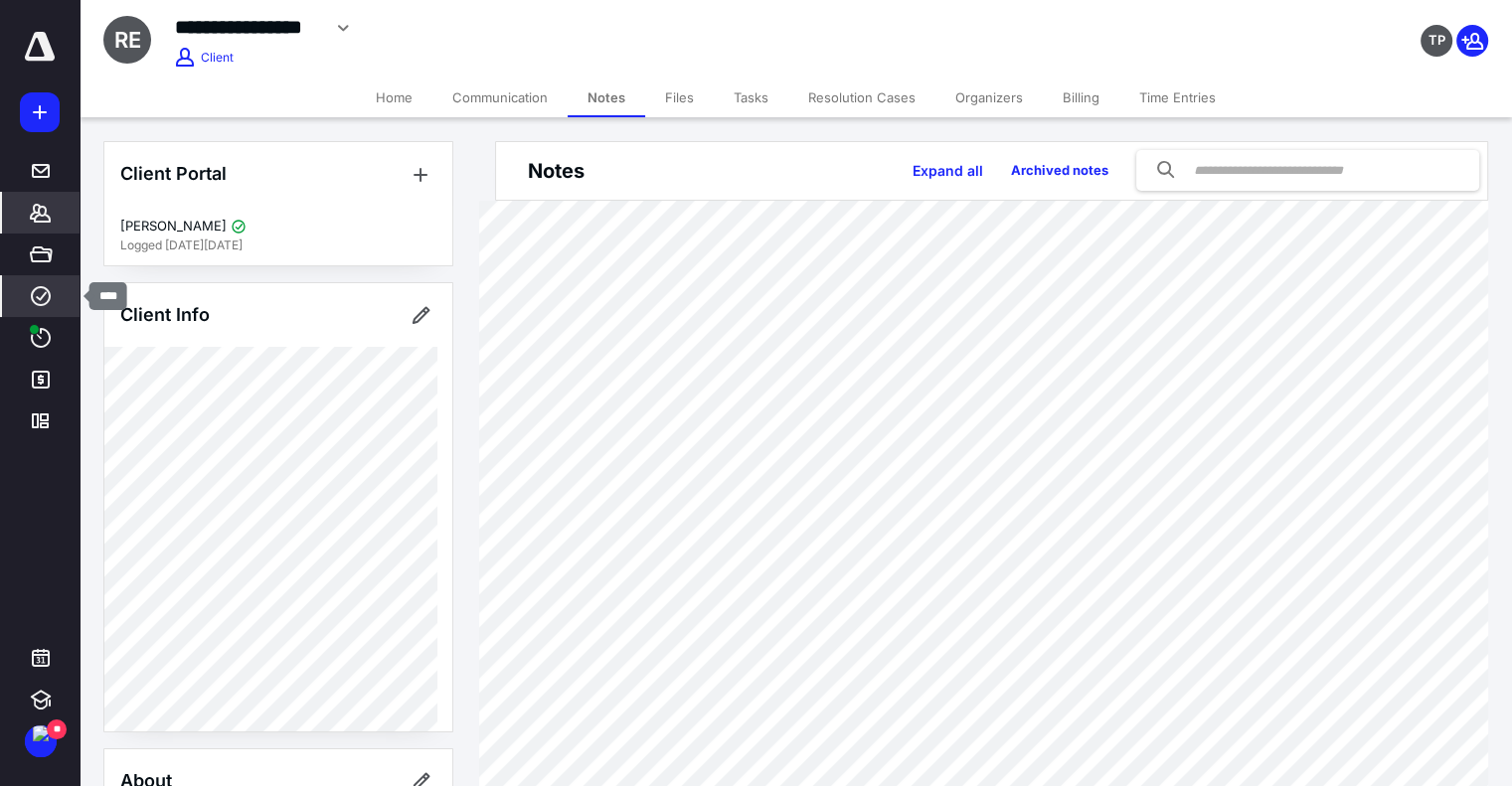 click on "****" at bounding box center (41, 296) 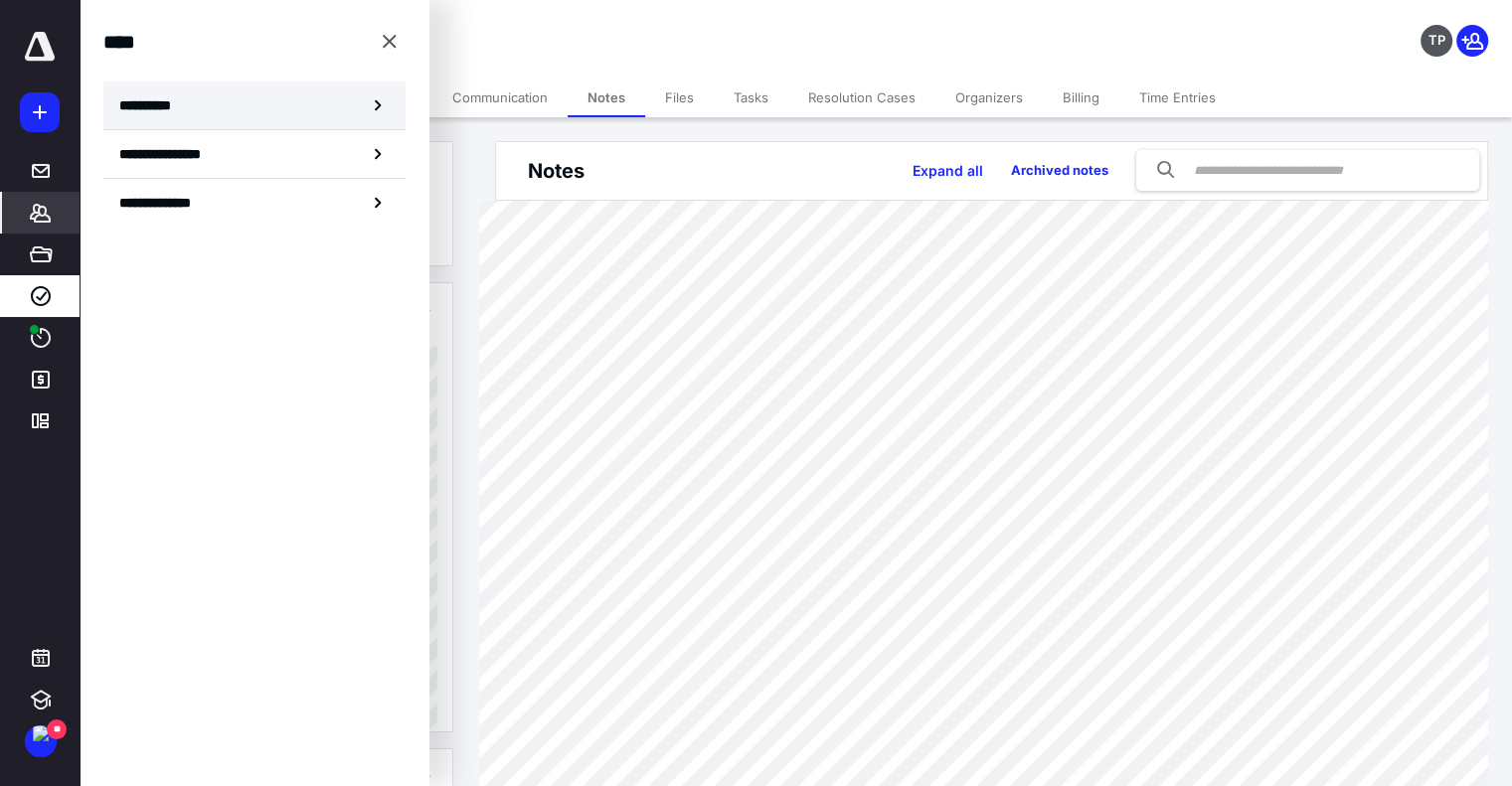 click on "**********" at bounding box center (254, 105) 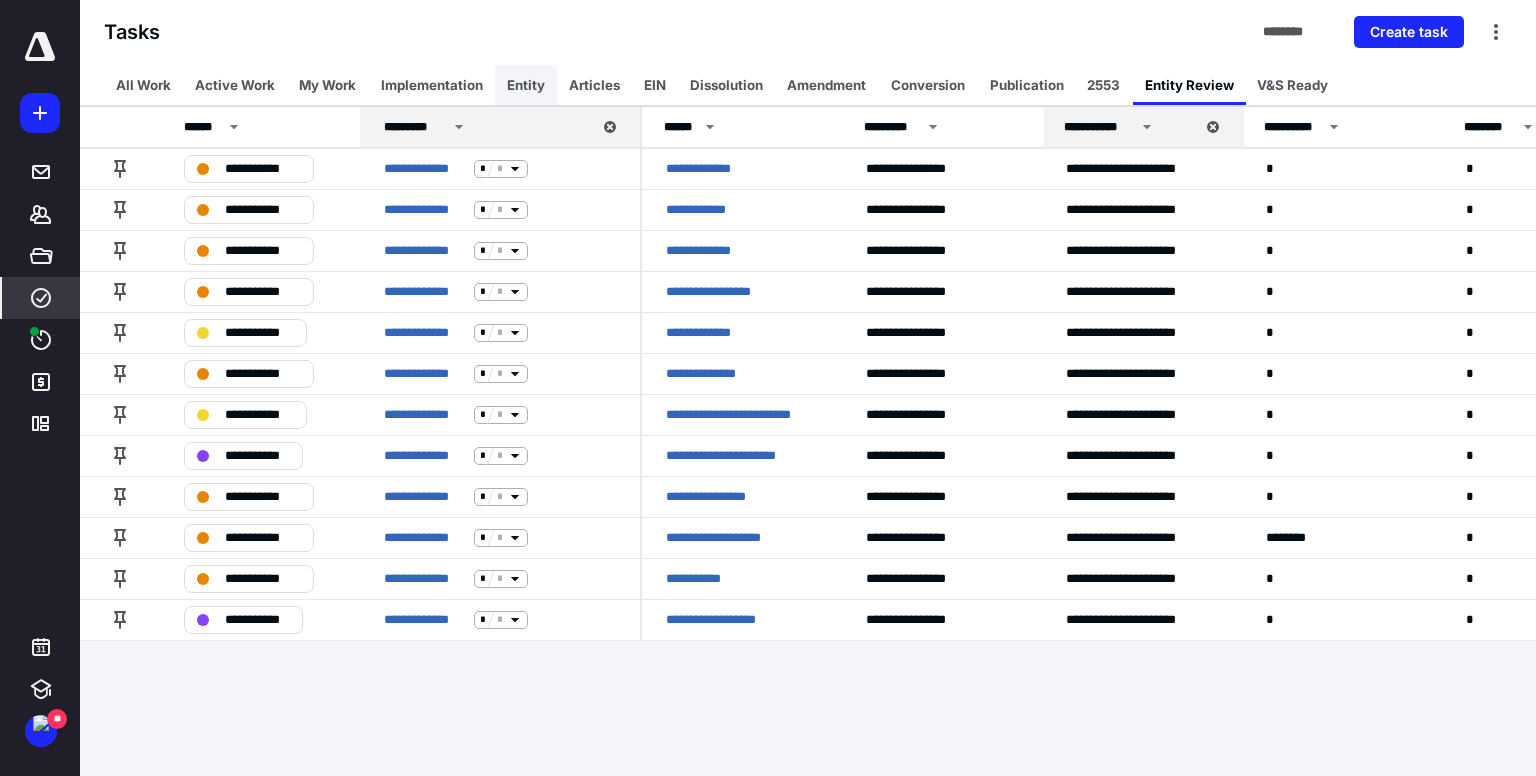 click on "Entity" at bounding box center [526, 85] 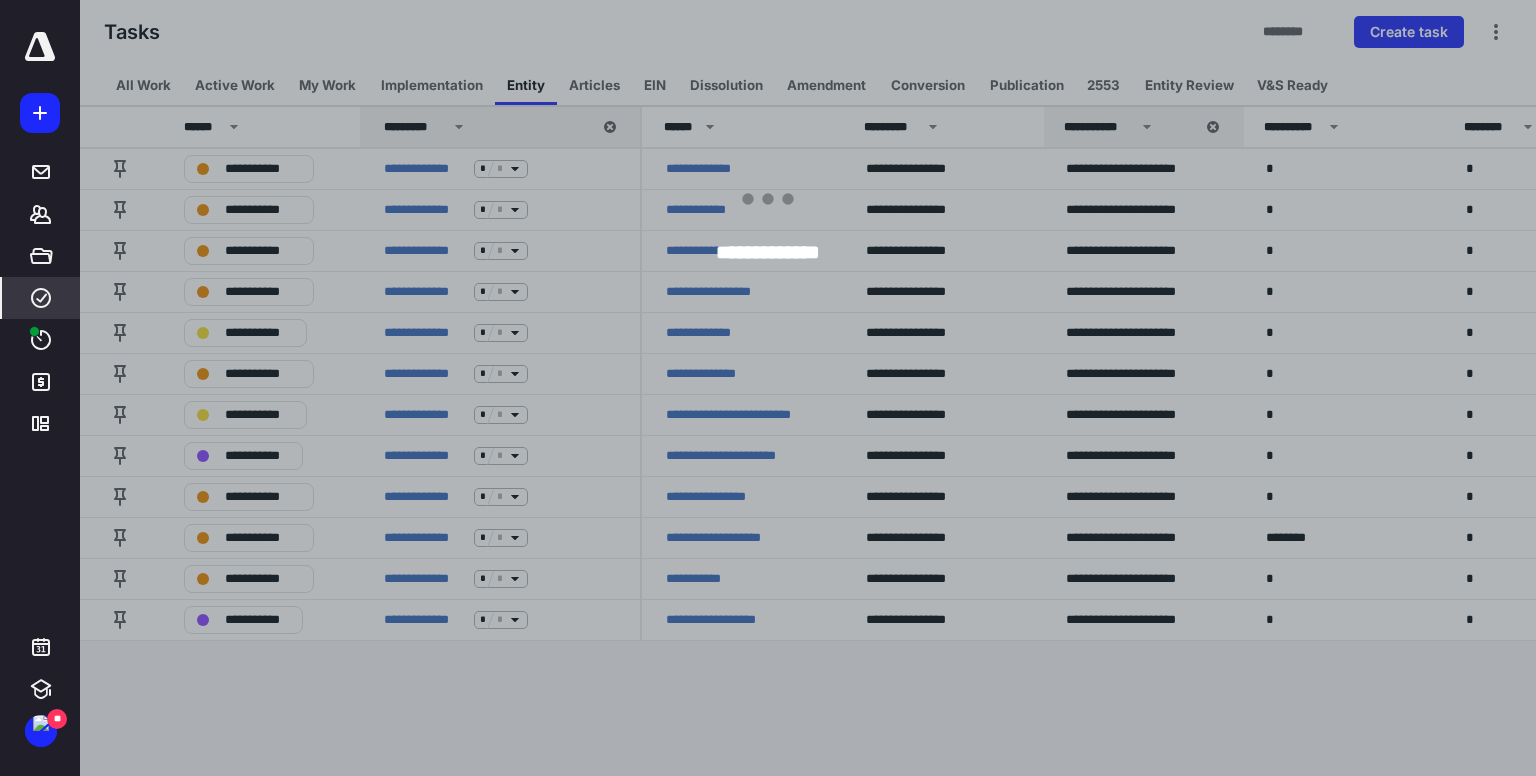 click at bounding box center (848, 388) 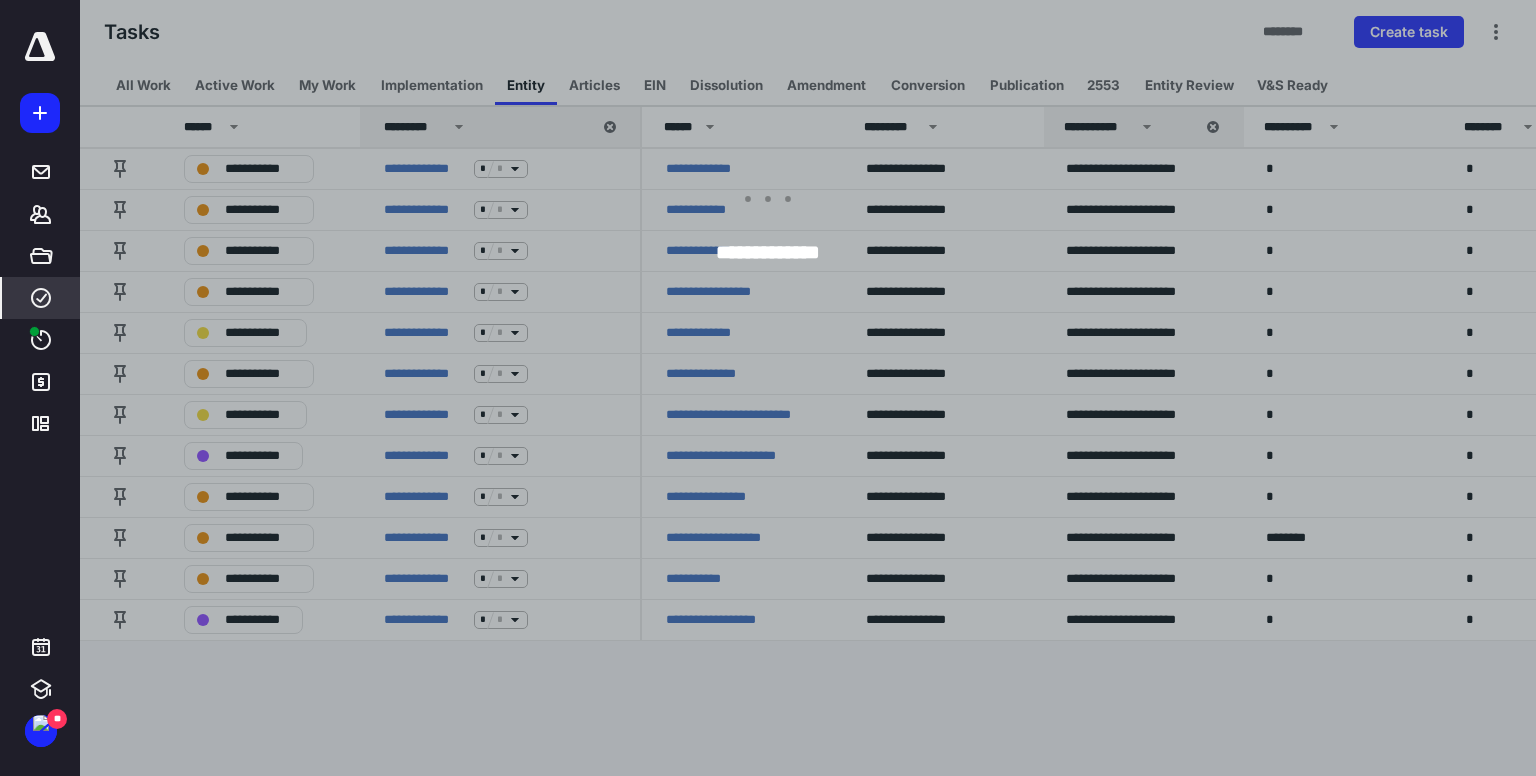 click at bounding box center [848, 388] 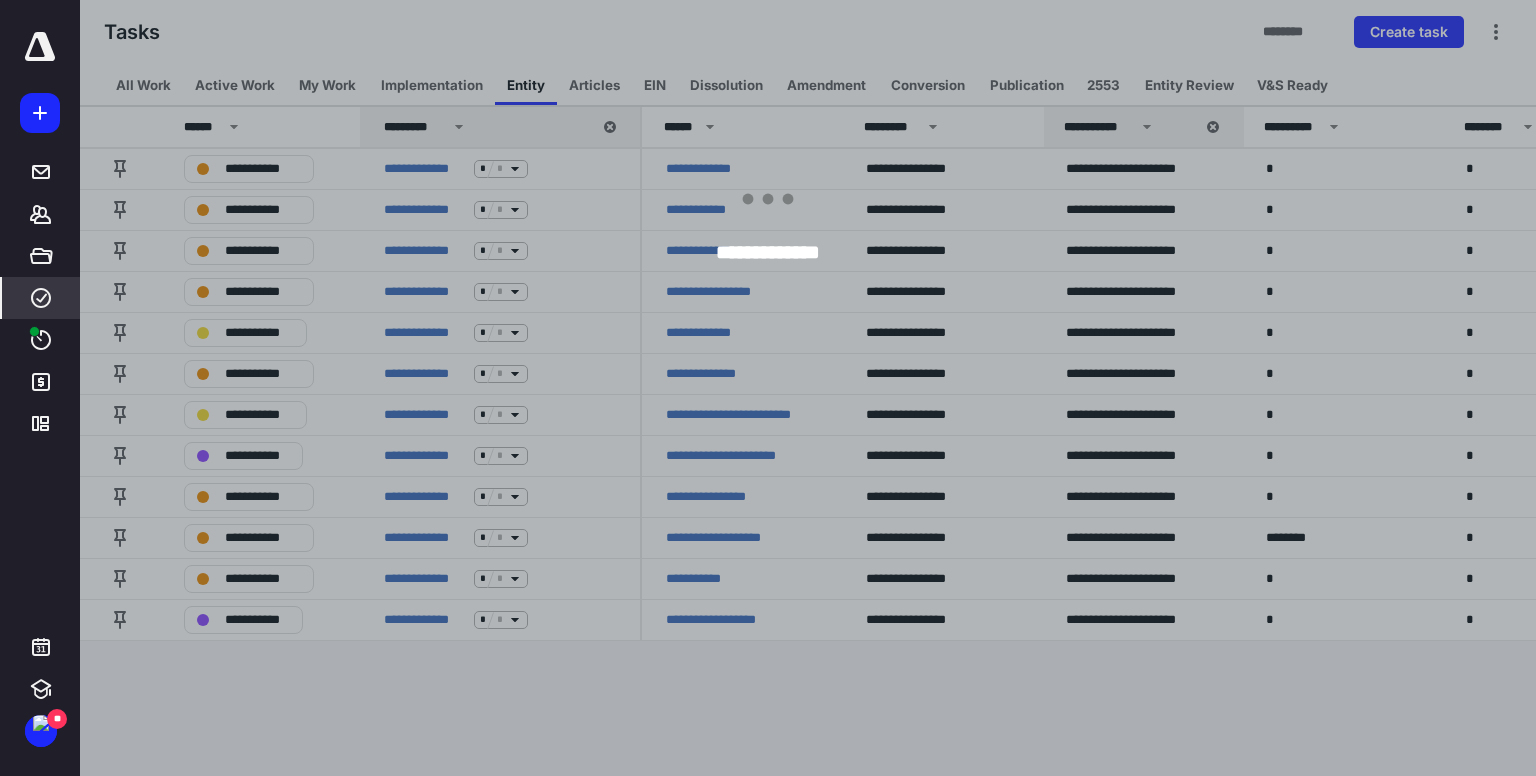 click at bounding box center [848, 388] 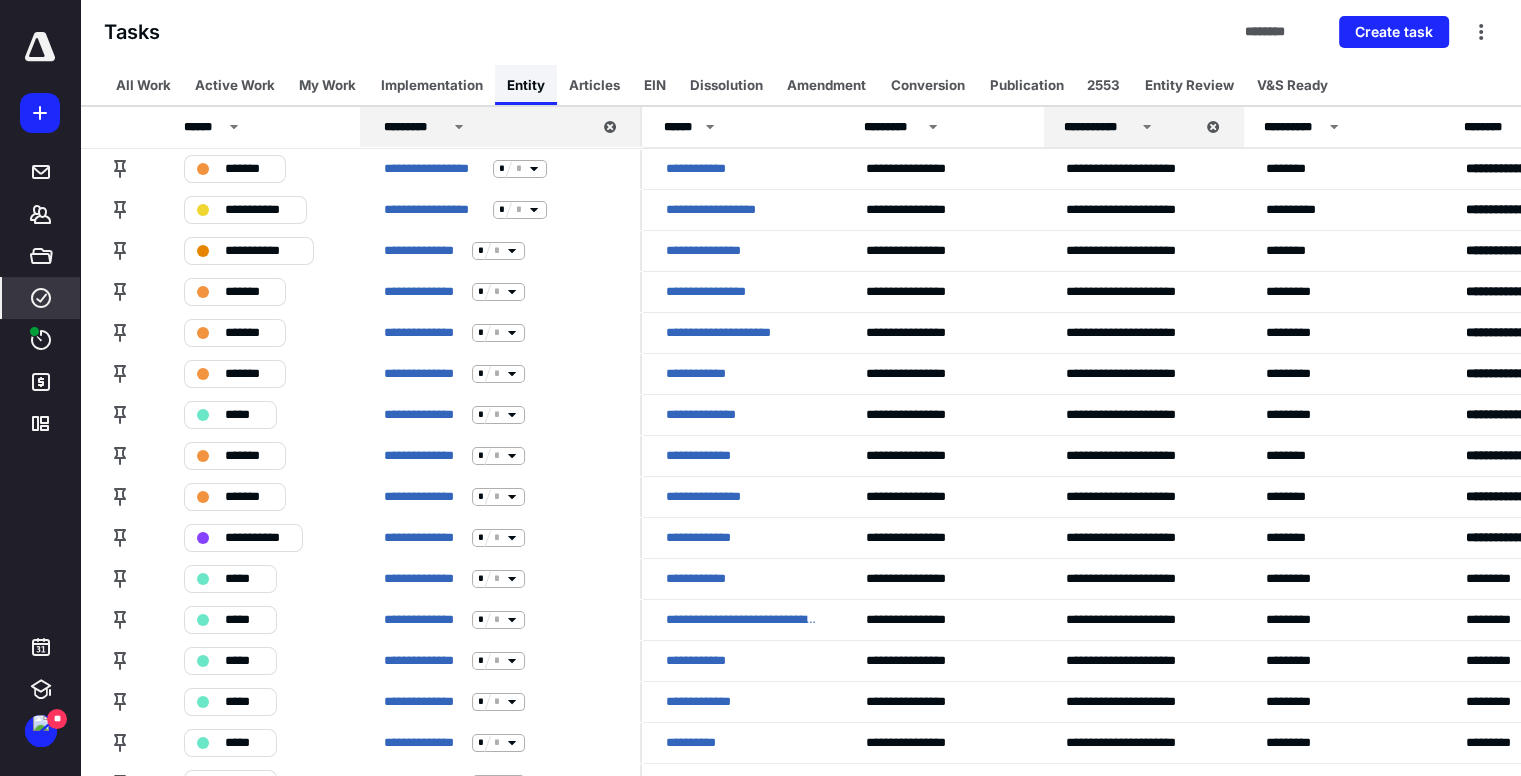 click on "Entity" at bounding box center [526, 85] 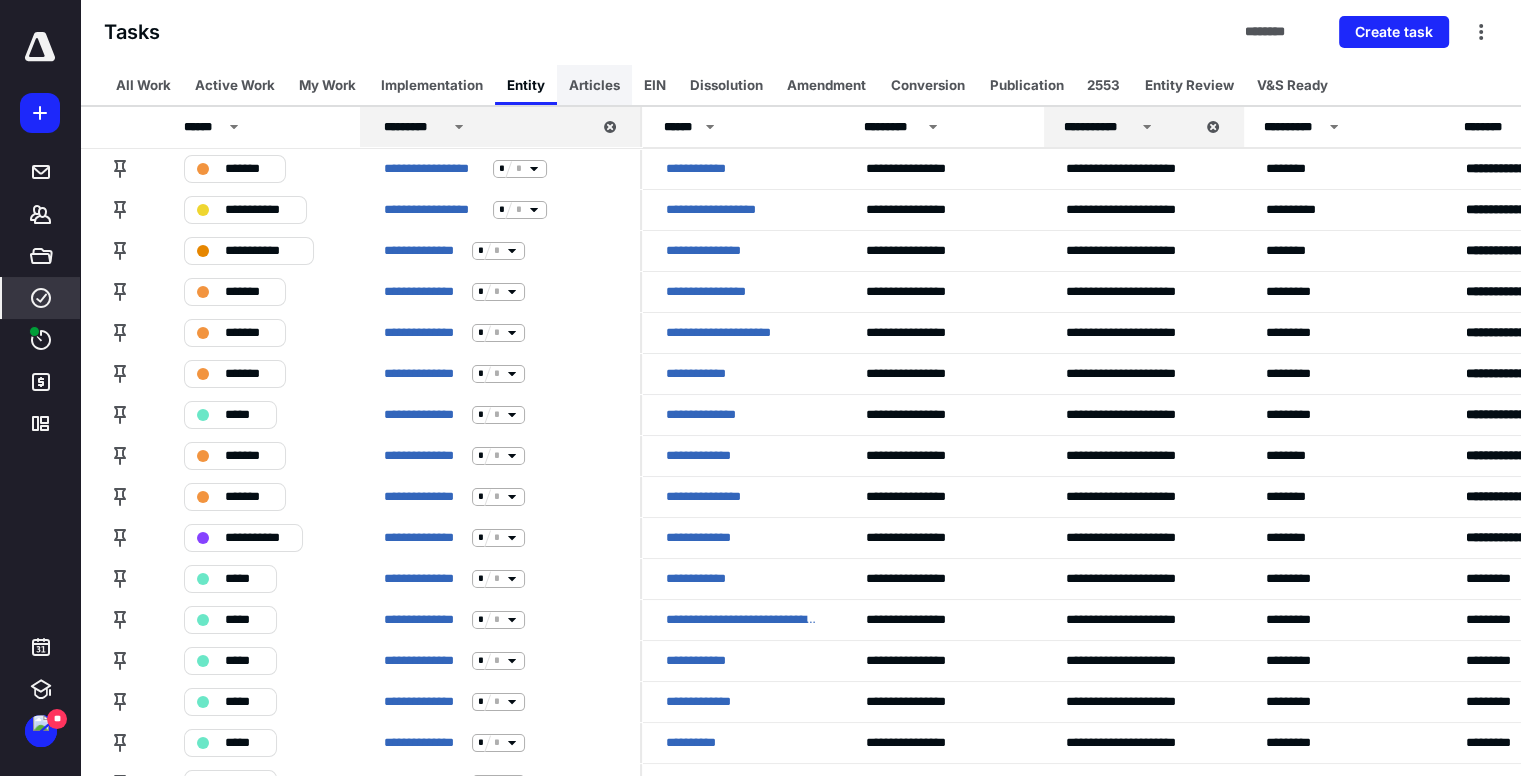 click on "Articles" at bounding box center [594, 85] 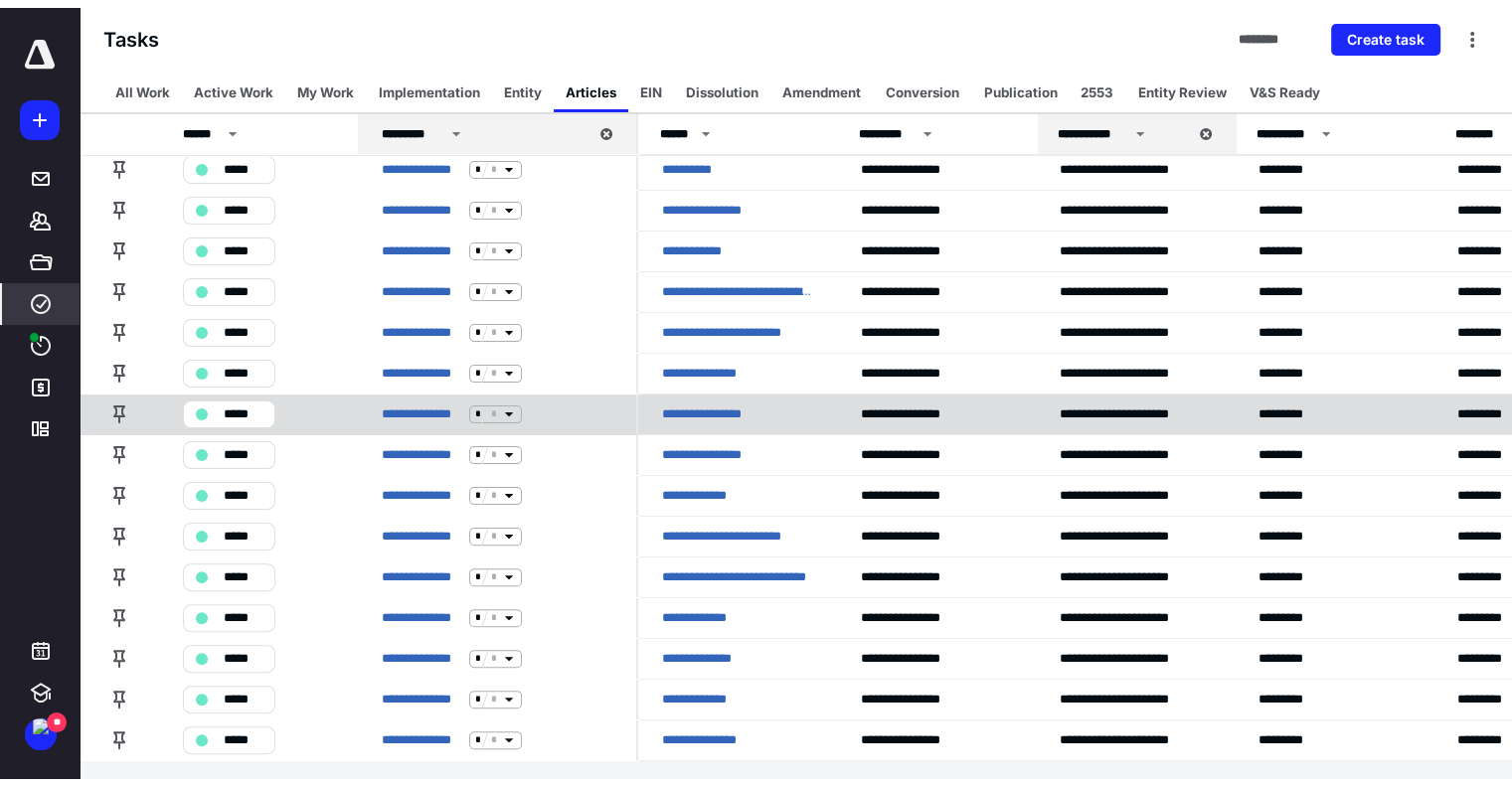 scroll, scrollTop: 0, scrollLeft: 0, axis: both 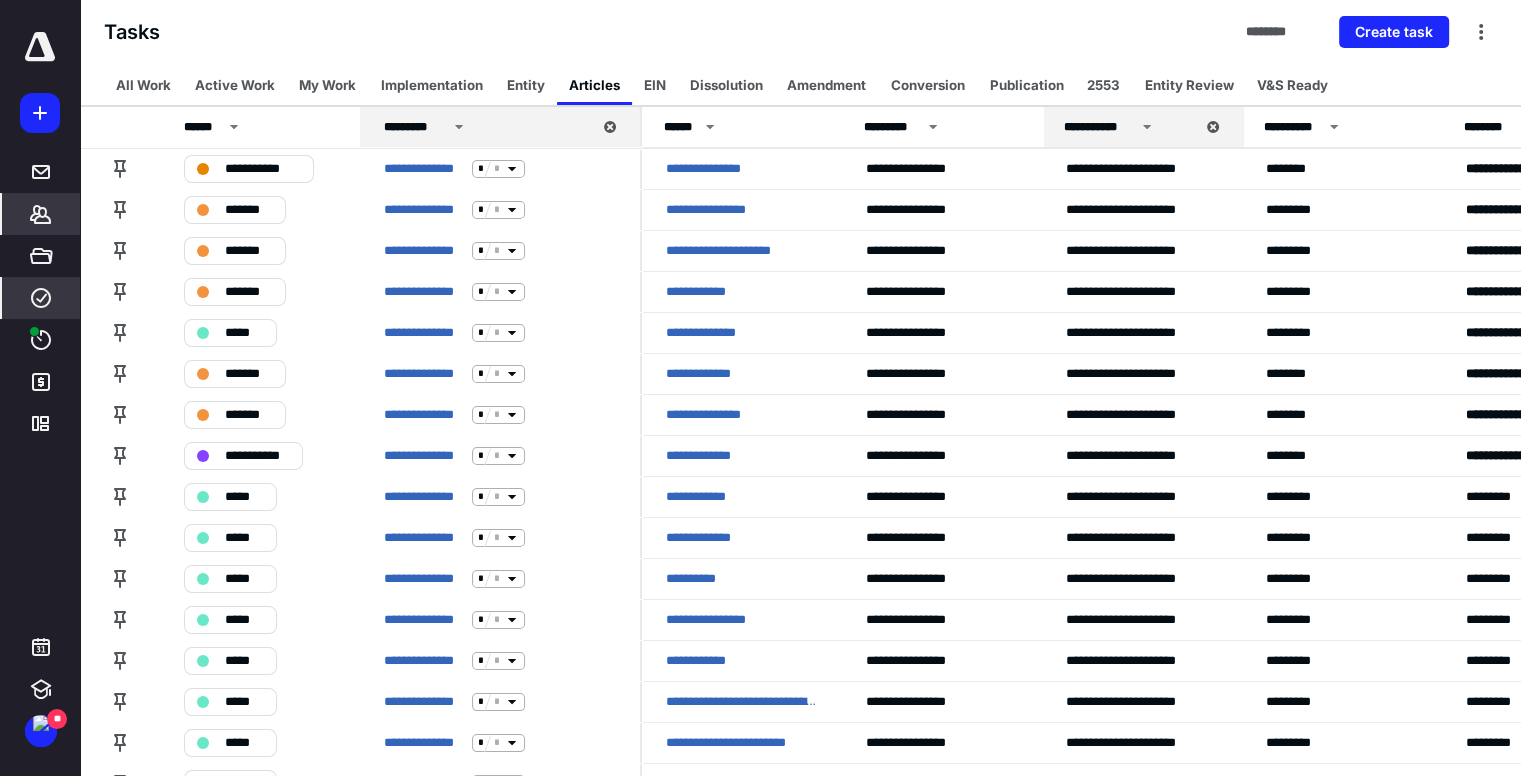 click on "*******" at bounding box center (41, 214) 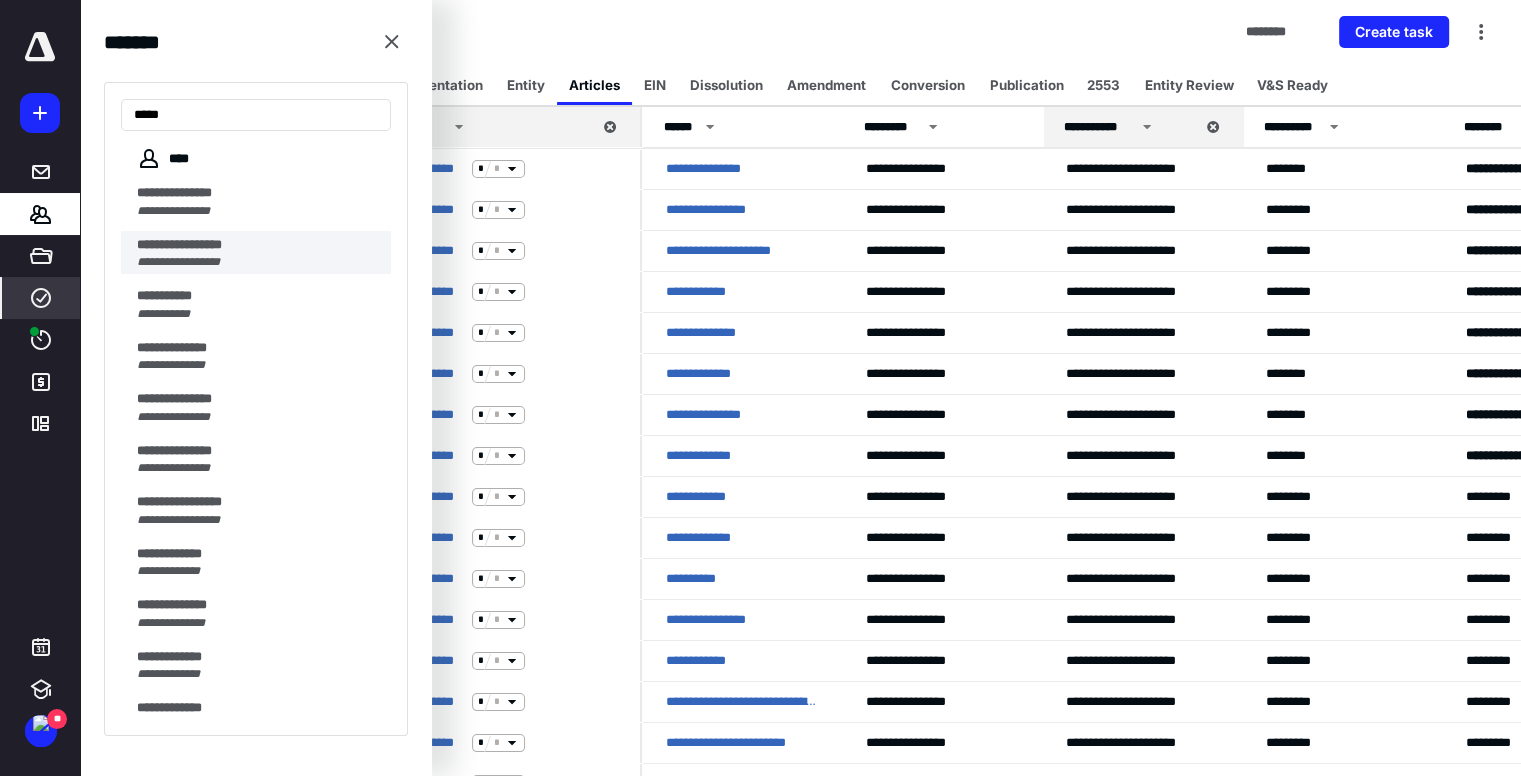 type on "****" 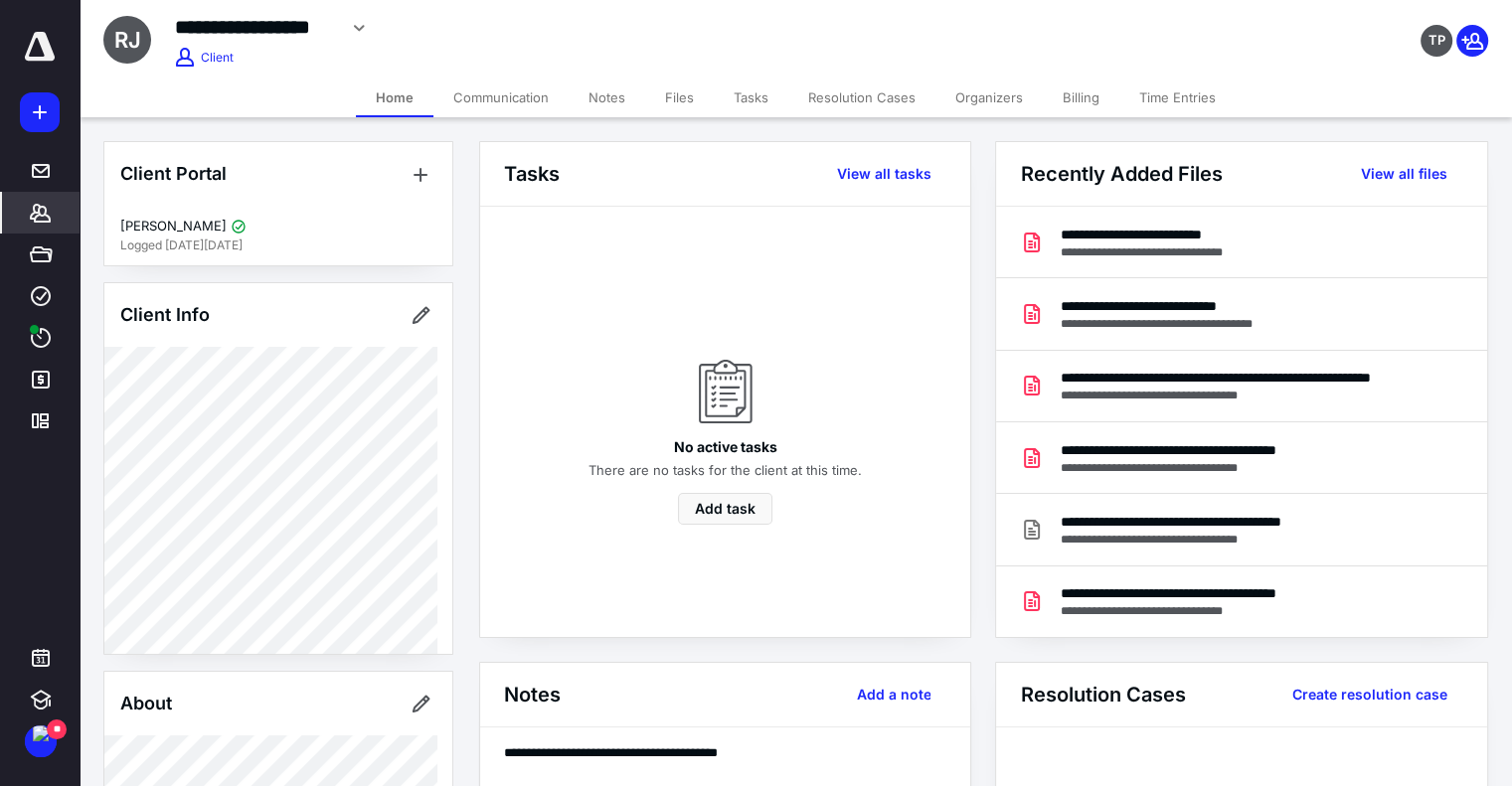 click on "Notes" at bounding box center [606, 97] 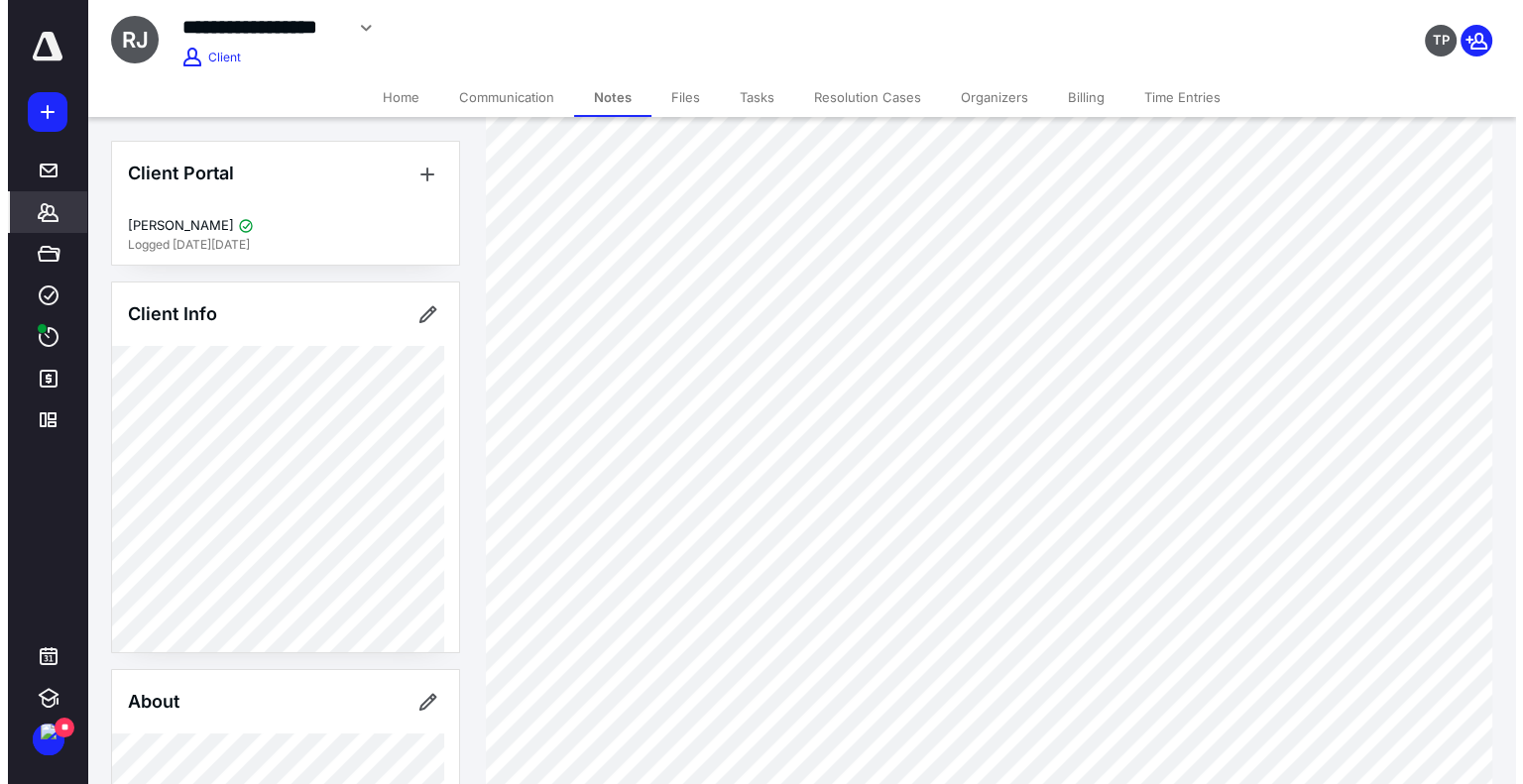 scroll, scrollTop: 0, scrollLeft: 0, axis: both 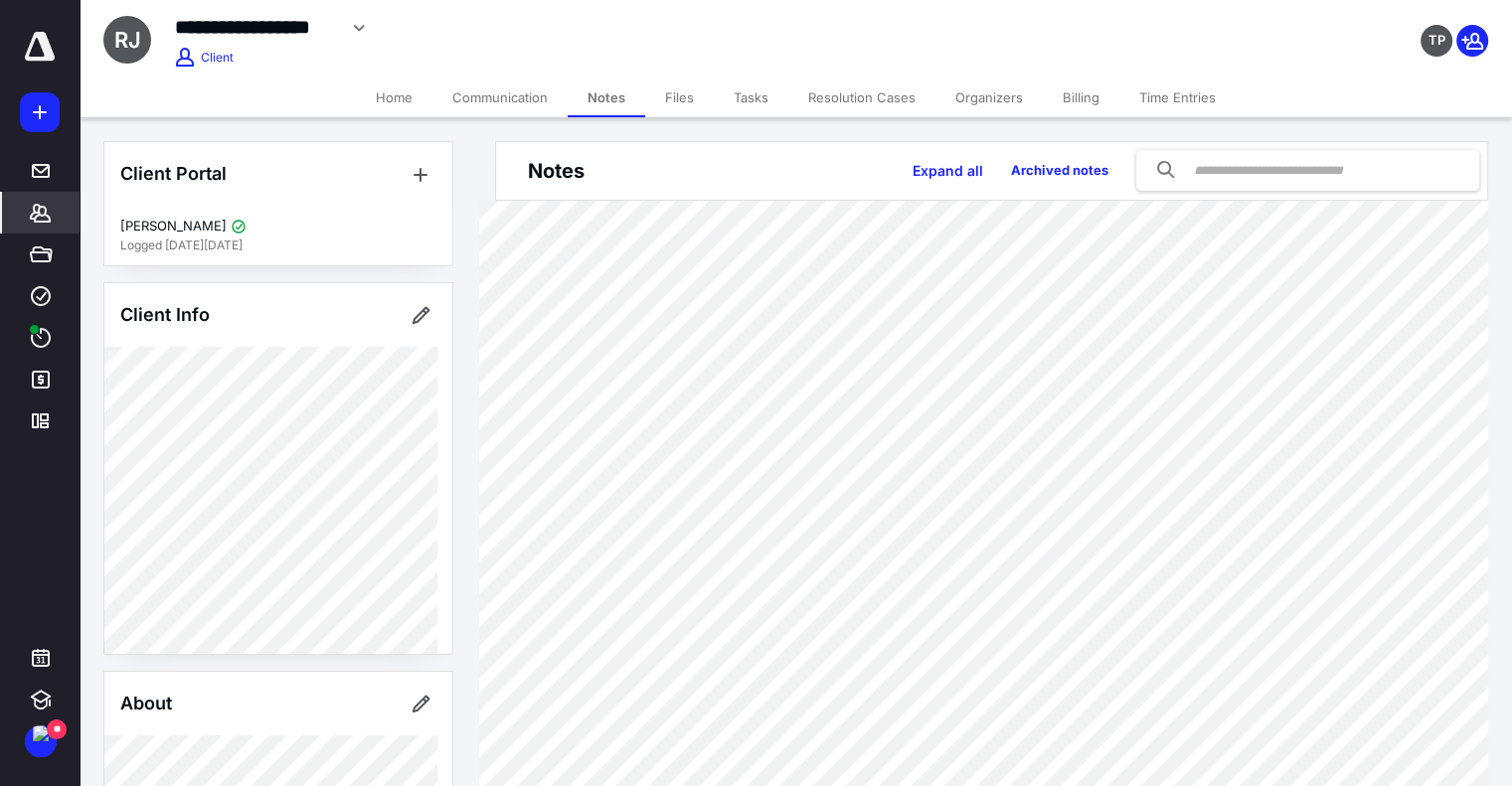 click 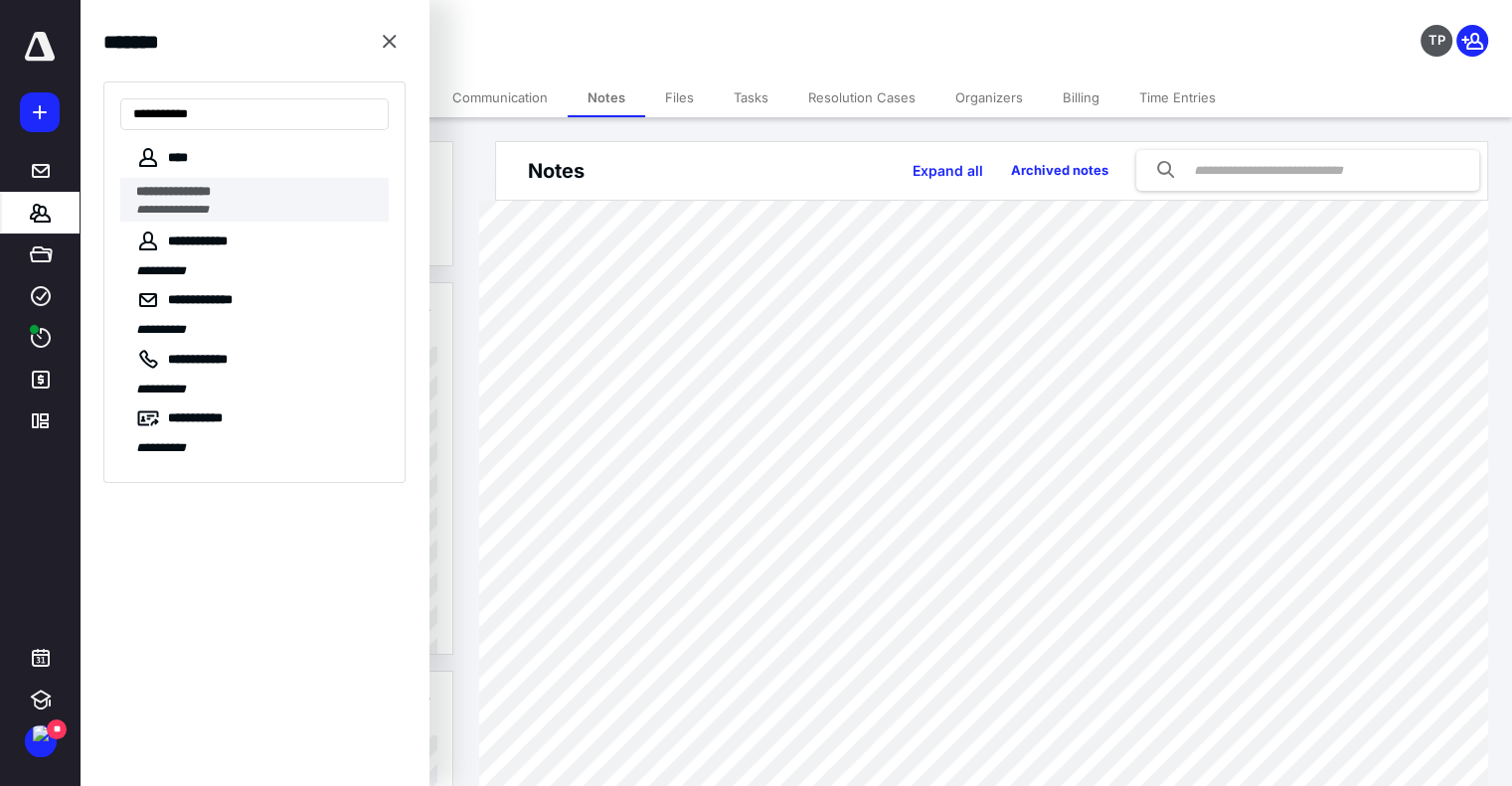 type on "**********" 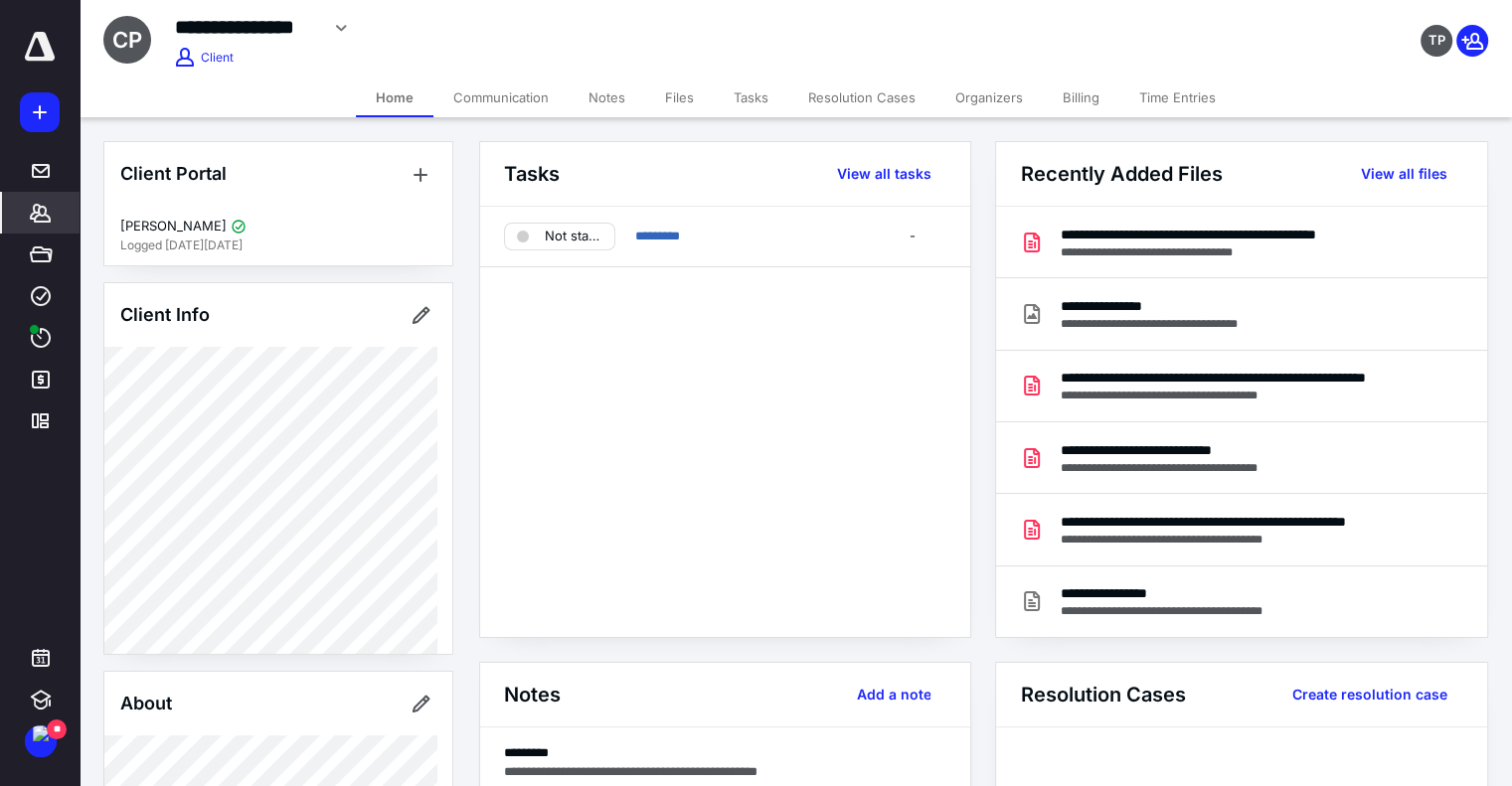 click on "Files" at bounding box center (679, 97) 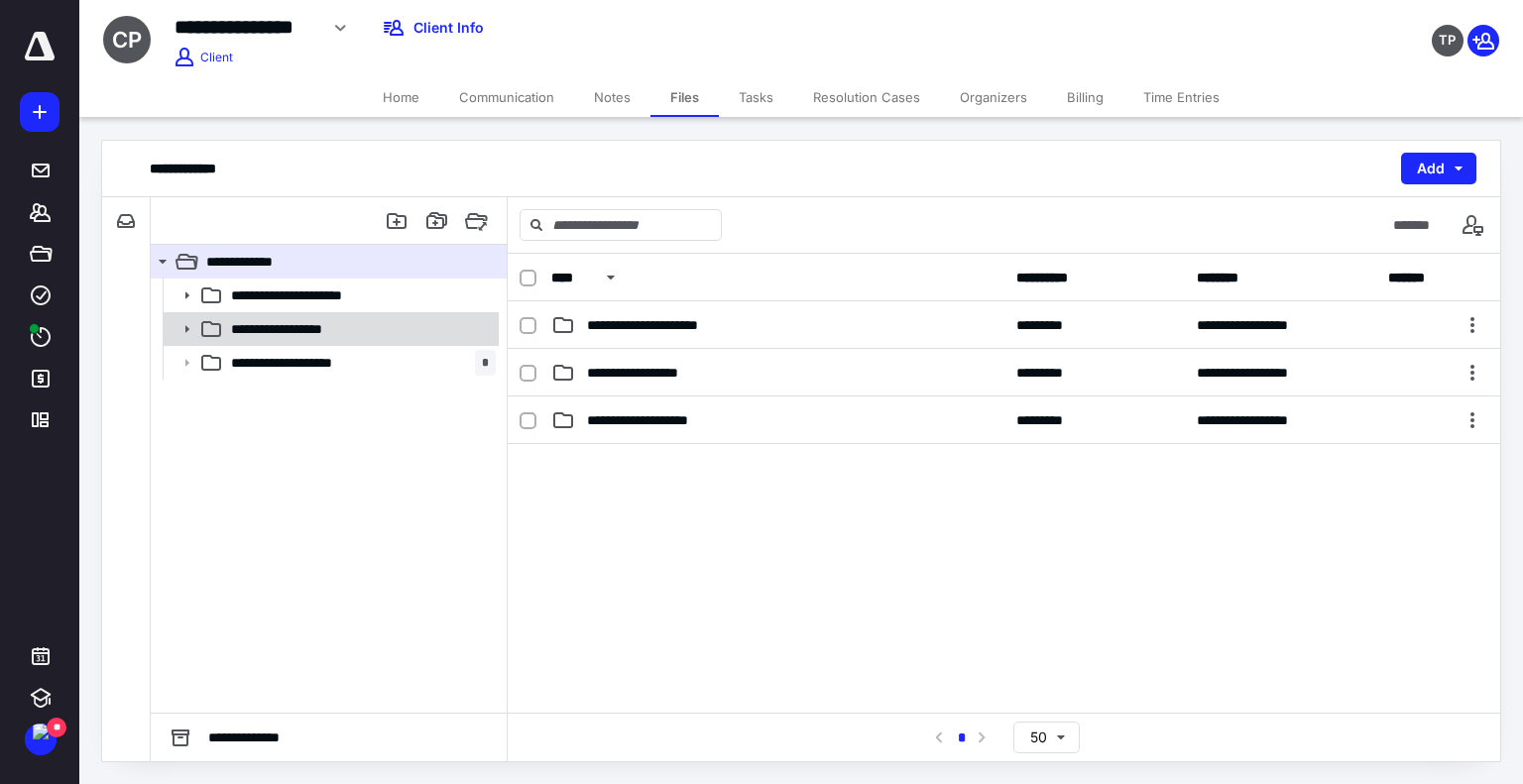 click 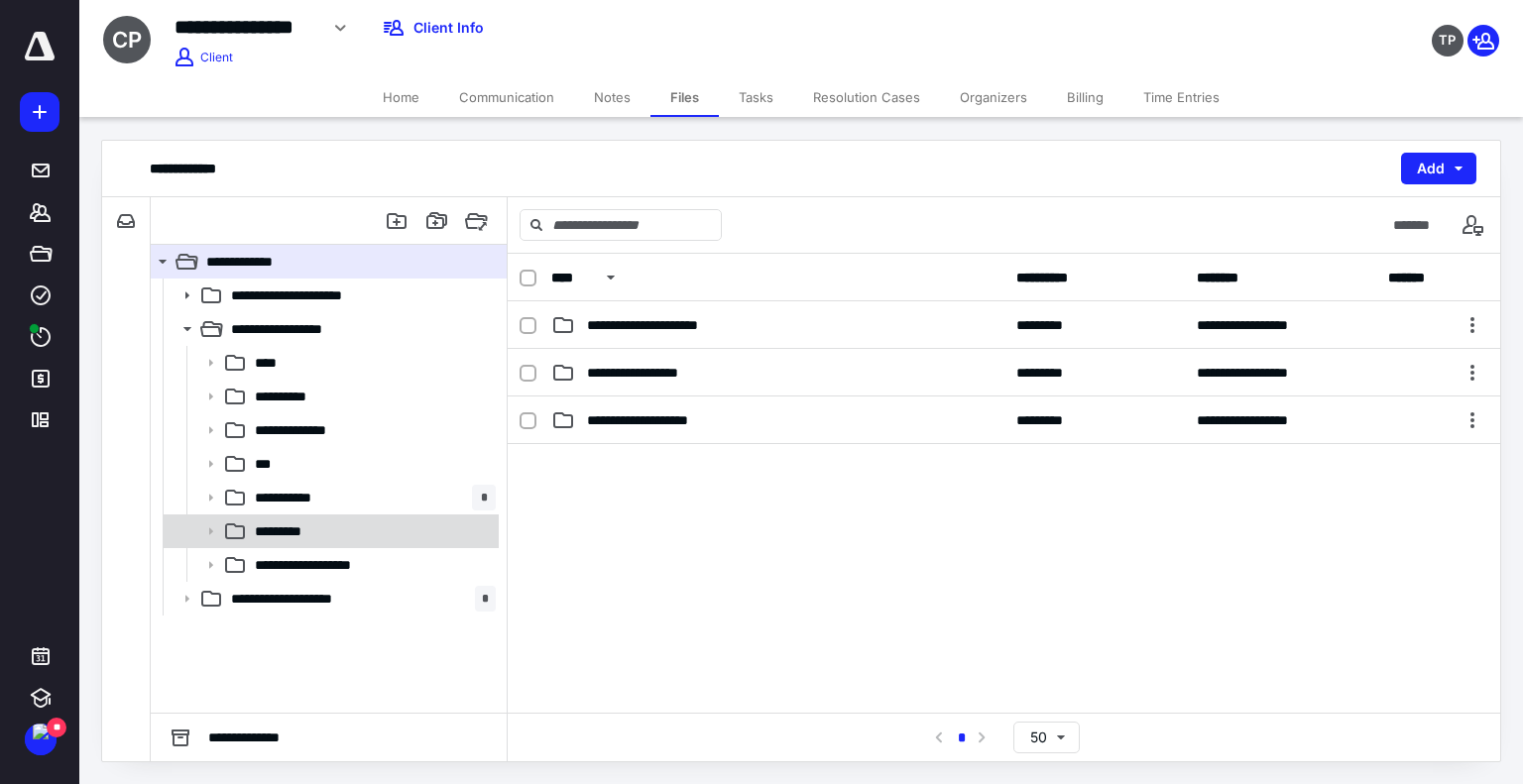 click on "*********" at bounding box center (288, 531) 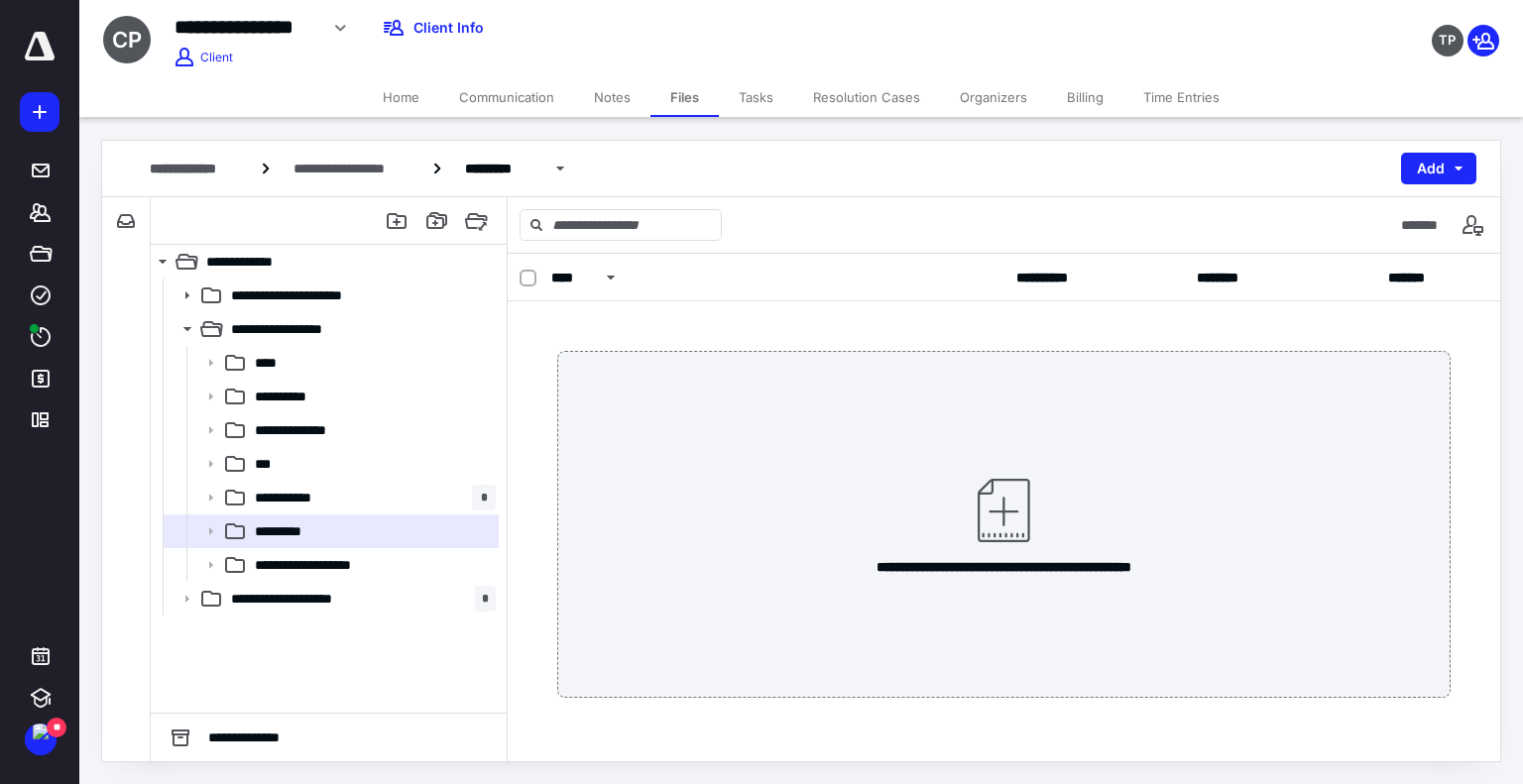 click on "**********" at bounding box center [1003, 524] 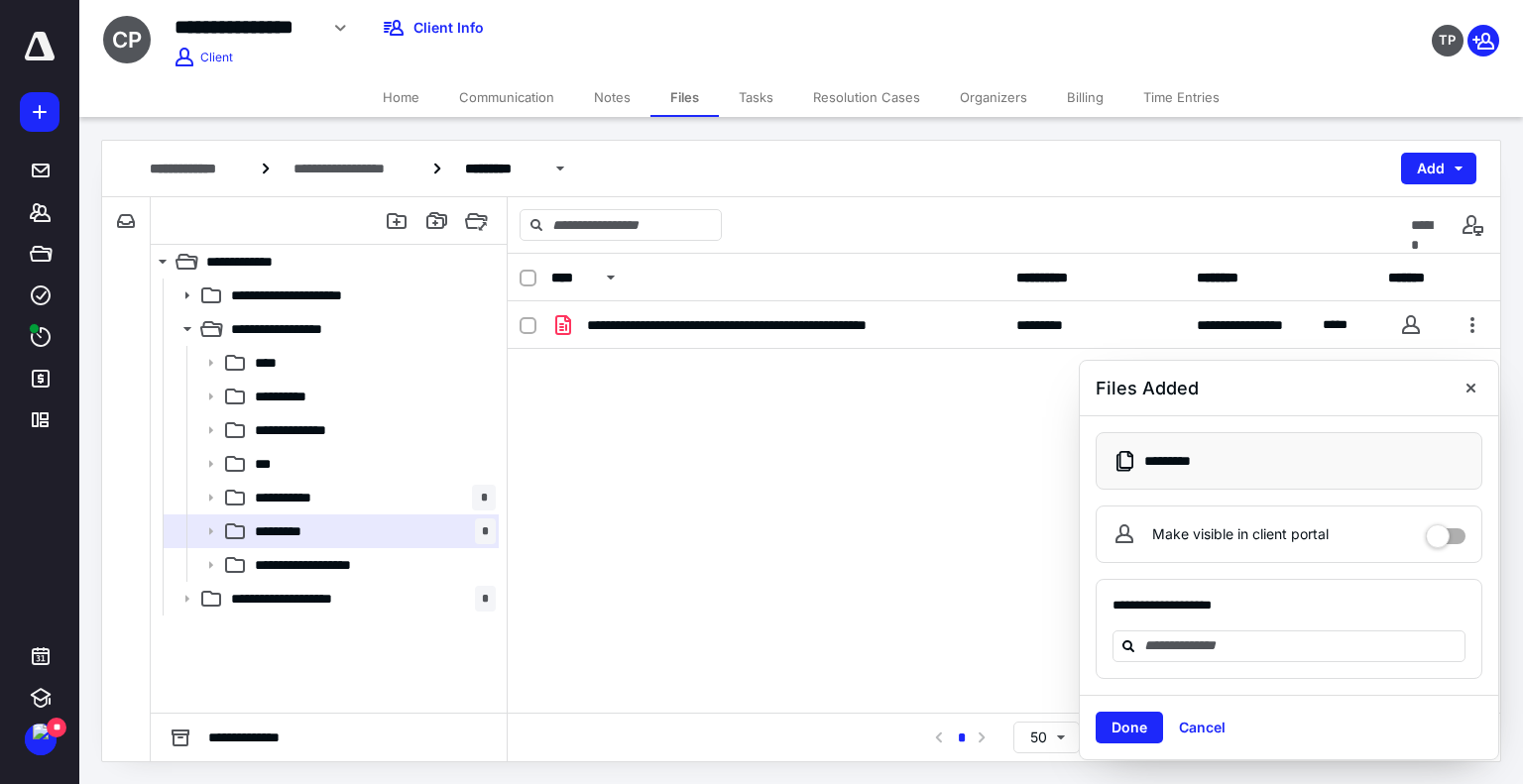 click on "Make visible in client portal" at bounding box center [1289, 534] 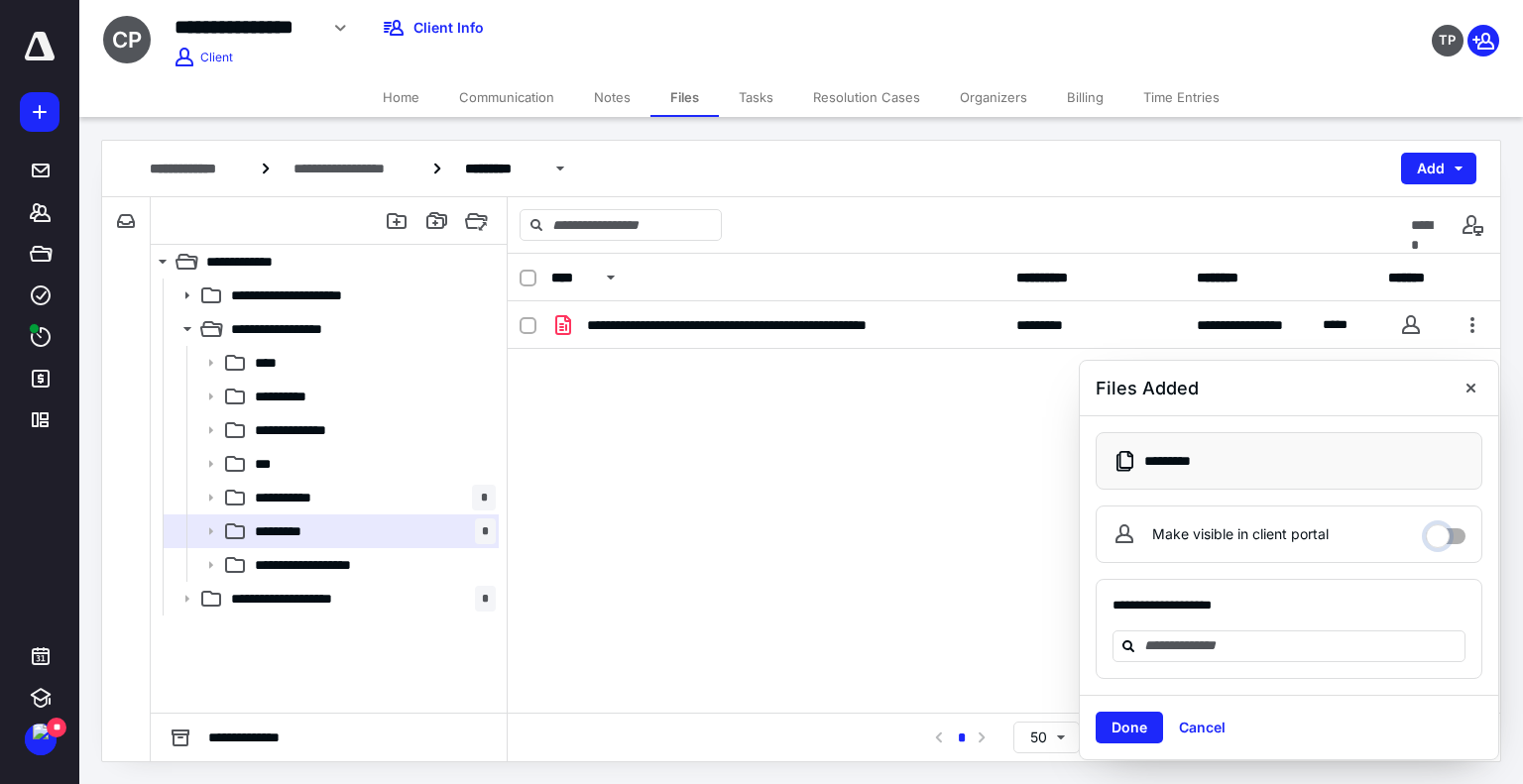 click on "Make visible in client portal" at bounding box center (1446, 531) 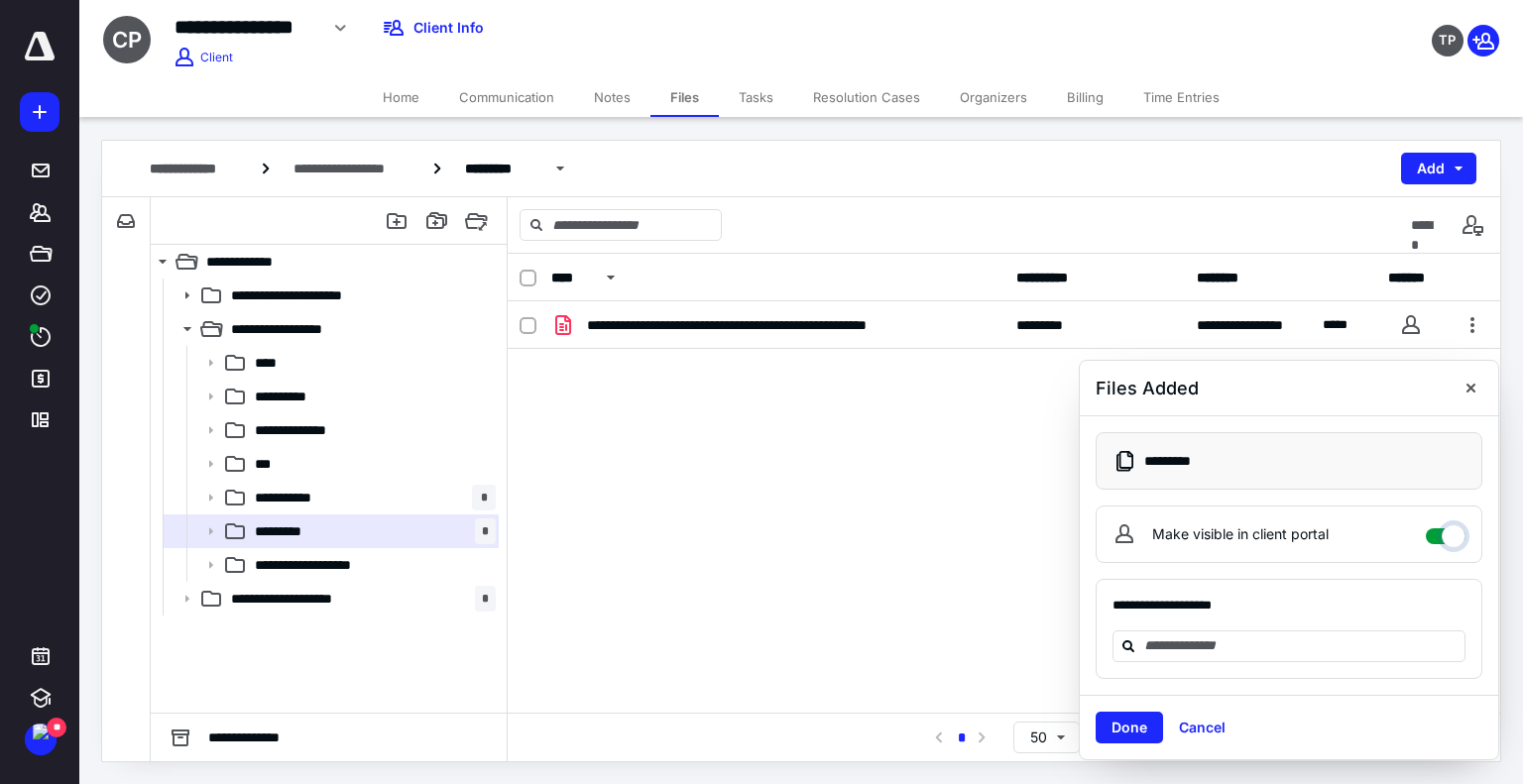 checkbox on "****" 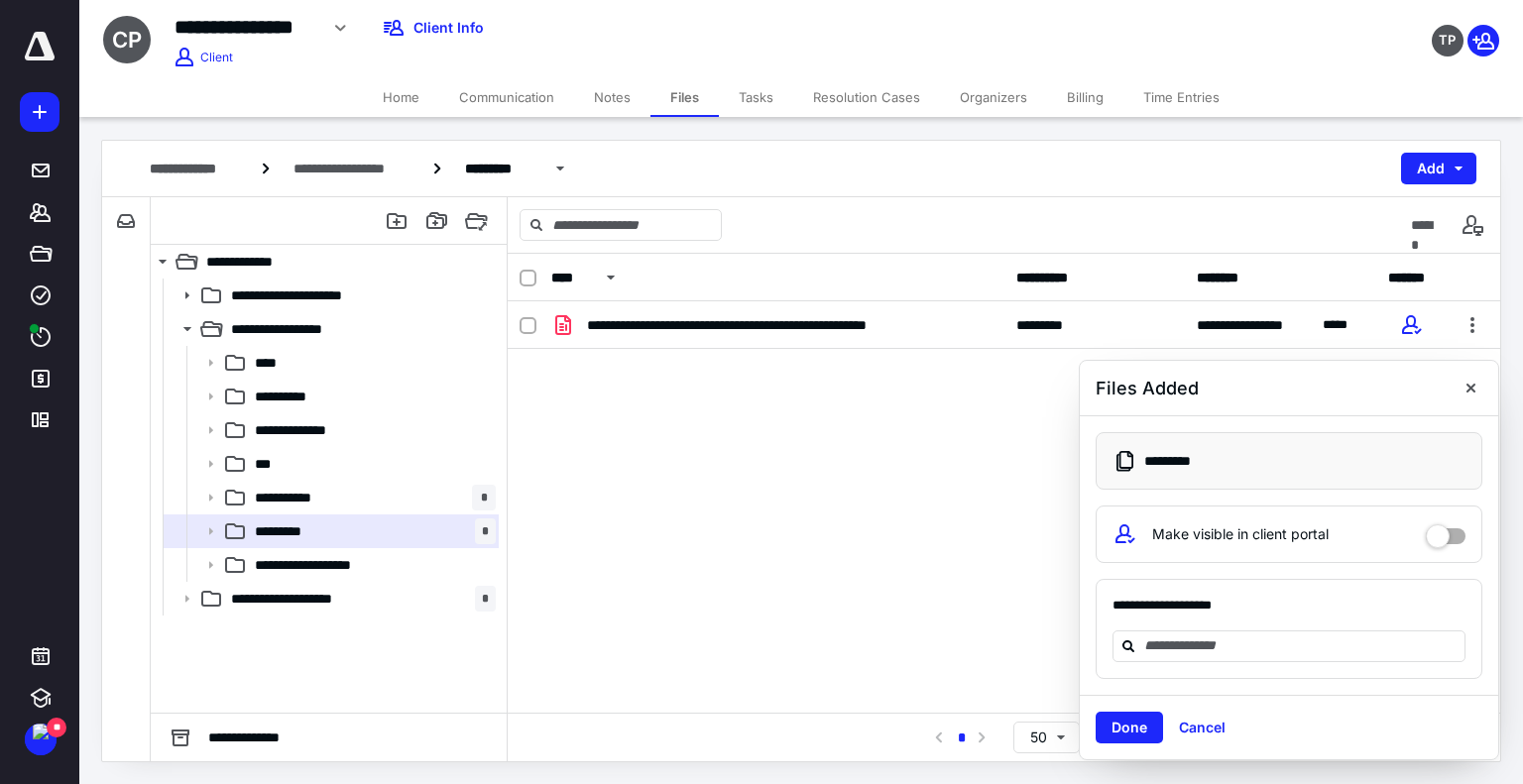 click on "Notes" at bounding box center (612, 97) 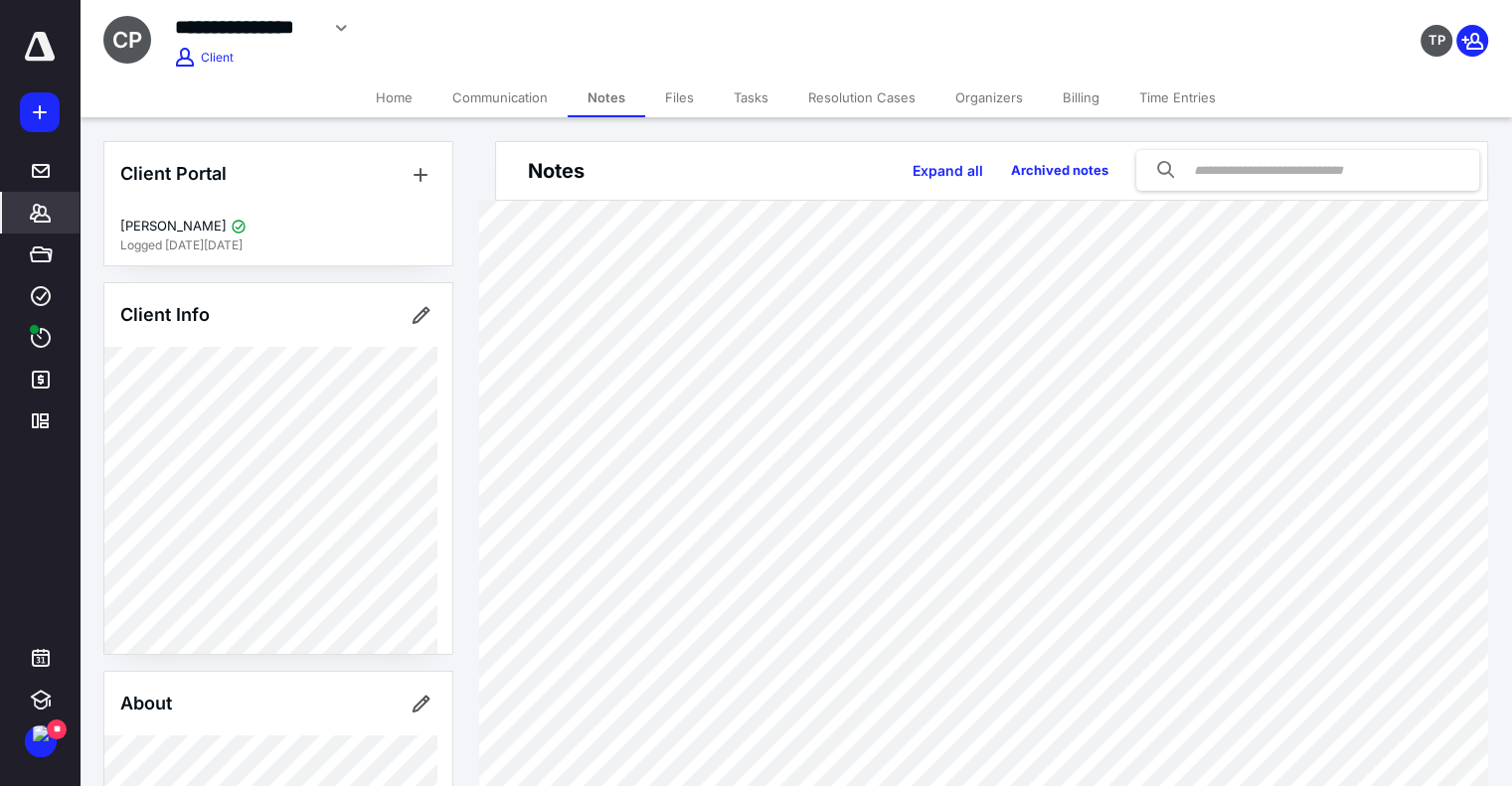 click on "Tasks" at bounding box center [751, 97] 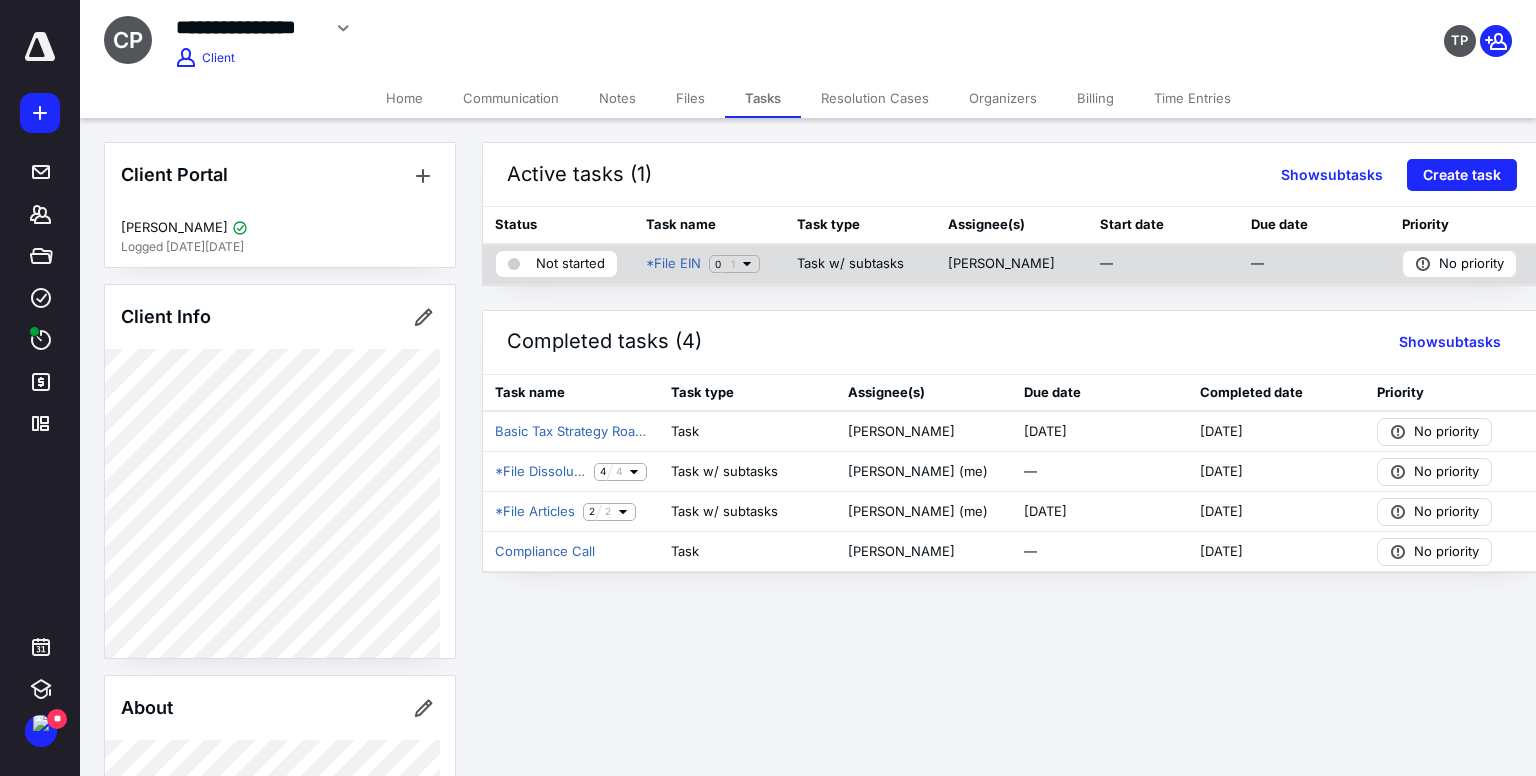 click on "Not started" at bounding box center (570, 264) 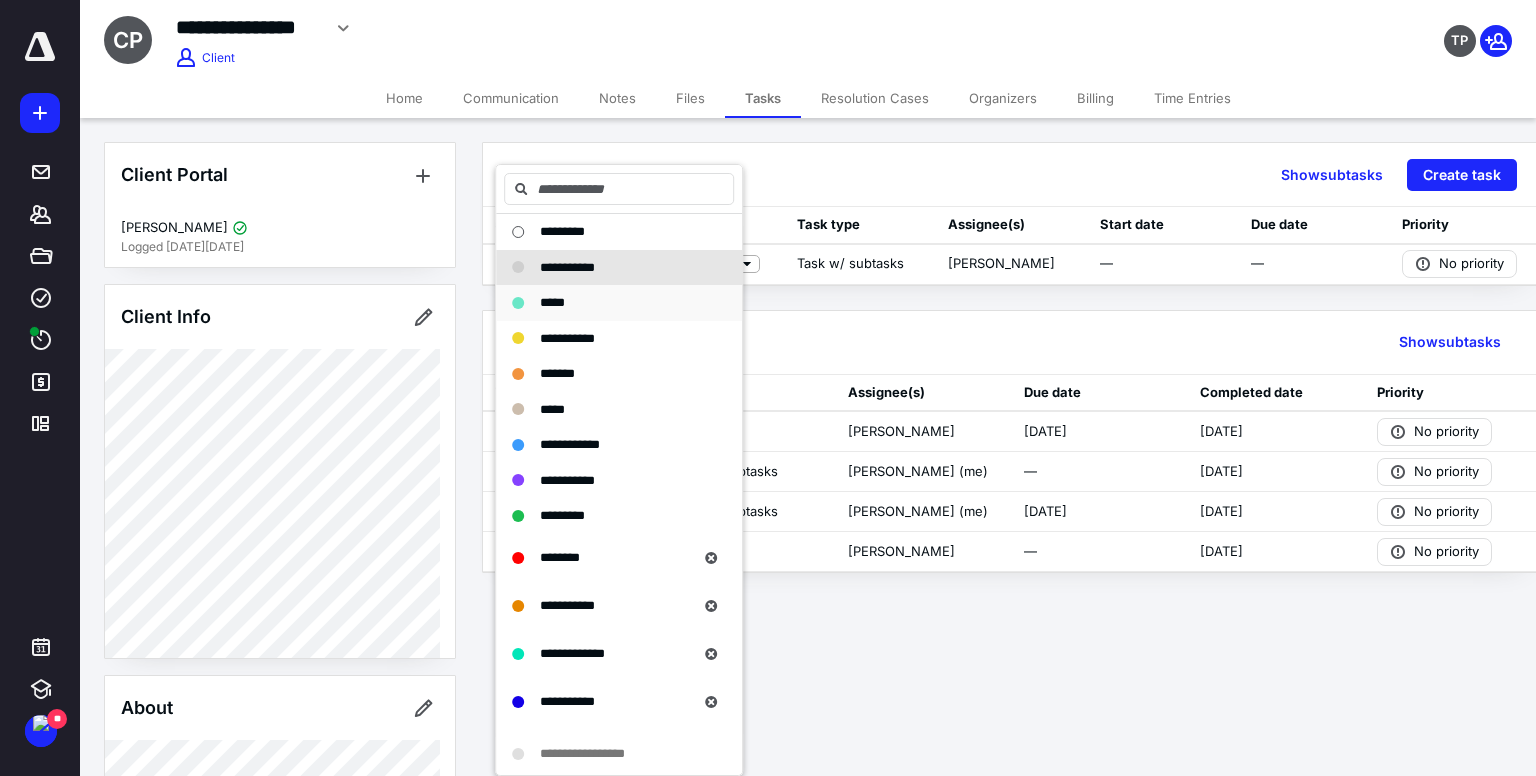 click on "*****" at bounding box center (607, 303) 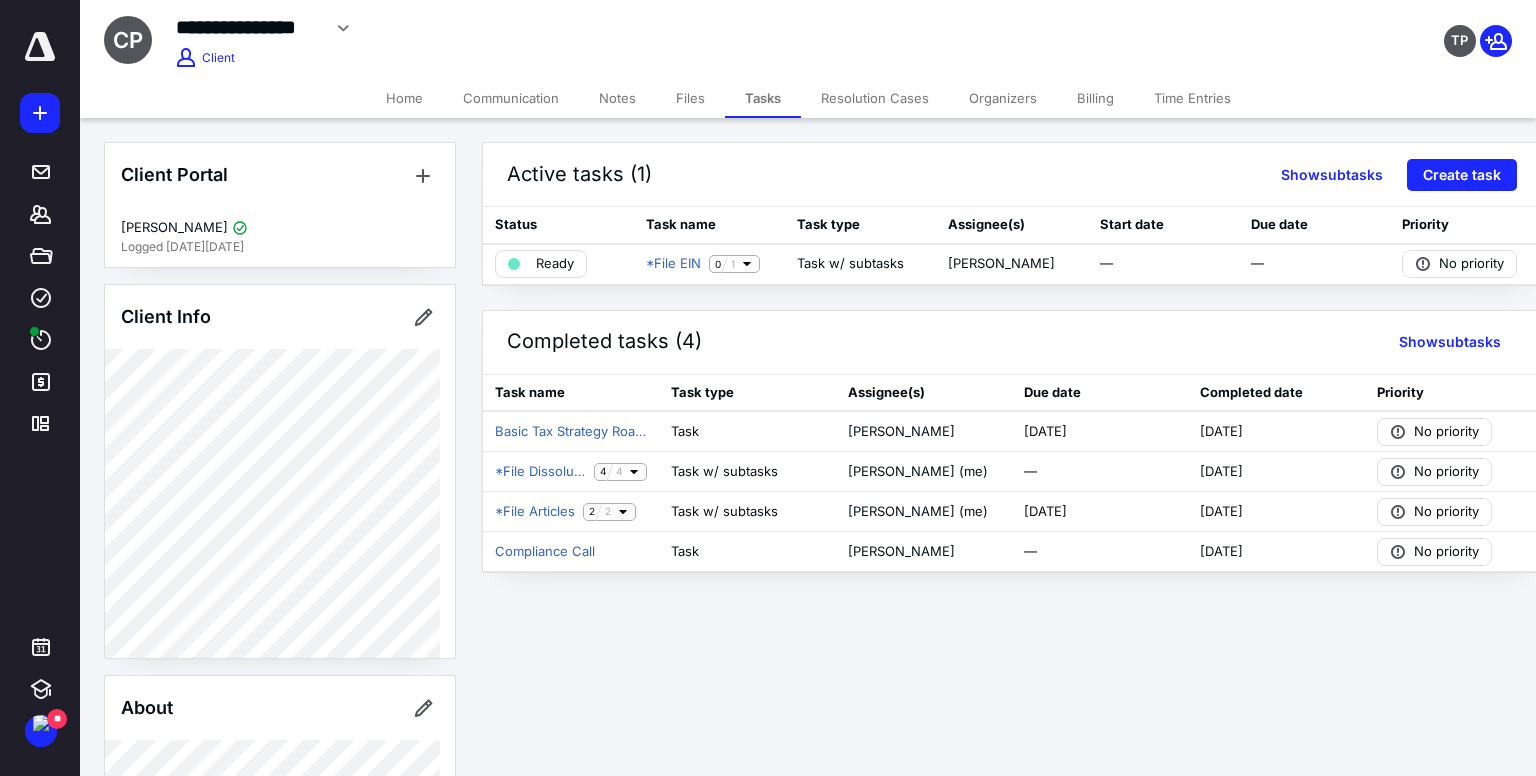 click on "Communication" at bounding box center (511, 98) 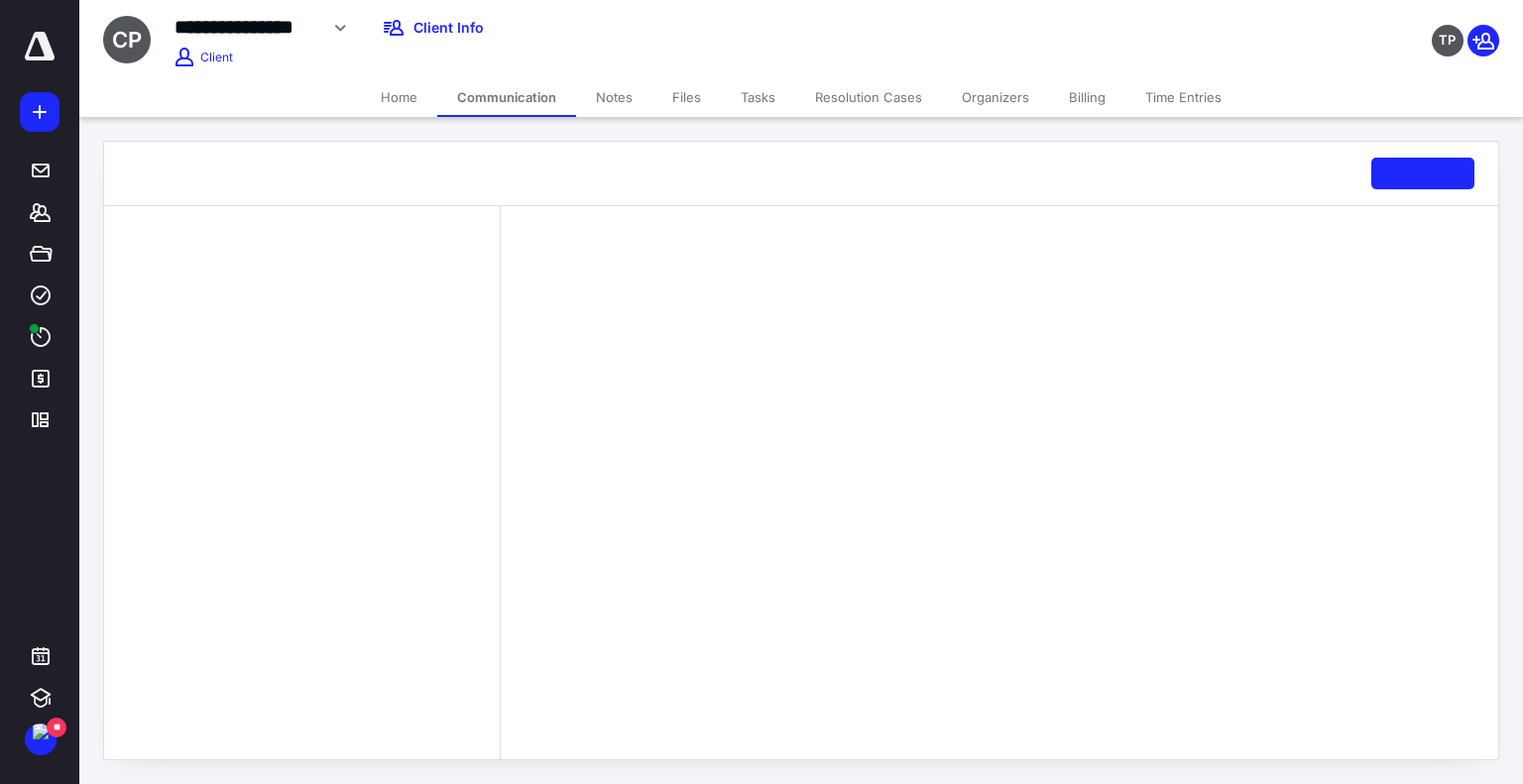 click on "Notes" at bounding box center [614, 97] 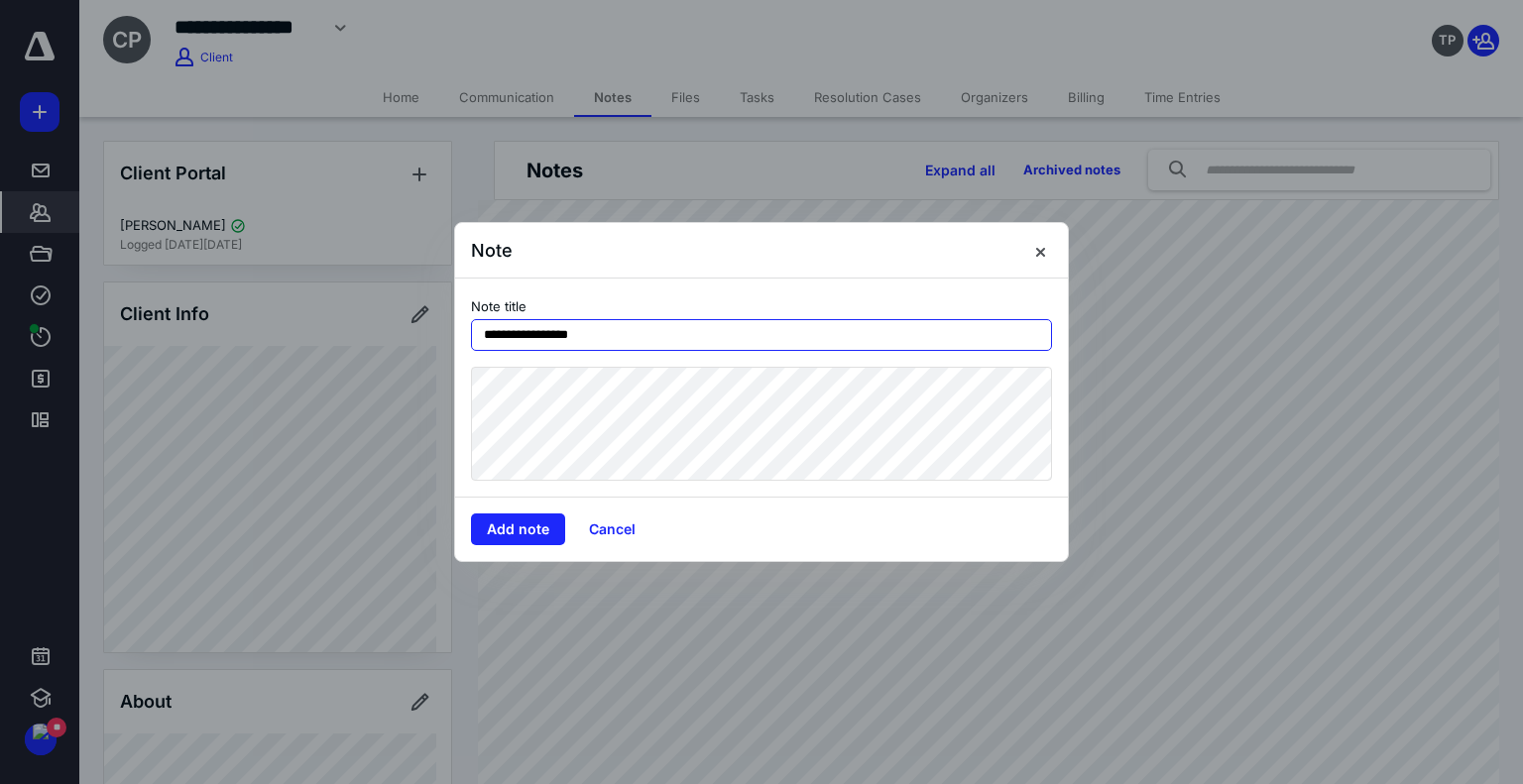 click on "**********" at bounding box center (762, 335) 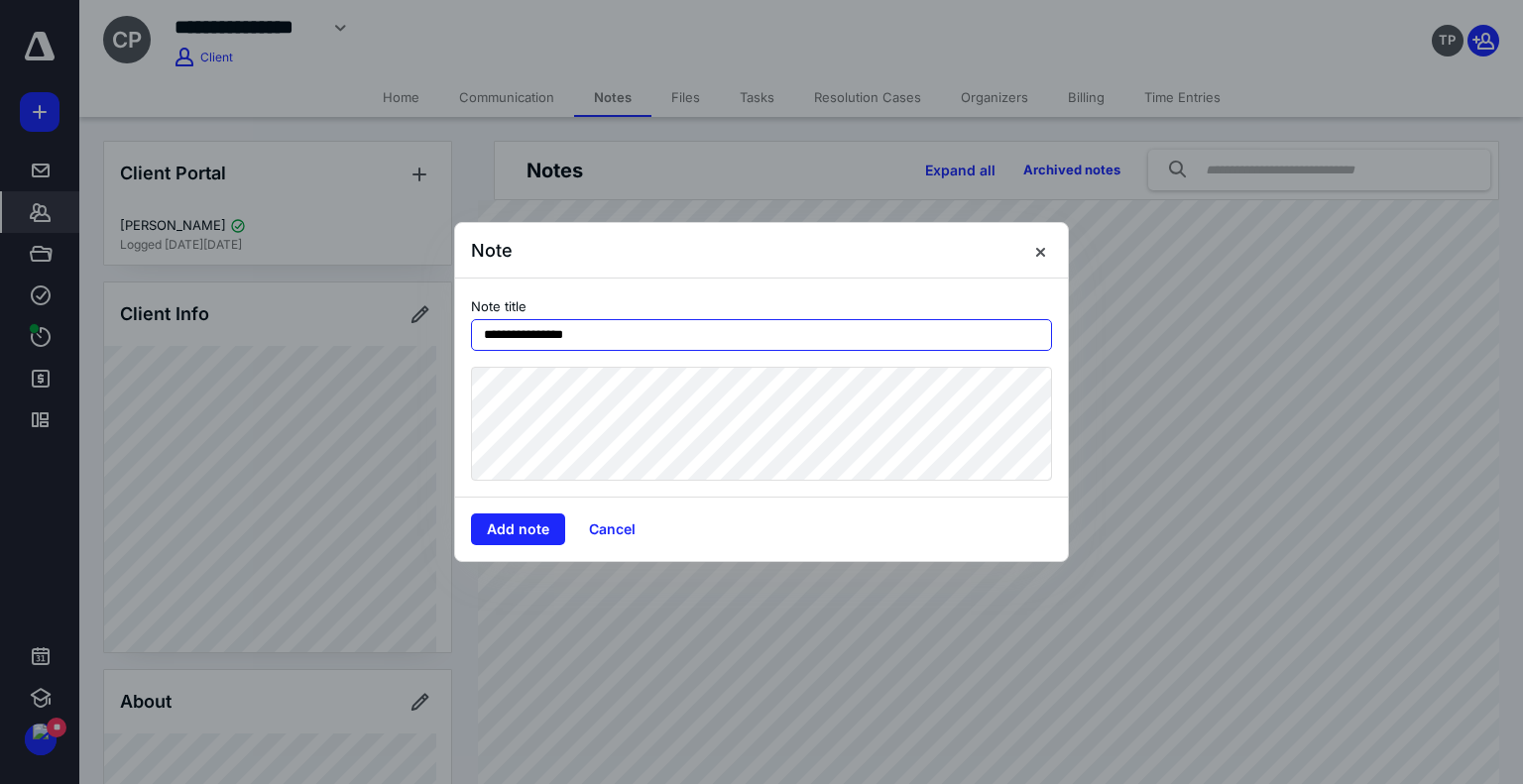 type on "**********" 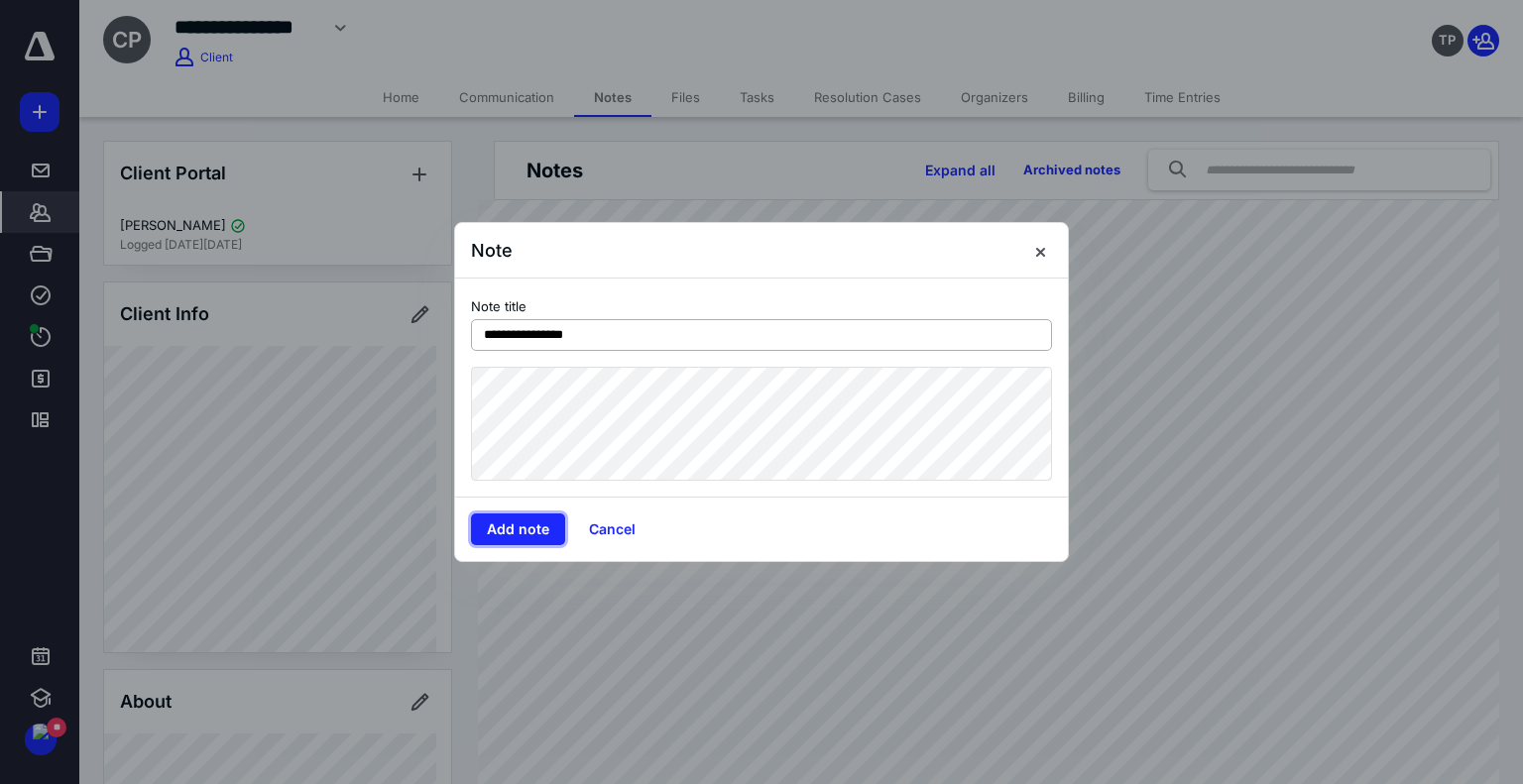 type 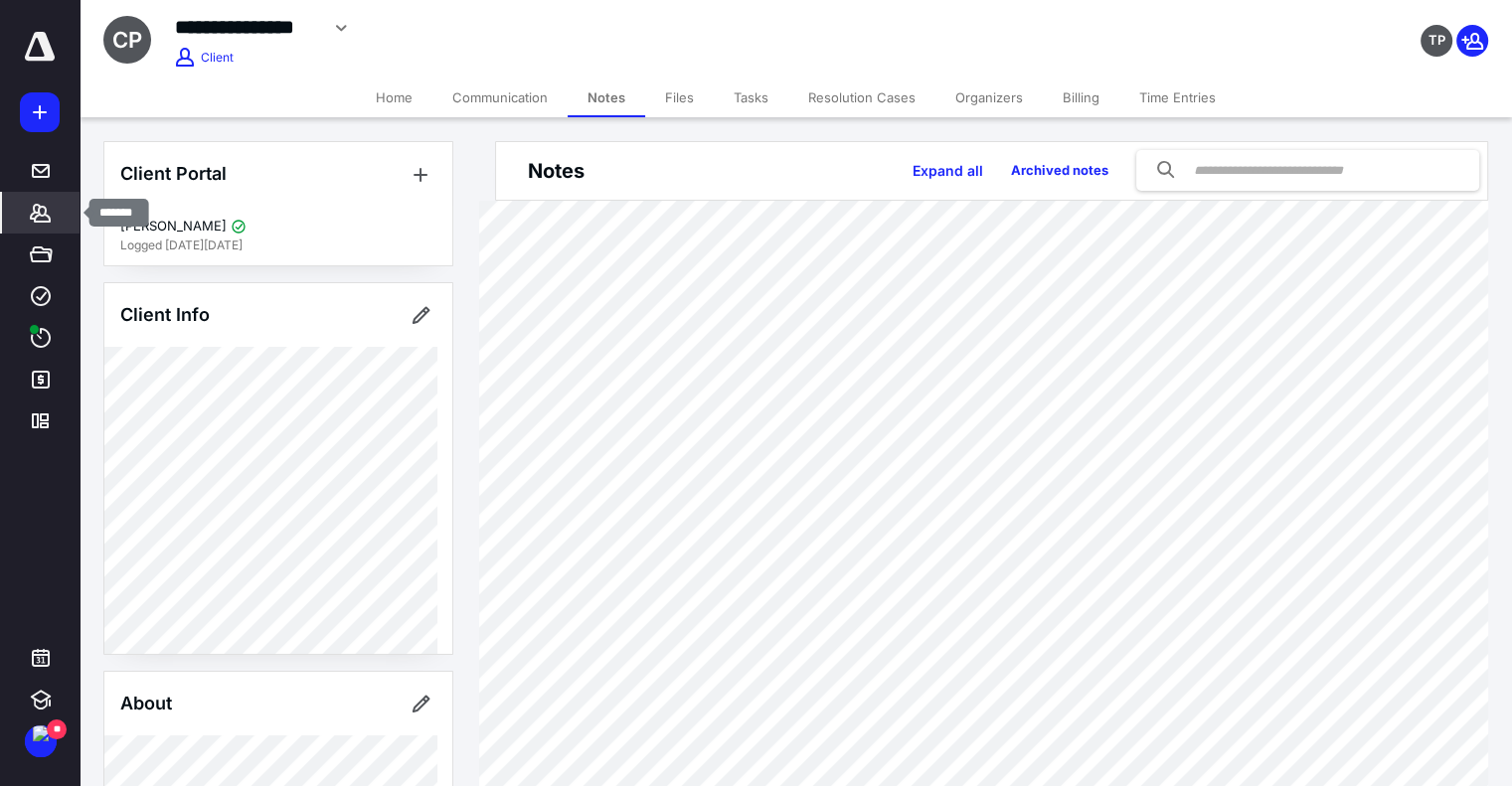 click on "*******" at bounding box center [41, 213] 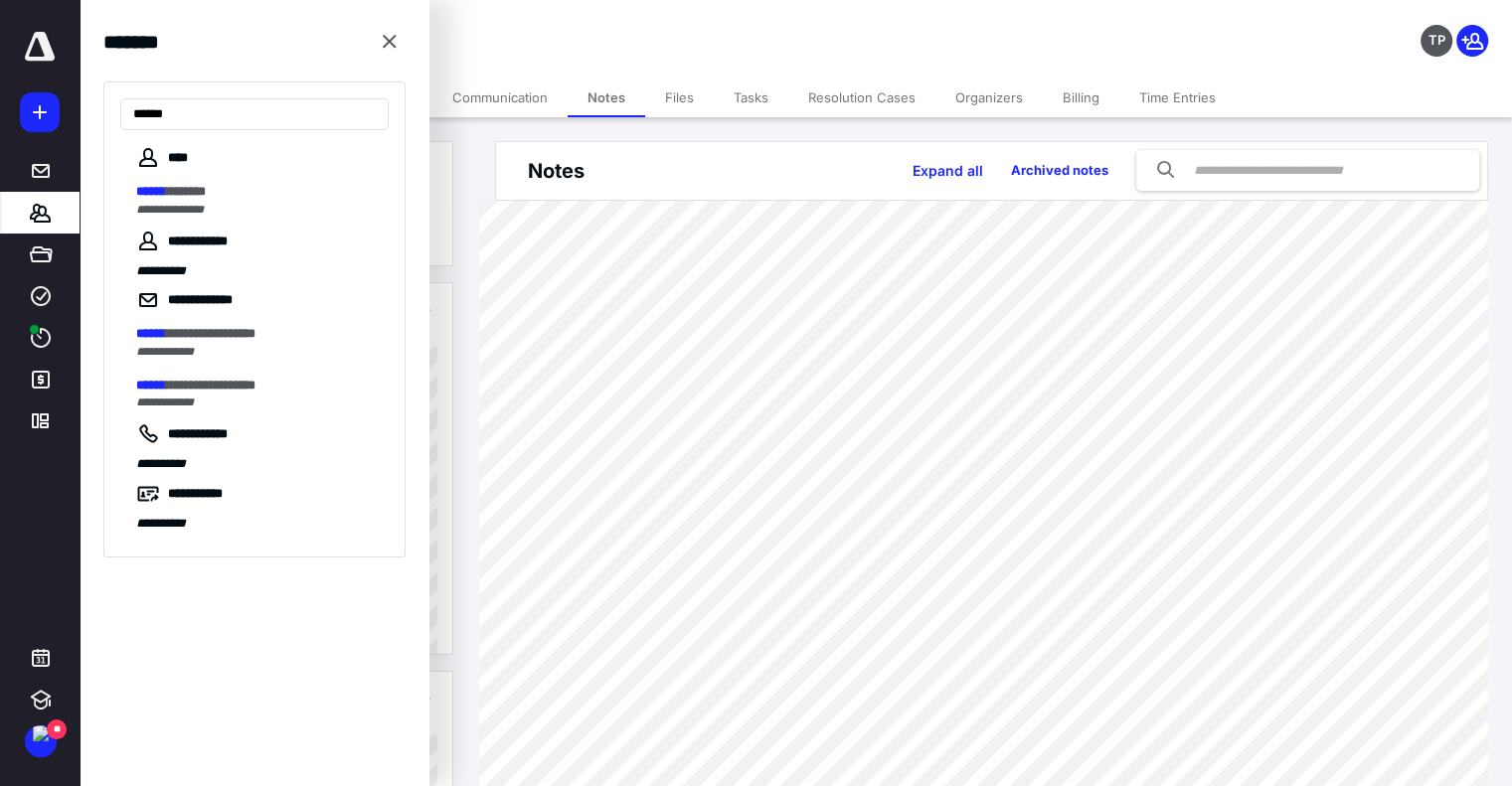 type on "******" 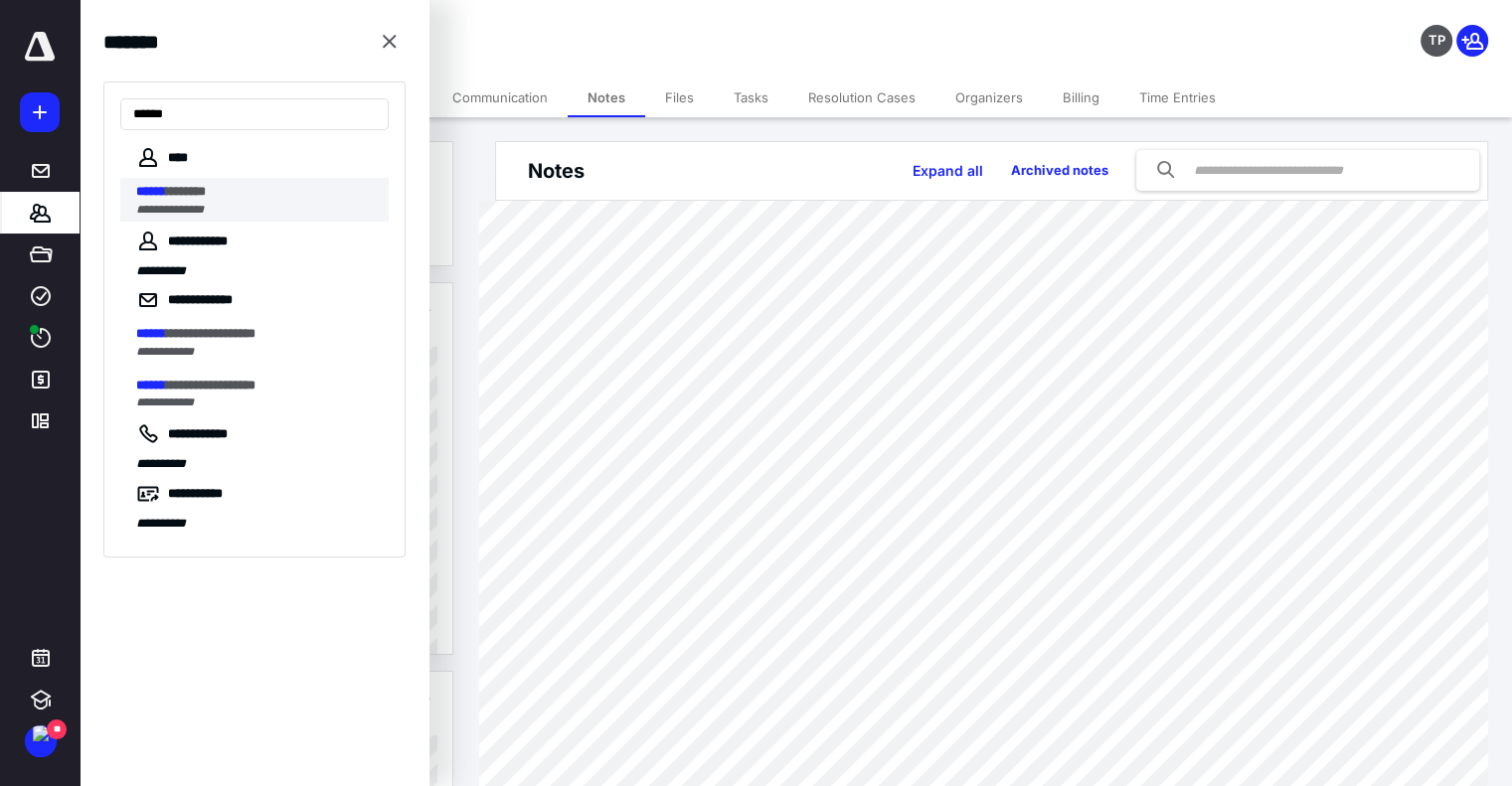 click on "**********" at bounding box center (256, 210) 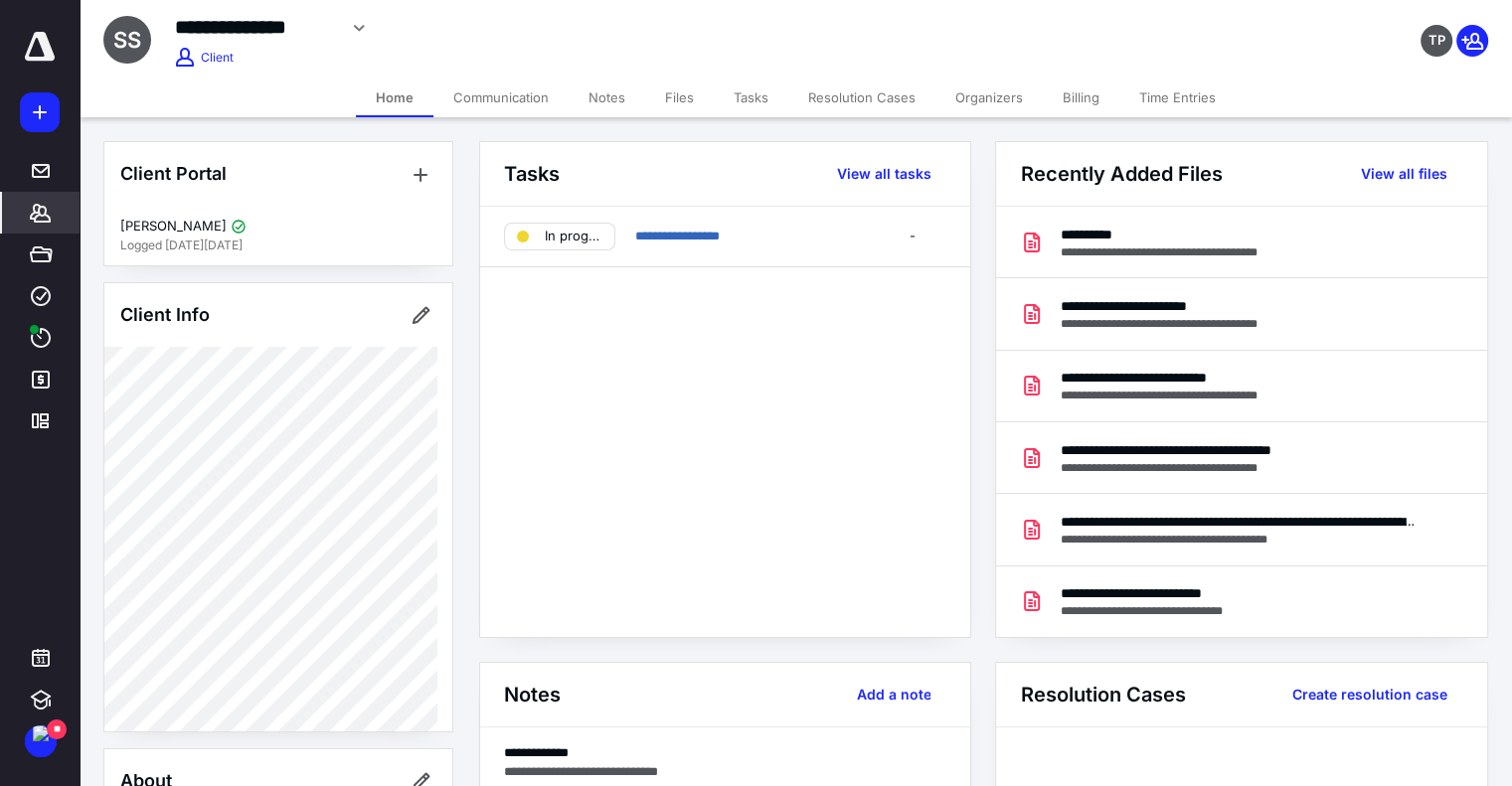 click on "Tasks" at bounding box center (751, 97) 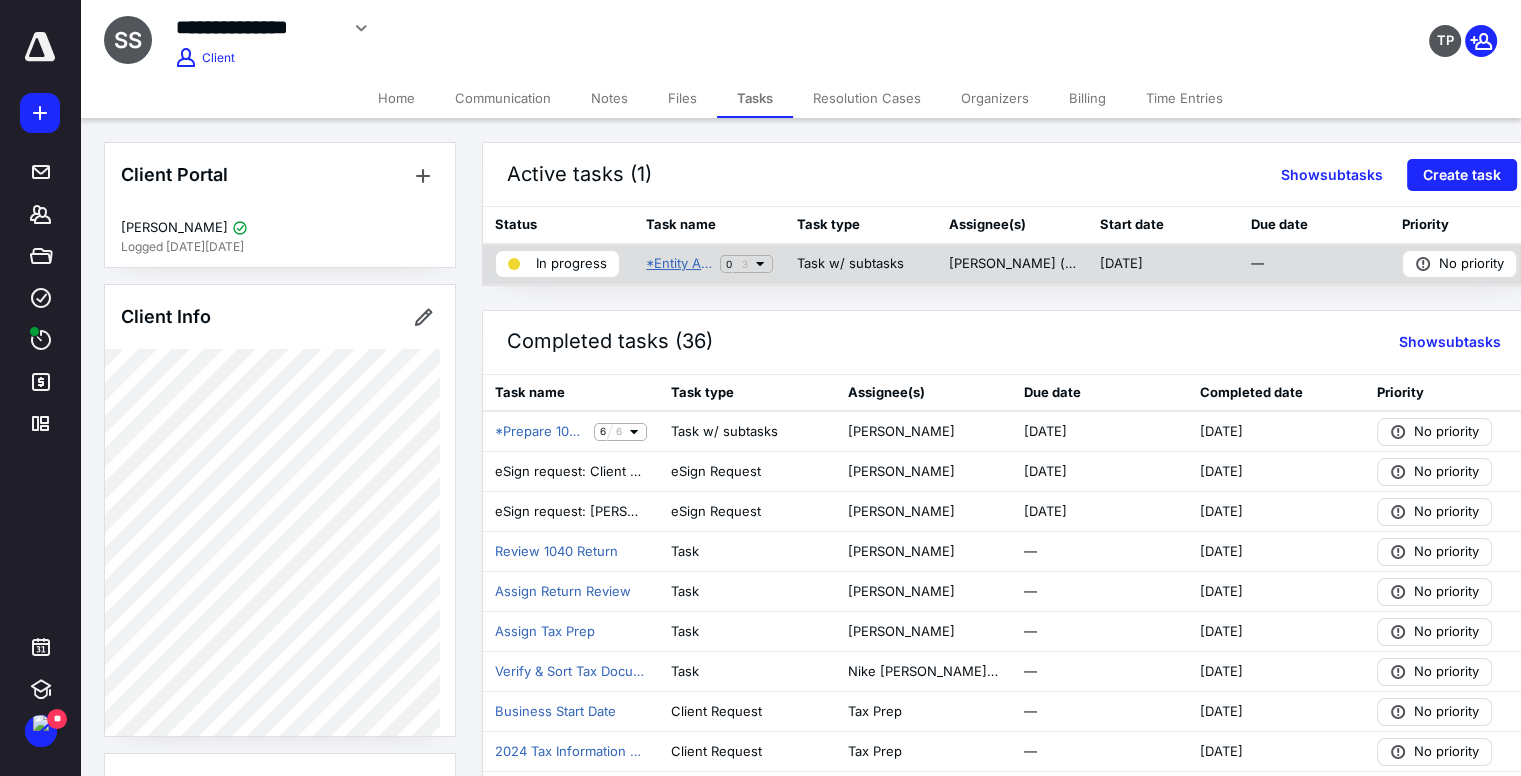 click on "*Entity Amendment" at bounding box center (679, 264) 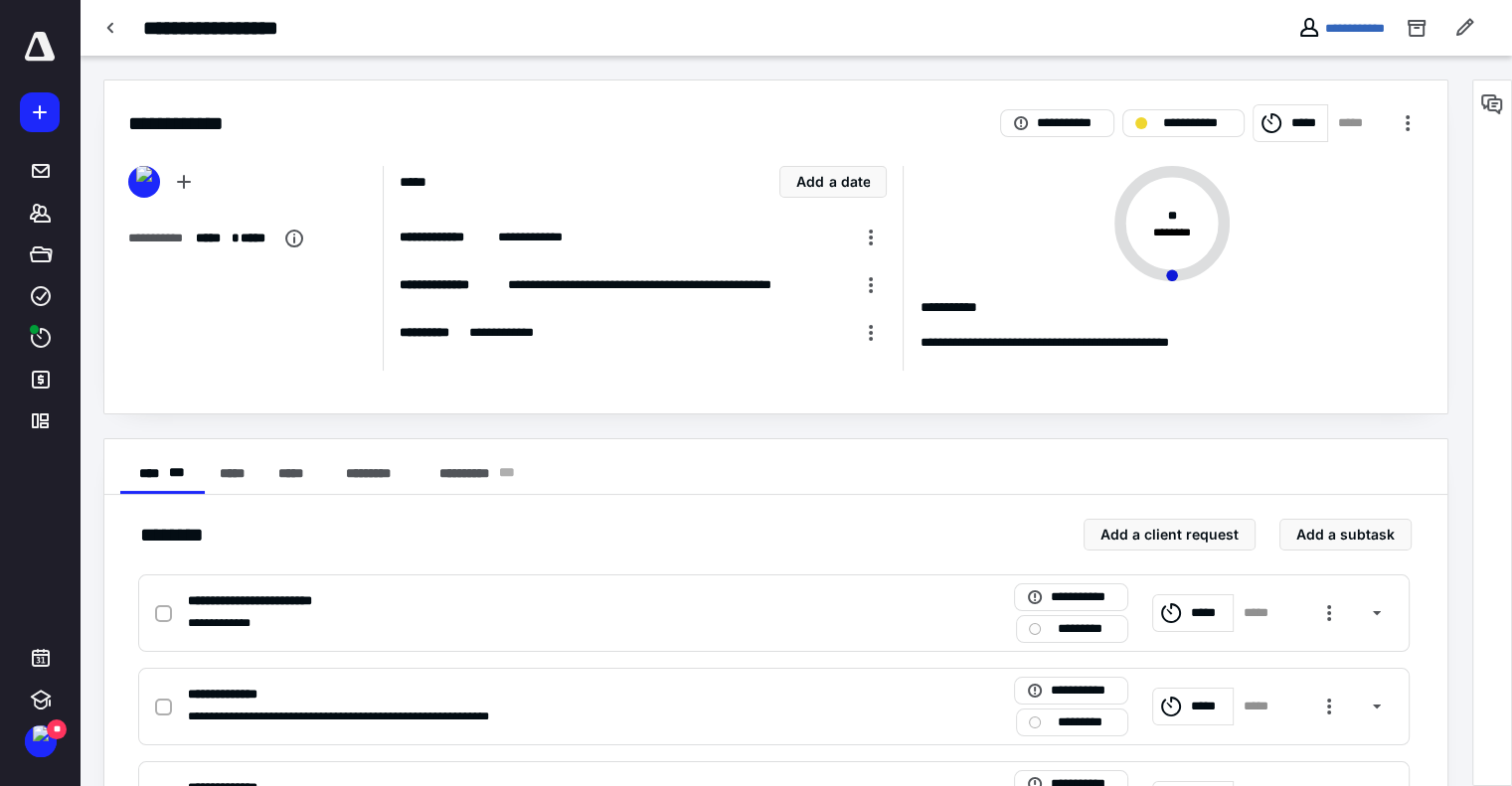 click on "*****" at bounding box center [1290, 123] 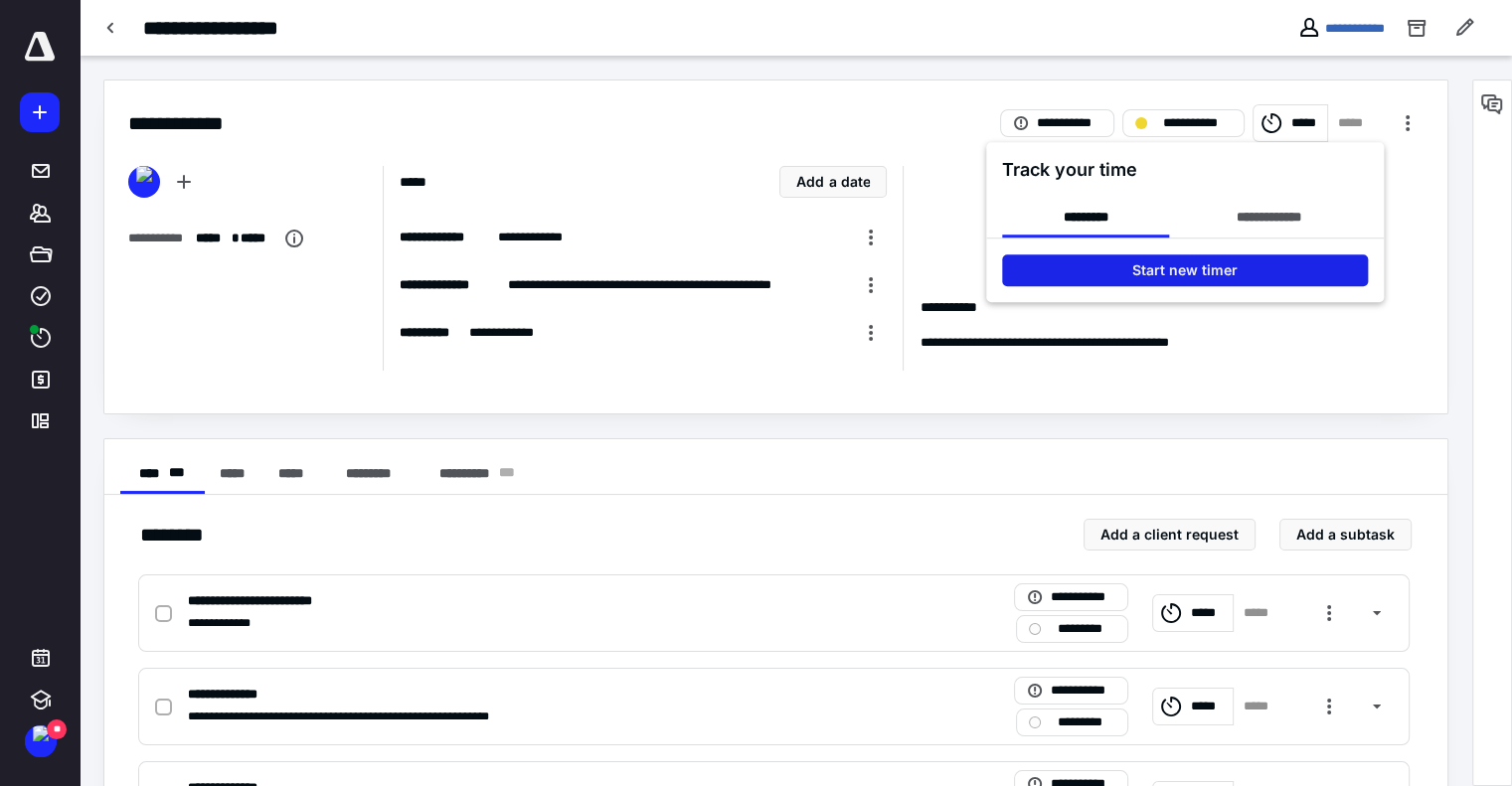 click on "Start new timer" at bounding box center (1185, 270) 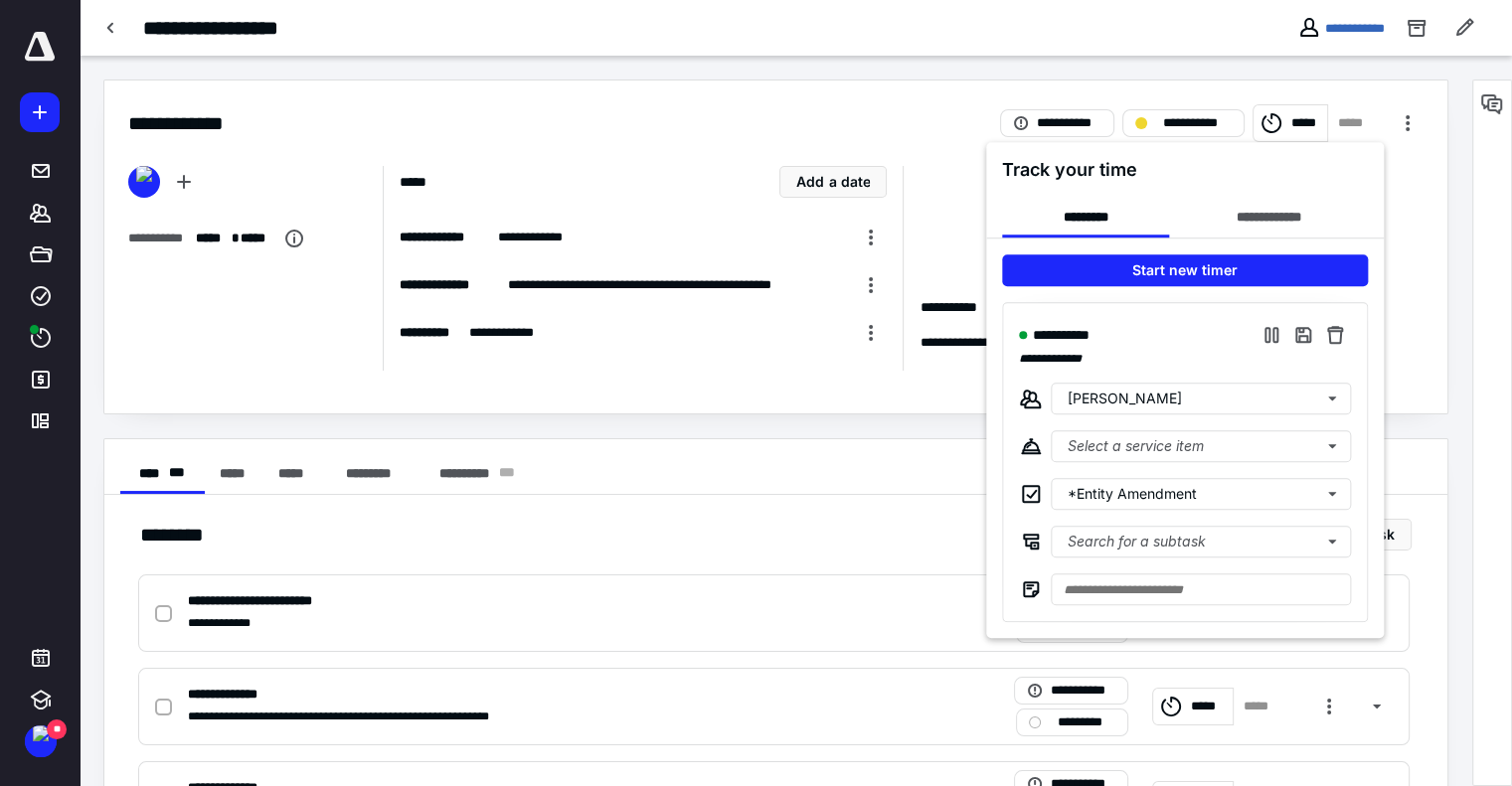 click at bounding box center [756, 393] 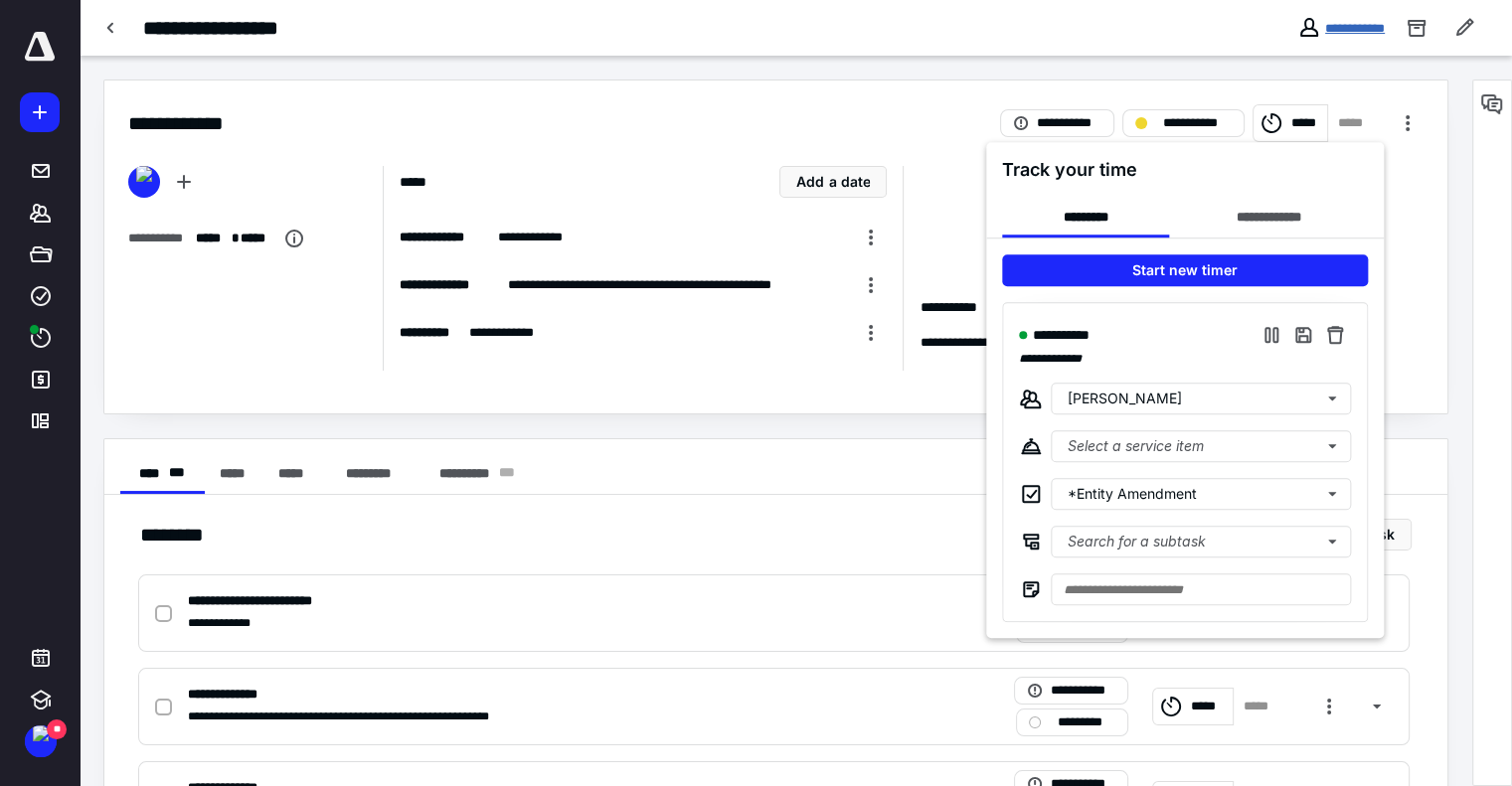click on "**********" at bounding box center (1355, 28) 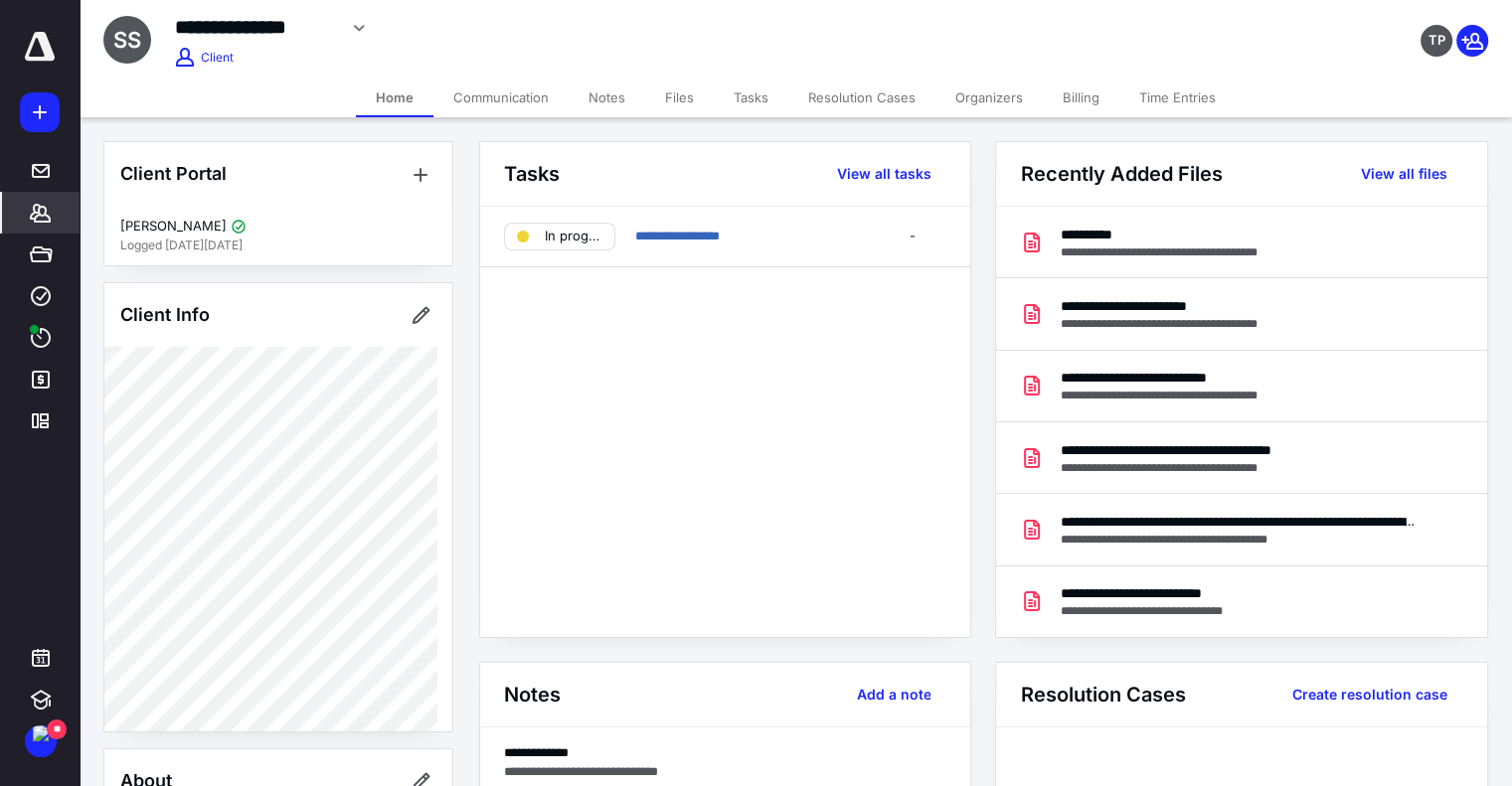 click on "Files" at bounding box center (679, 97) 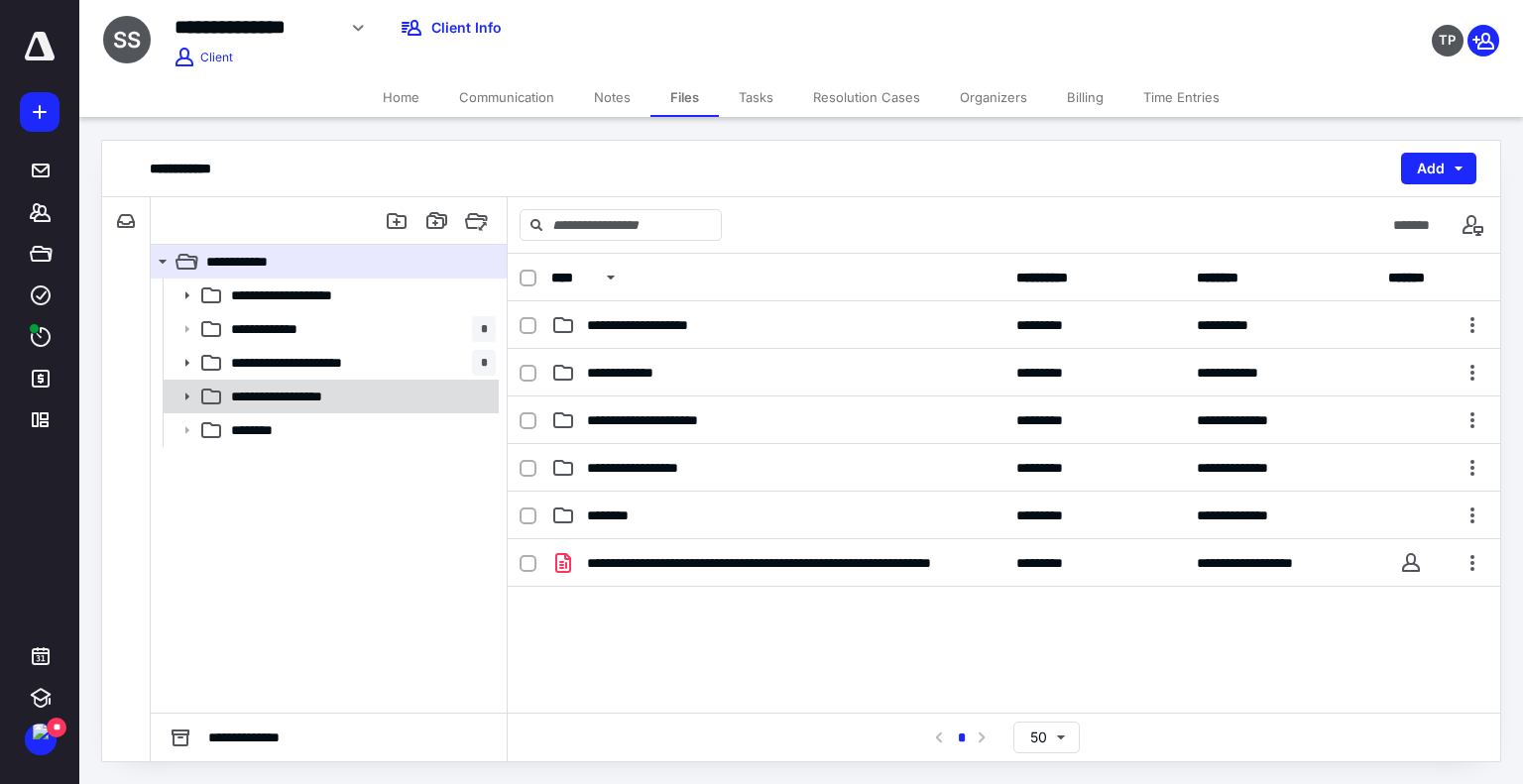 click 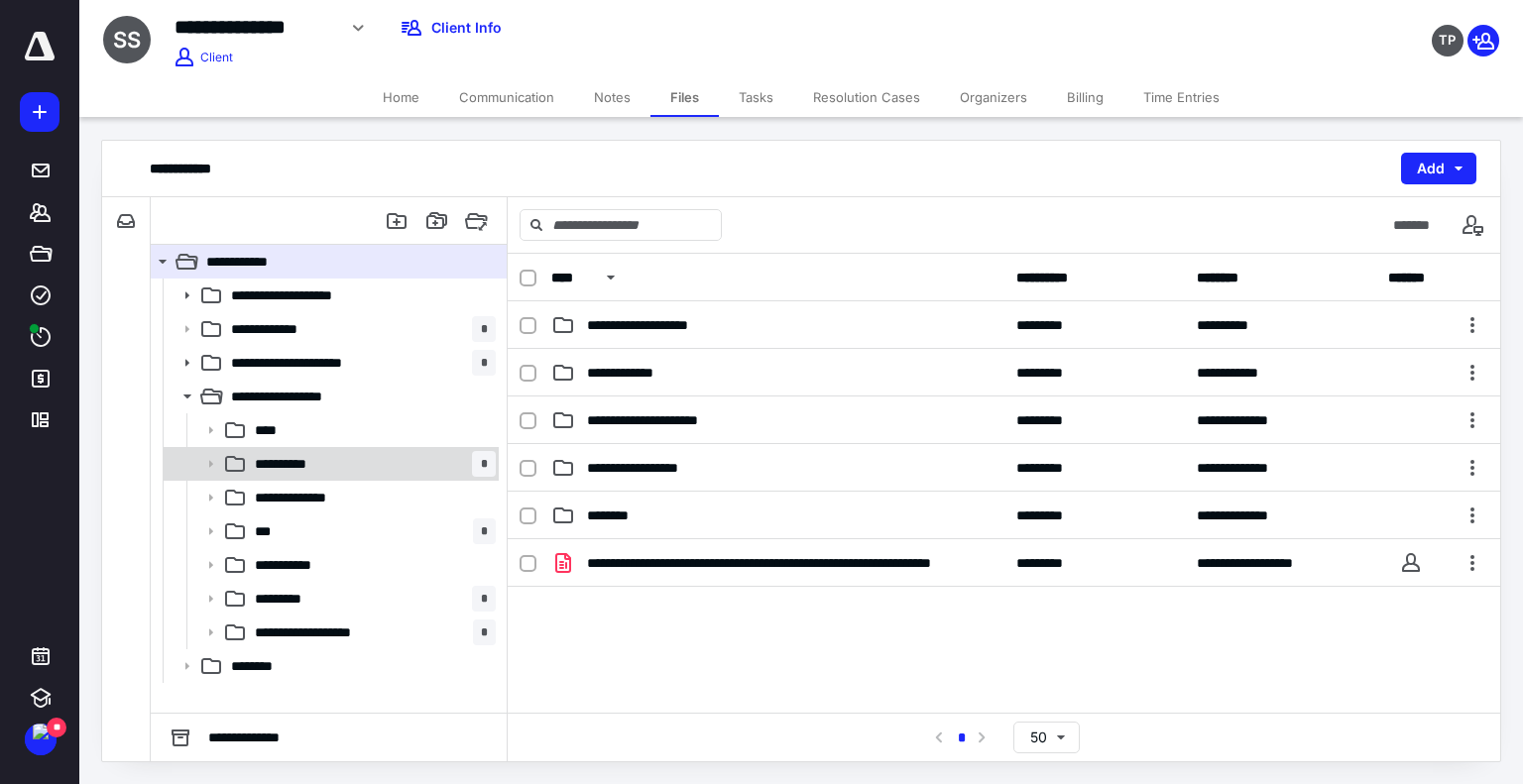 click 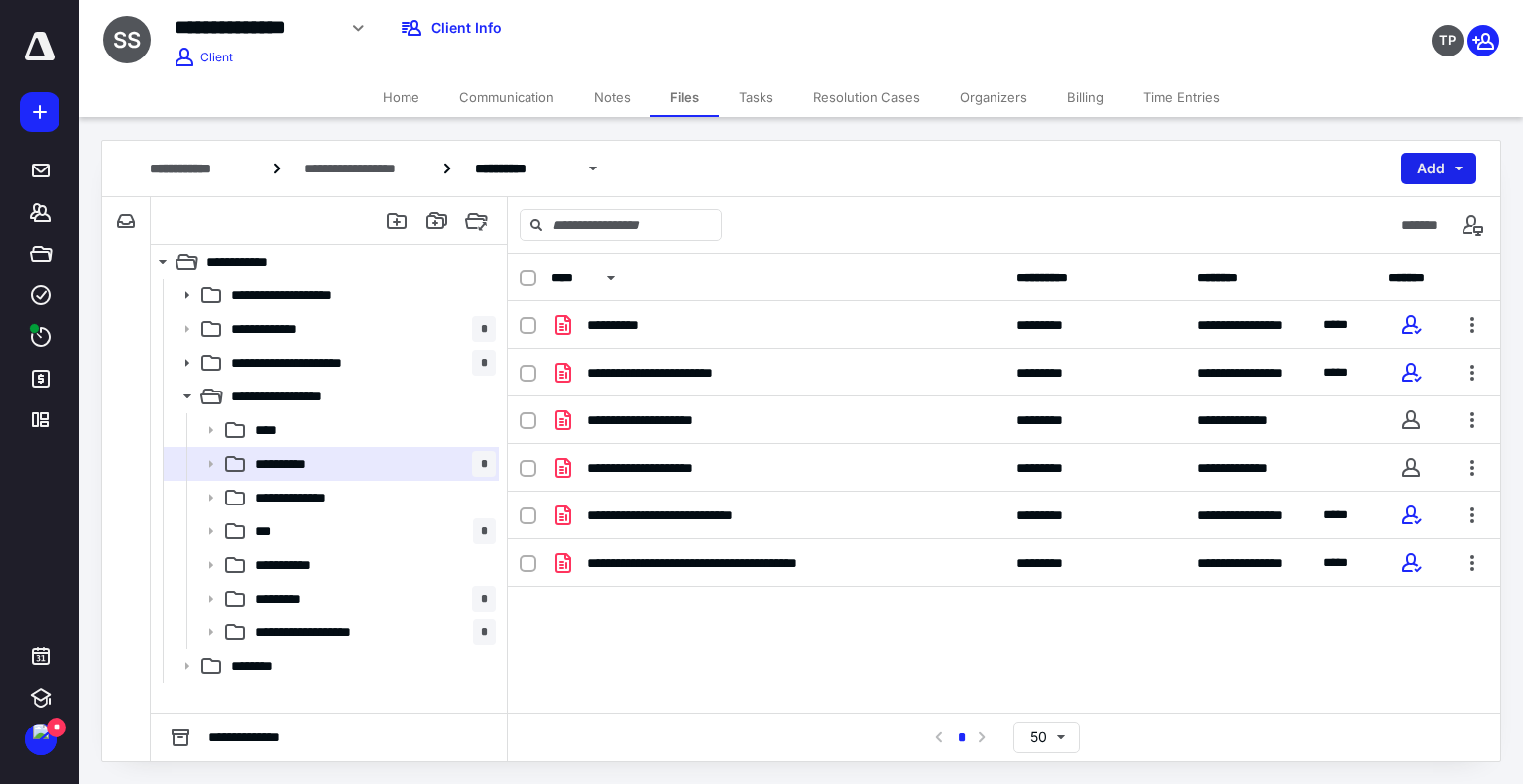 click on "Add" at bounding box center (1439, 168) 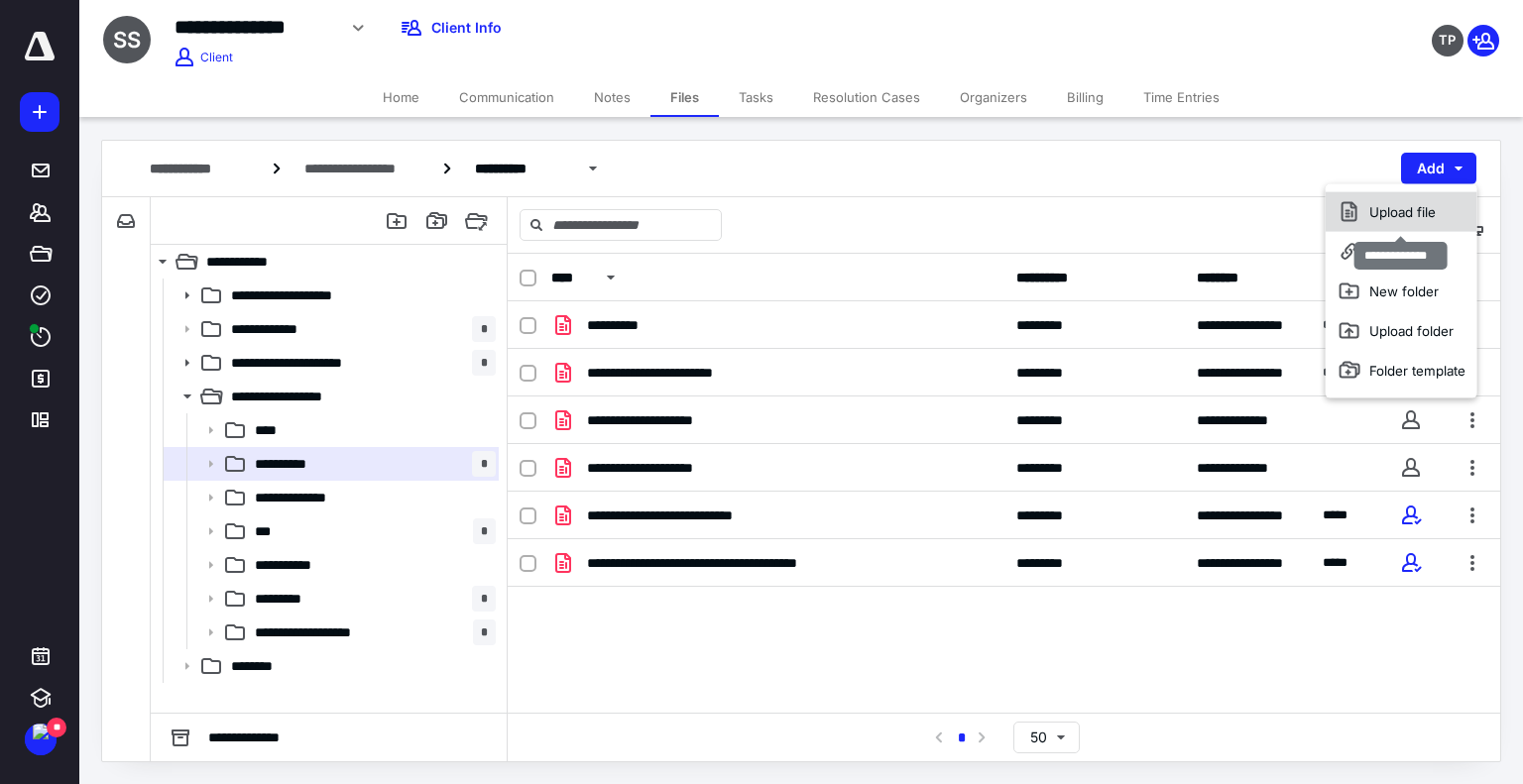 click on "Upload file" at bounding box center (1401, 212) 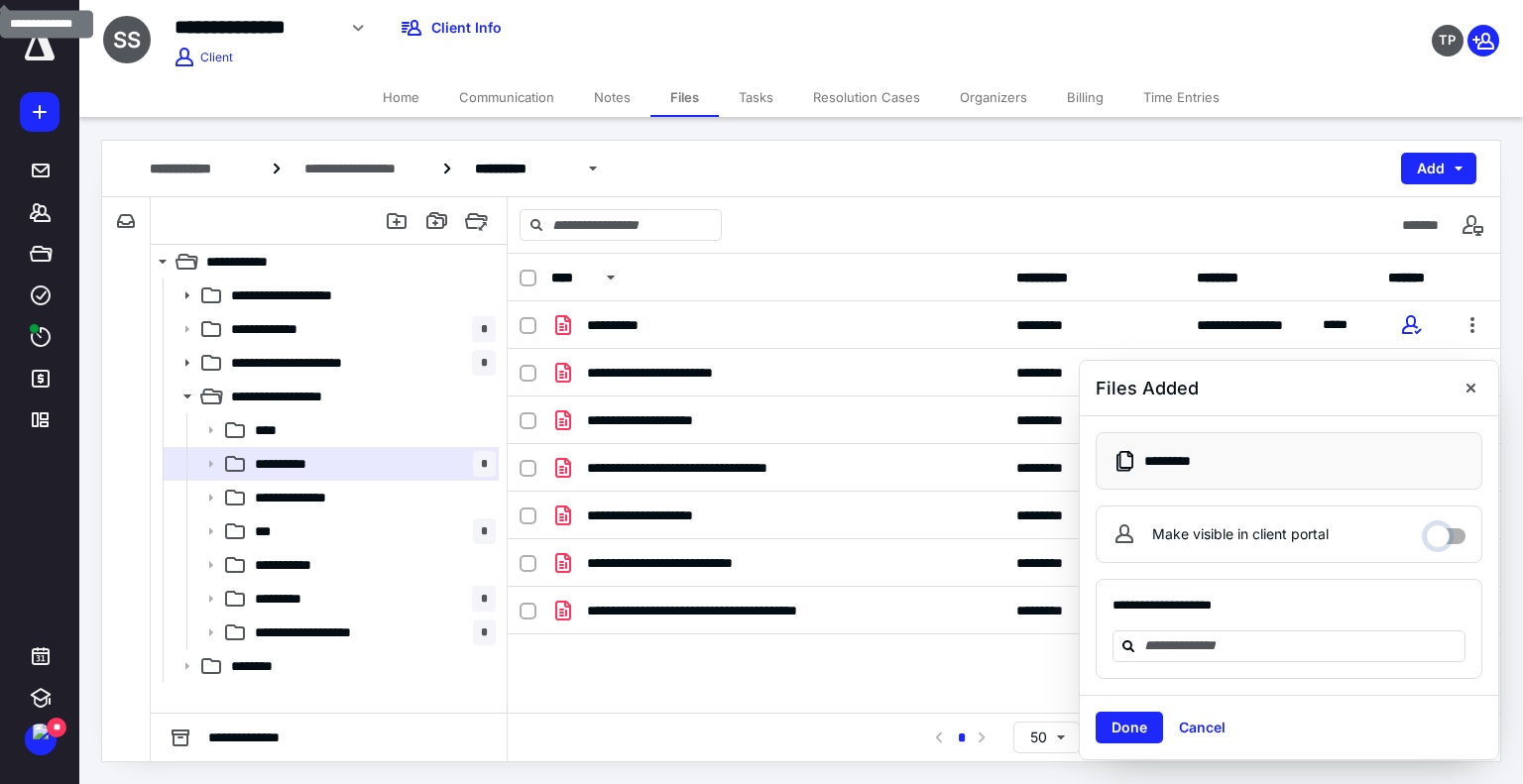 click on "Make visible in client portal" at bounding box center (1446, 531) 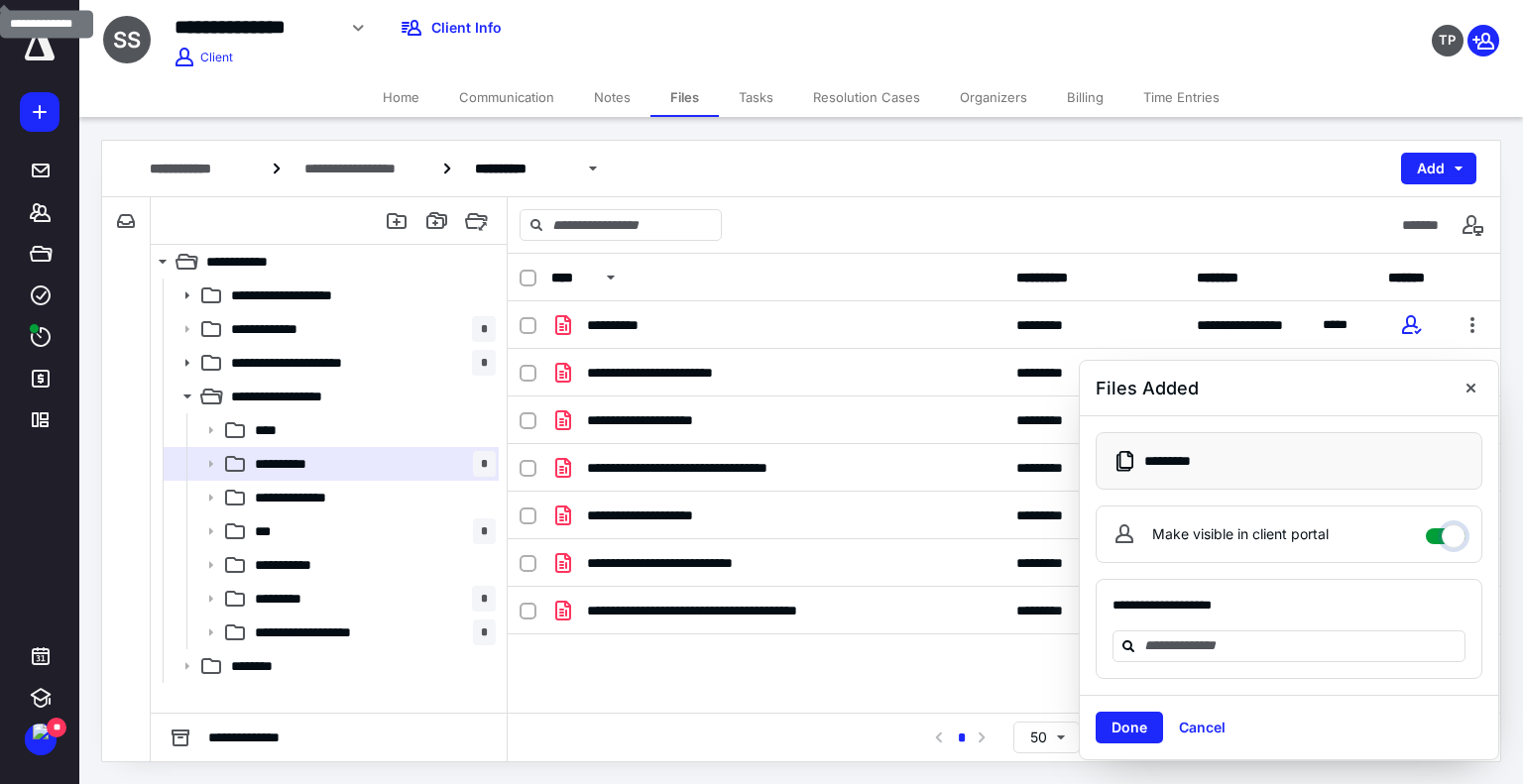 checkbox on "****" 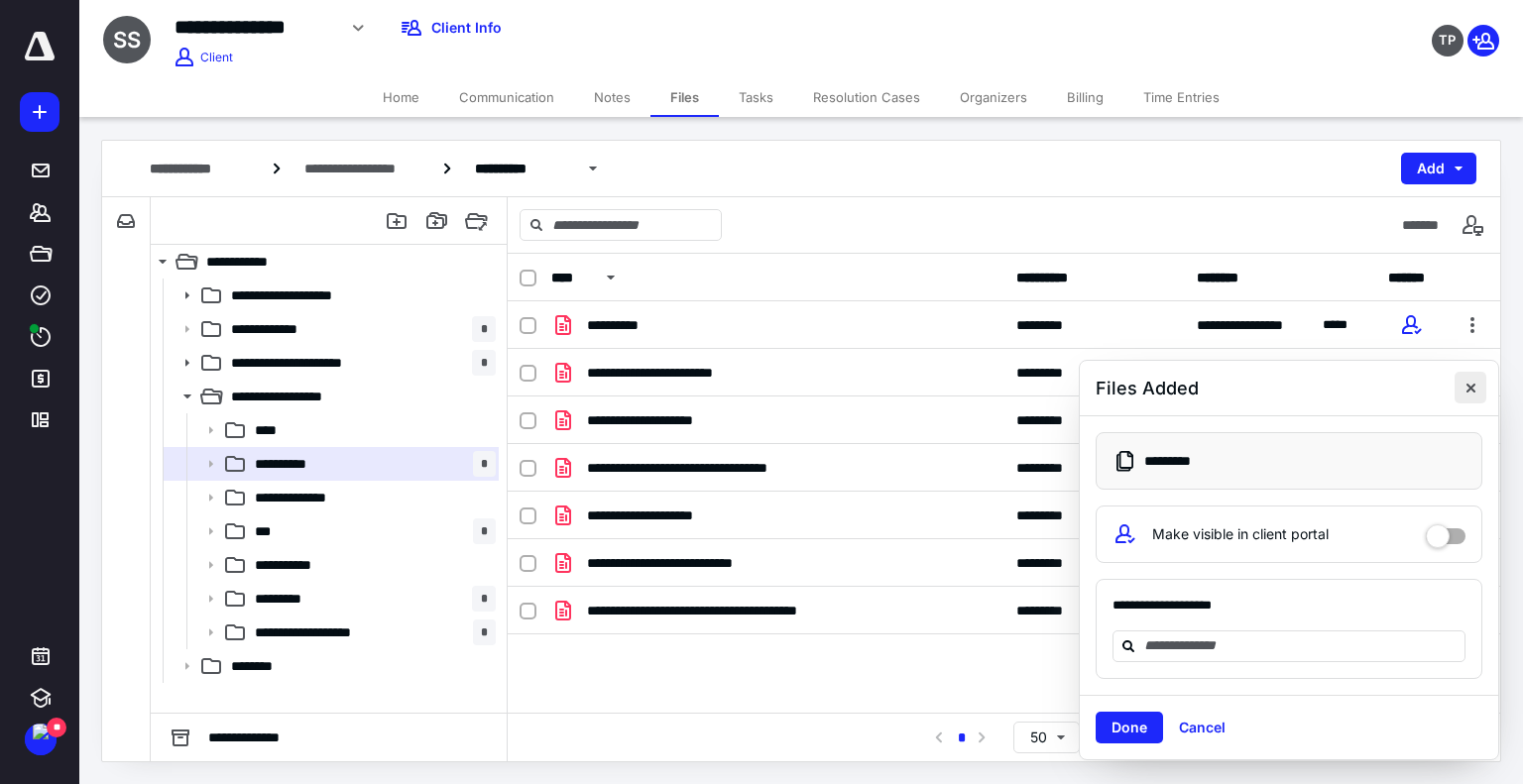 click at bounding box center [1470, 388] 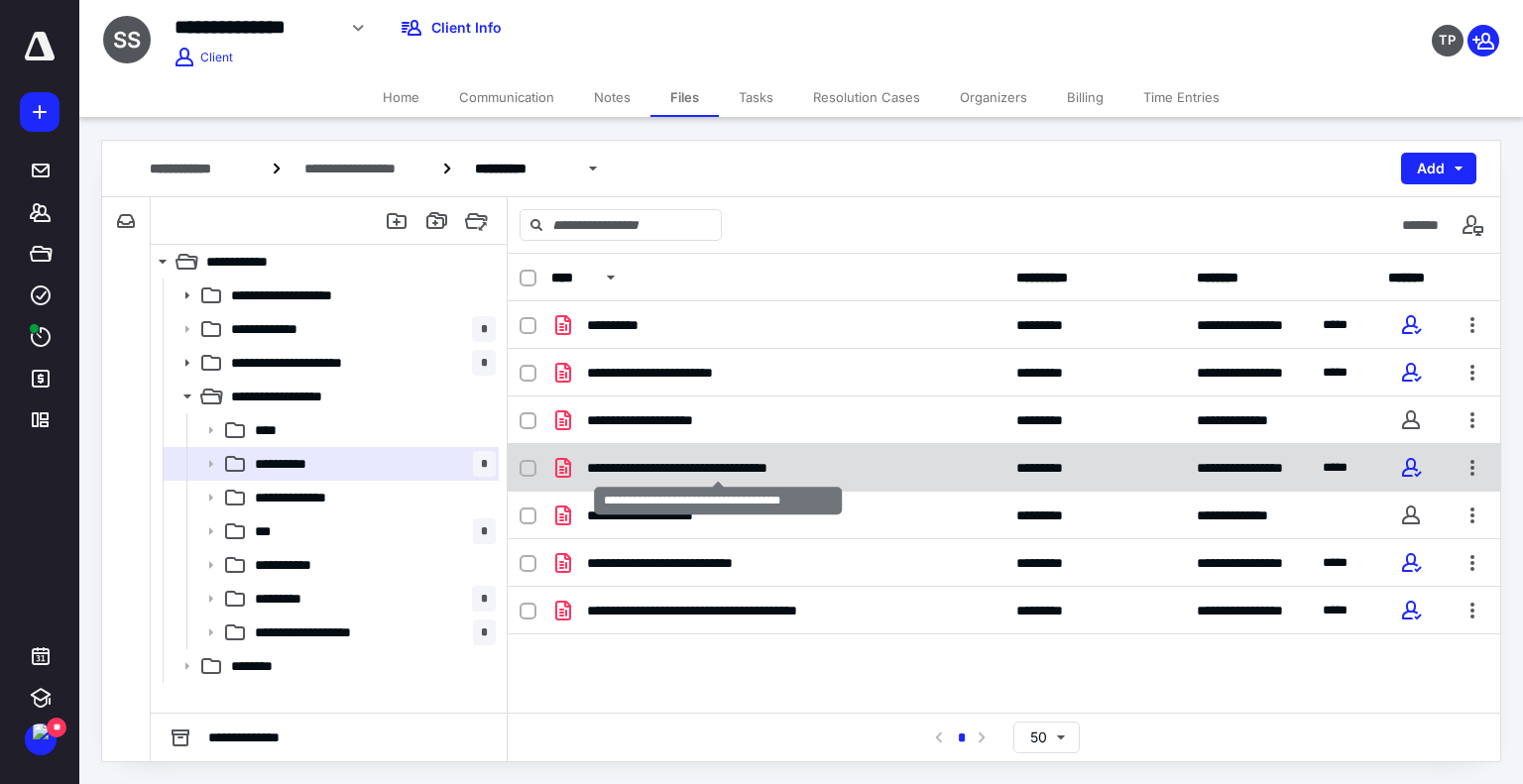 click on "**********" at bounding box center (718, 468) 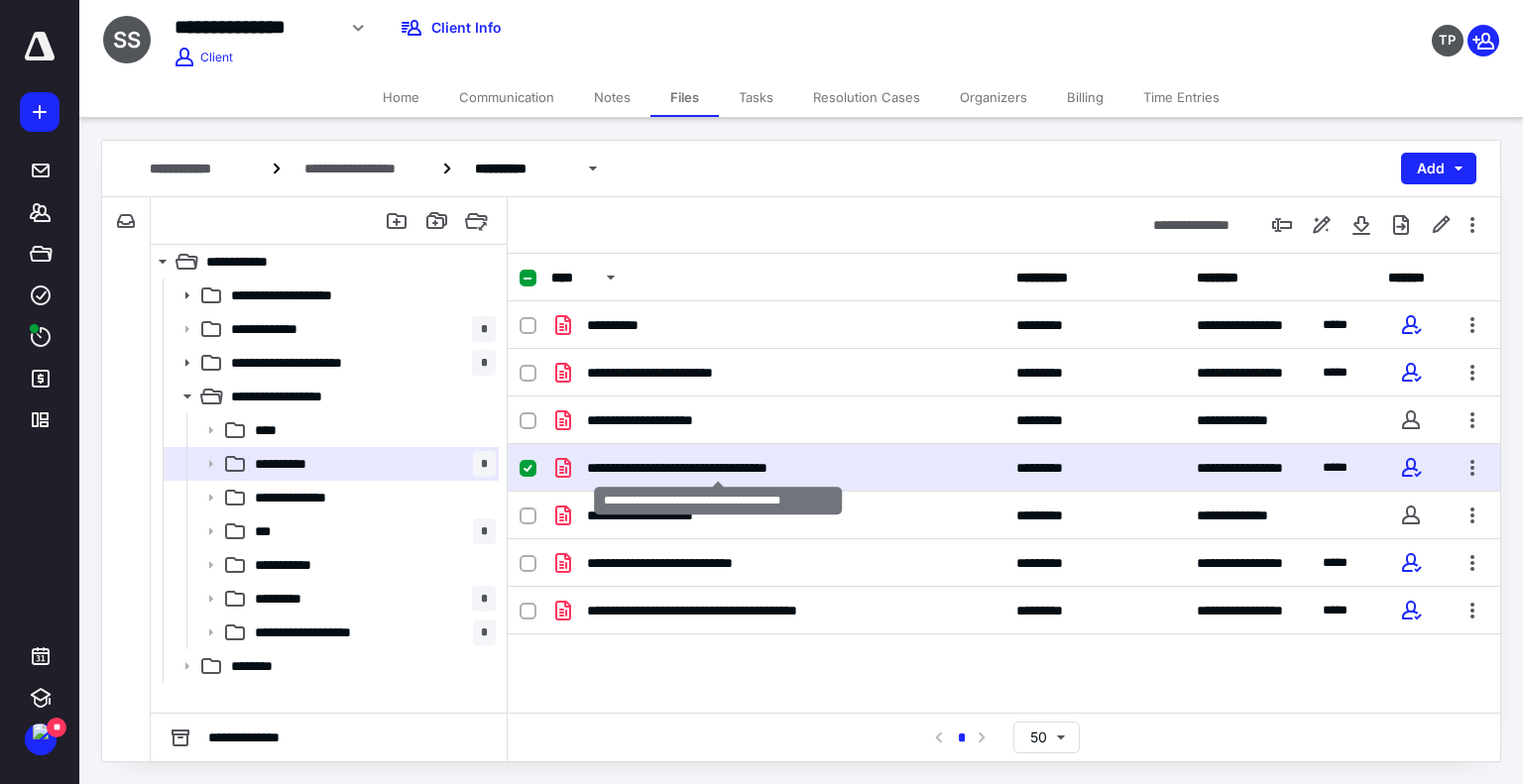 click on "**********" at bounding box center [718, 468] 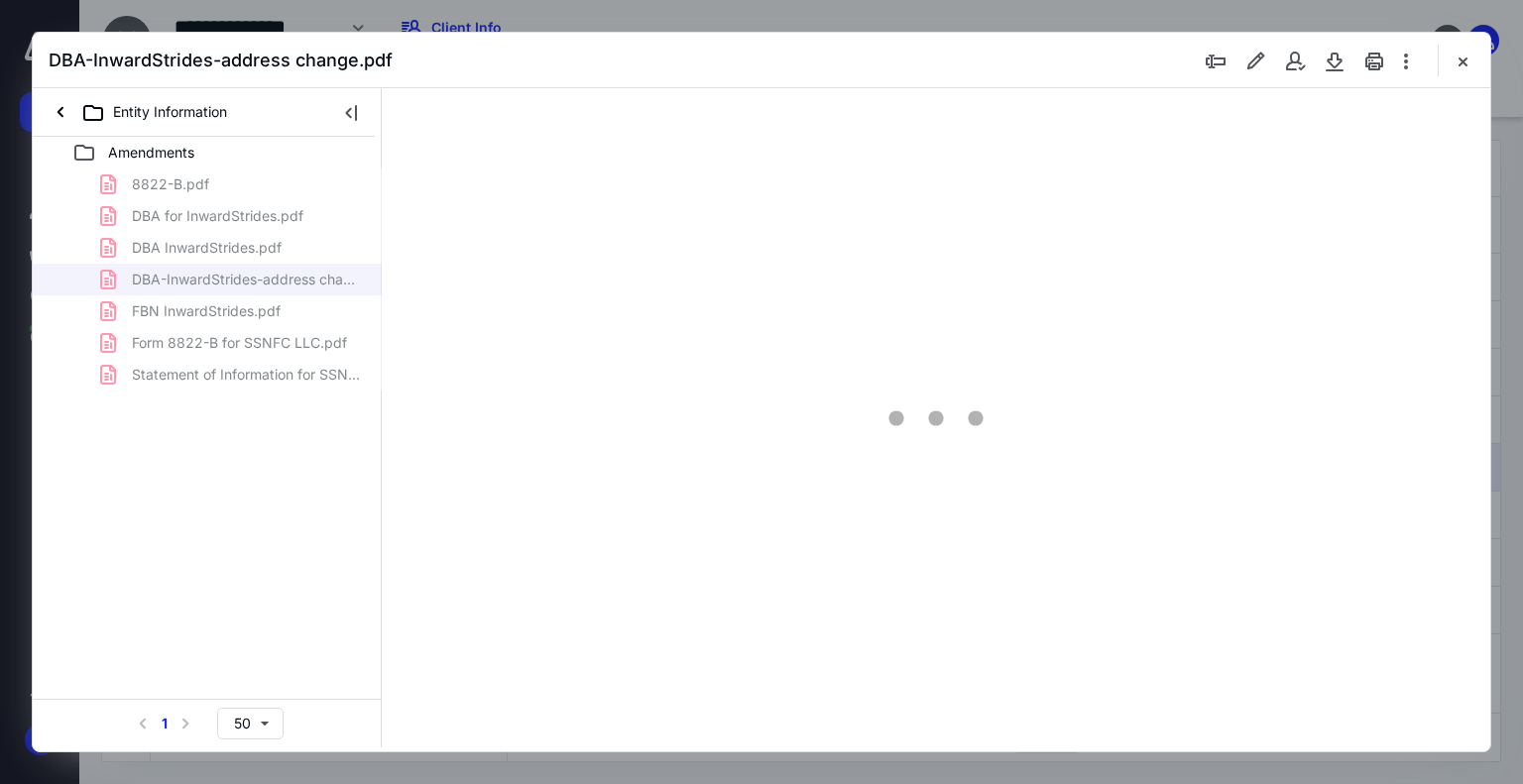 scroll, scrollTop: 0, scrollLeft: 0, axis: both 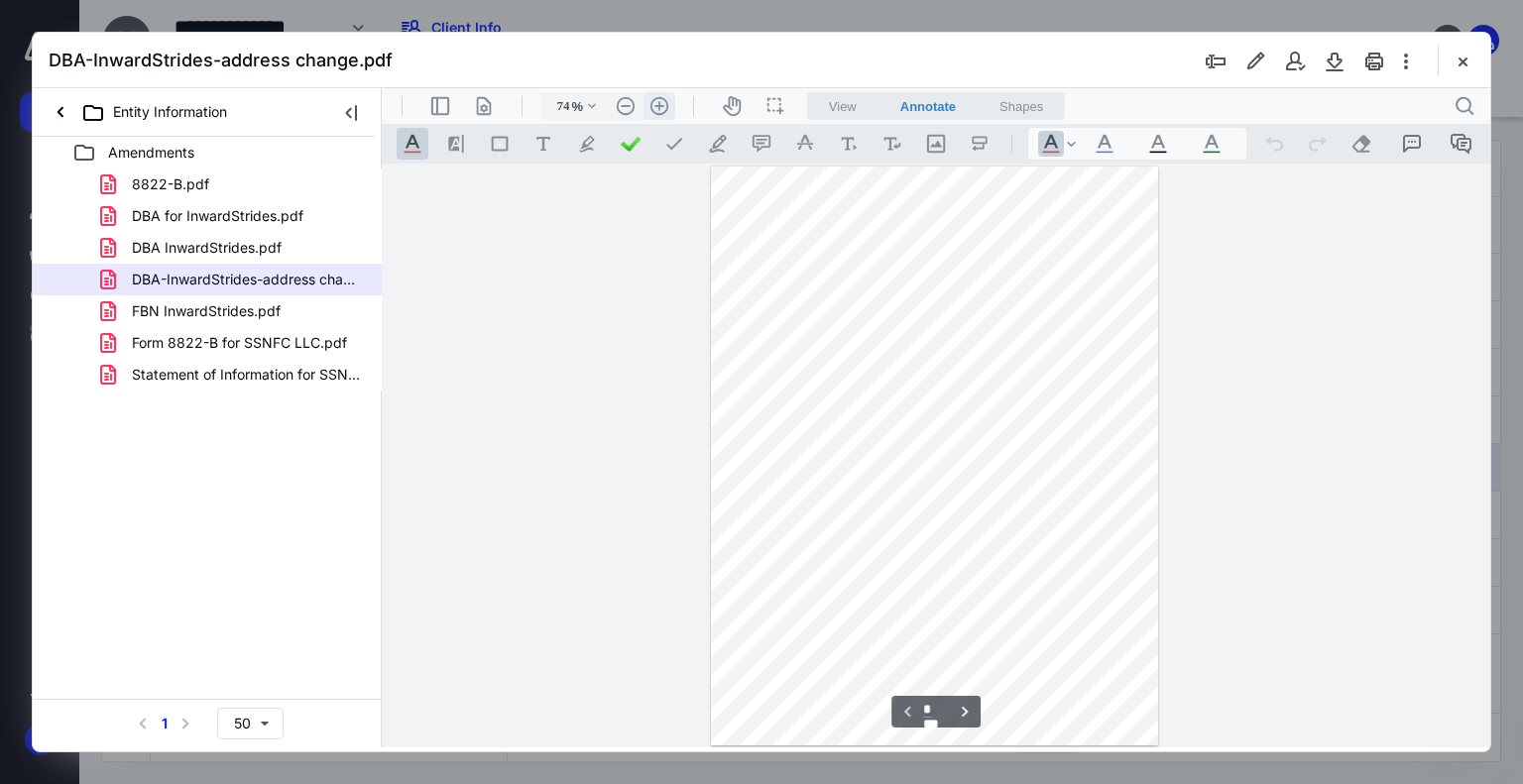 click on ".cls-1{fill:#abb0c4;} icon - header - zoom - in - line" at bounding box center (659, 106) 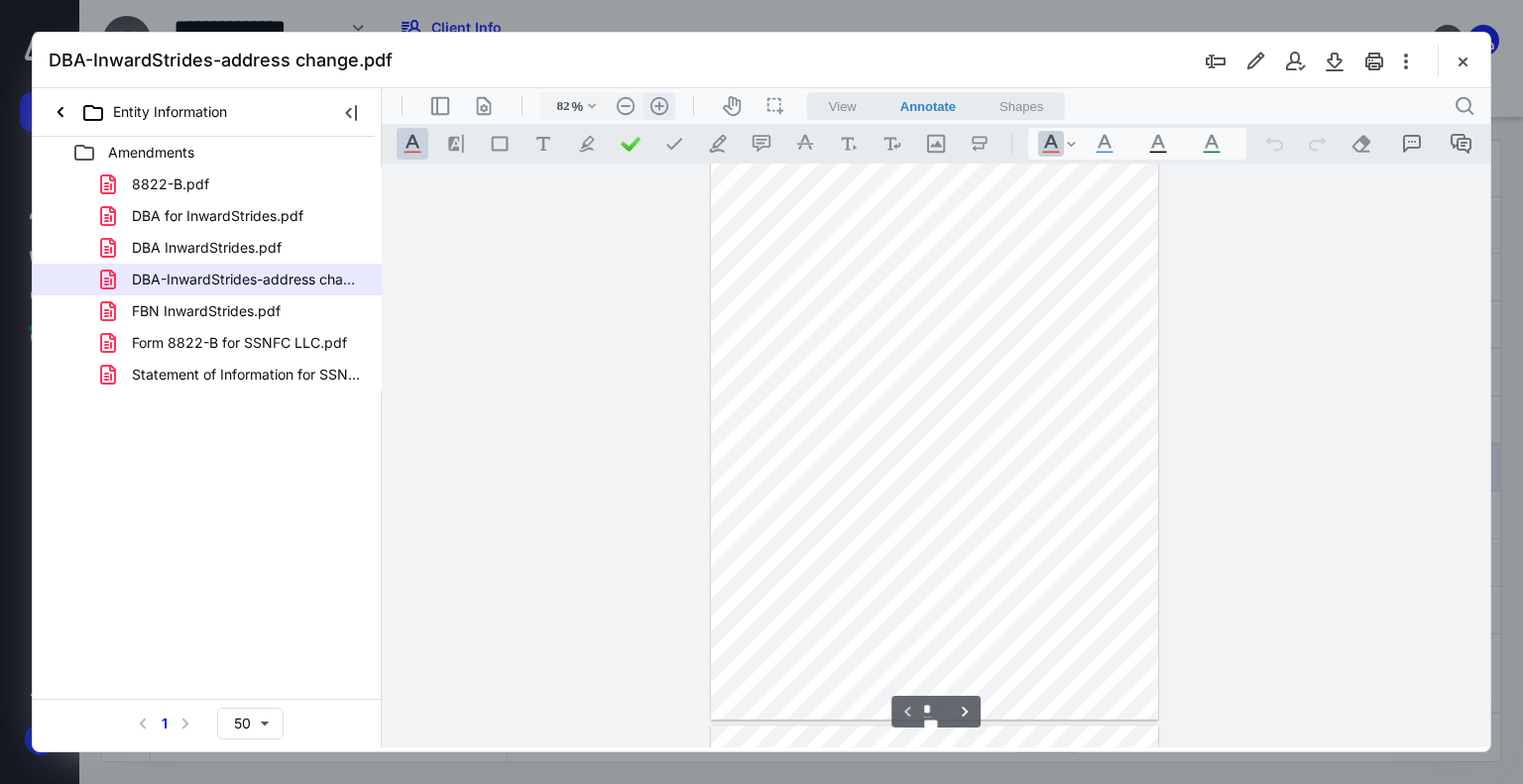 click on ".cls-1{fill:#abb0c4;} icon - header - zoom - in - line" at bounding box center (659, 106) 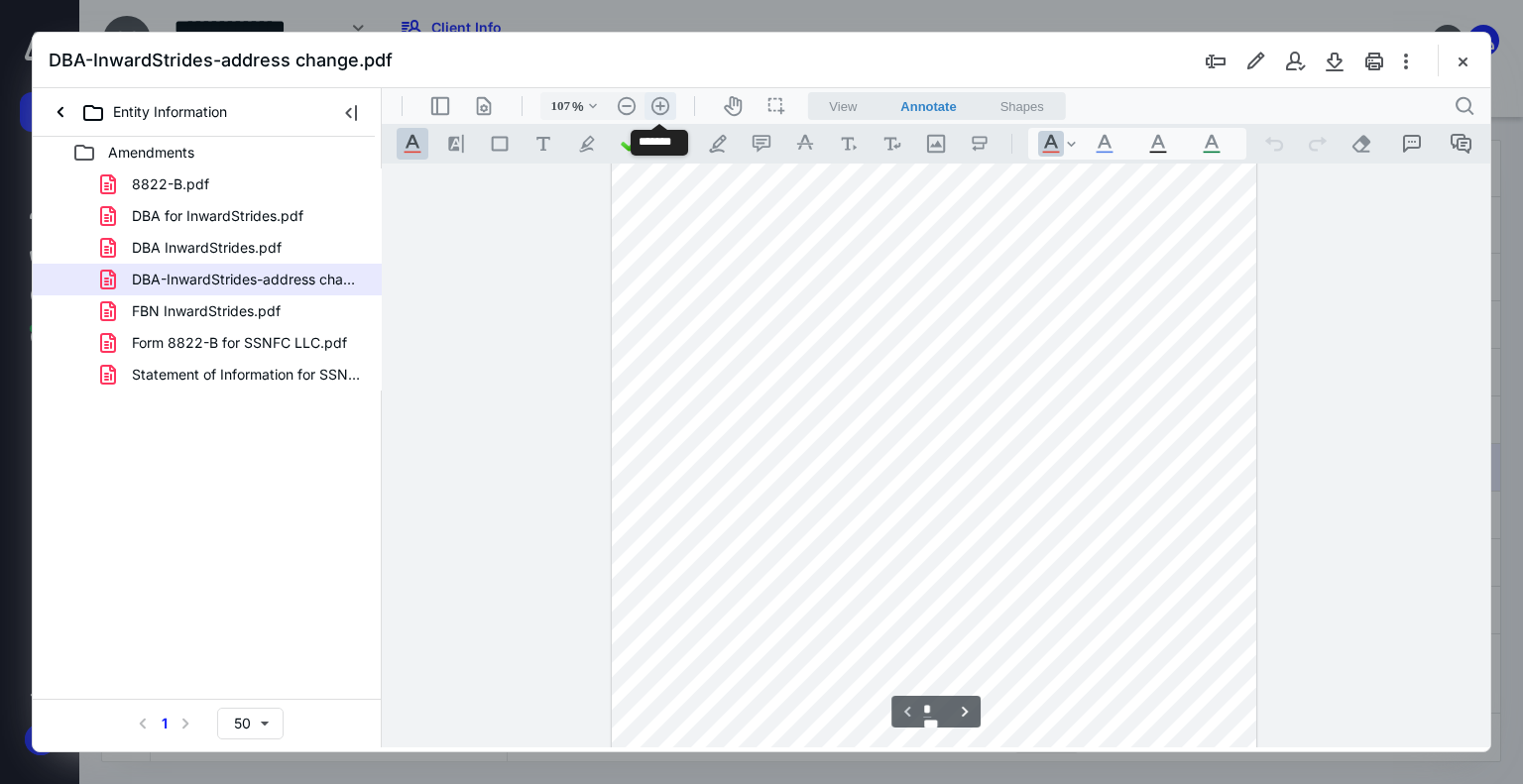 click on ".cls-1{fill:#abb0c4;} icon - header - zoom - in - line" at bounding box center (660, 106) 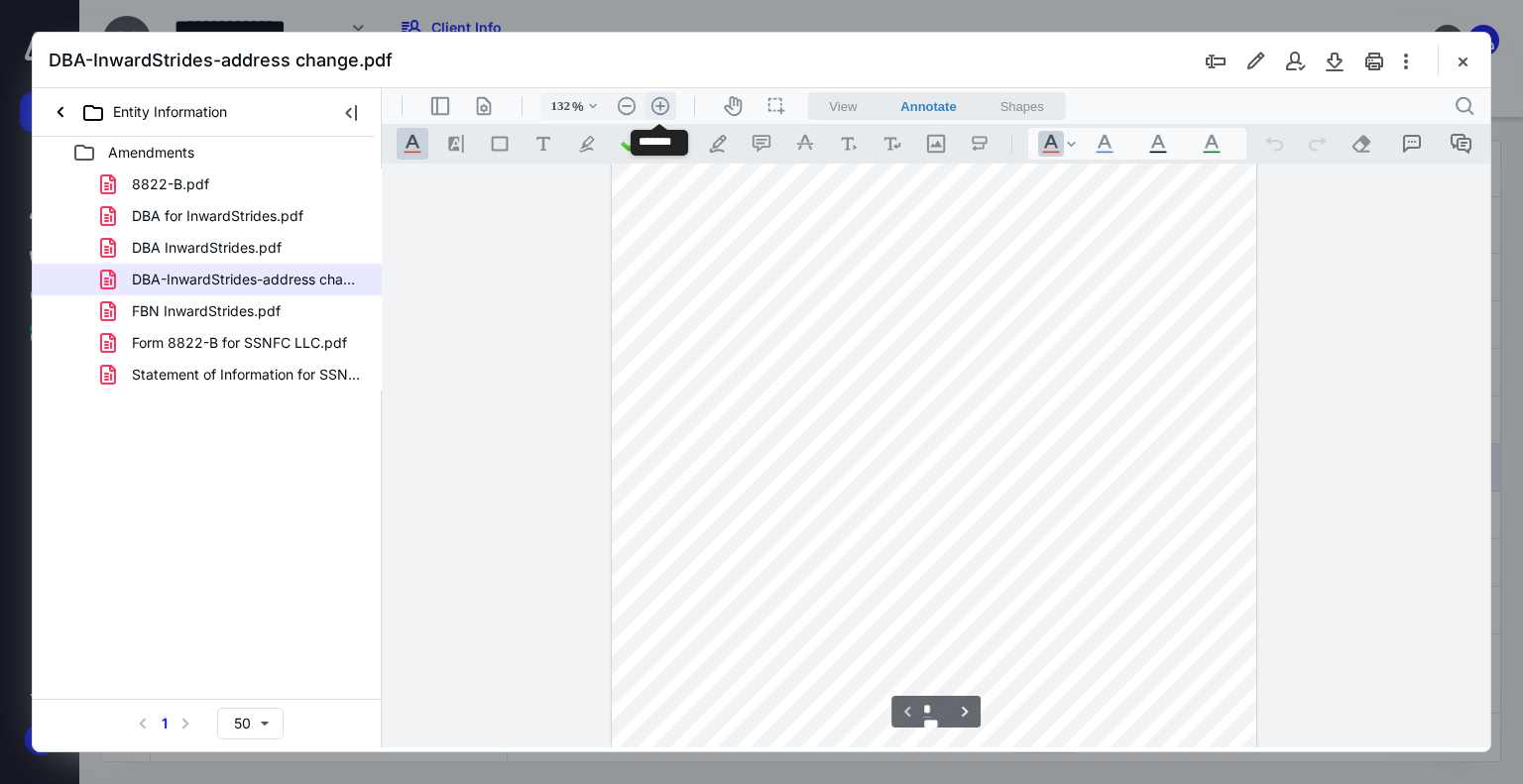 click on ".cls-1{fill:#abb0c4;} icon - header - zoom - in - line" at bounding box center [660, 106] 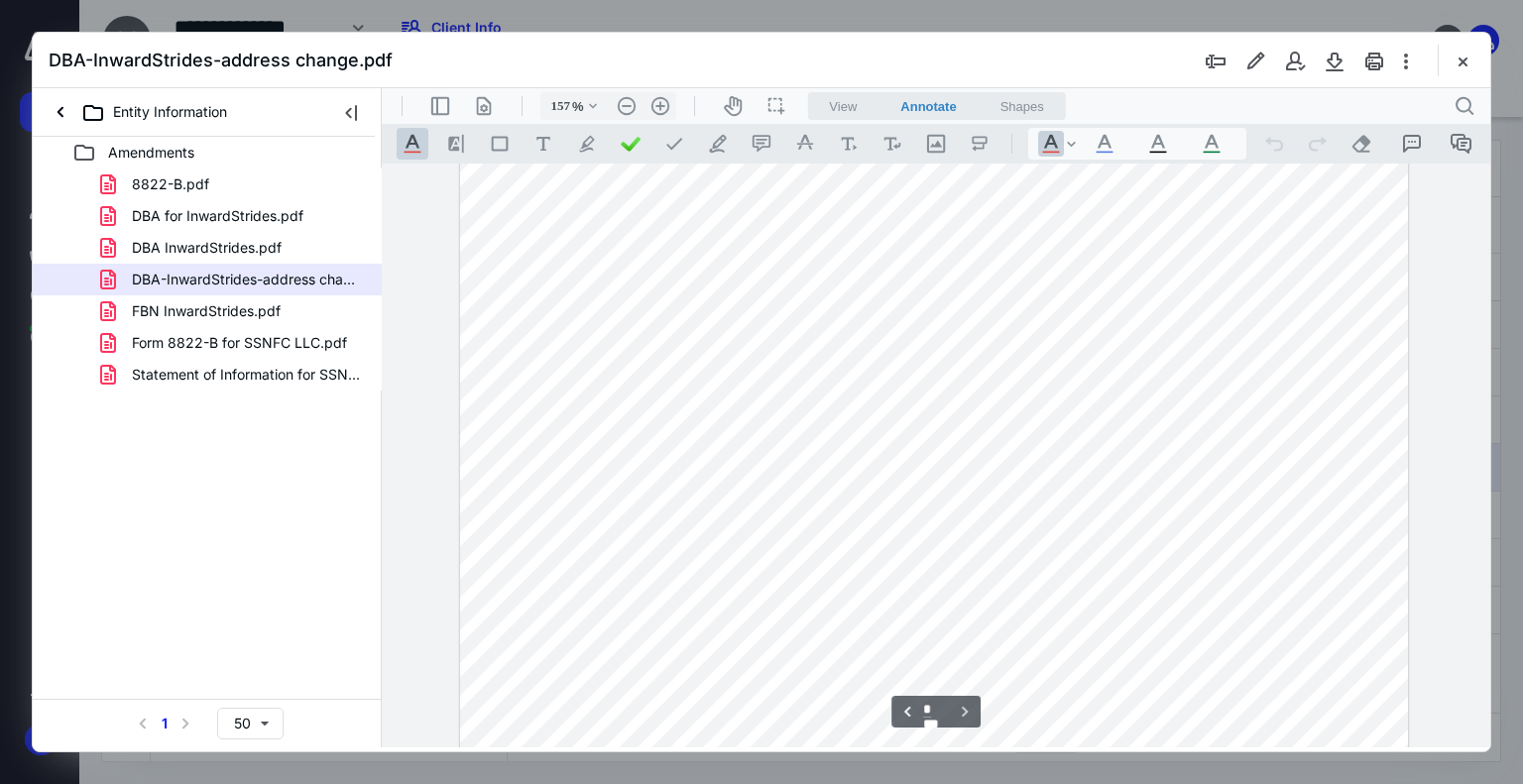 scroll, scrollTop: 1891, scrollLeft: 0, axis: vertical 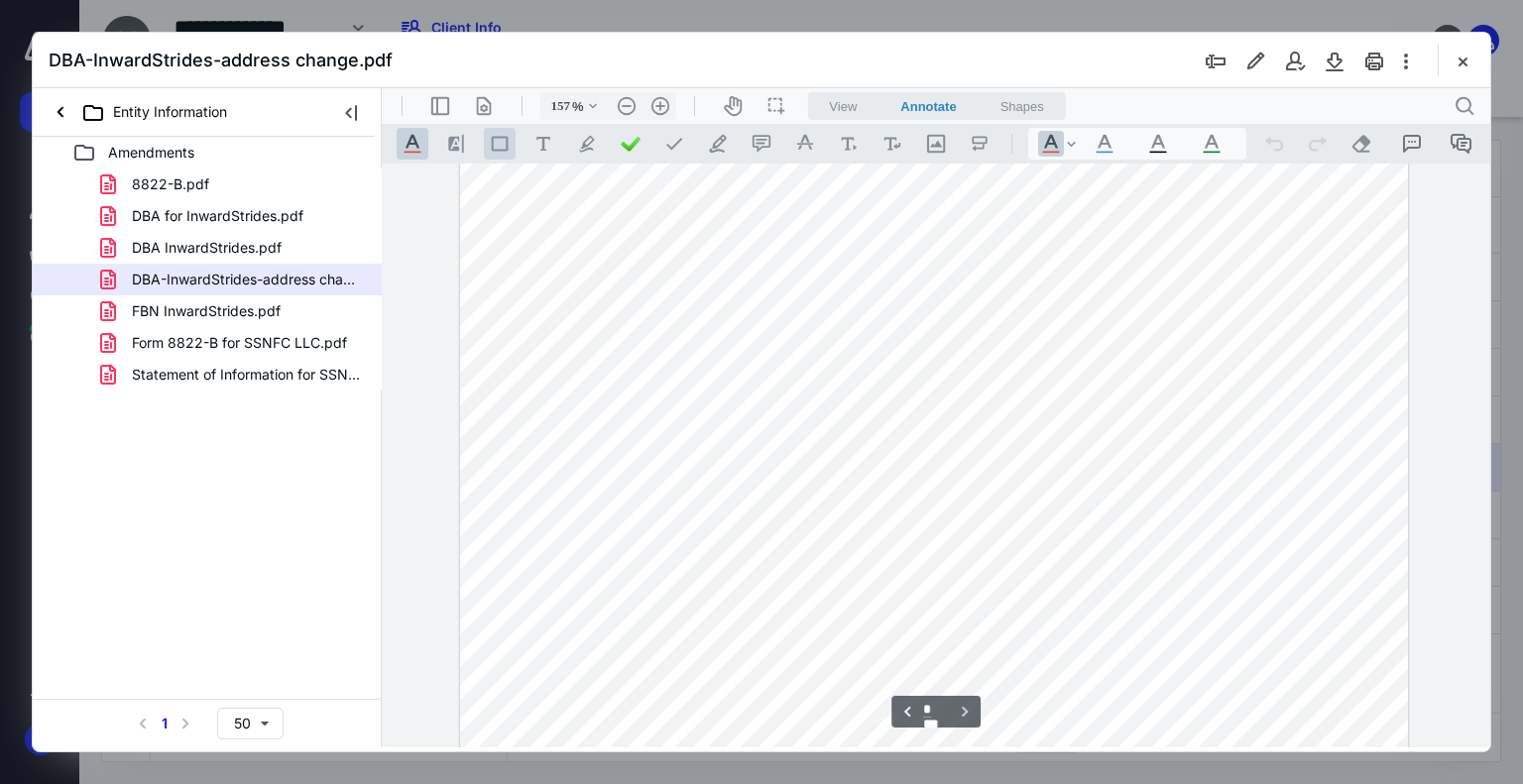 type on "*" 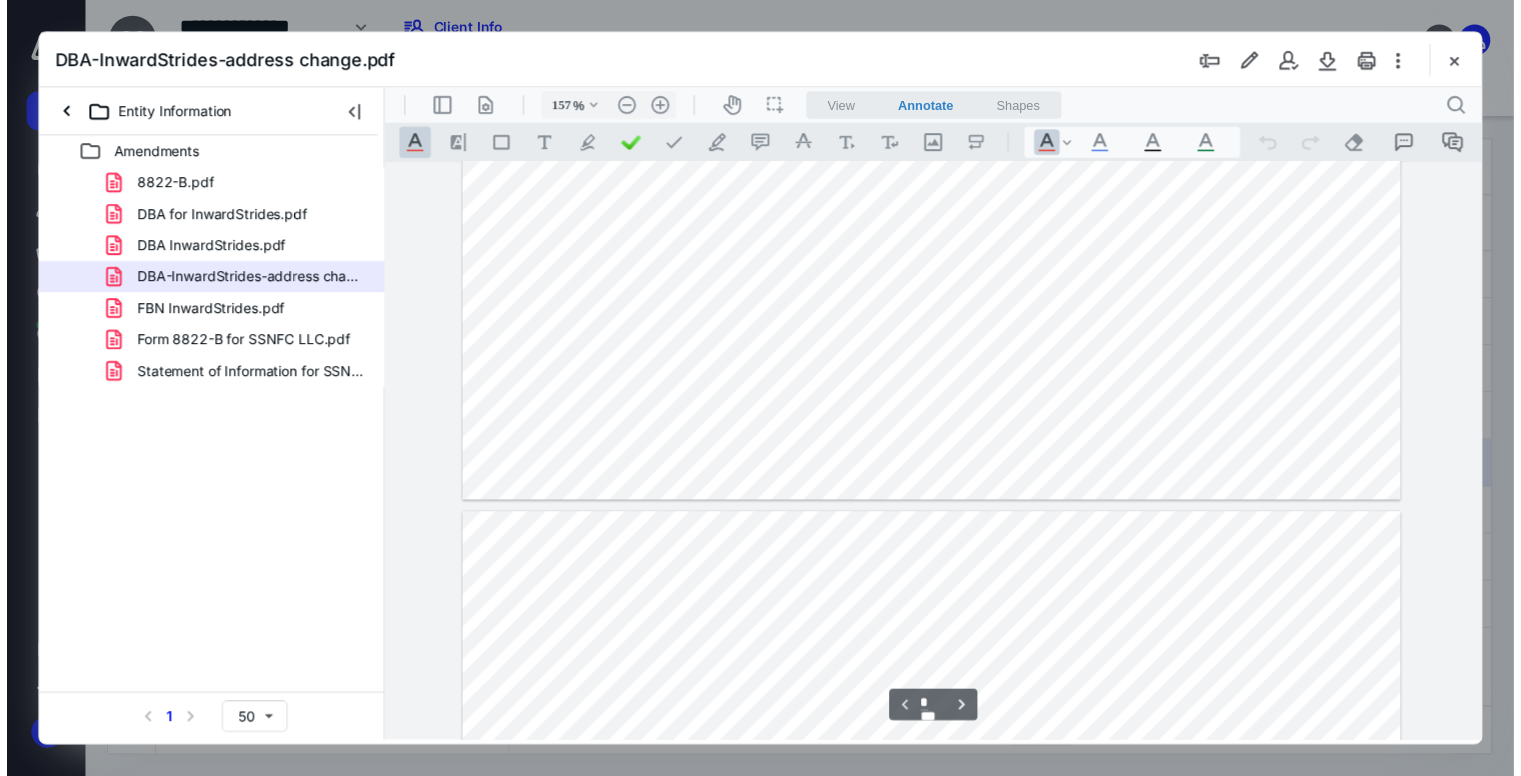 scroll, scrollTop: 900, scrollLeft: 0, axis: vertical 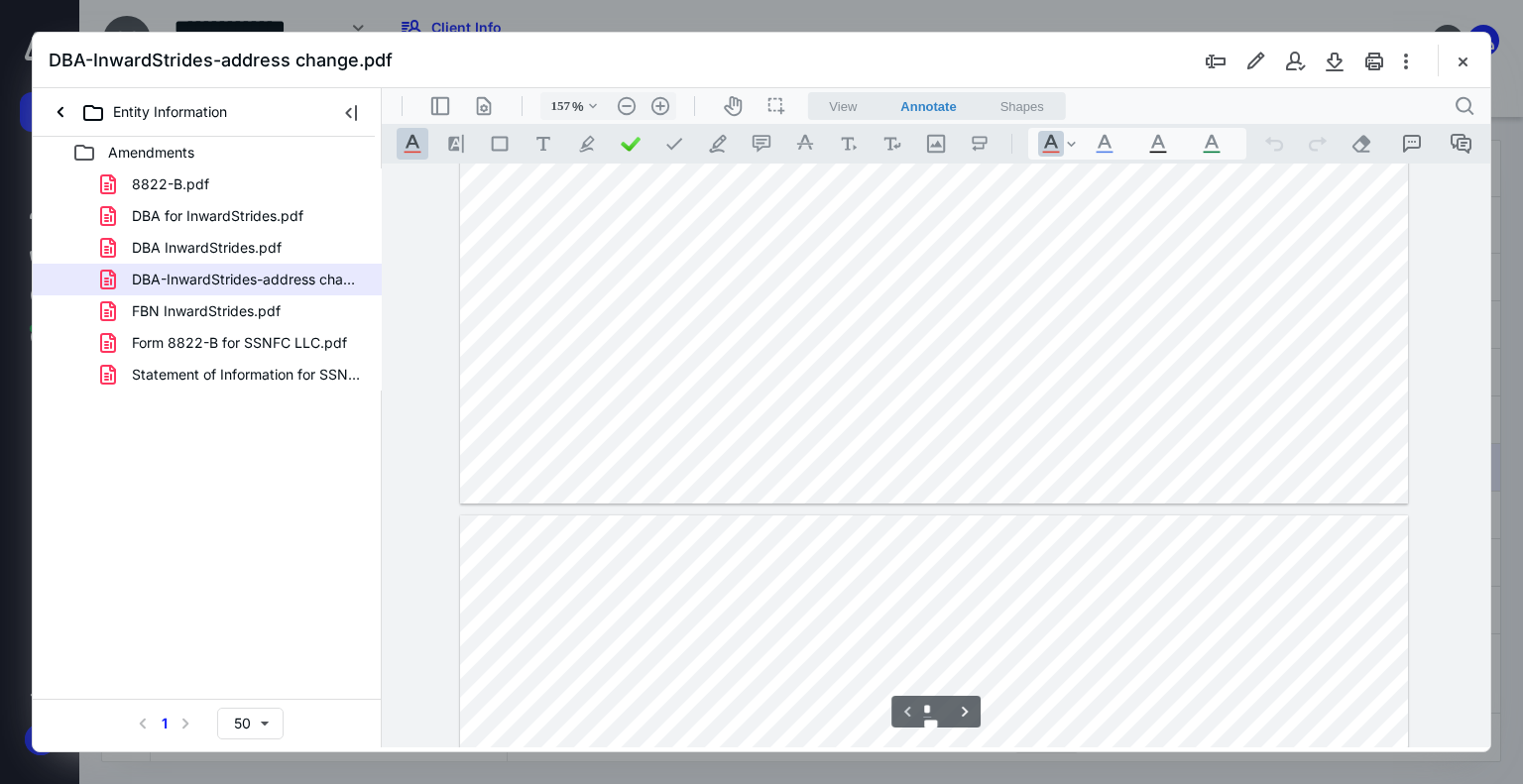 drag, startPoint x: 1467, startPoint y: 62, endPoint x: 1377, endPoint y: 58, distance: 90.08885 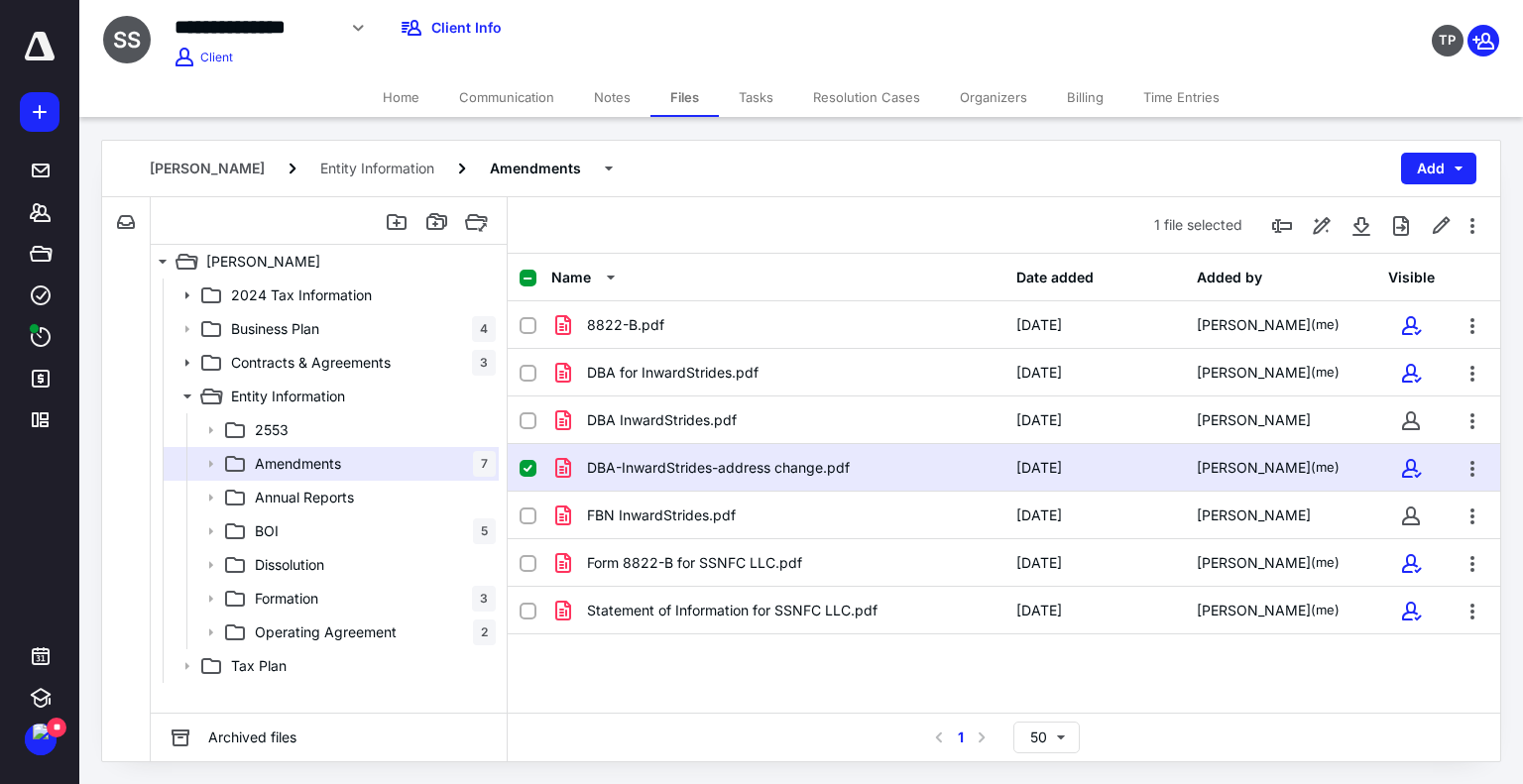 click on "Notes" at bounding box center [612, 97] 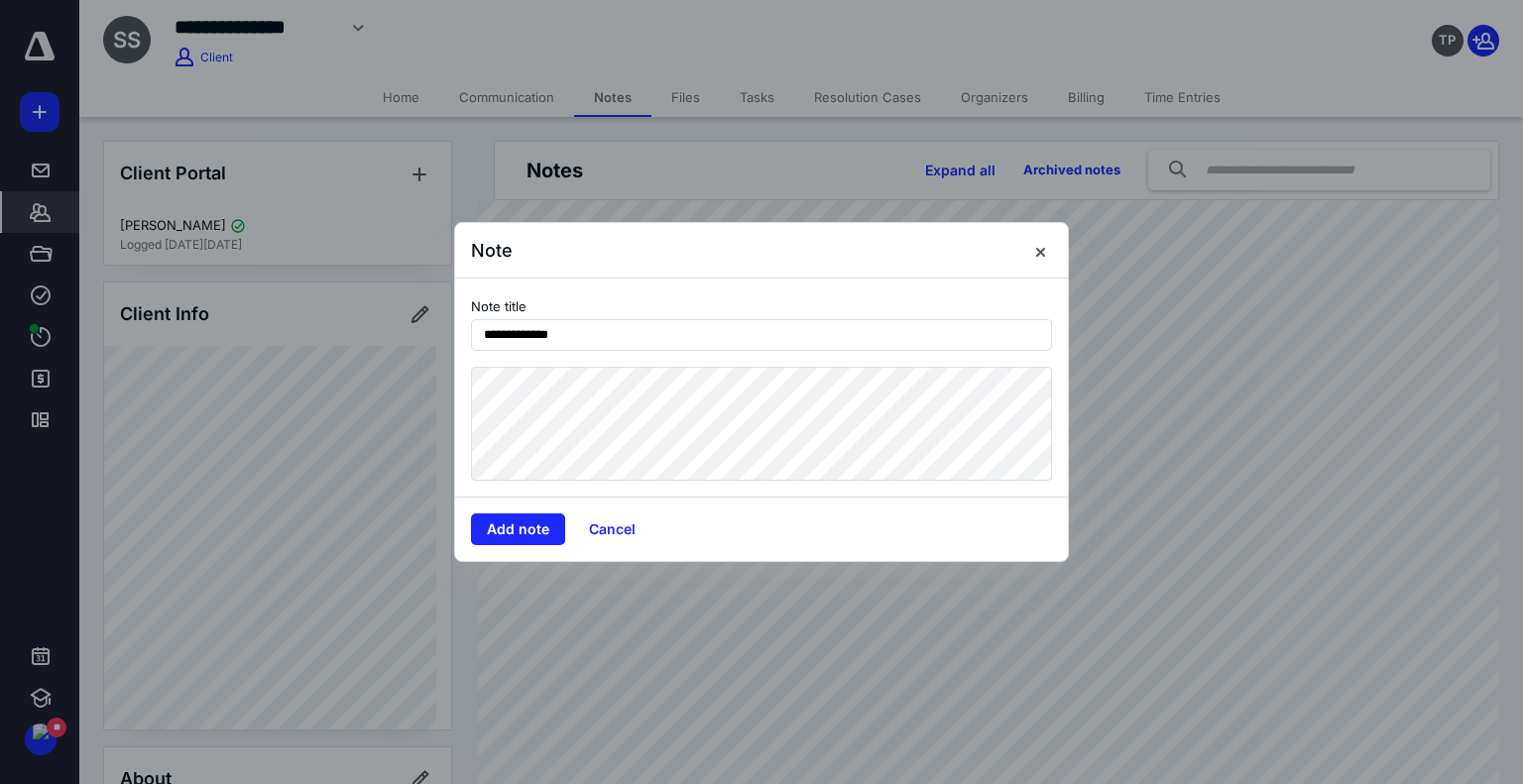 type on "**********" 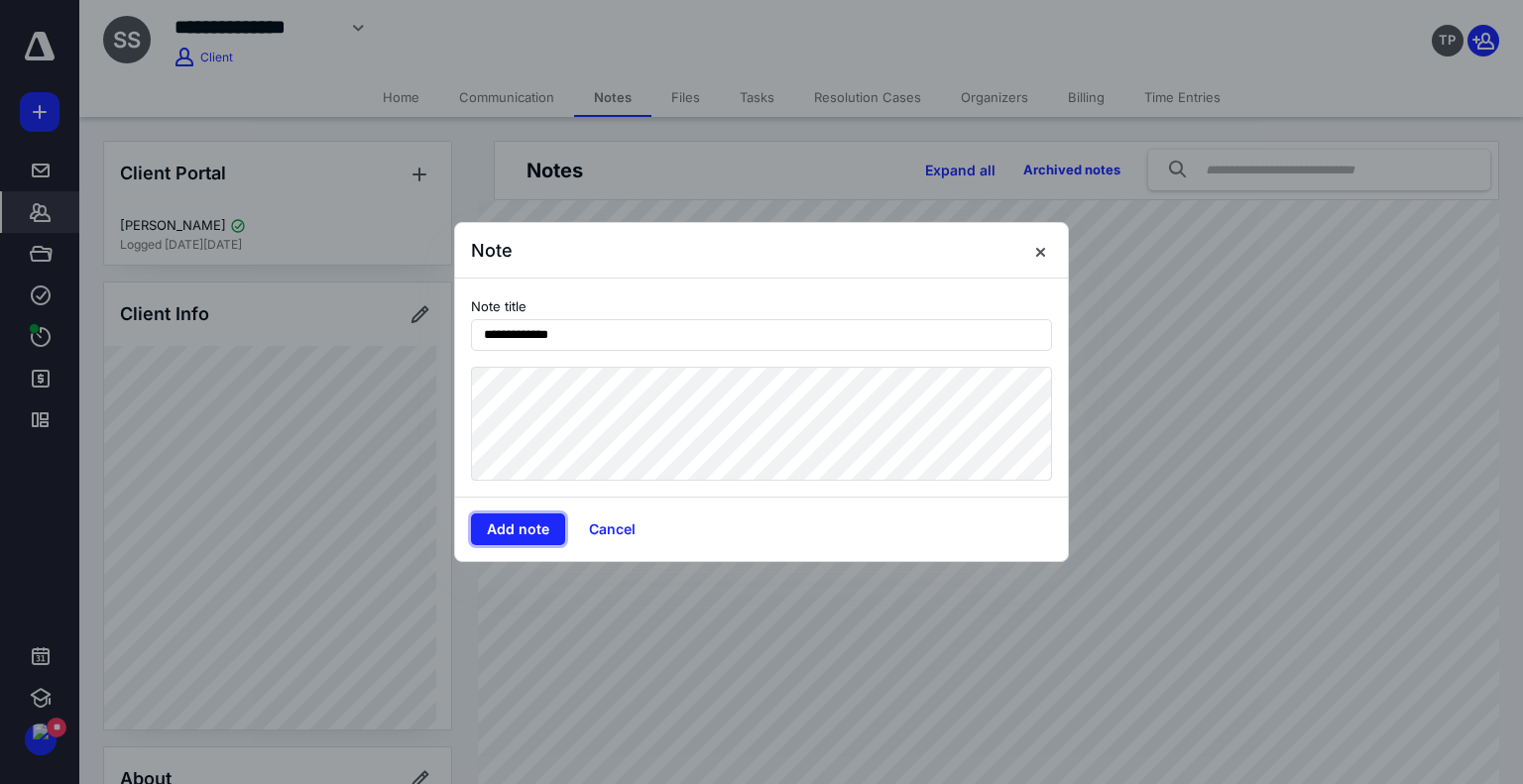 type 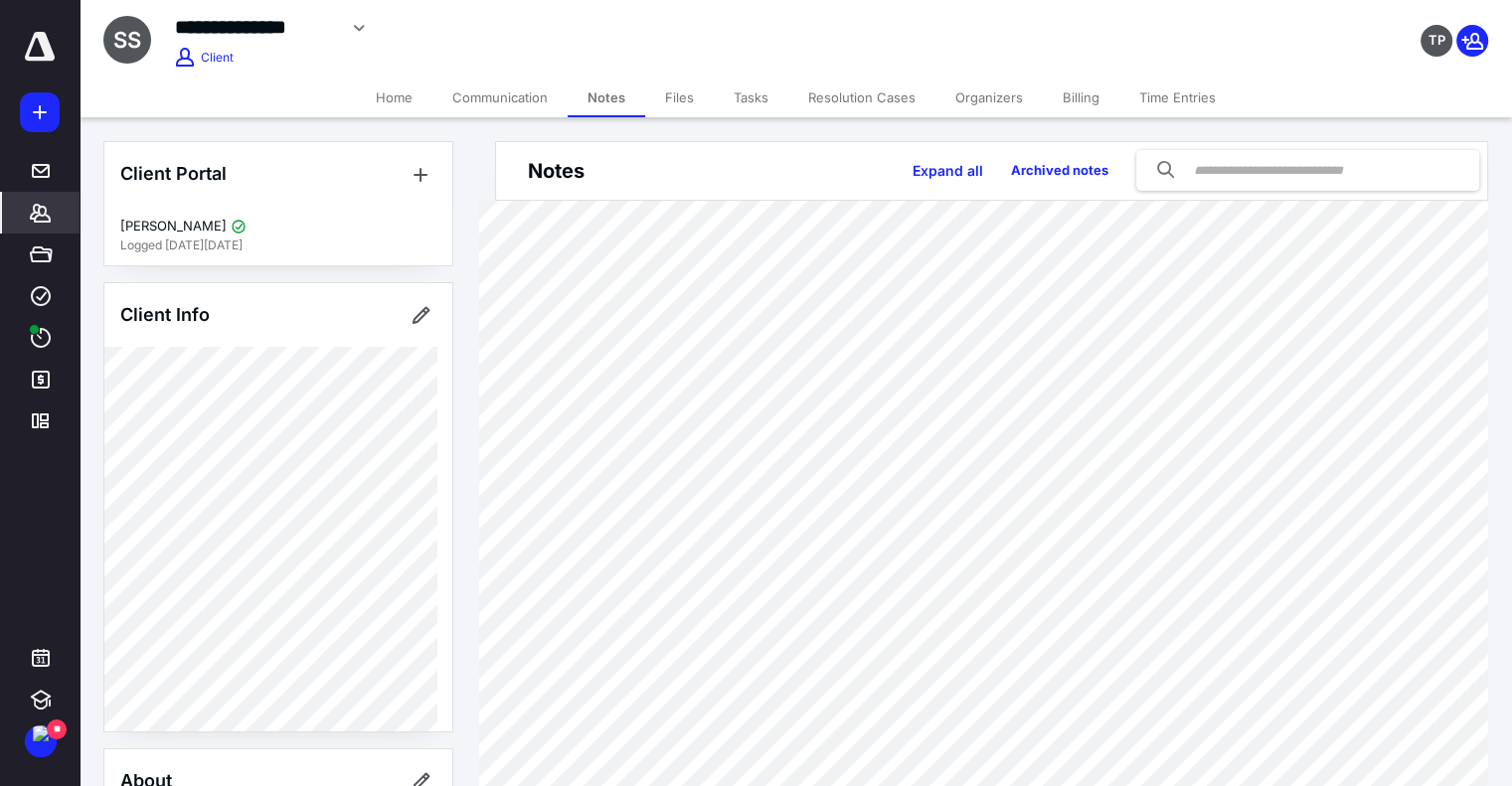 click on "**********" at bounding box center [795, 39] 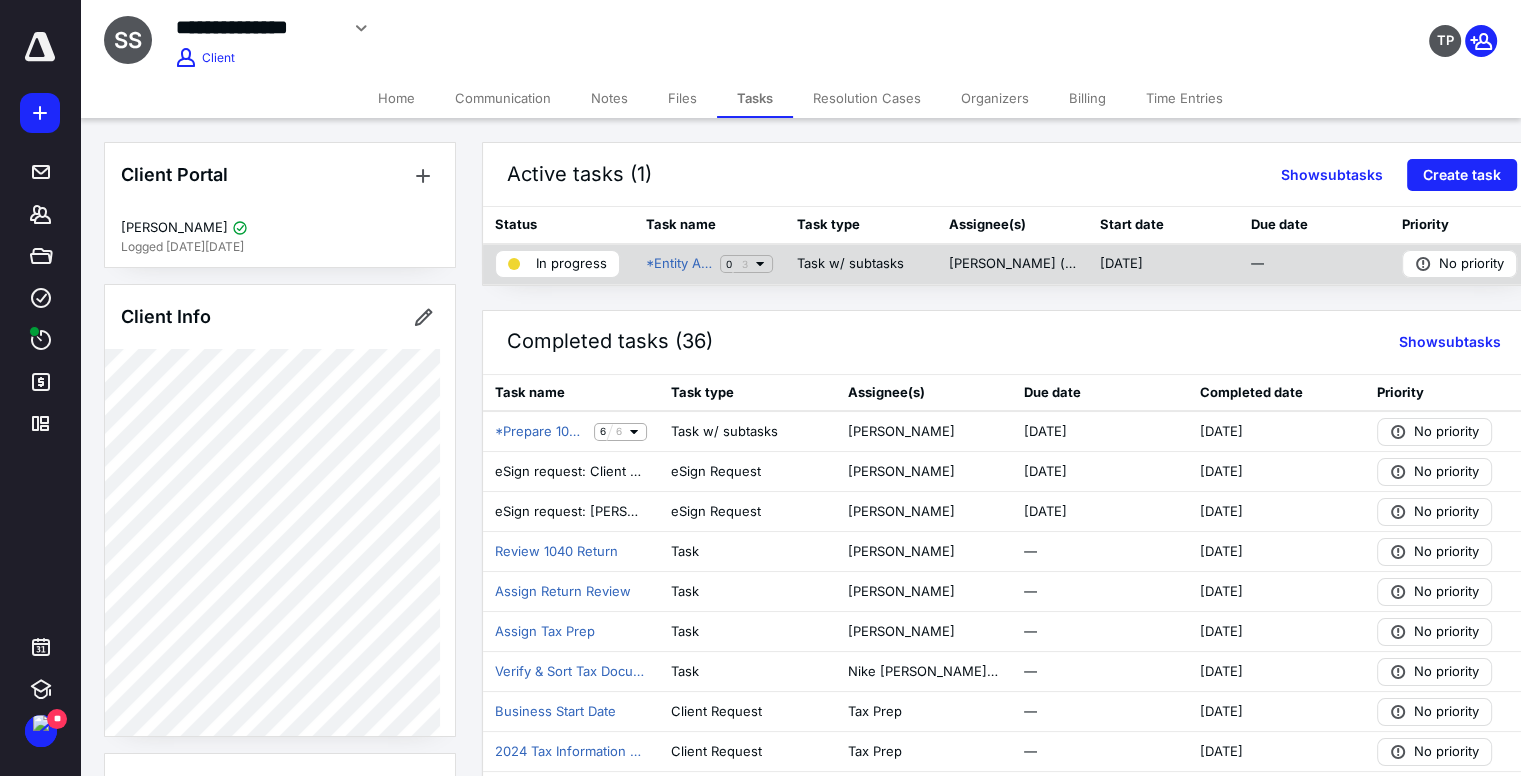 click on "In progress" at bounding box center [571, 264] 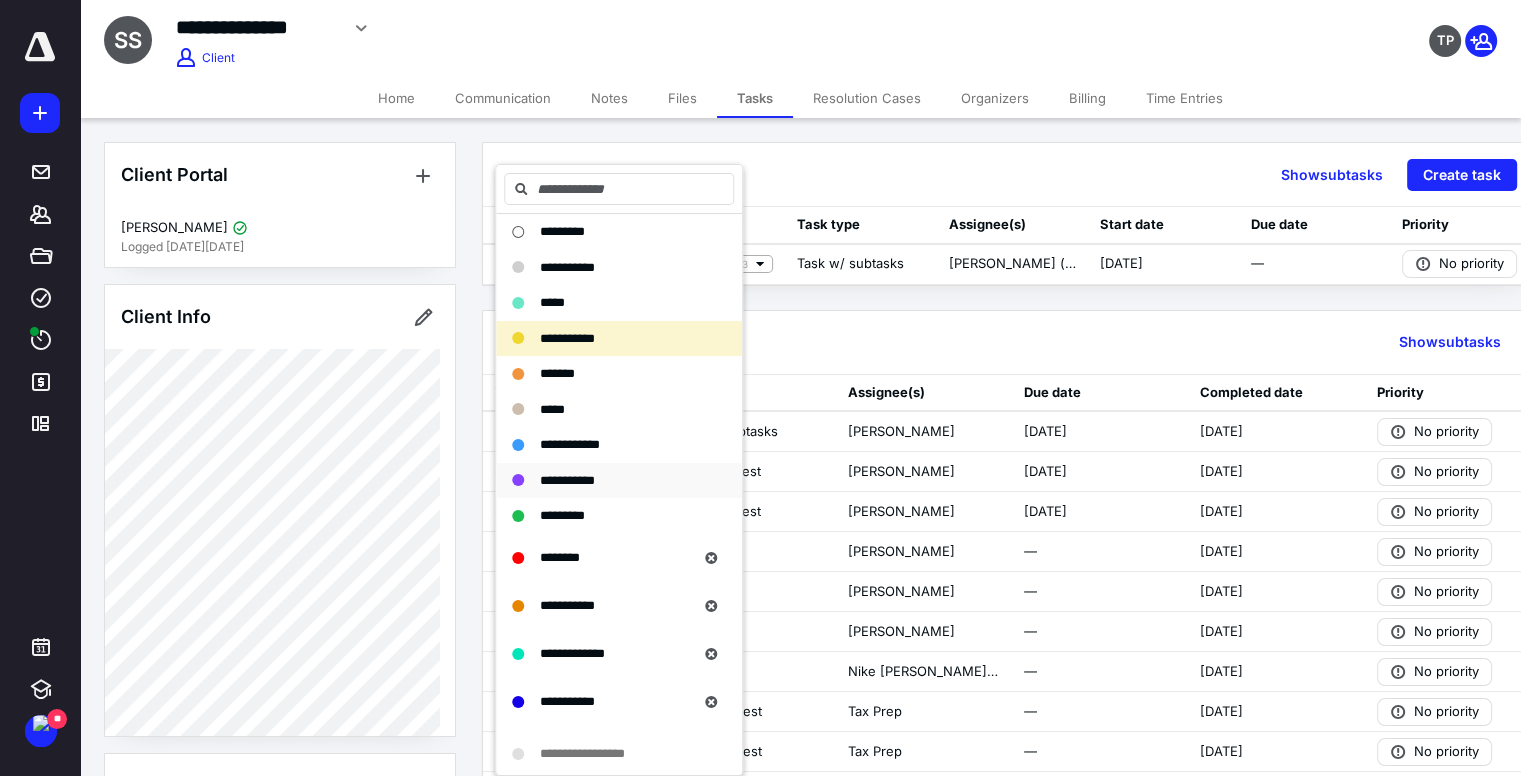 scroll, scrollTop: 200, scrollLeft: 0, axis: vertical 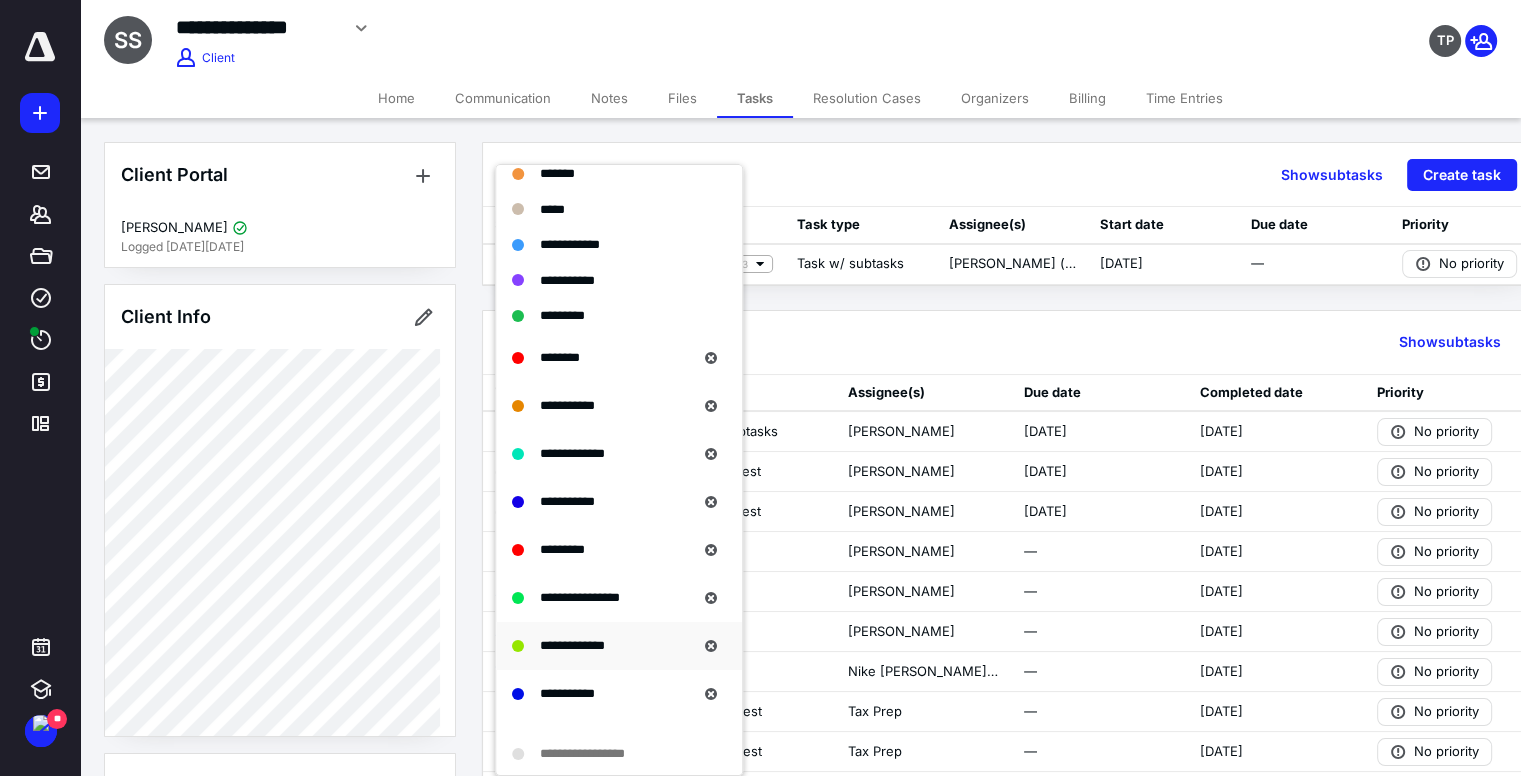 drag, startPoint x: 572, startPoint y: 691, endPoint x: 564, endPoint y: 666, distance: 26.24881 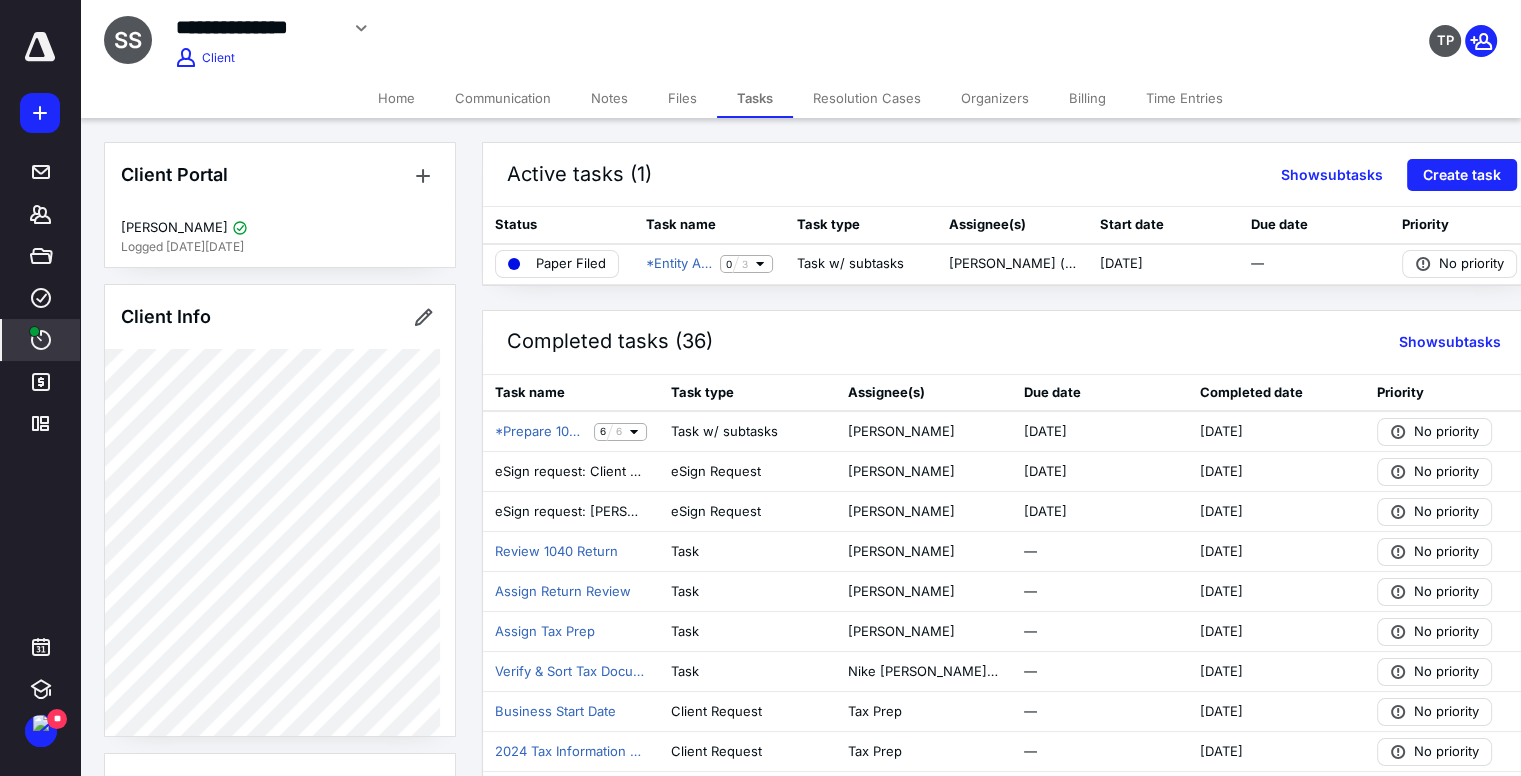 click 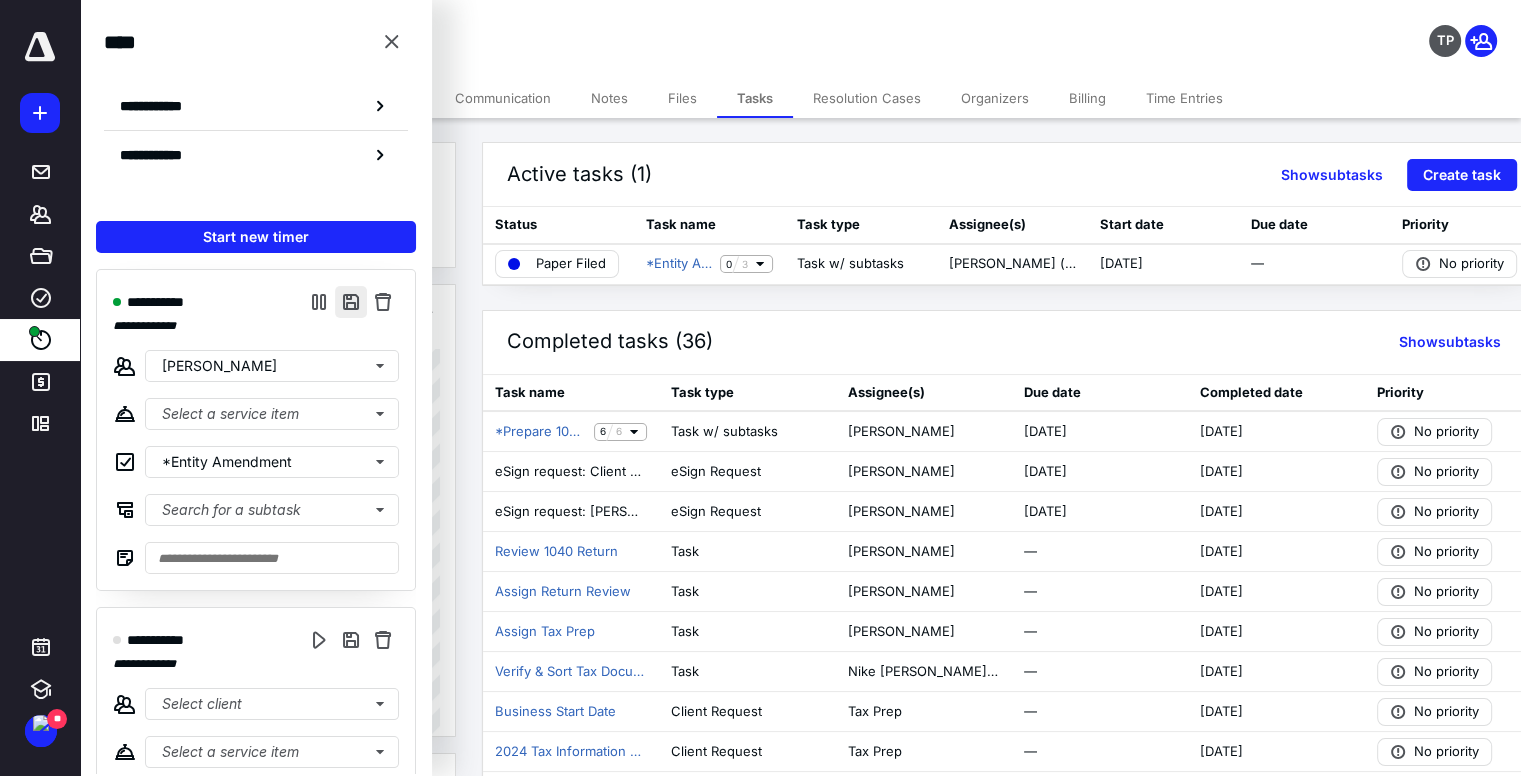 click at bounding box center [351, 302] 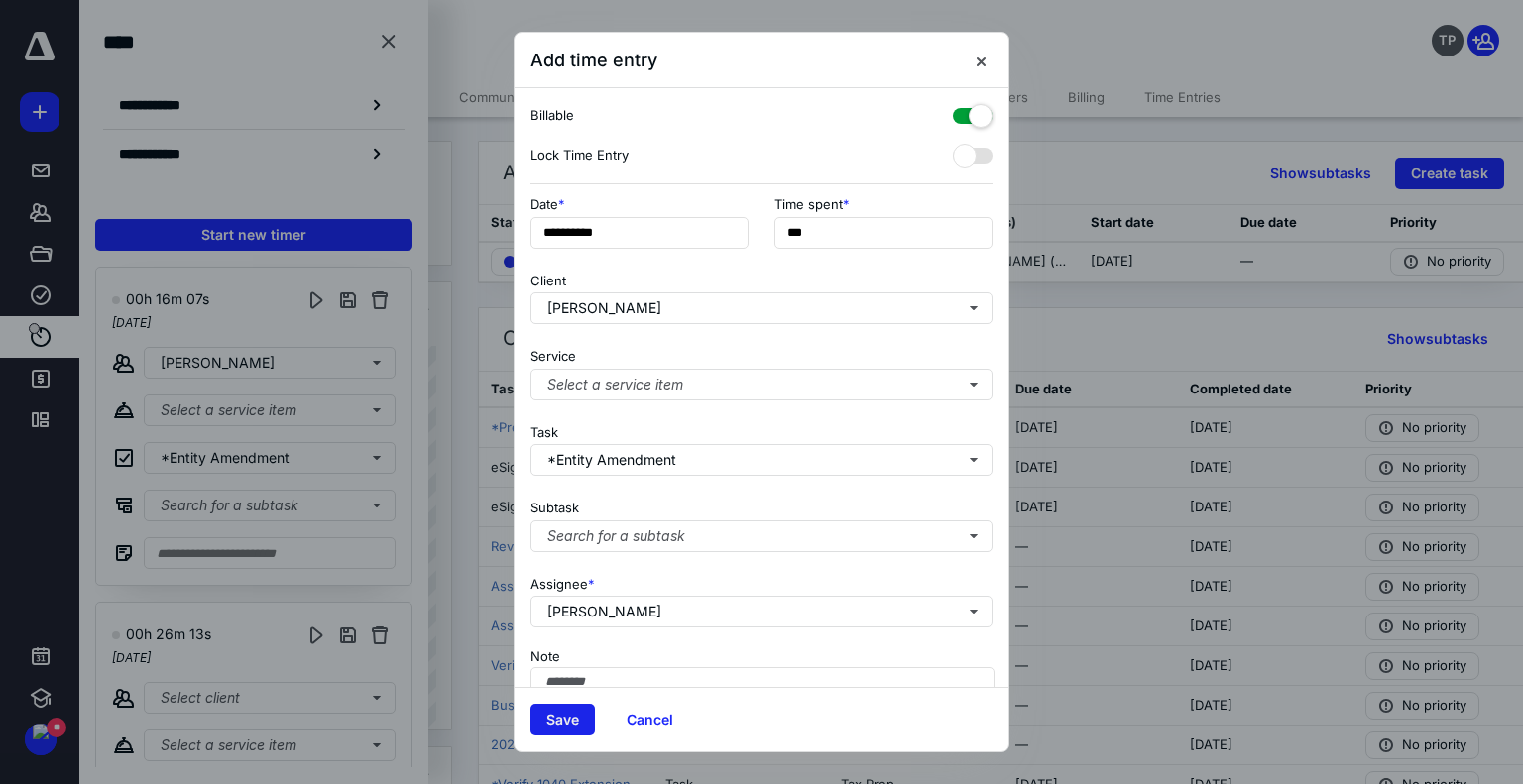 click on "Save" at bounding box center [562, 720] 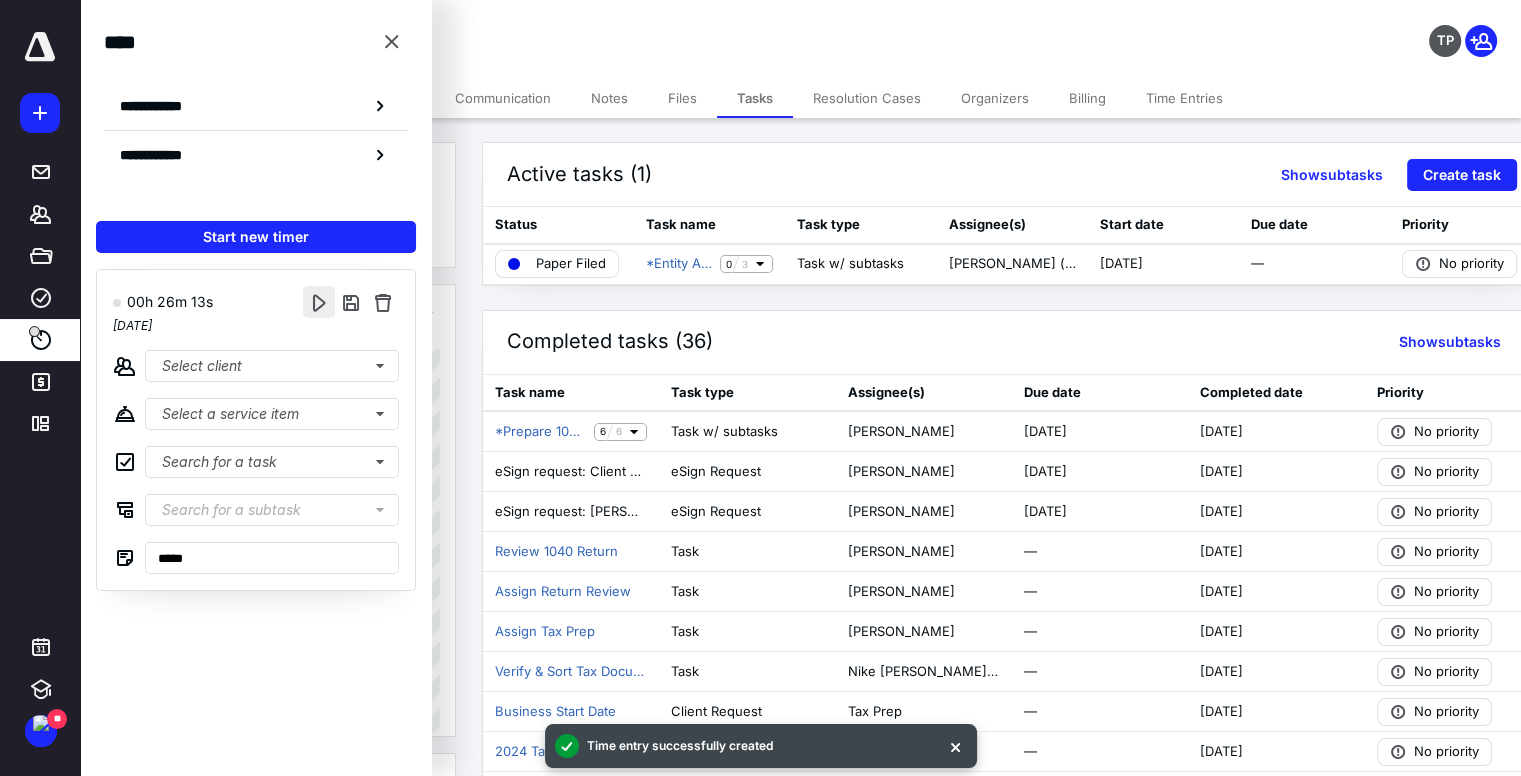 click at bounding box center [319, 302] 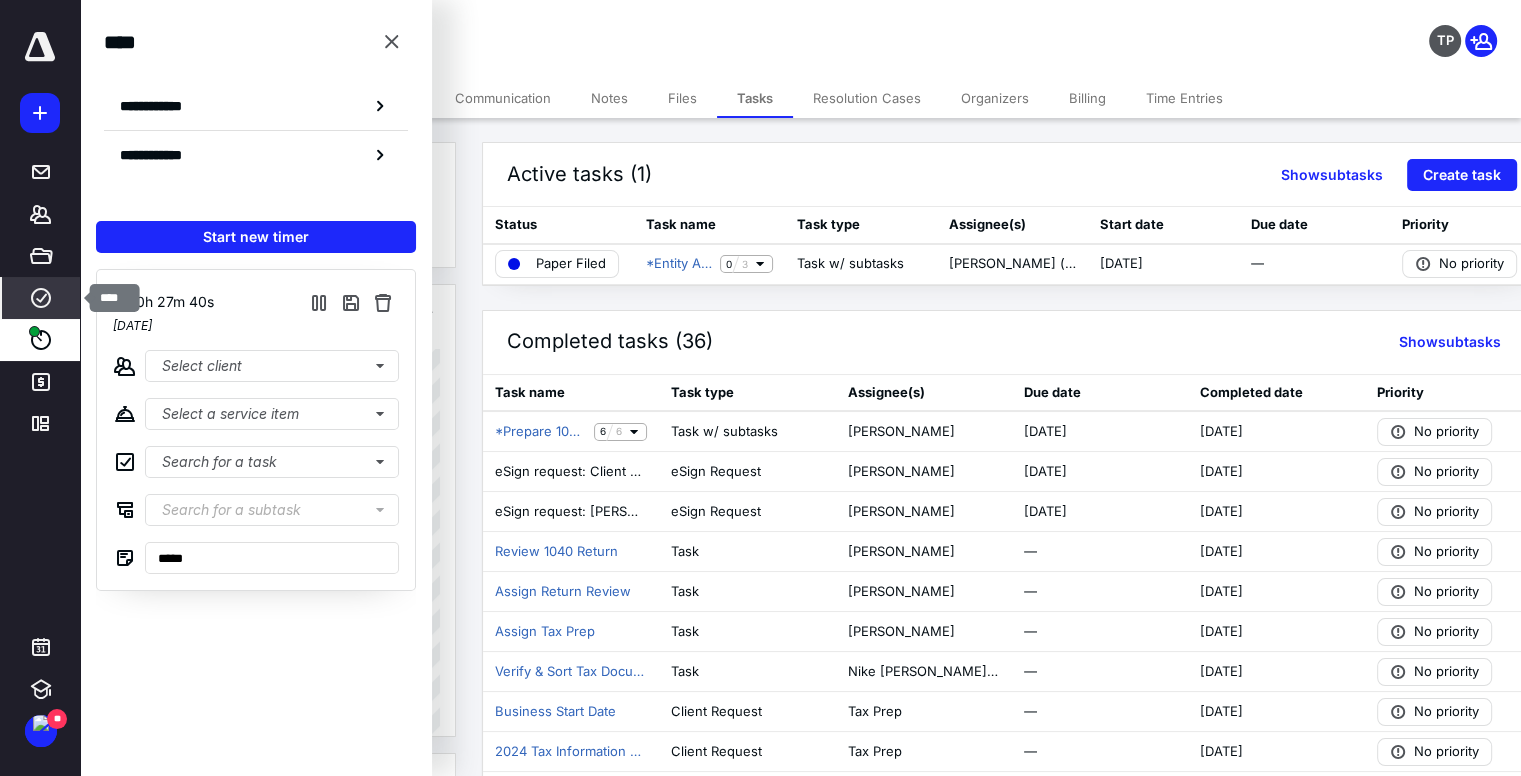 click 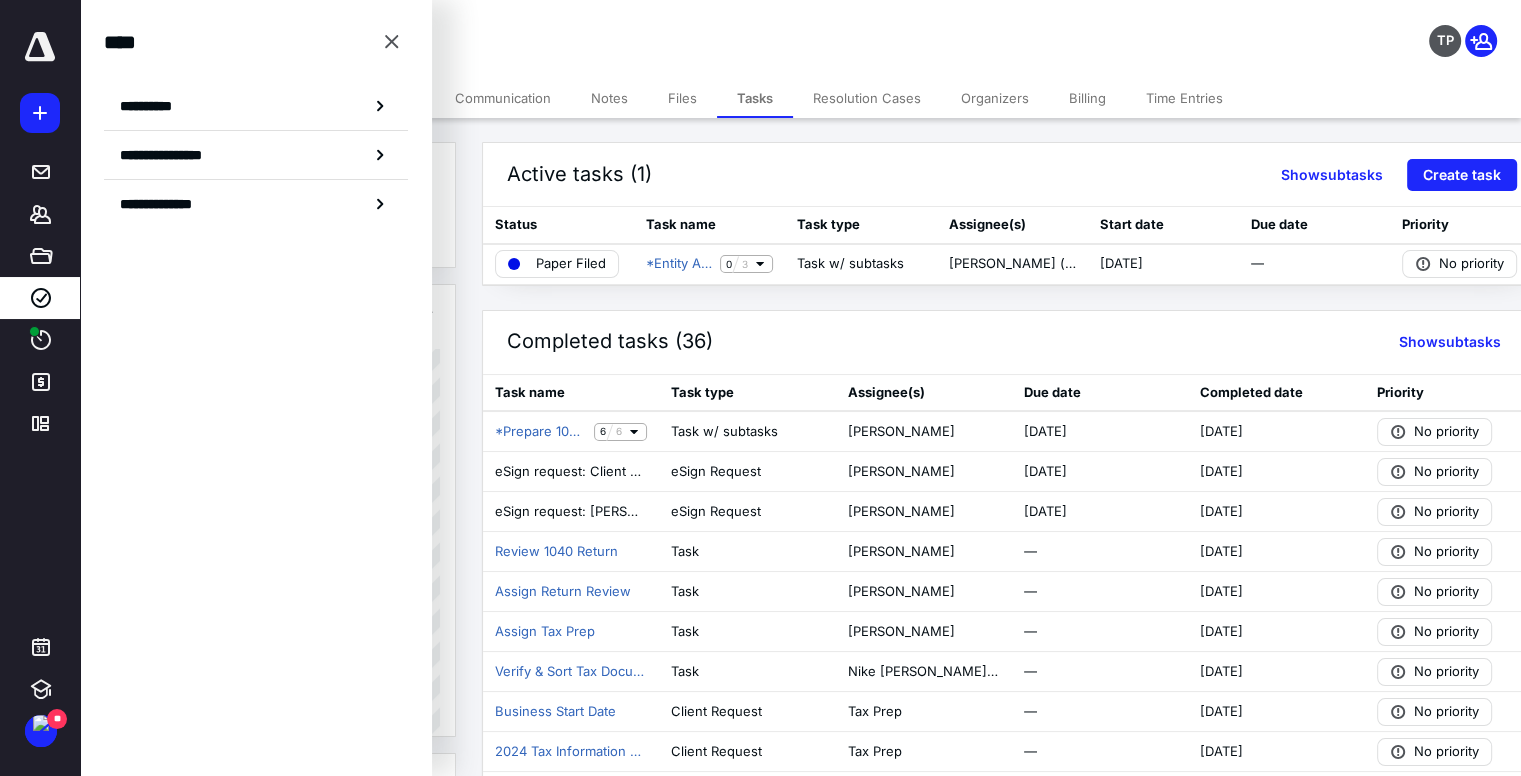 click on "****" at bounding box center [256, 42] 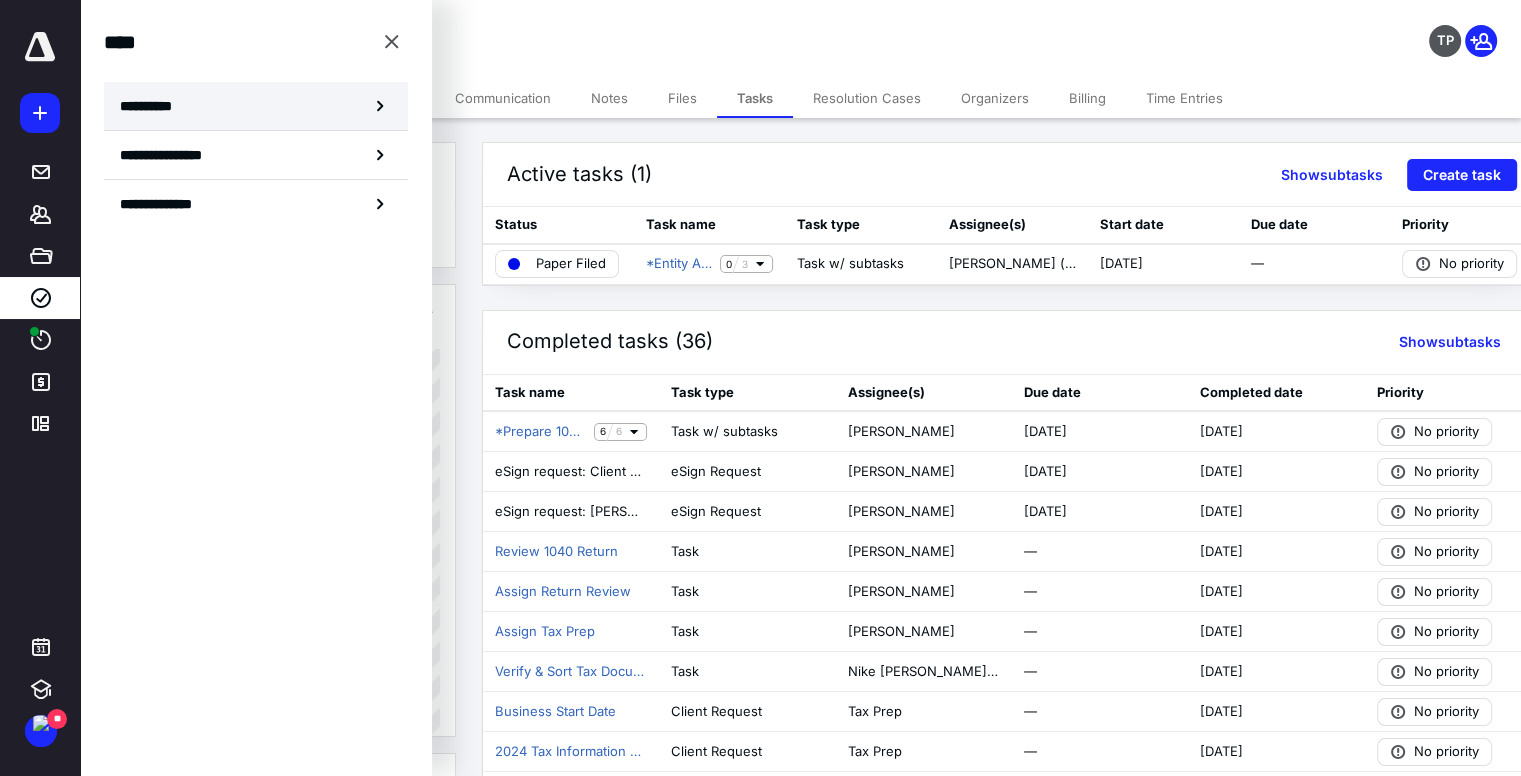 click on "**********" at bounding box center [256, 106] 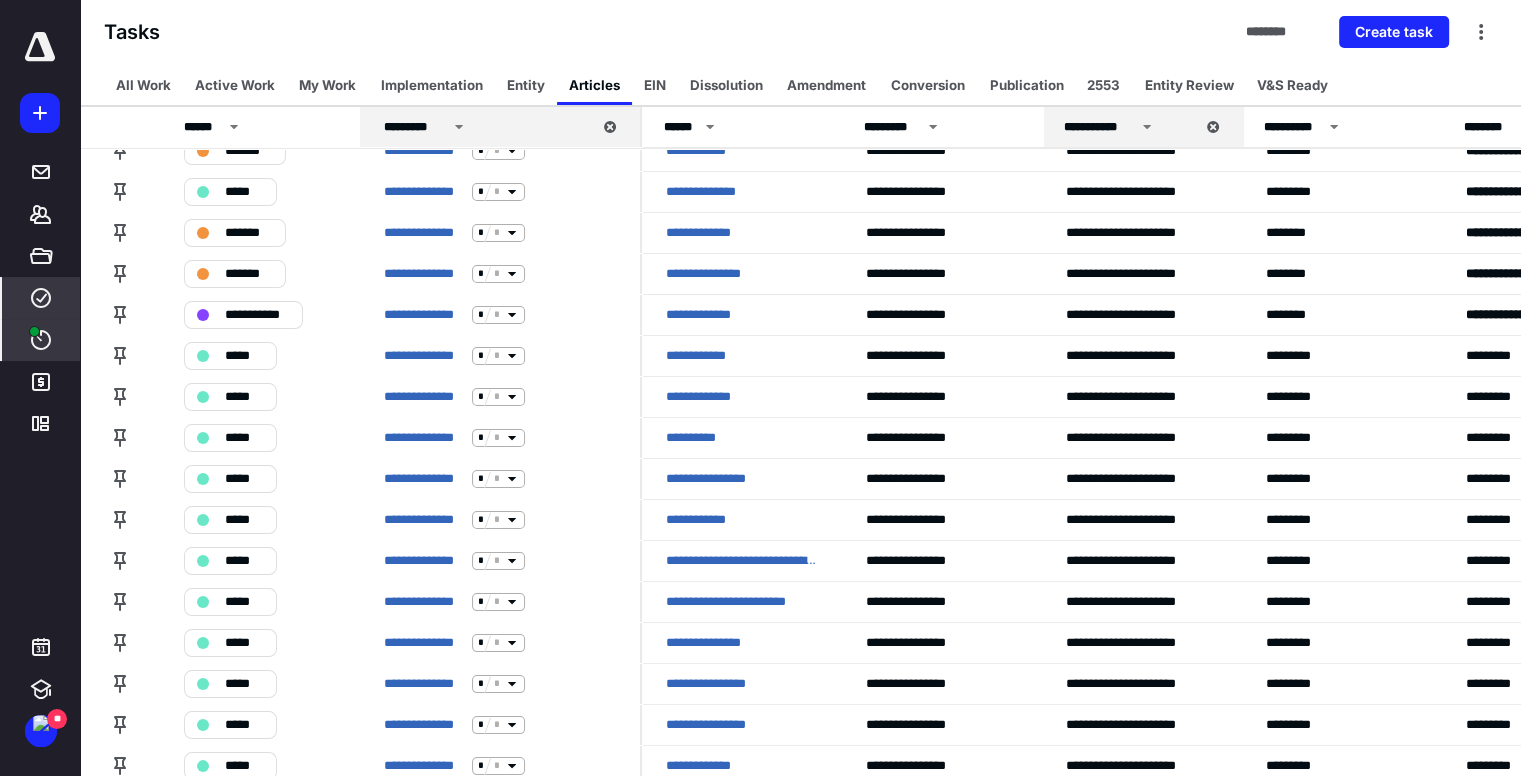 scroll, scrollTop: 200, scrollLeft: 0, axis: vertical 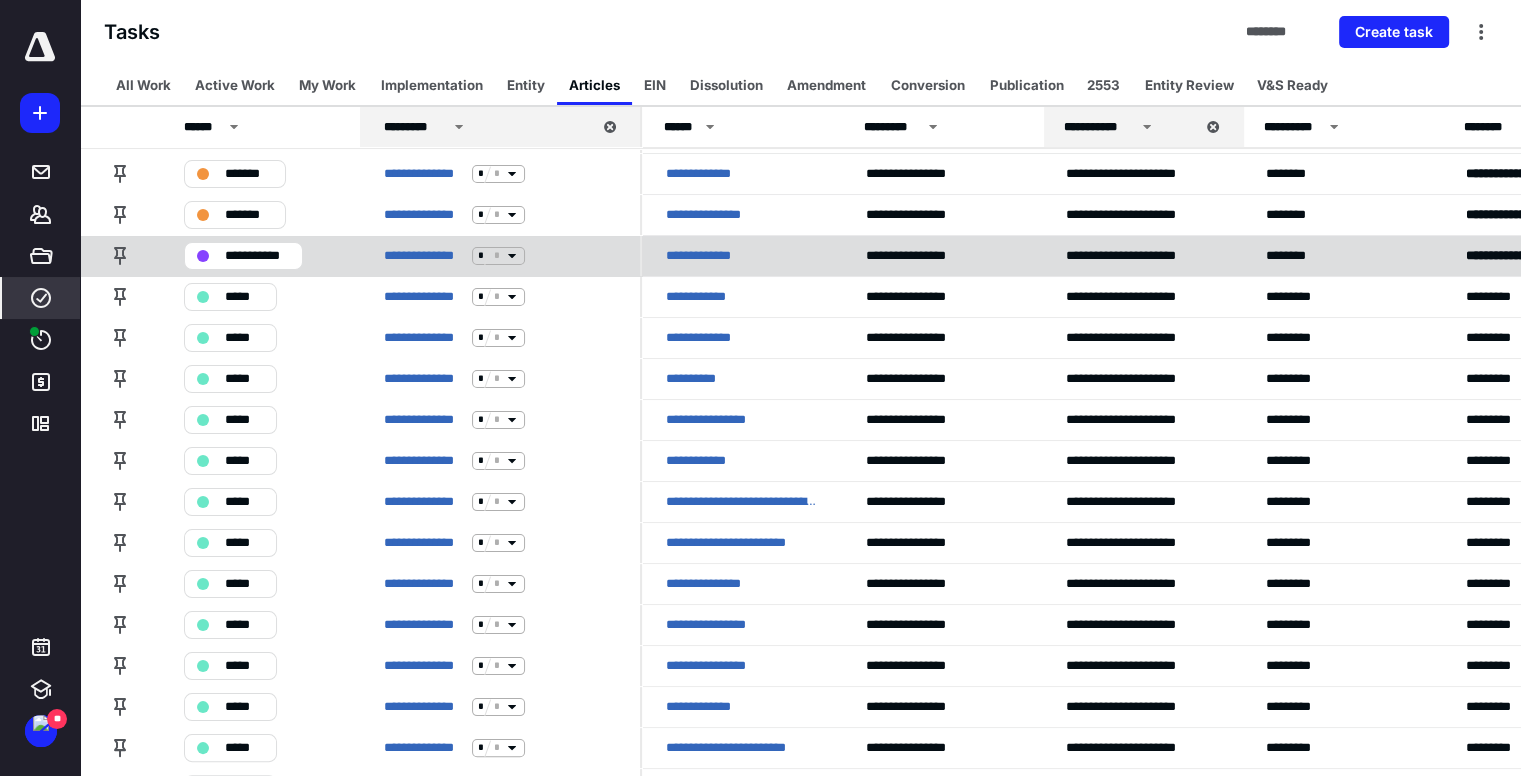 click on "**********" at bounding box center [711, 256] 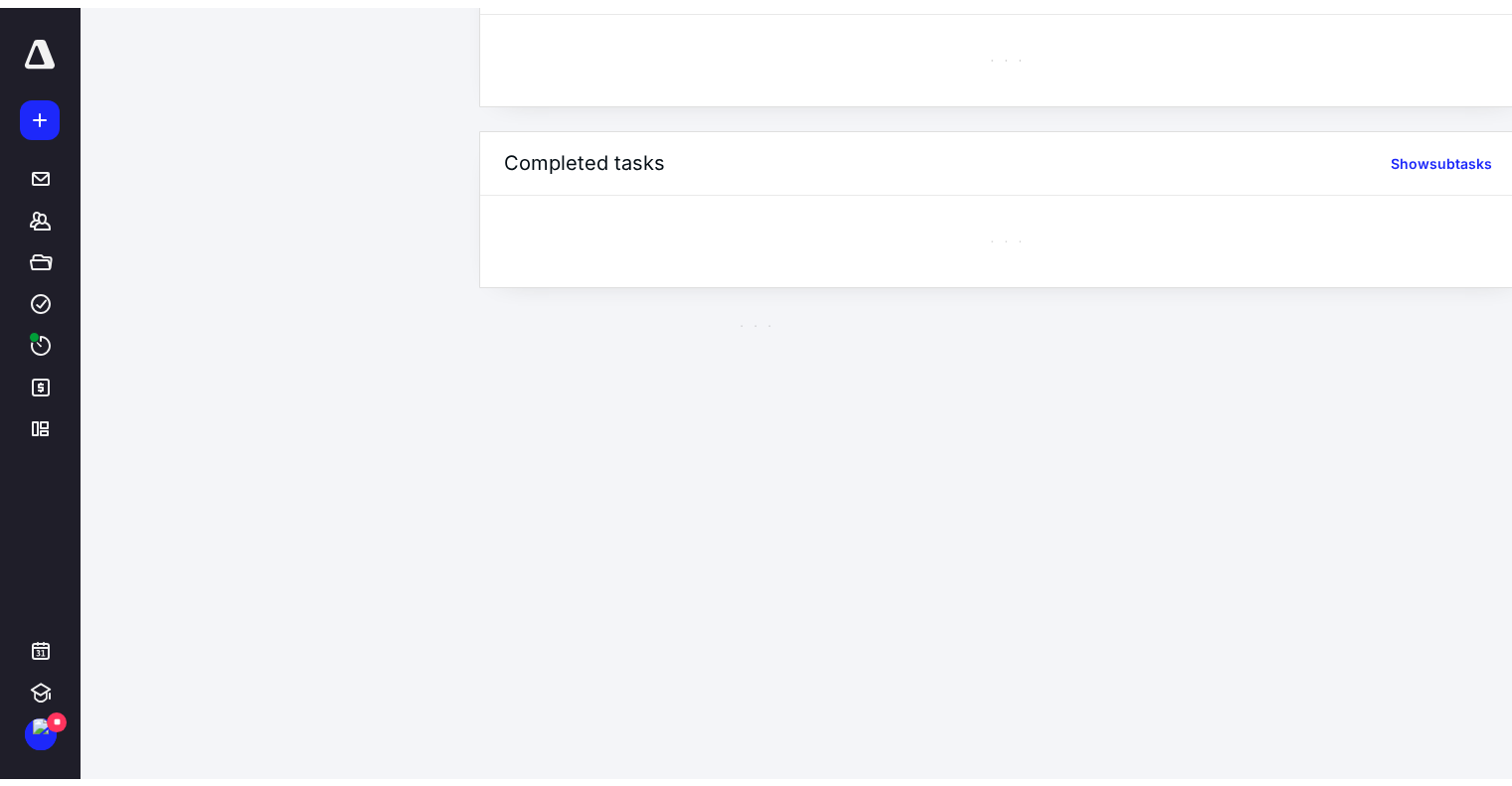 scroll, scrollTop: 0, scrollLeft: 0, axis: both 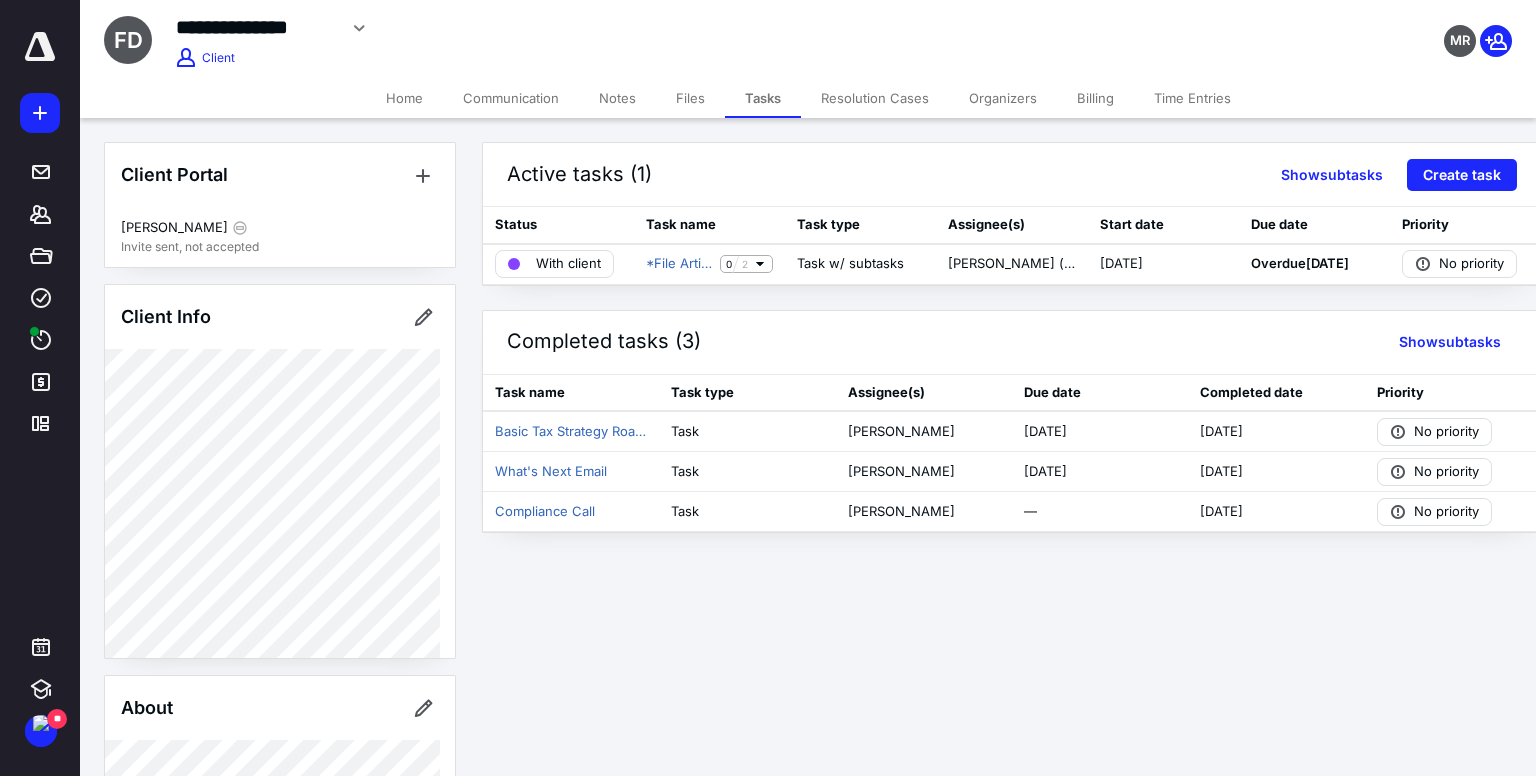 click on "Notes" at bounding box center (617, 98) 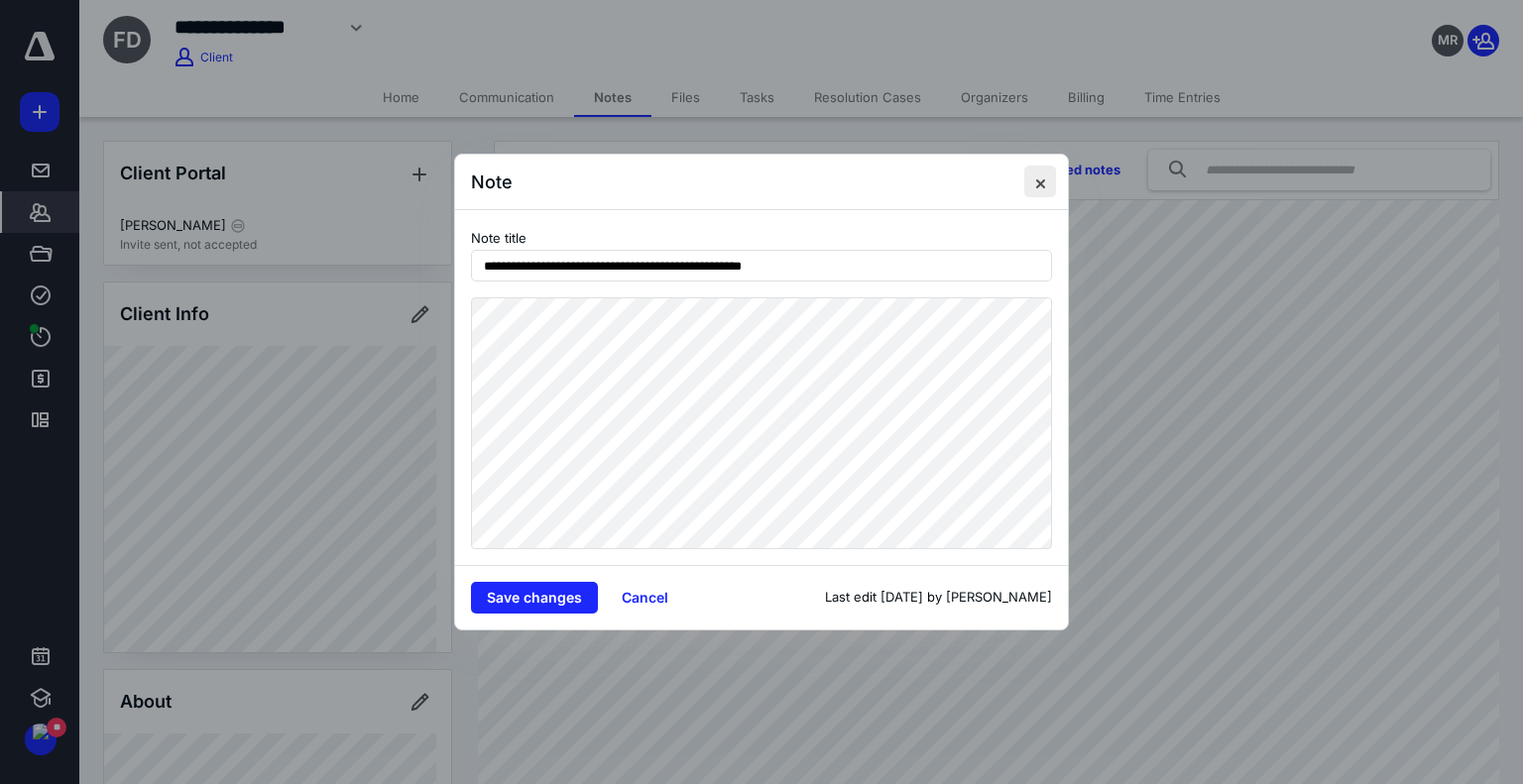 click at bounding box center (1040, 181) 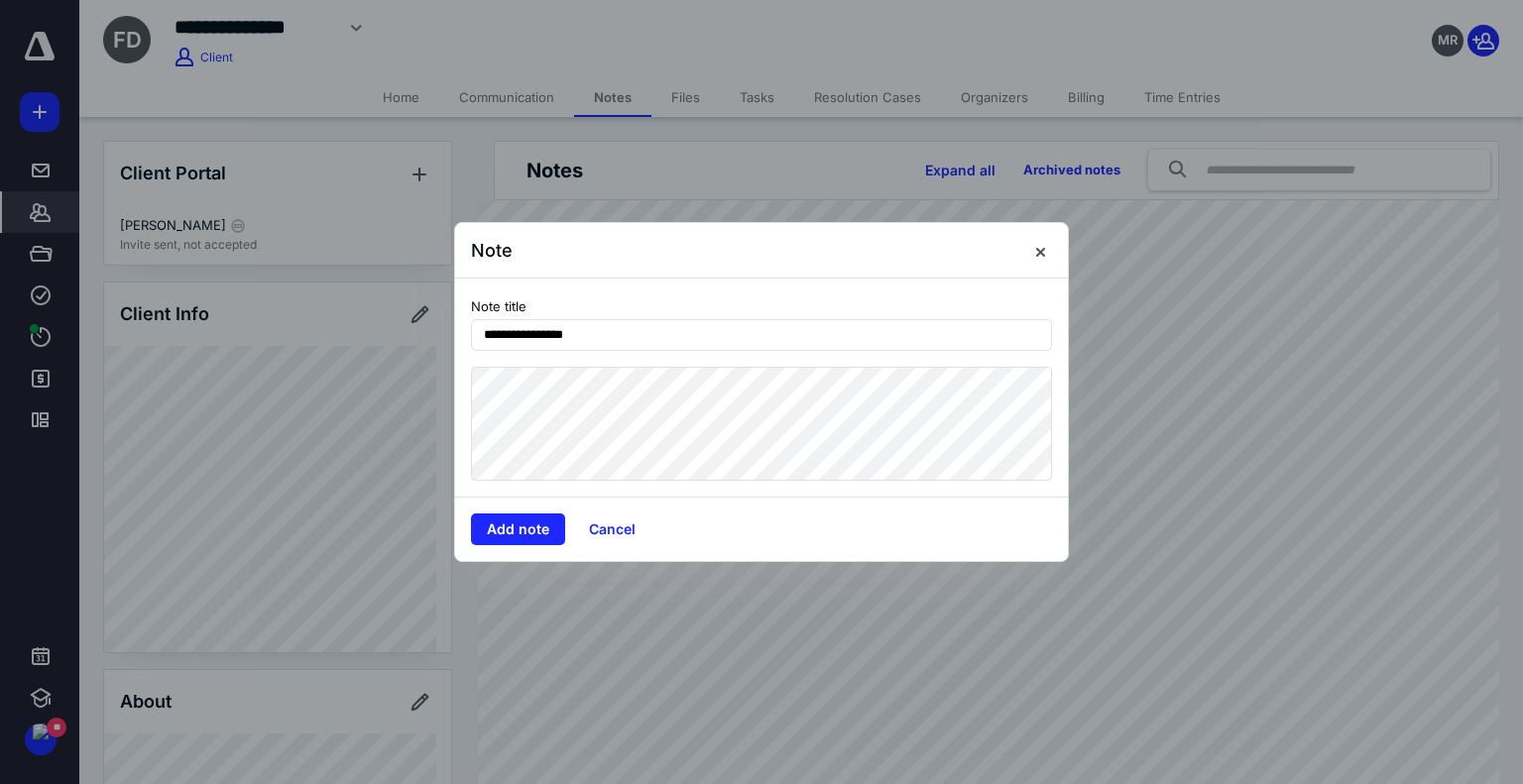 type on "**********" 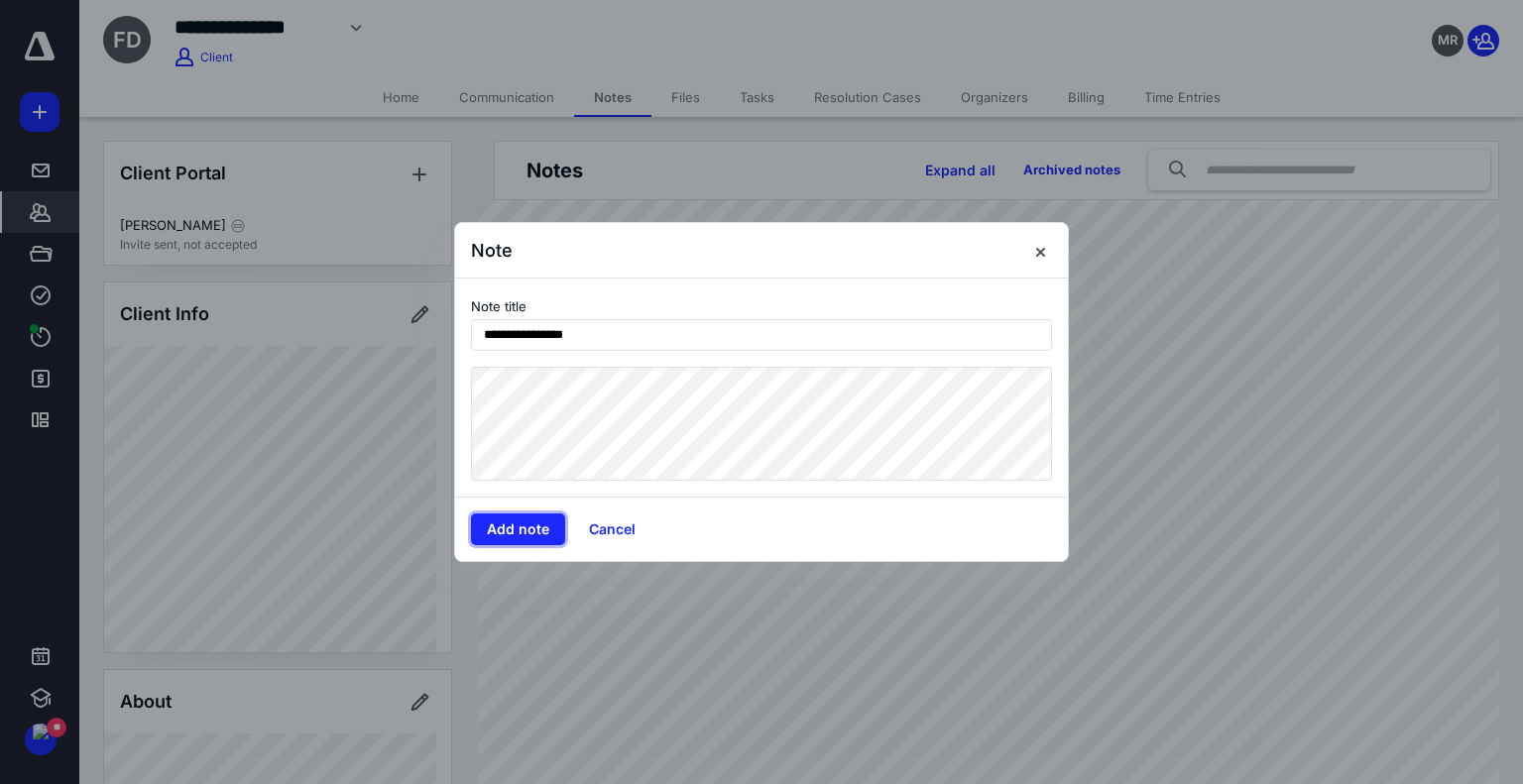 type 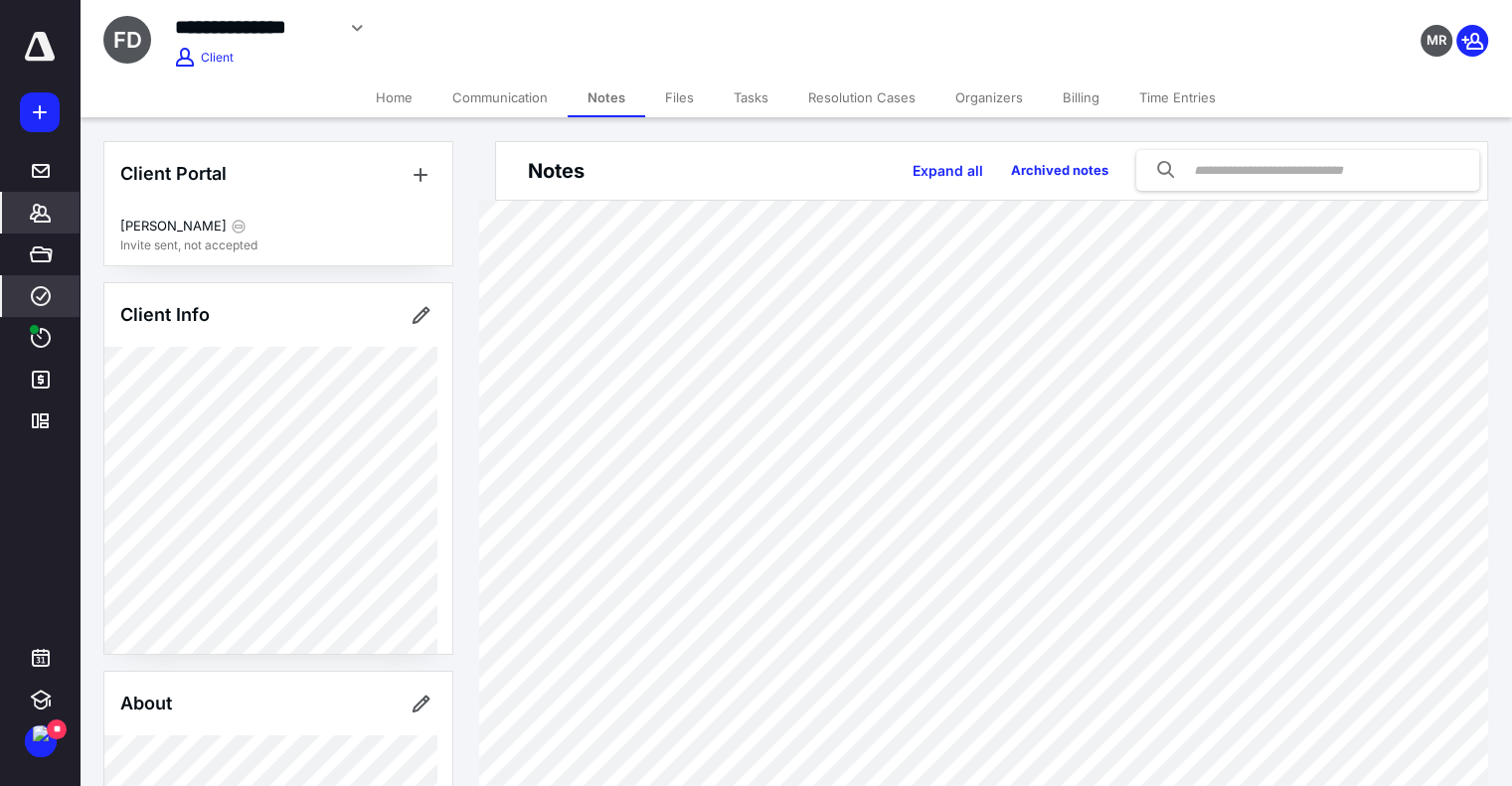 click 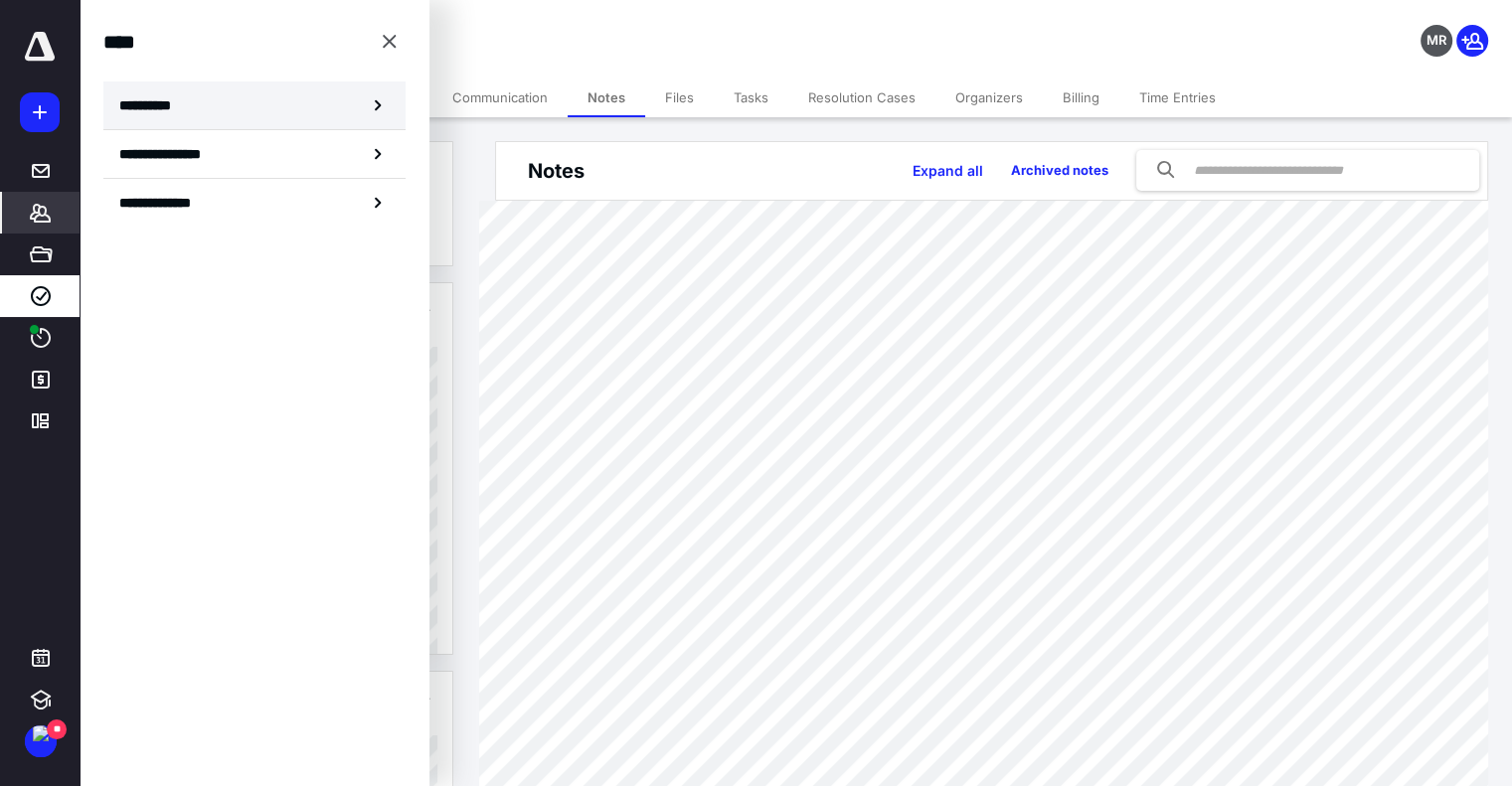 click on "**********" at bounding box center [254, 105] 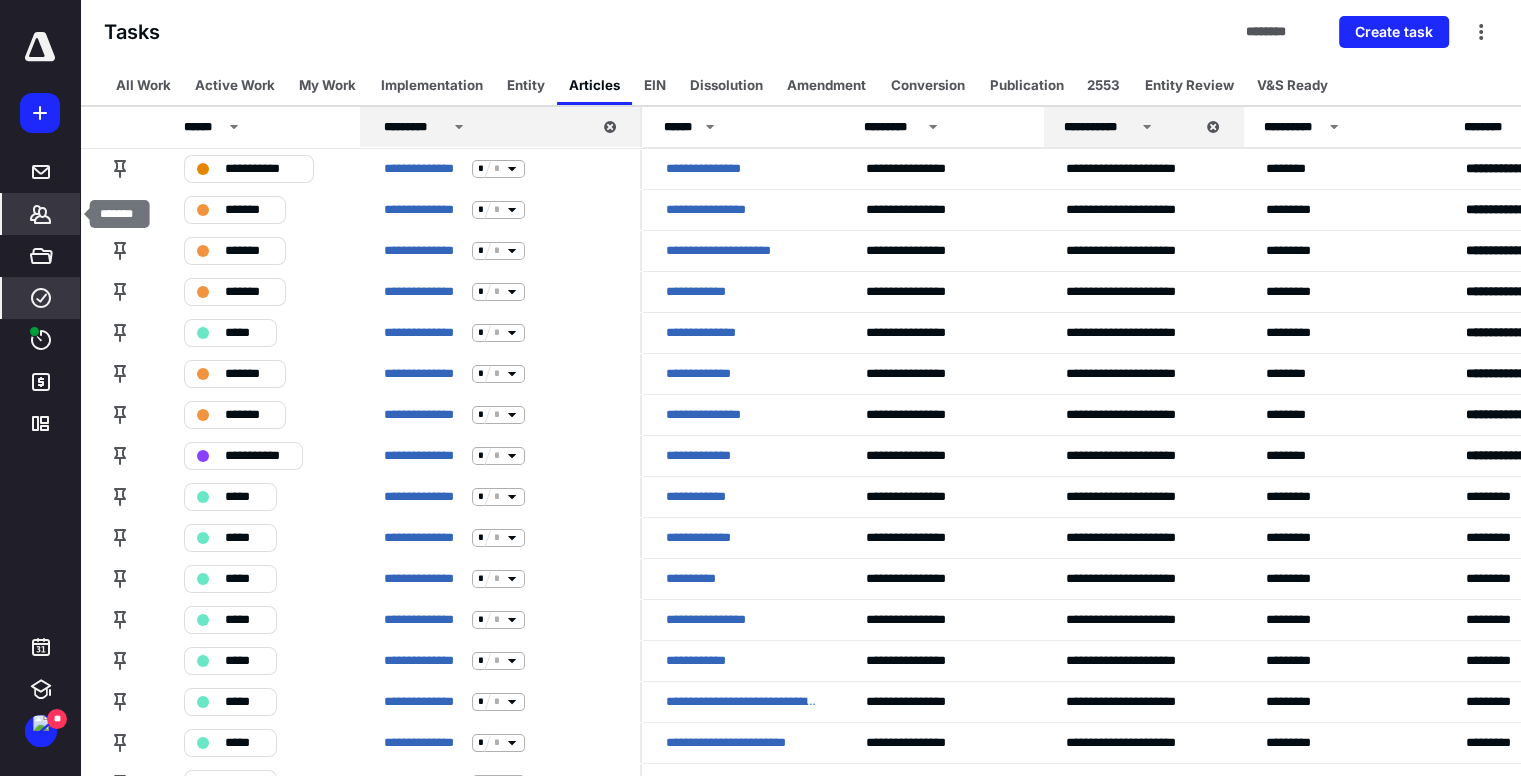 click 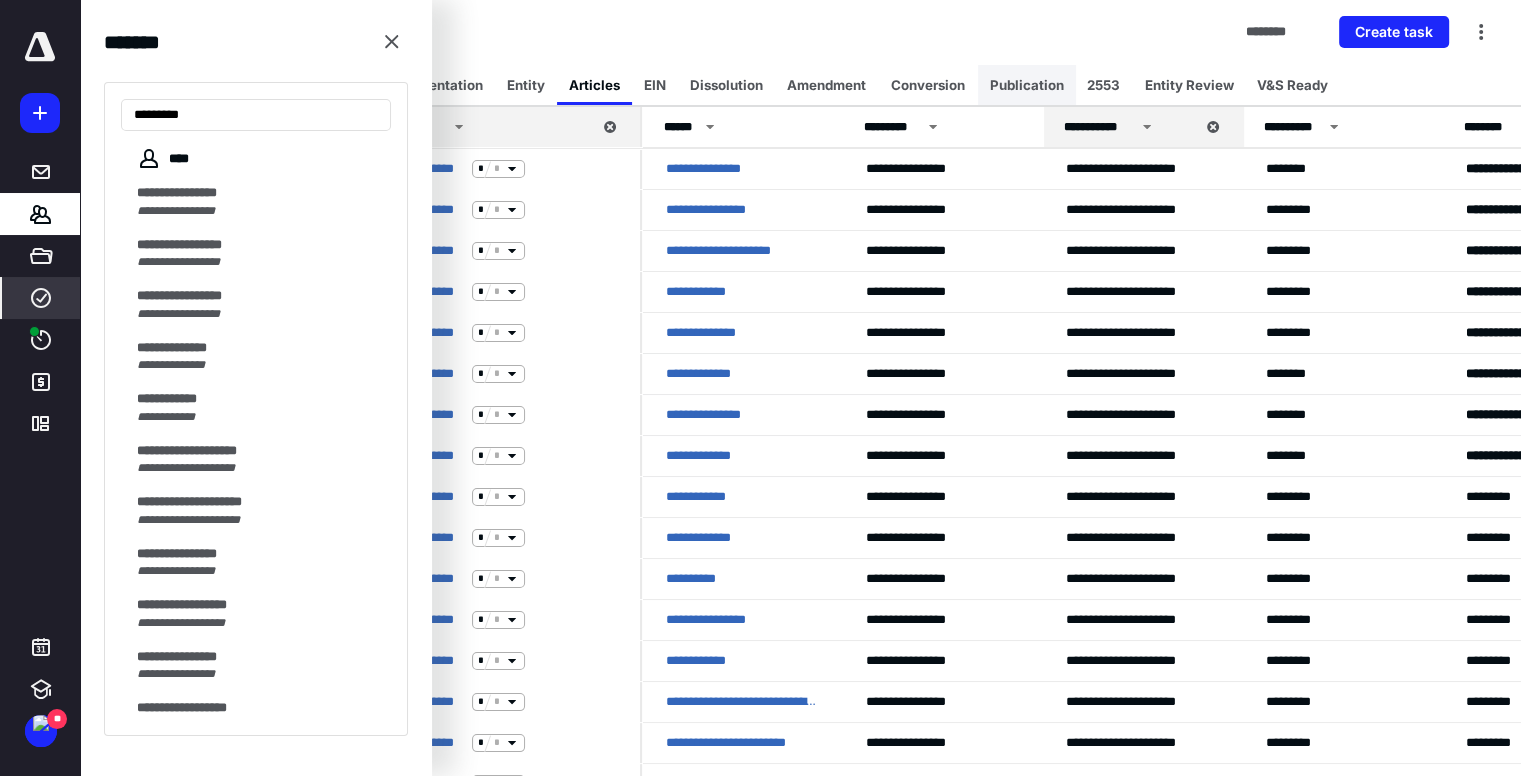 type on "*********" 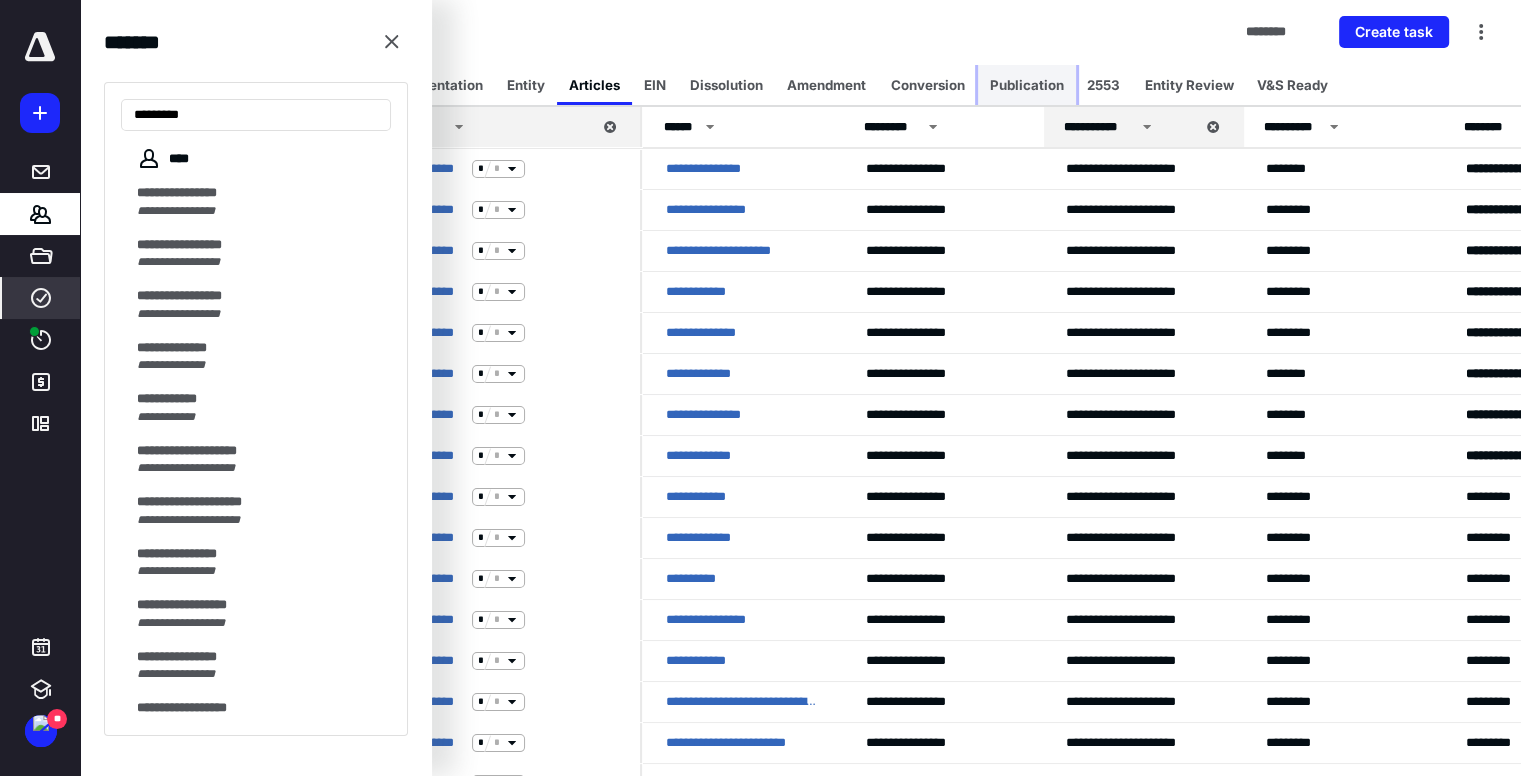 click on "Publication" at bounding box center [1027, 85] 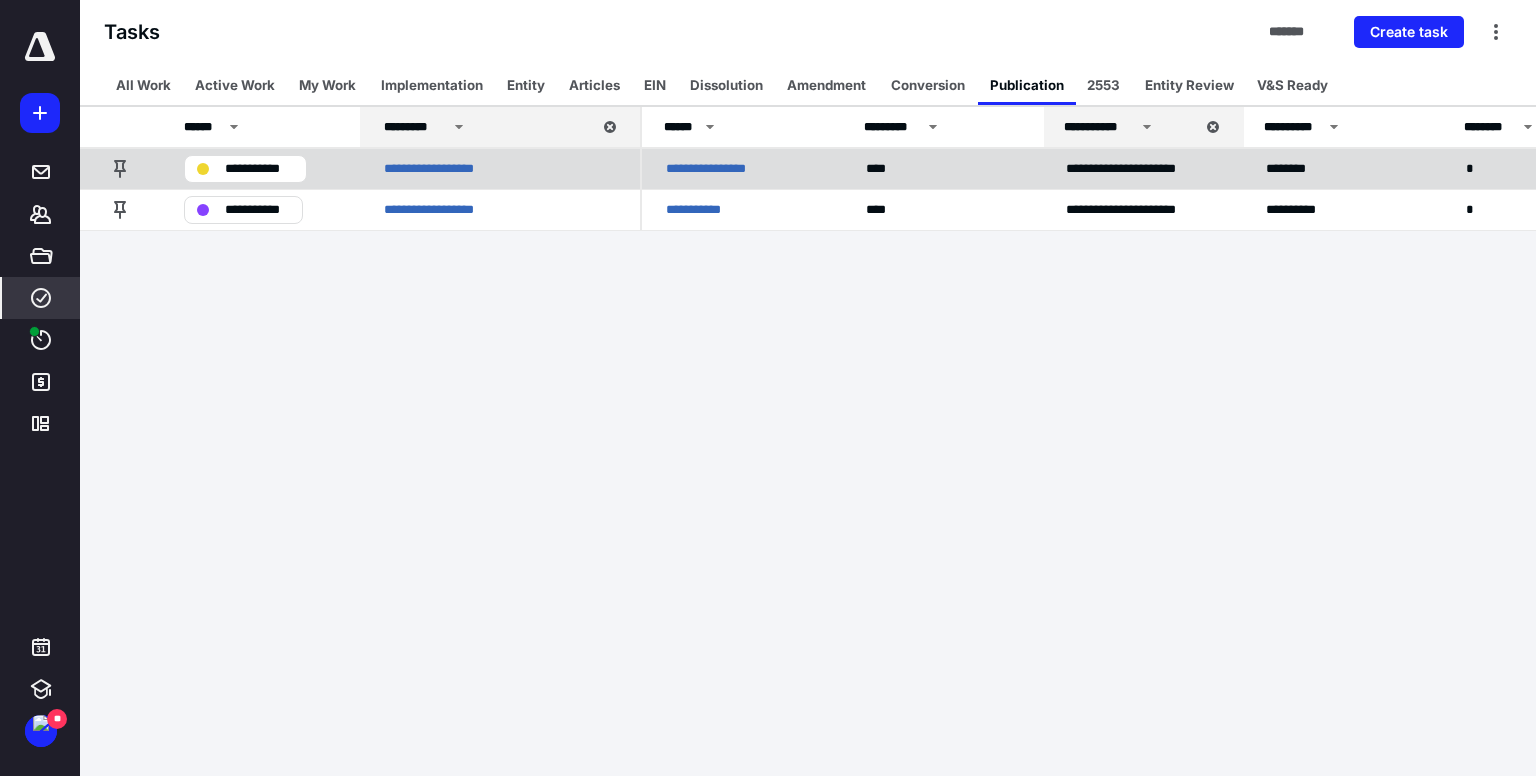 click on "**********" at bounding box center [723, 169] 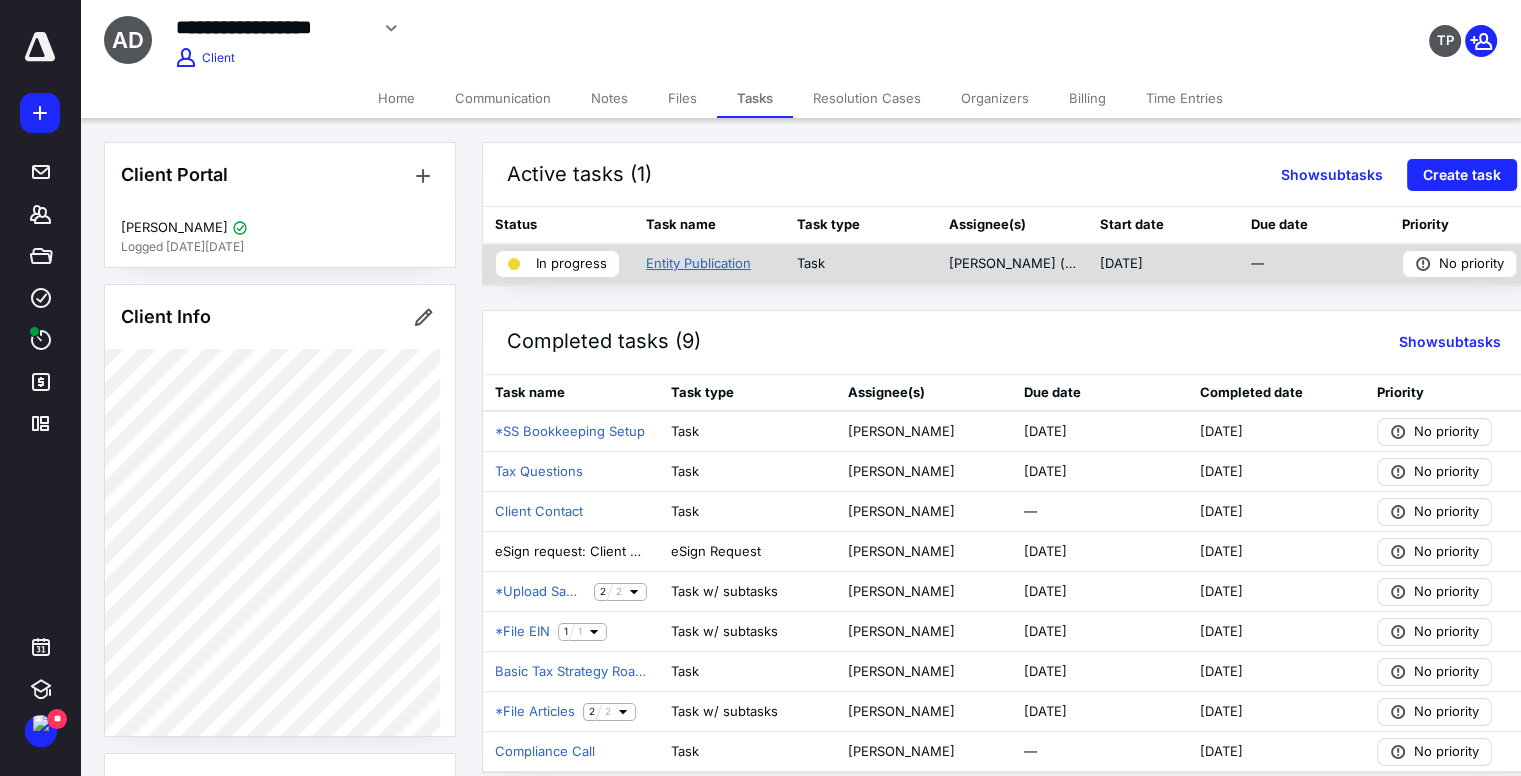 click on "Entity Publication" at bounding box center (698, 264) 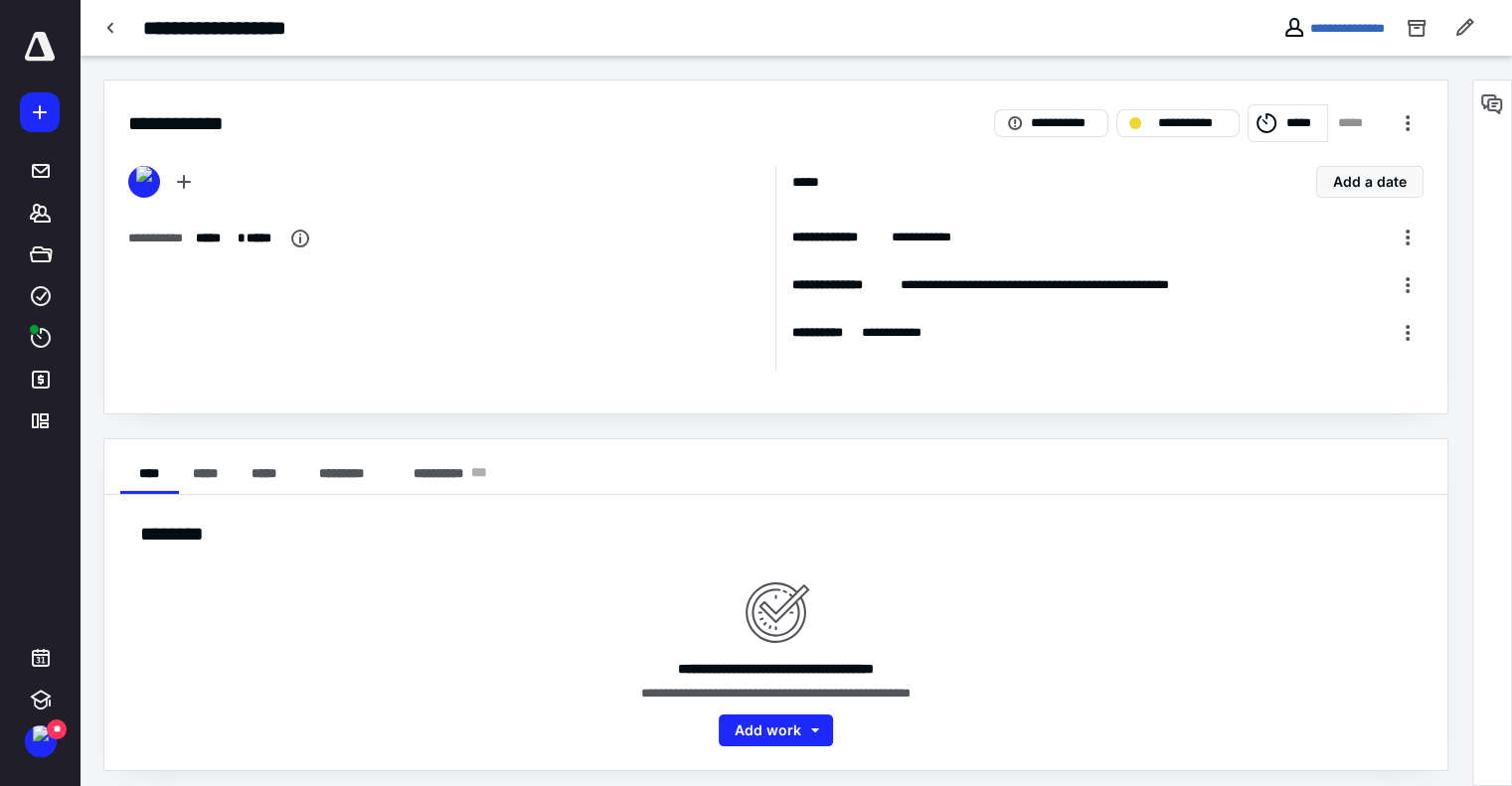 click on "*****" at bounding box center [1304, 123] 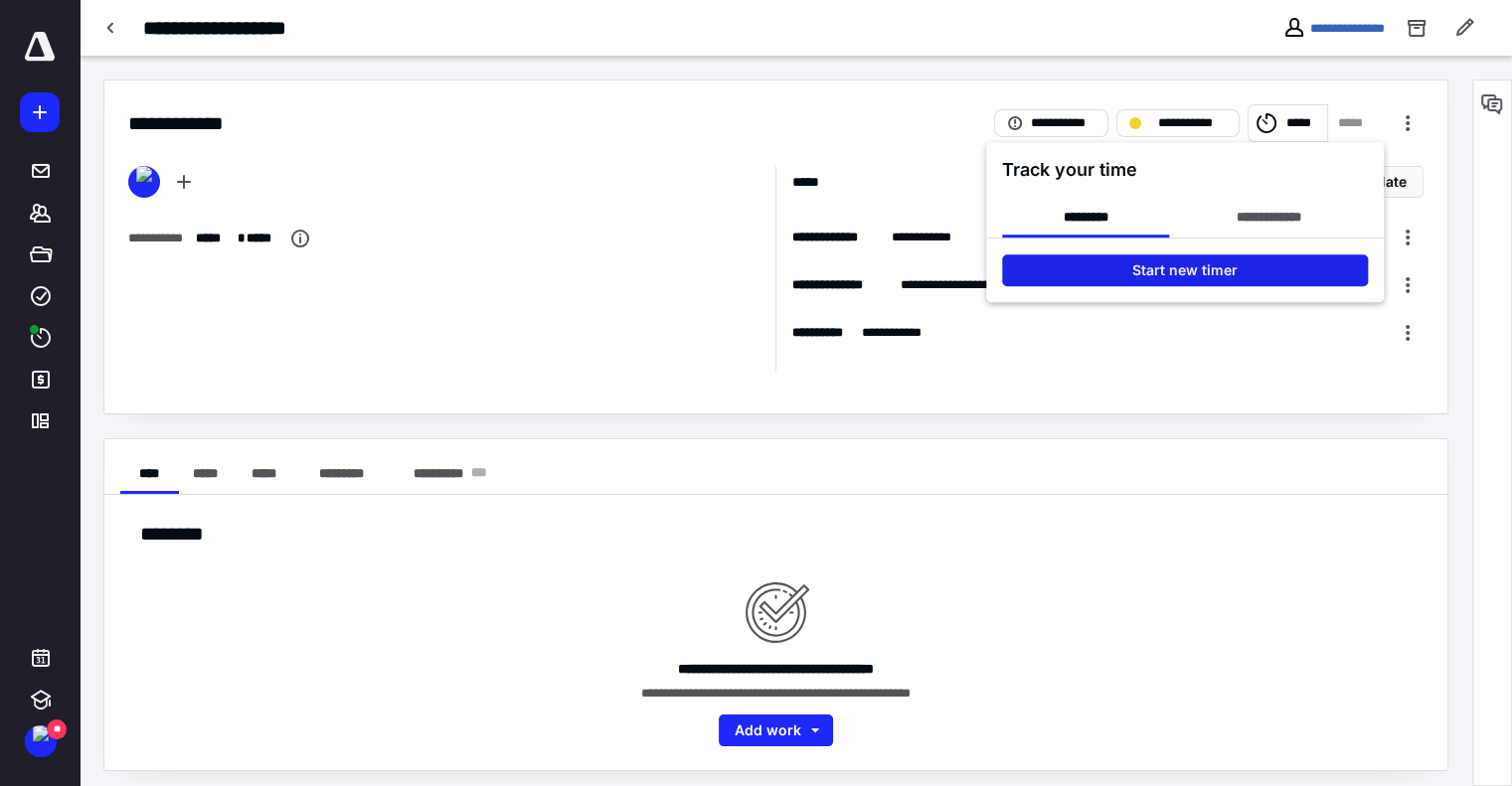 click on "Start new timer" at bounding box center [1185, 270] 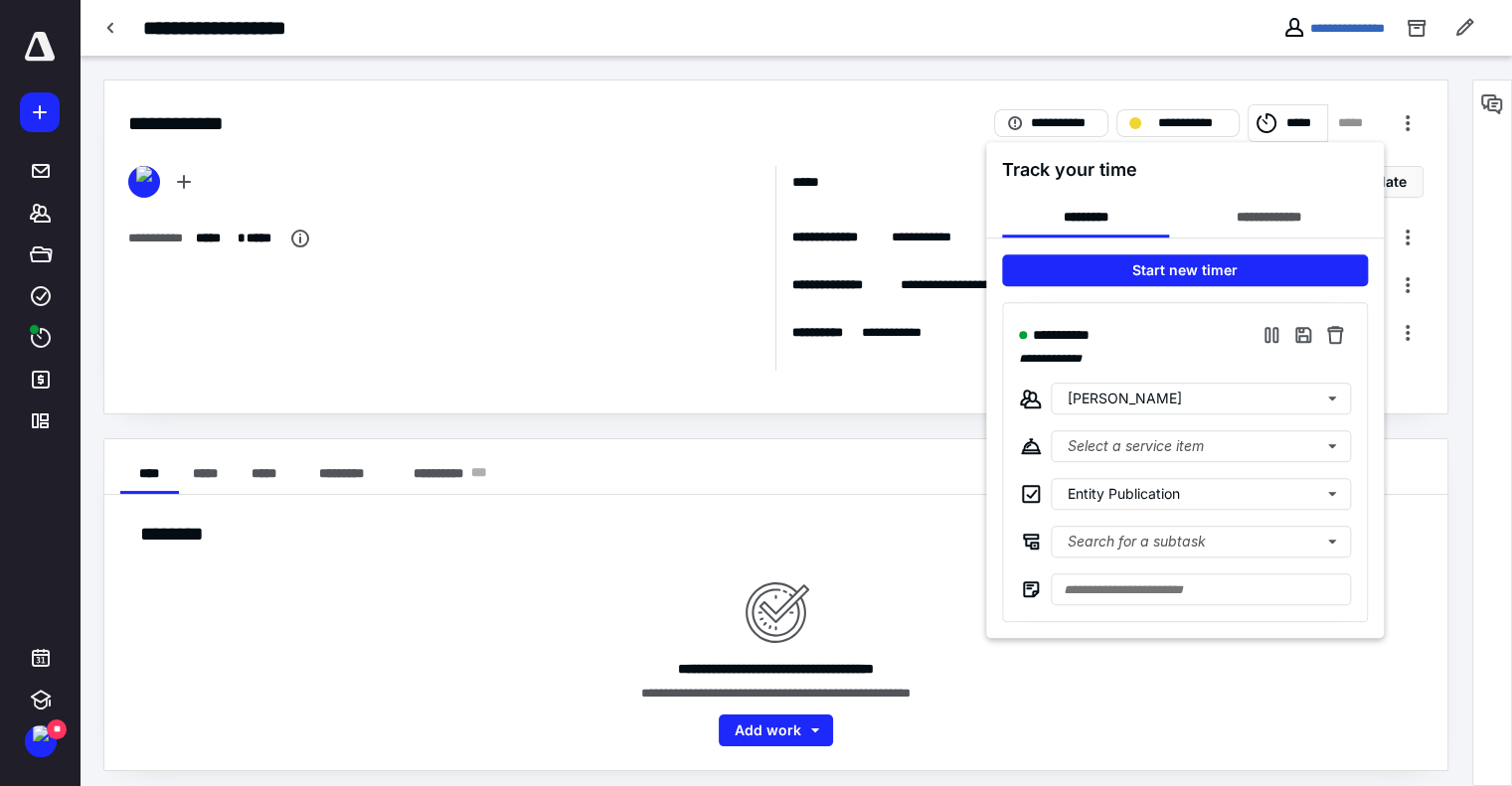 click at bounding box center [756, 393] 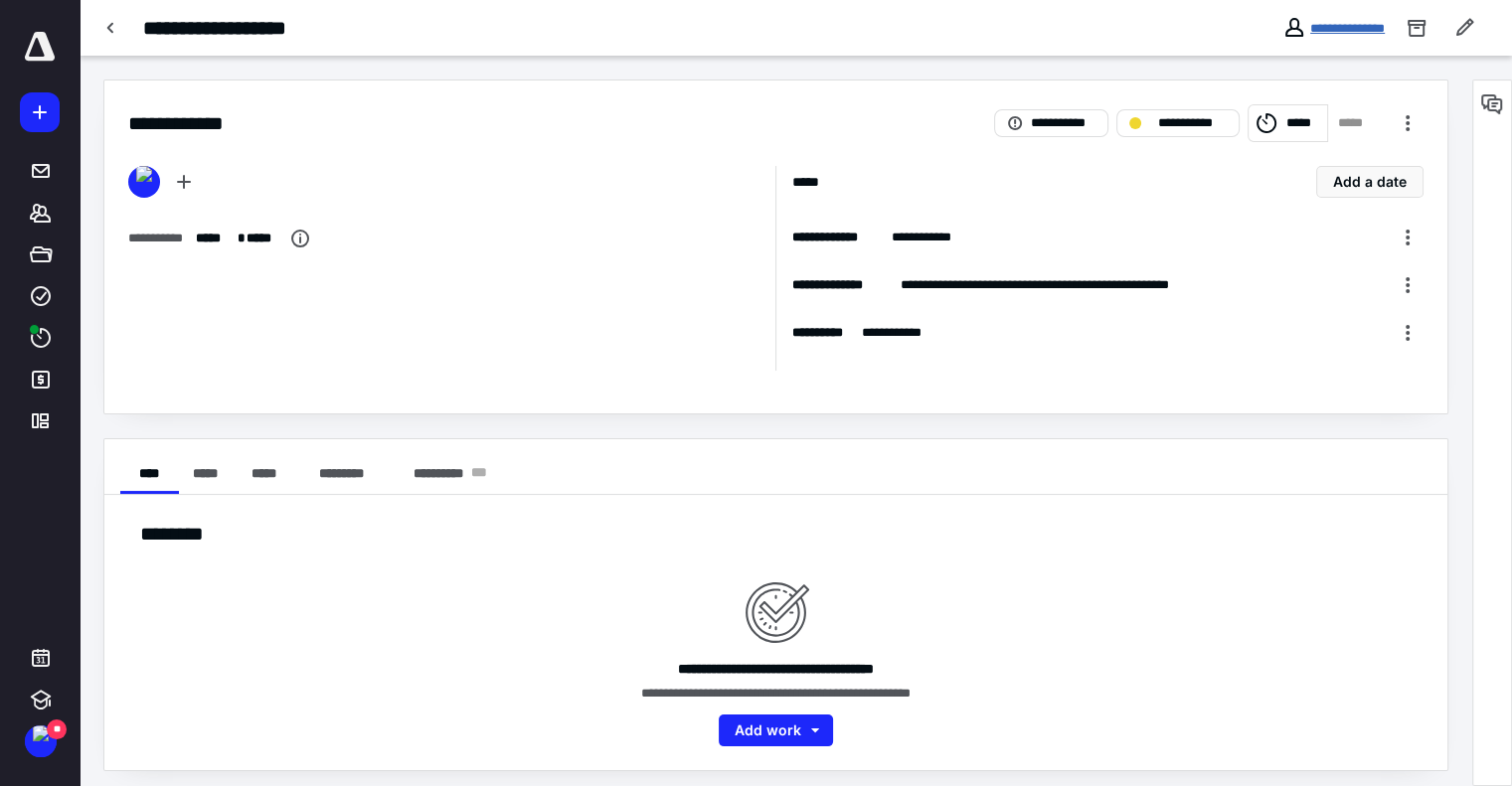 click on "**********" at bounding box center (1347, 28) 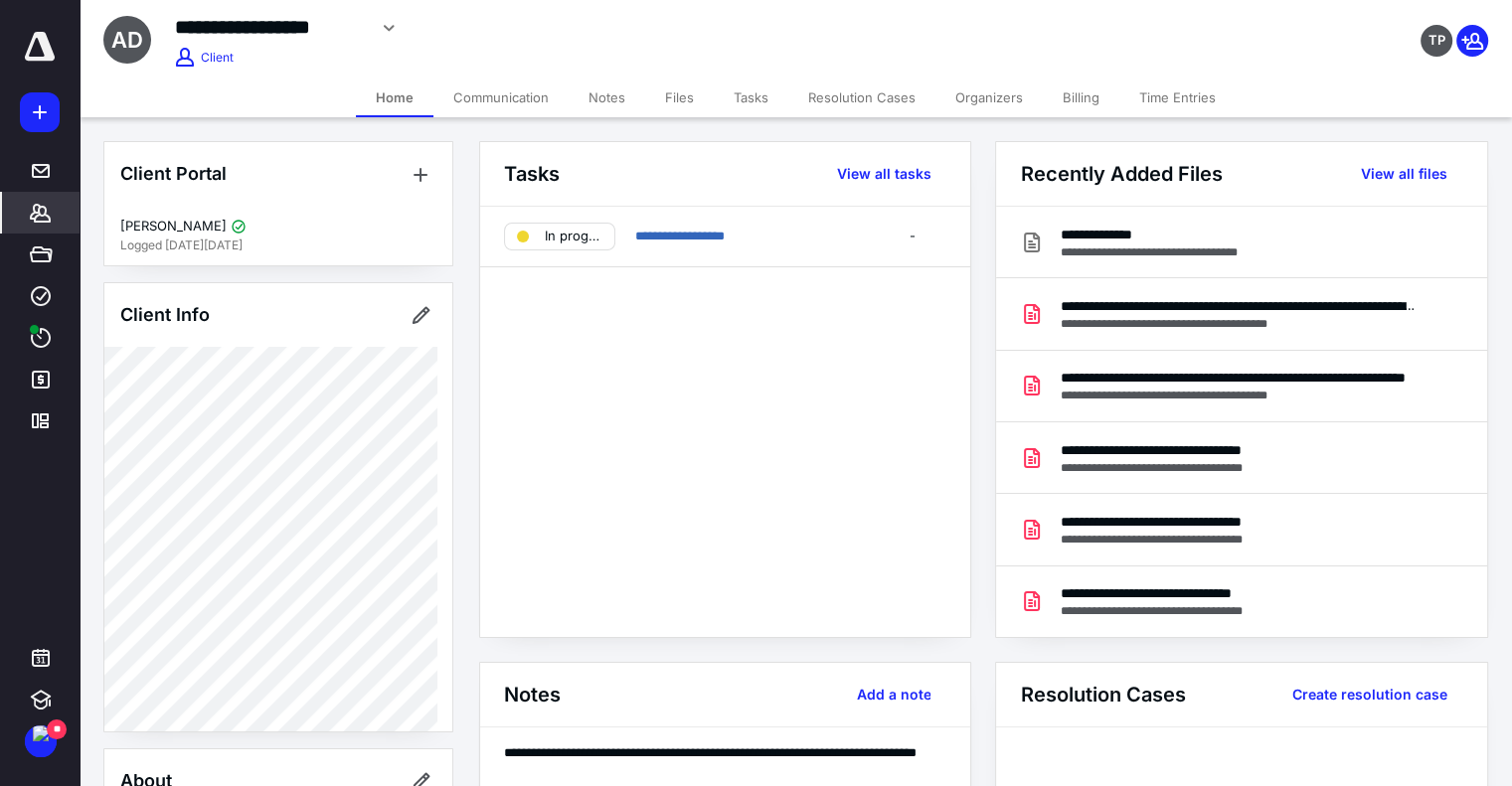 click on "Notes" at bounding box center [606, 97] 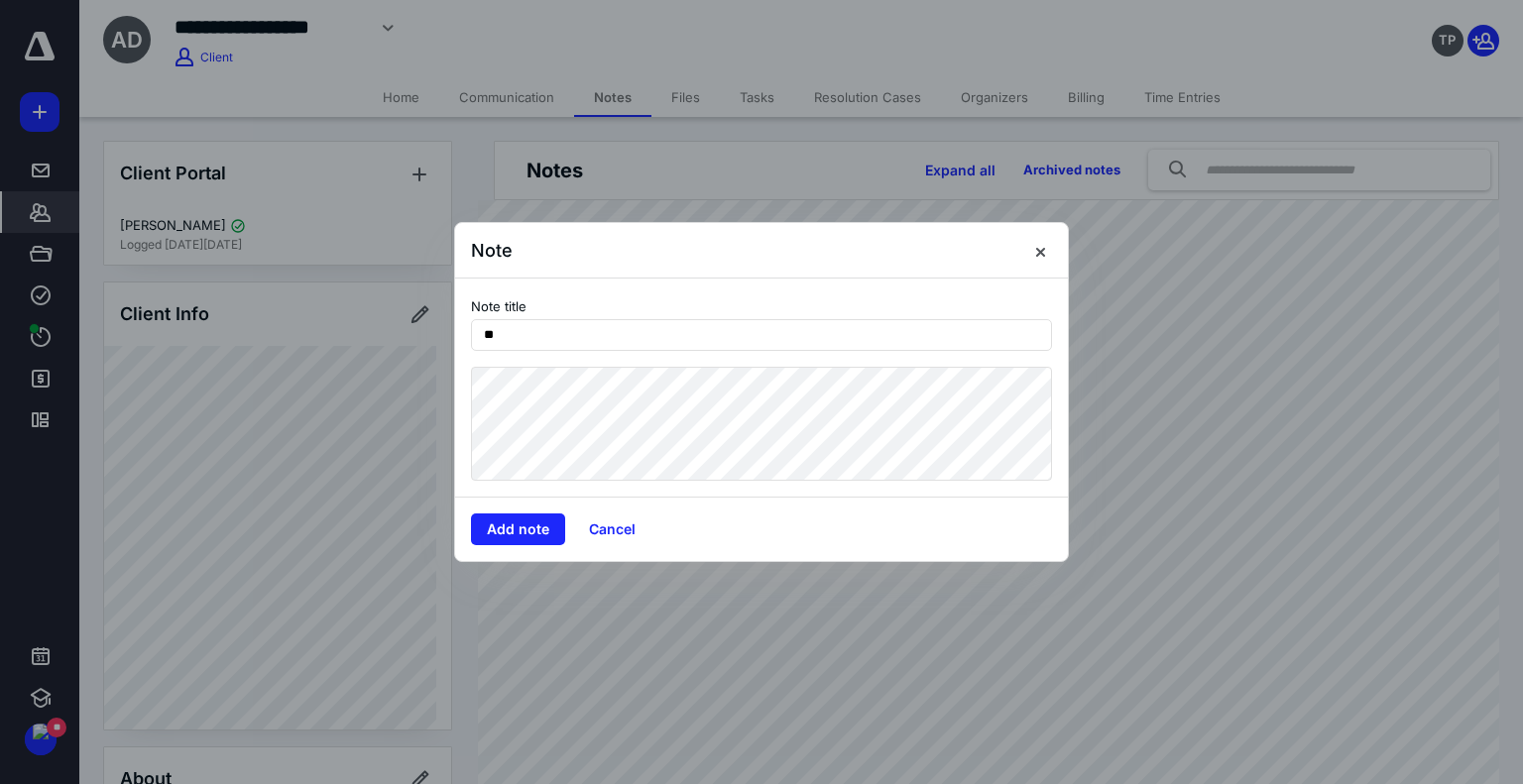 type on "*" 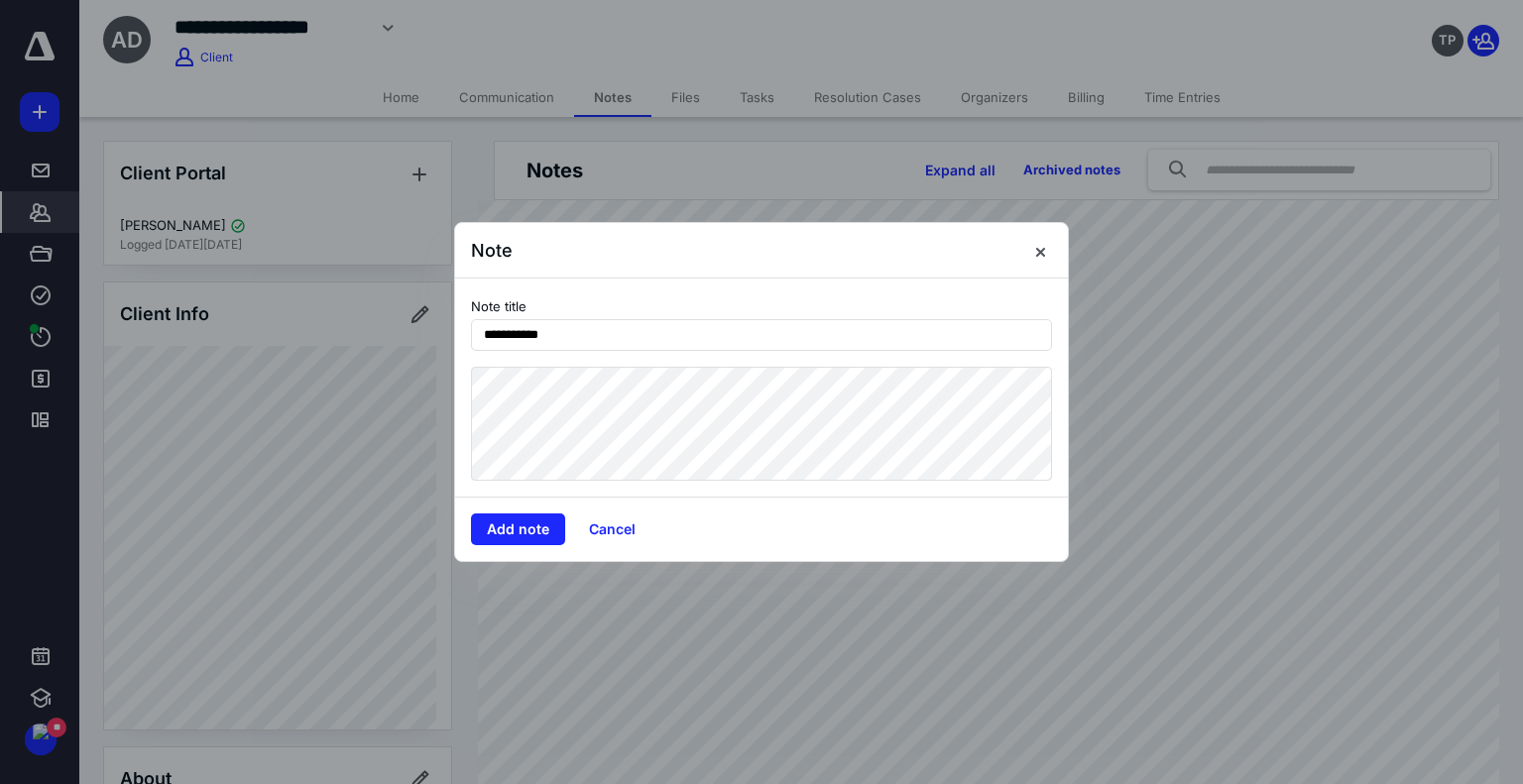 type on "**********" 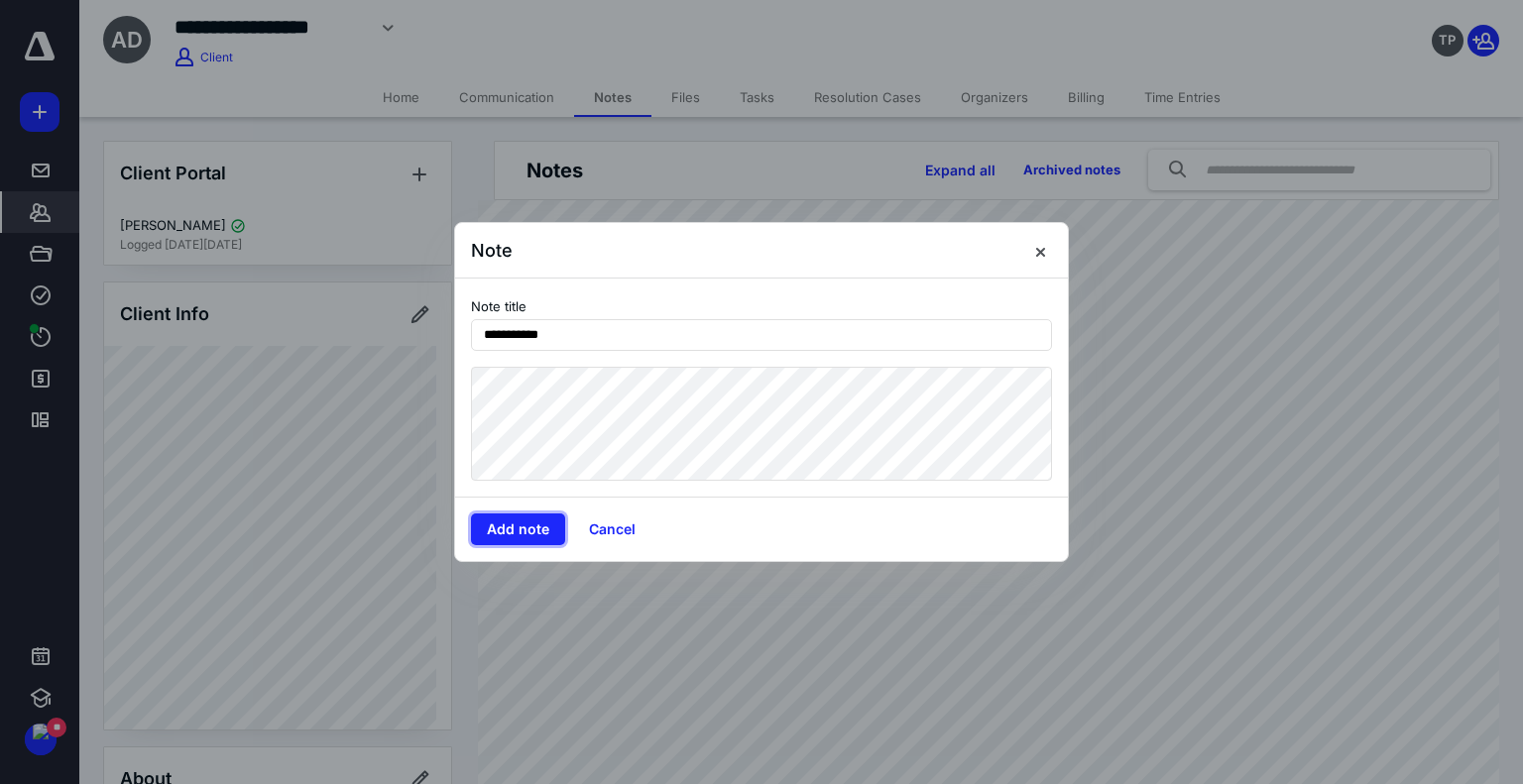 type 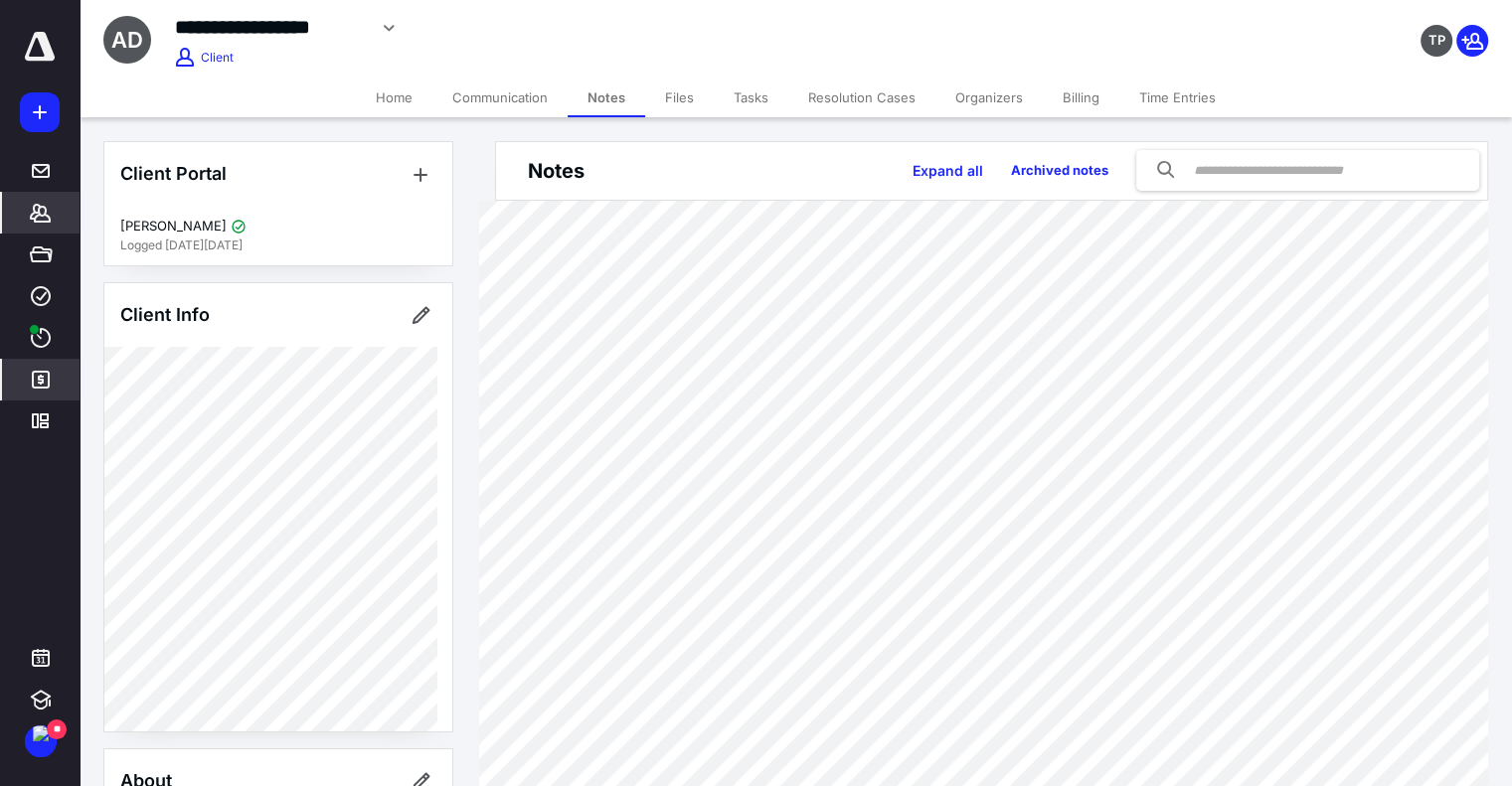 click on "*******" at bounding box center [41, 380] 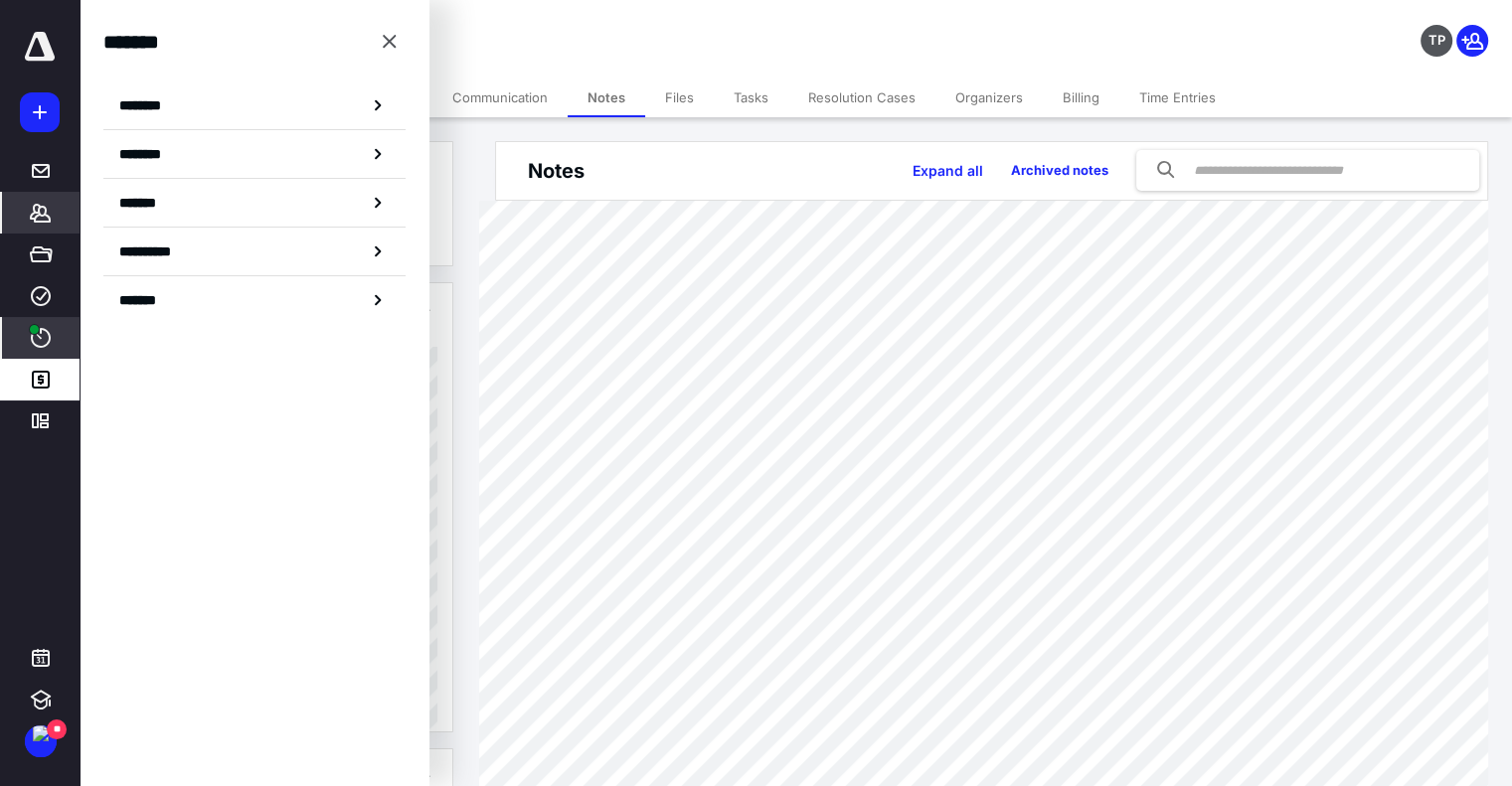 click 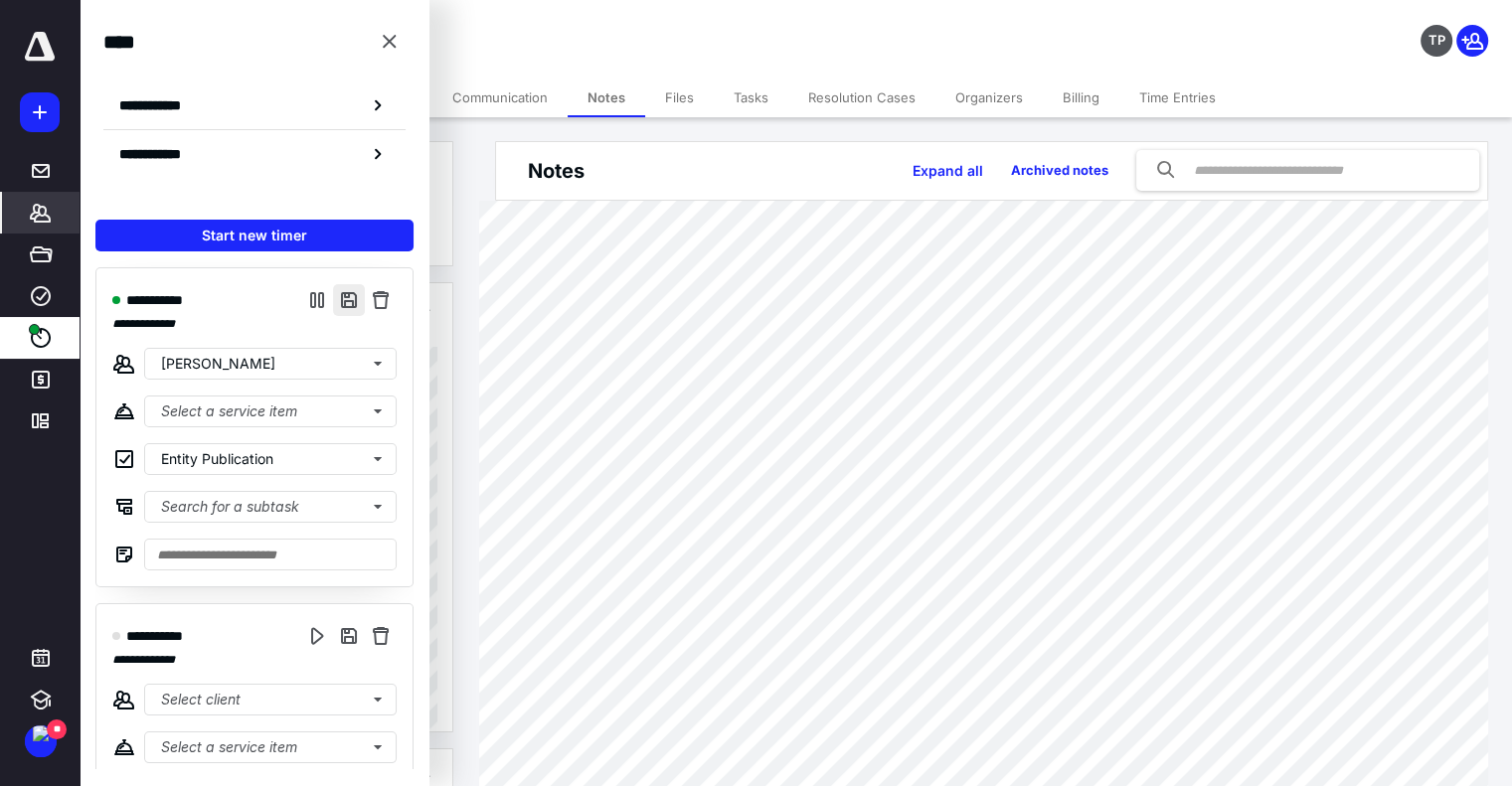 click at bounding box center [349, 300] 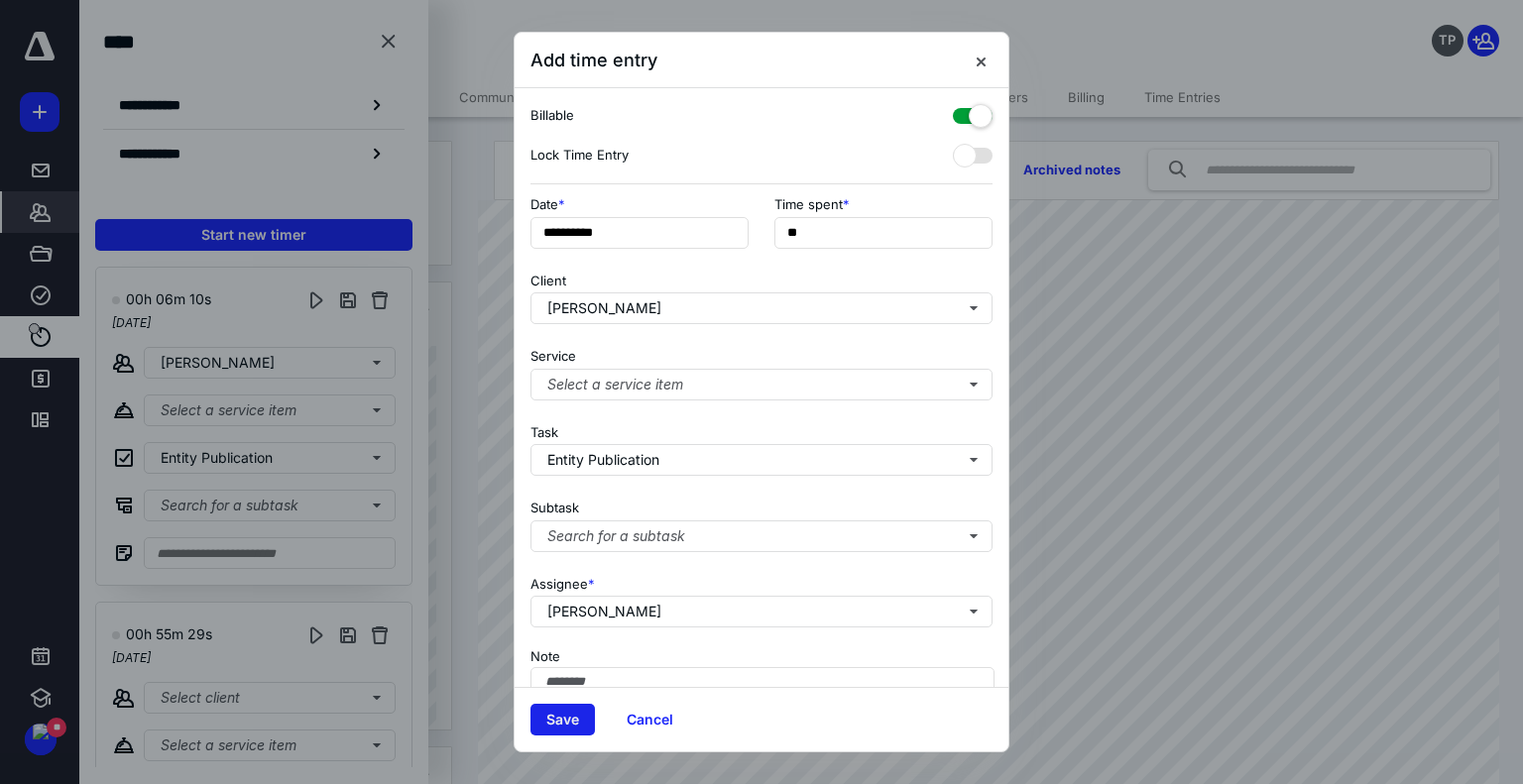 click on "Save" at bounding box center [562, 720] 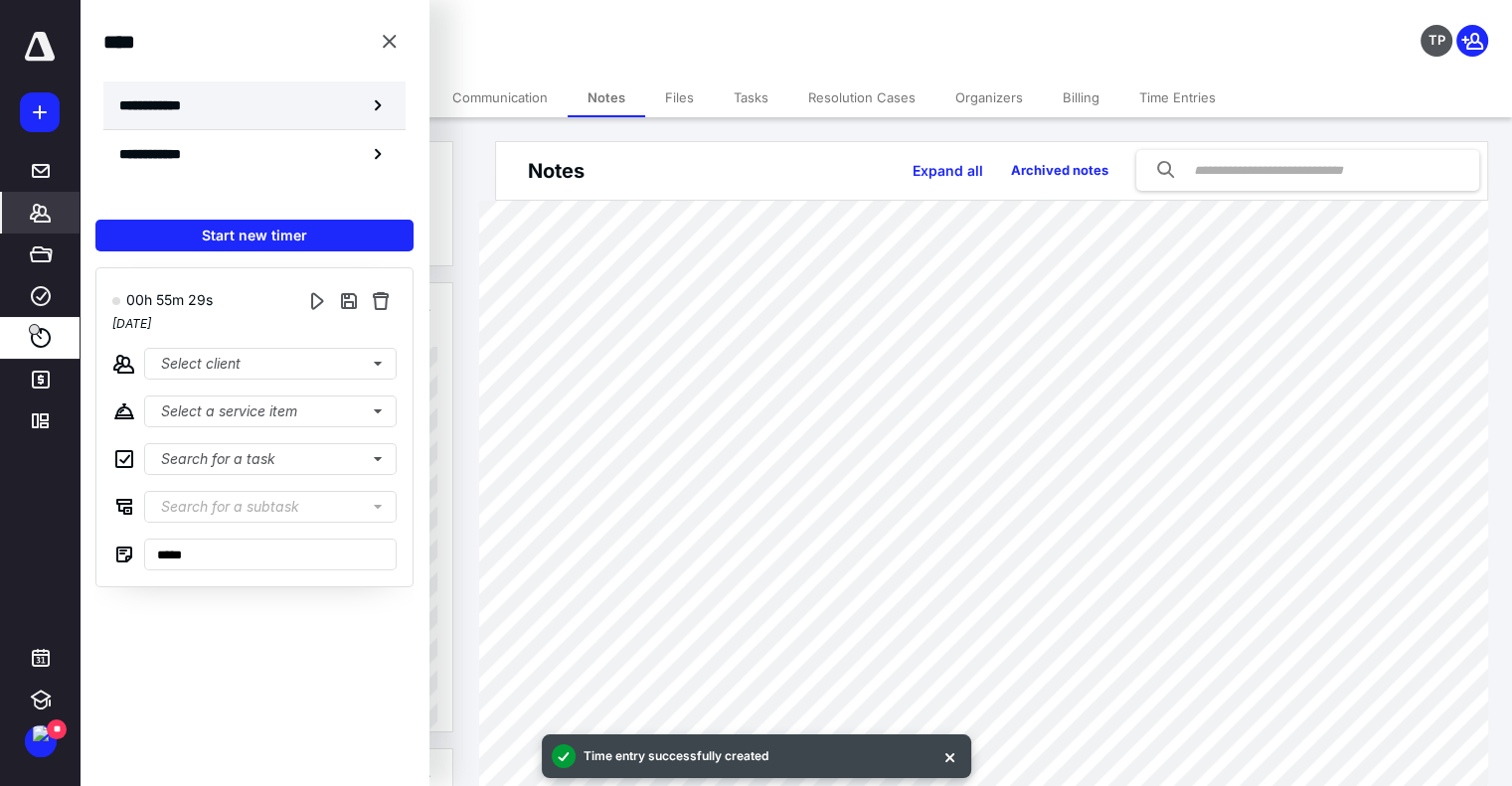 click on "**********" at bounding box center [254, 105] 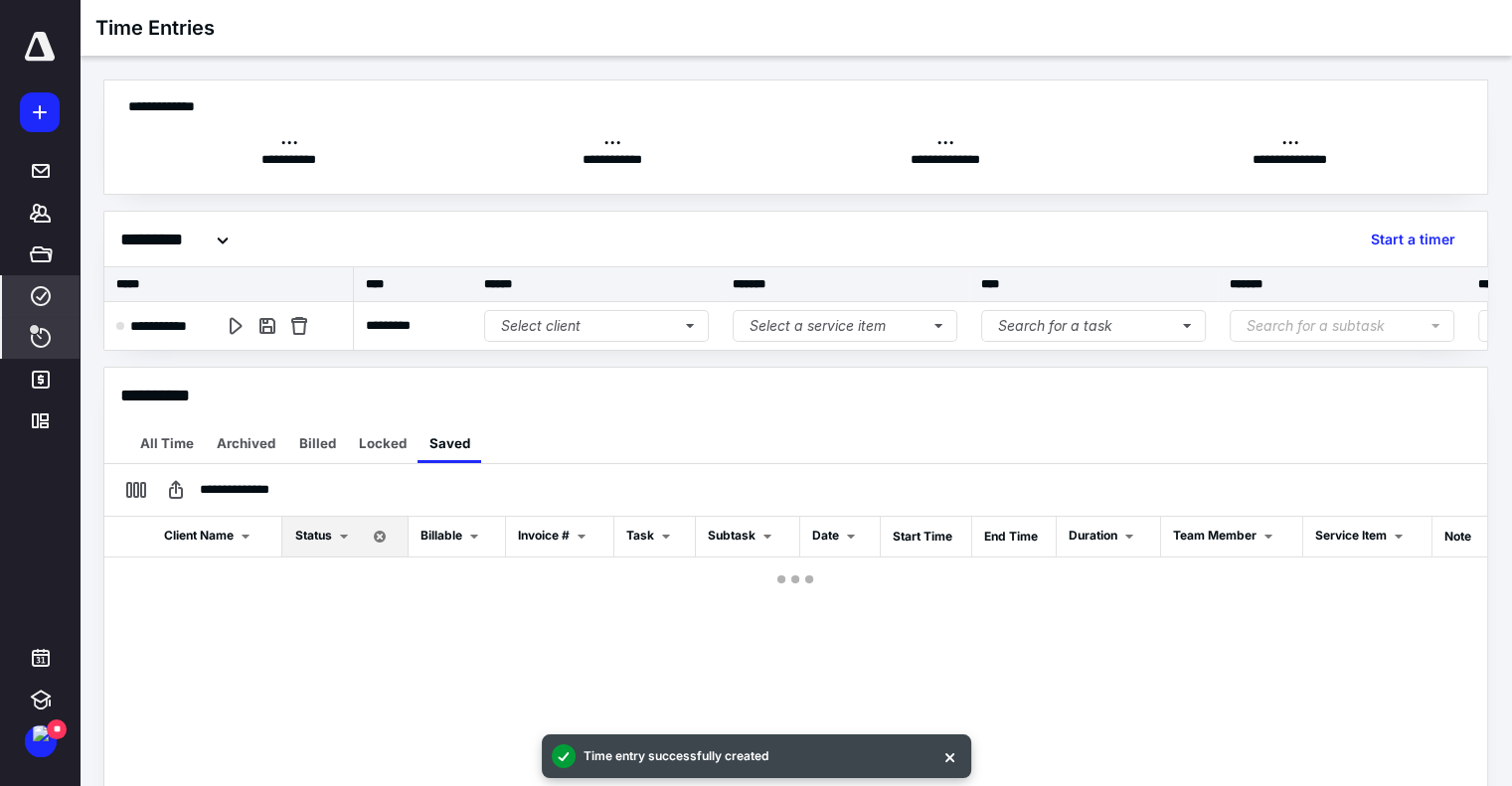 click on "****" at bounding box center [41, 296] 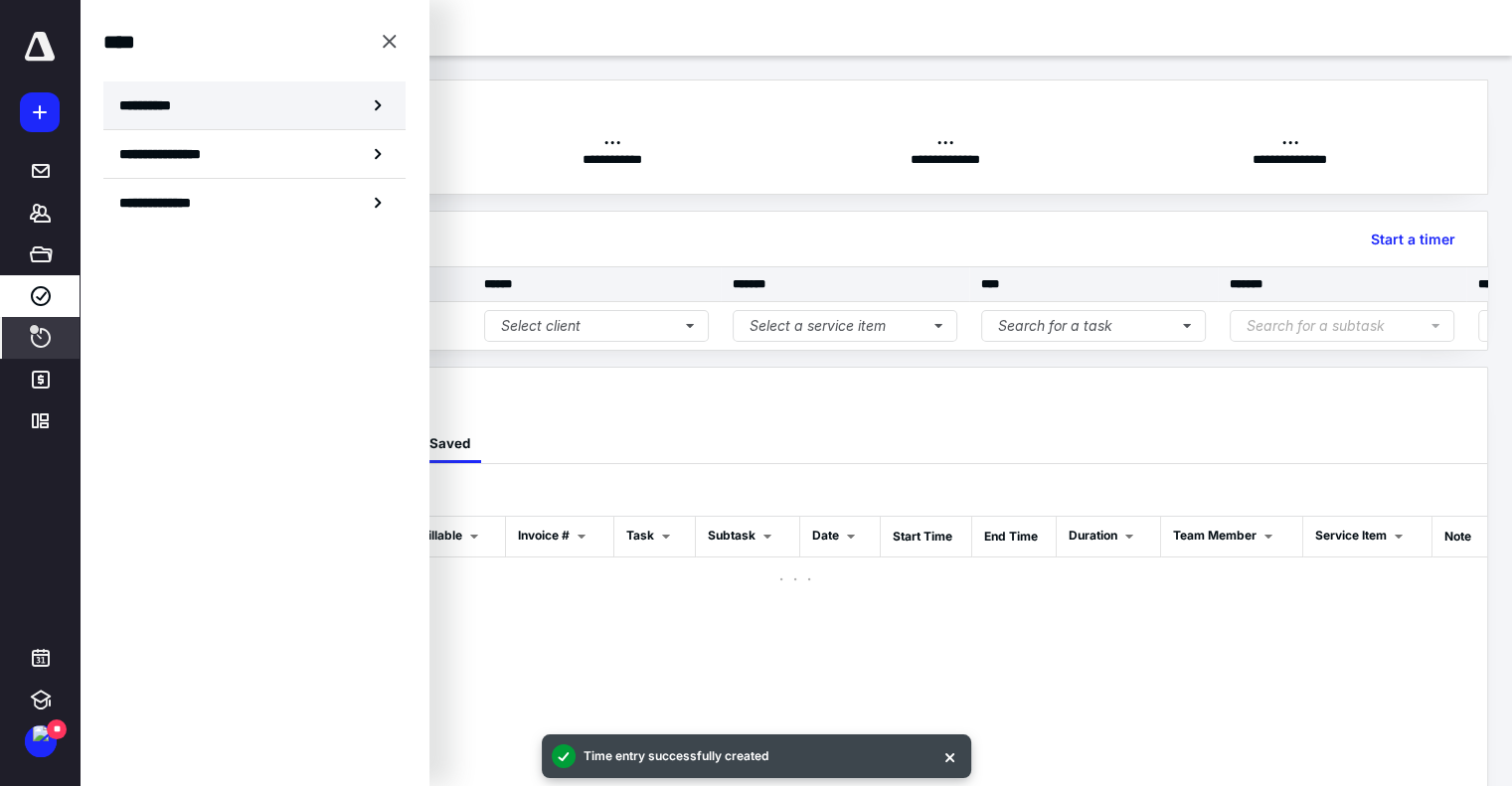 click on "**********" at bounding box center [254, 105] 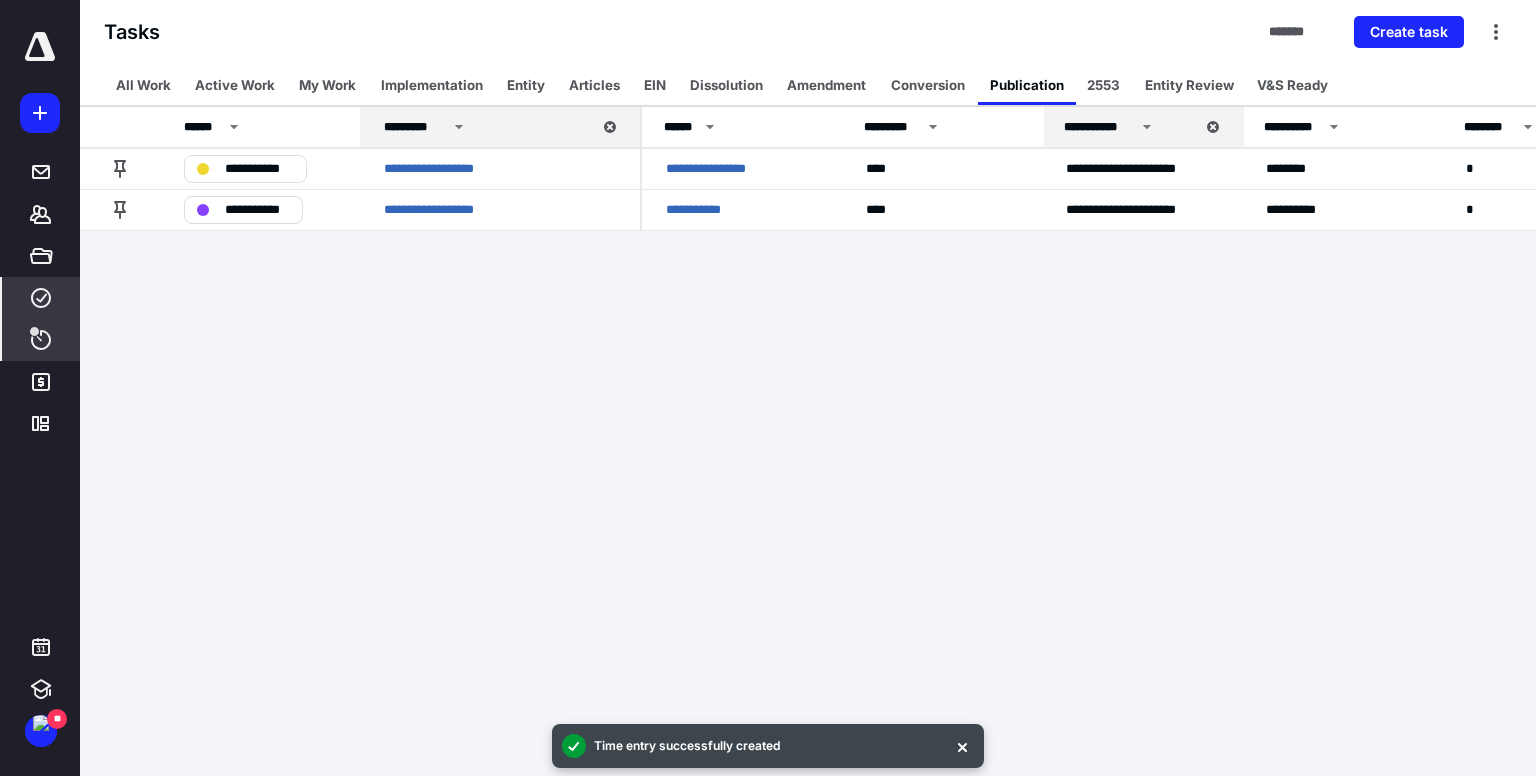 click on "****" at bounding box center (41, 340) 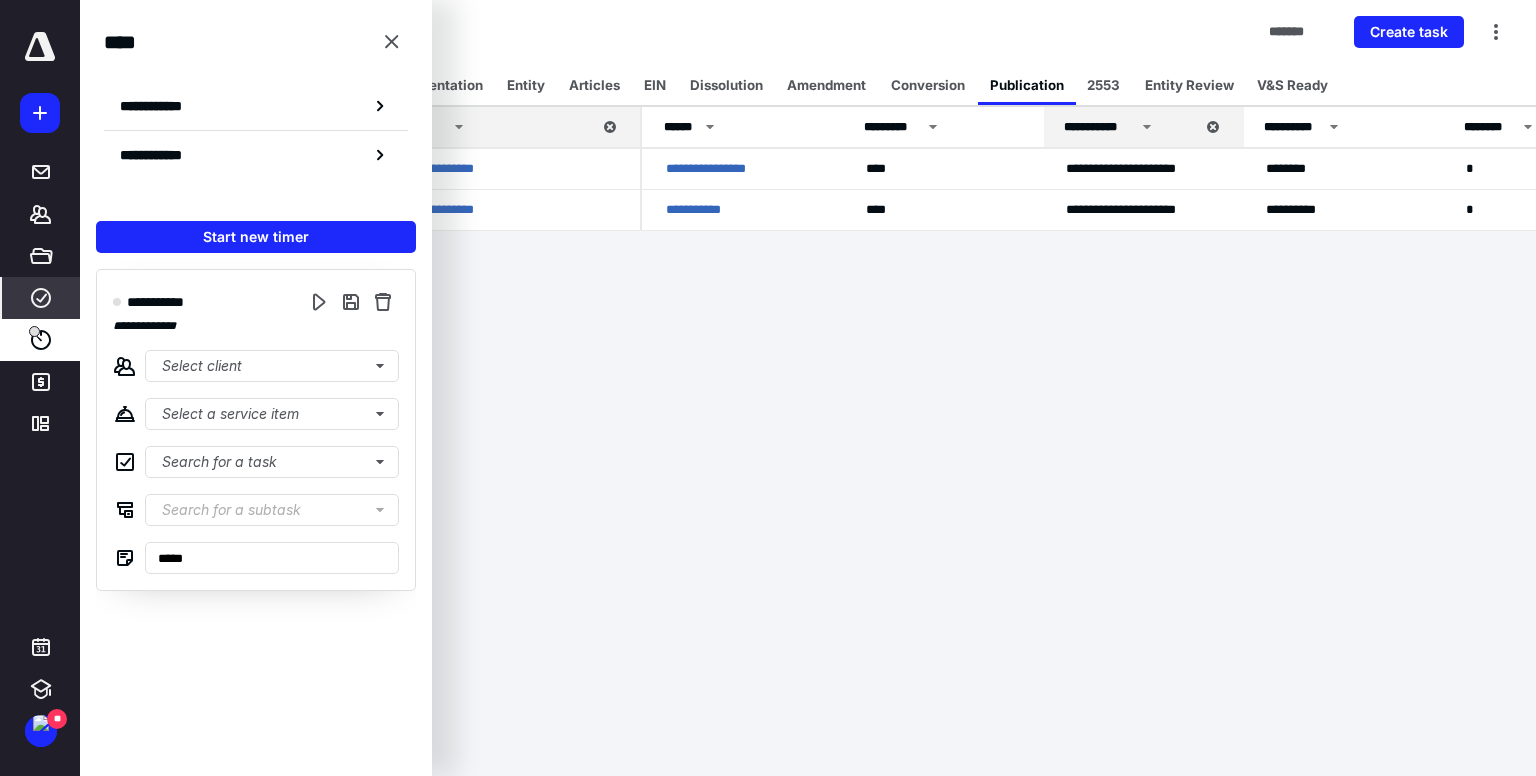click on "**********" at bounding box center (256, 388) 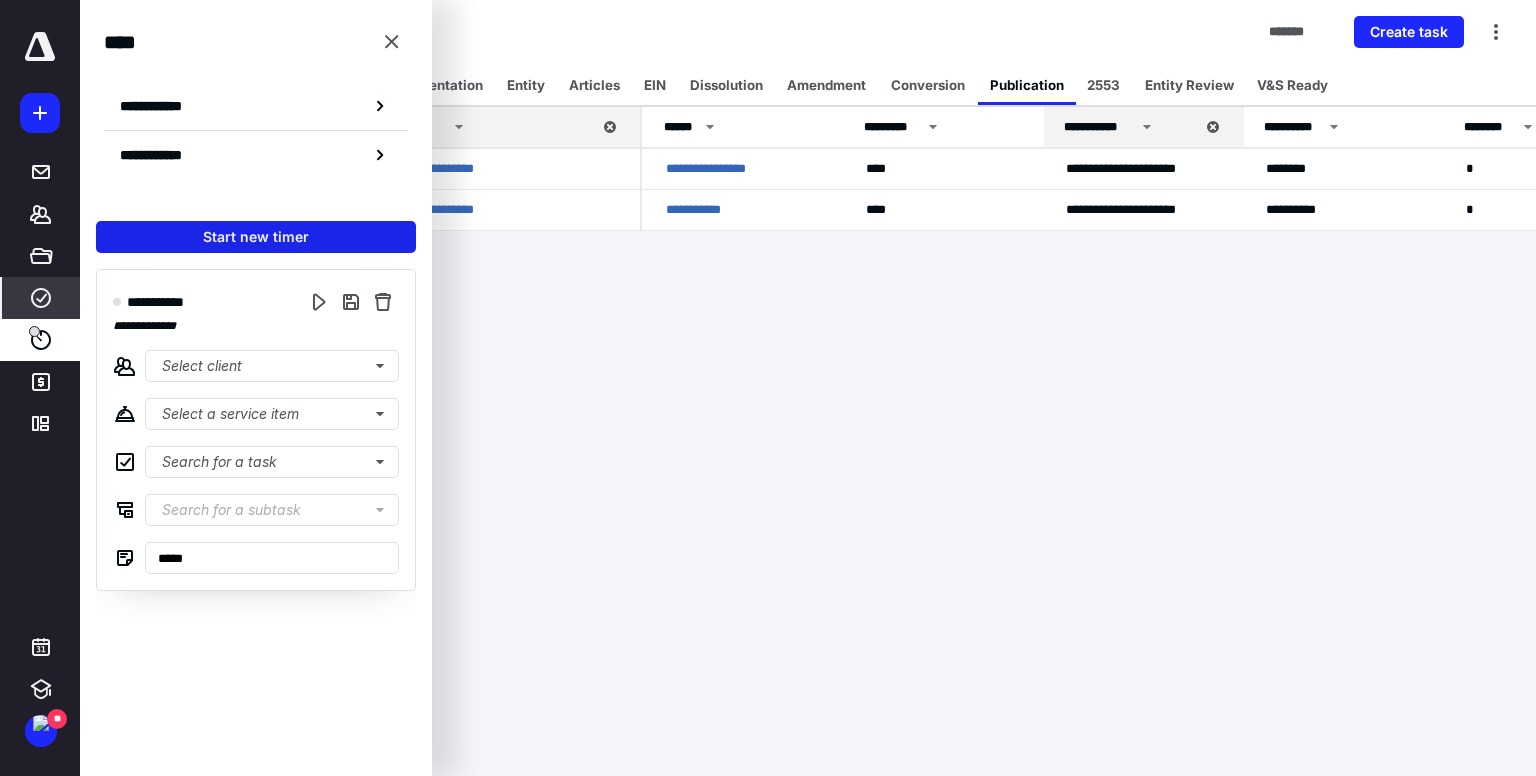 click on "Start new timer" at bounding box center (256, 237) 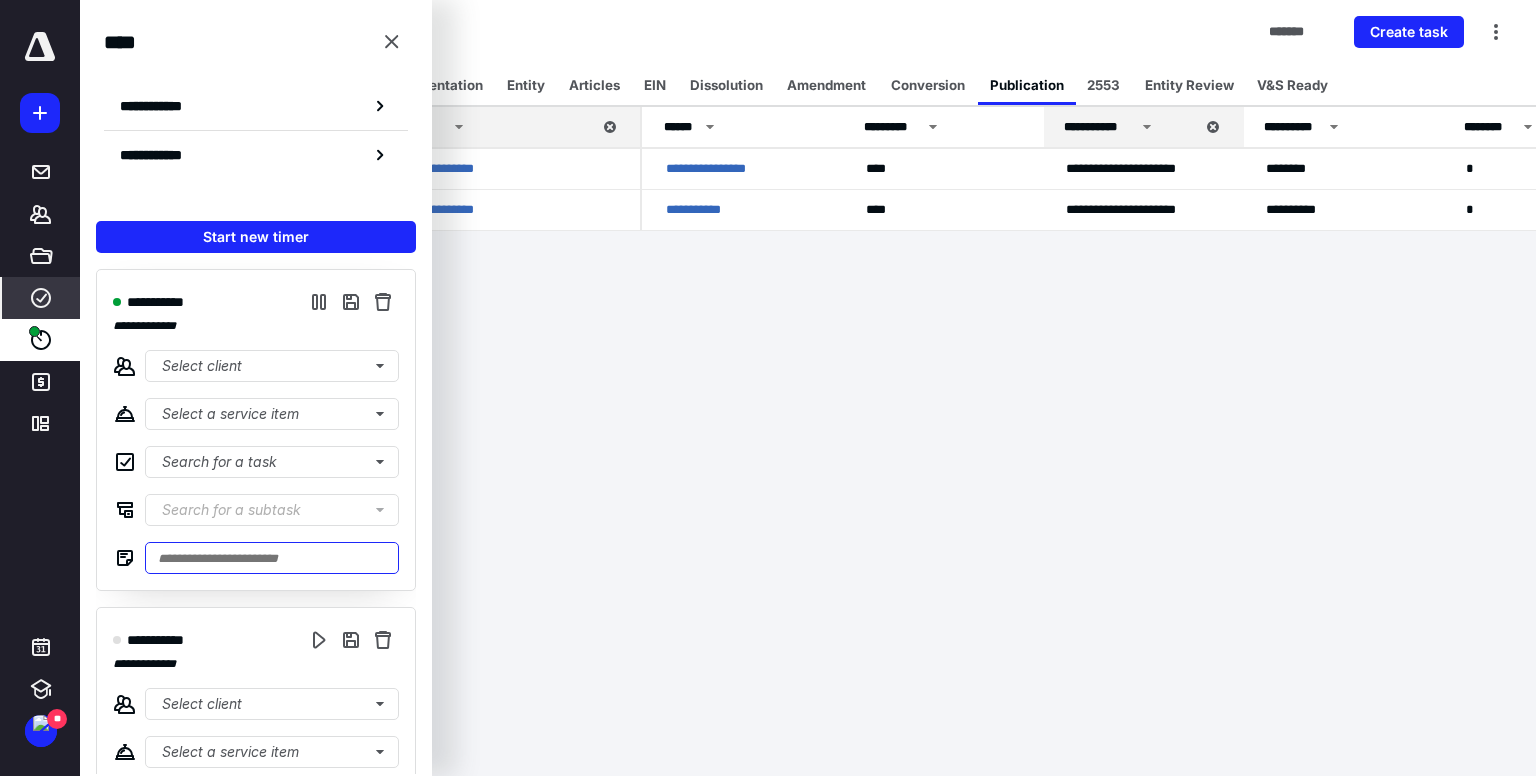 click at bounding box center [272, 558] 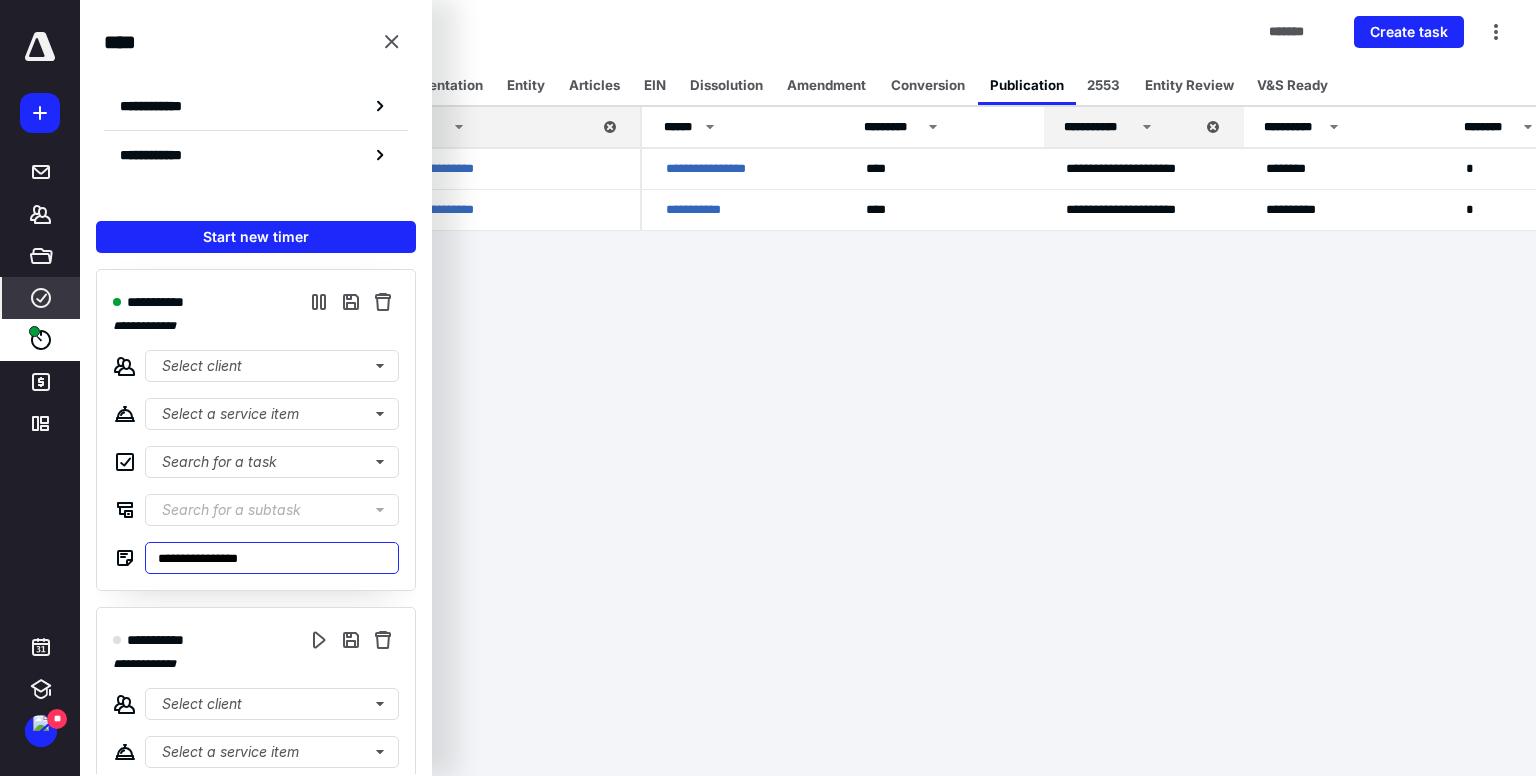 type on "**********" 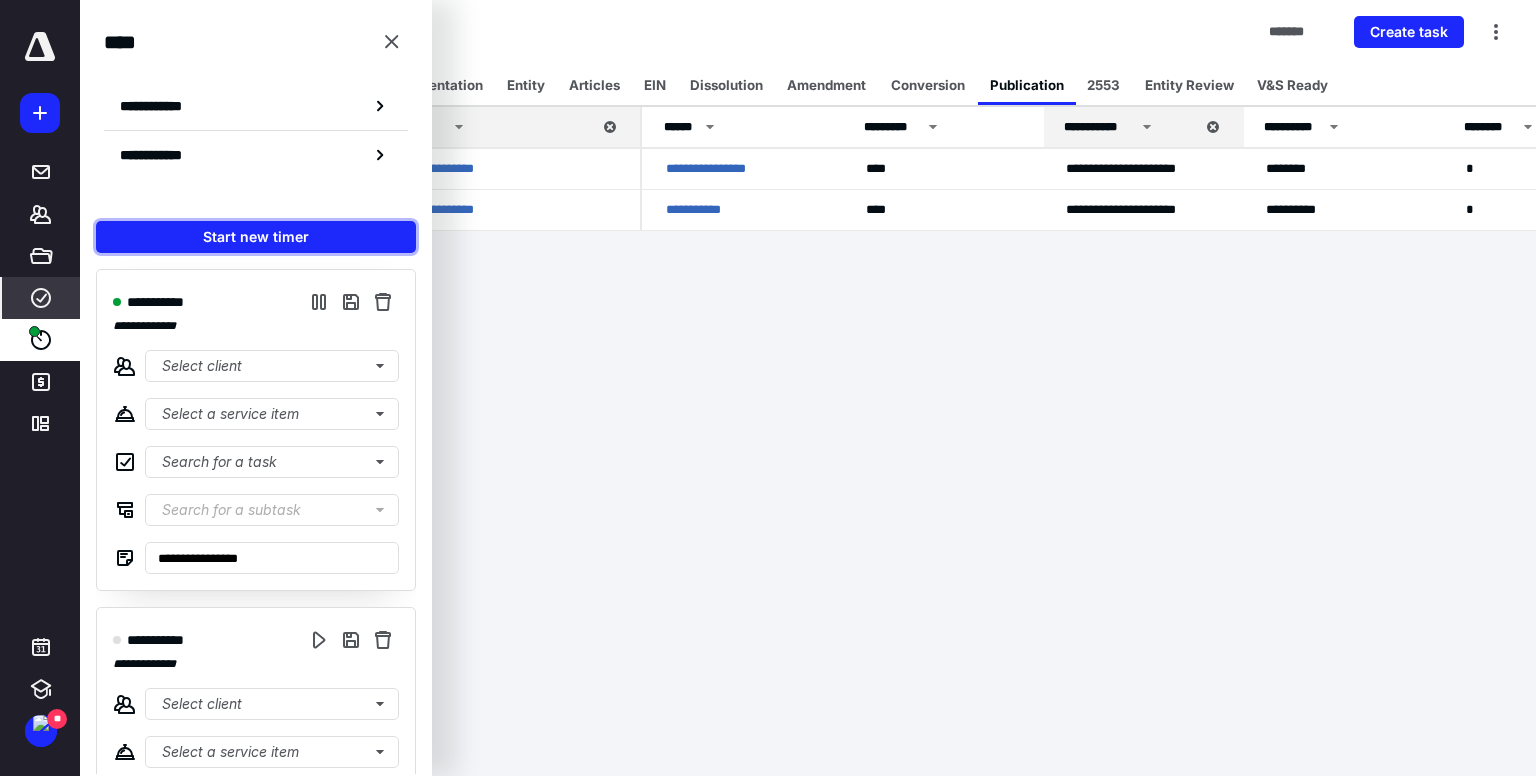 drag, startPoint x: 305, startPoint y: 248, endPoint x: 323, endPoint y: 284, distance: 40.24922 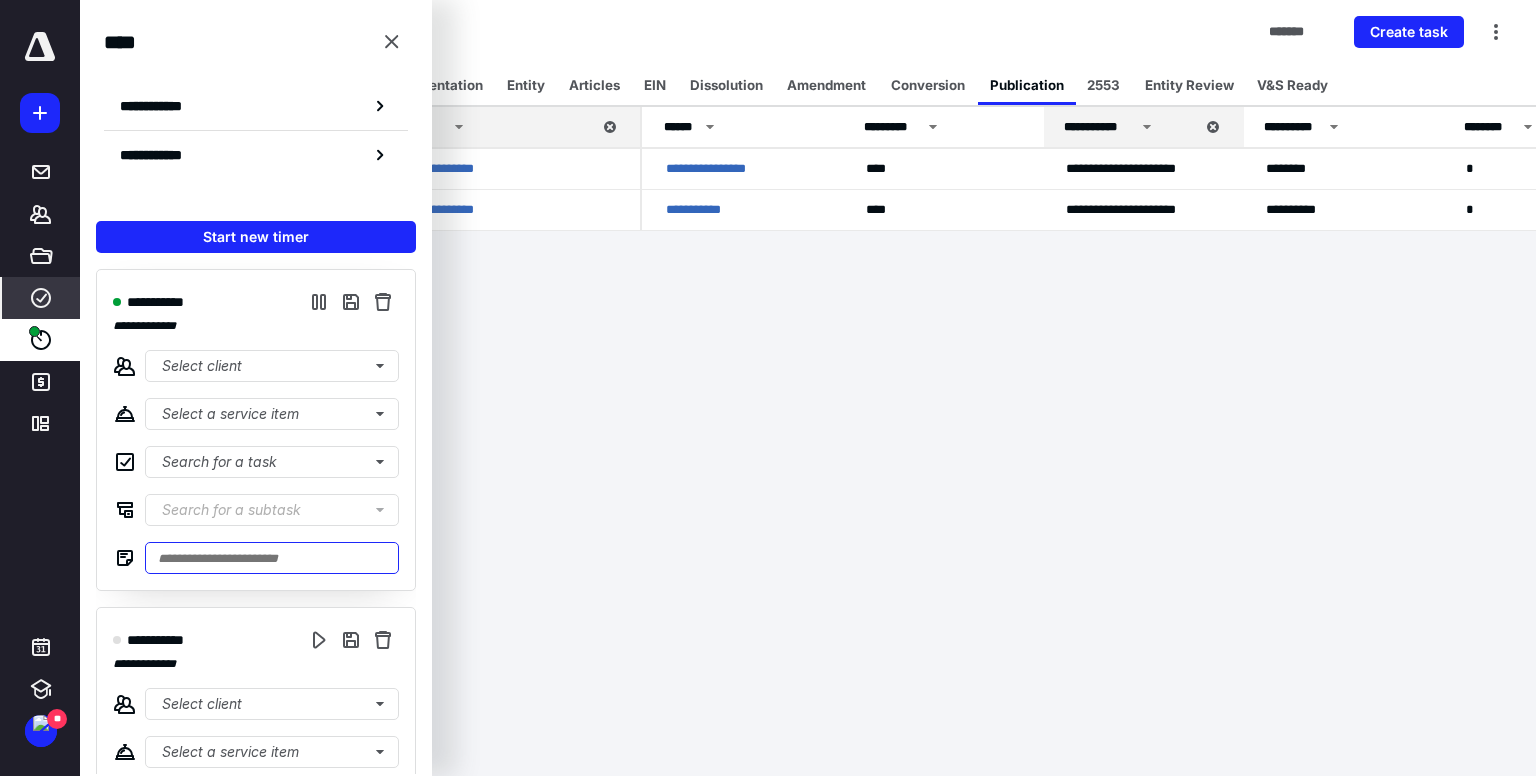 click at bounding box center (272, 558) 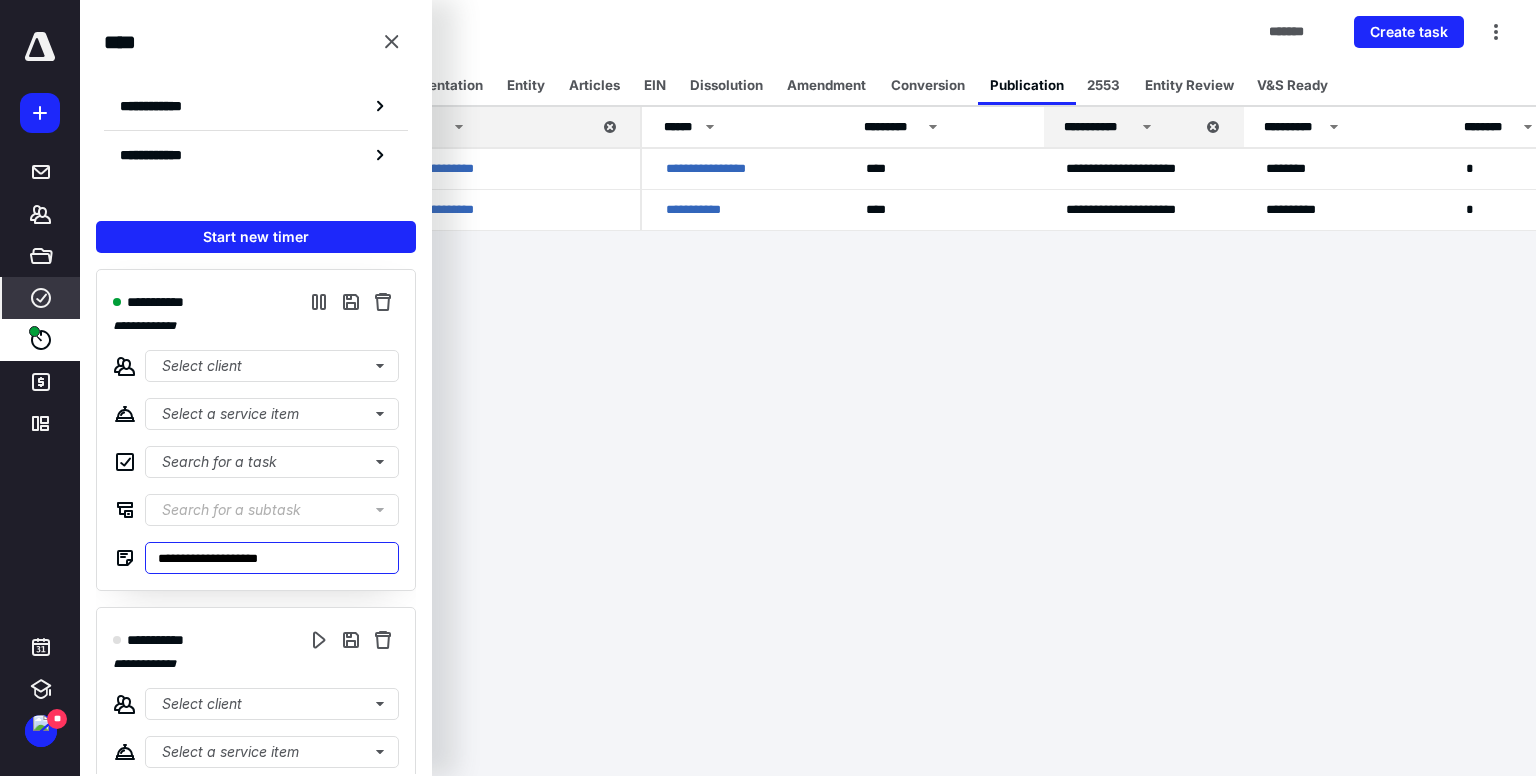type on "**********" 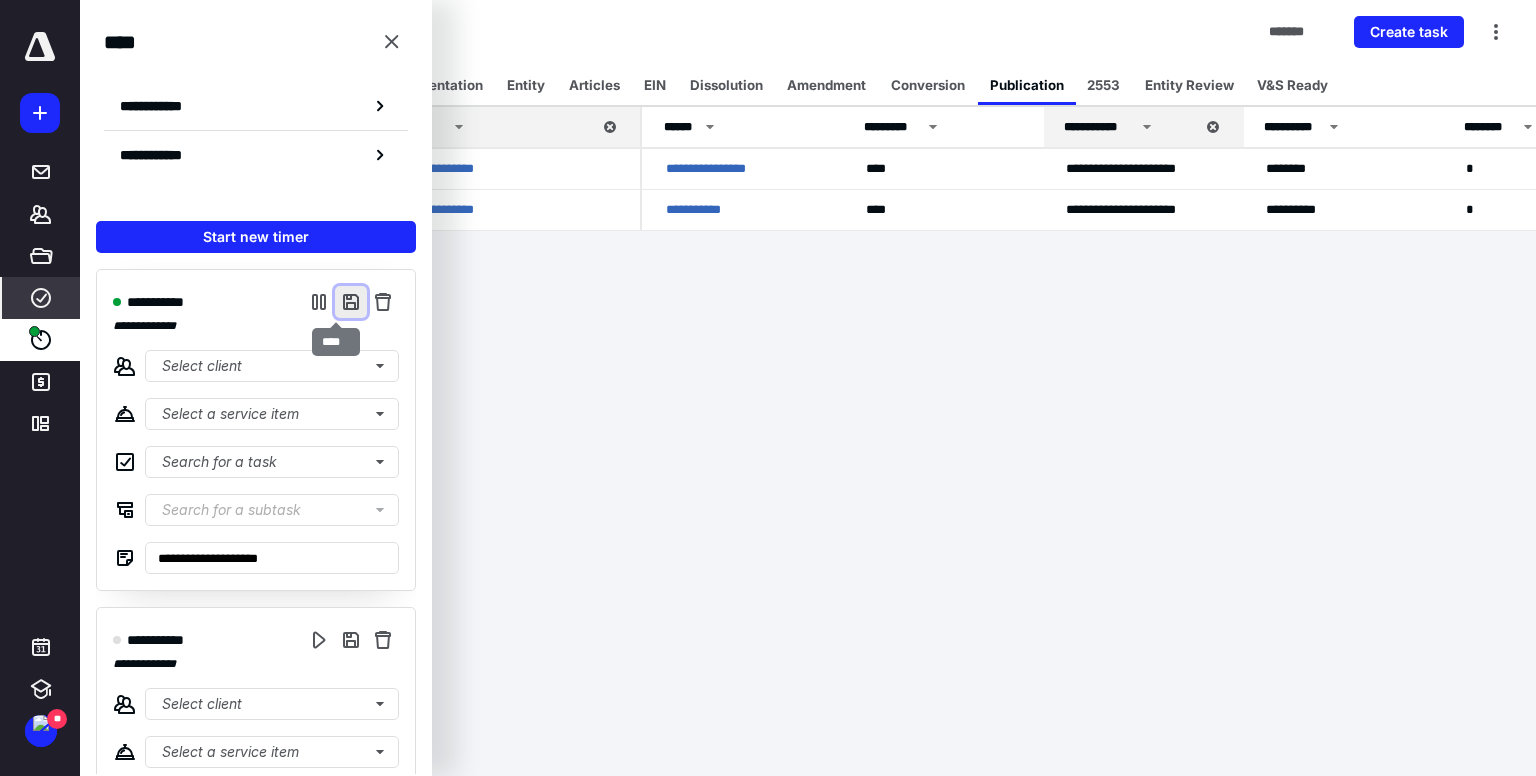 click at bounding box center [351, 302] 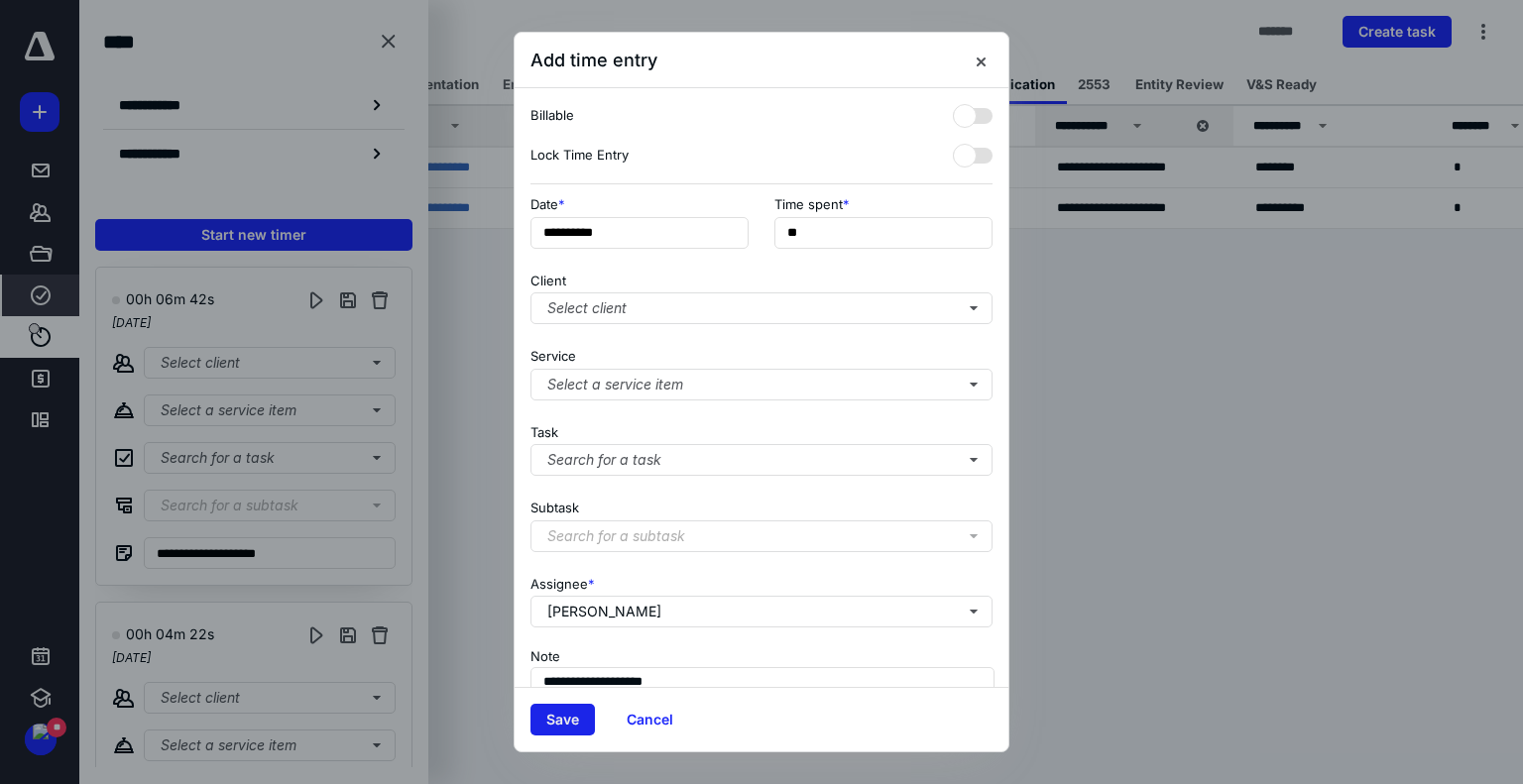 click on "Save" at bounding box center [562, 720] 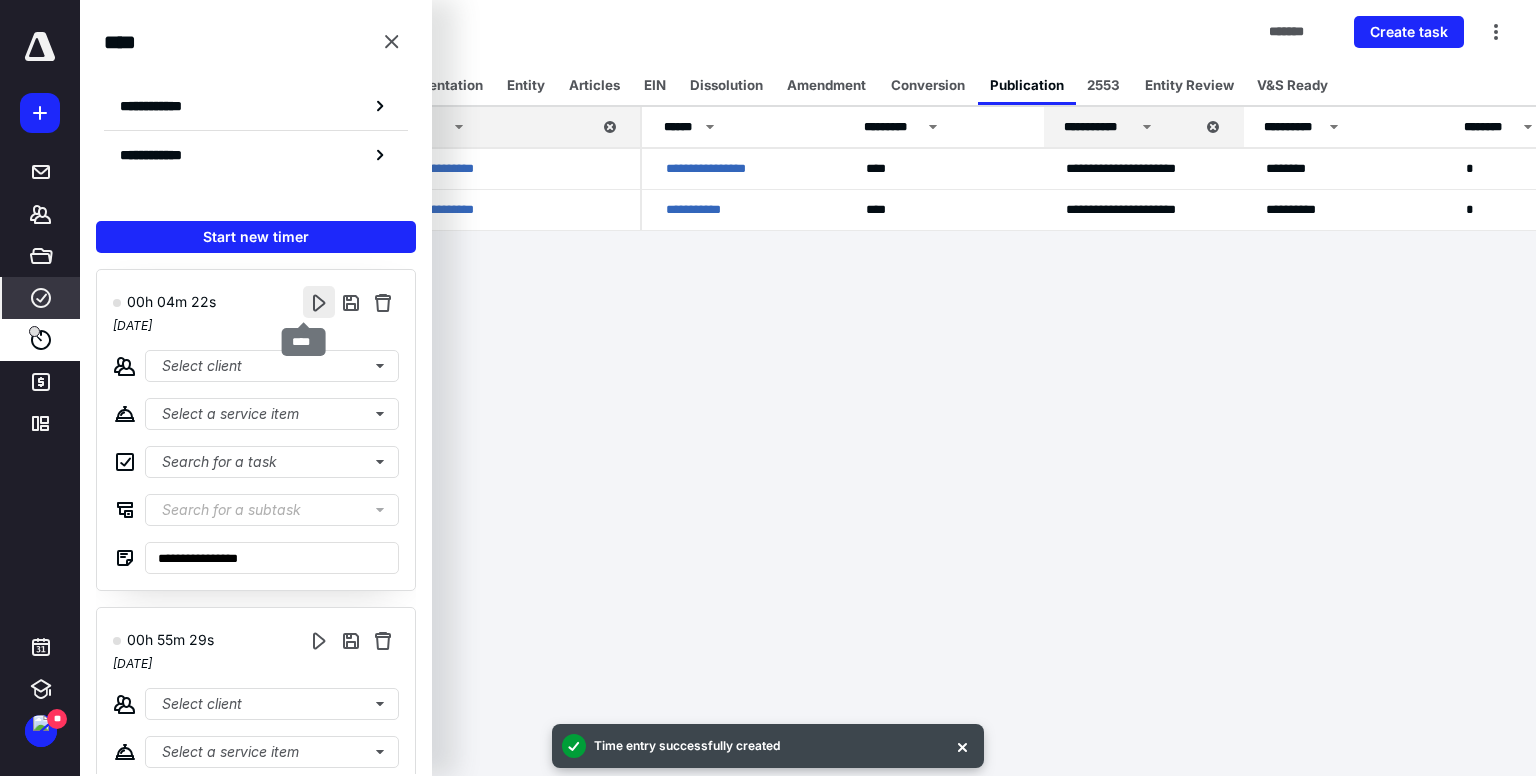 click at bounding box center [319, 302] 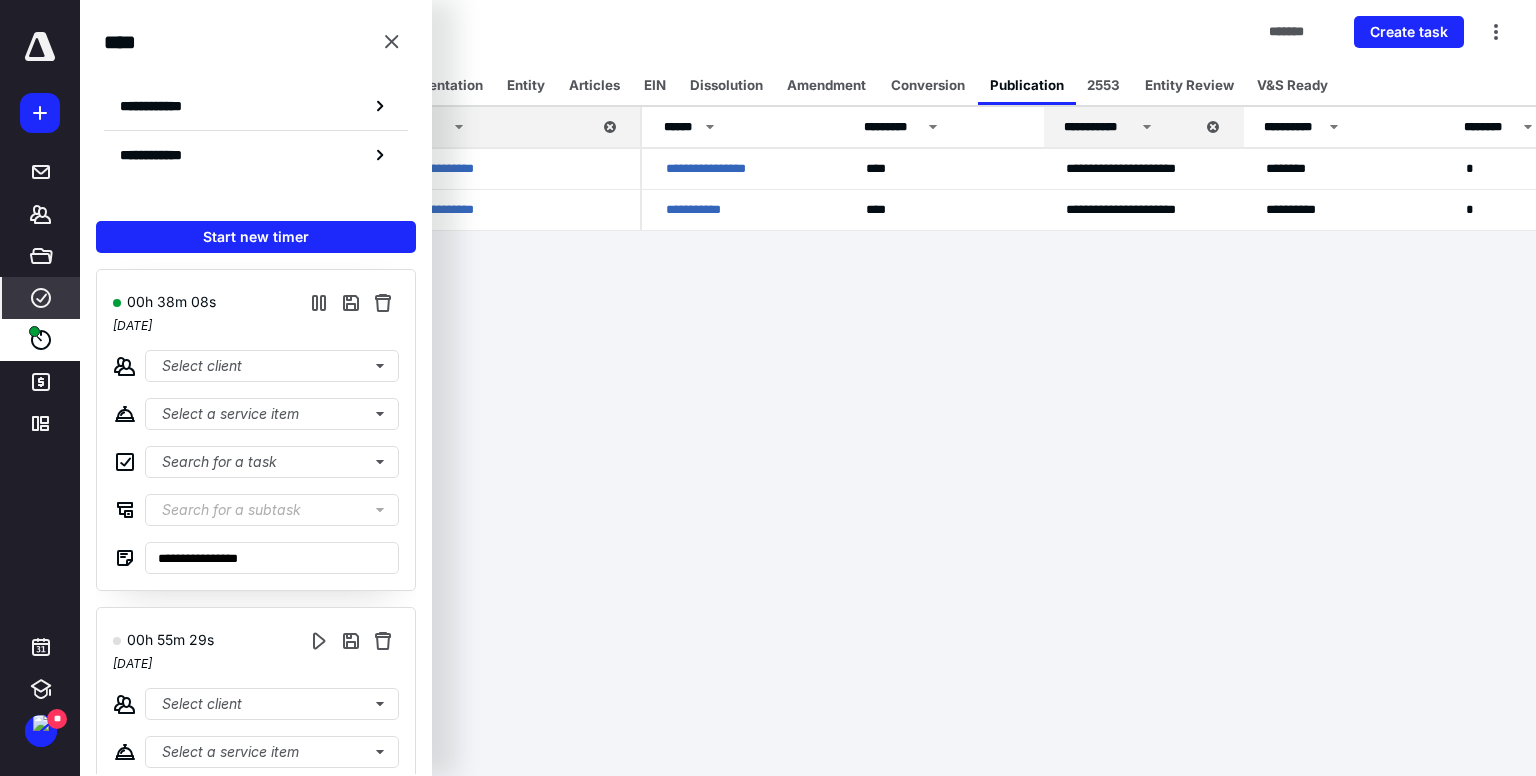 click on "**********" at bounding box center (768, 388) 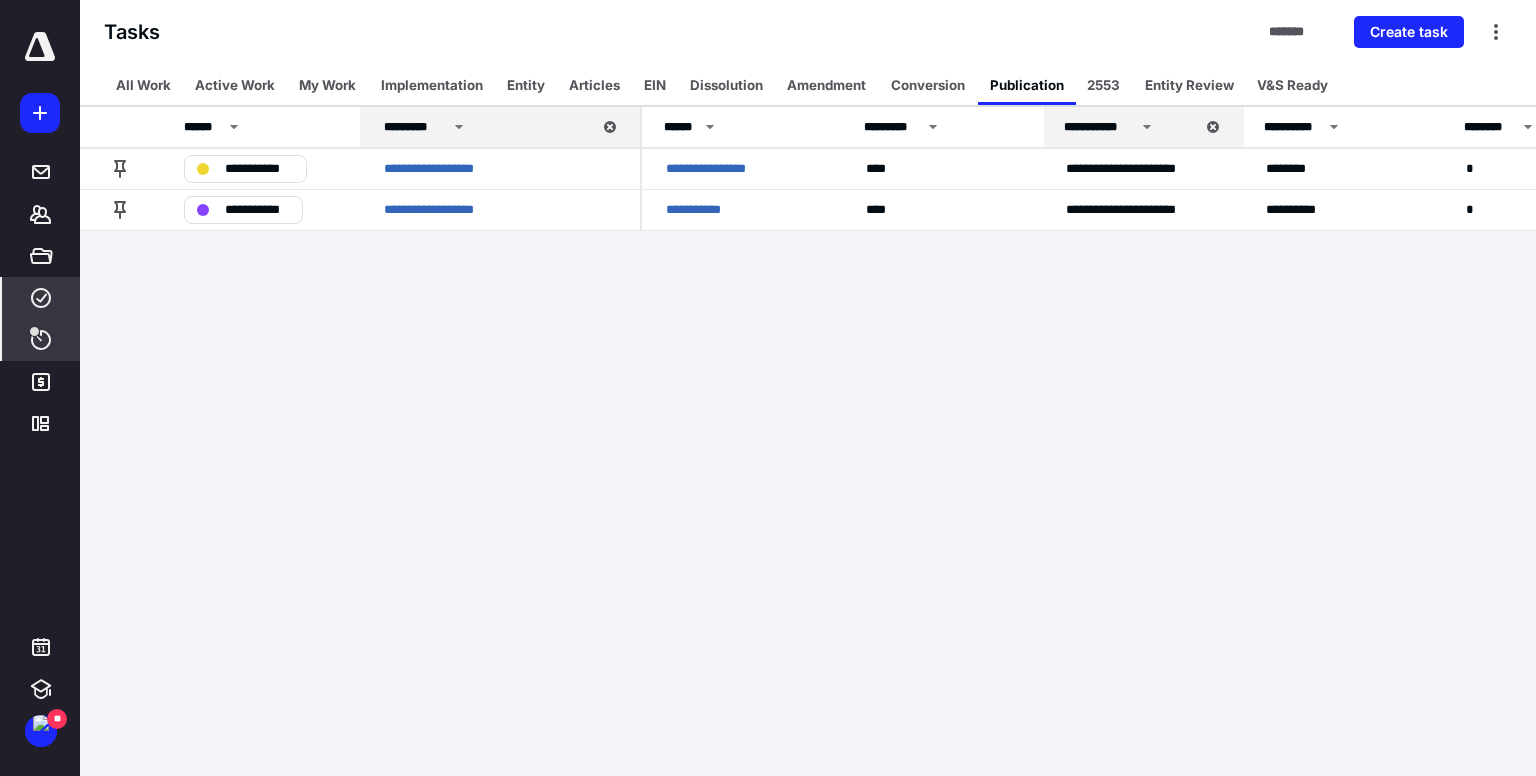 click 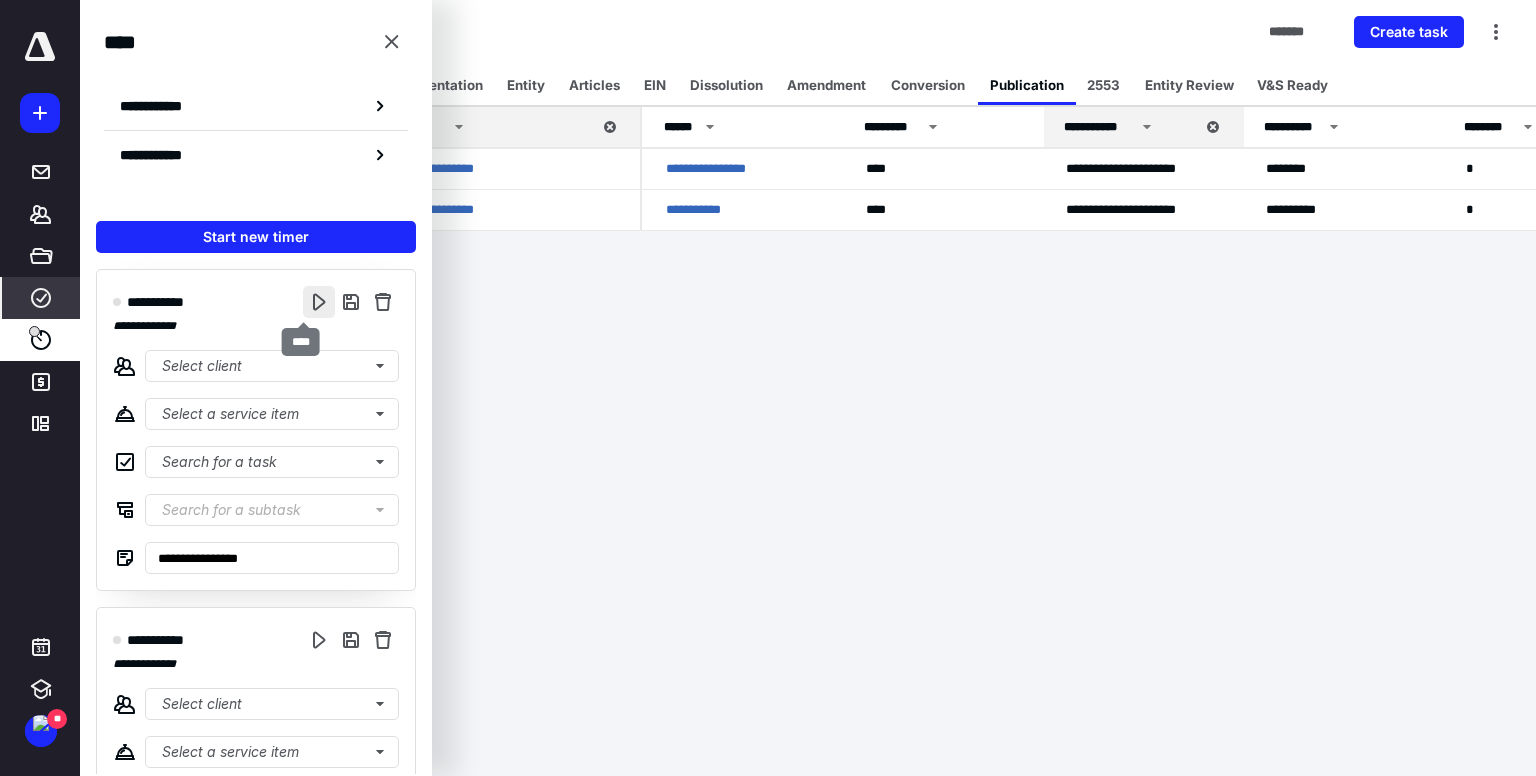click at bounding box center [319, 302] 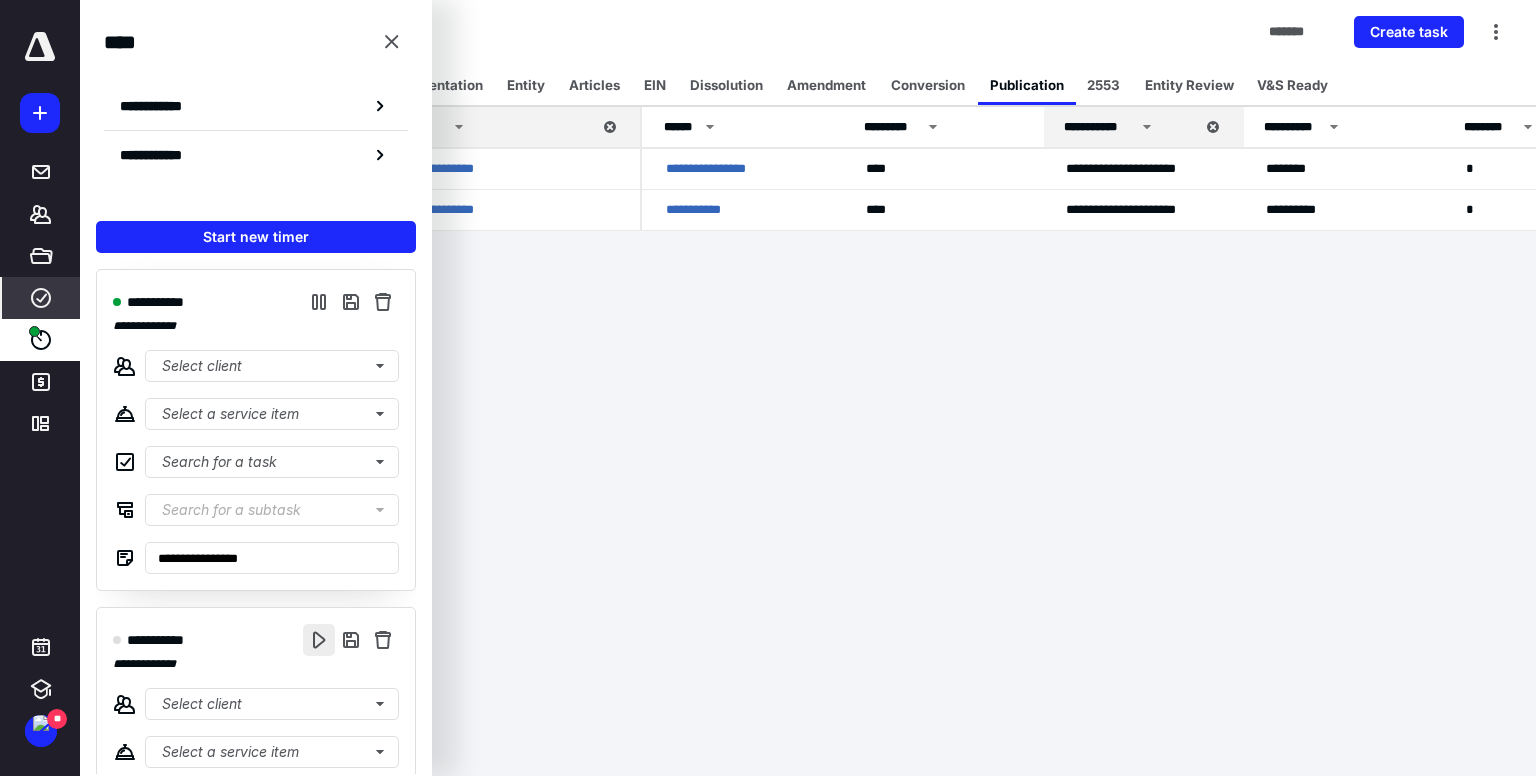 click at bounding box center [319, 640] 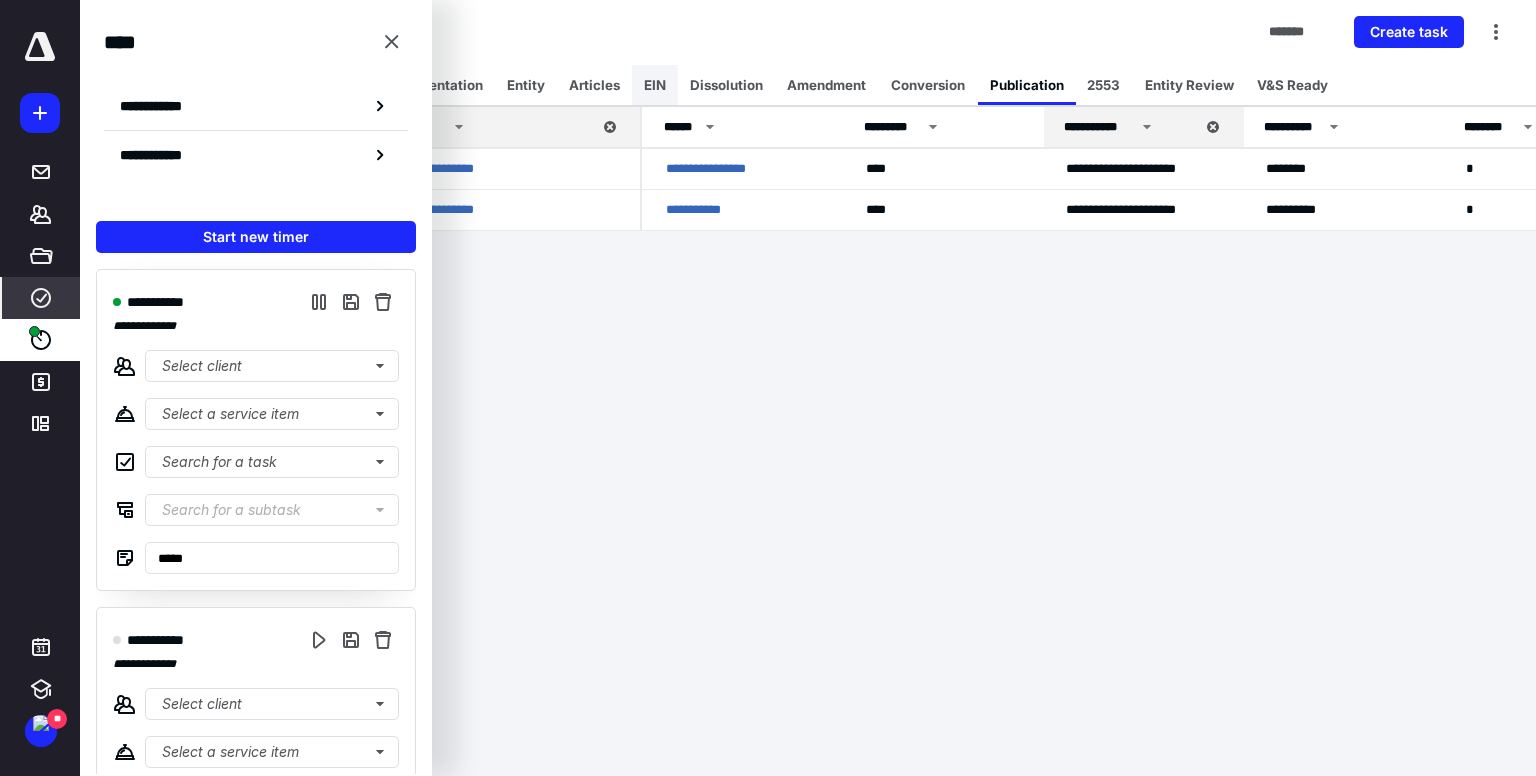 click on "EIN" at bounding box center [655, 85] 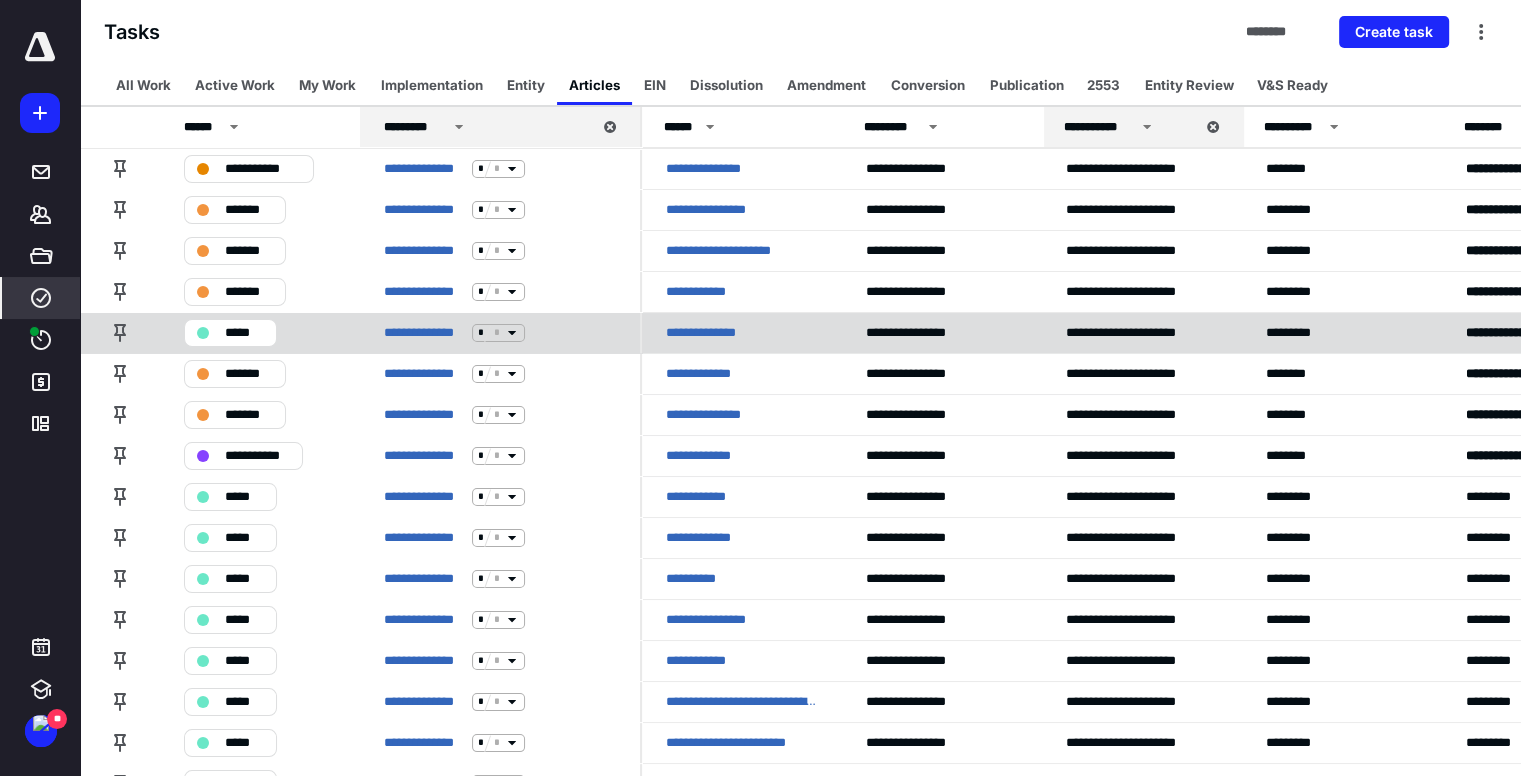 click on "**********" at bounding box center [709, 333] 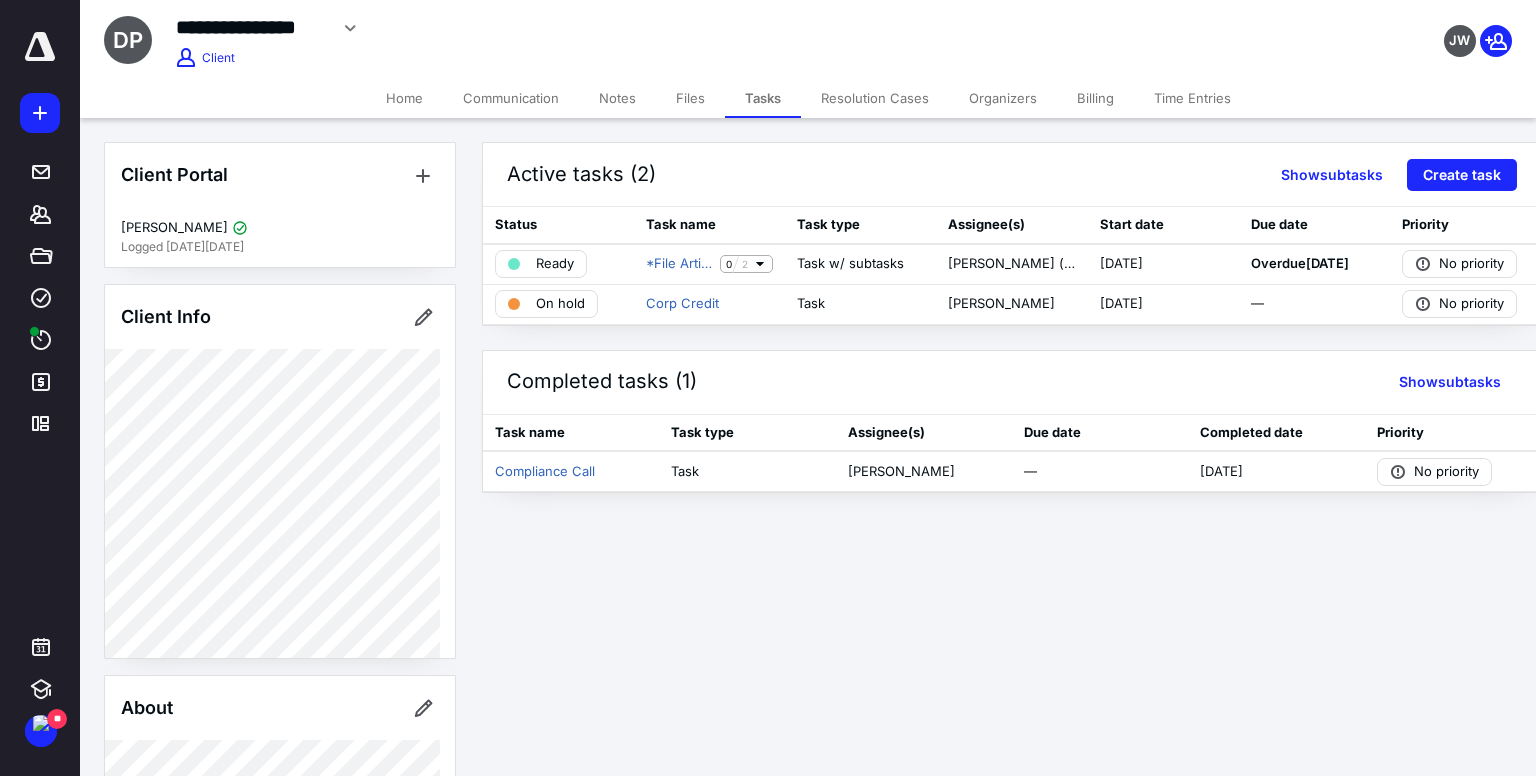 click on "Notes" at bounding box center [617, 98] 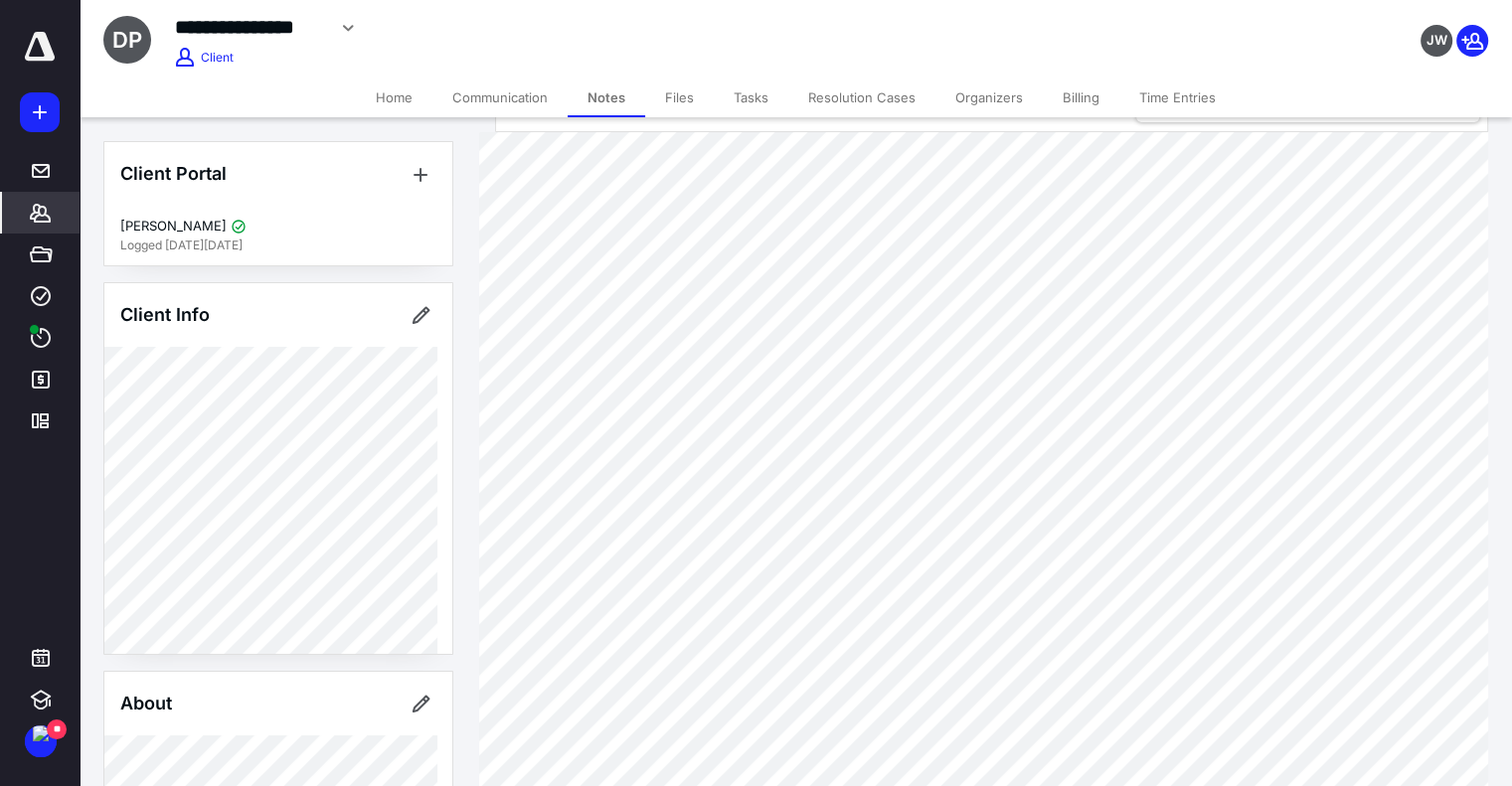 scroll, scrollTop: 99, scrollLeft: 0, axis: vertical 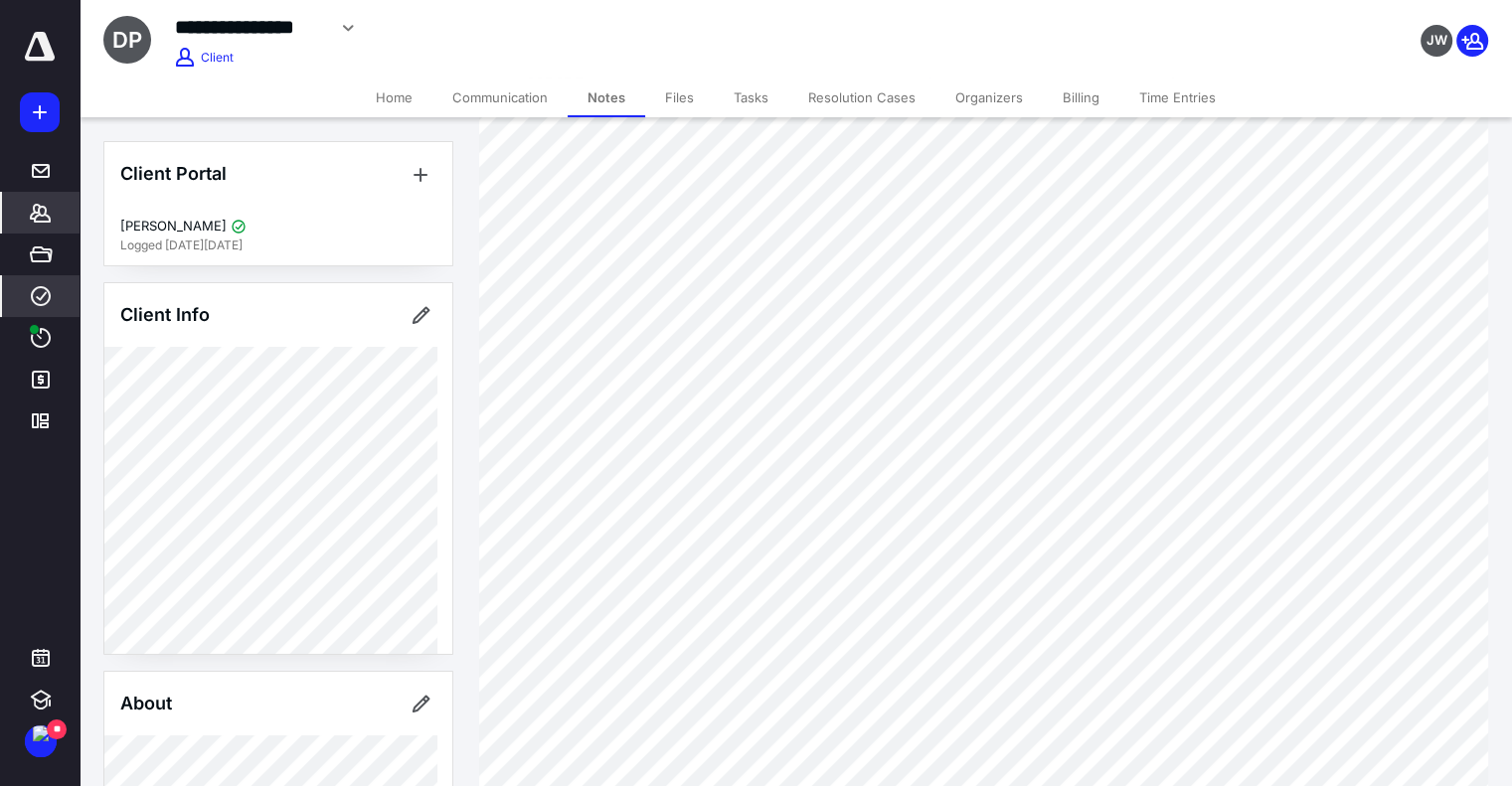 click on "****" at bounding box center (41, 296) 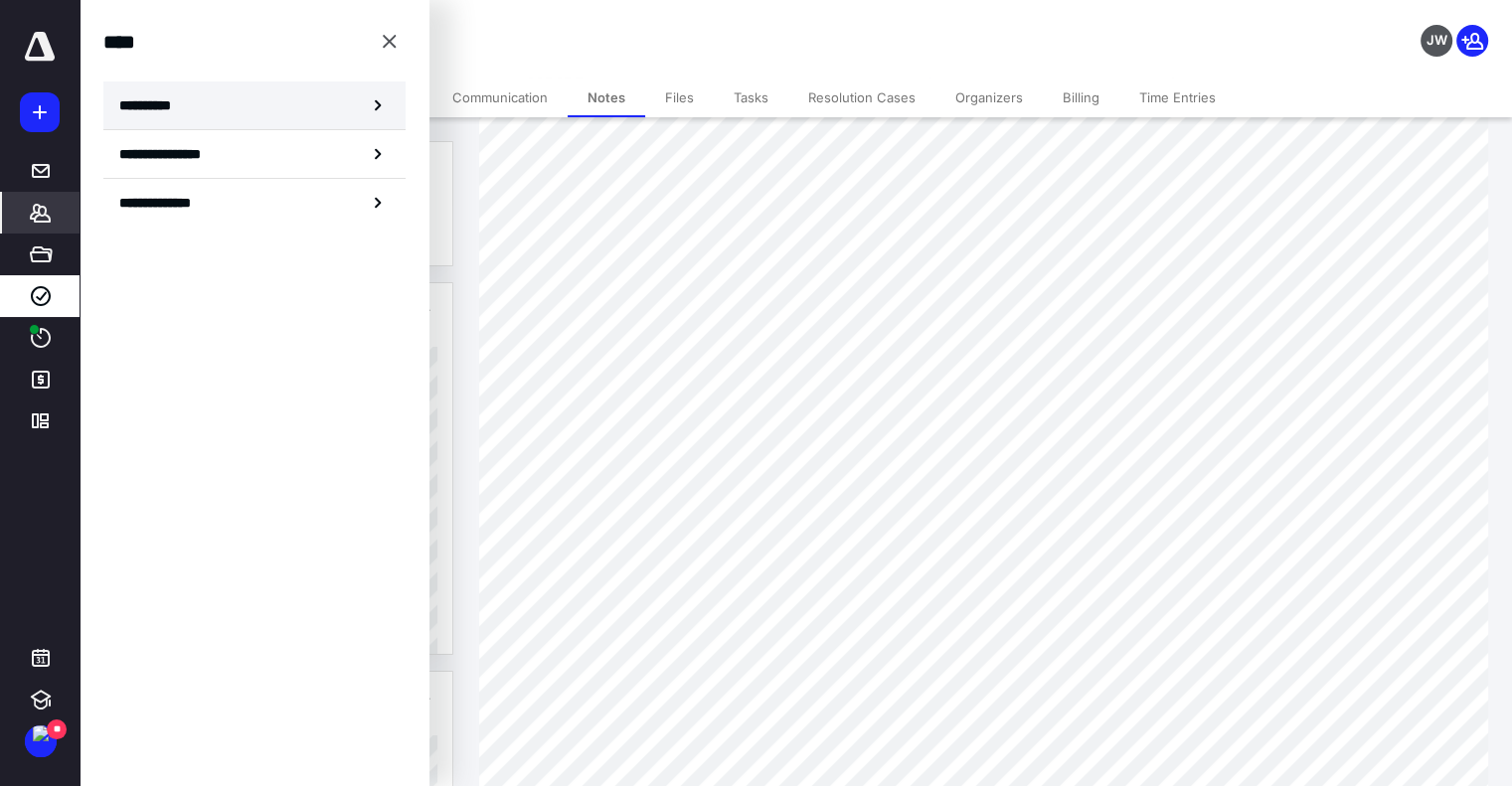 click on "**********" at bounding box center (254, 105) 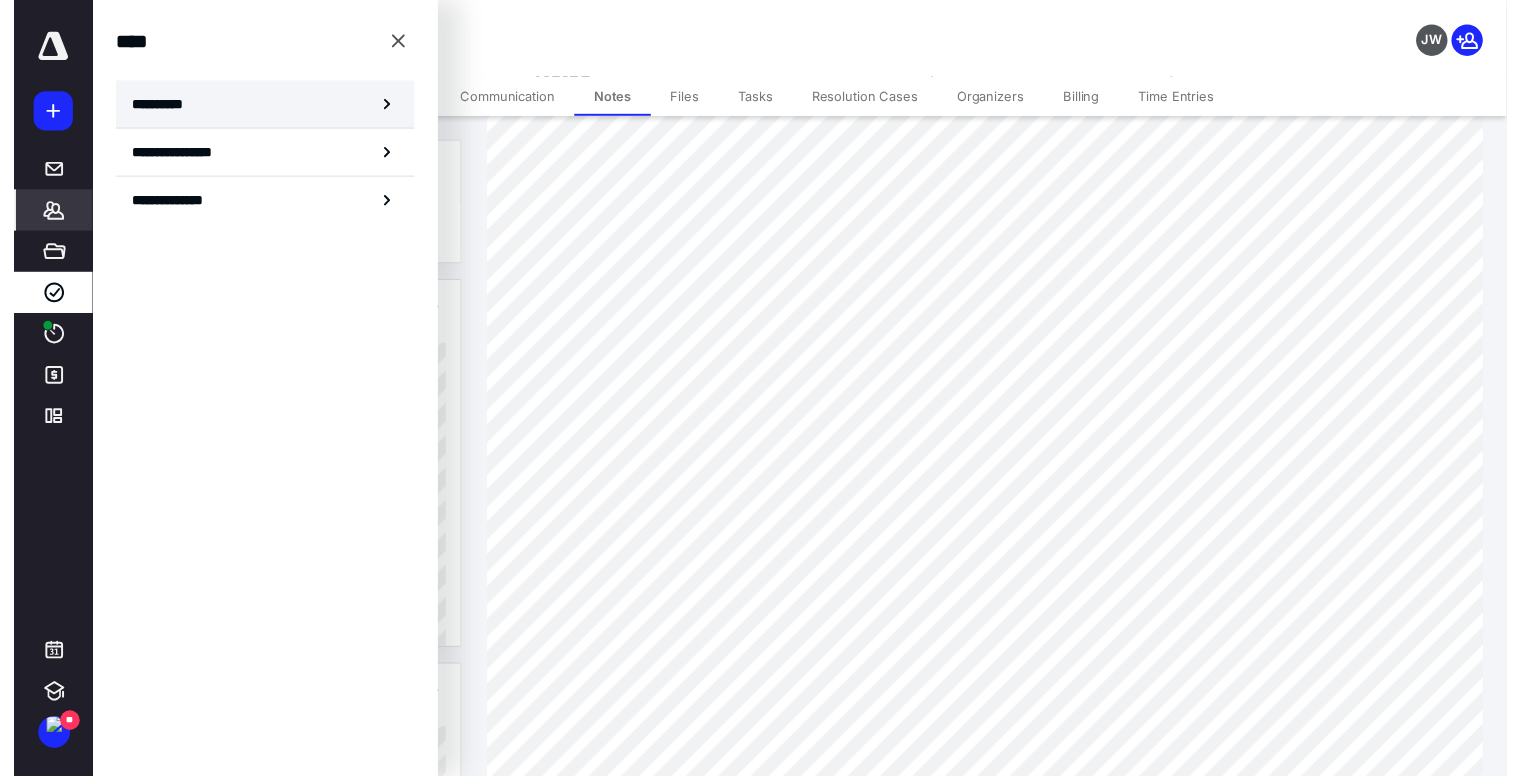 scroll, scrollTop: 0, scrollLeft: 0, axis: both 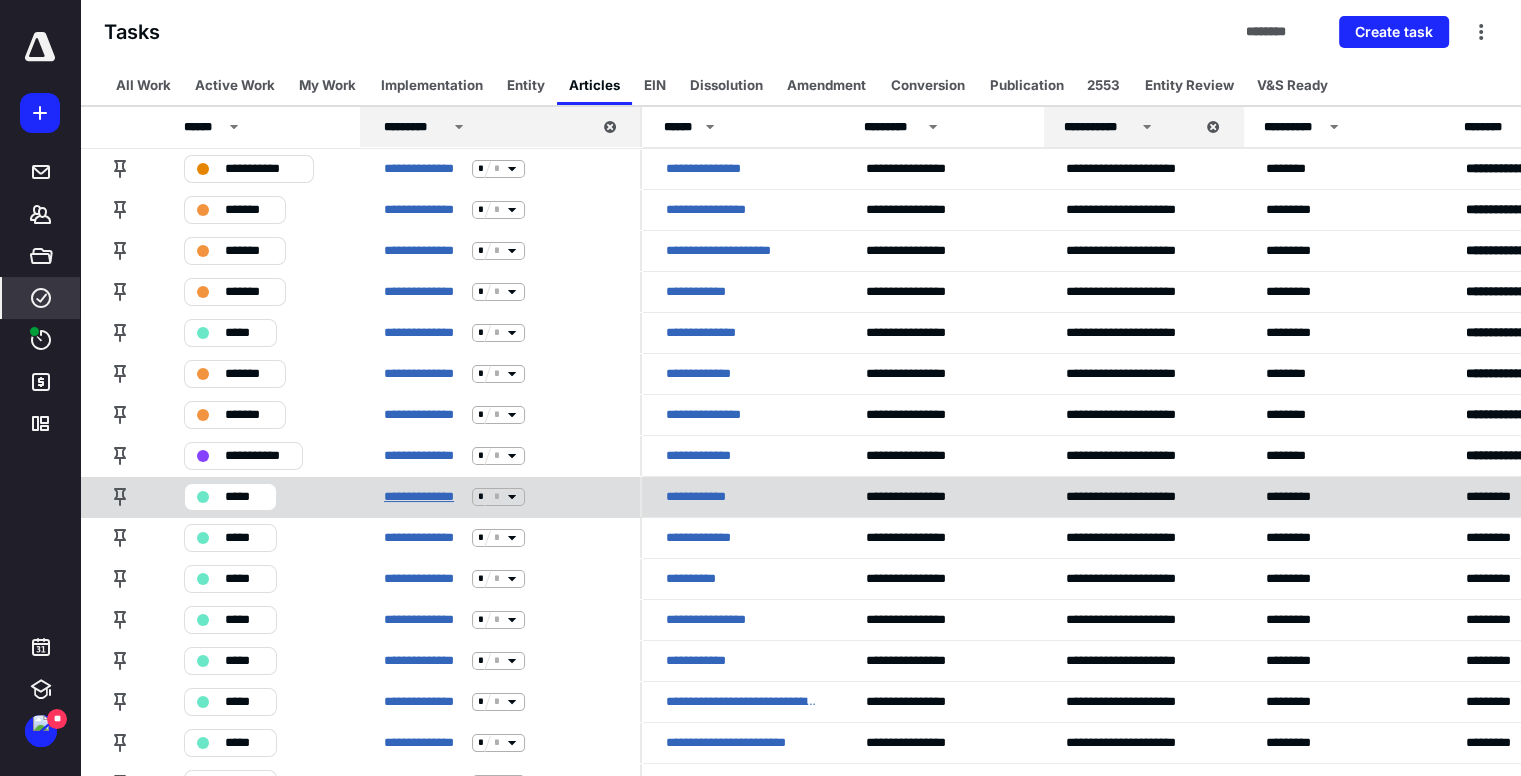 click on "**********" at bounding box center [424, 497] 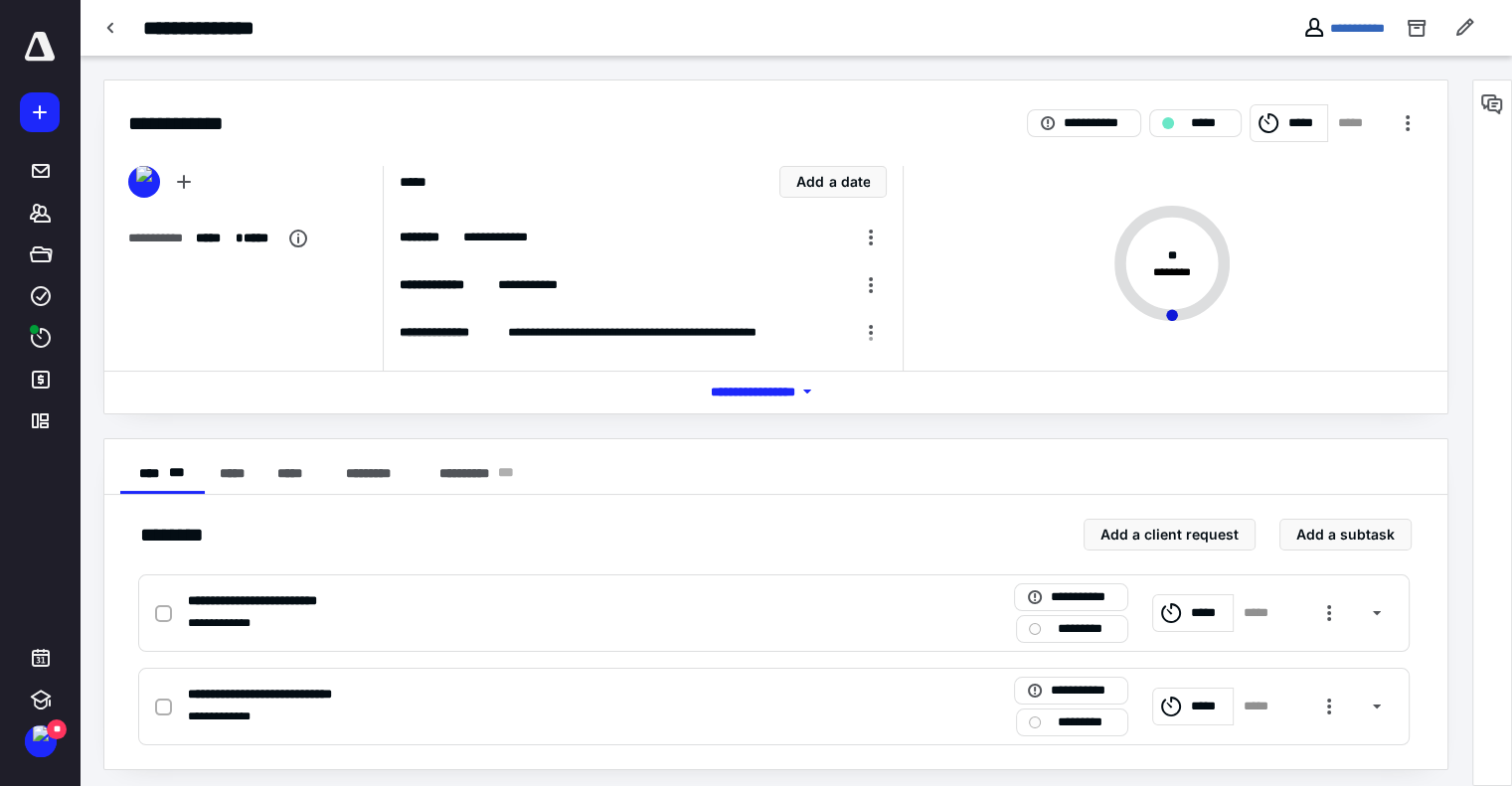 click on "*****" at bounding box center (1288, 123) 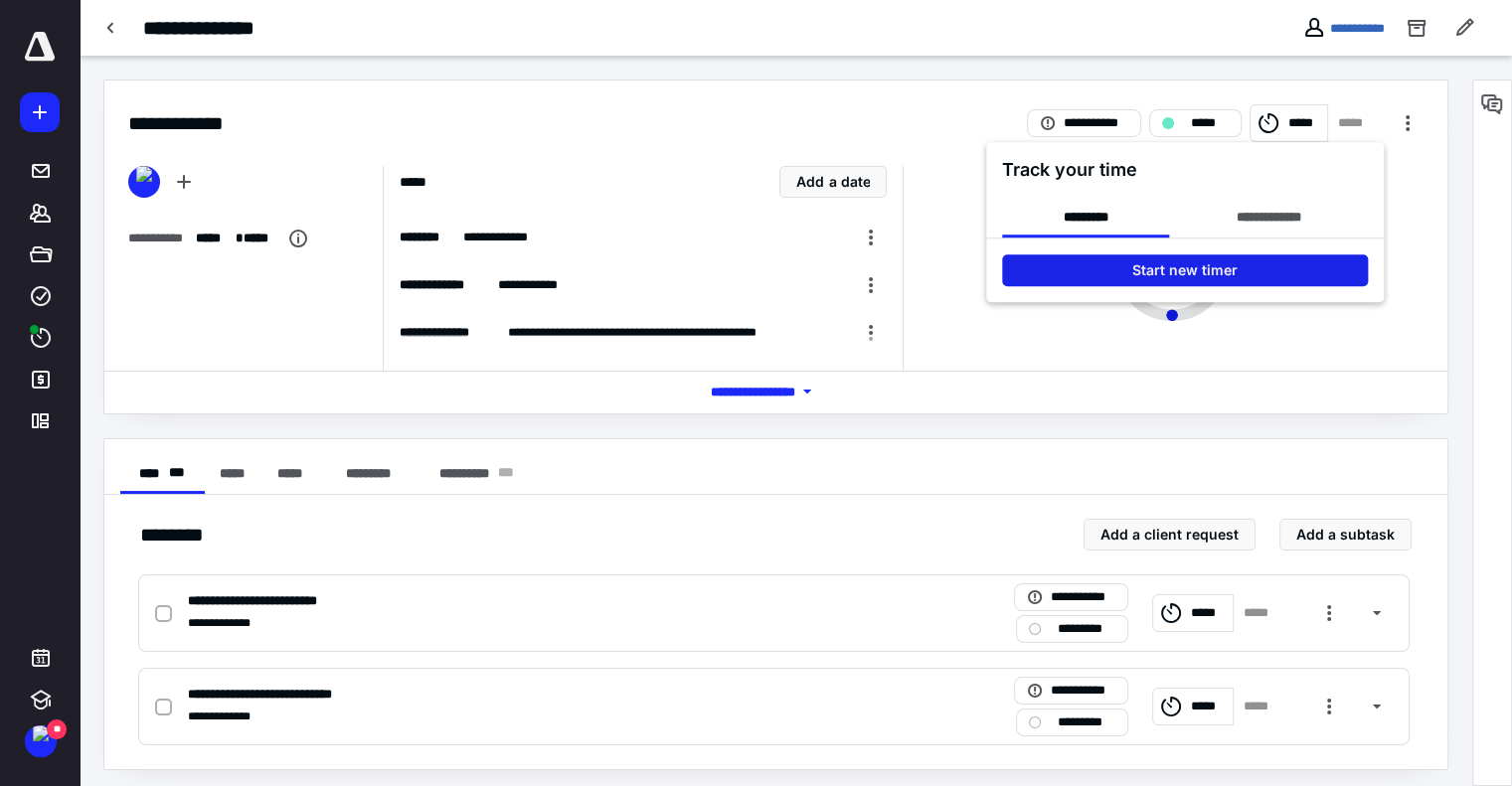 click on "Start new timer" at bounding box center [1185, 270] 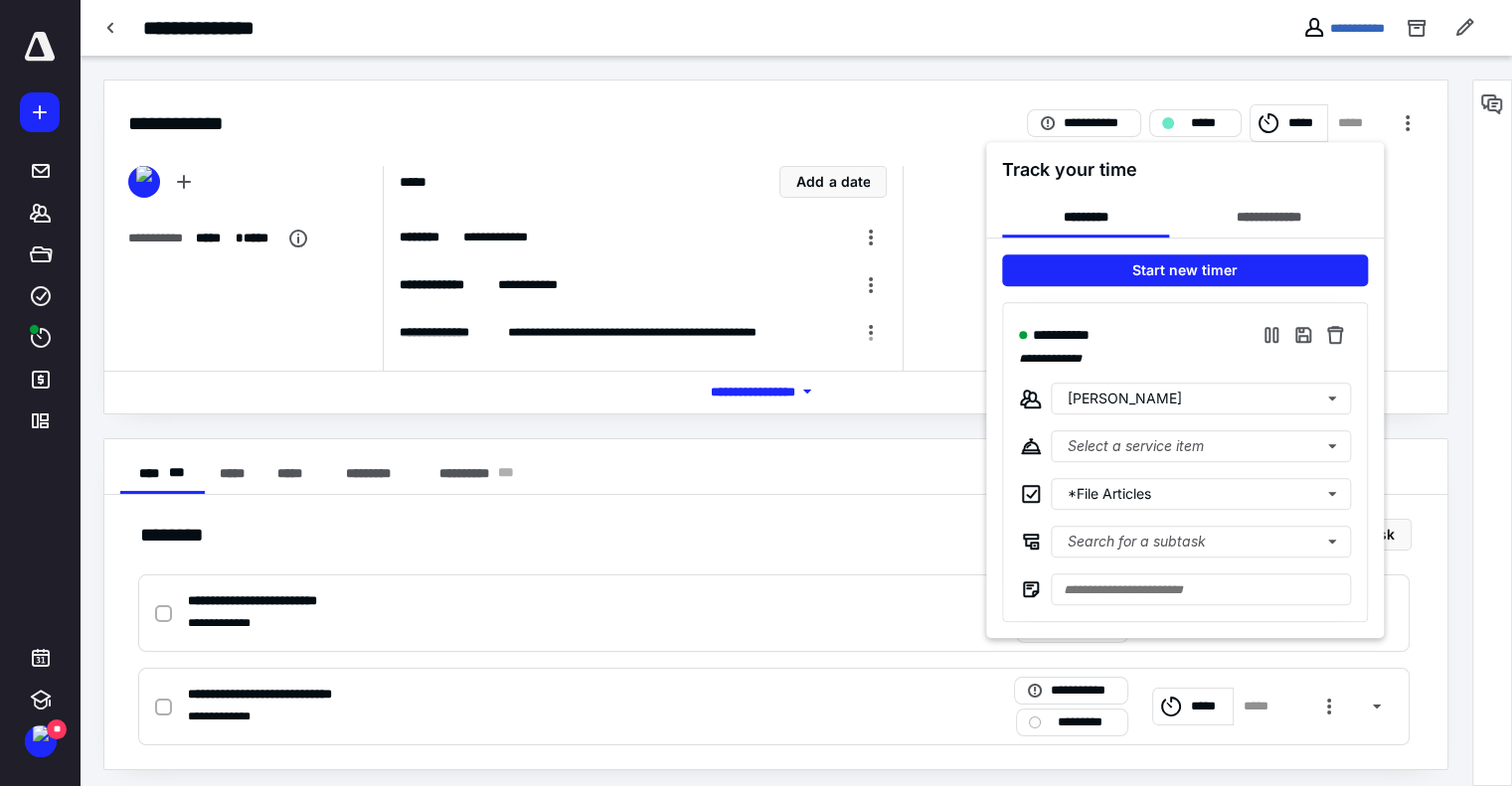 click at bounding box center (756, 393) 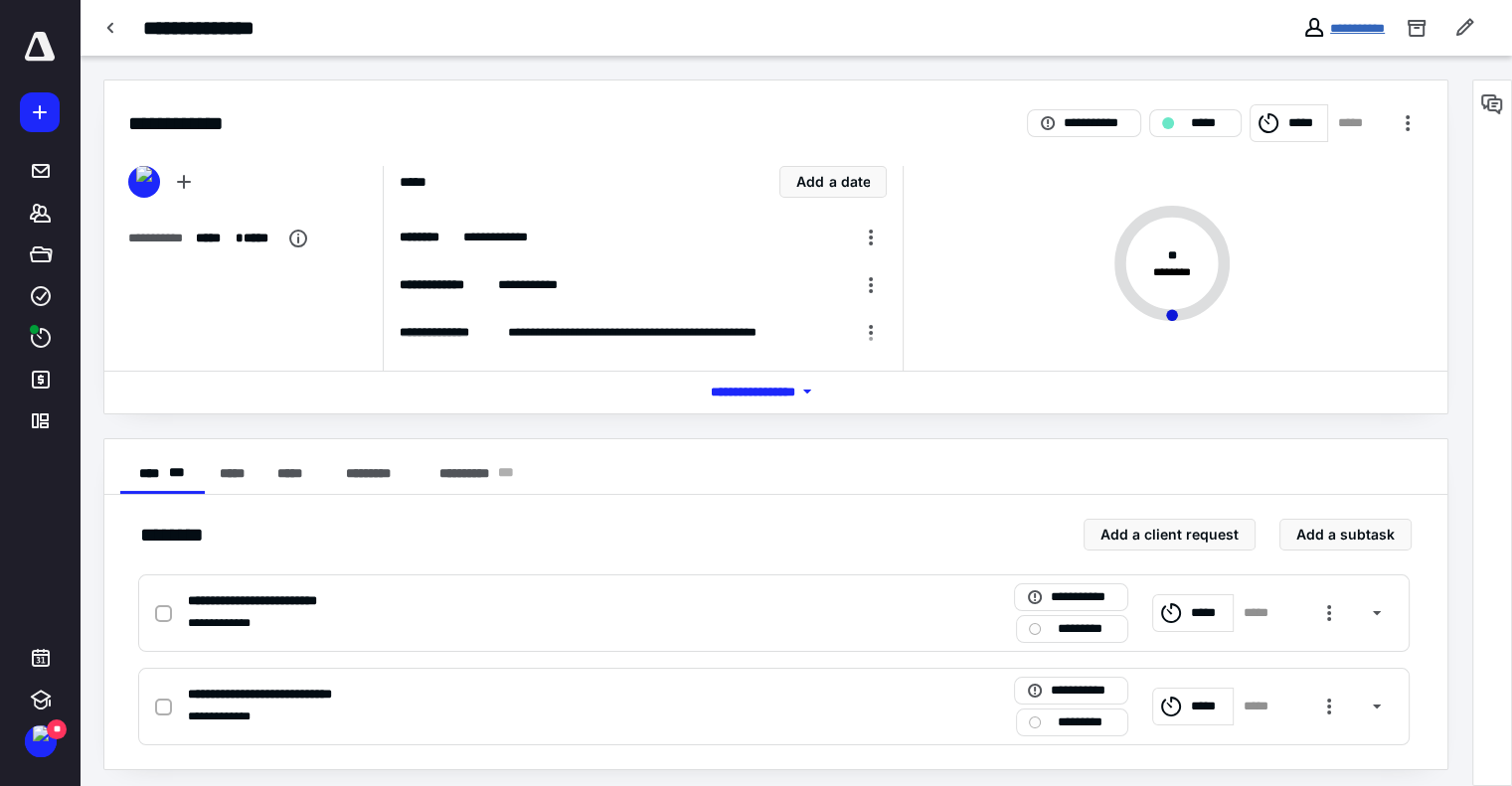 click on "**********" at bounding box center (1357, 28) 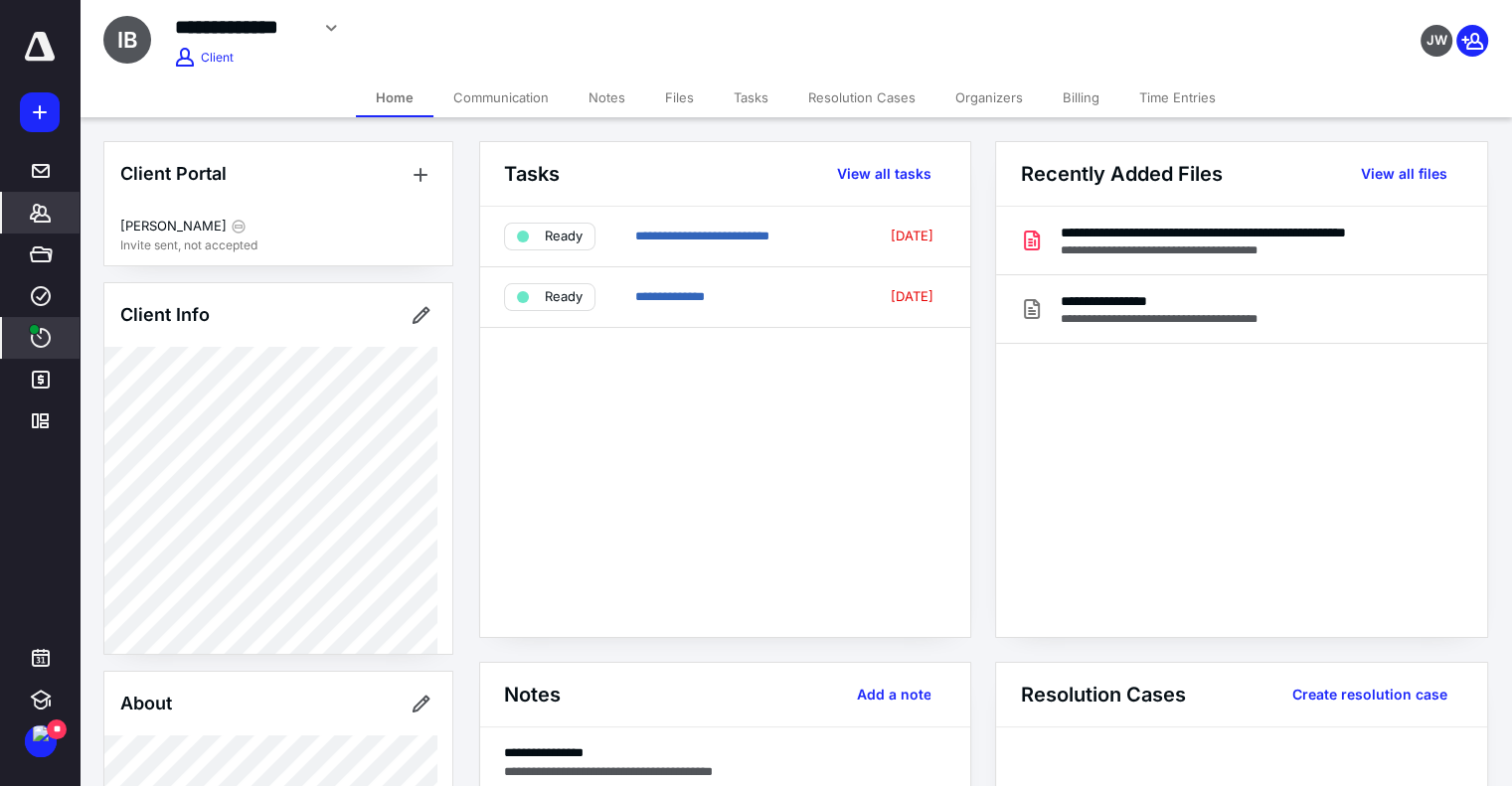 click on "****" at bounding box center (41, 338) 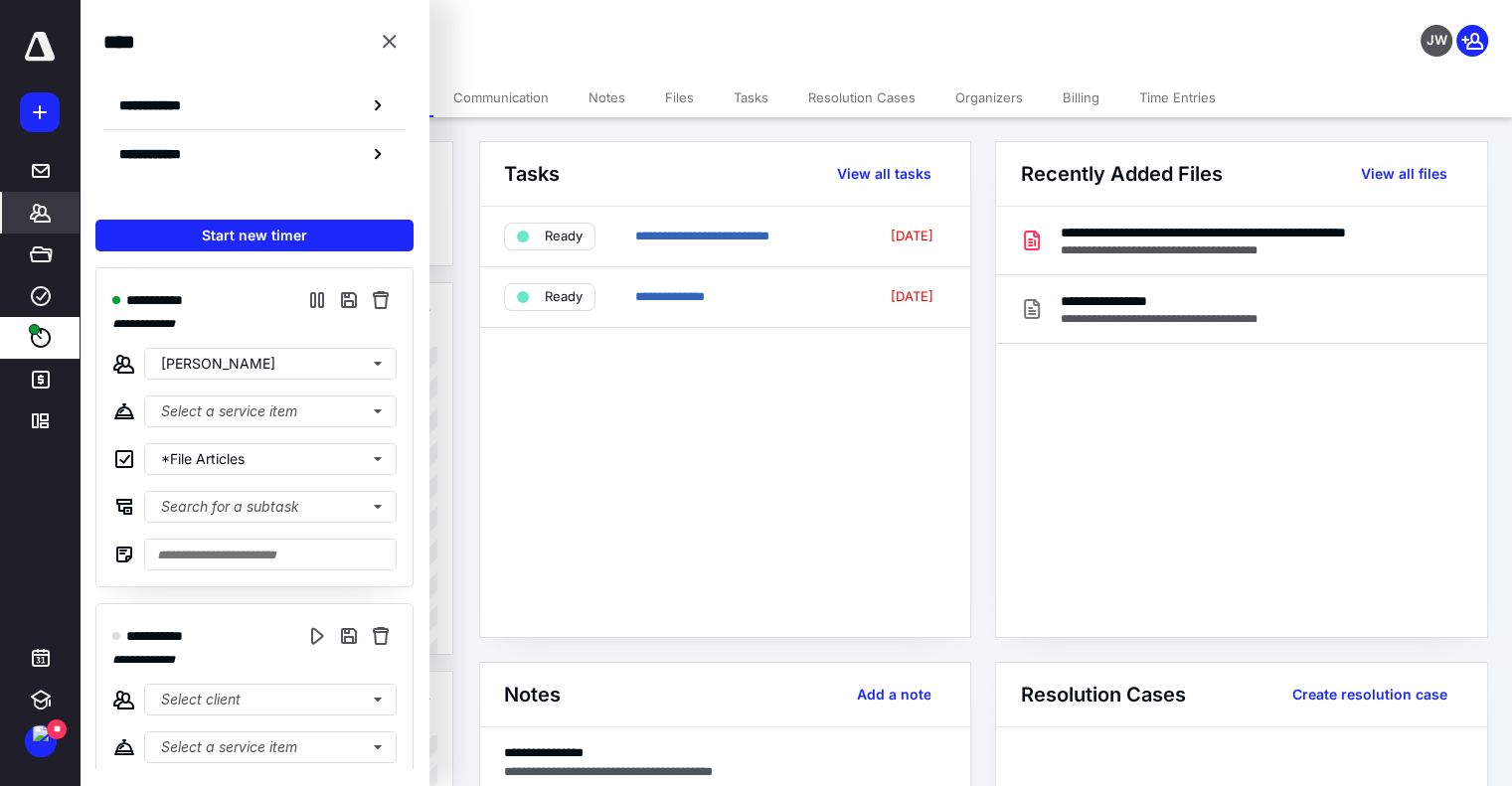 click on "**********" at bounding box center [597, 28] 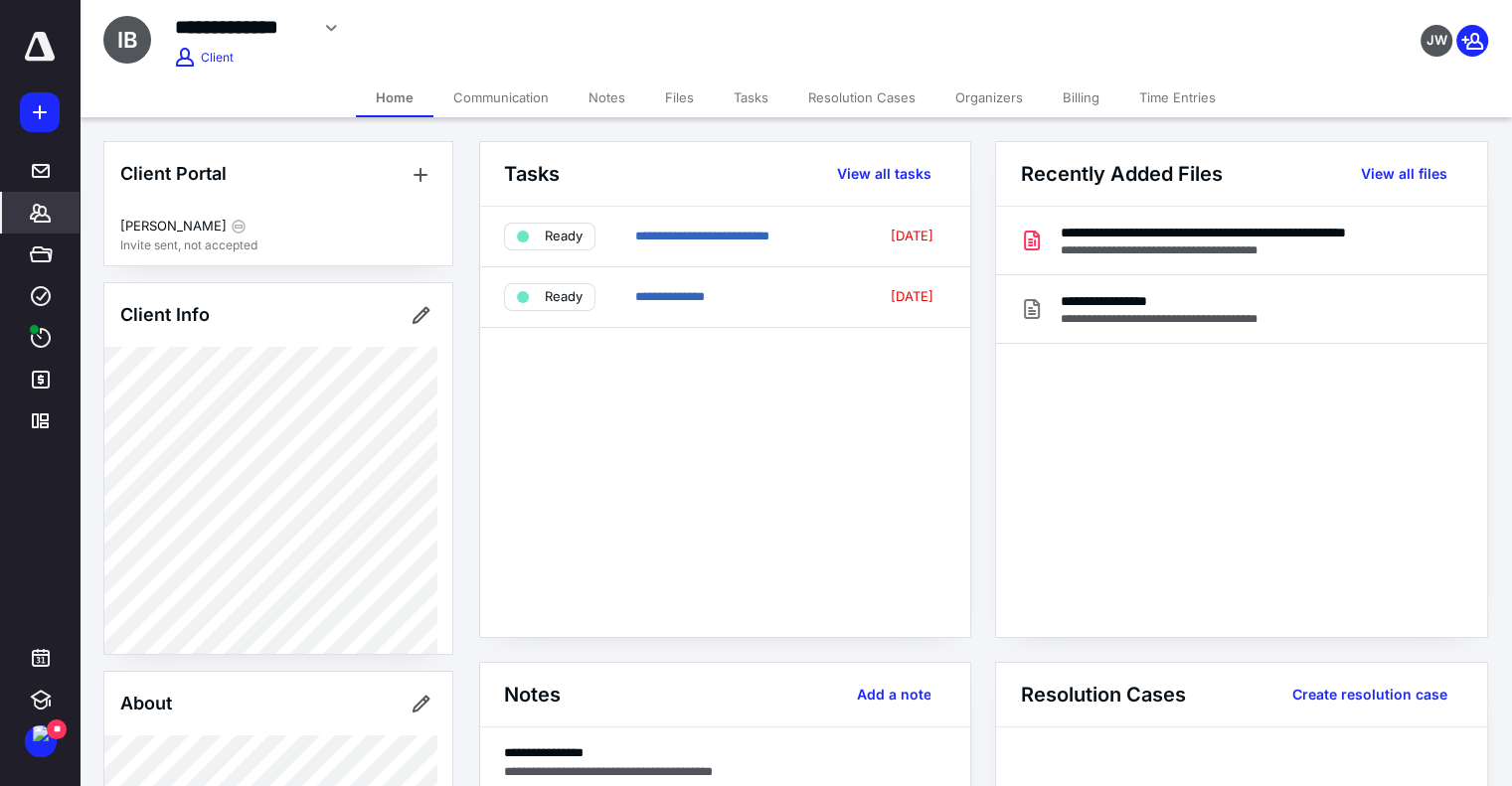 click on "Notes" at bounding box center [606, 97] 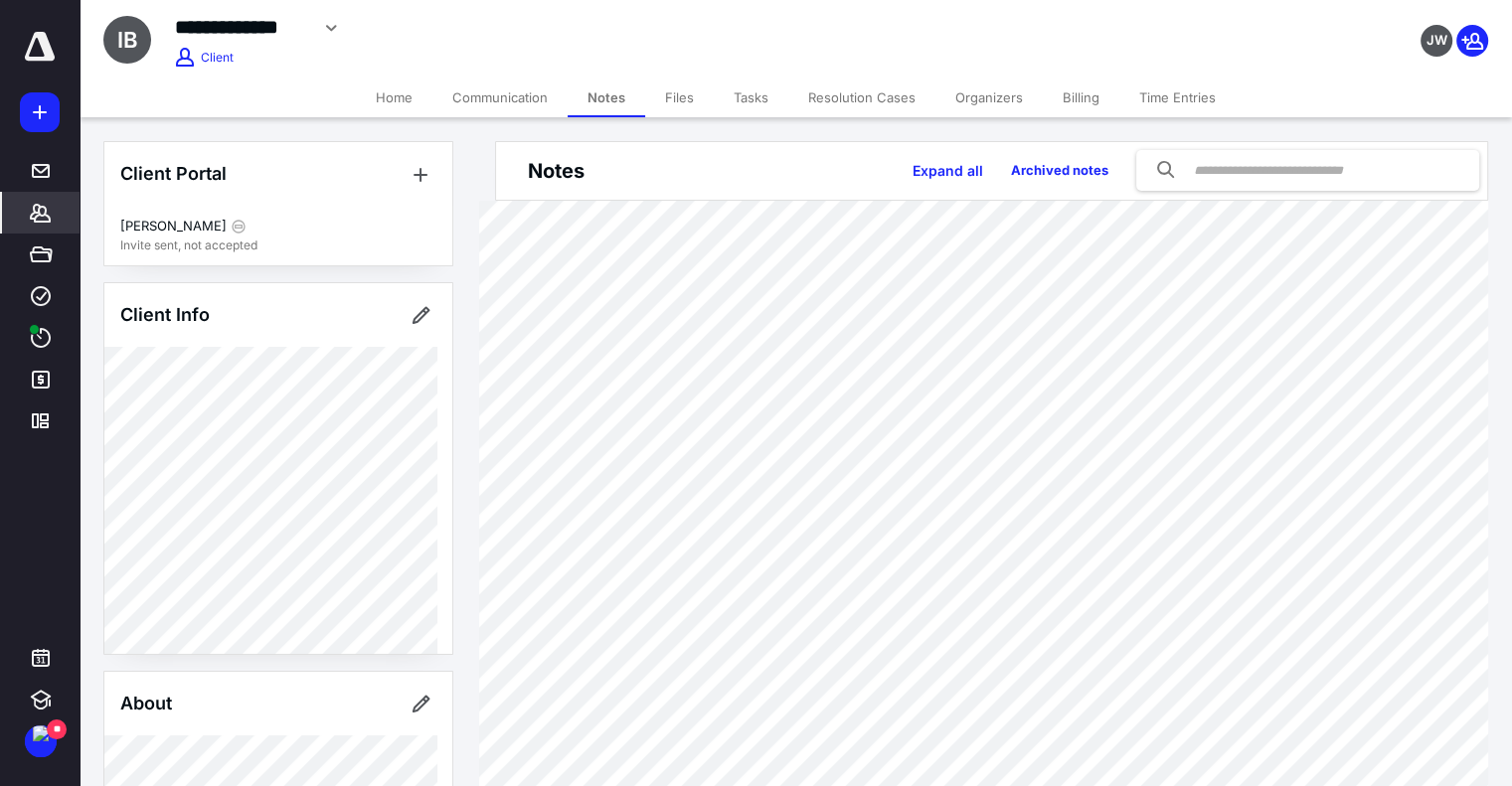 click on "Client Portal [PERSON_NAME] Invite sent, not accepted Client Info About Spouse Dependents Important clients Tags Manage all tags" at bounding box center (278, 797) 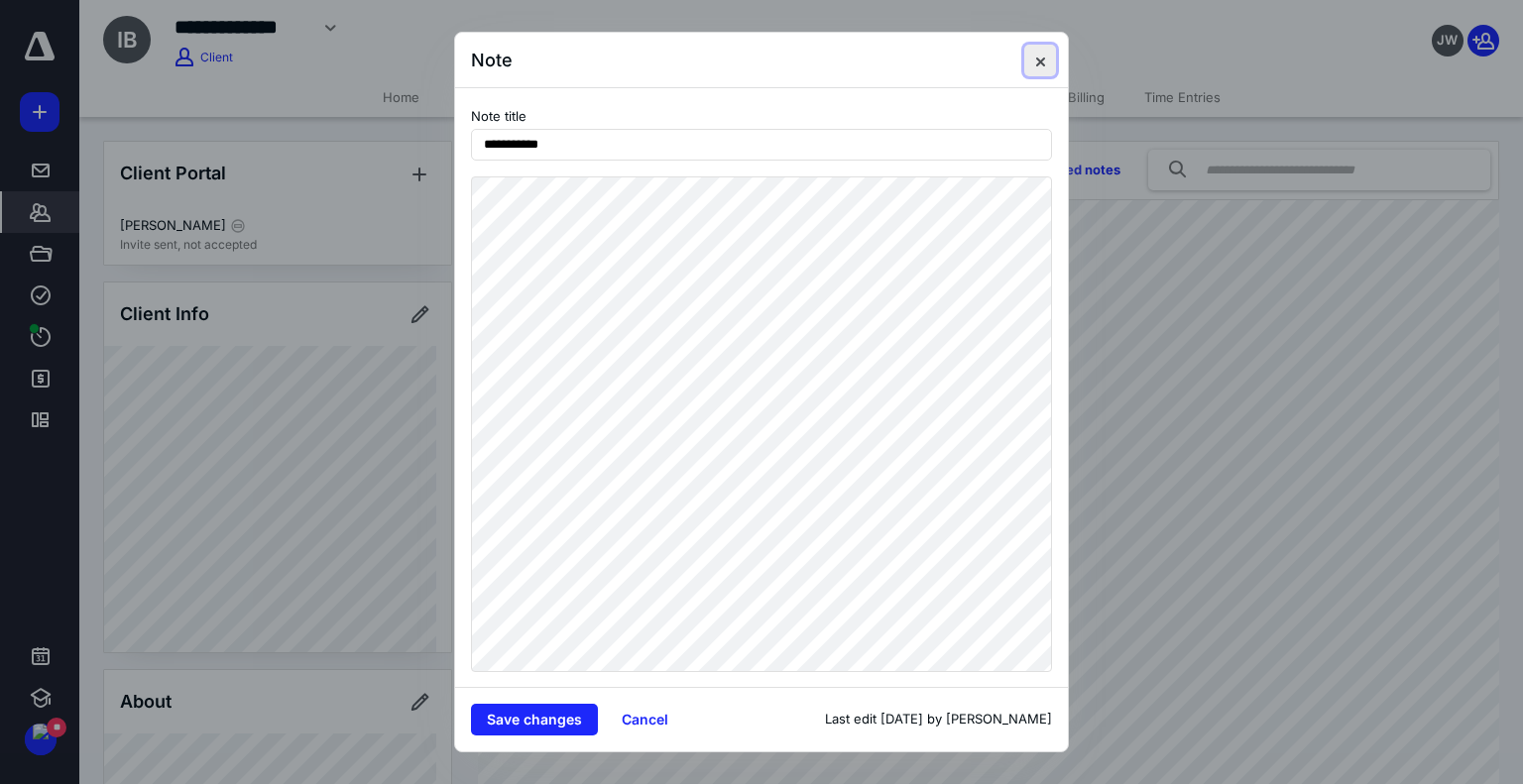 click at bounding box center [1040, 60] 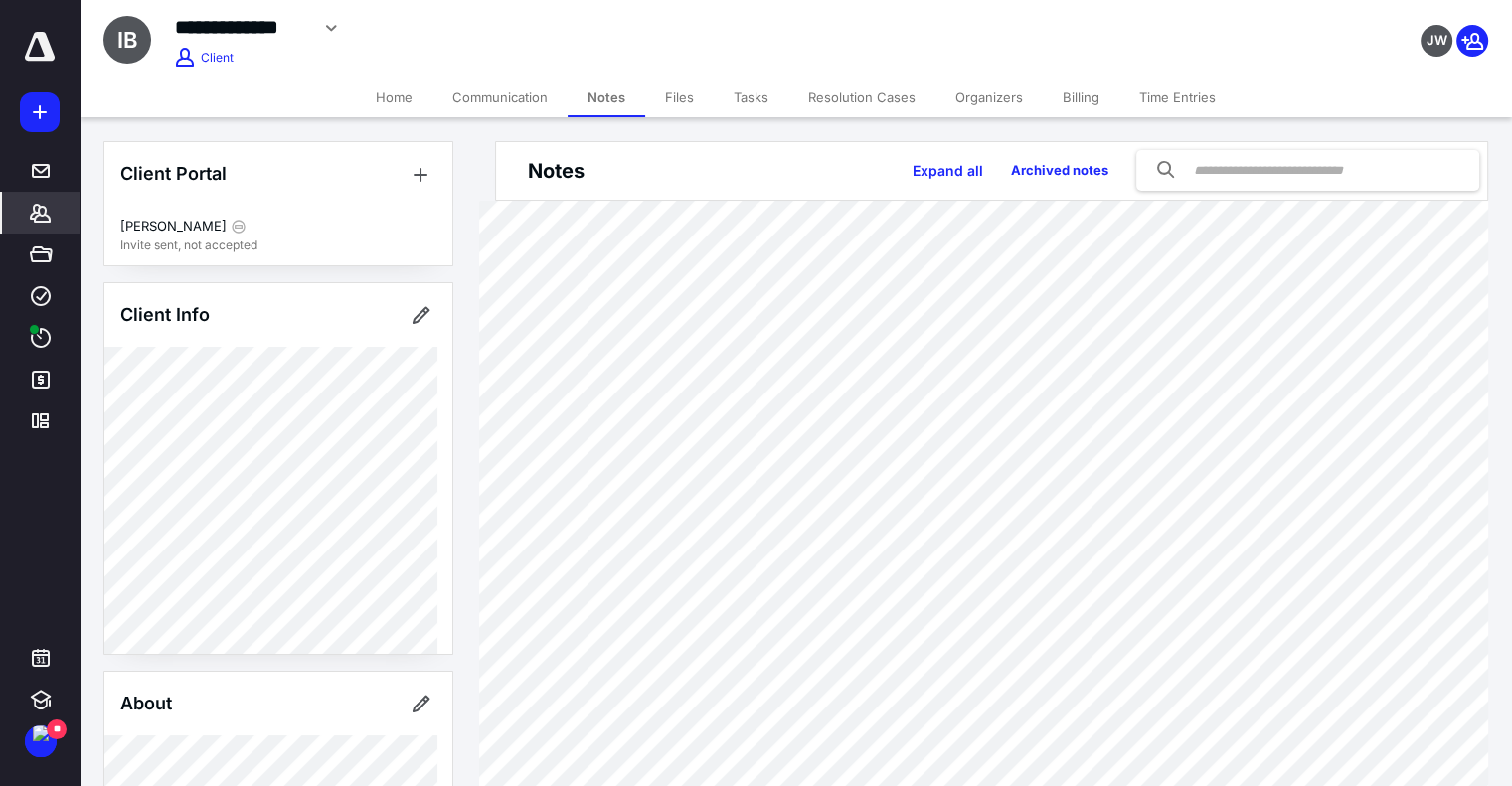 click 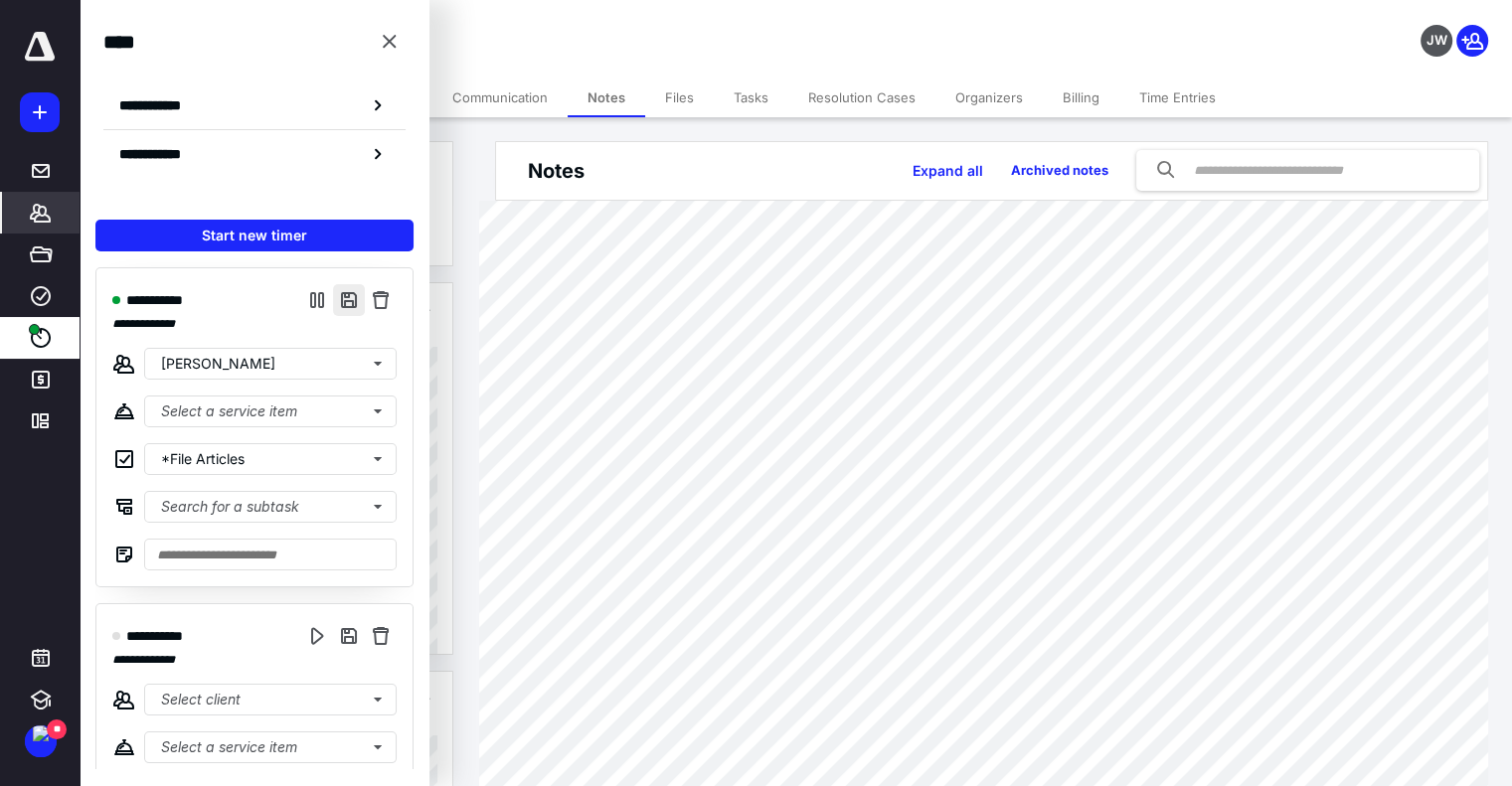 click at bounding box center [349, 300] 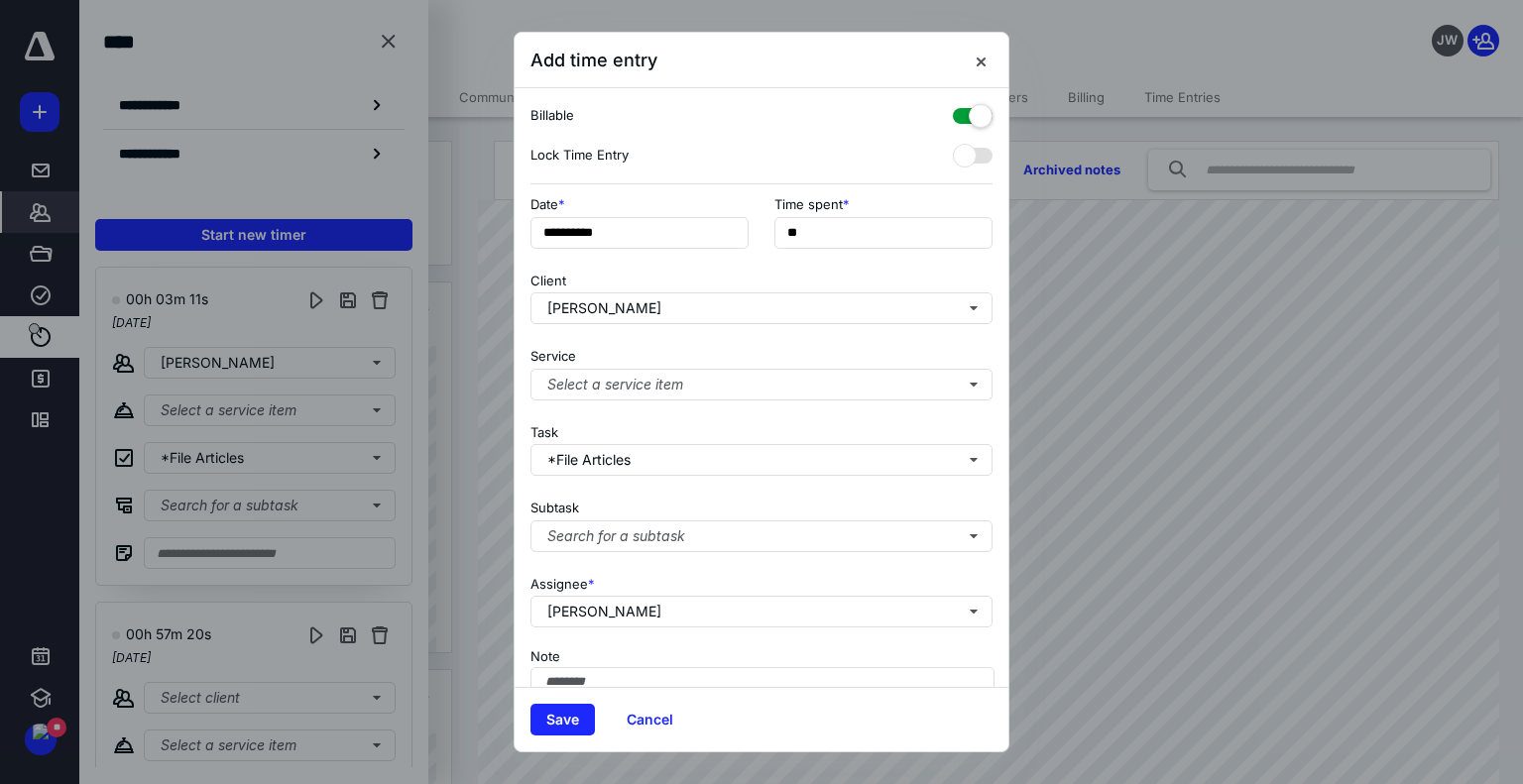 click on "Save Cancel" at bounding box center [762, 719] 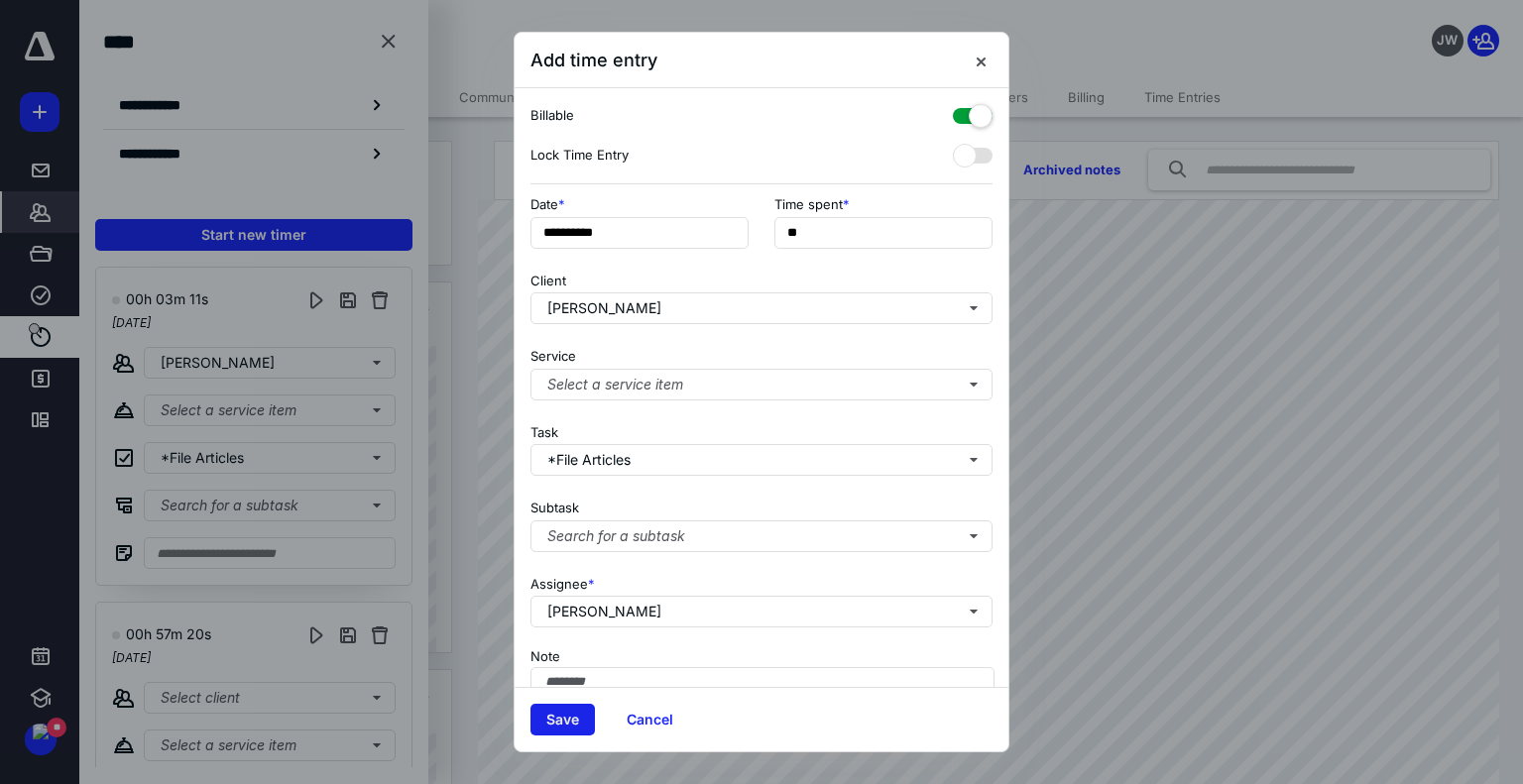 click on "Save" at bounding box center [562, 720] 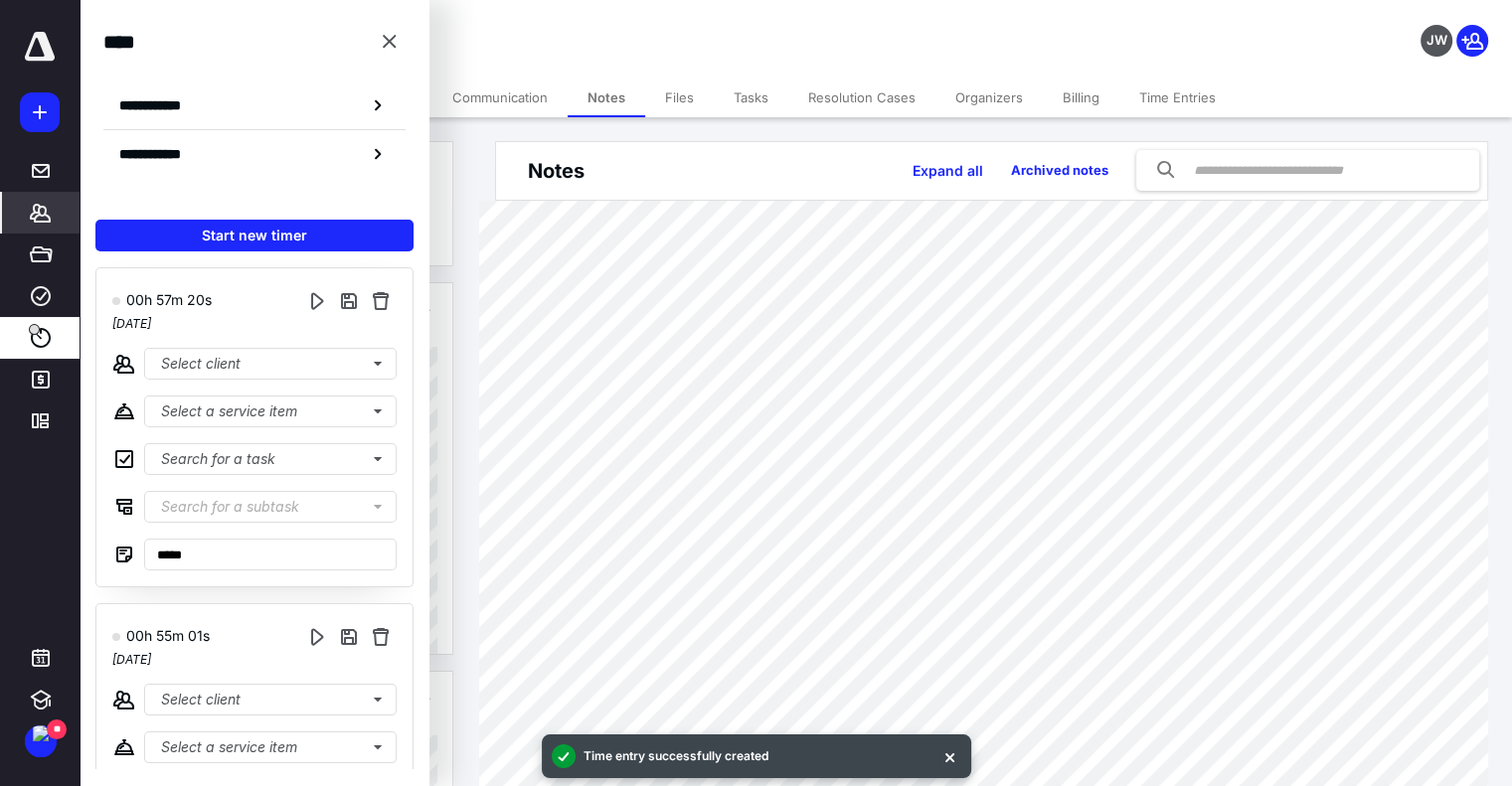 click 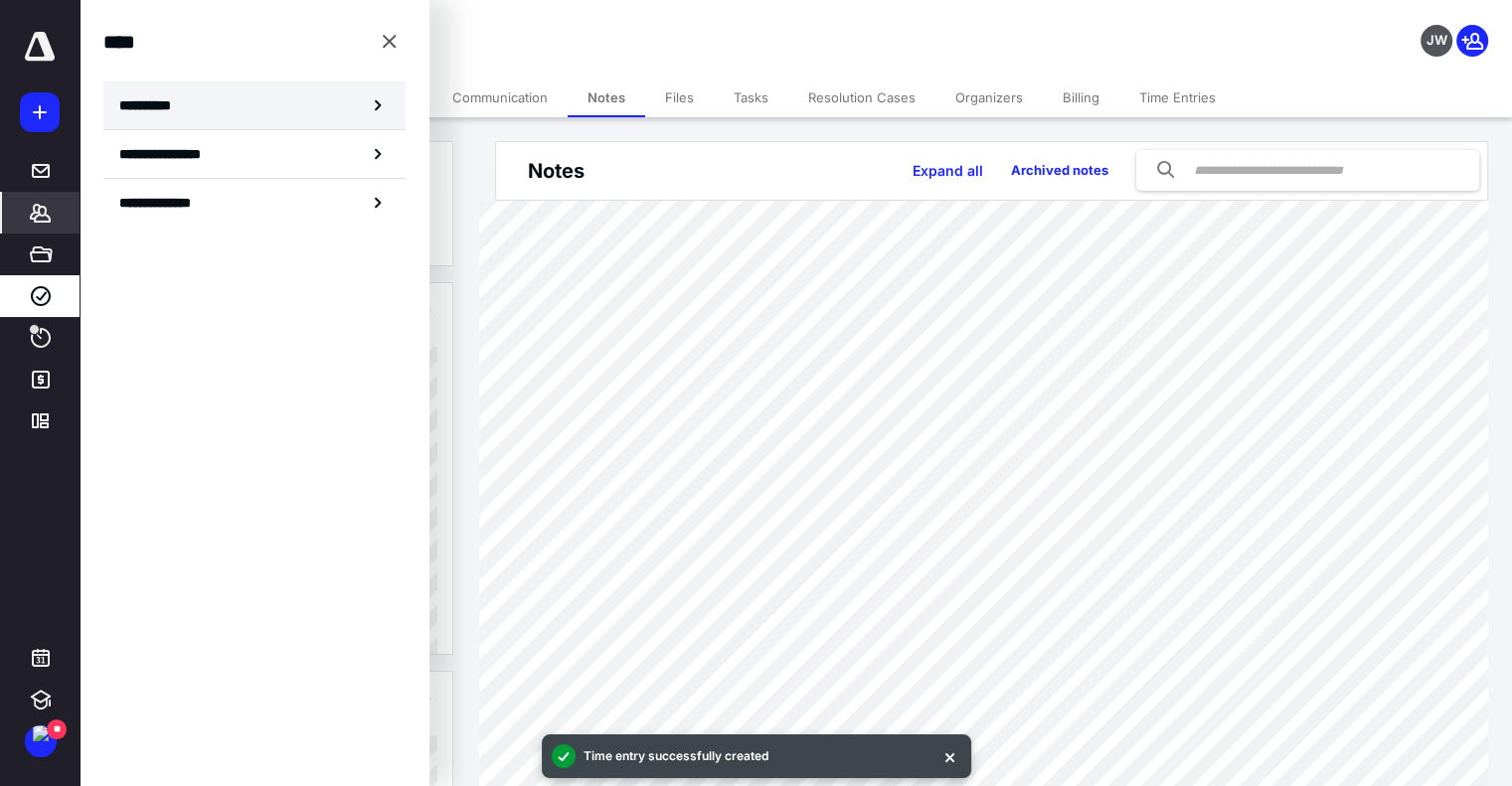 click on "**********" at bounding box center [254, 105] 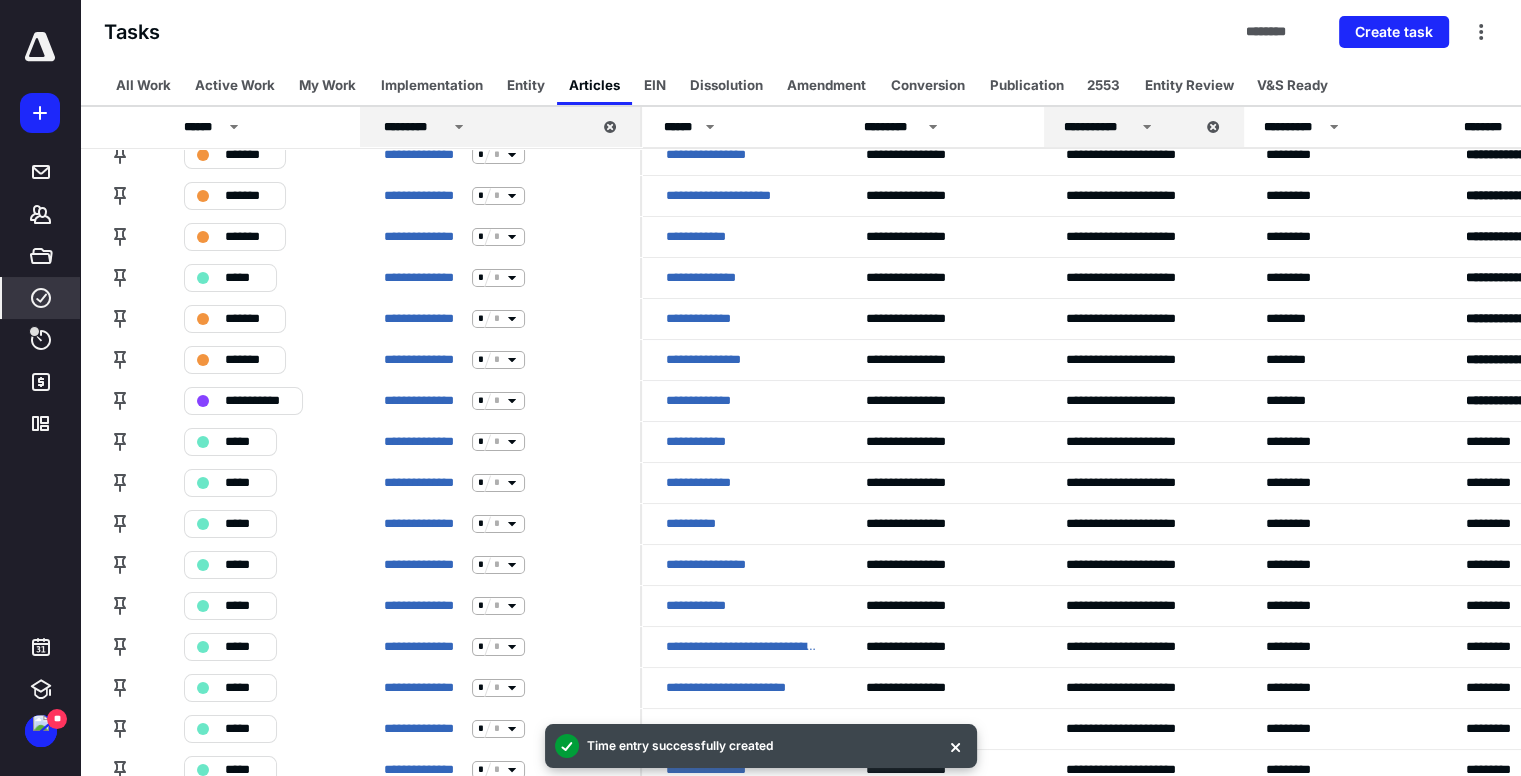 scroll, scrollTop: 100, scrollLeft: 0, axis: vertical 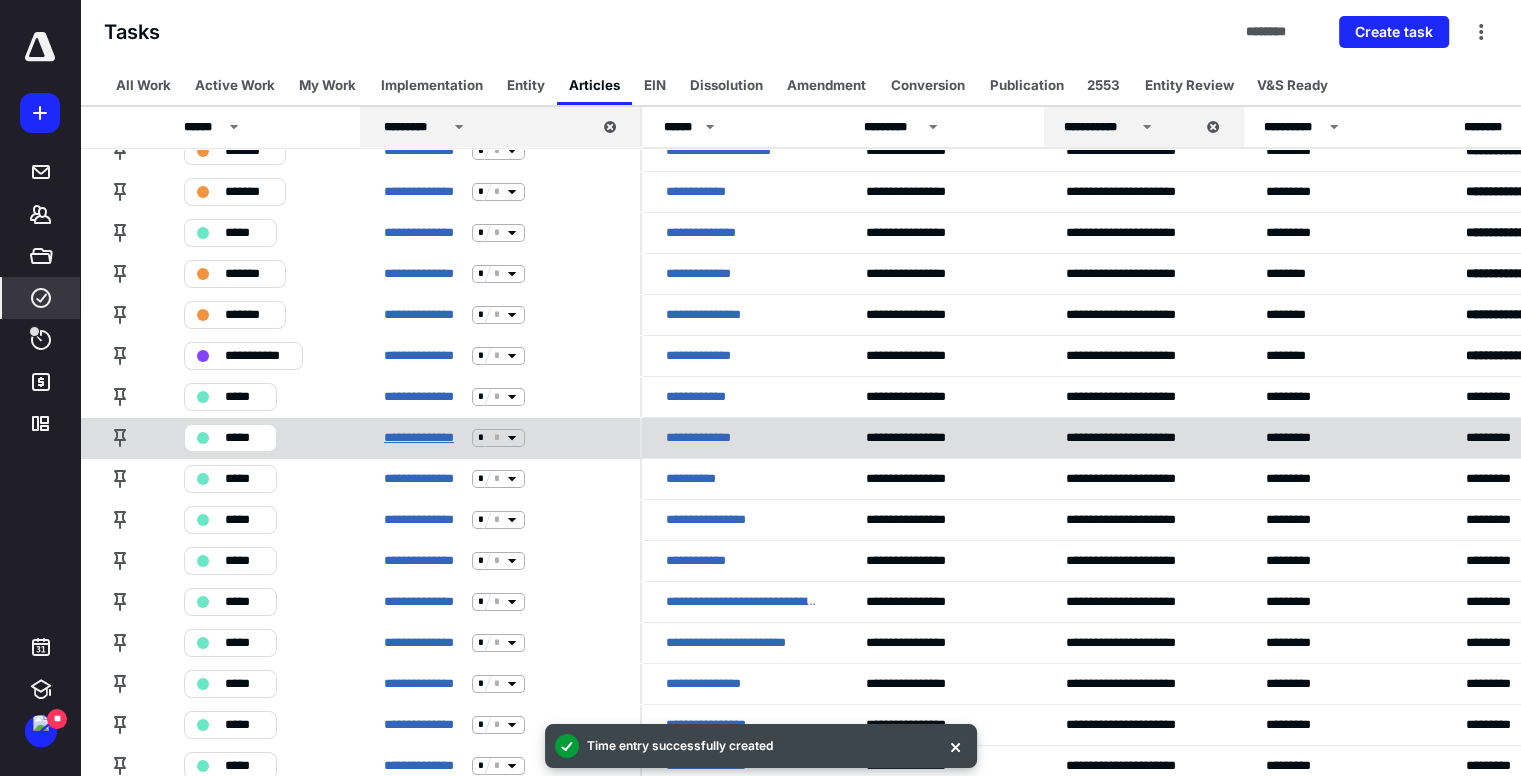 click on "**********" at bounding box center [424, 438] 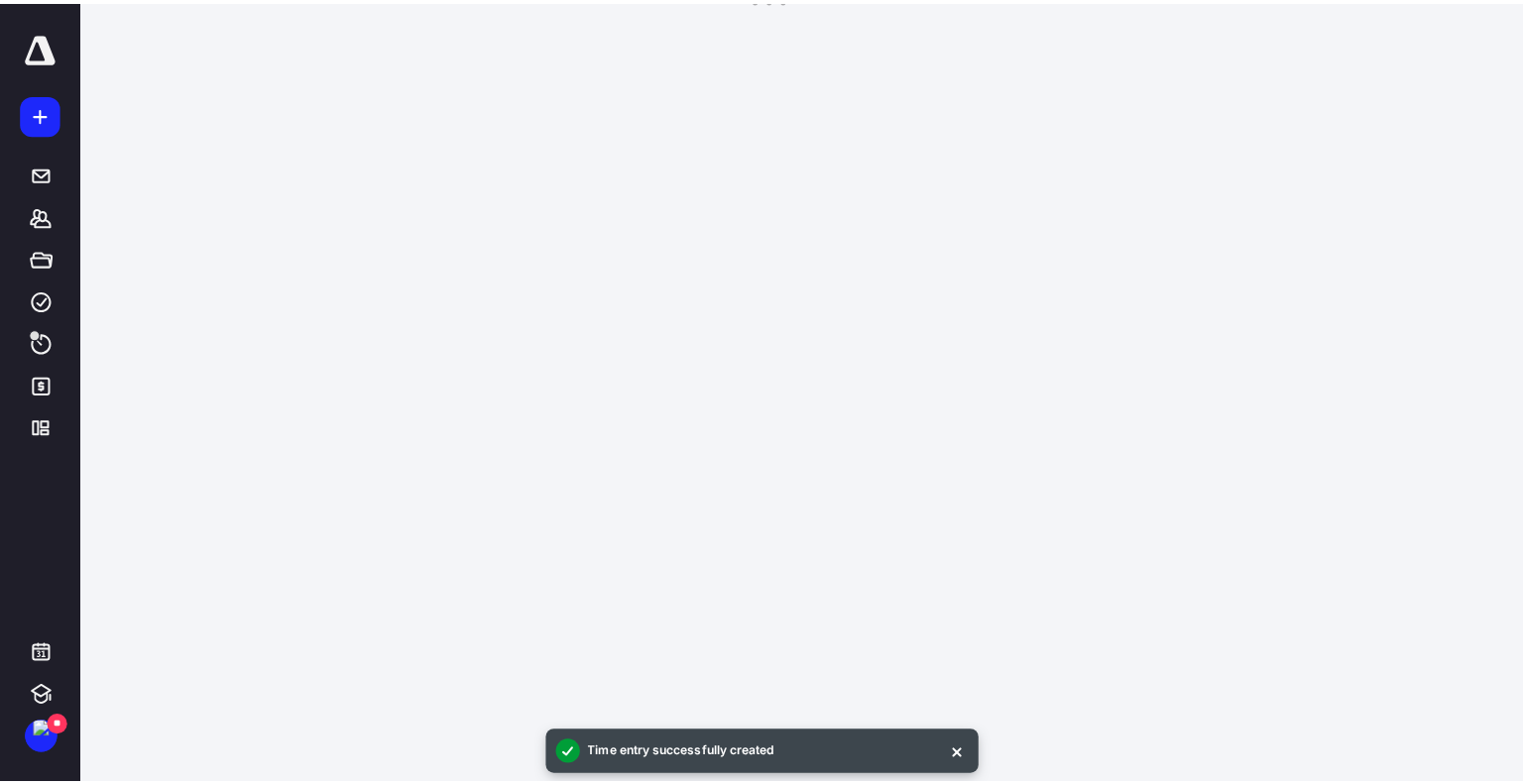 scroll, scrollTop: 0, scrollLeft: 0, axis: both 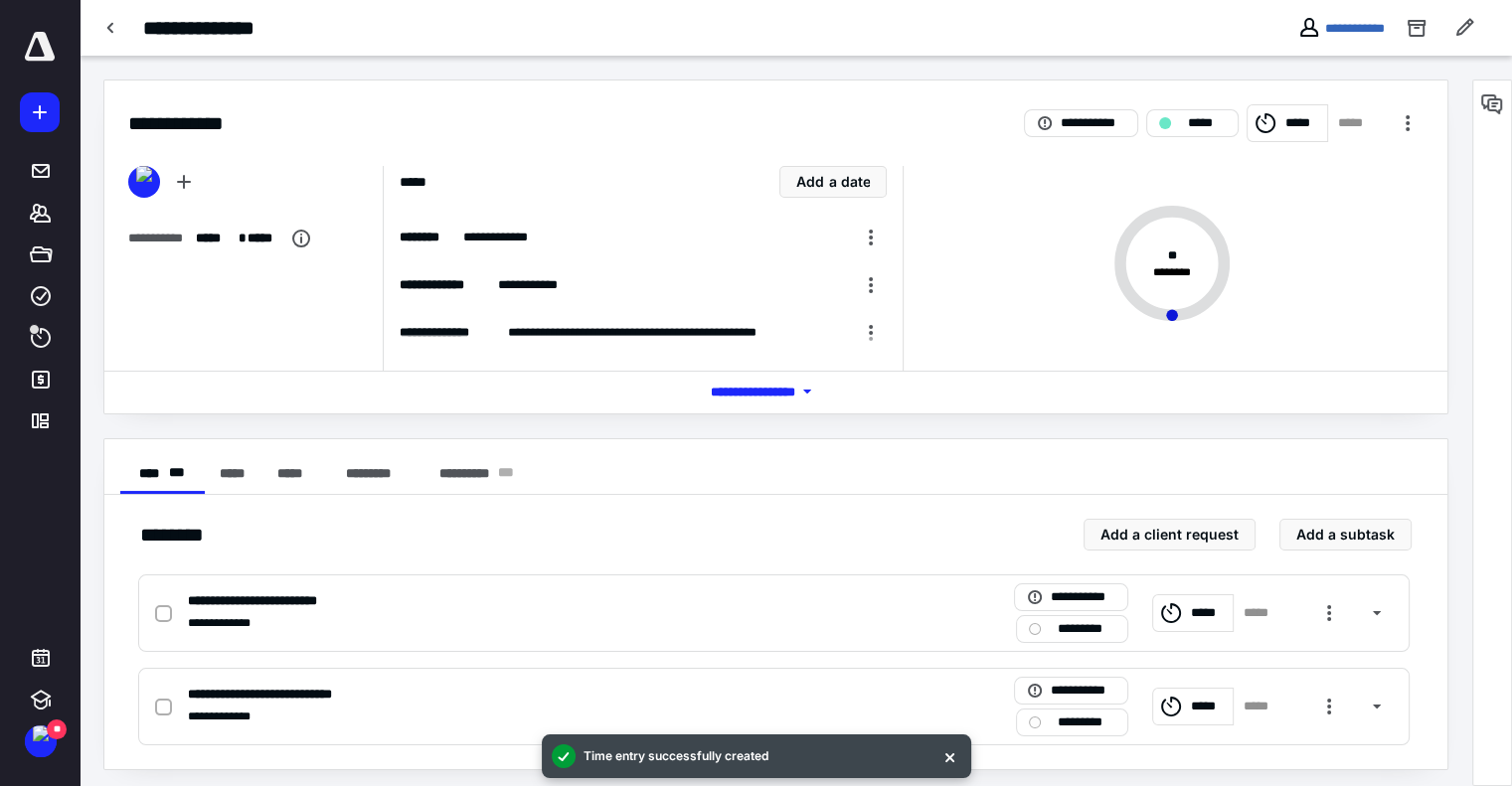 click on "*****" at bounding box center (1303, 123) 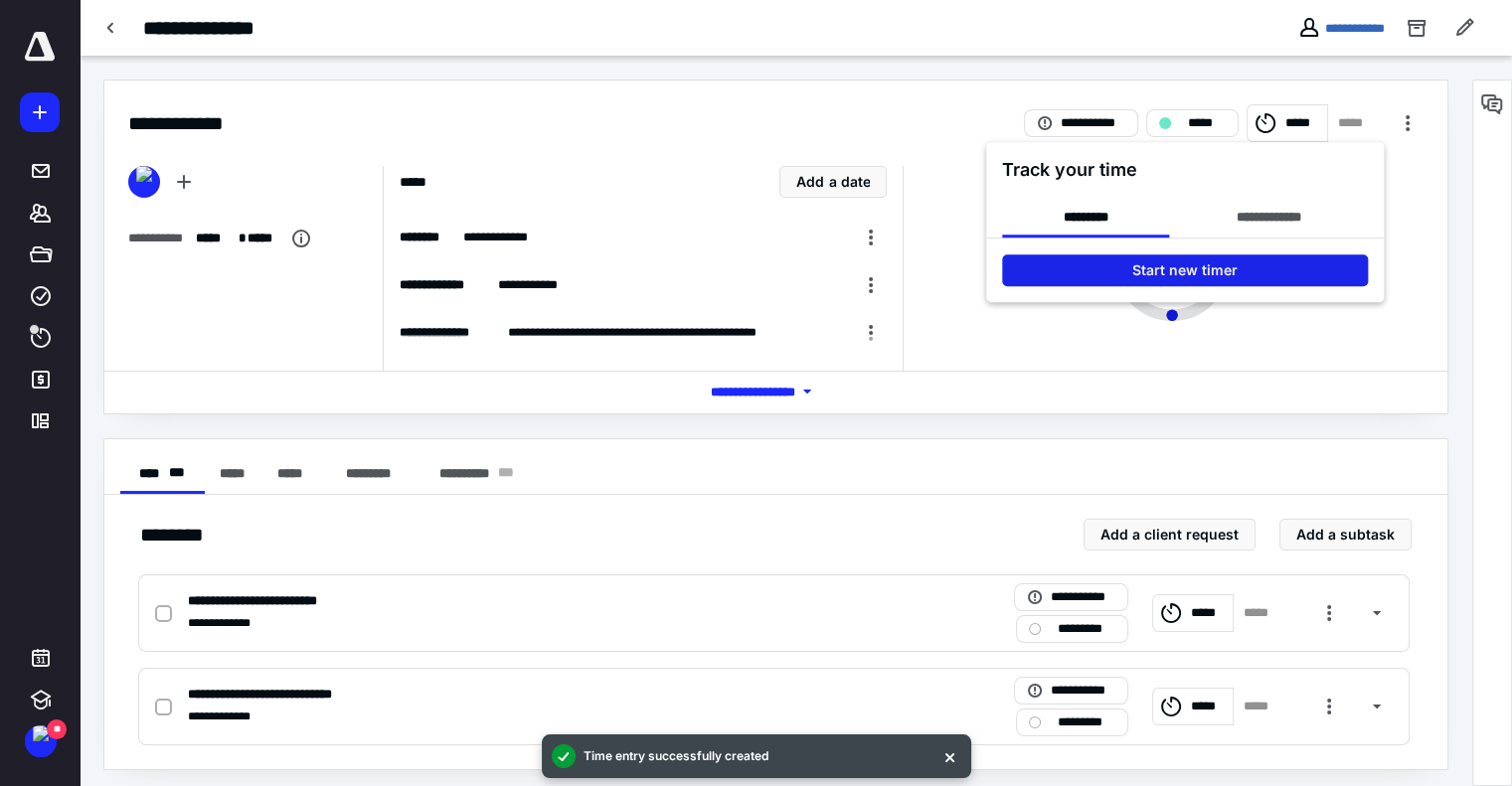 click on "Start new timer" at bounding box center (1185, 270) 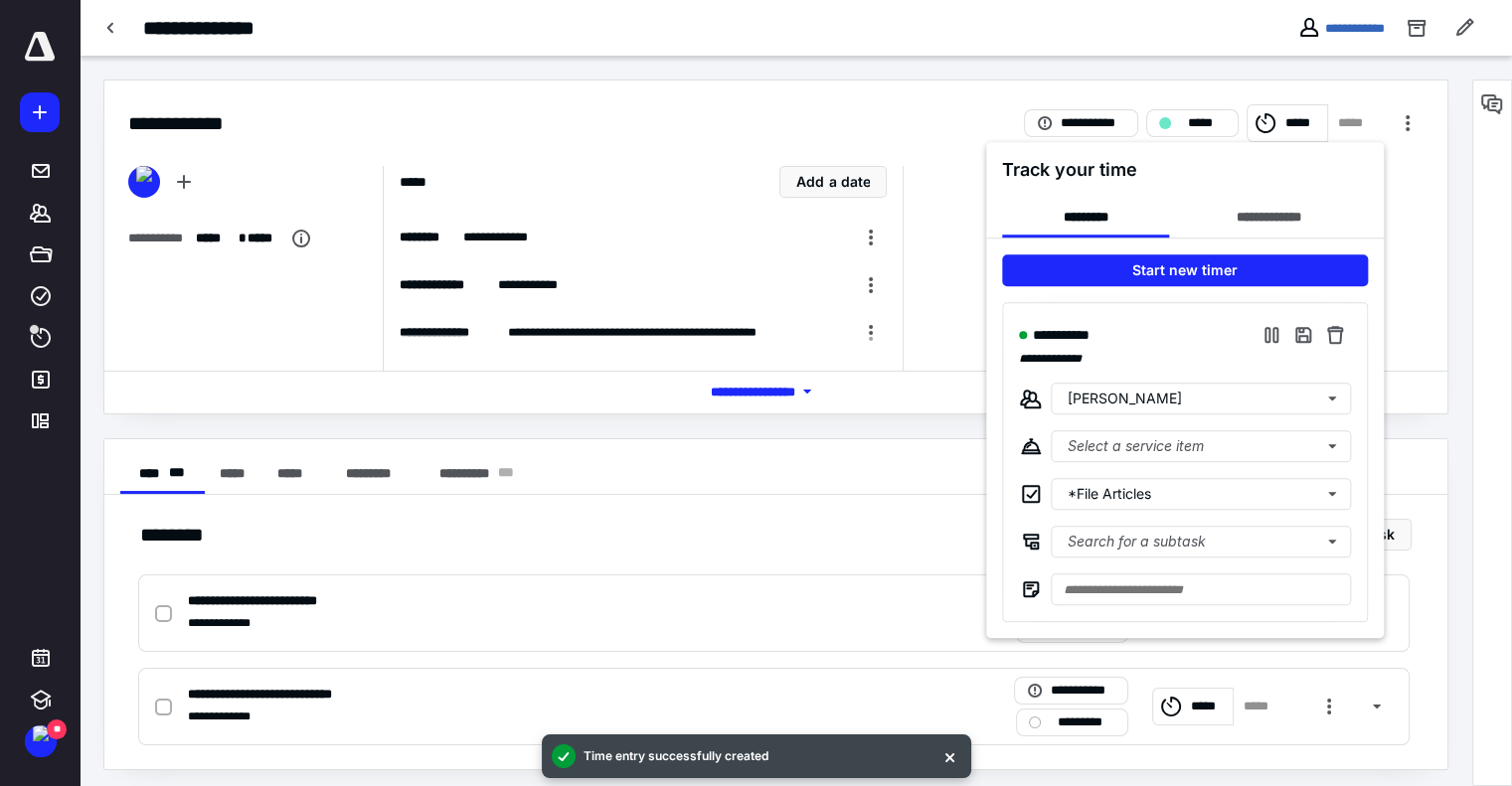 click at bounding box center [756, 393] 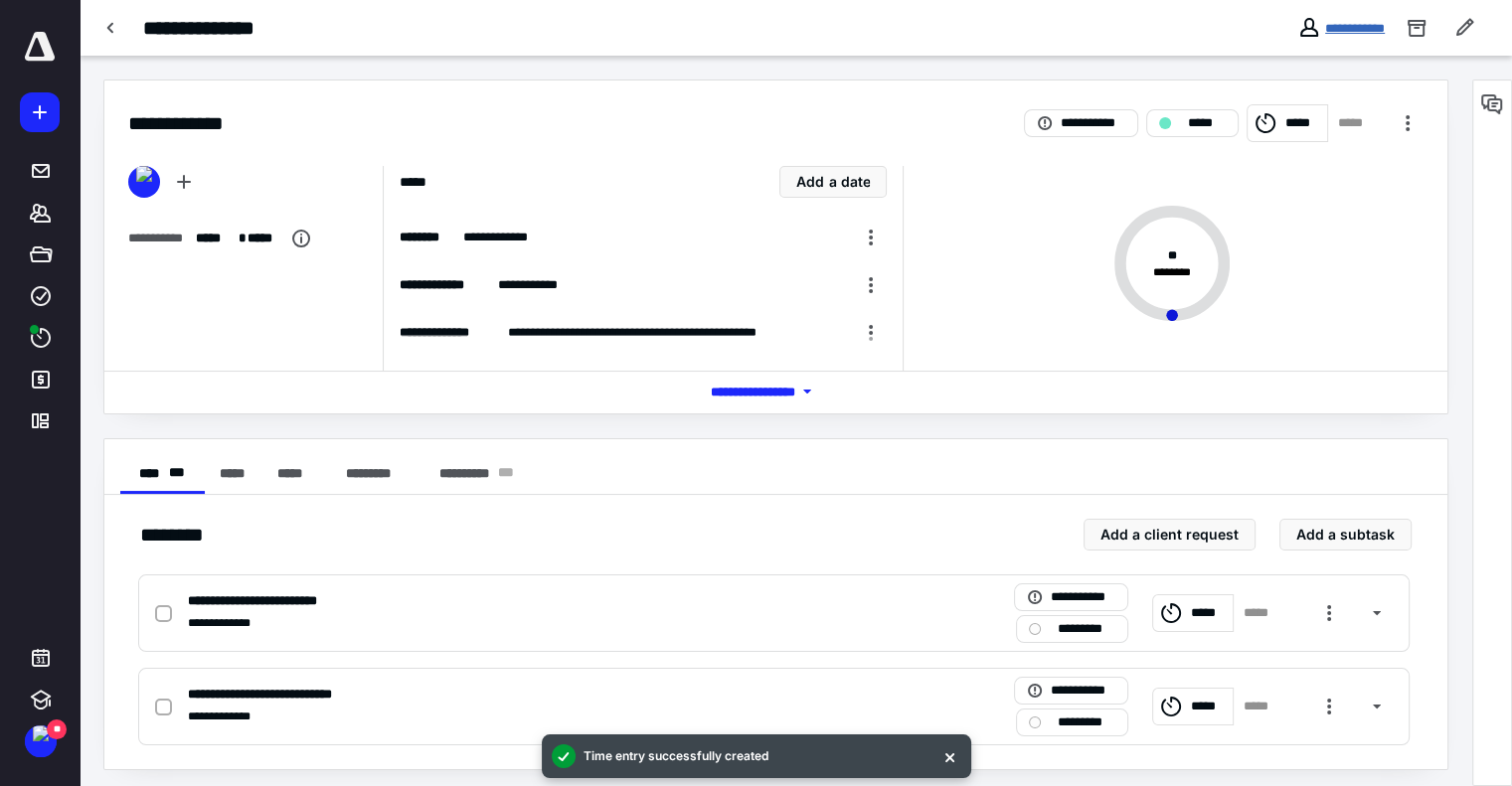 drag, startPoint x: 1328, startPoint y: 30, endPoint x: 1296, endPoint y: 38, distance: 32.984845 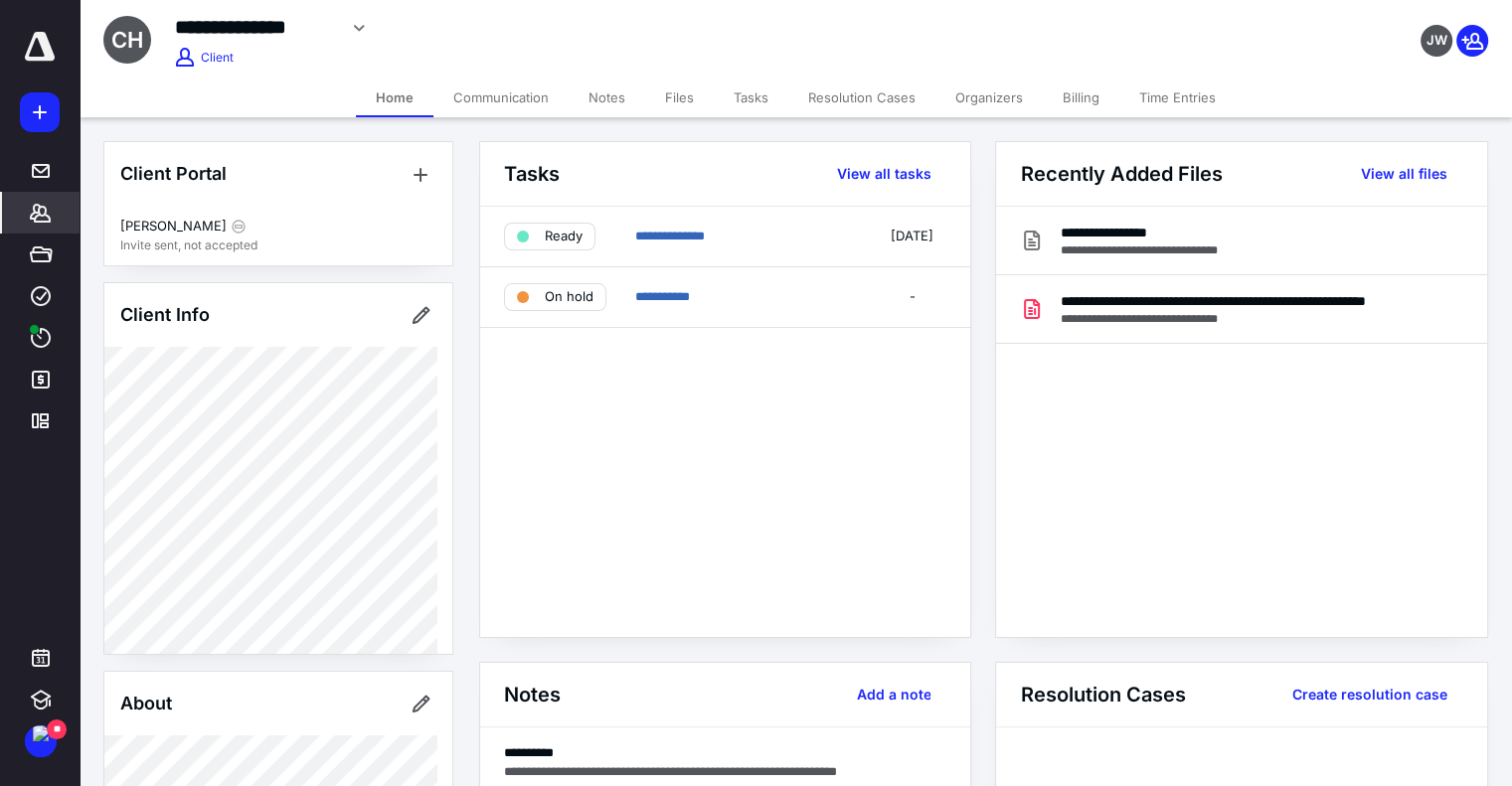 click on "Tasks" at bounding box center (751, 97) 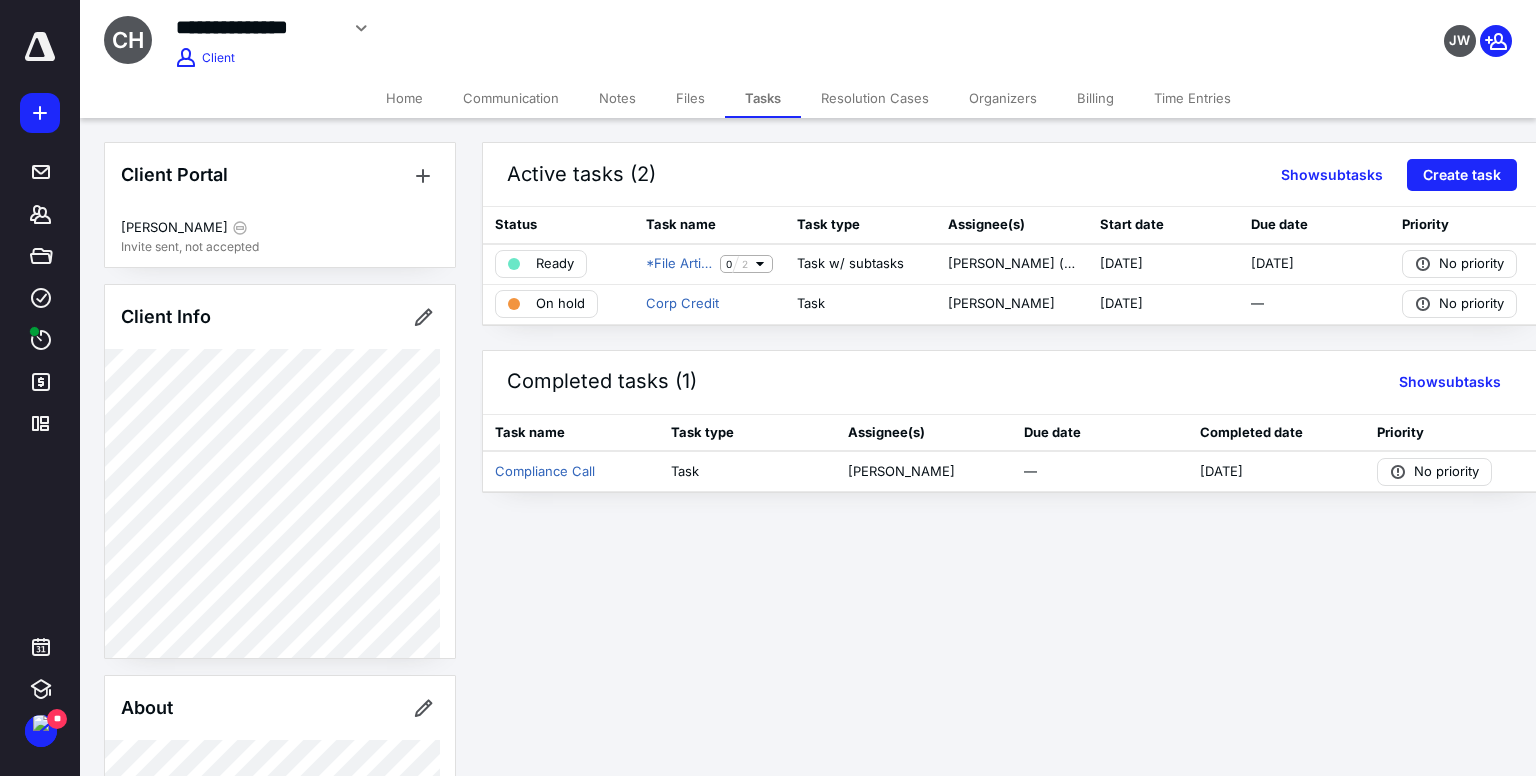 click on "Notes" at bounding box center [617, 98] 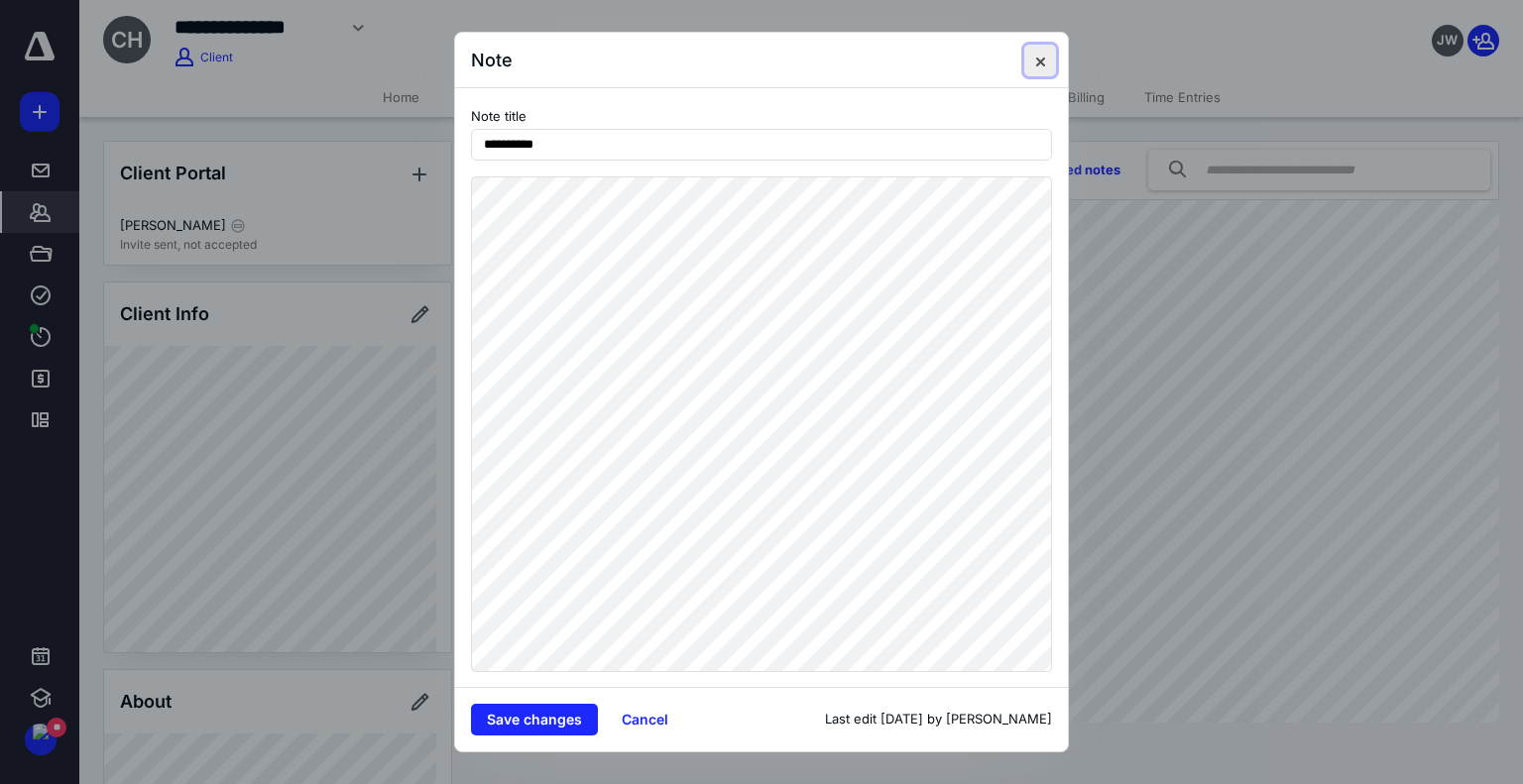 click at bounding box center [1040, 60] 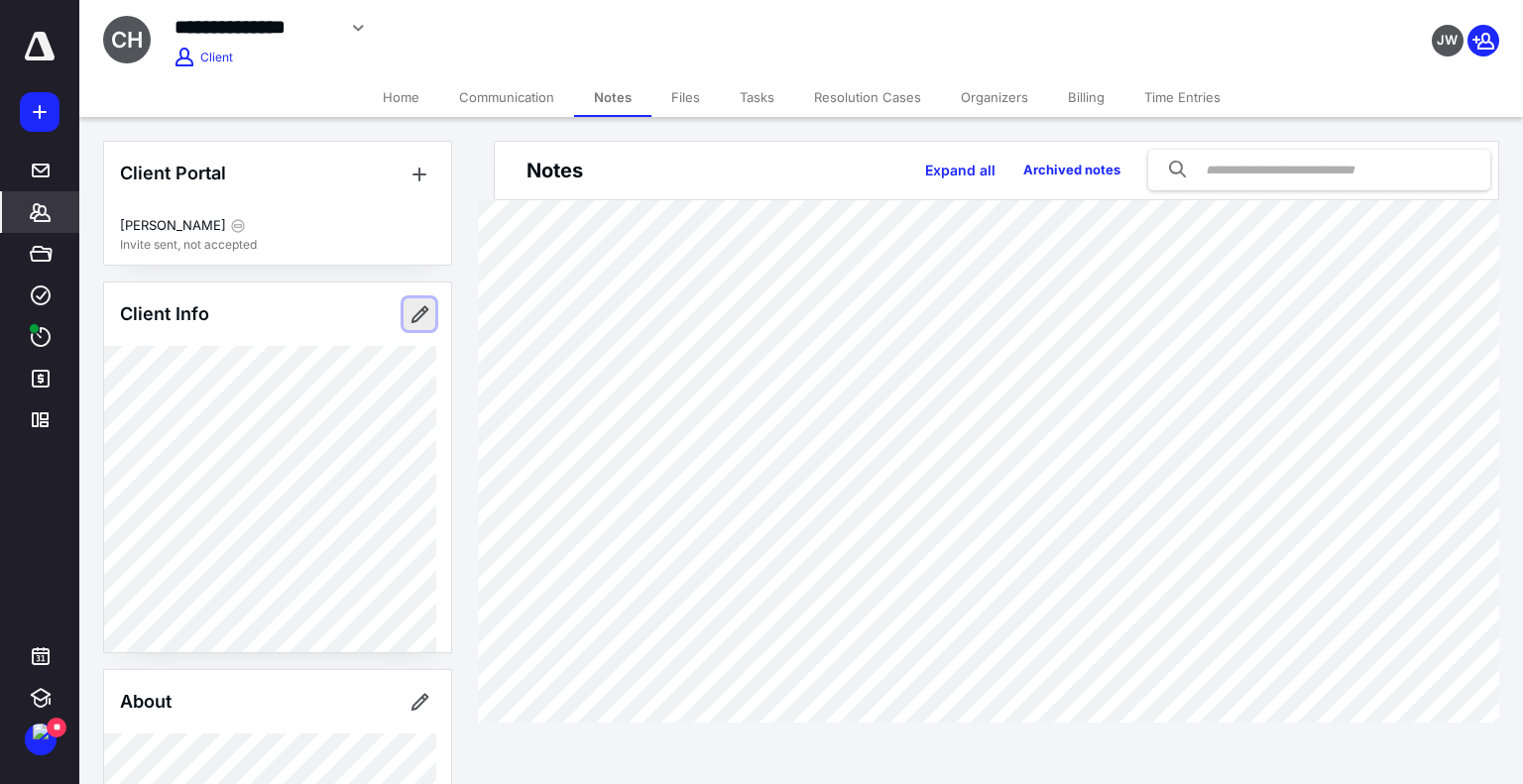 click at bounding box center (419, 314) 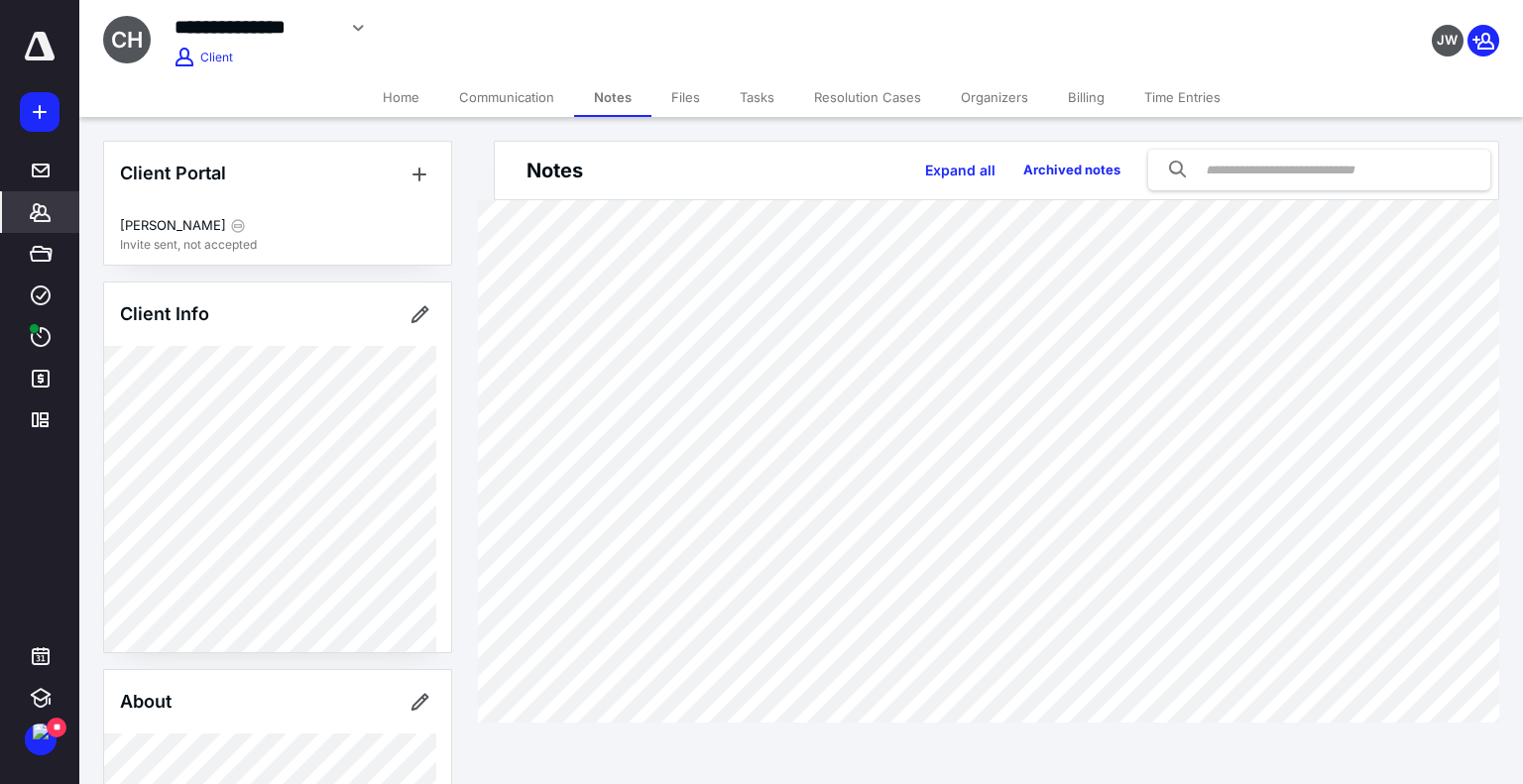 type on "**********" 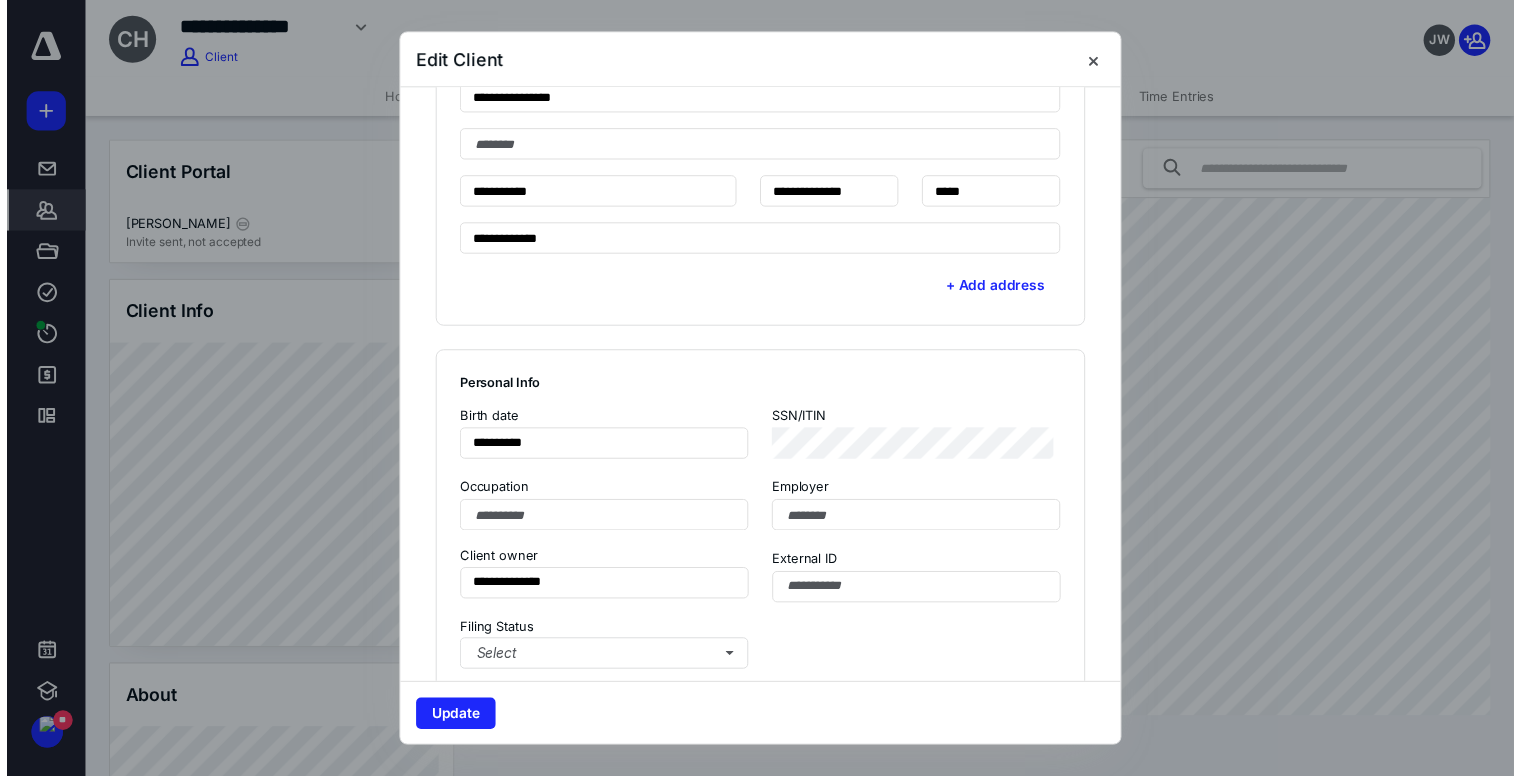 scroll, scrollTop: 800, scrollLeft: 0, axis: vertical 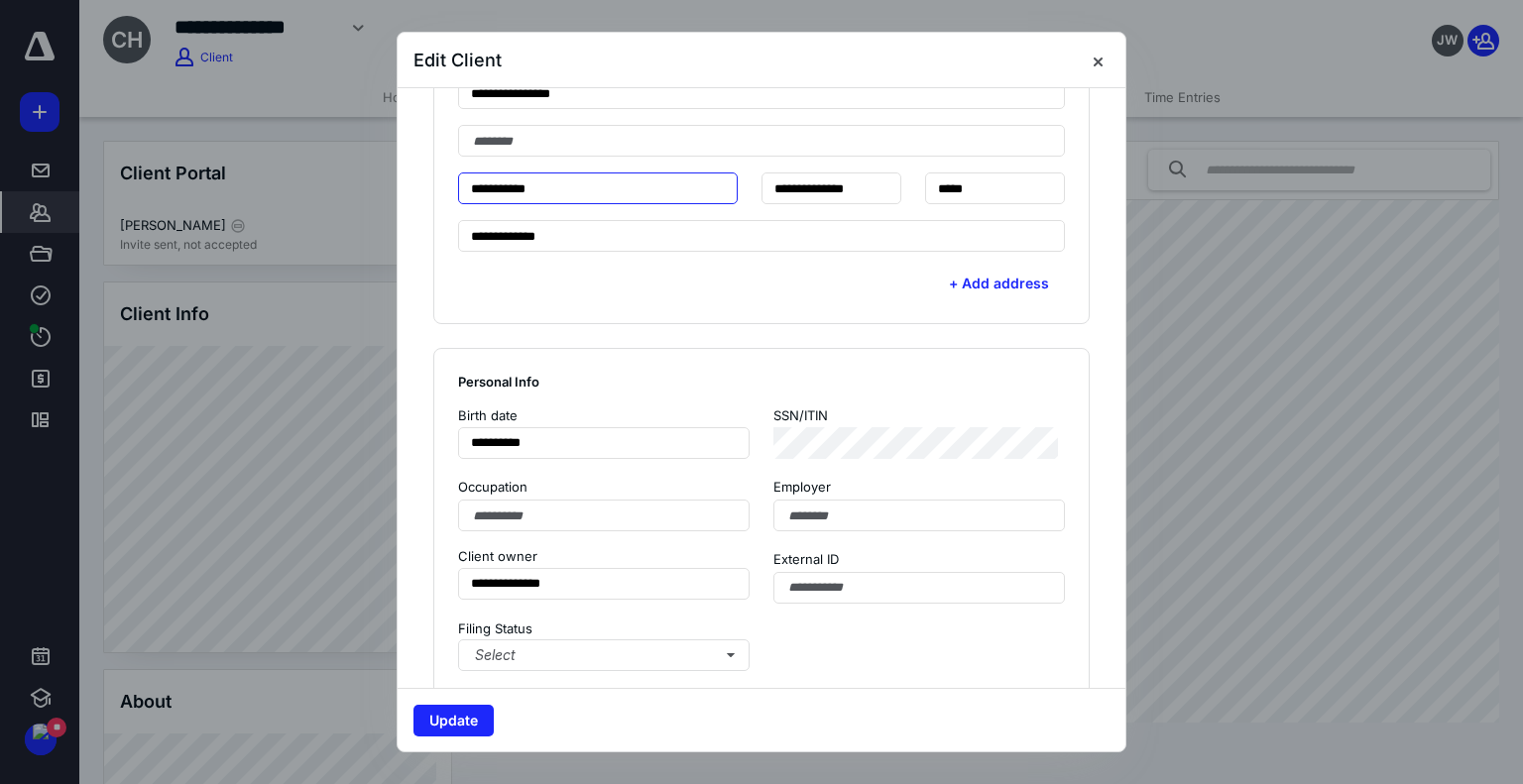 click on "**********" at bounding box center (598, 188) 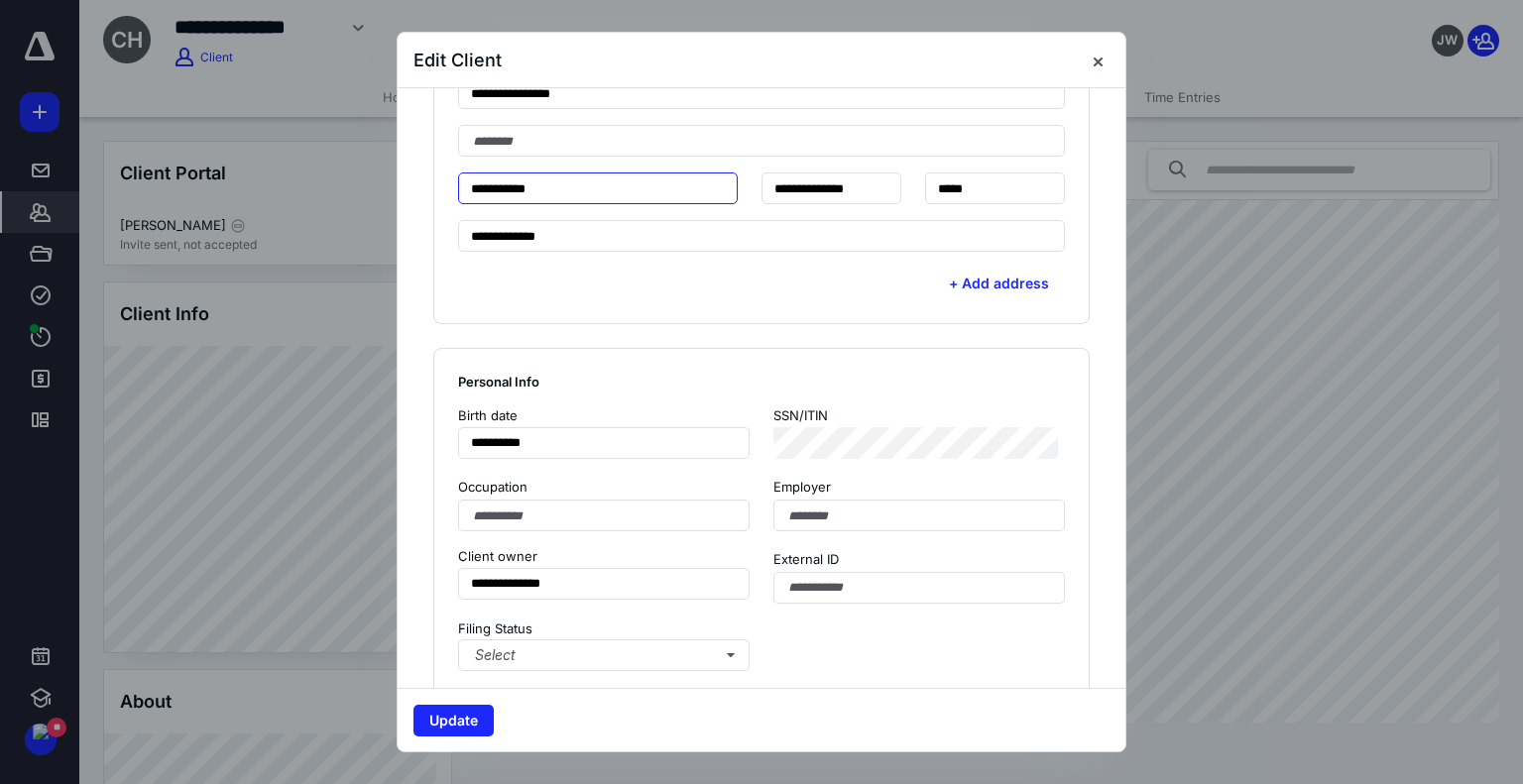 drag, startPoint x: 489, startPoint y: 183, endPoint x: 533, endPoint y: 173, distance: 45.12206 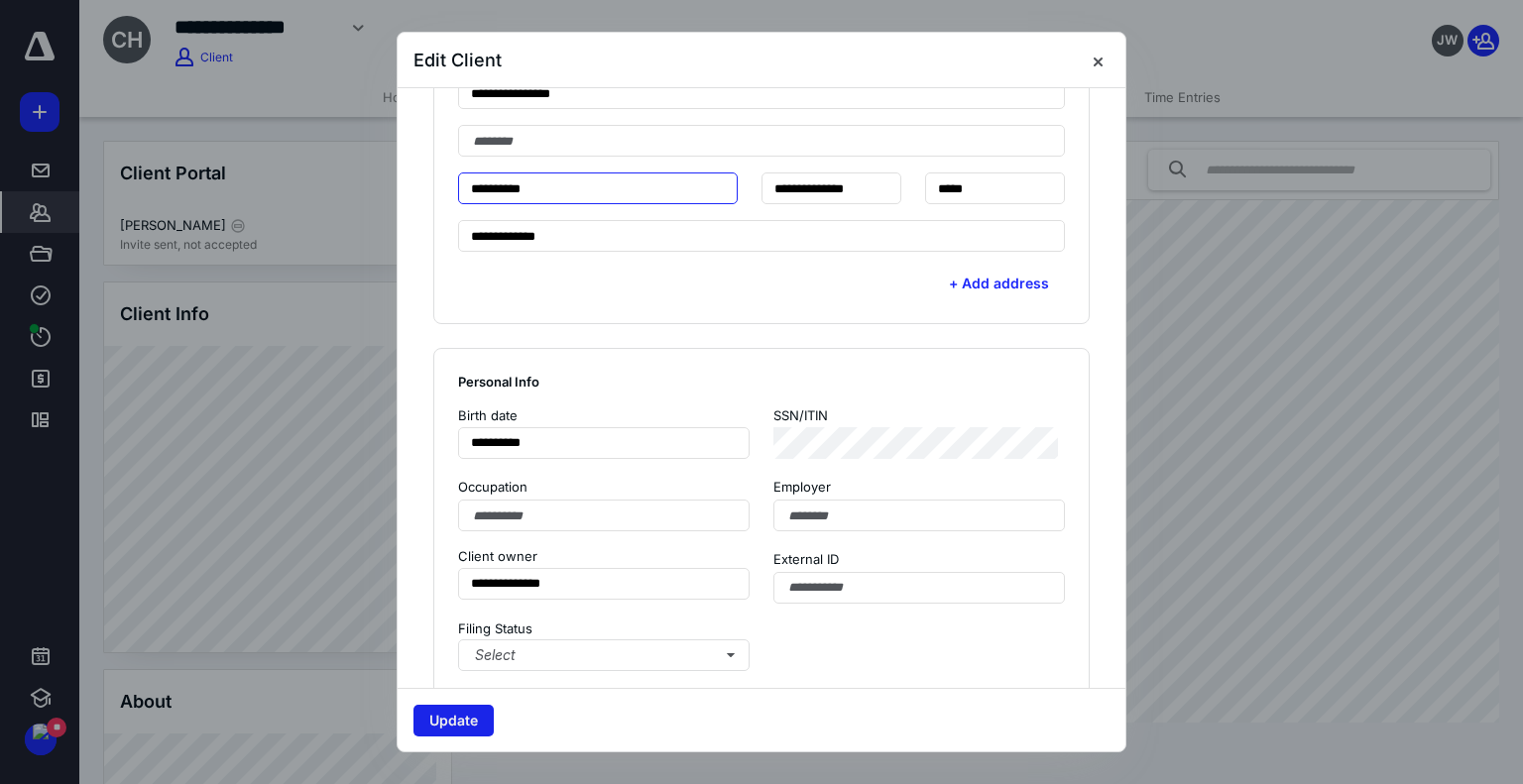 type on "**********" 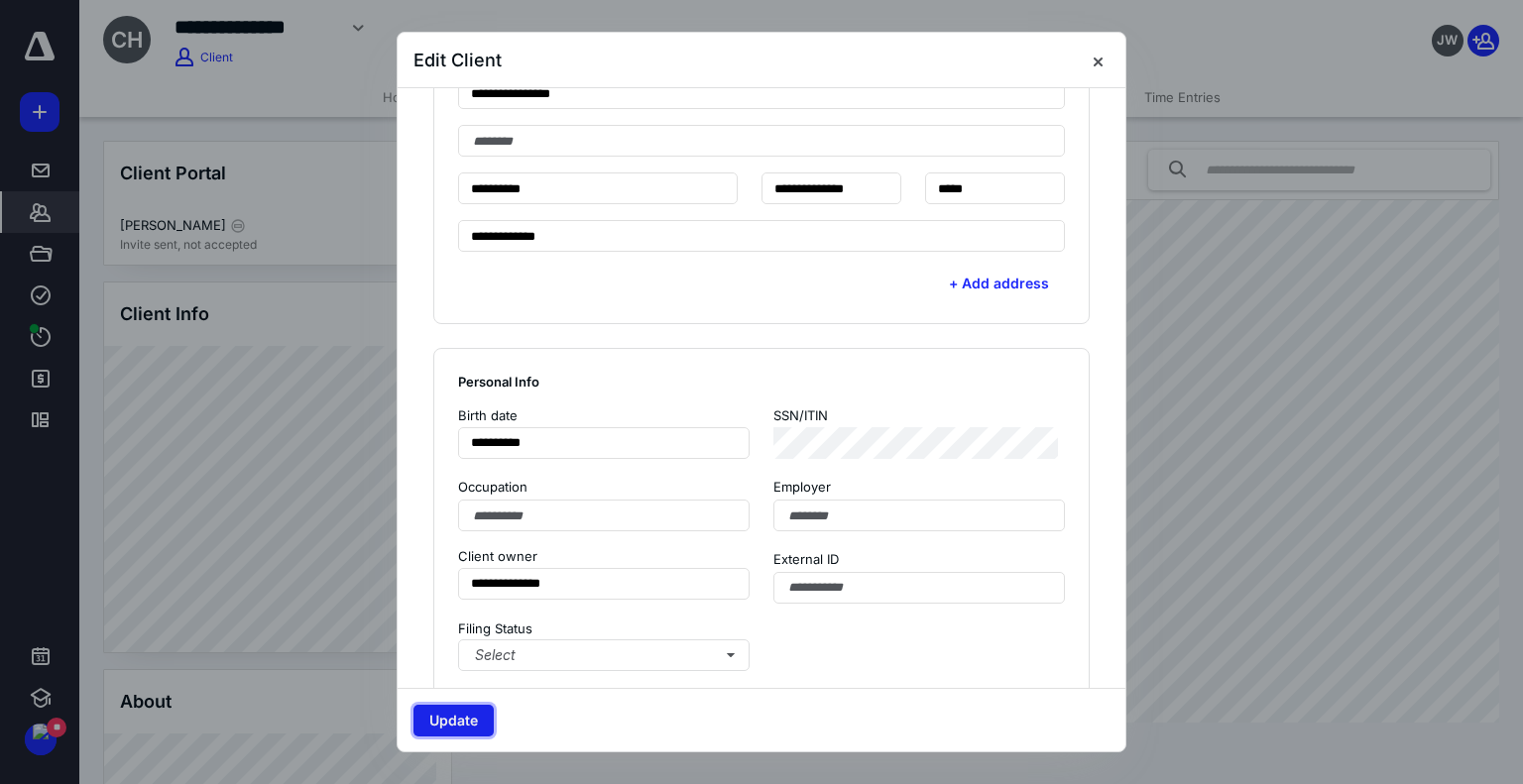 click on "Update" at bounding box center (453, 721) 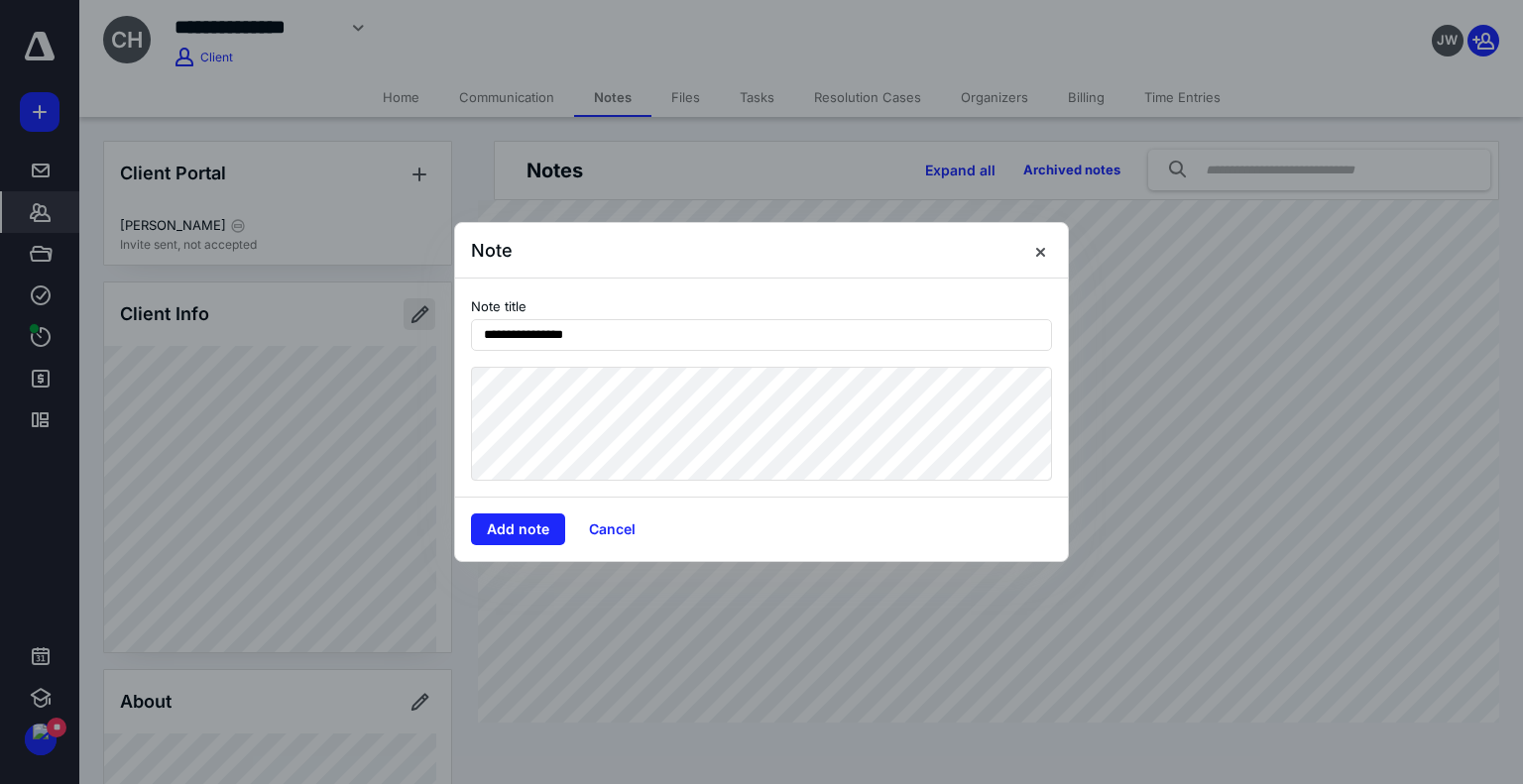 type on "**********" 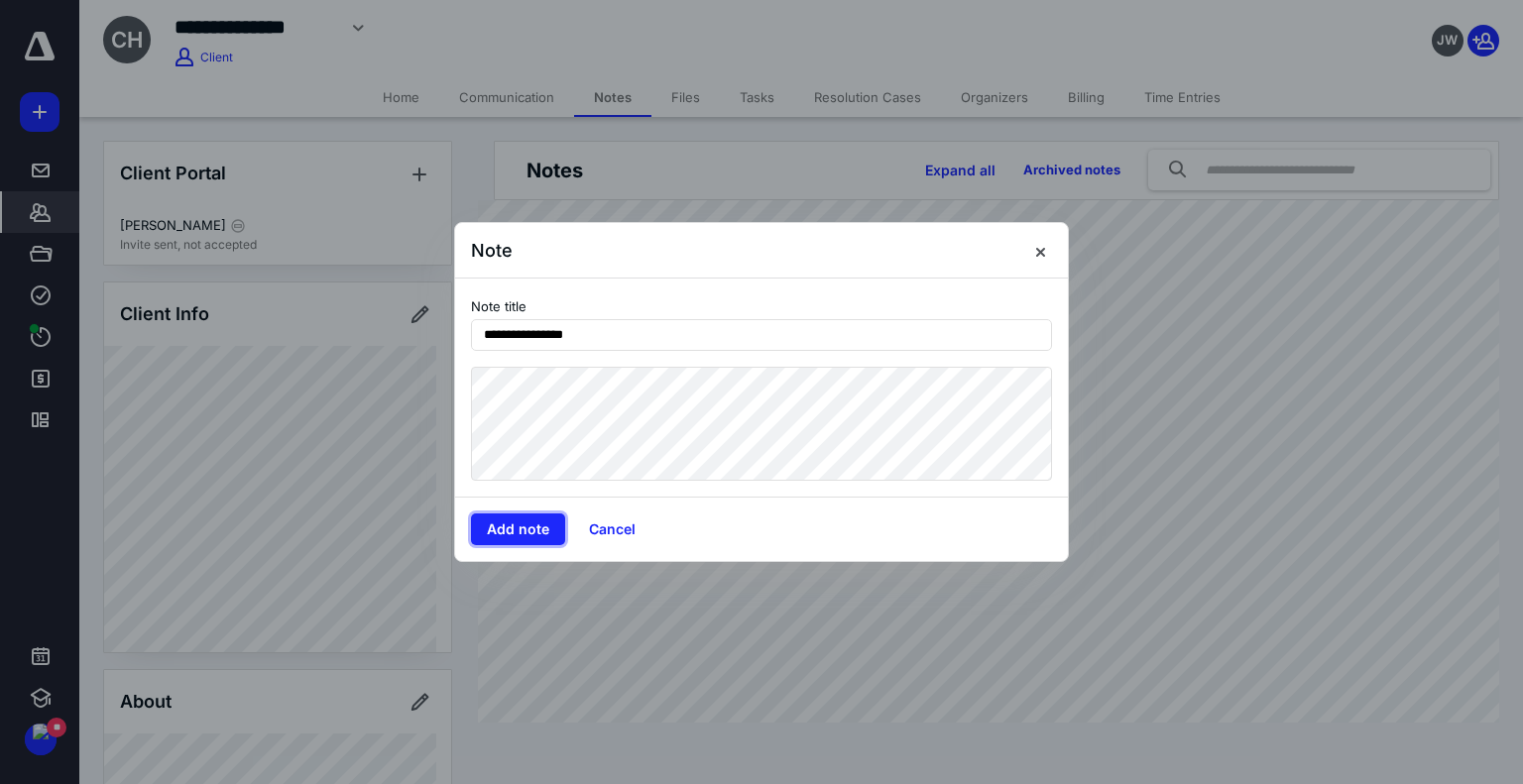 type 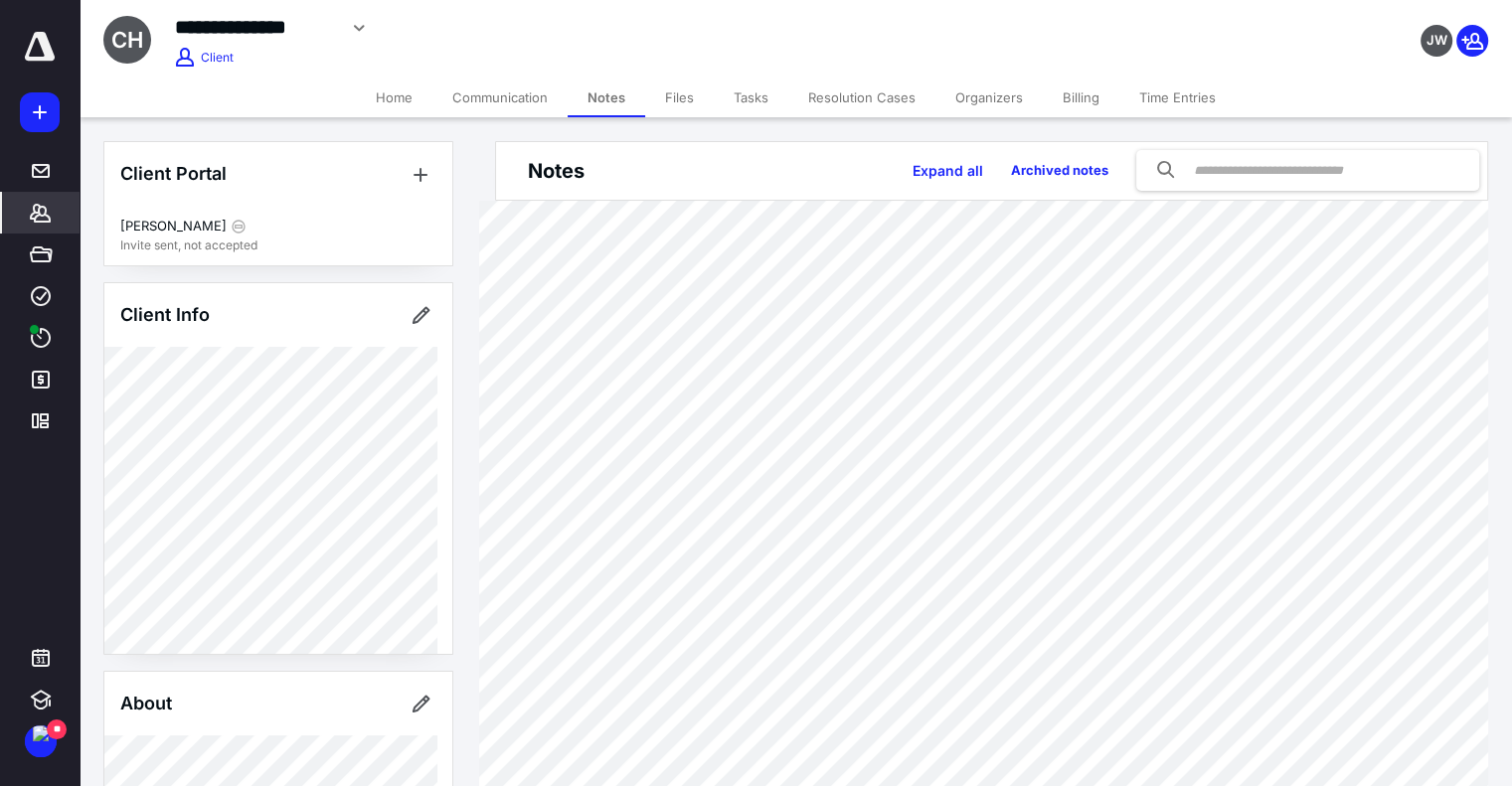 click on "Tasks" at bounding box center (751, 97) 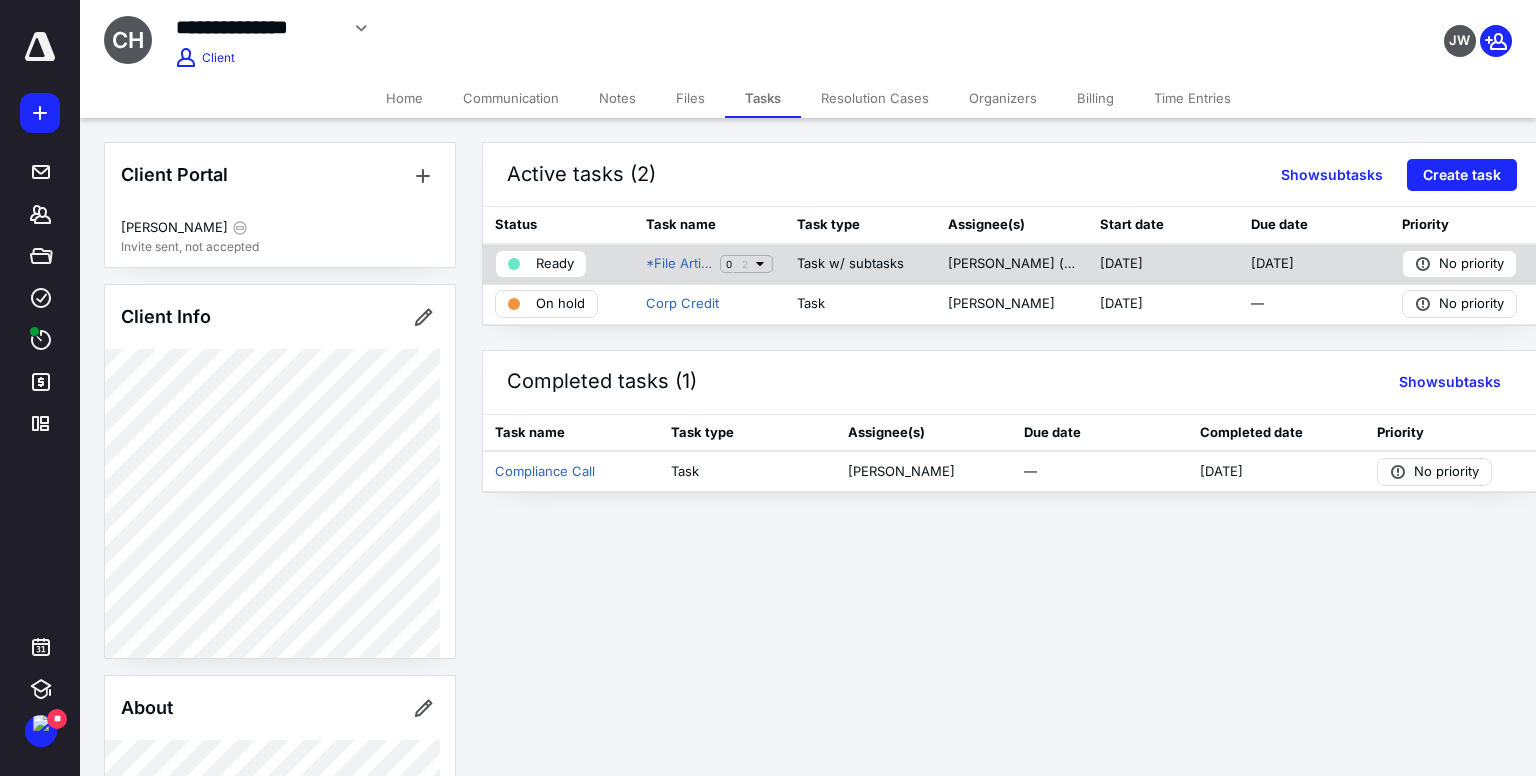 click on "Ready" at bounding box center [555, 264] 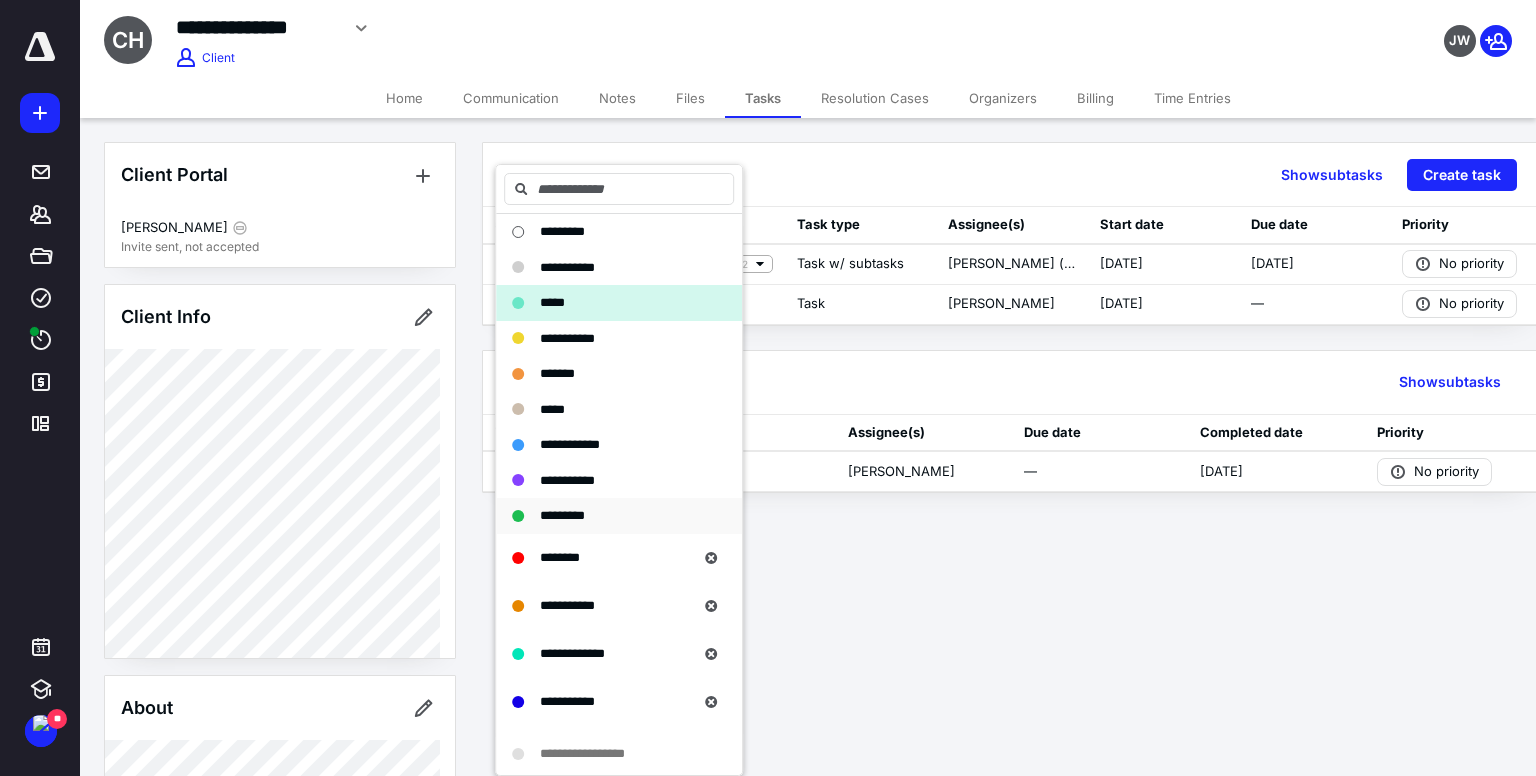 click on "*********" at bounding box center [562, 515] 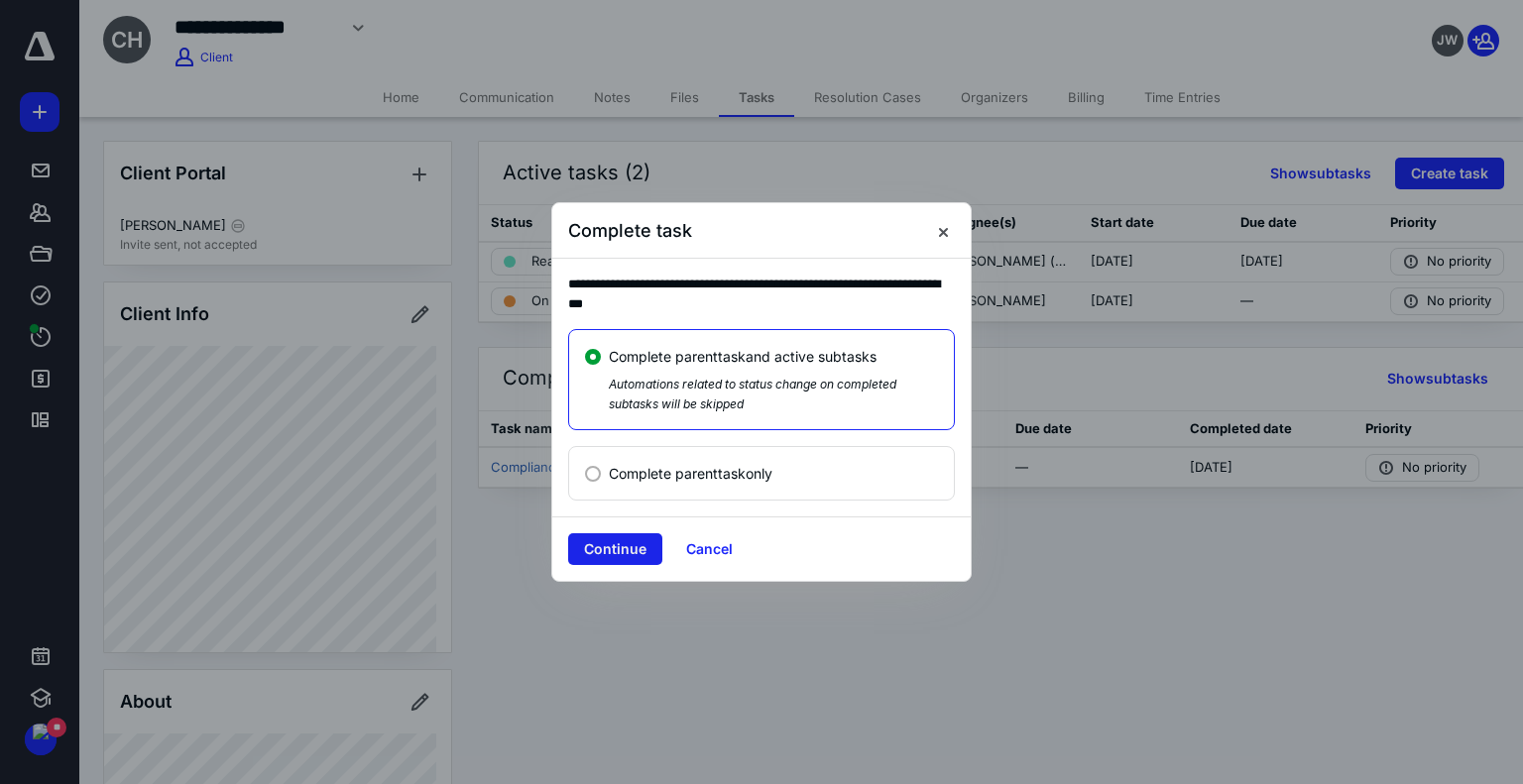 click on "Continue" at bounding box center (615, 549) 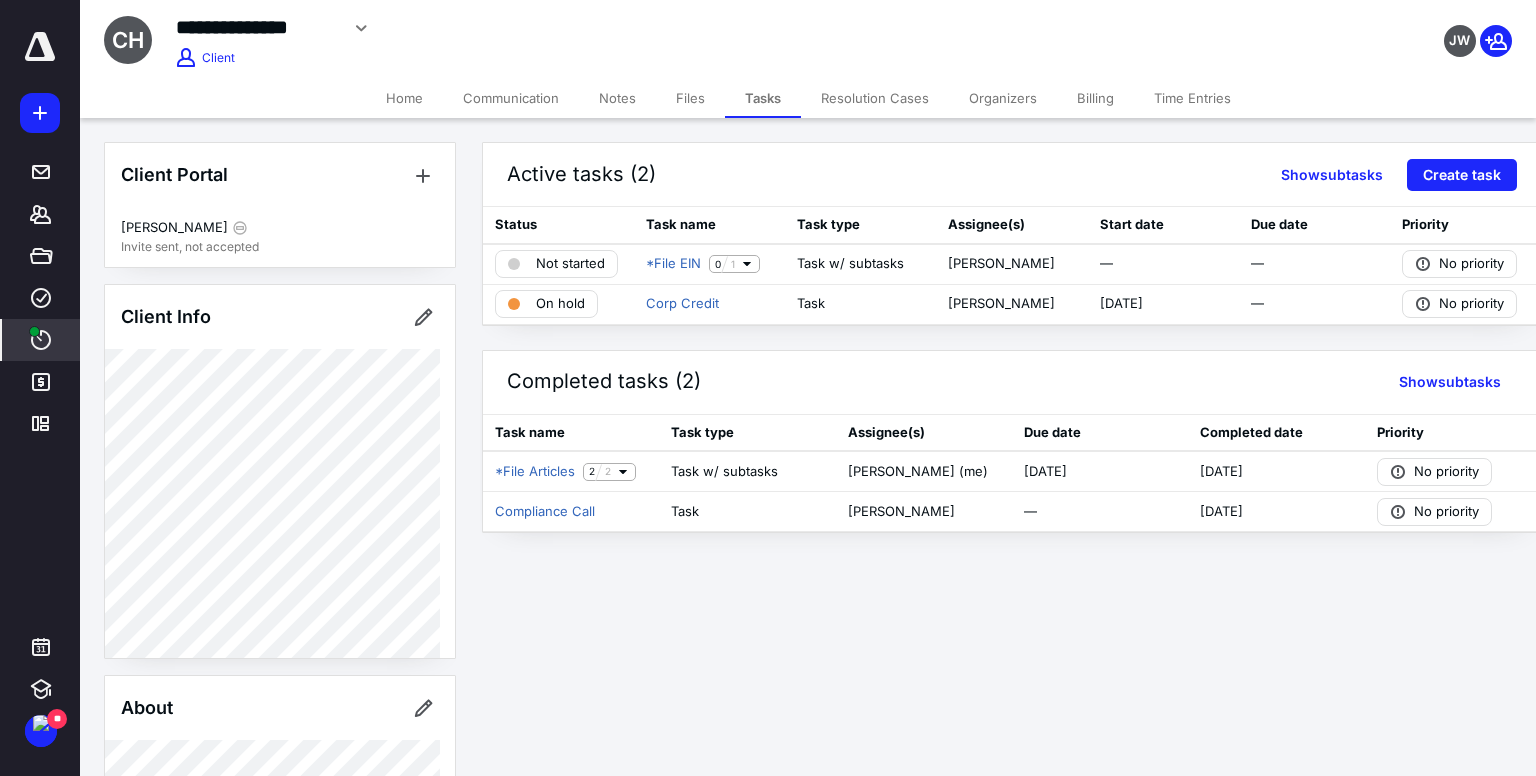 click on "****" at bounding box center [41, 340] 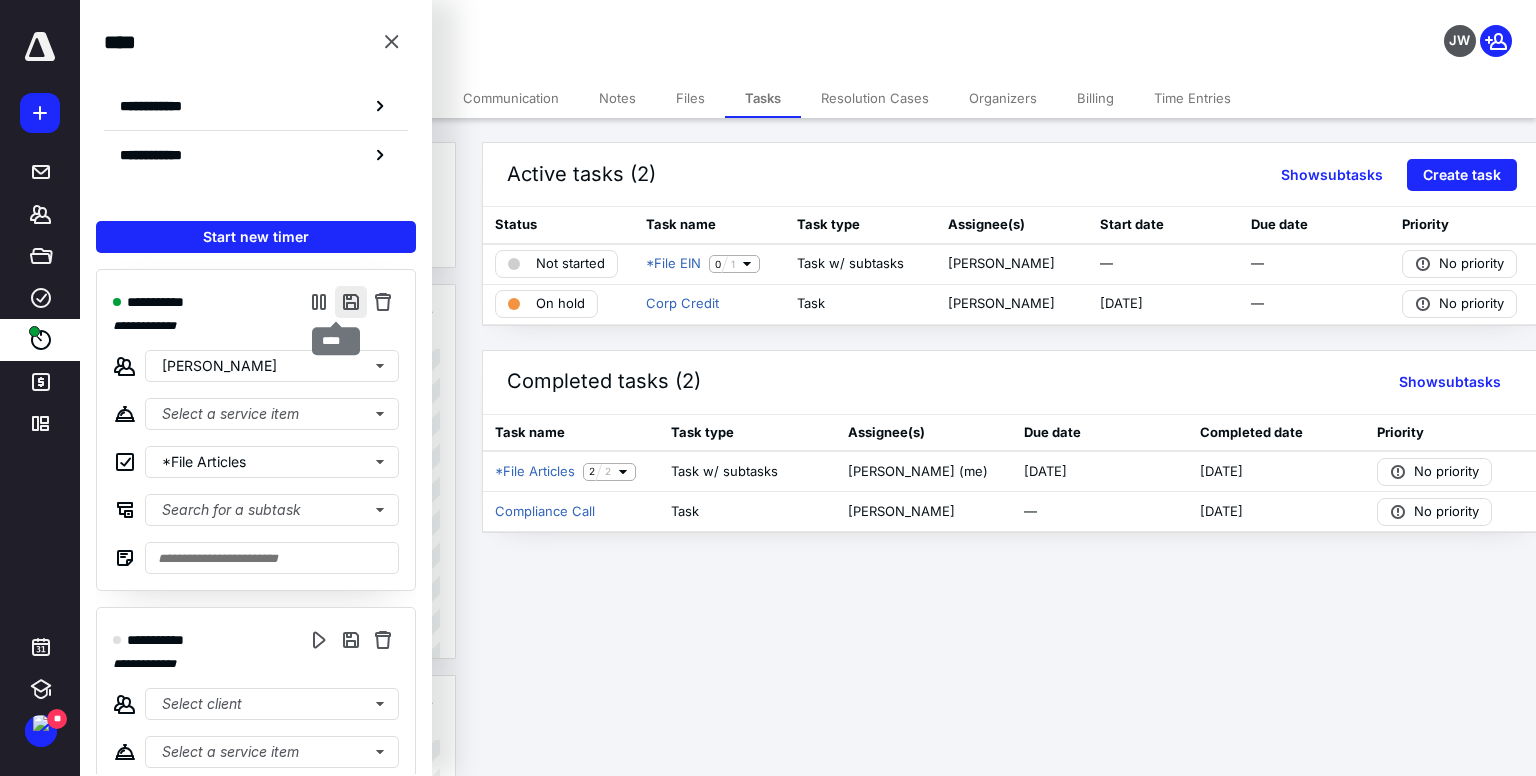 click at bounding box center [351, 302] 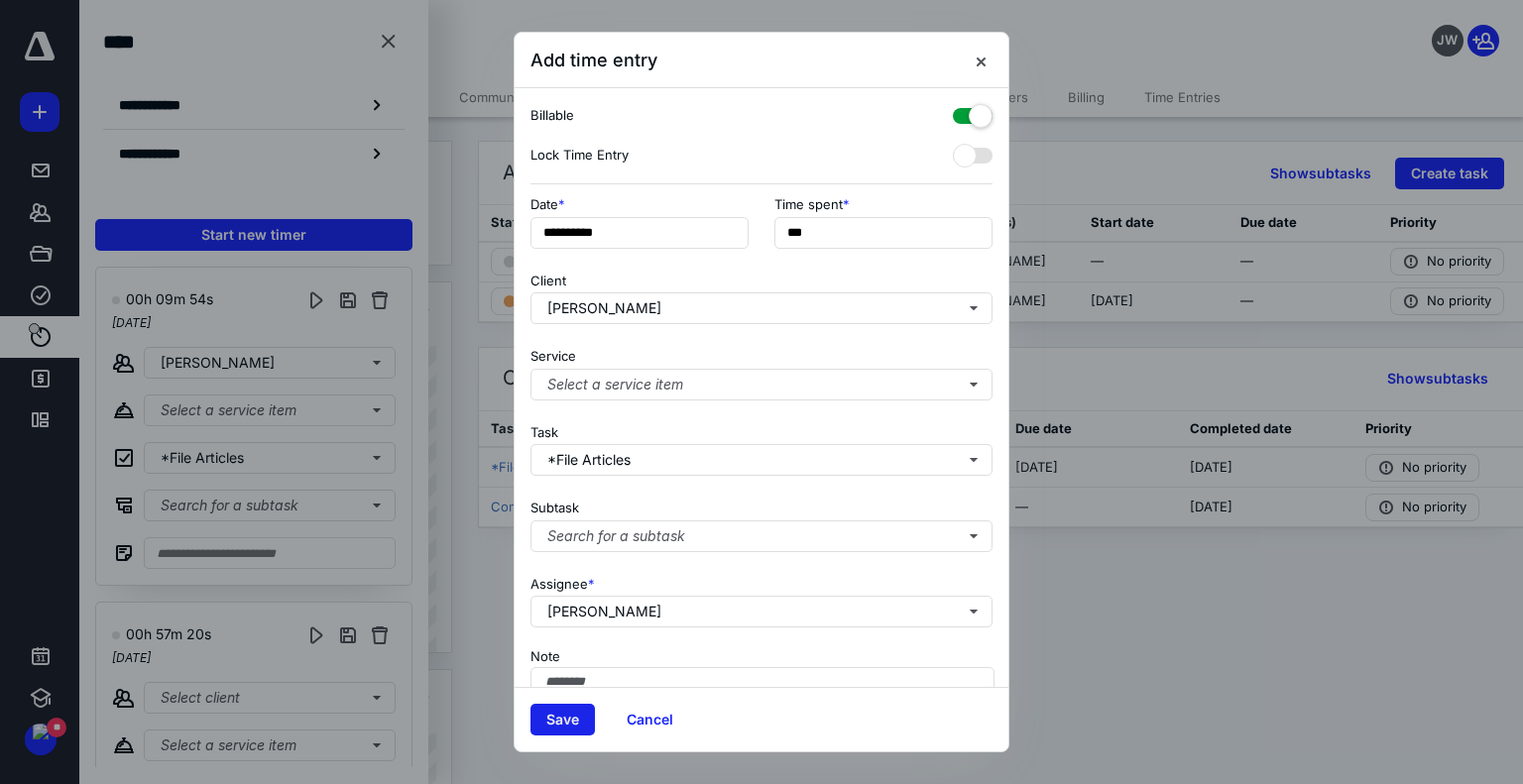 click on "Save" at bounding box center (562, 720) 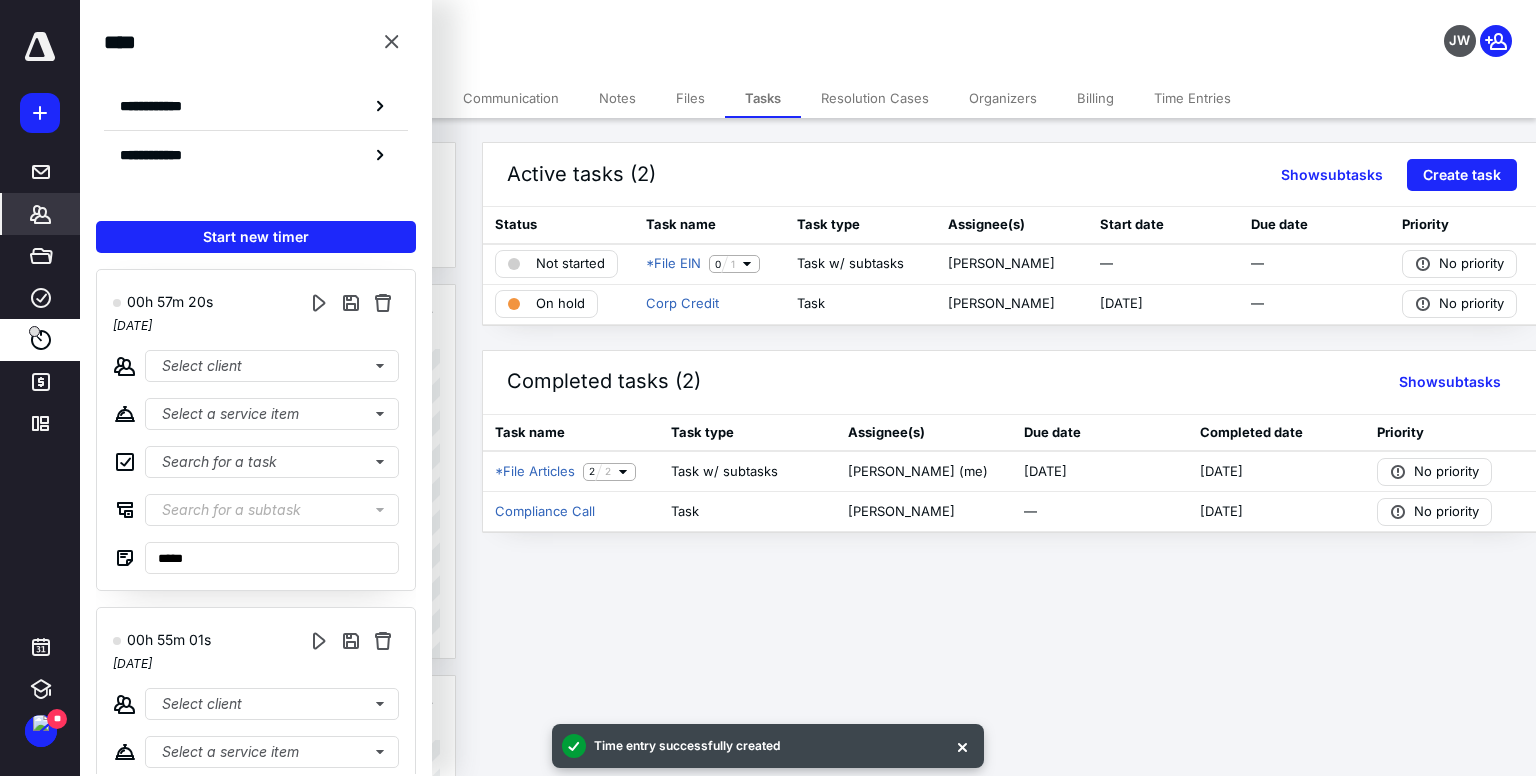 click on "*******" at bounding box center (41, 214) 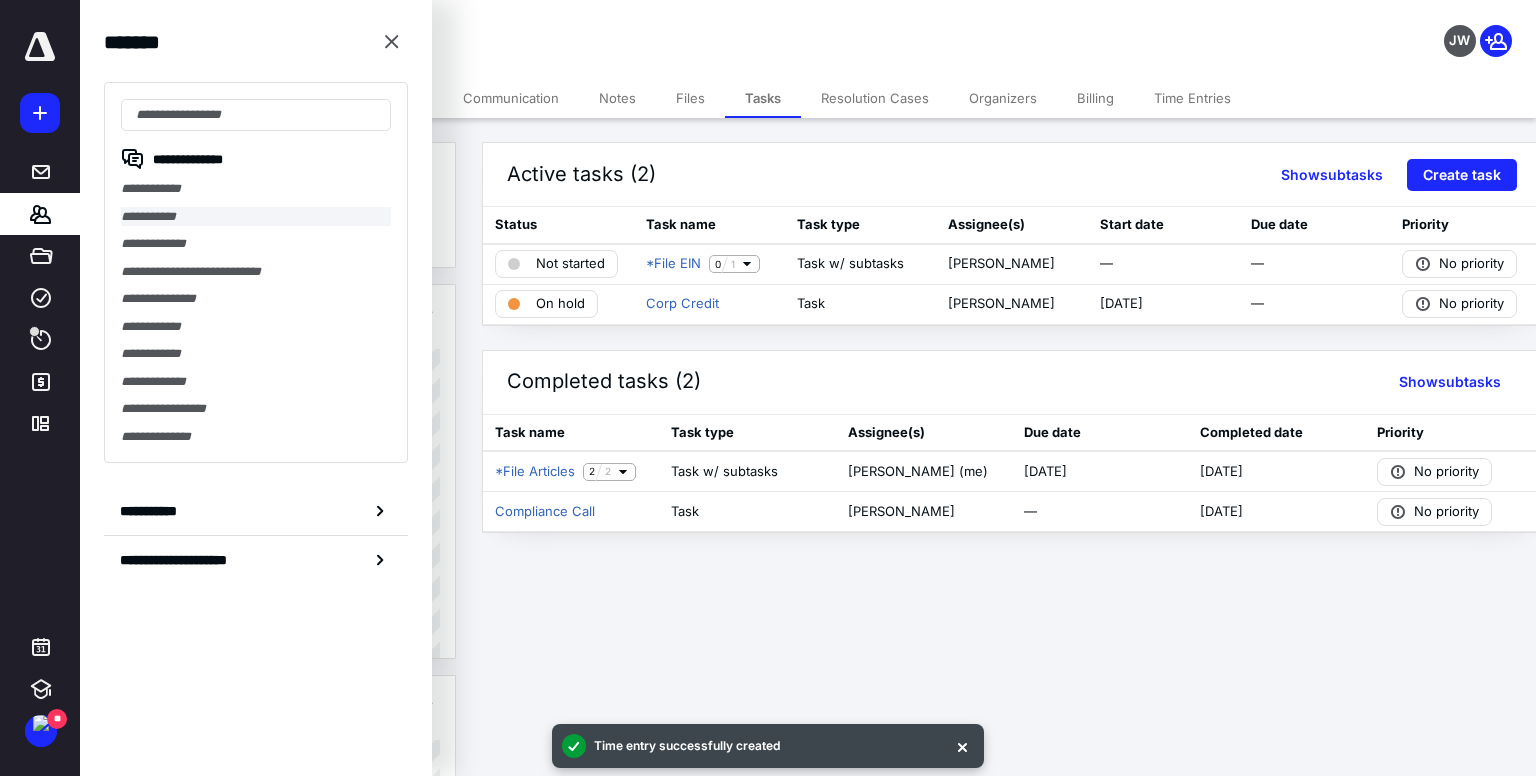 click on "**********" at bounding box center (256, 217) 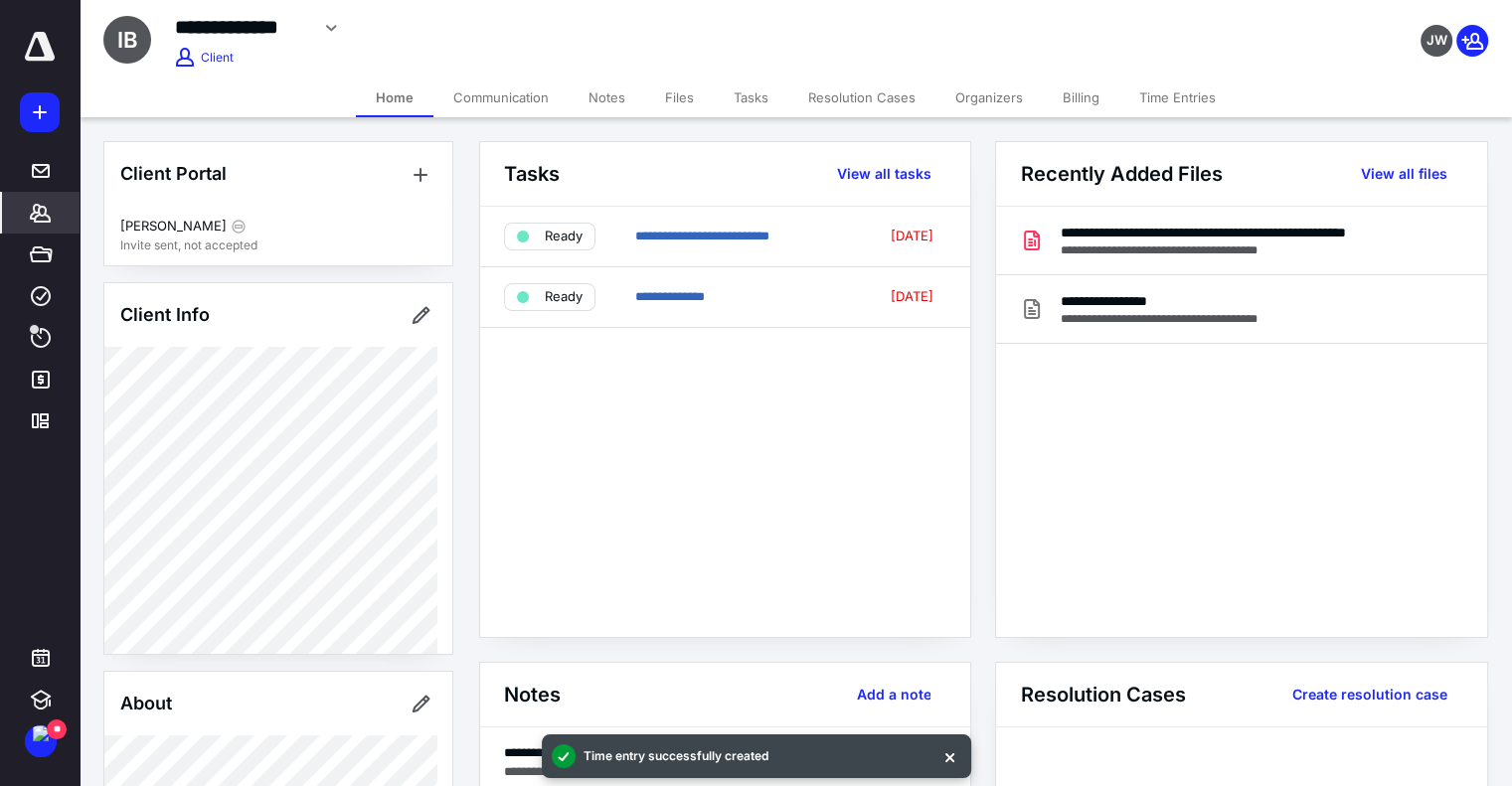 click on "Notes" at bounding box center (606, 97) 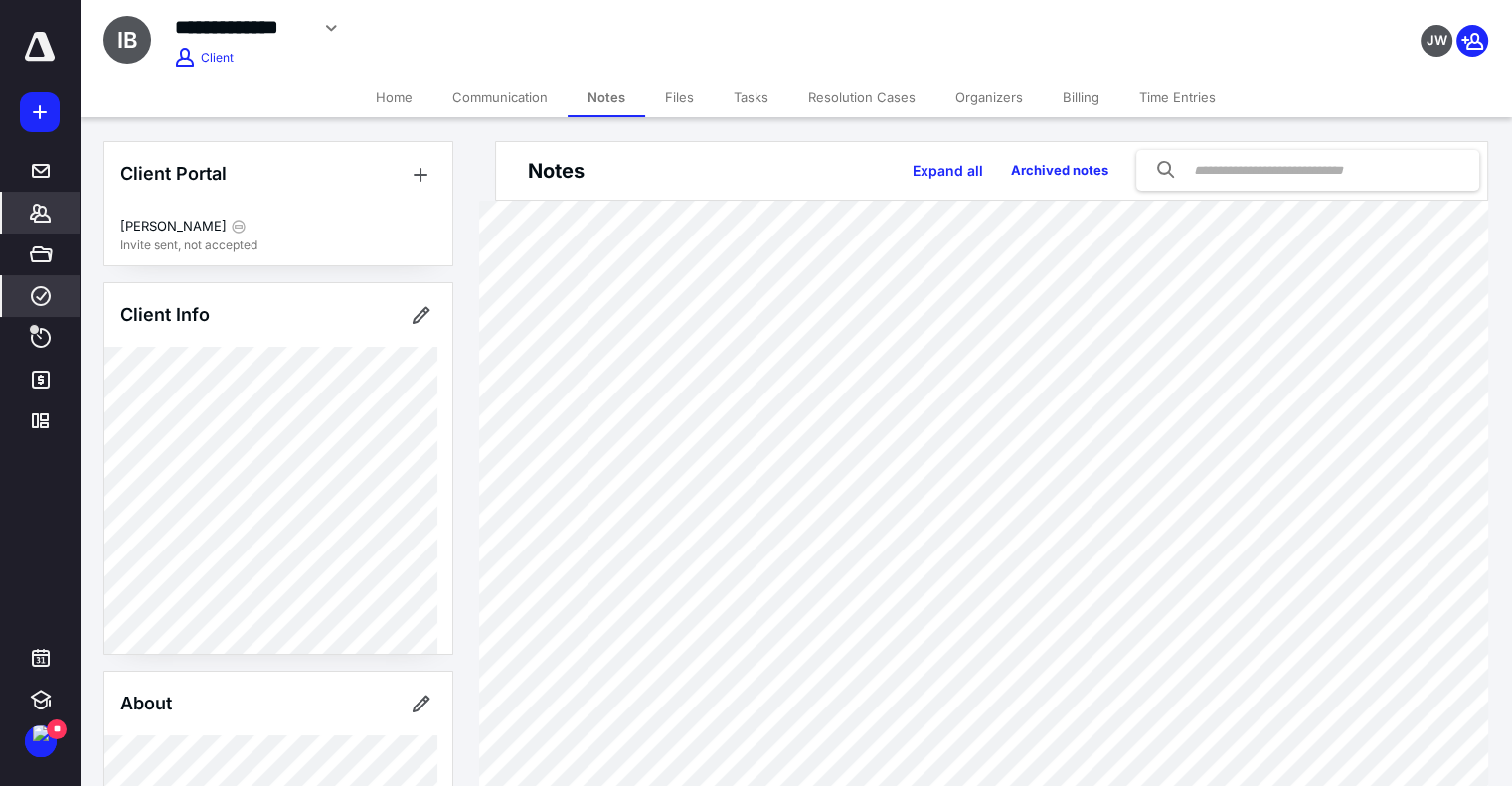 click on "****" at bounding box center (41, 296) 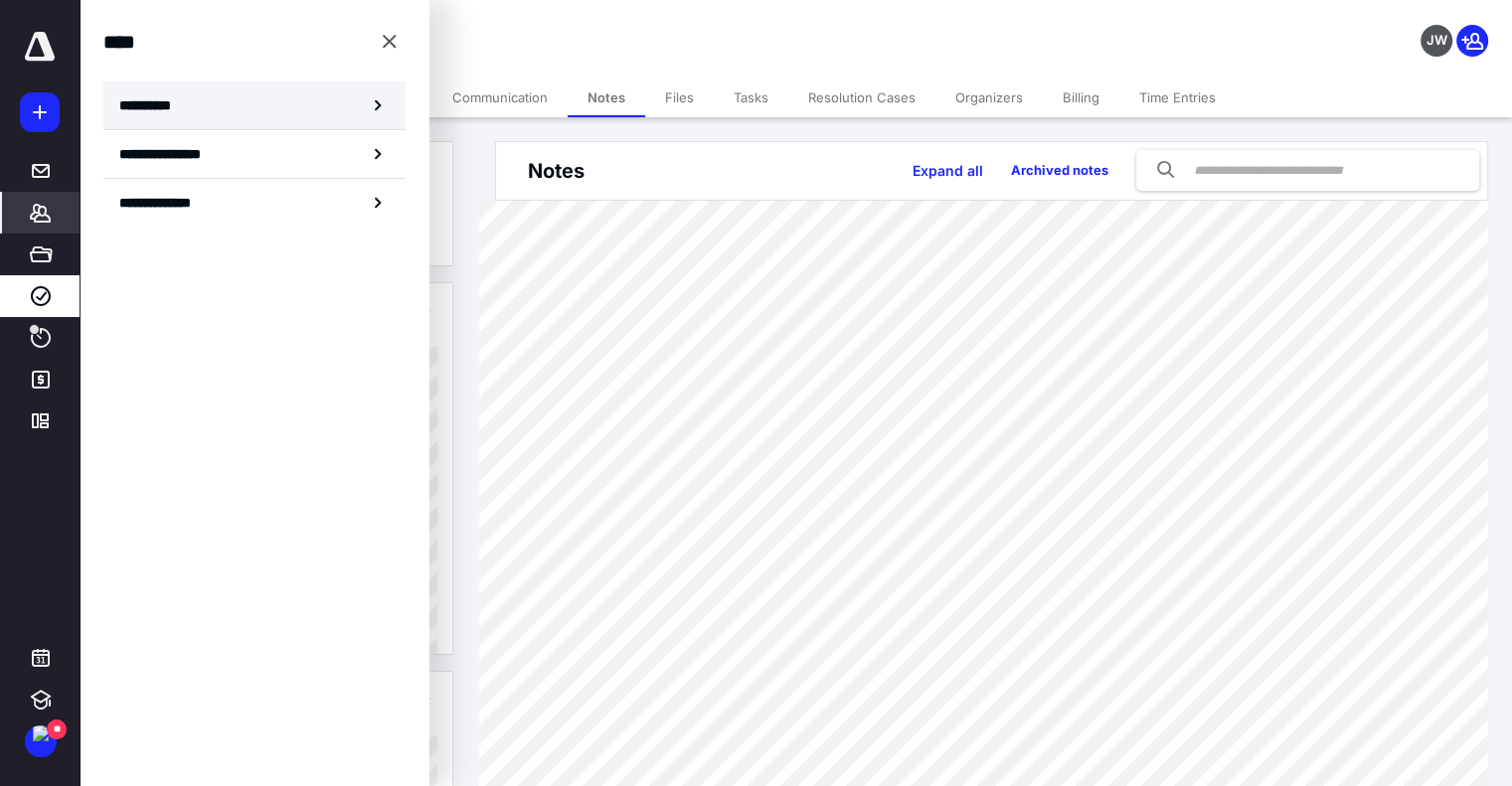 click on "**********" at bounding box center (254, 105) 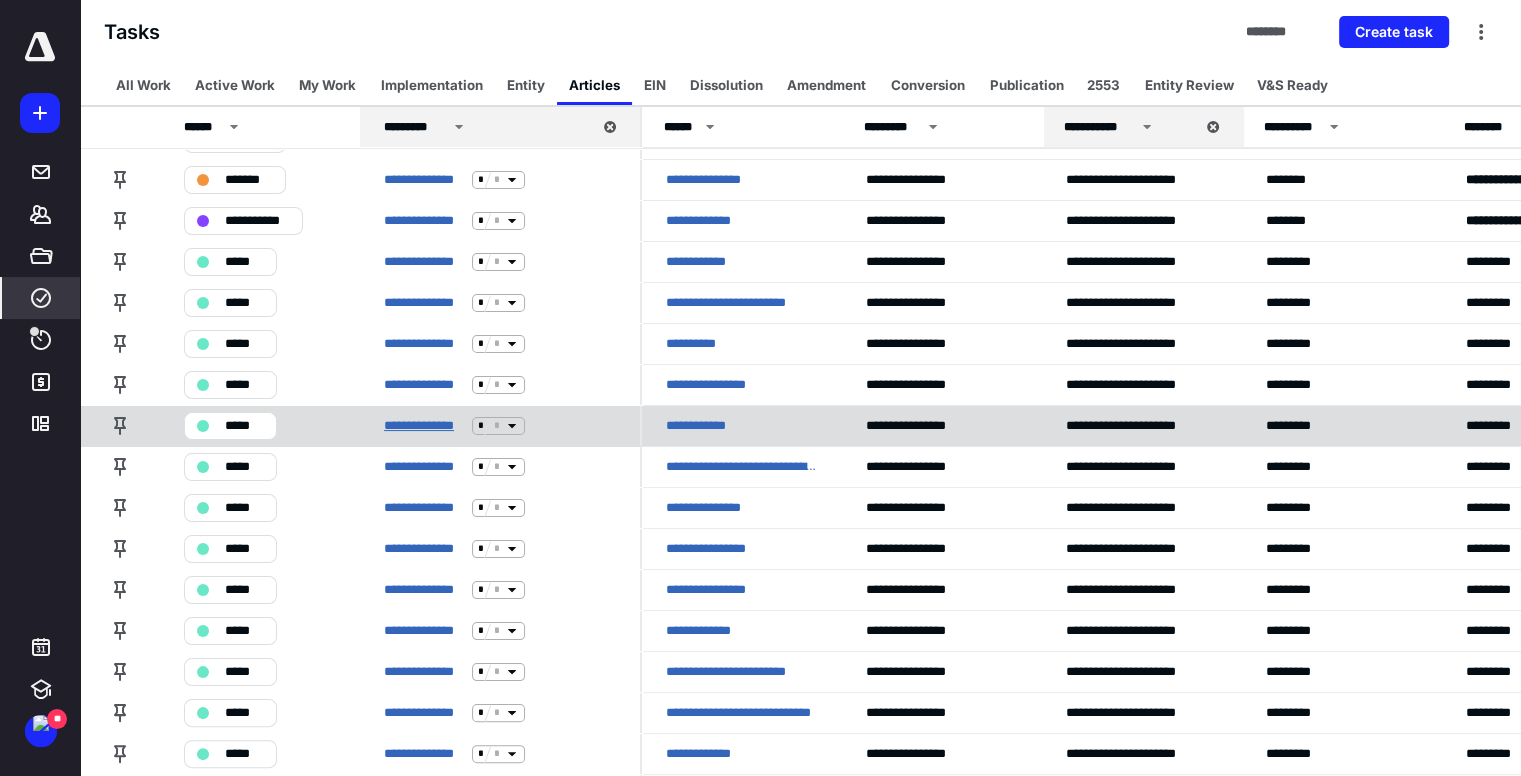 scroll, scrollTop: 200, scrollLeft: 0, axis: vertical 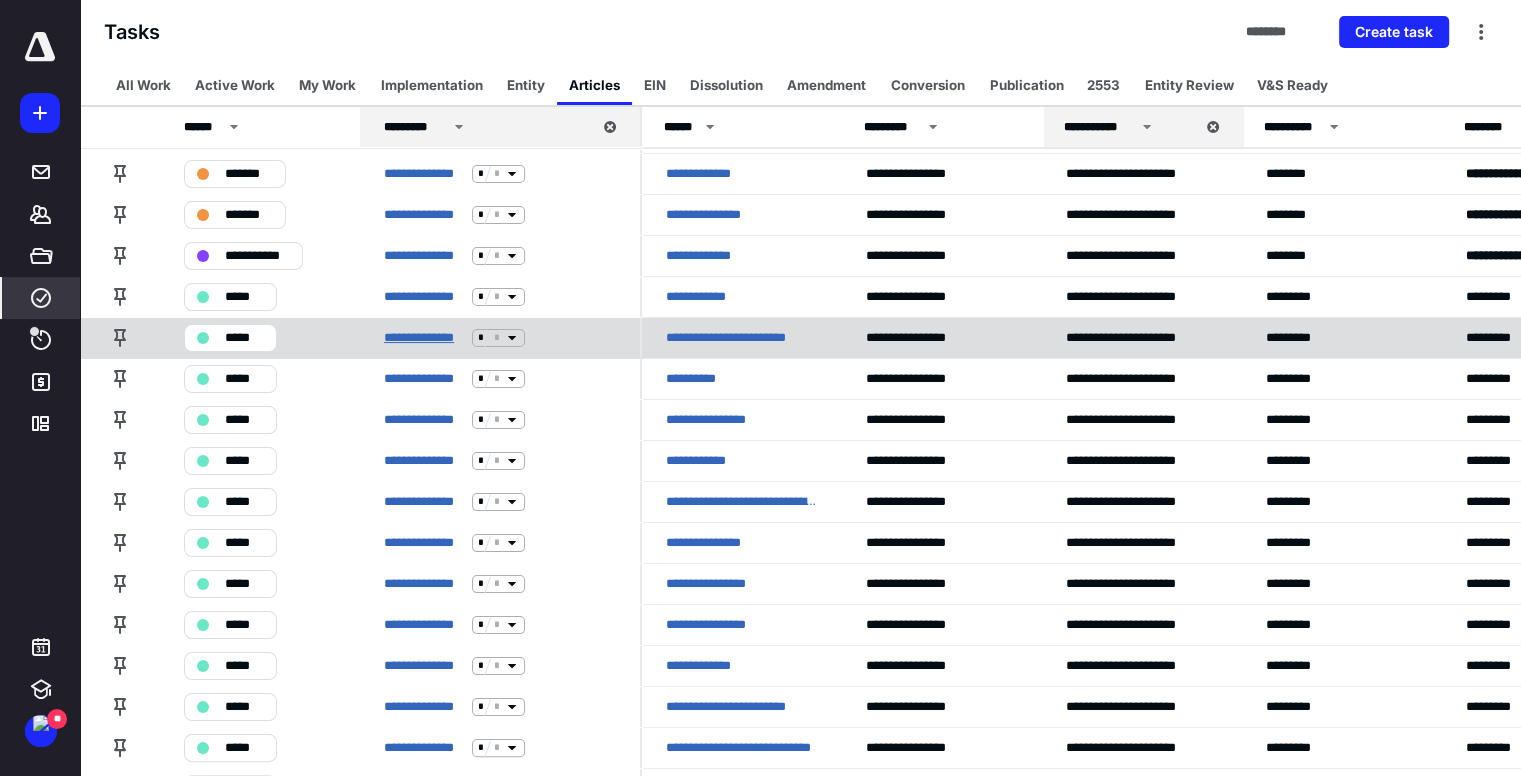 click on "**********" at bounding box center [424, 338] 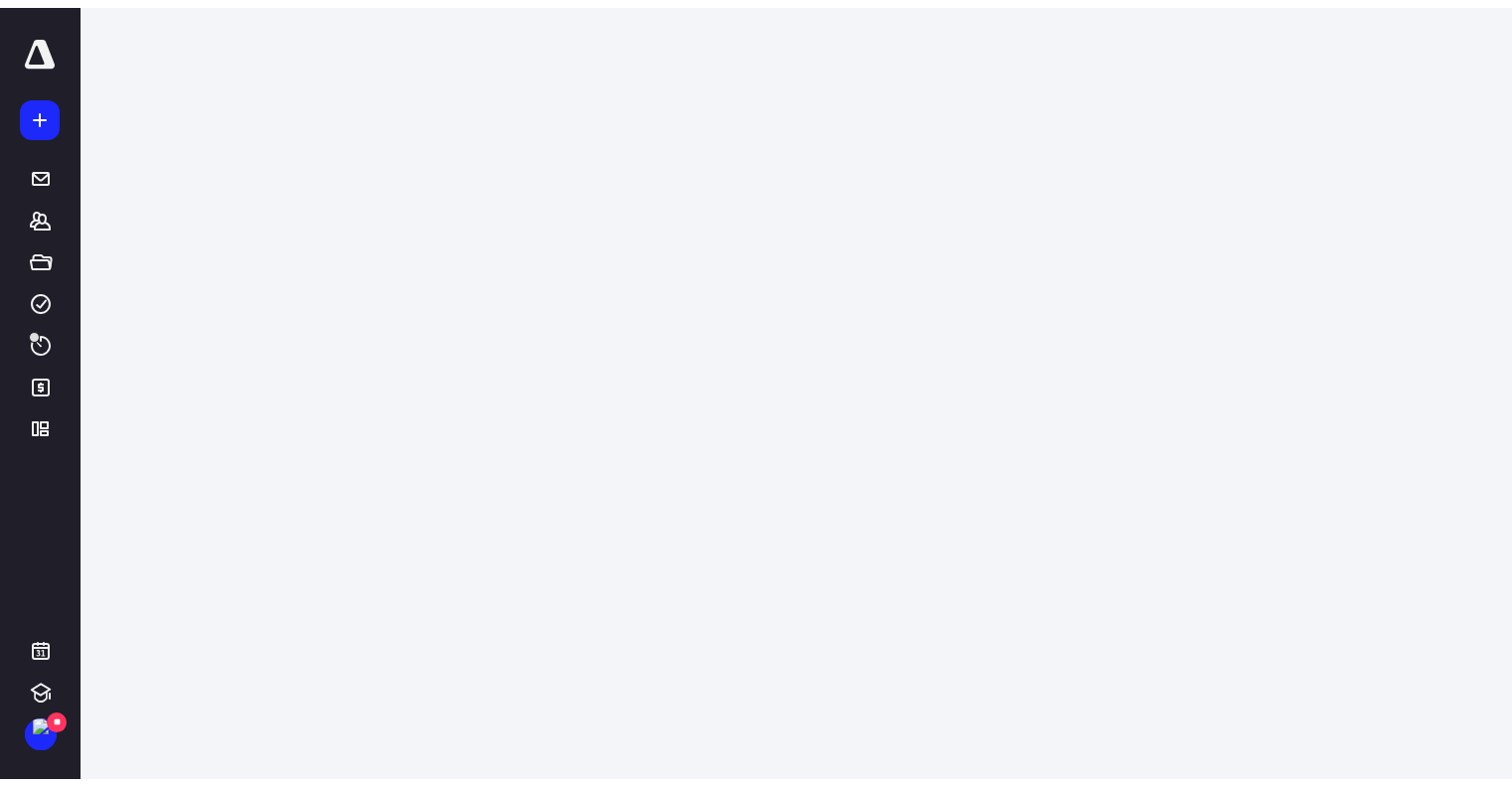 scroll, scrollTop: 0, scrollLeft: 0, axis: both 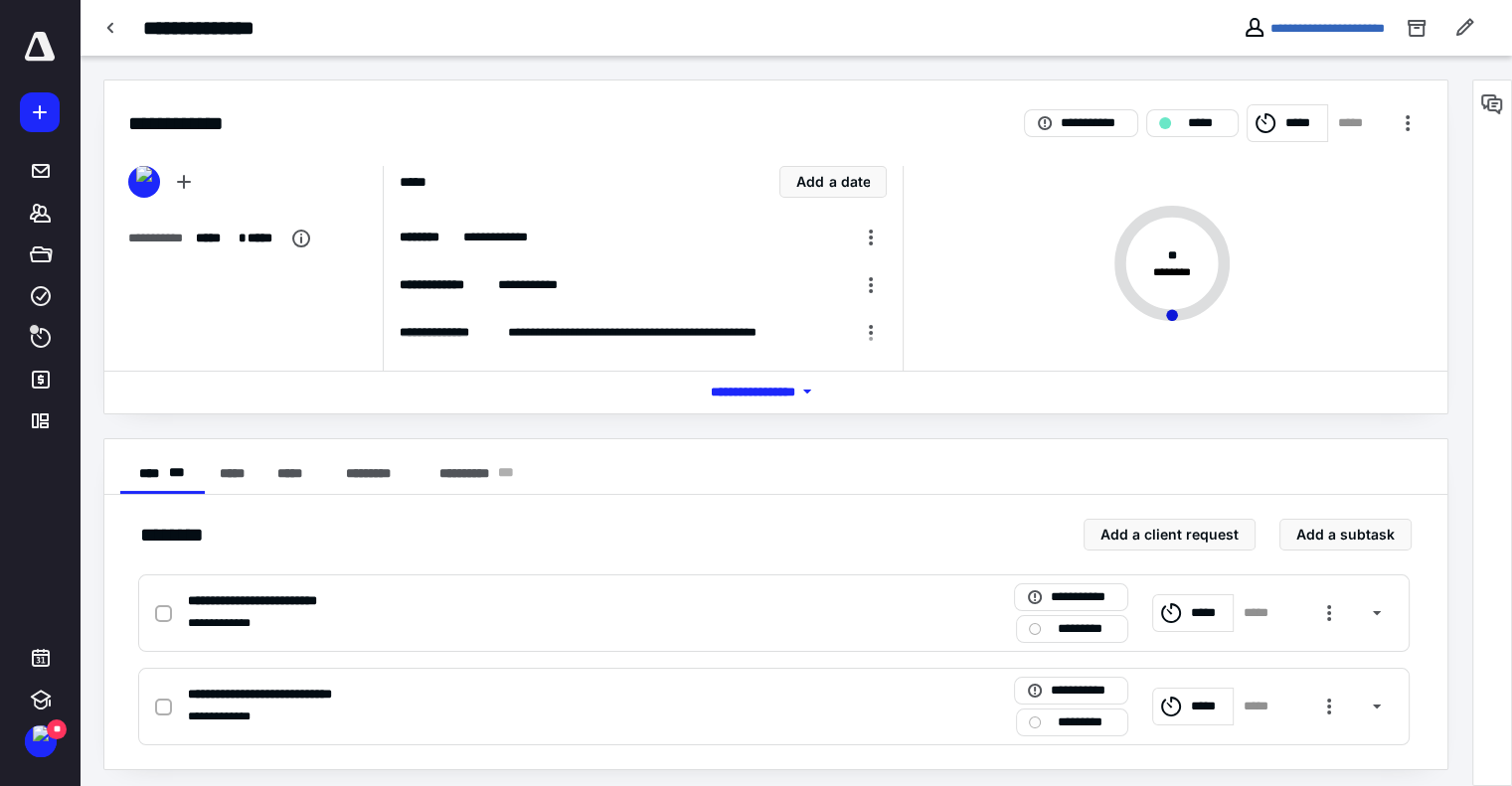 click 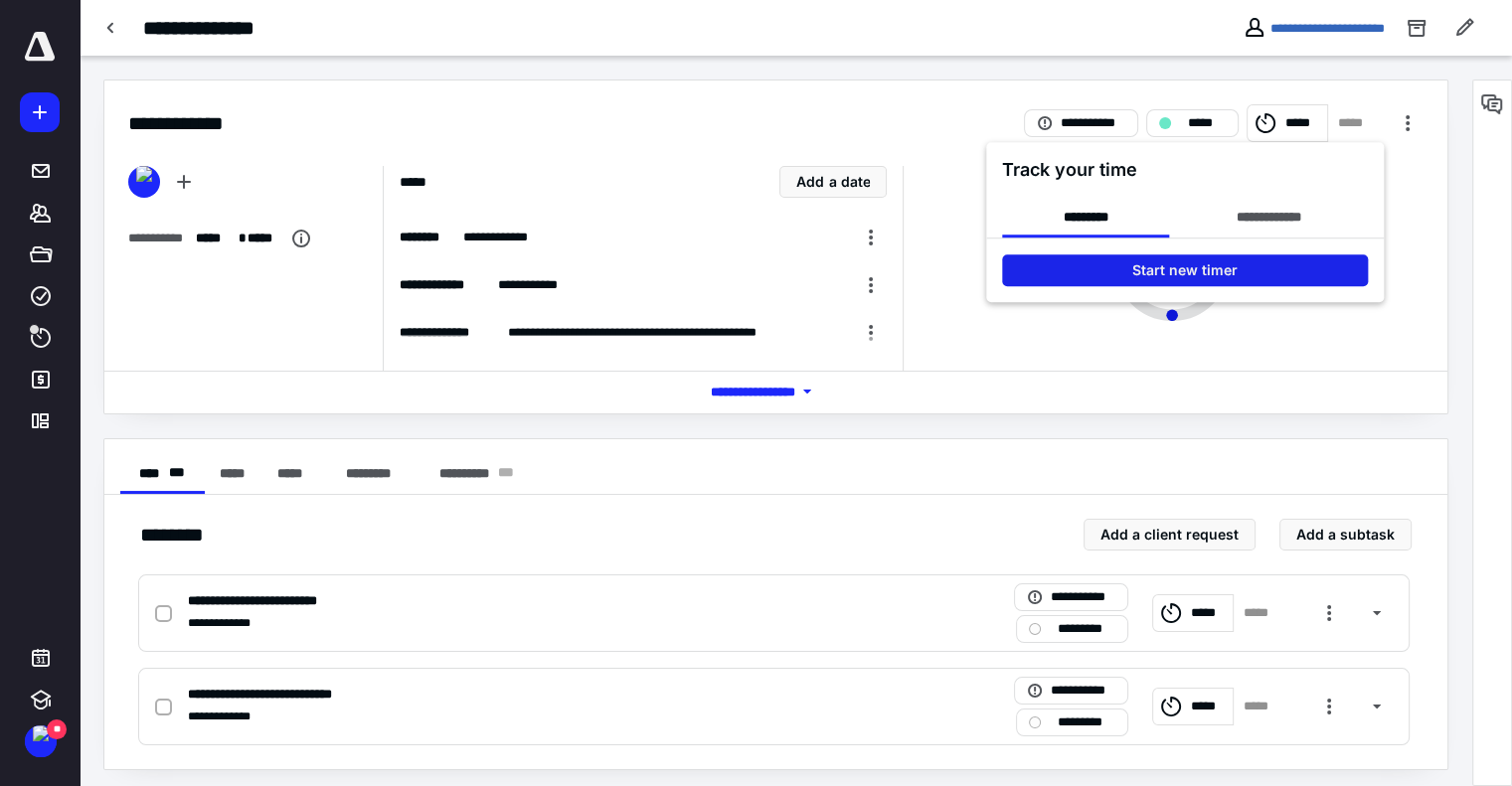 click on "Start new timer" at bounding box center [1185, 270] 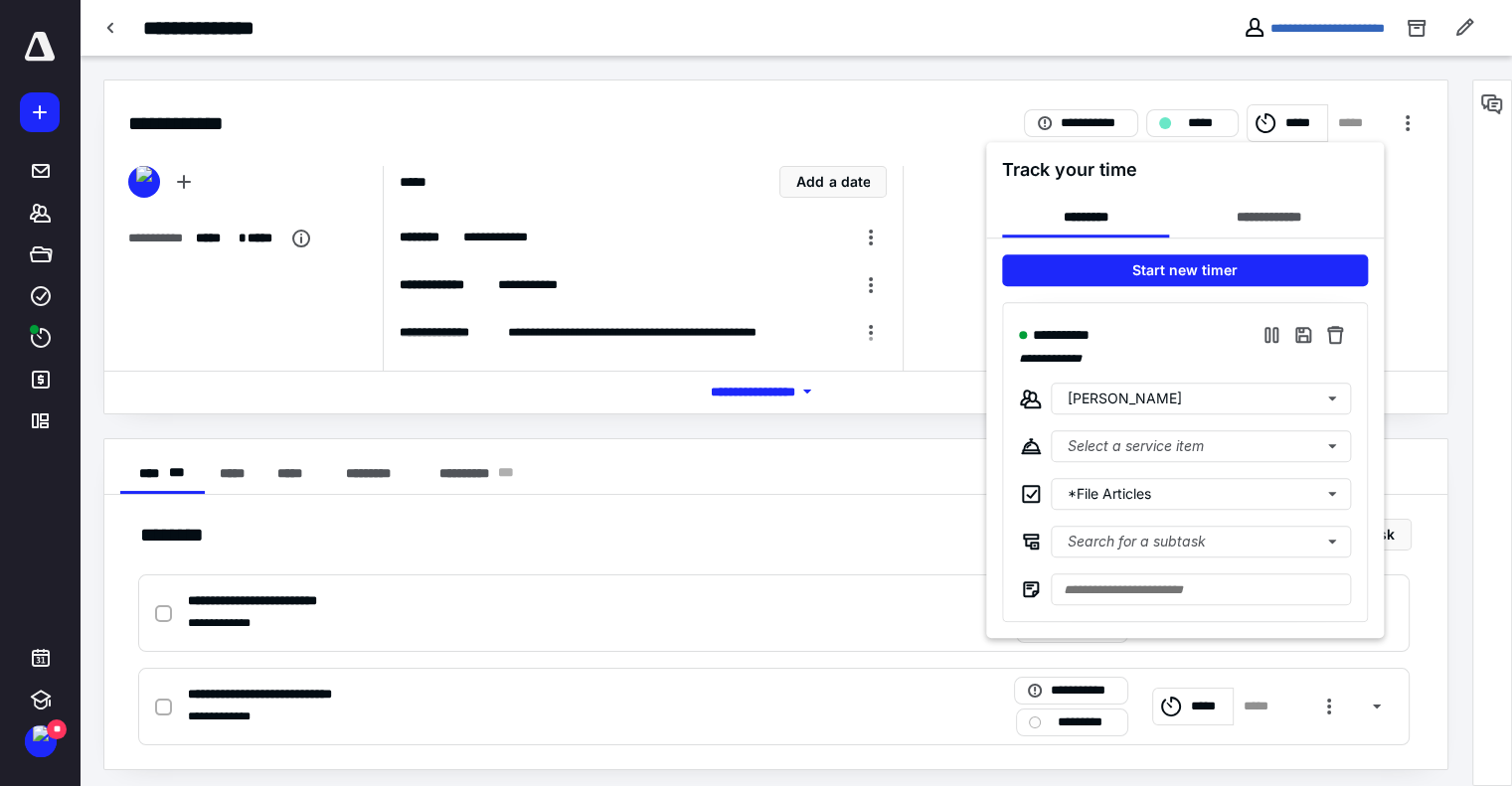 click at bounding box center (756, 393) 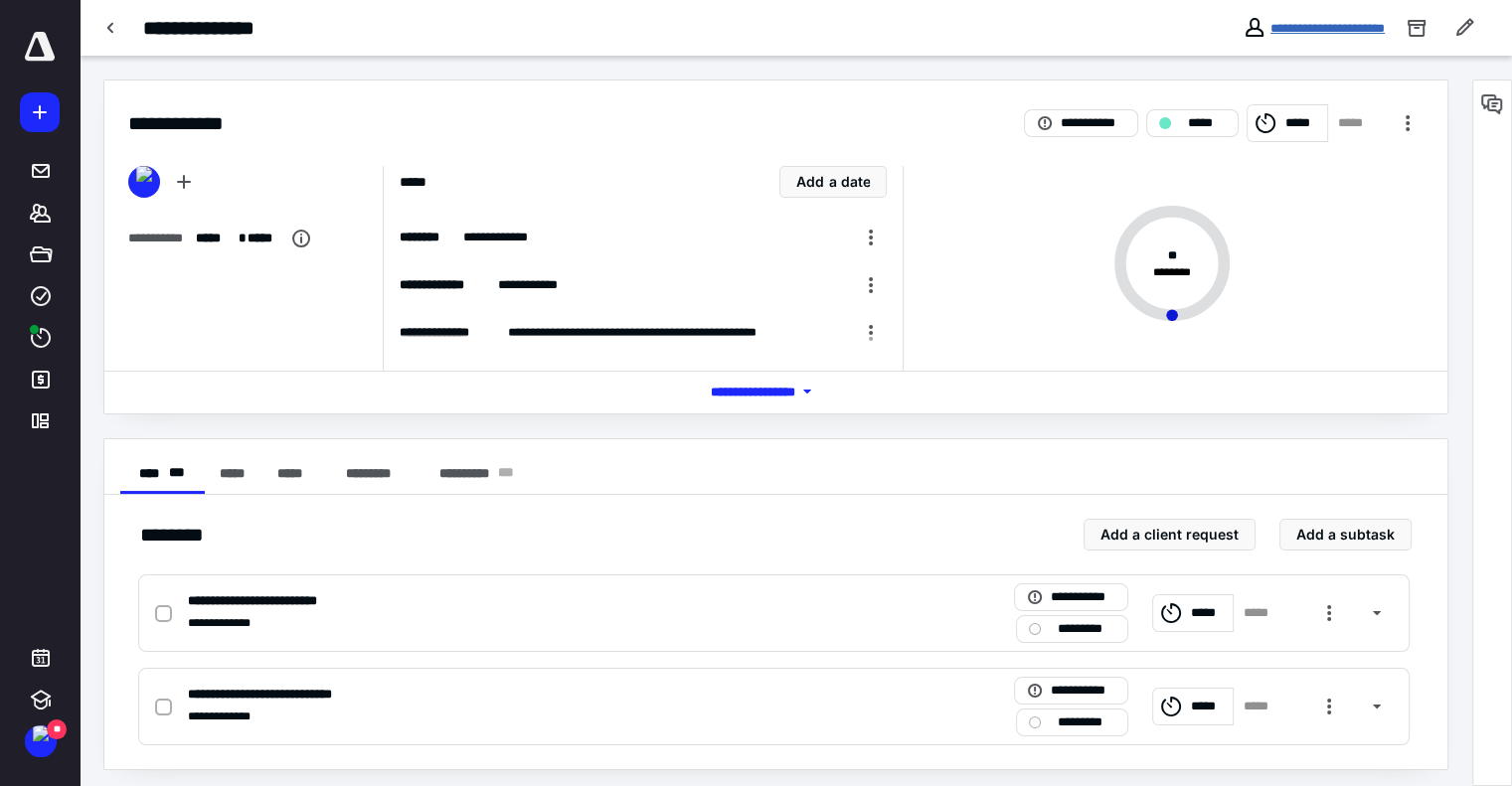 click on "**********" at bounding box center (1327, 28) 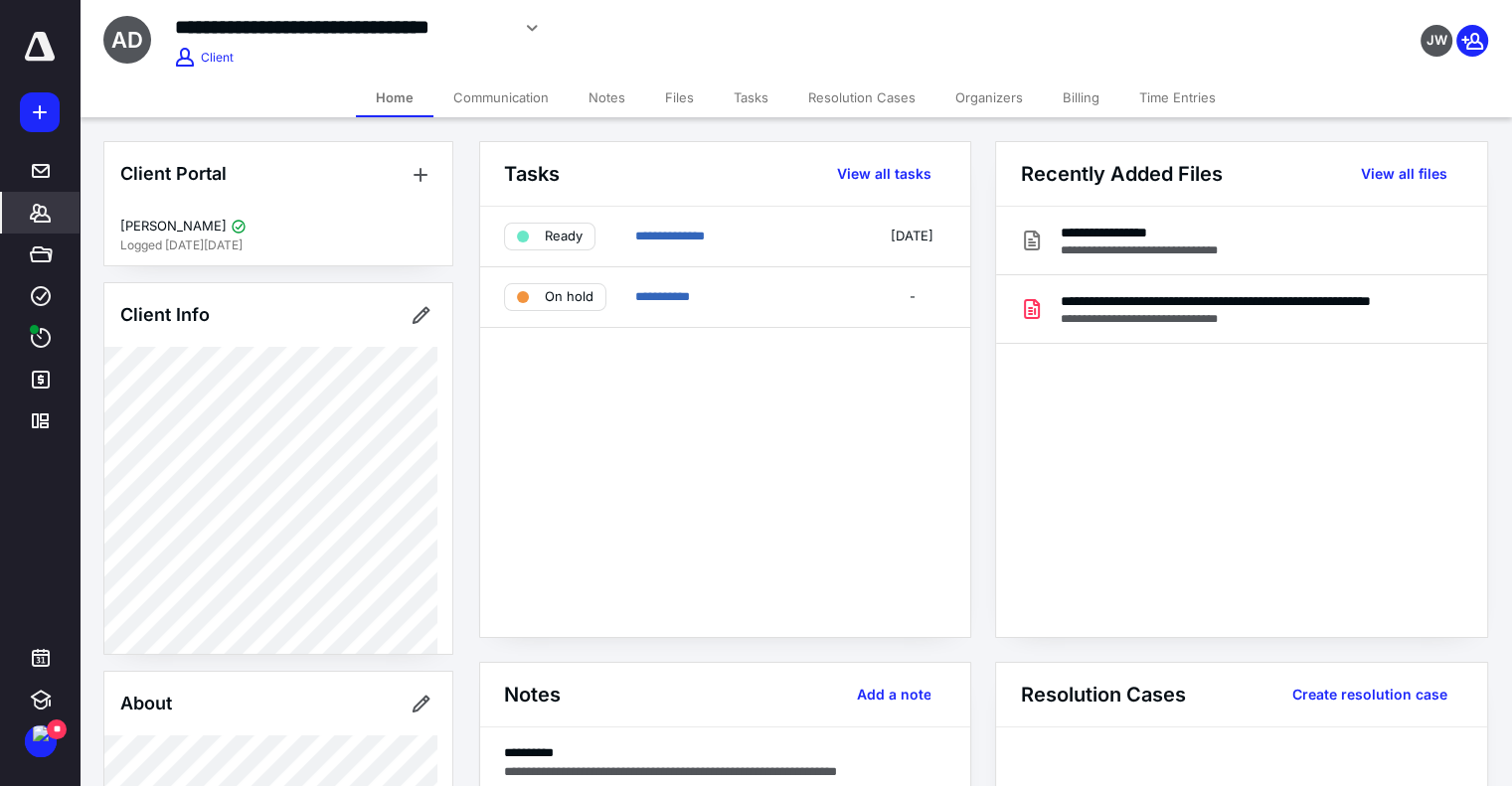 click on "Notes" at bounding box center (606, 97) 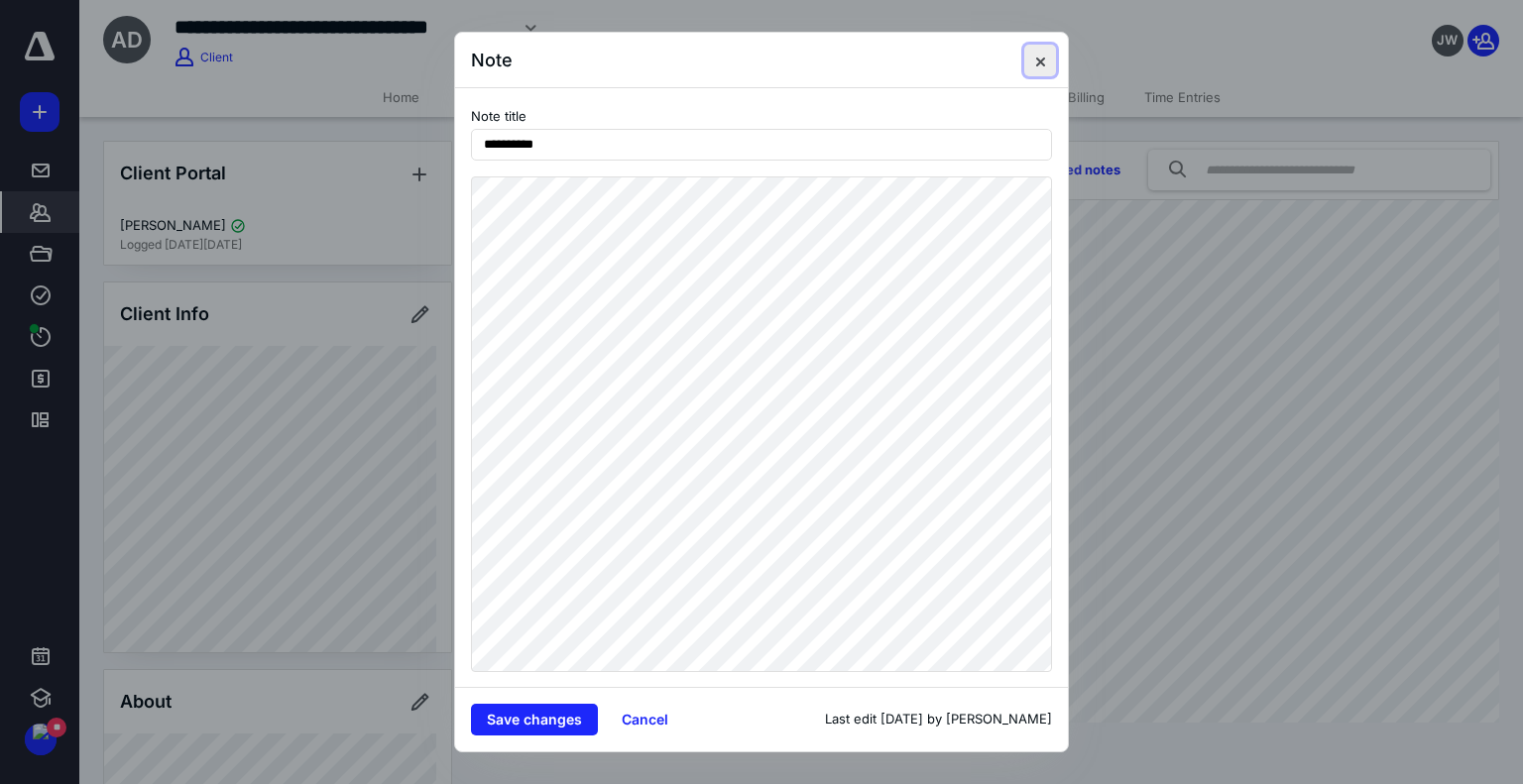 click at bounding box center (1040, 60) 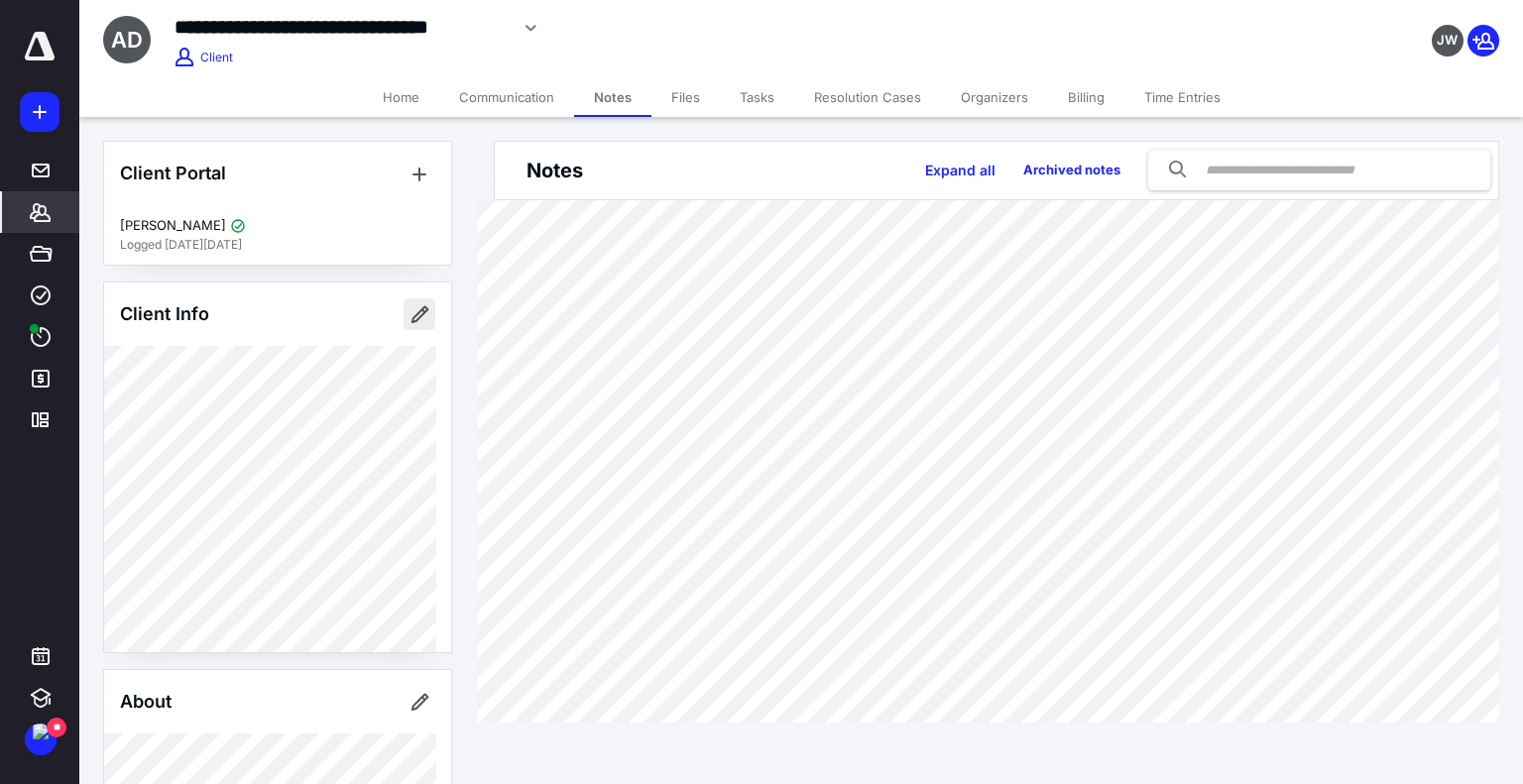 click at bounding box center [419, 314] 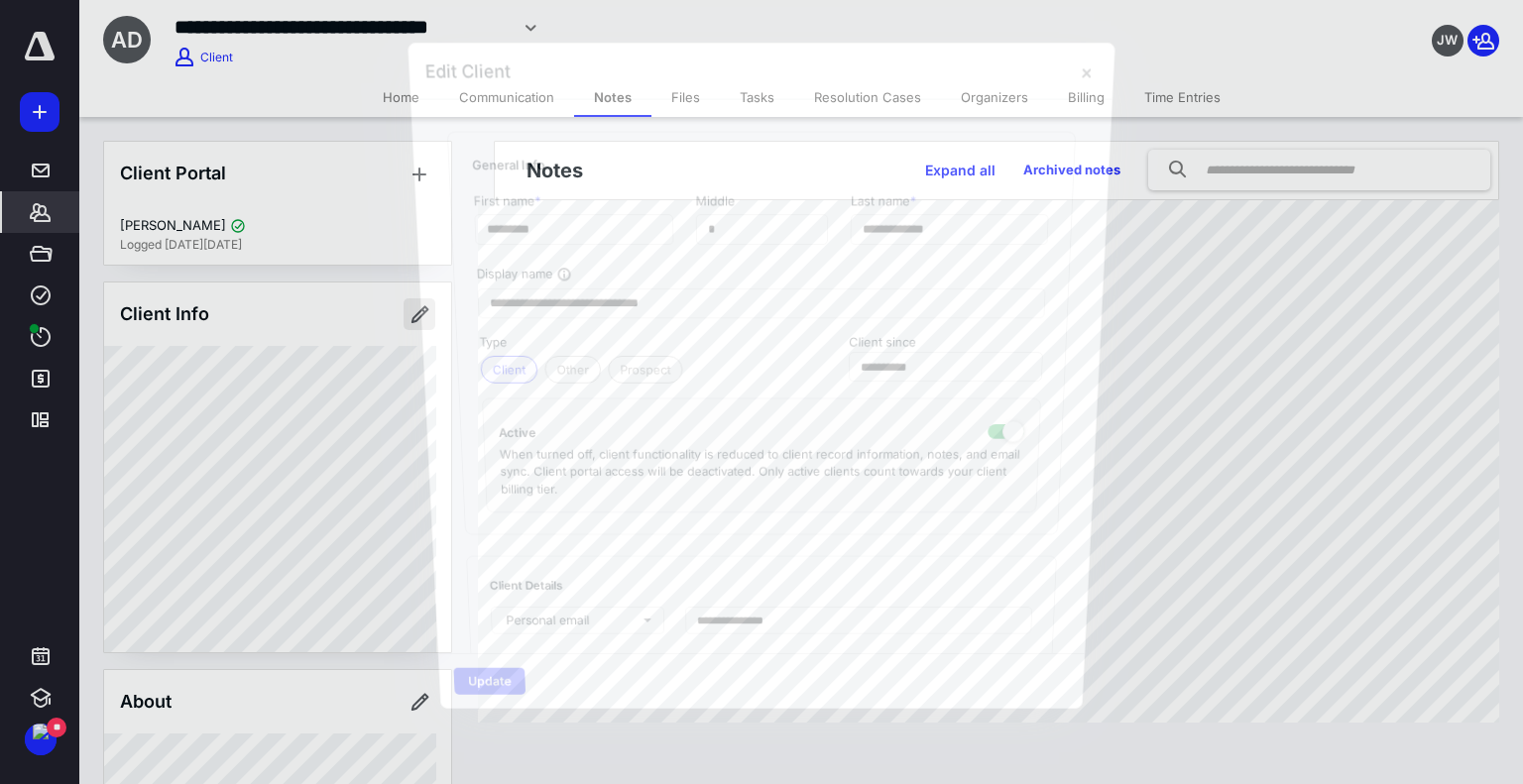type on "*********" 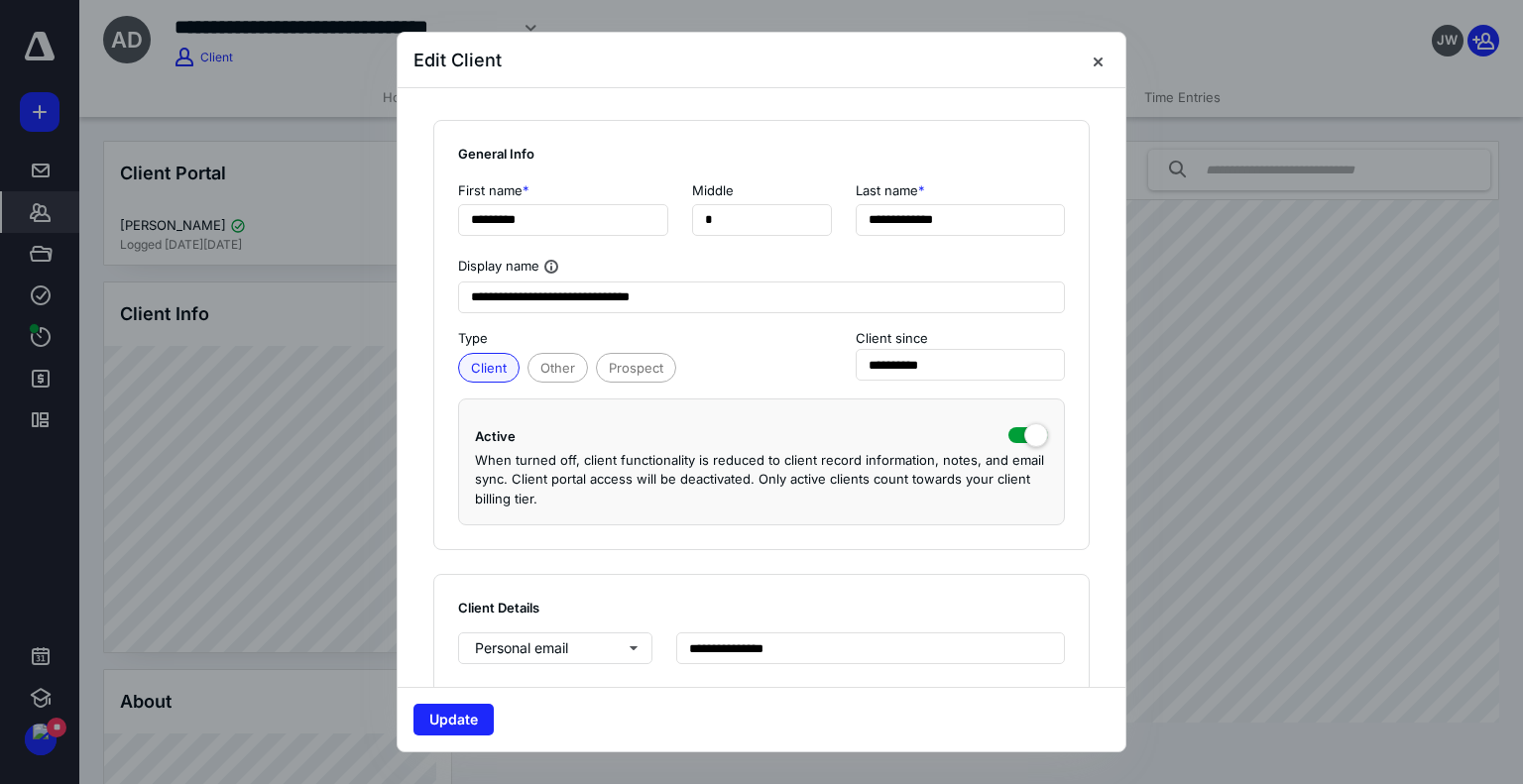 click at bounding box center [1098, 60] 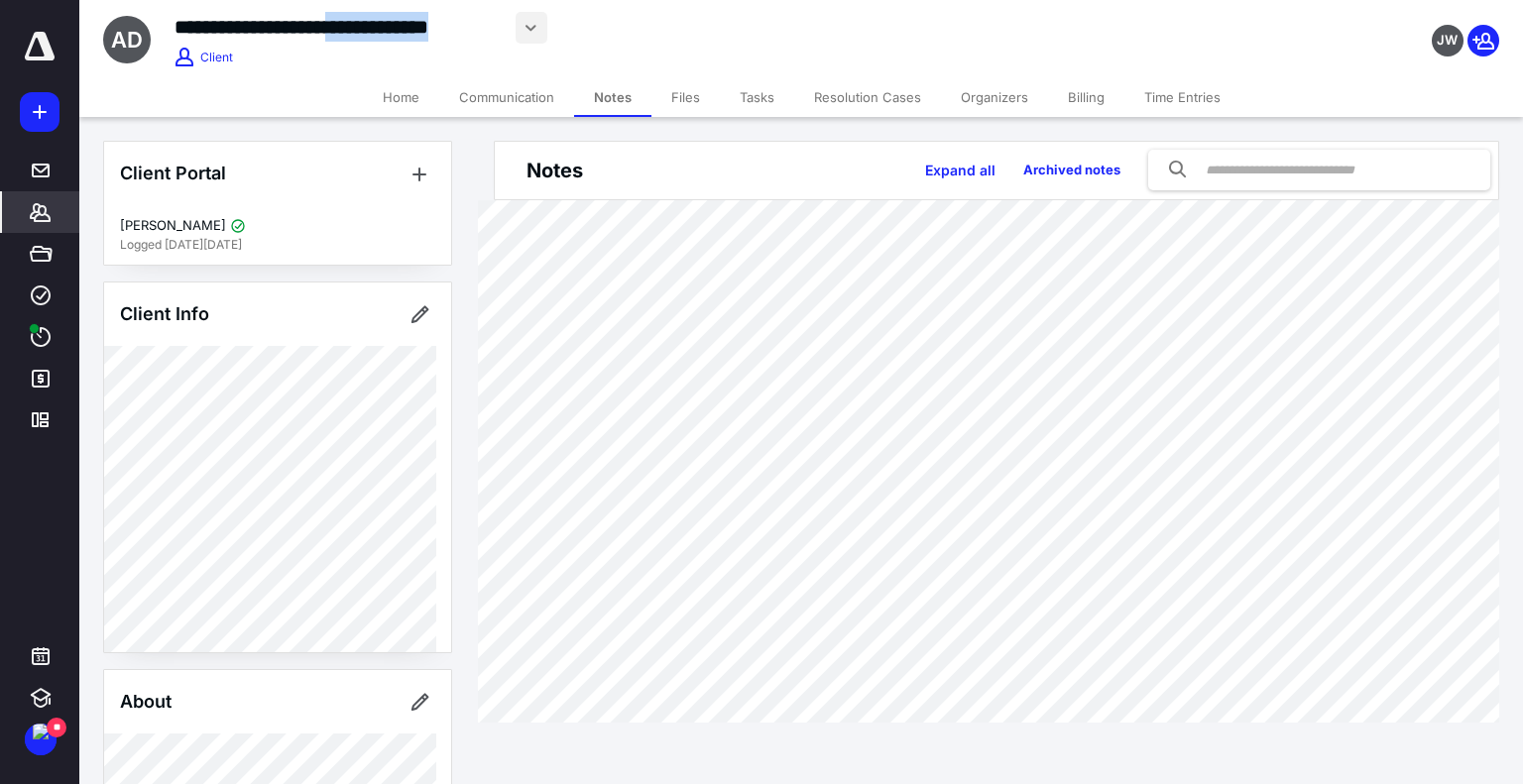 drag, startPoint x: 361, startPoint y: 25, endPoint x: 518, endPoint y: 21, distance: 157.05095 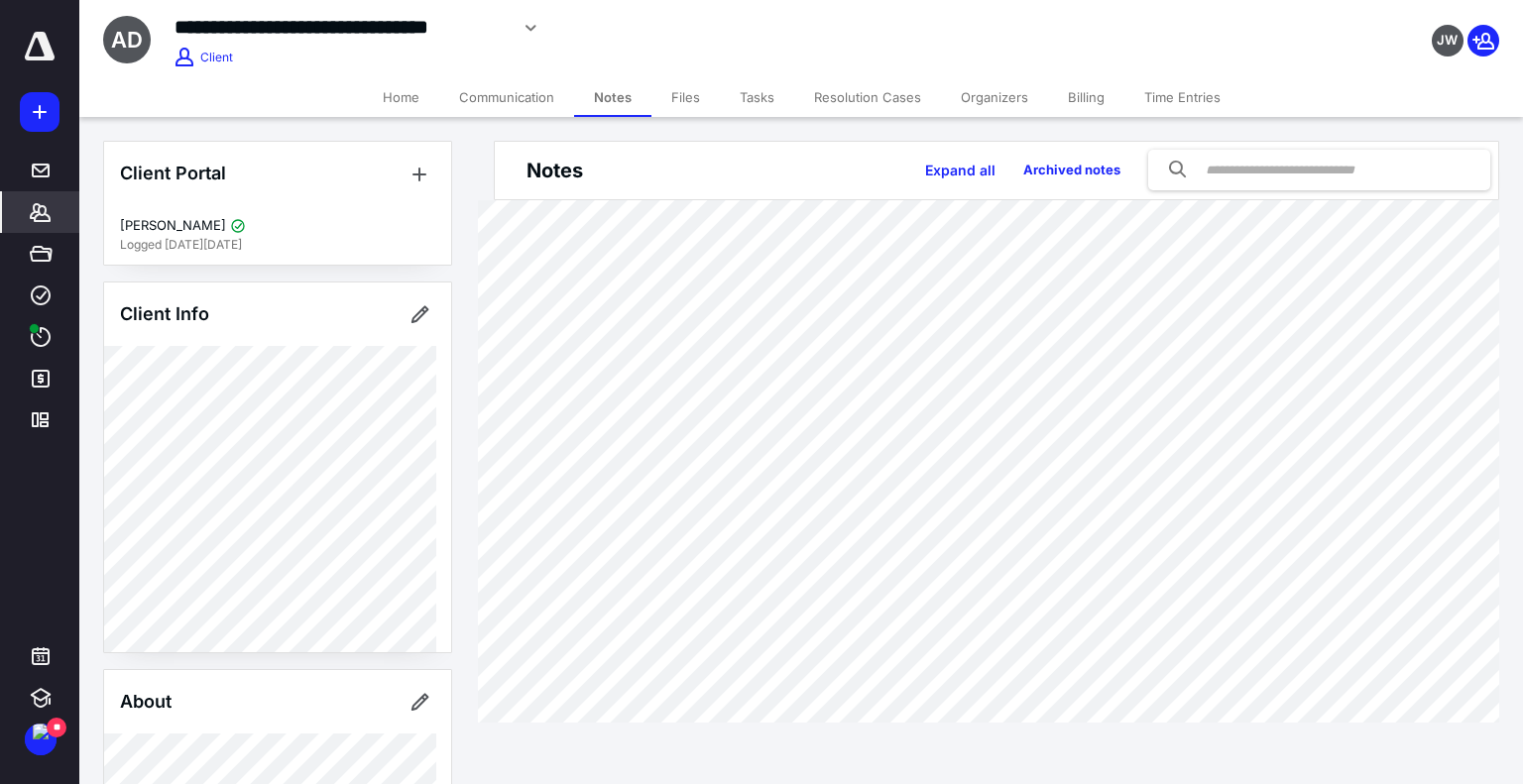 type on "**********" 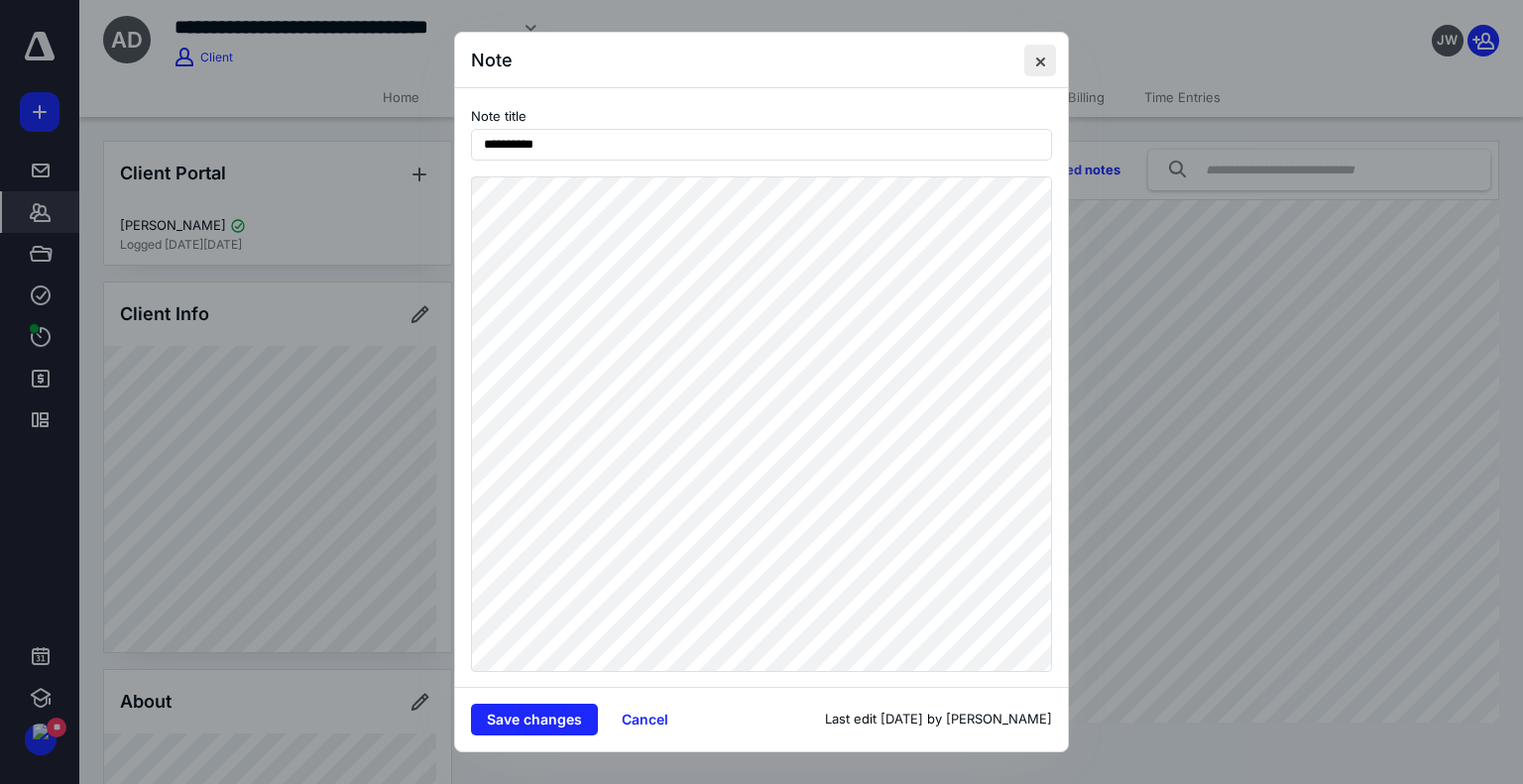 click at bounding box center (1040, 60) 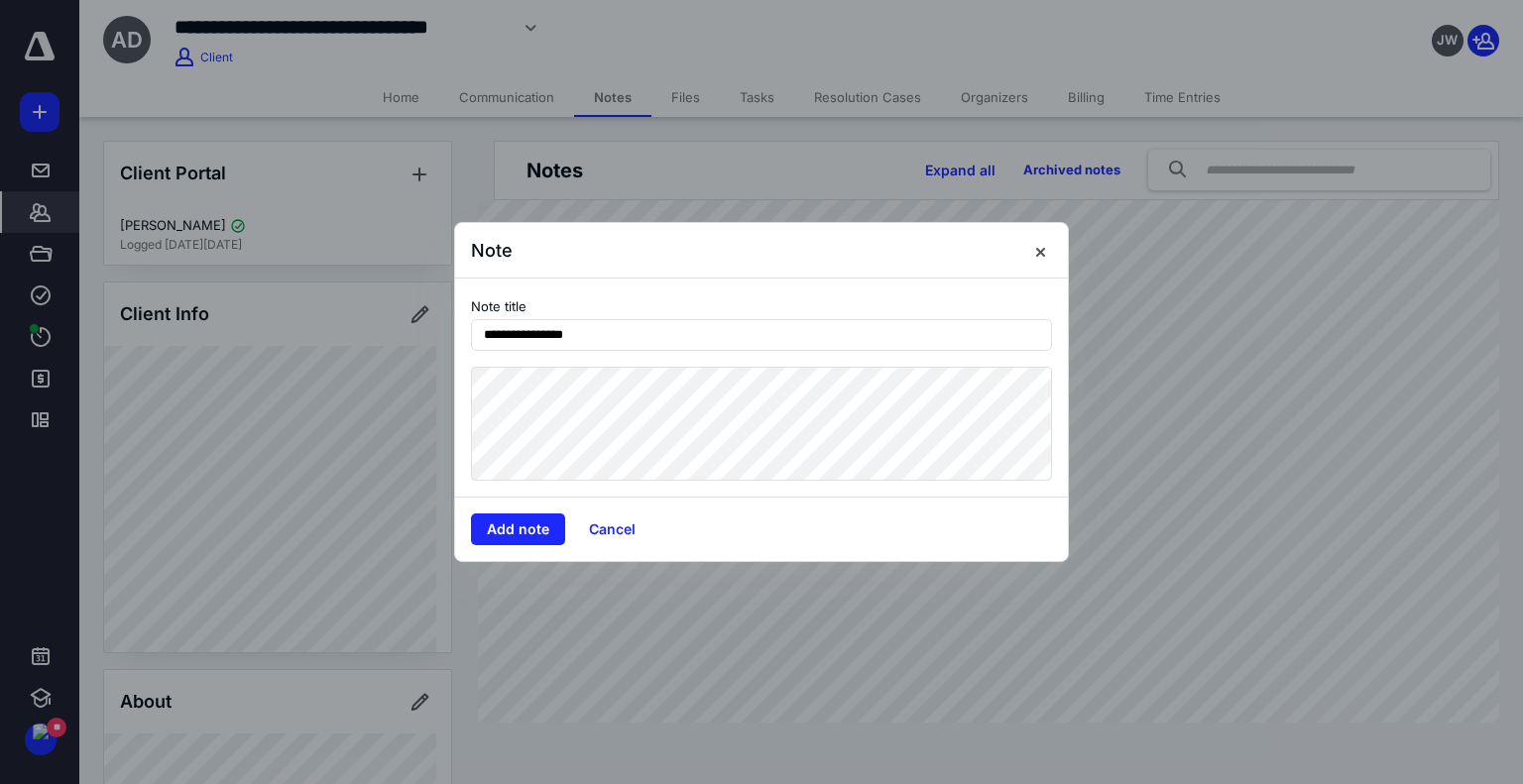 type on "**********" 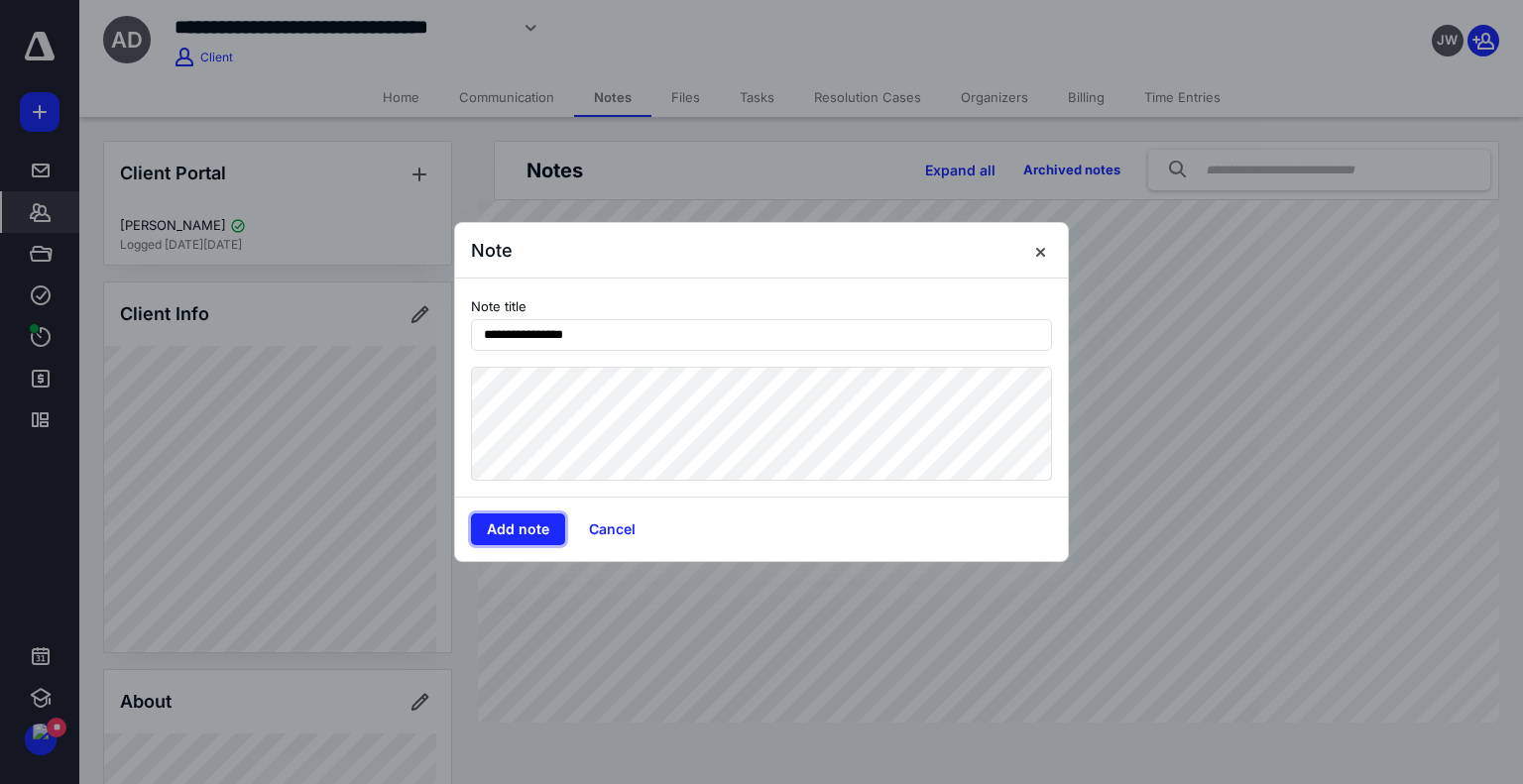 type 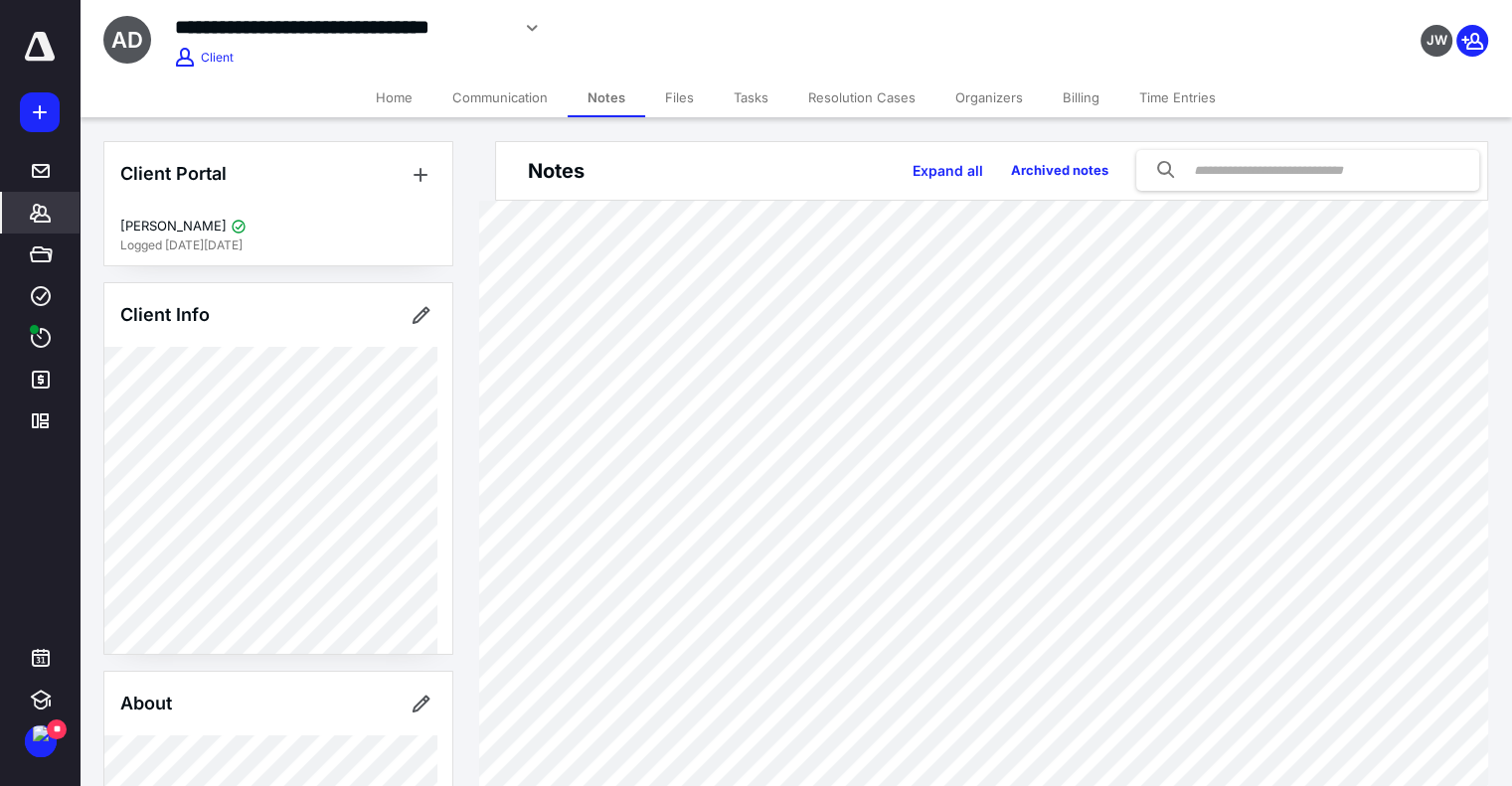 click on "Tasks" at bounding box center [751, 97] 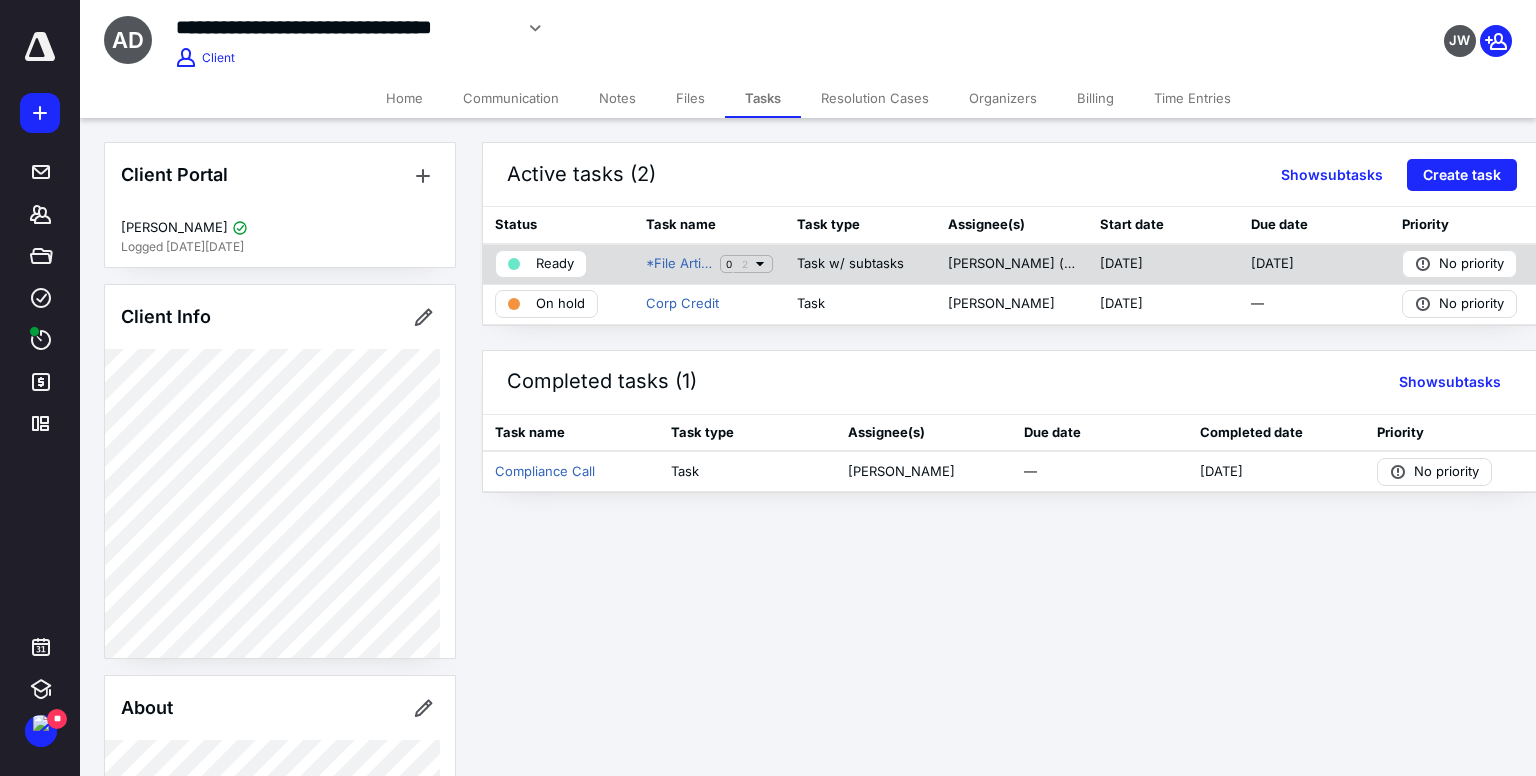click on "Ready" at bounding box center (555, 264) 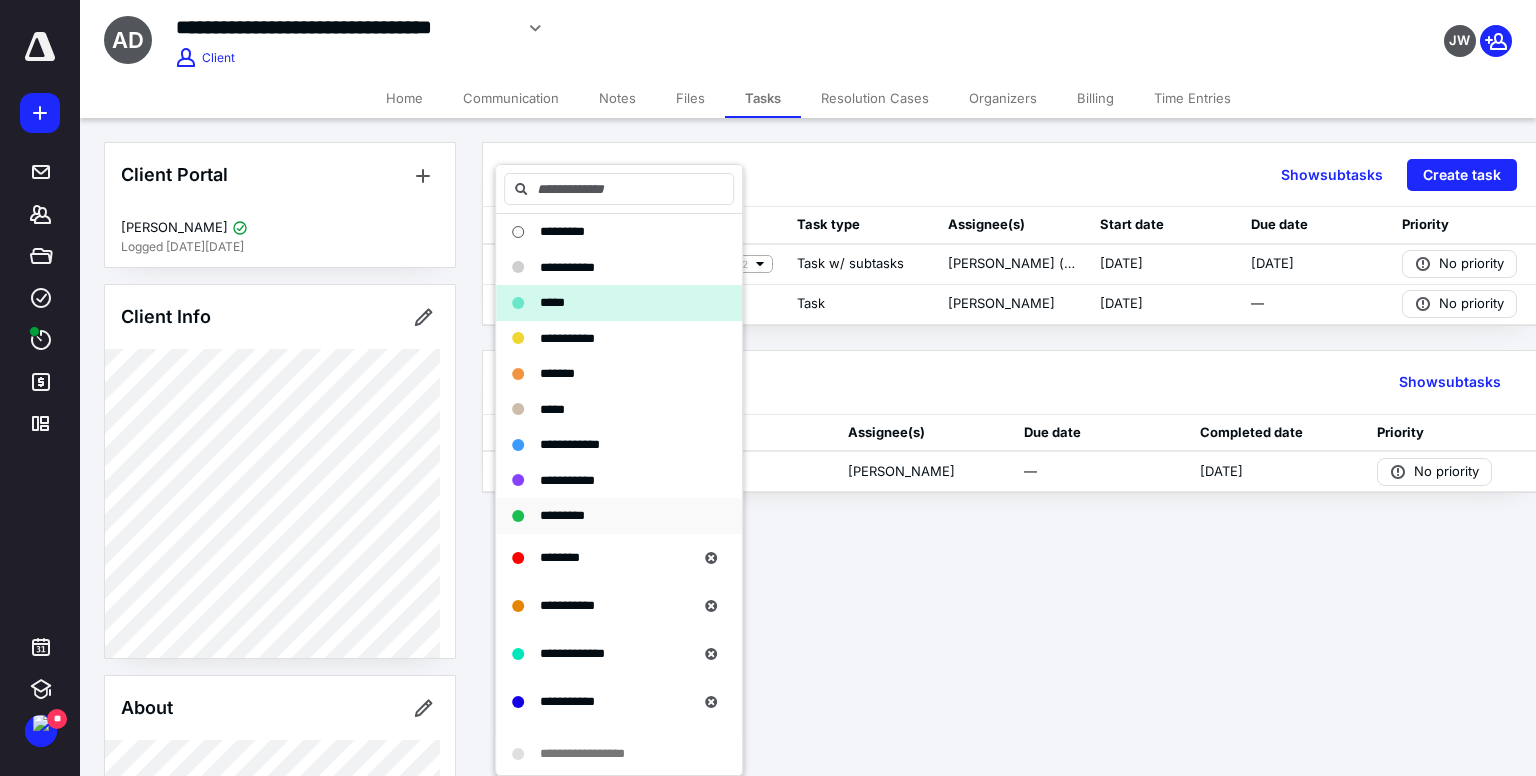 click on "*********" at bounding box center [562, 515] 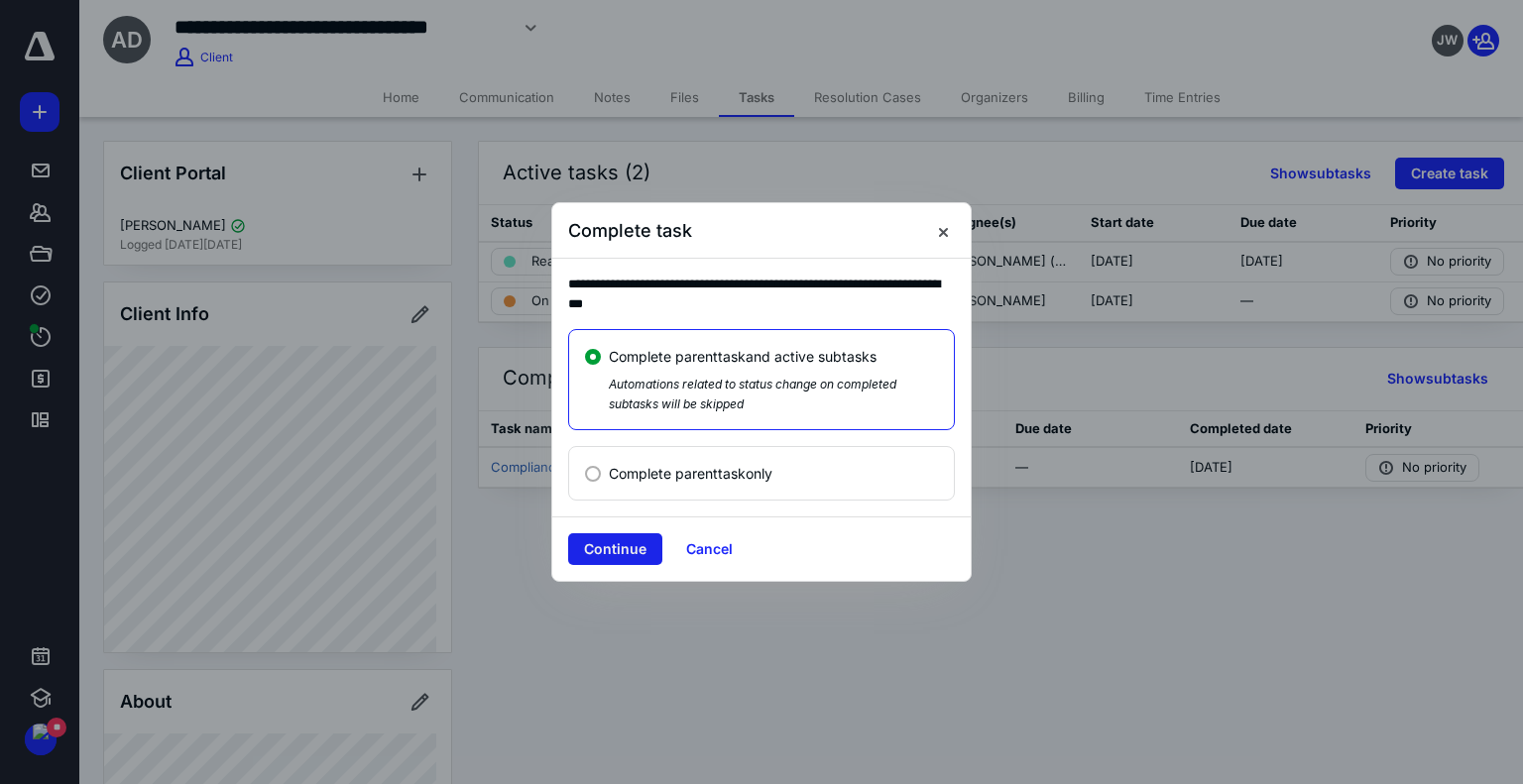click on "Continue" at bounding box center (615, 549) 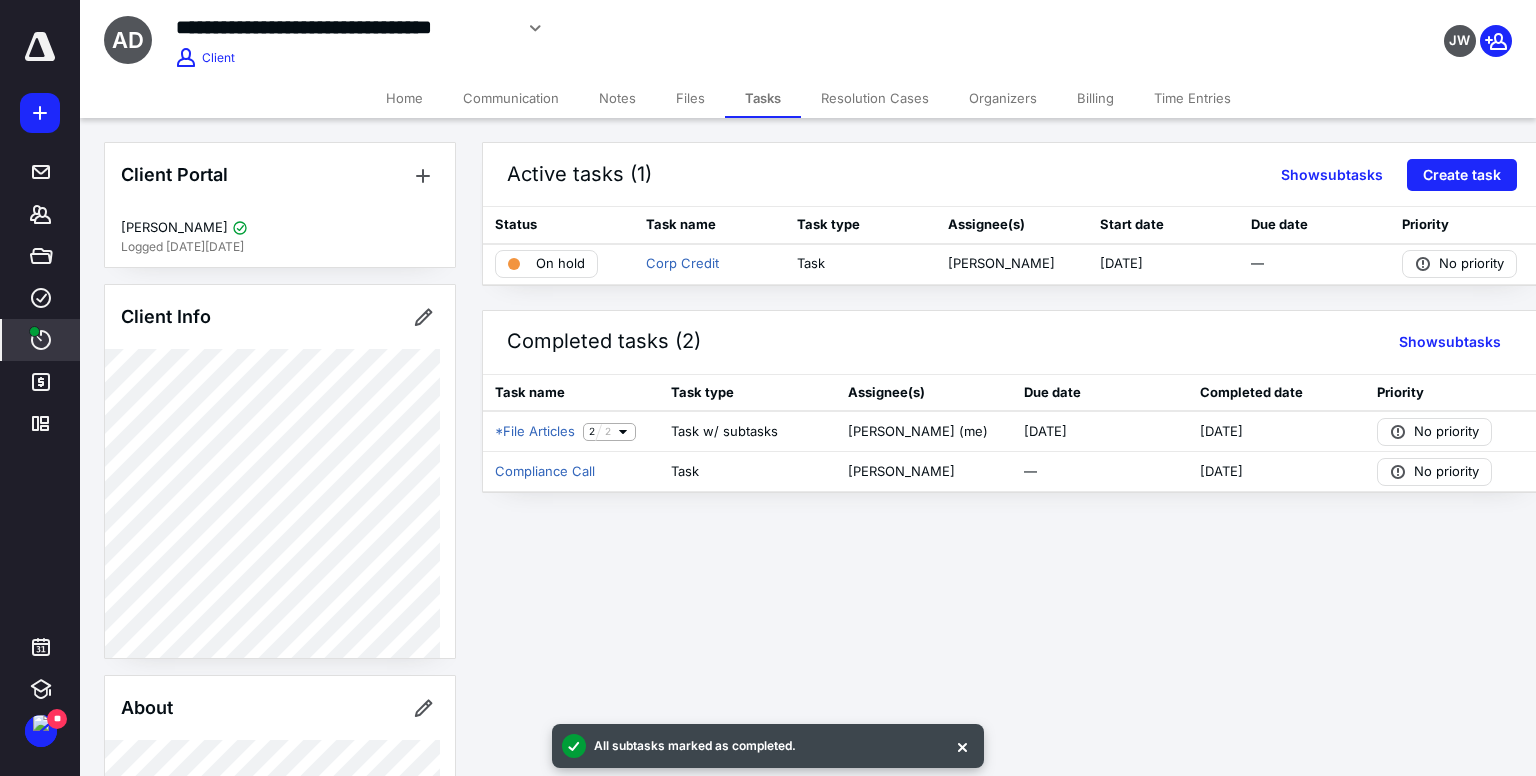 click on "****" at bounding box center (41, 340) 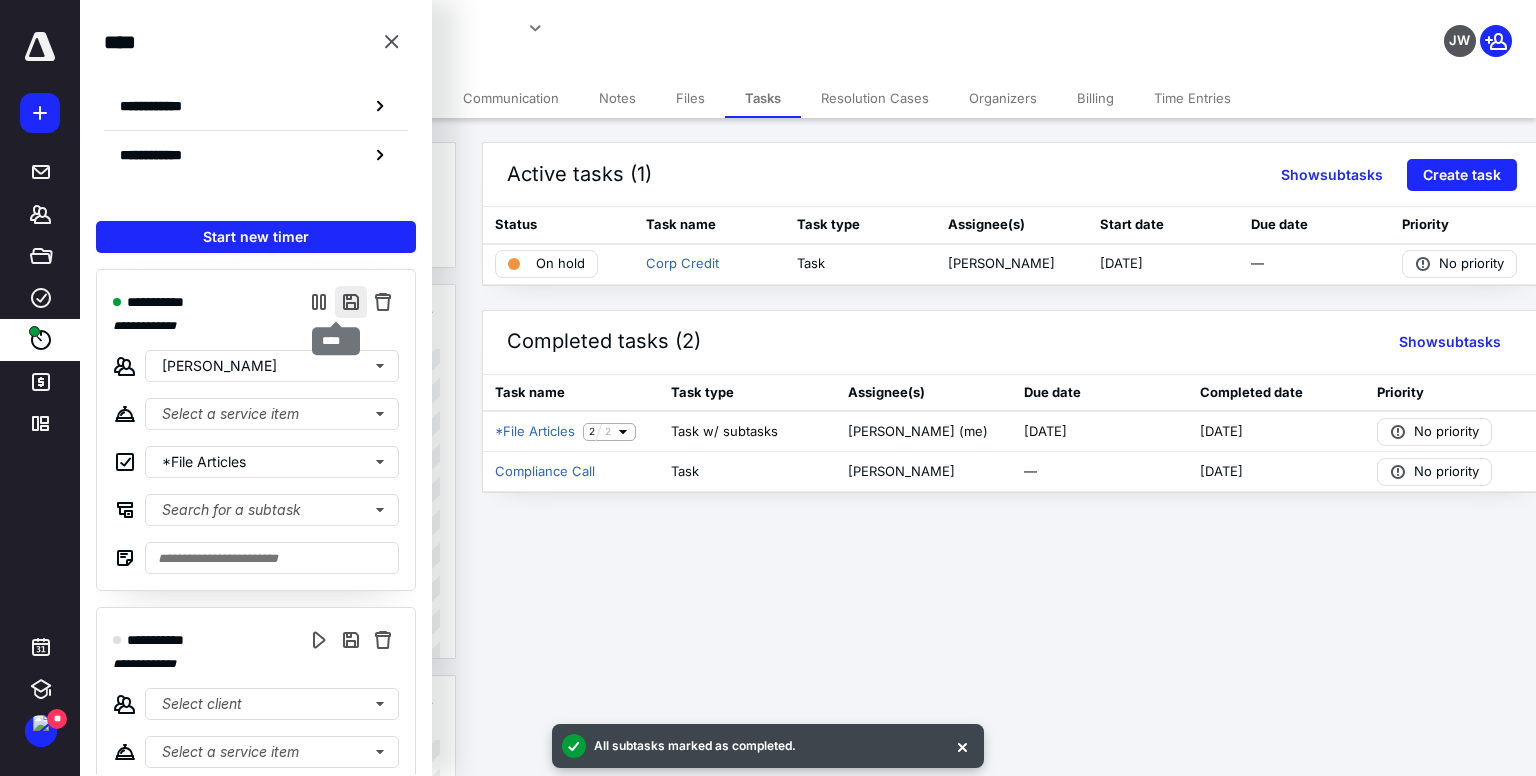 click at bounding box center [351, 302] 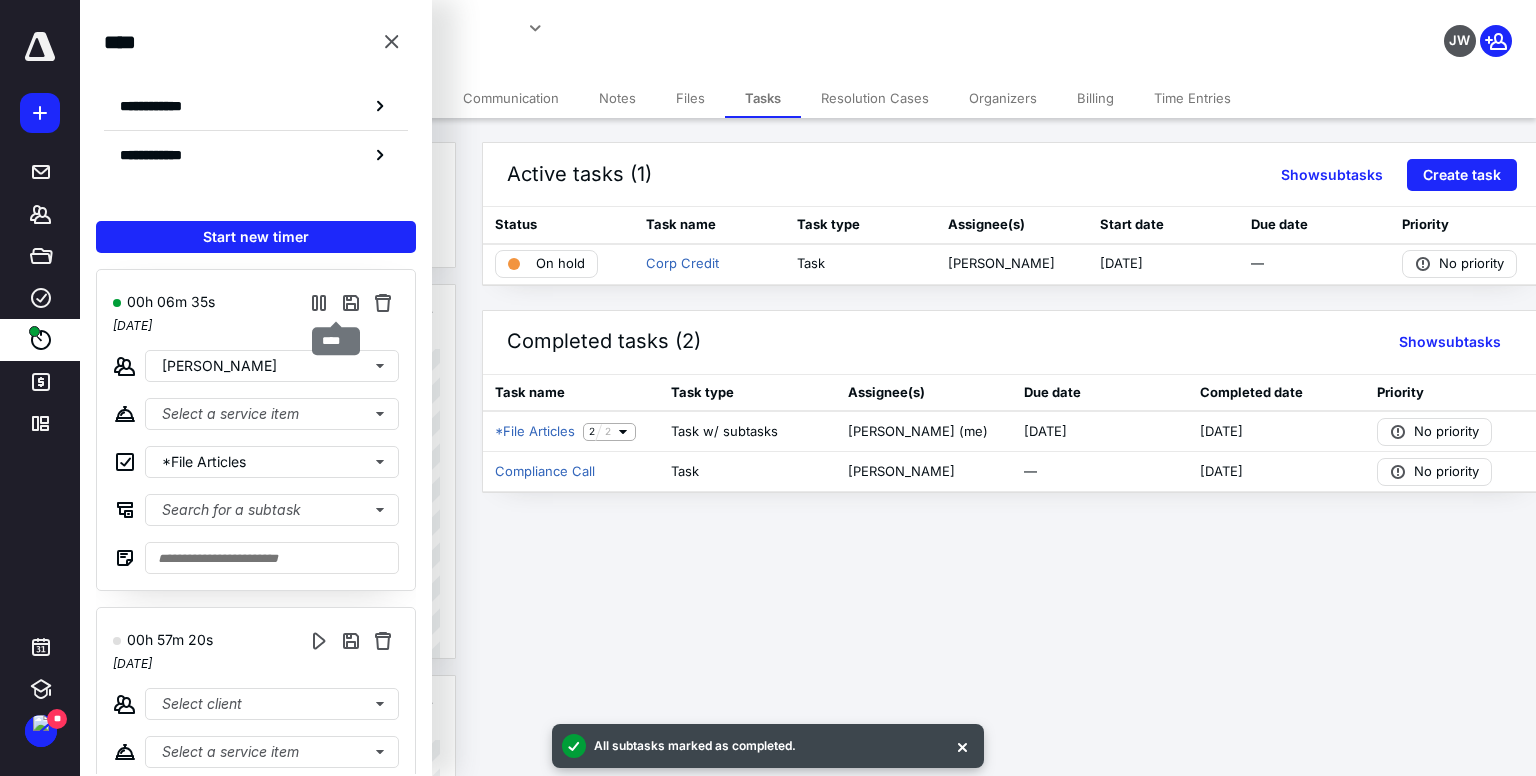 type on "**********" 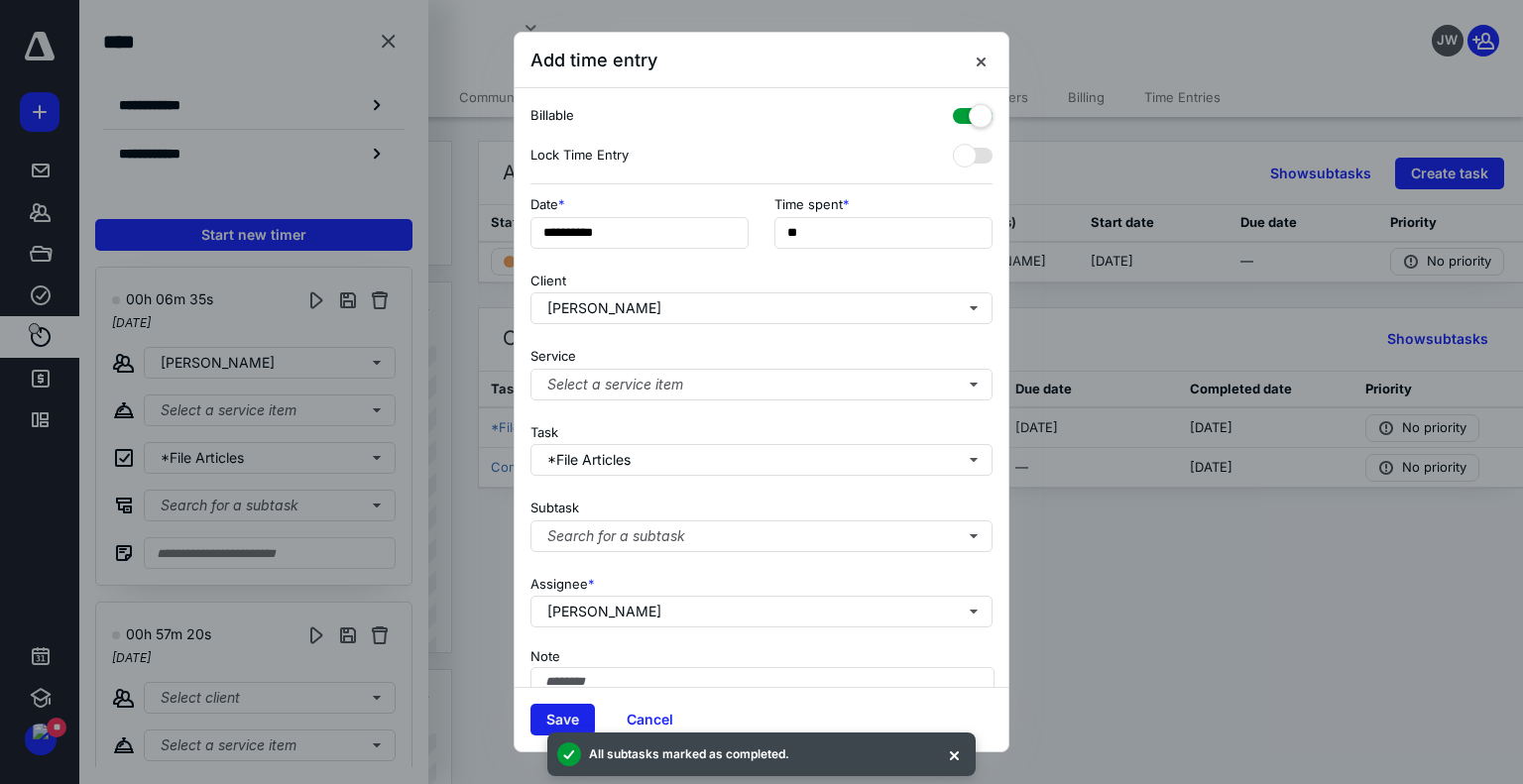 click on "Save" at bounding box center (562, 720) 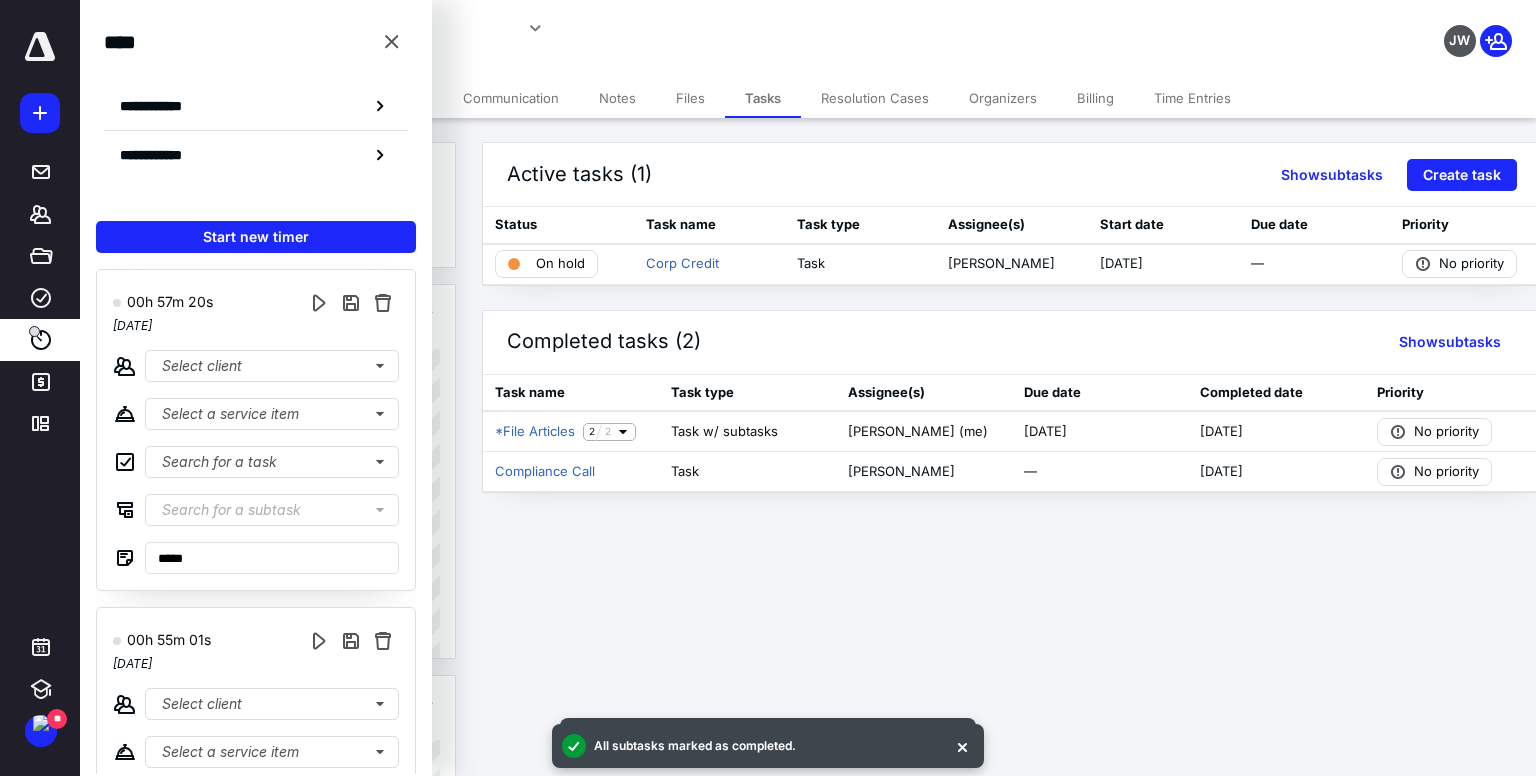 click on "Resolution Cases" at bounding box center (875, 98) 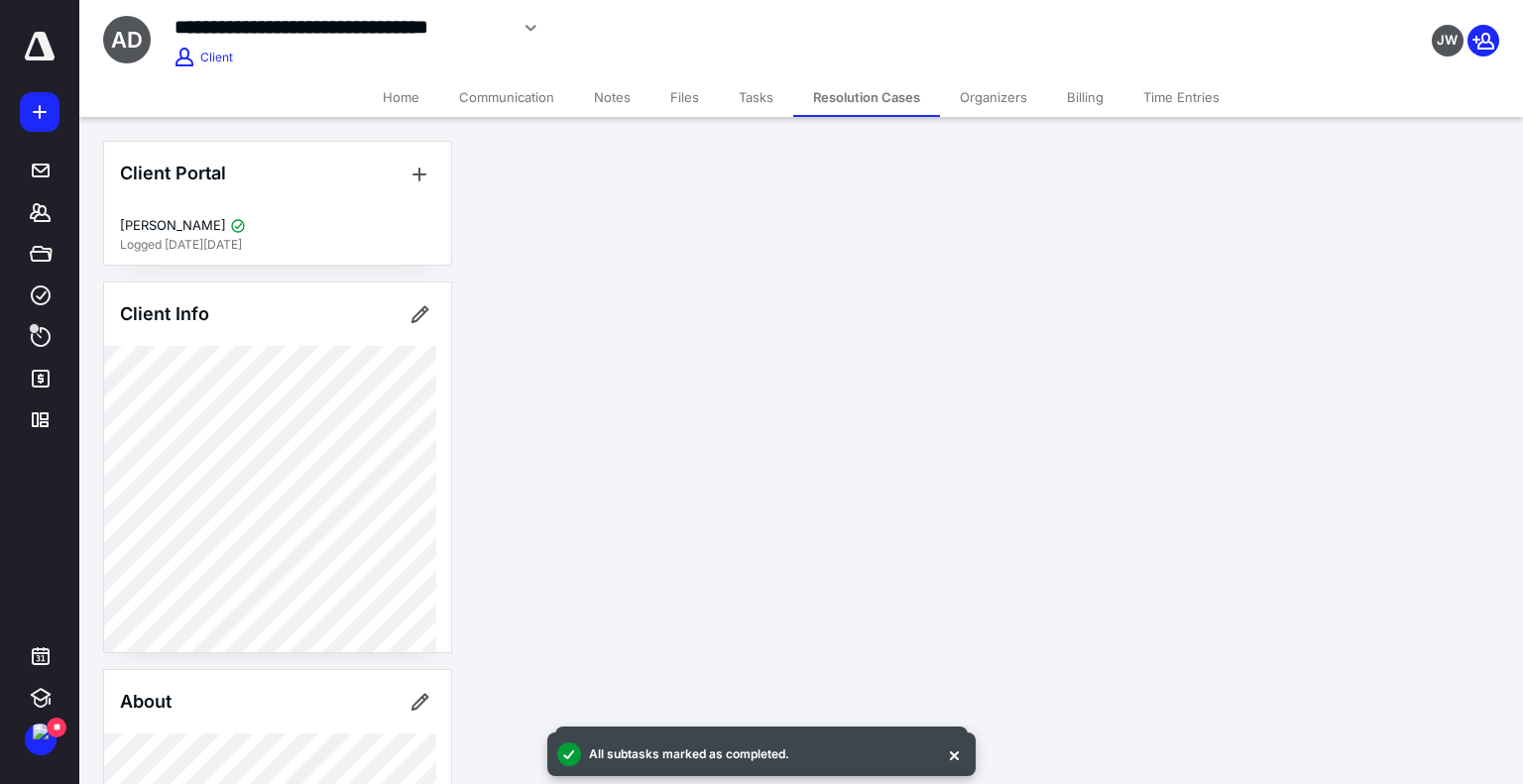 click on "Tasks" at bounding box center [756, 97] 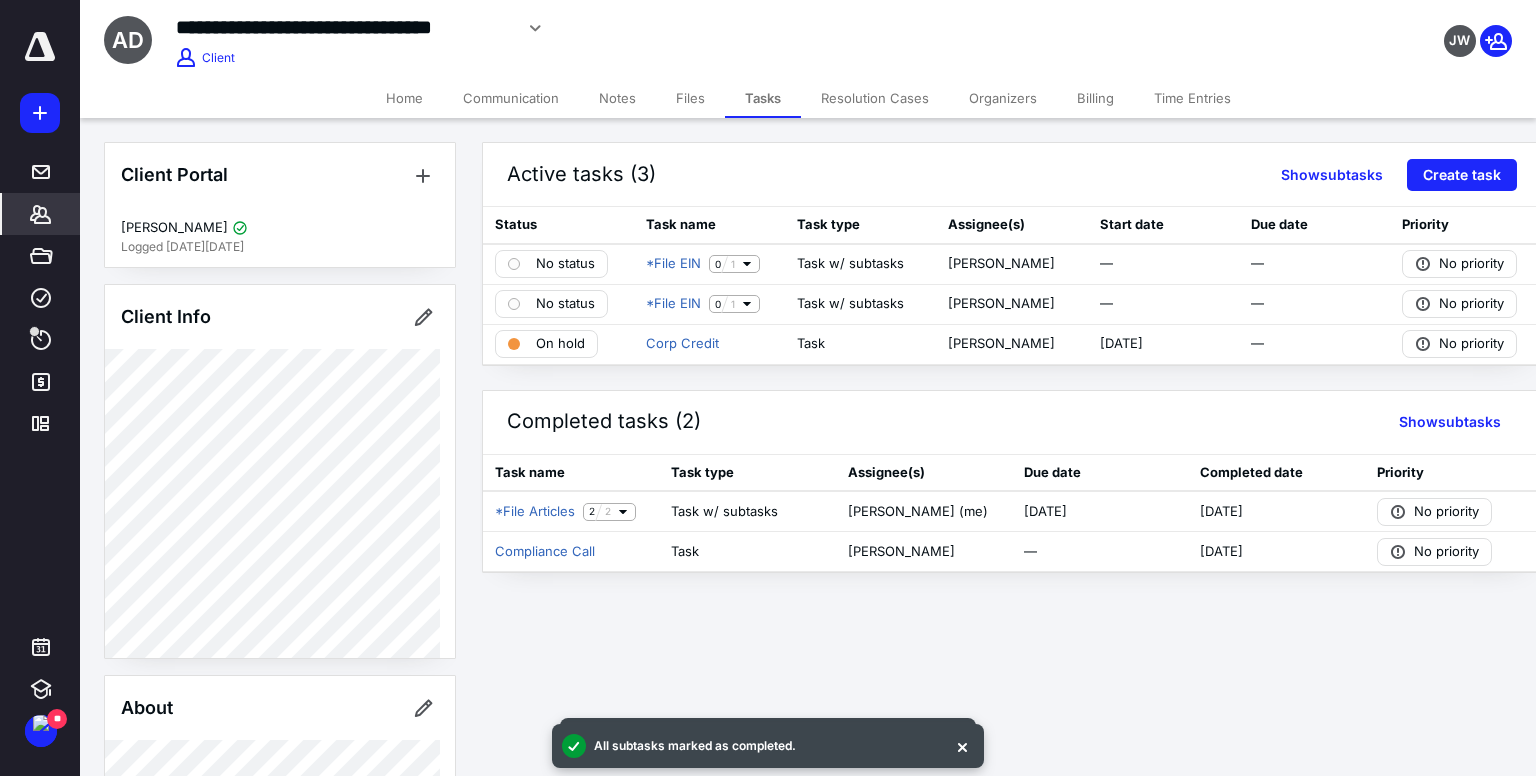 click on "*******" at bounding box center [41, 214] 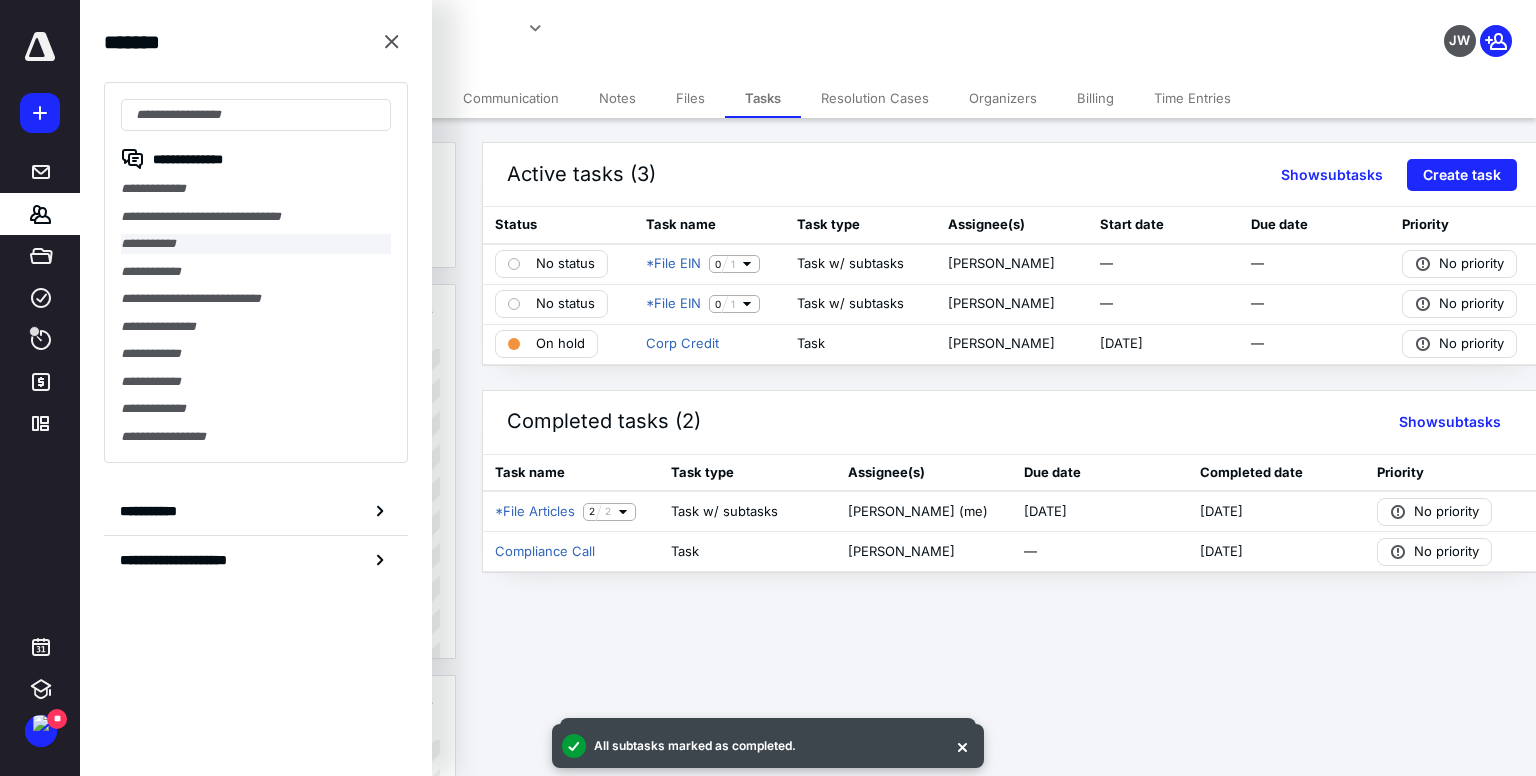 click on "**********" at bounding box center (256, 244) 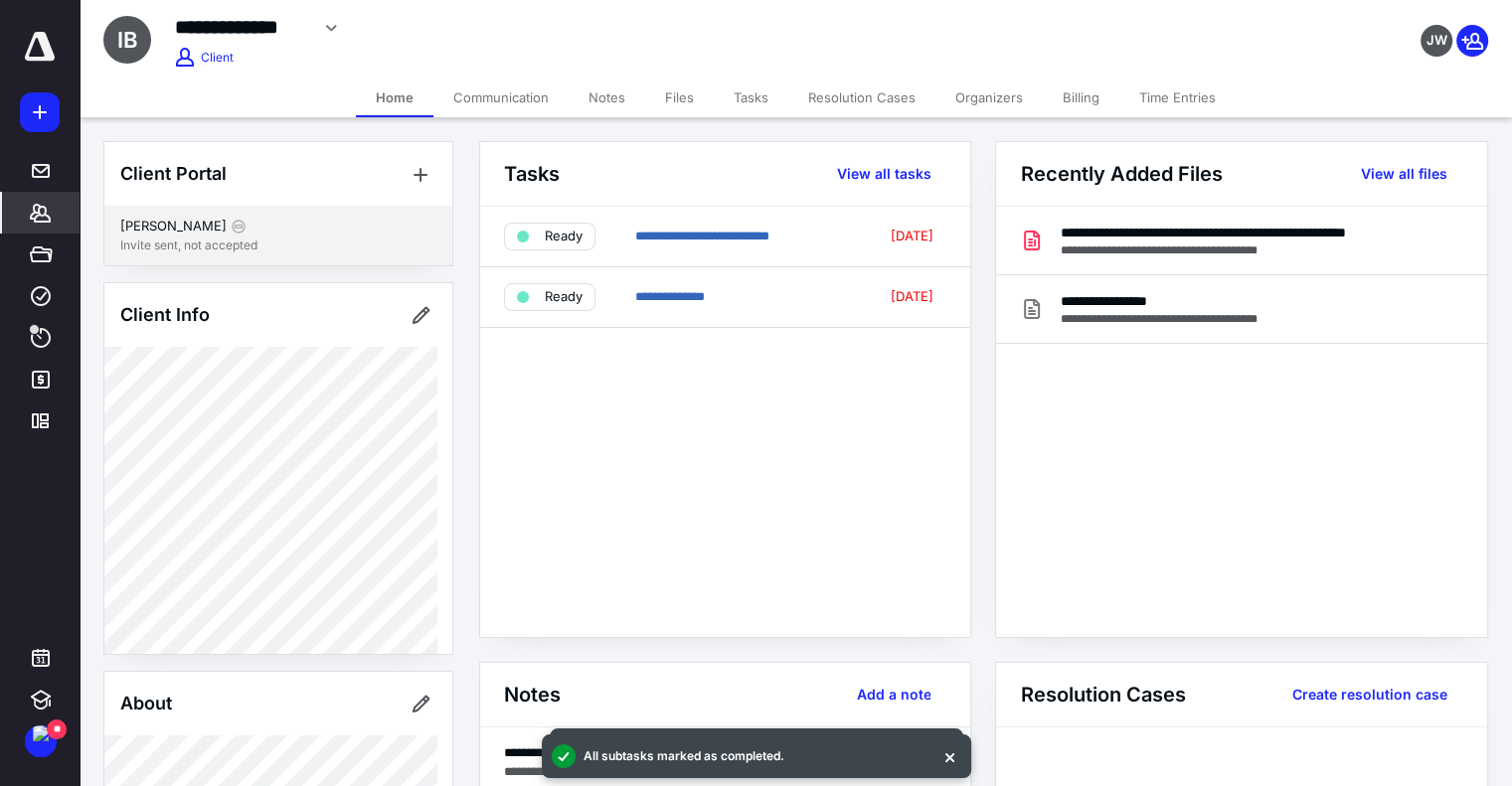 scroll, scrollTop: 99, scrollLeft: 0, axis: vertical 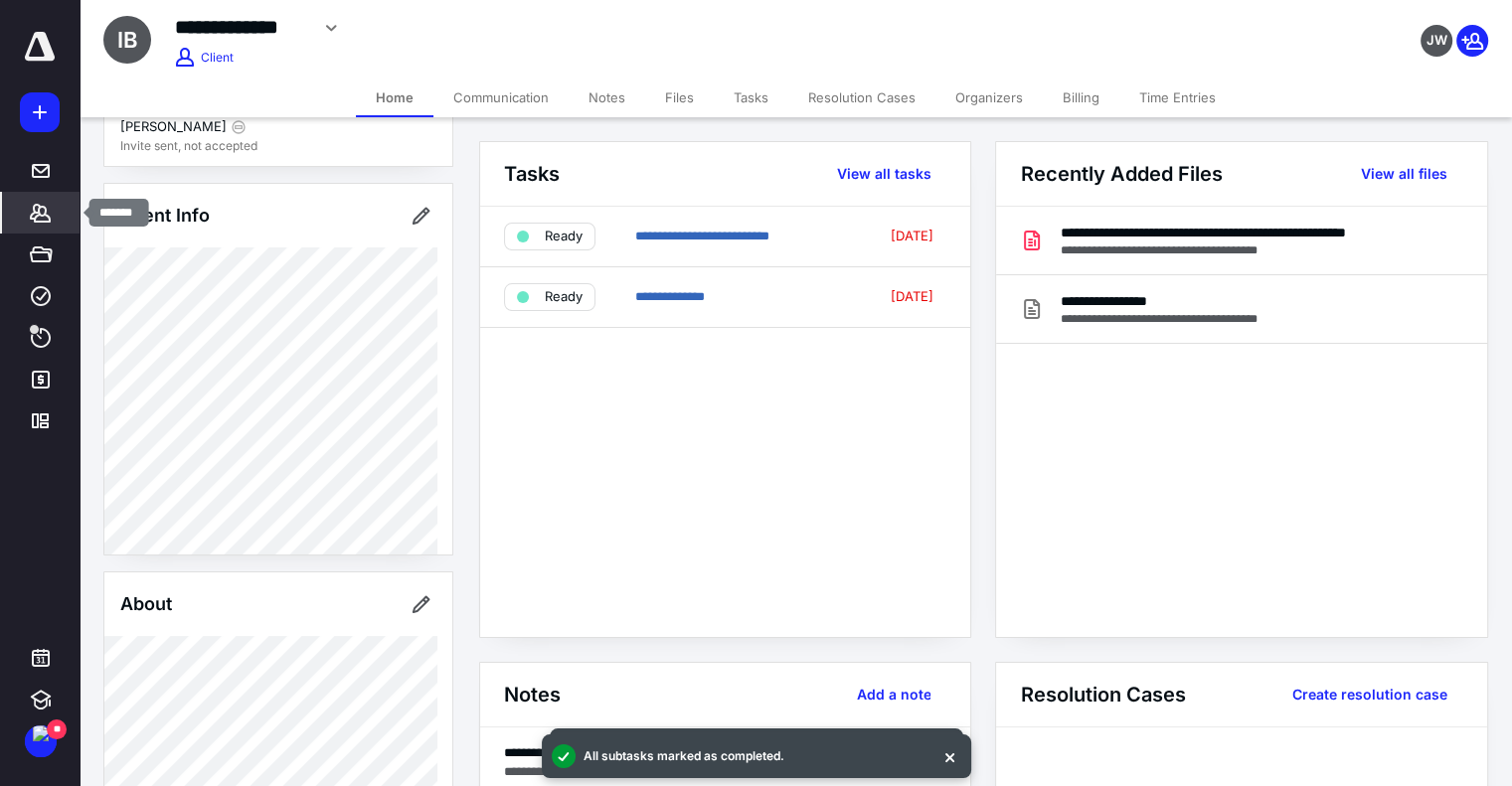 click 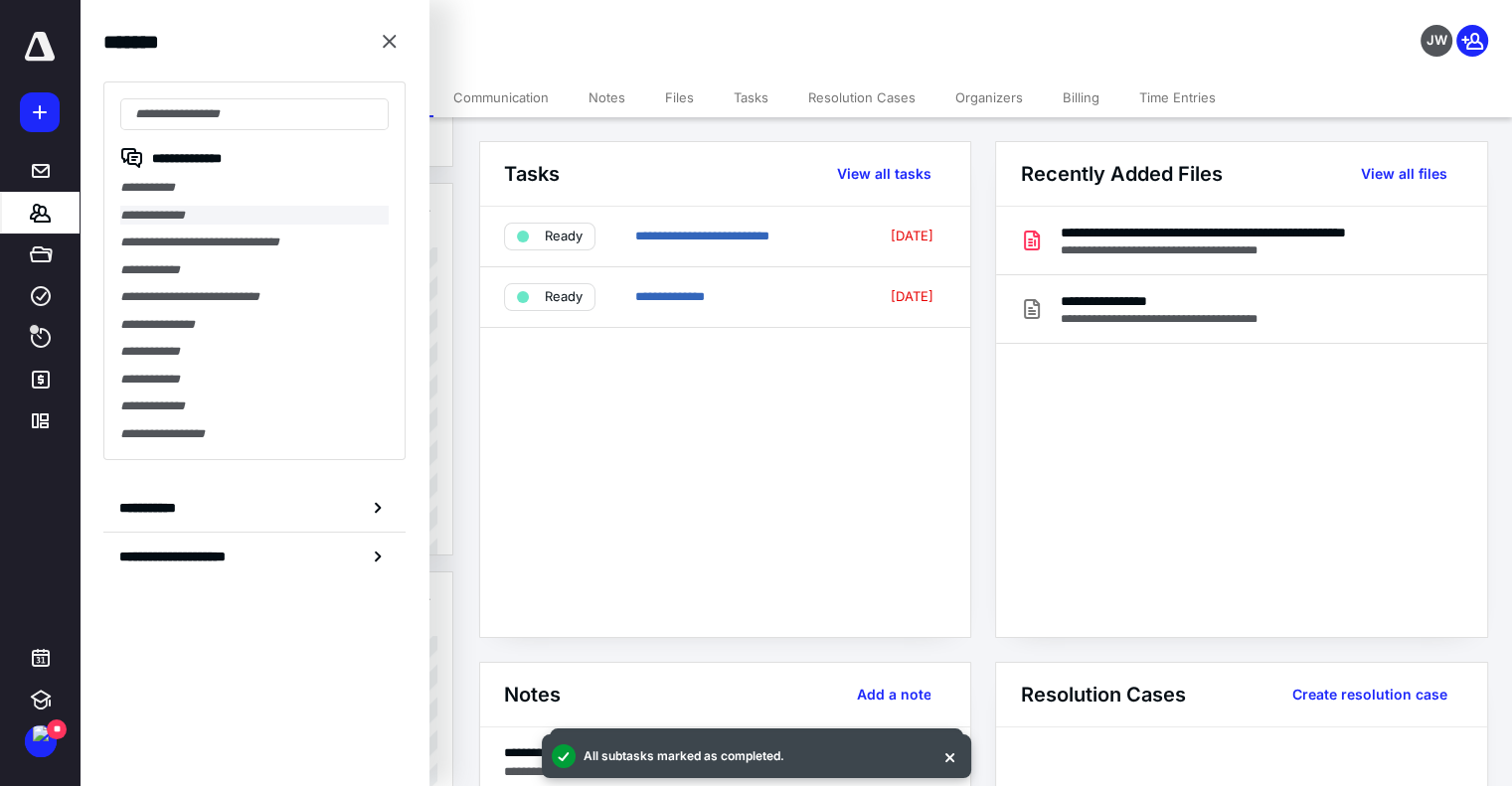 click on "**********" at bounding box center (254, 216) 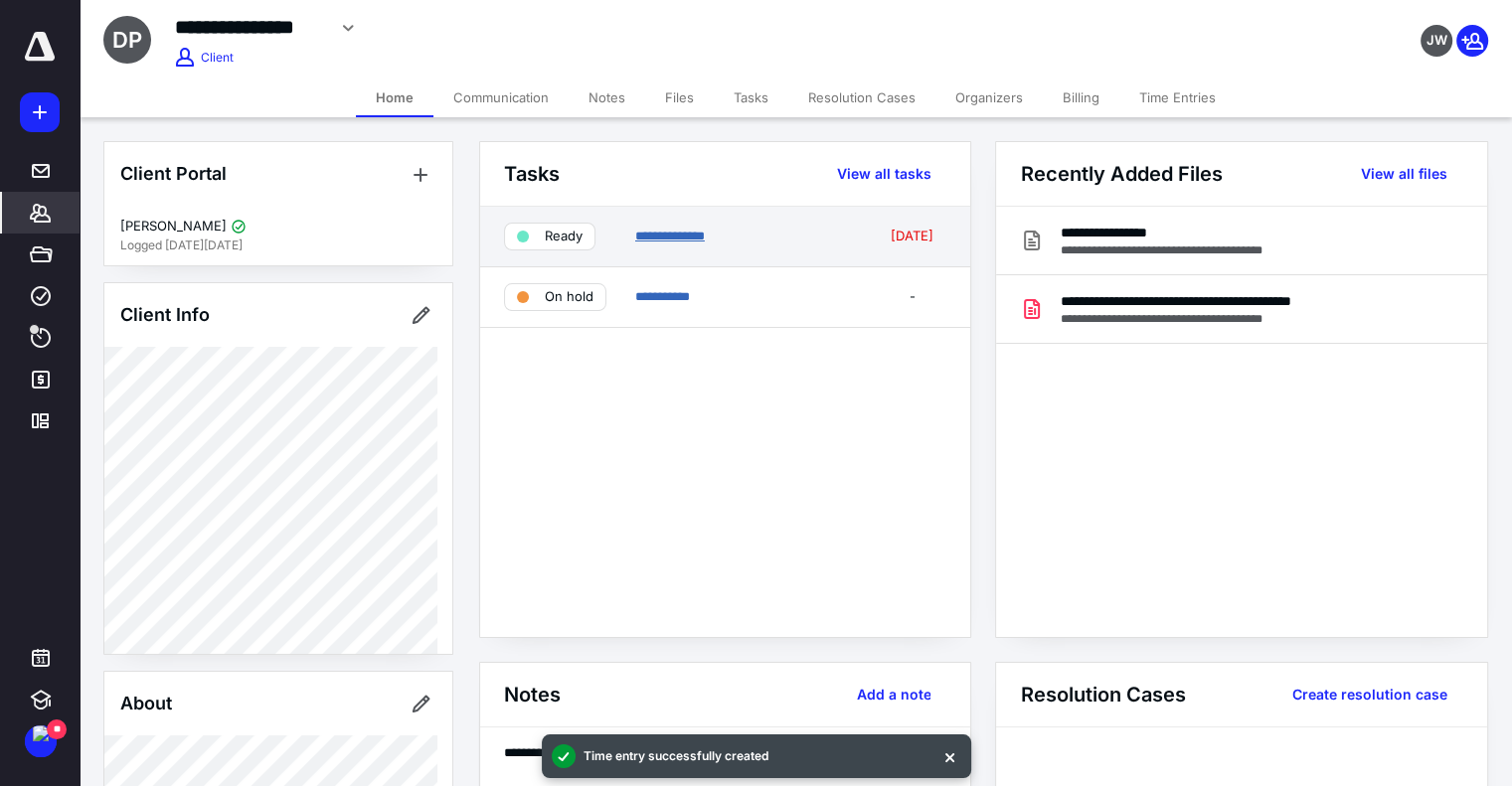 click on "**********" at bounding box center (670, 236) 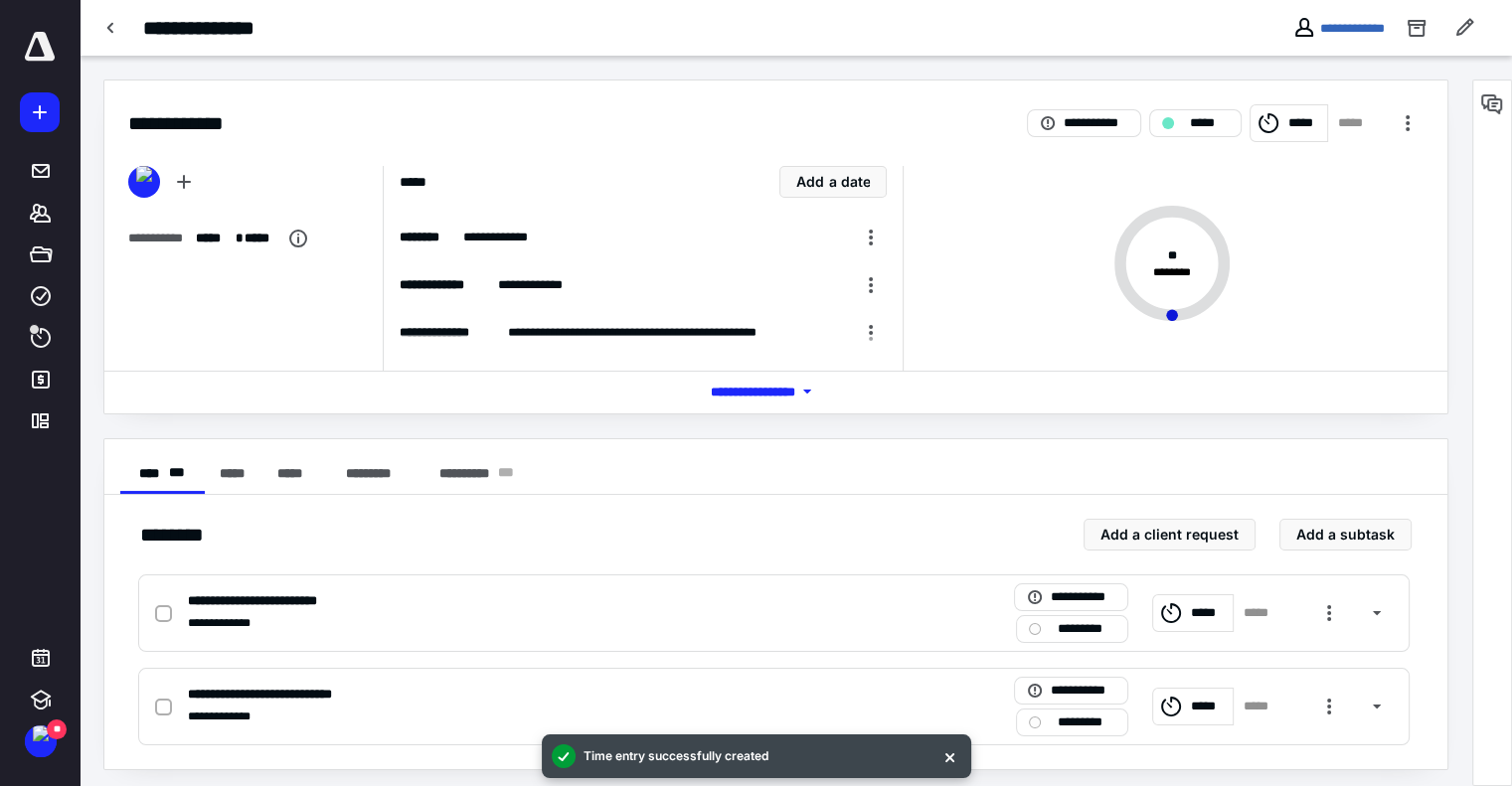 click 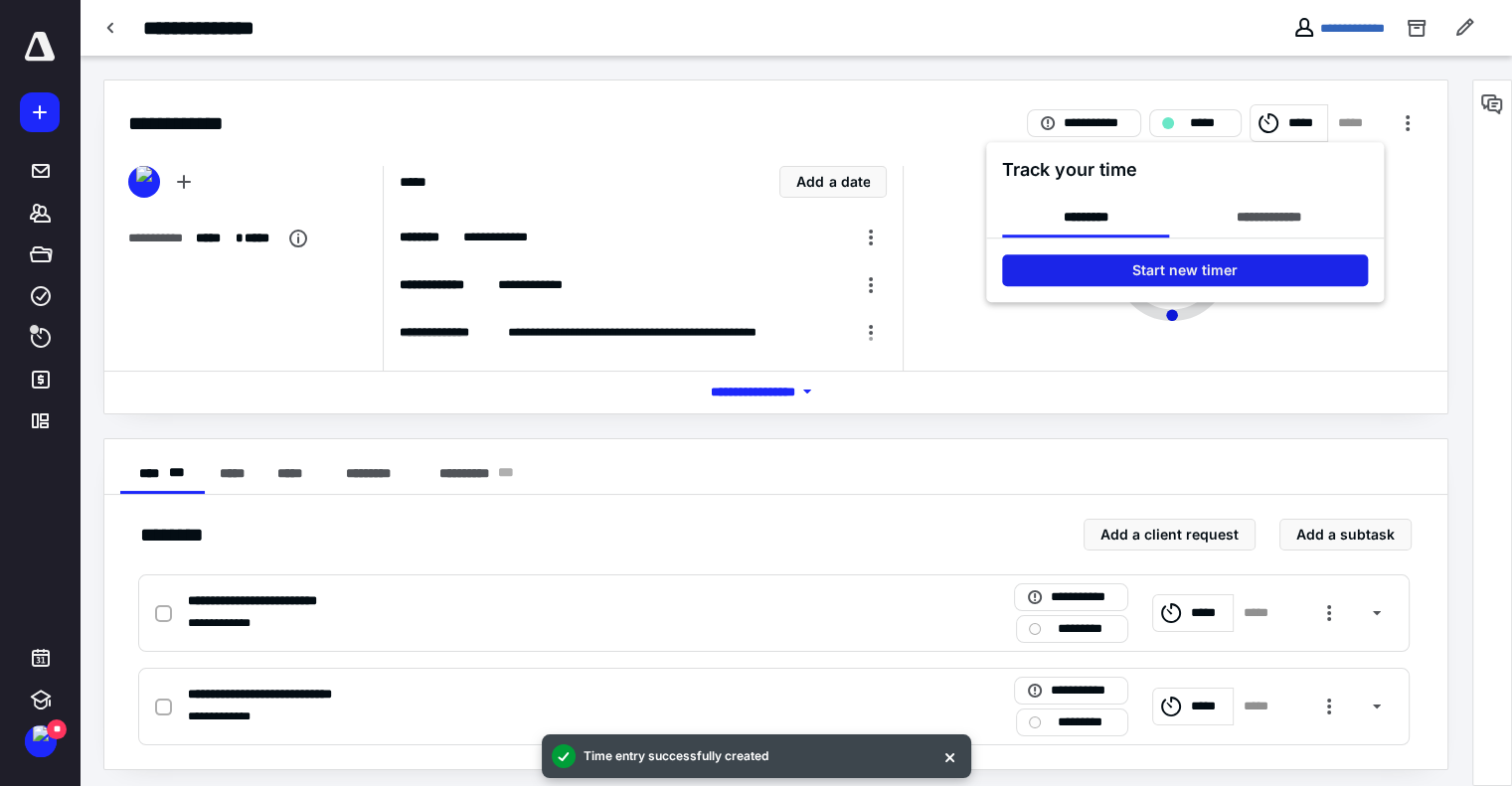 click on "Start new timer" at bounding box center [1185, 270] 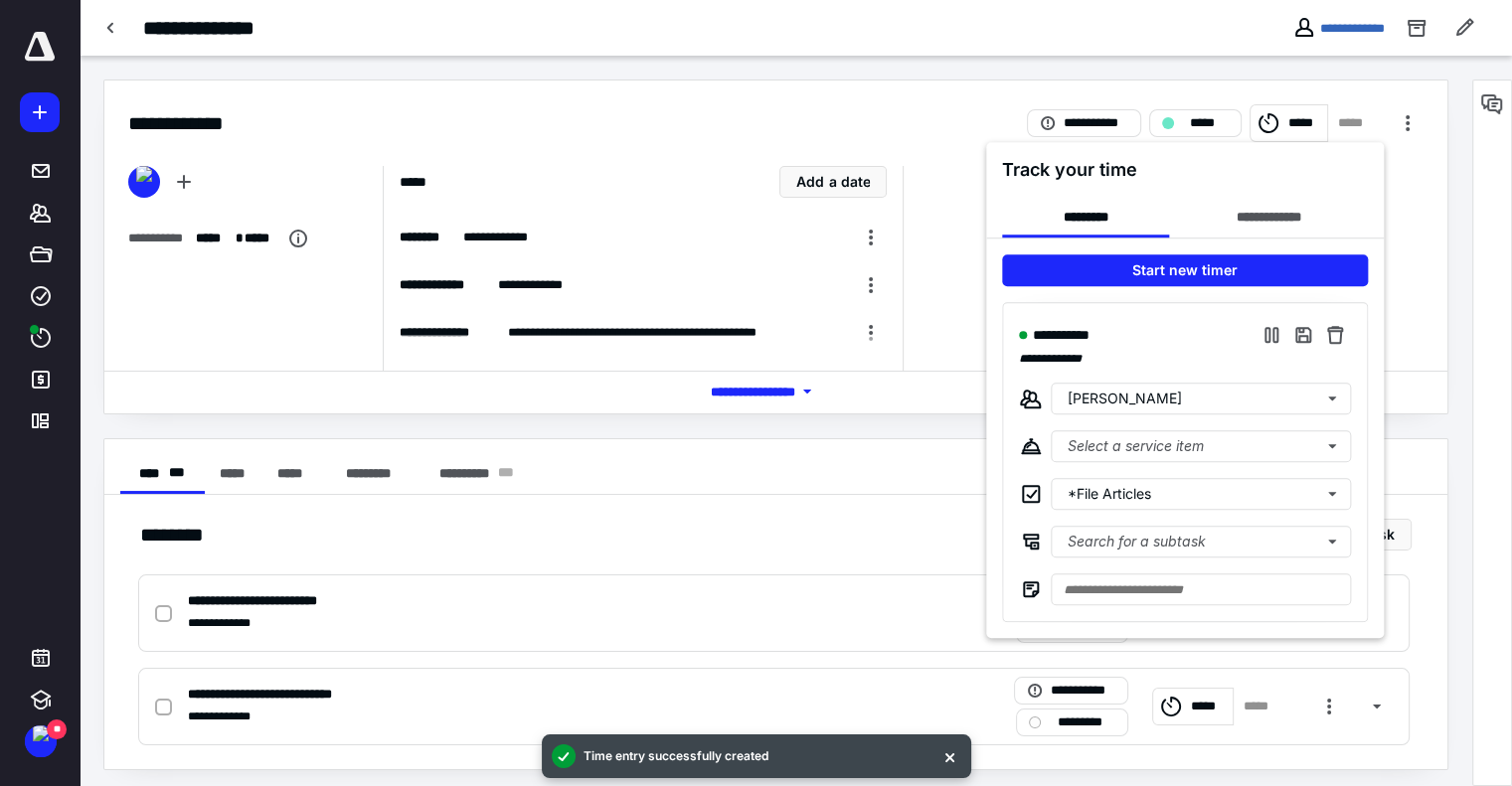 click at bounding box center [756, 393] 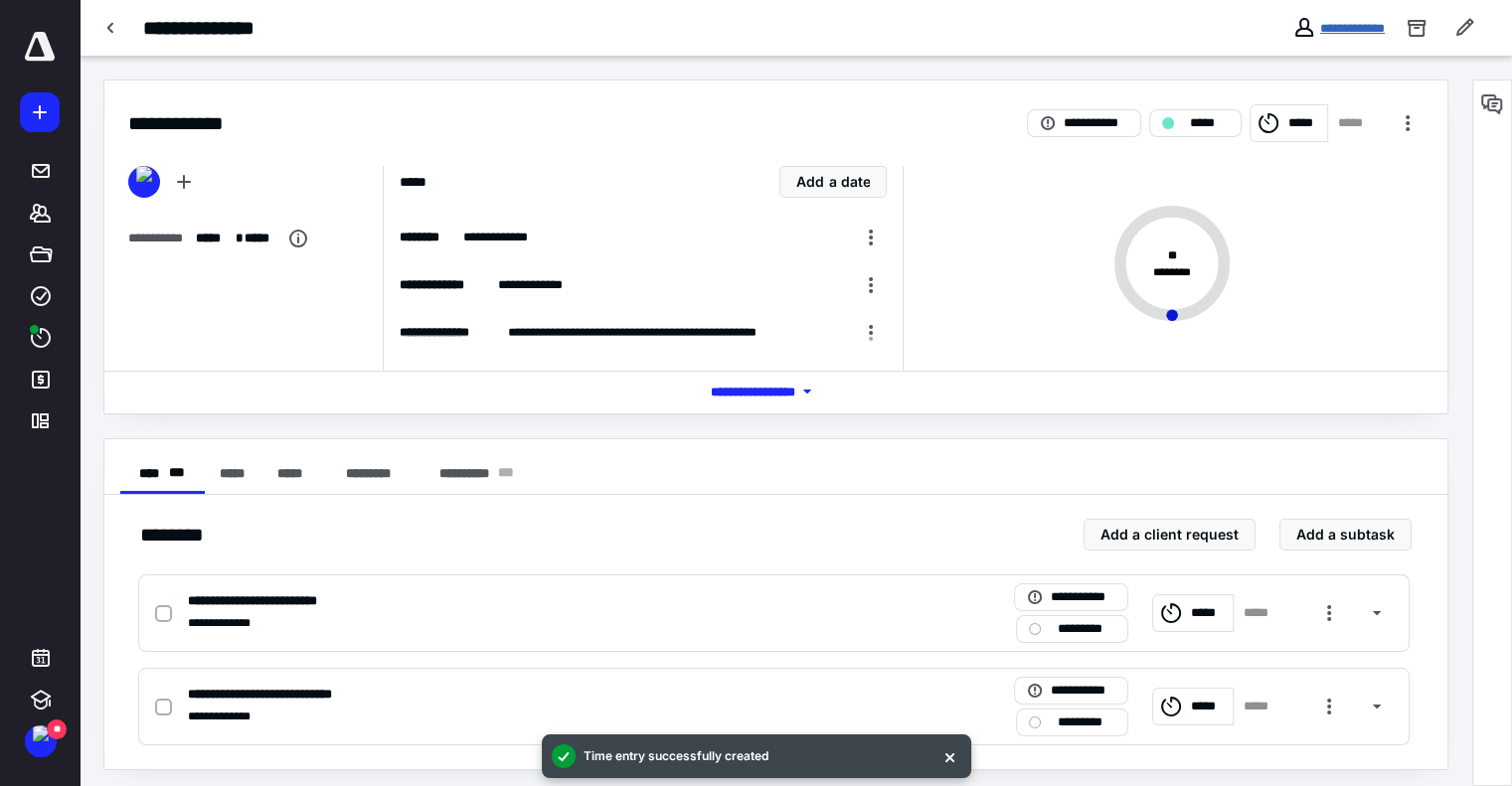 click on "**********" at bounding box center (1352, 28) 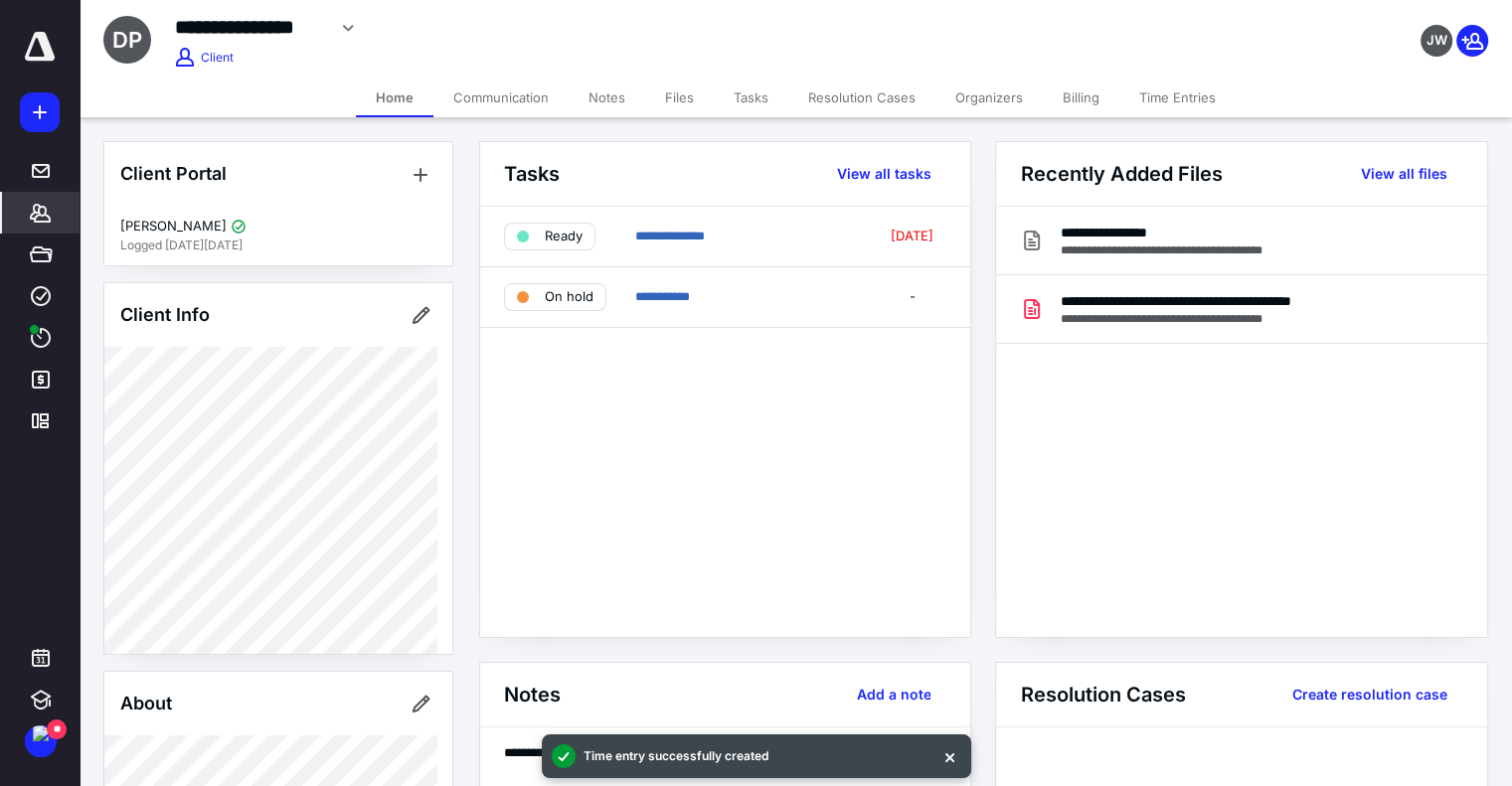 click on "Notes" at bounding box center (606, 97) 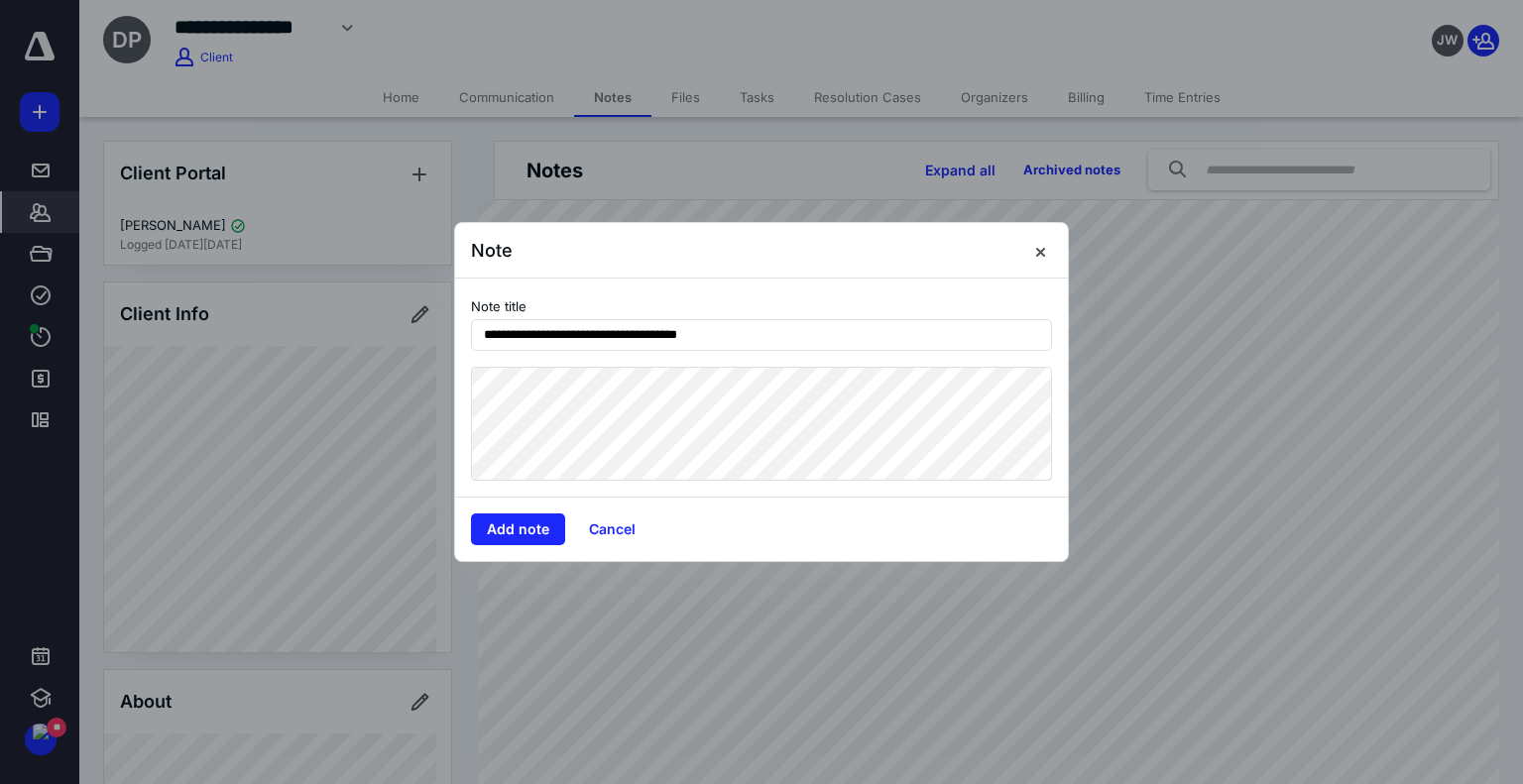 type on "**********" 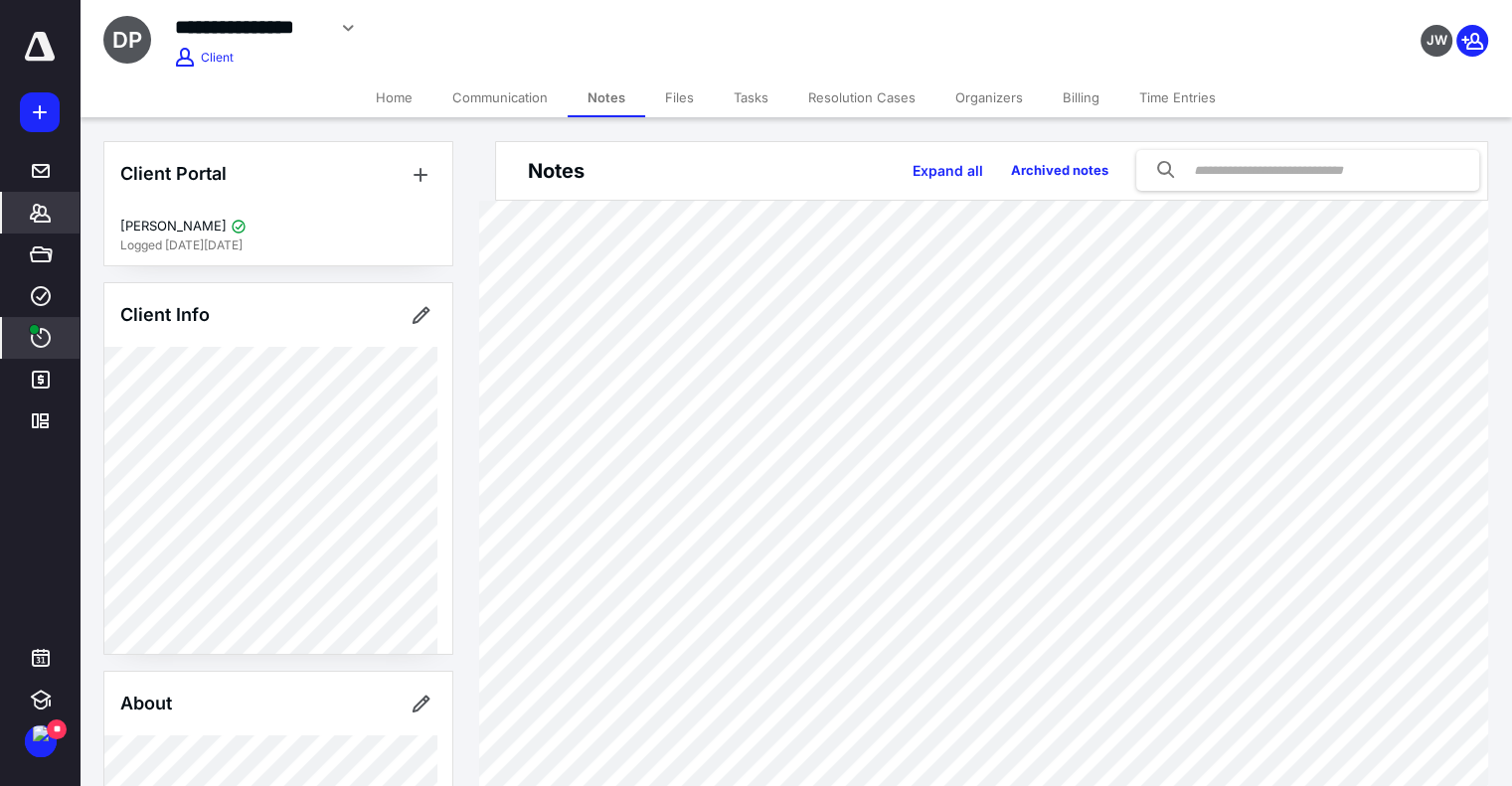 click on "****" at bounding box center [41, 338] 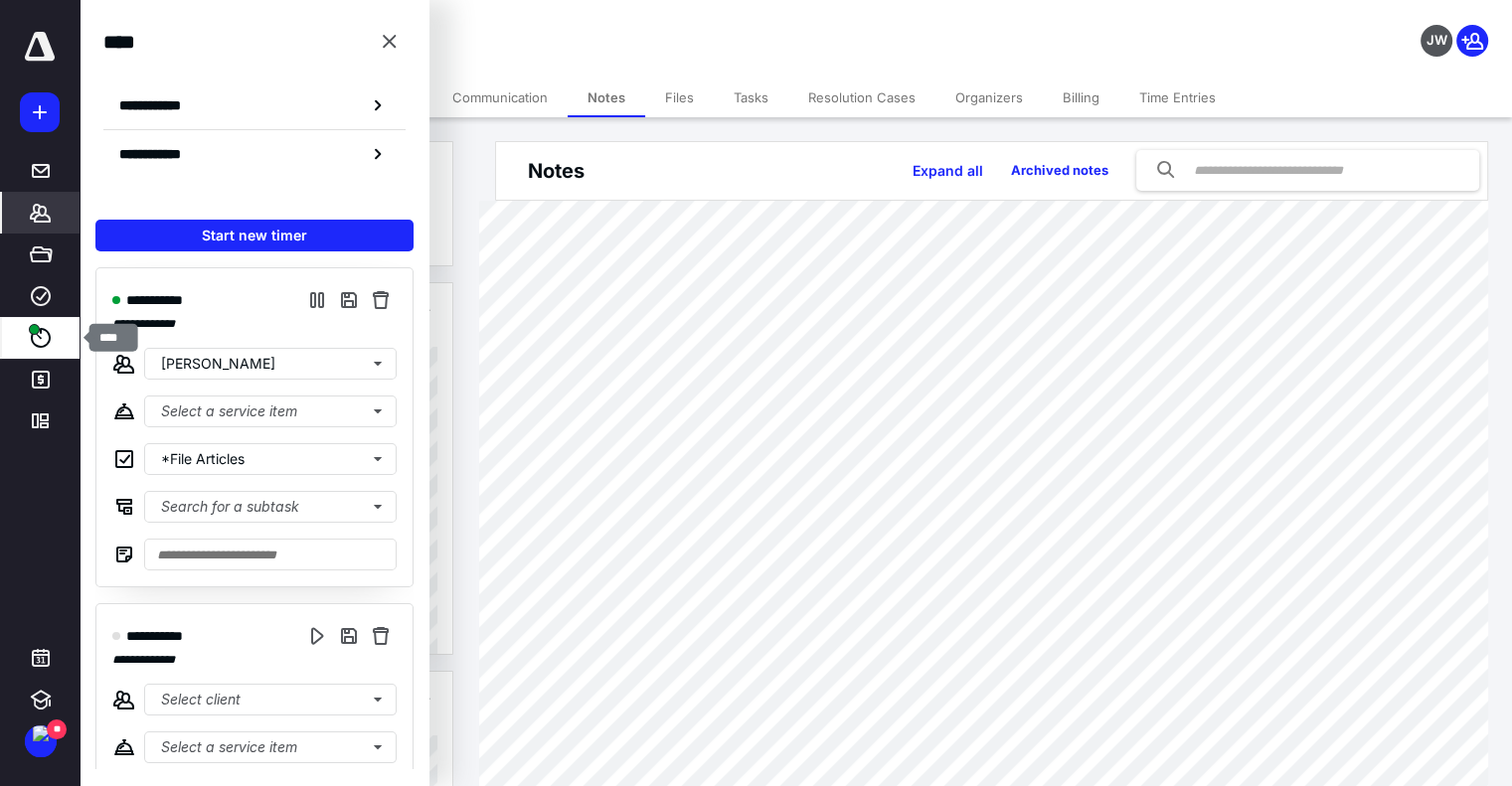 click on "****" at bounding box center [41, 338] 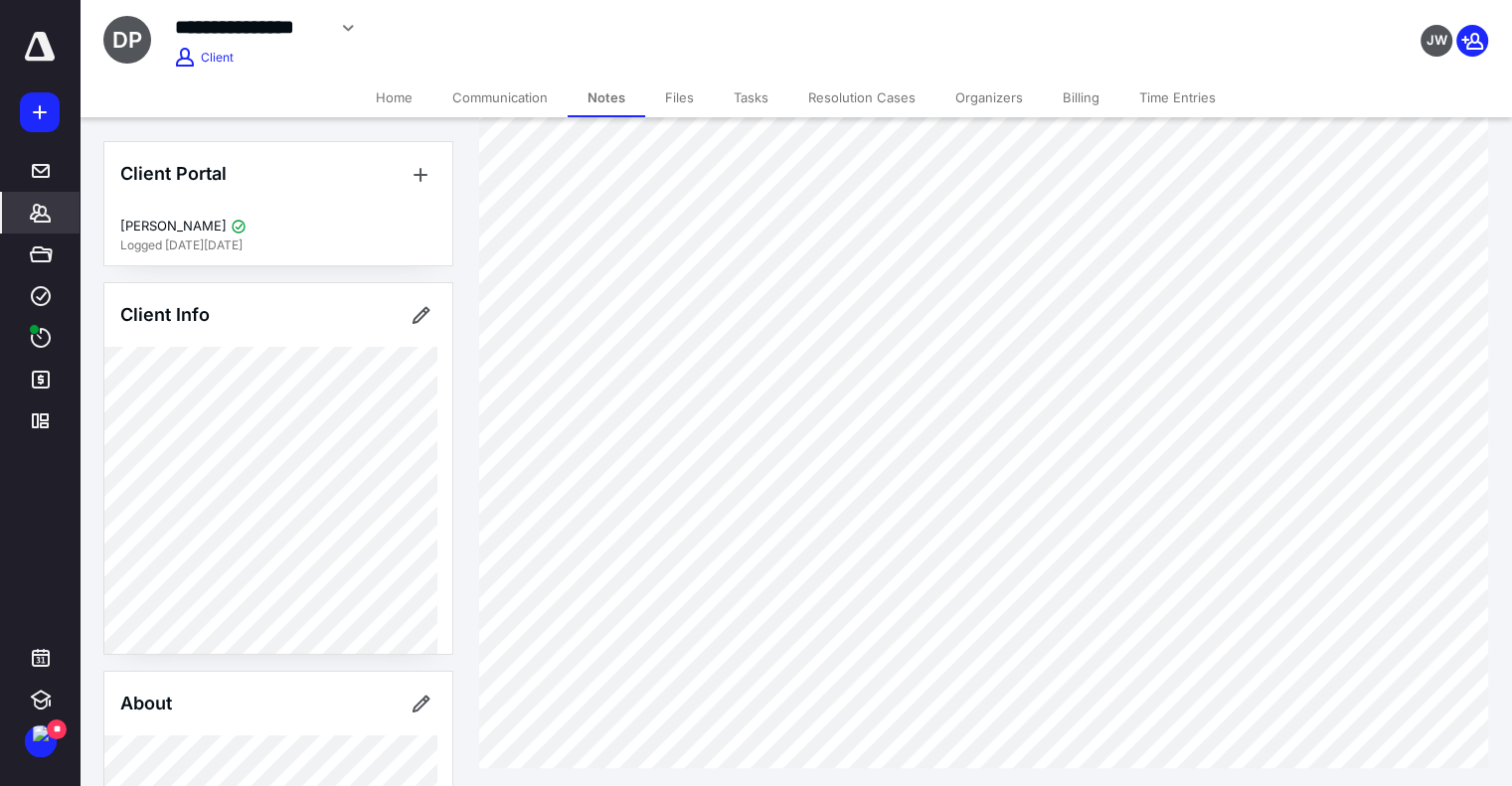 scroll, scrollTop: 856, scrollLeft: 0, axis: vertical 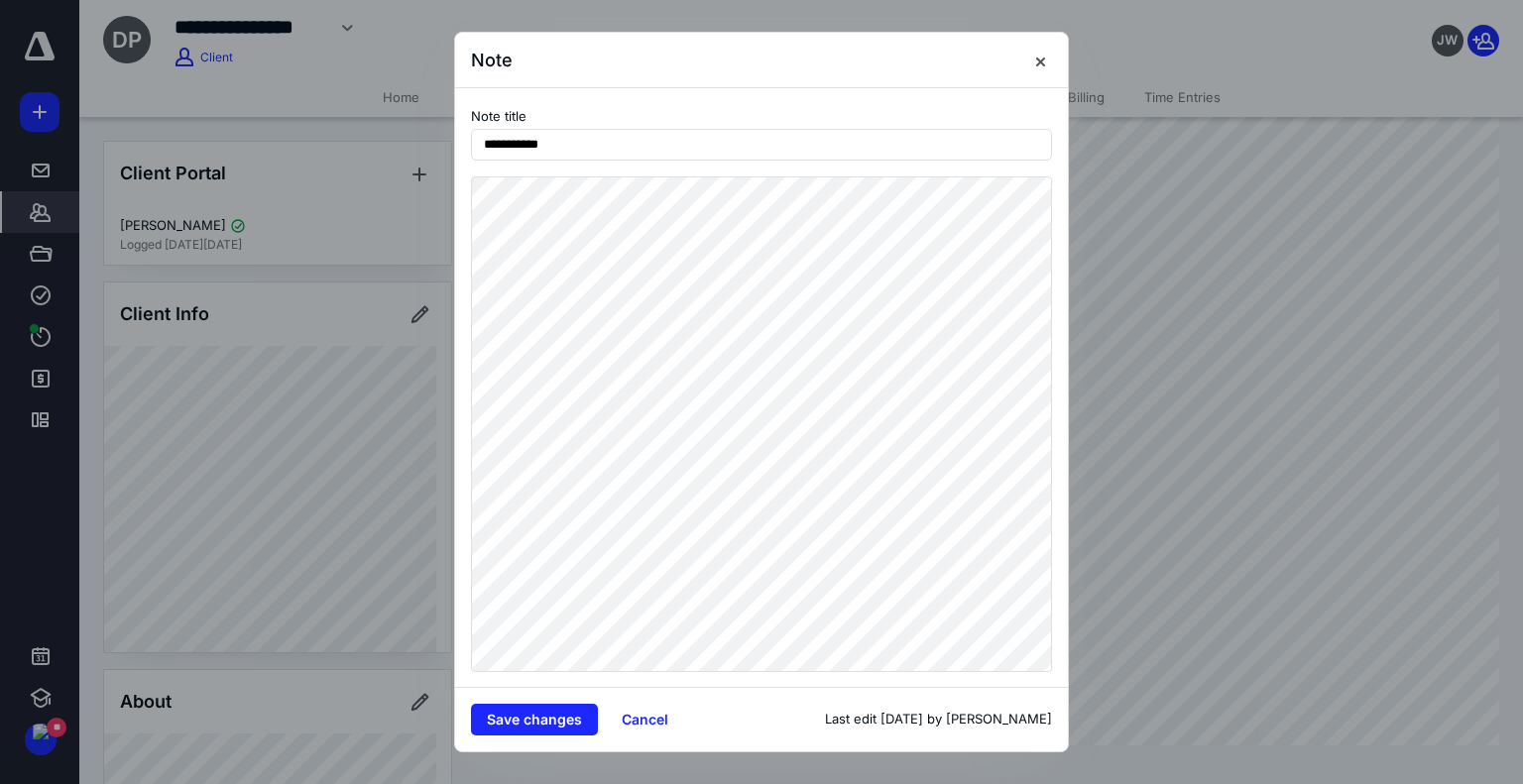 click at bounding box center [1032, 60] 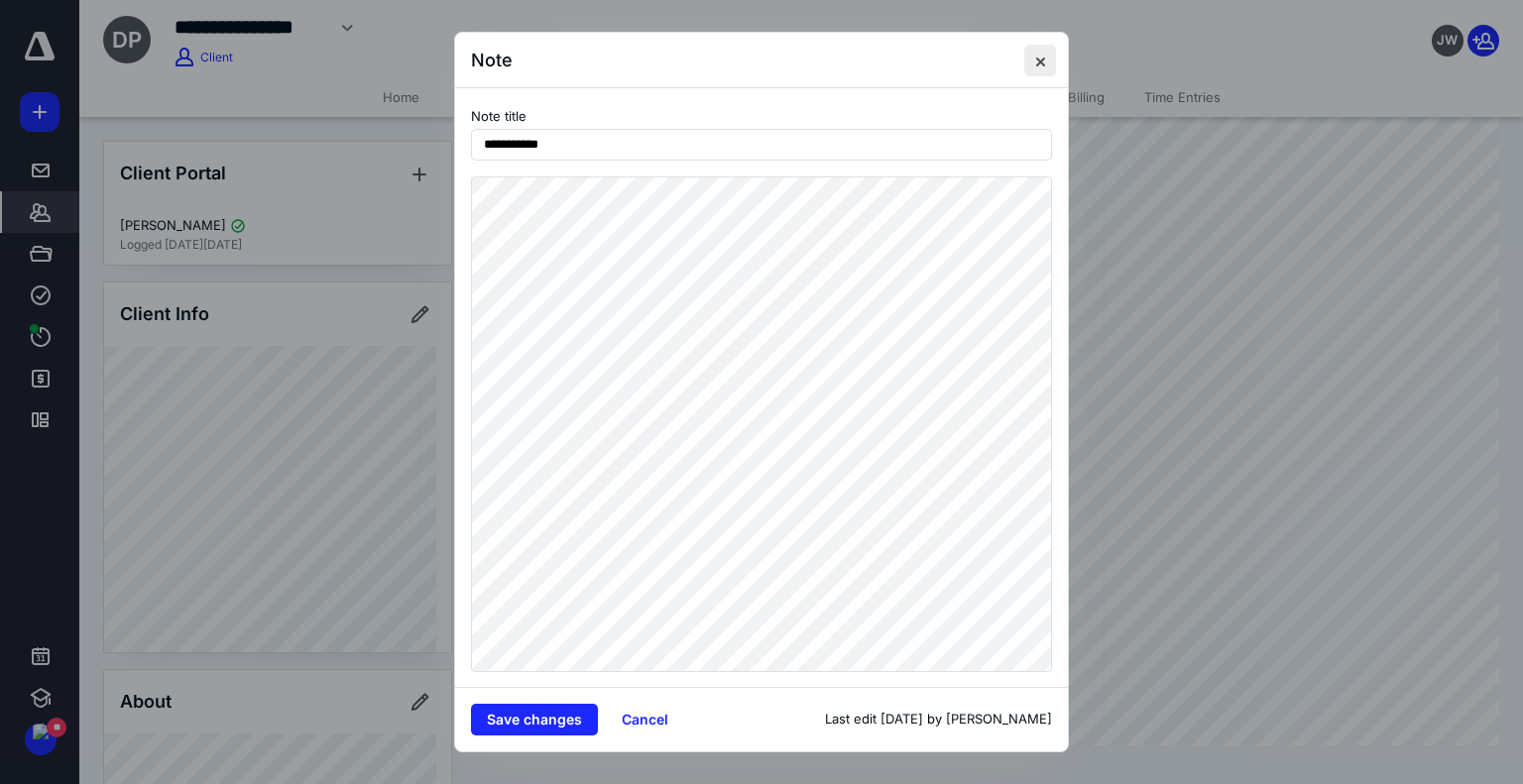 click at bounding box center (1040, 60) 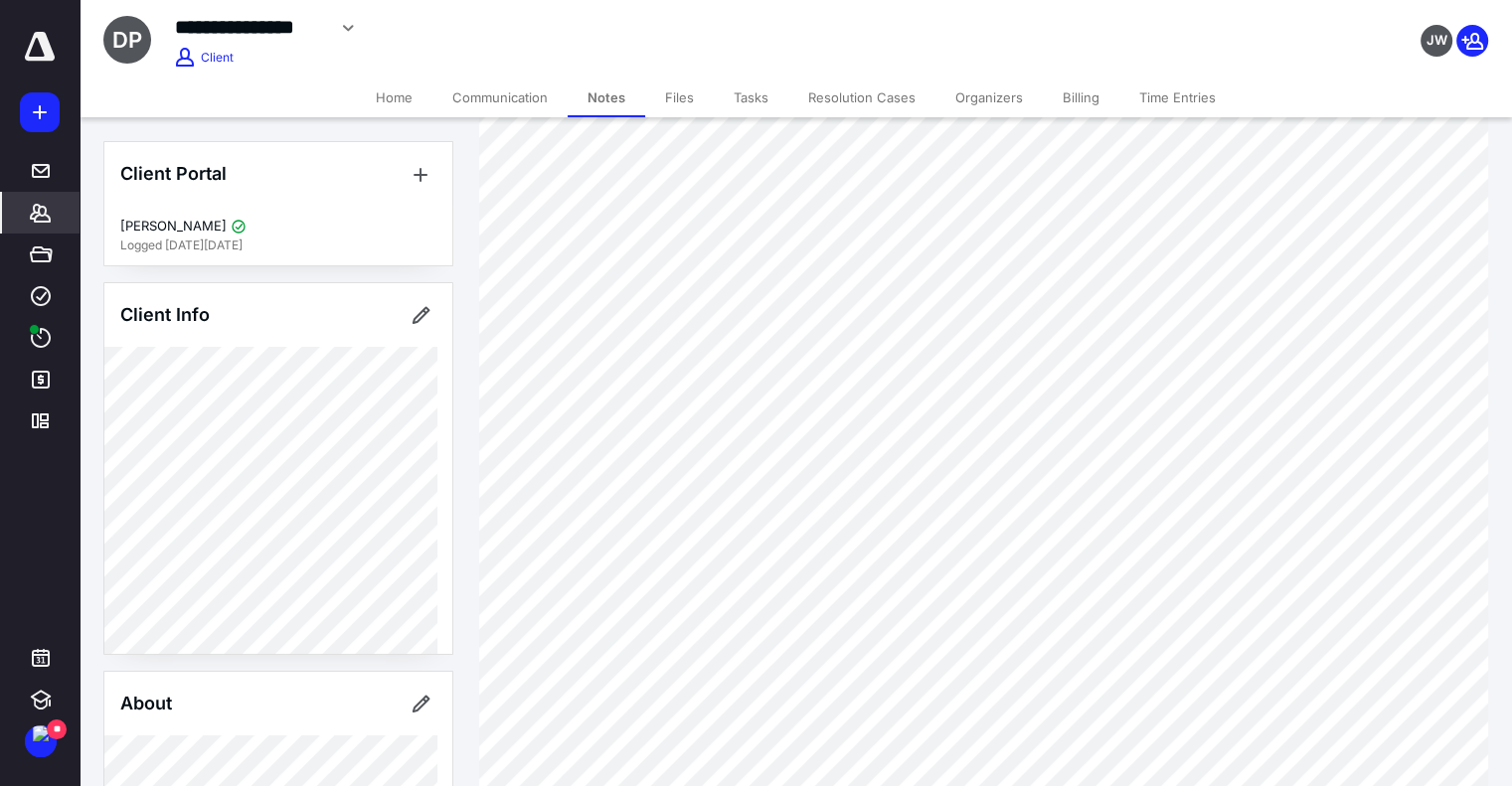 scroll, scrollTop: 458, scrollLeft: 0, axis: vertical 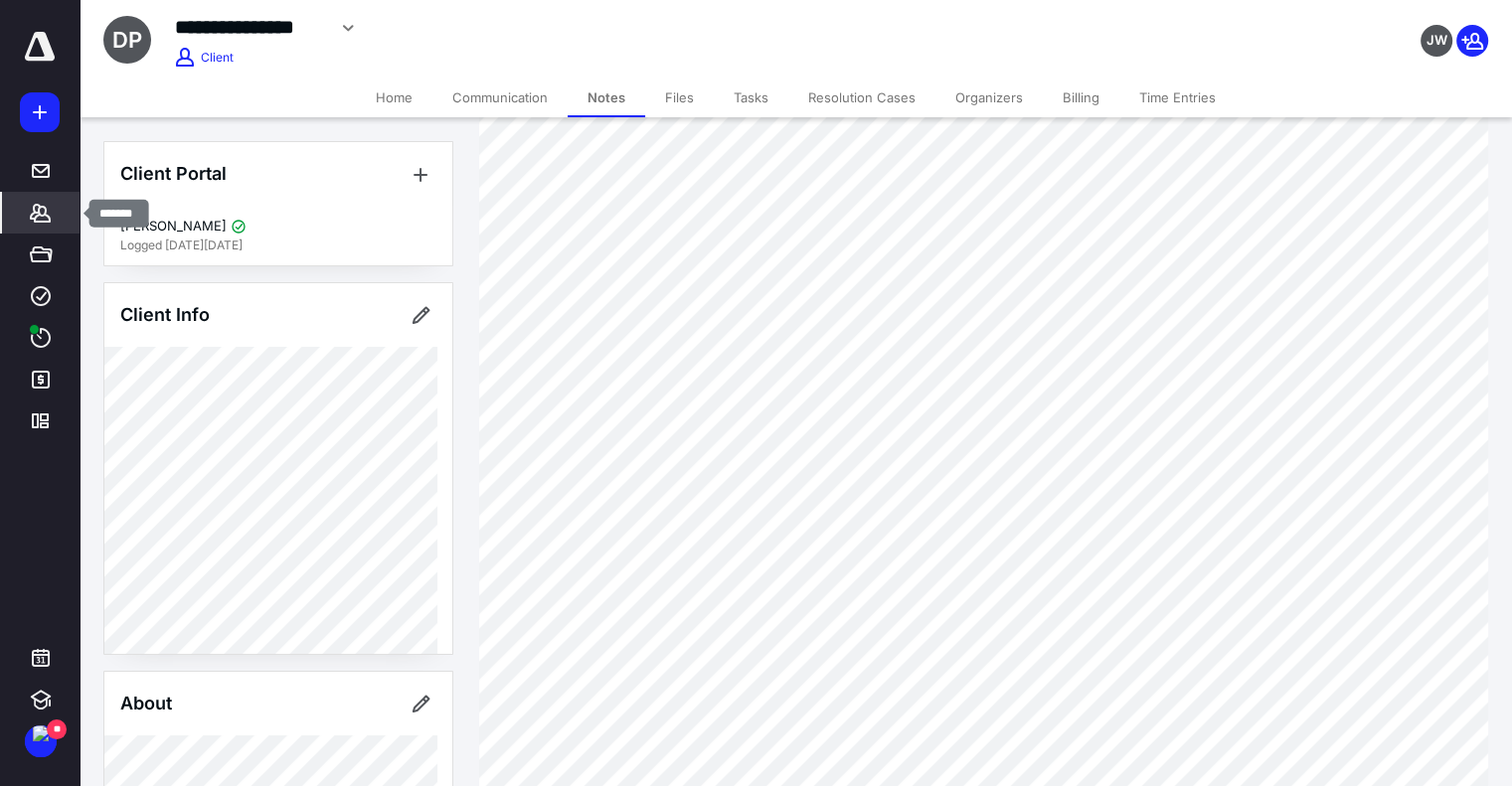 click on "*******" at bounding box center [41, 213] 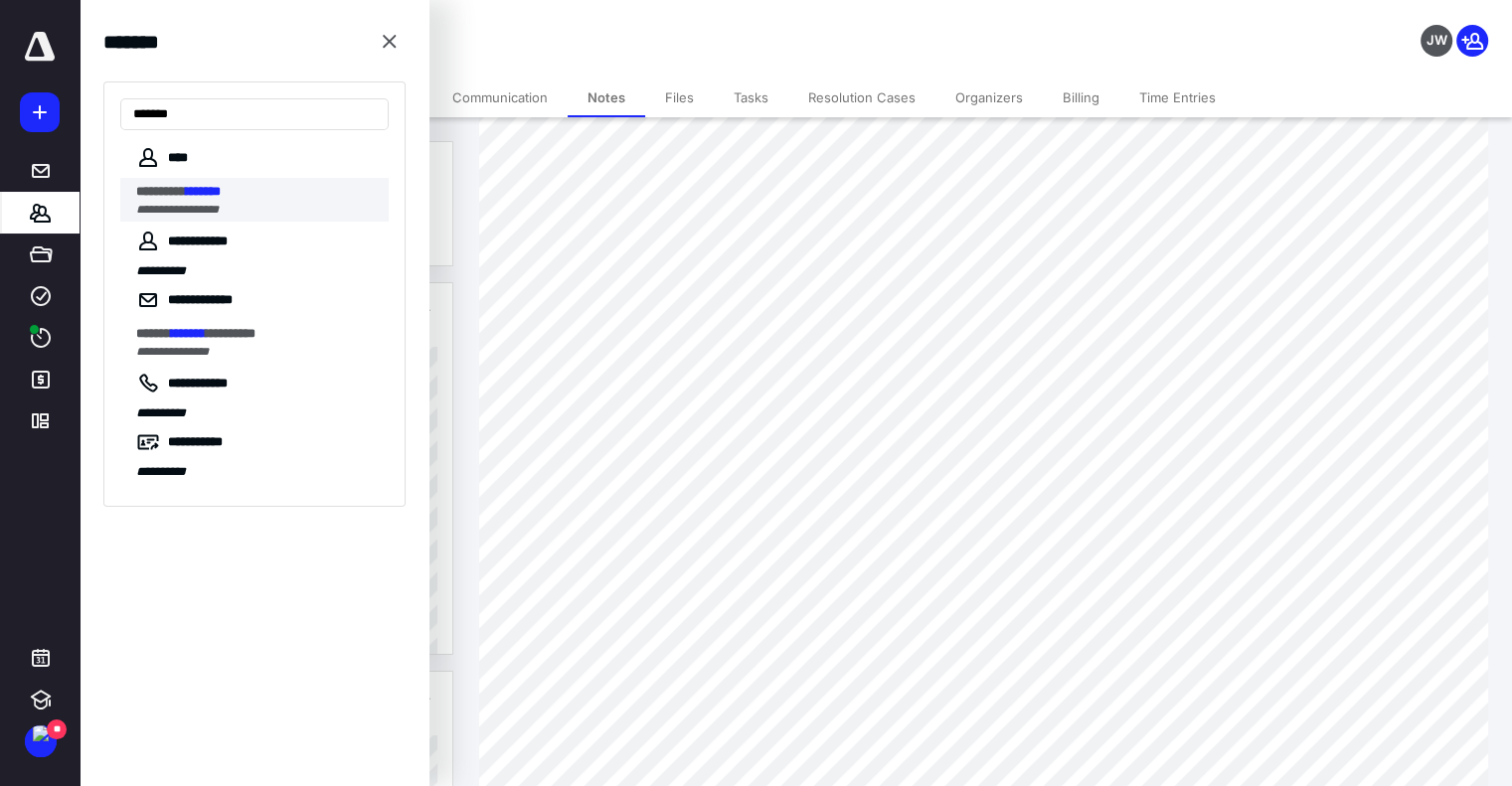 type on "*******" 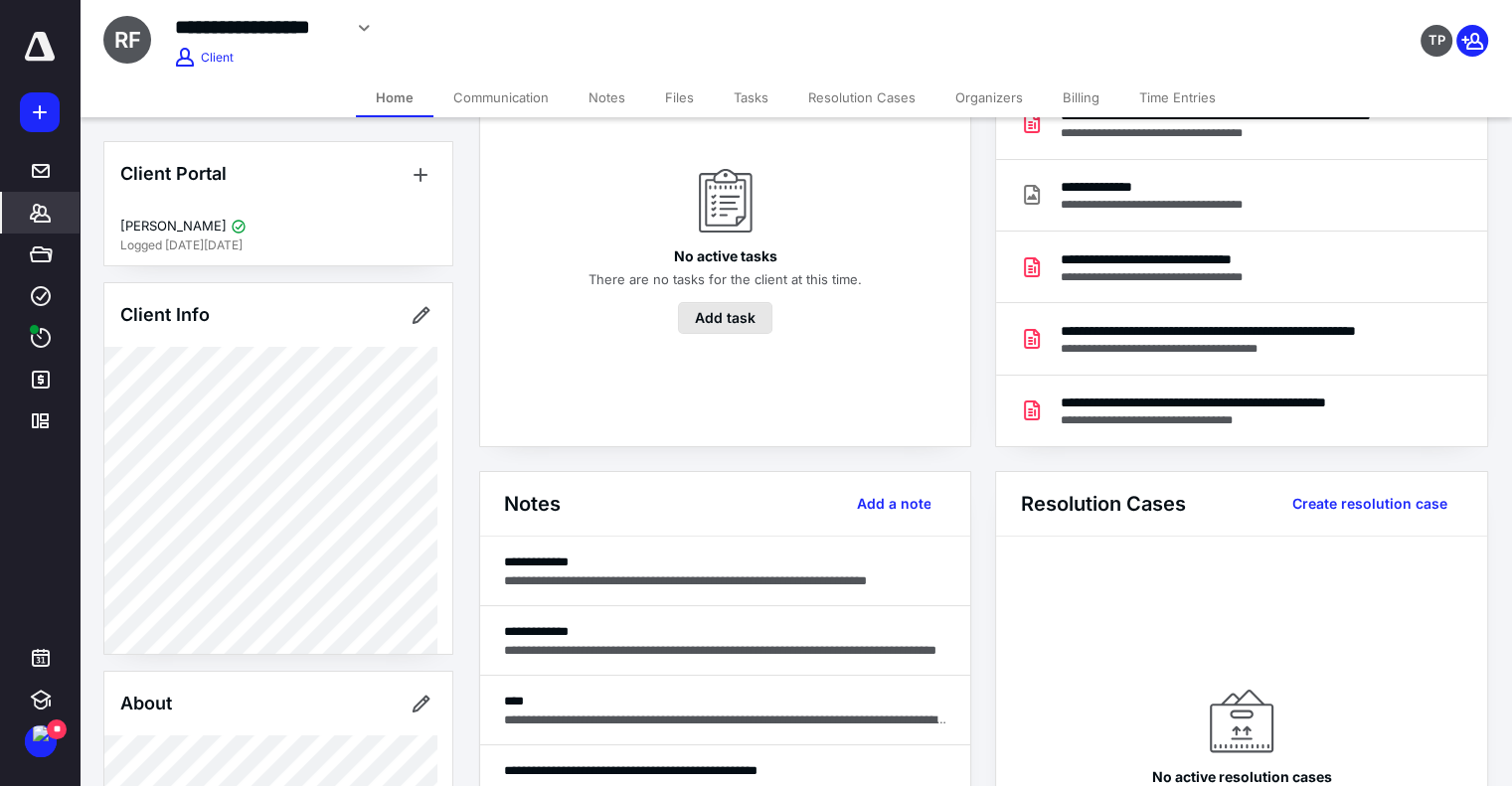 scroll, scrollTop: 199, scrollLeft: 0, axis: vertical 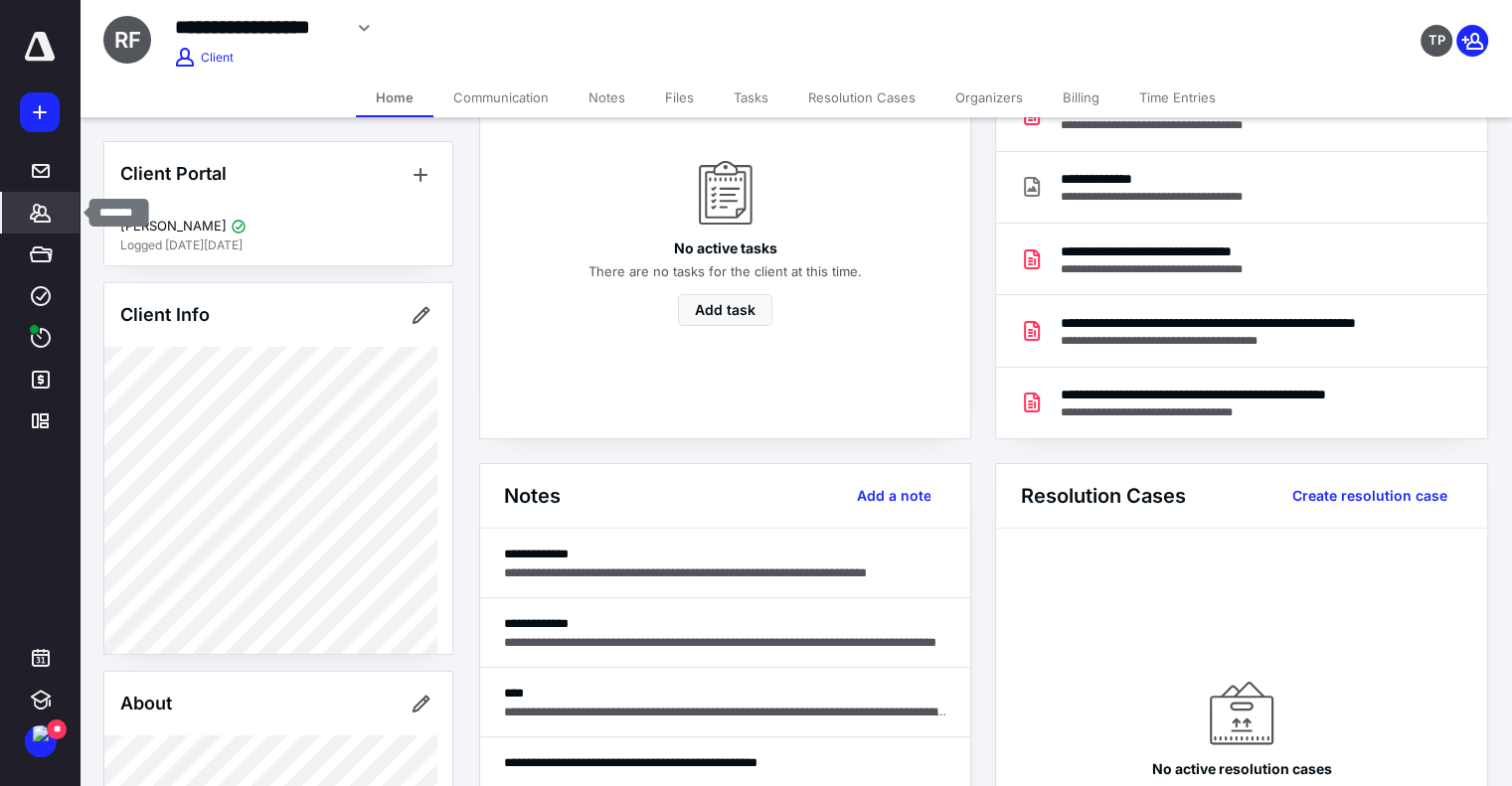 click on "*******" at bounding box center (41, 213) 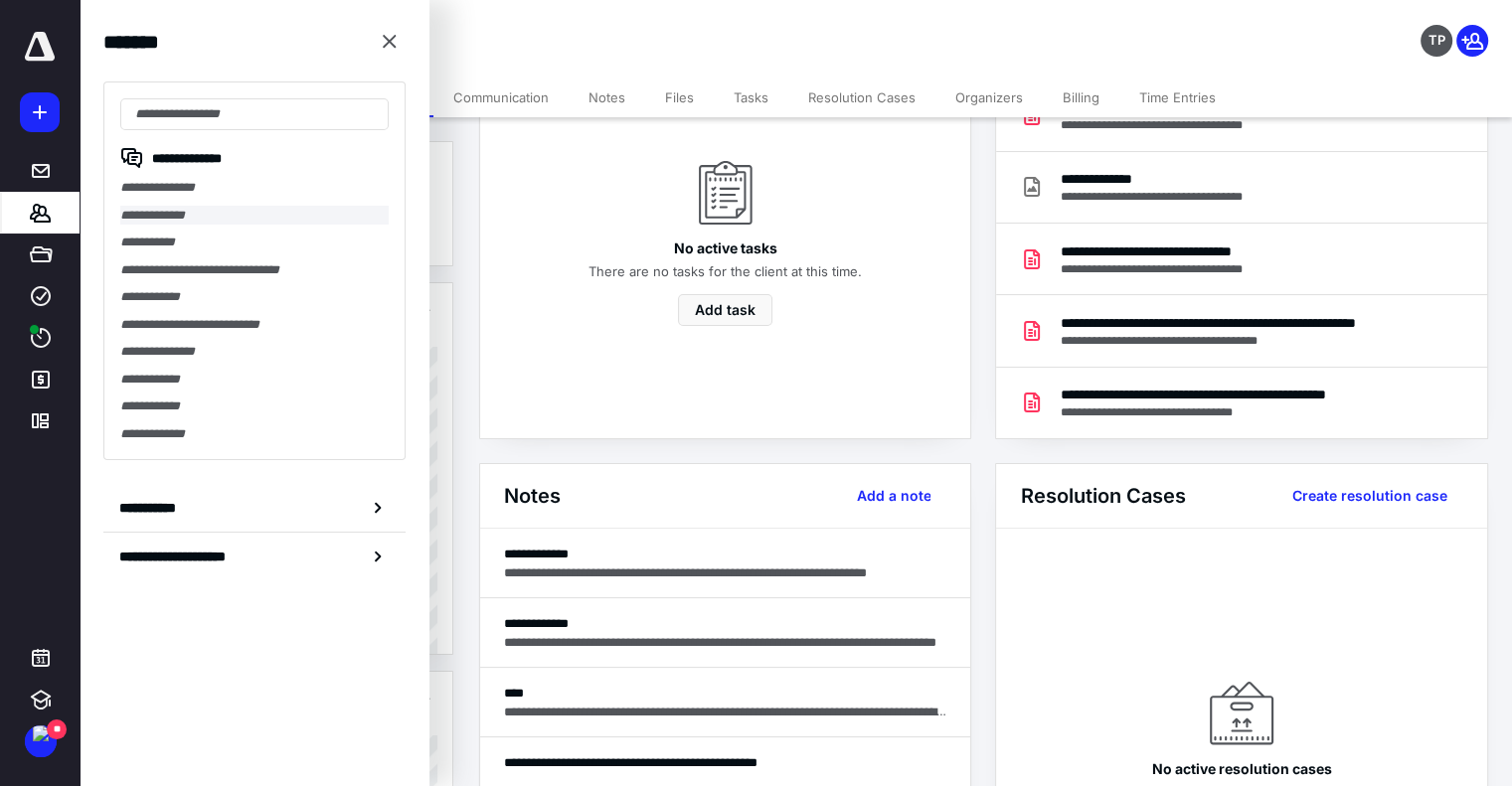 click on "**********" at bounding box center [254, 216] 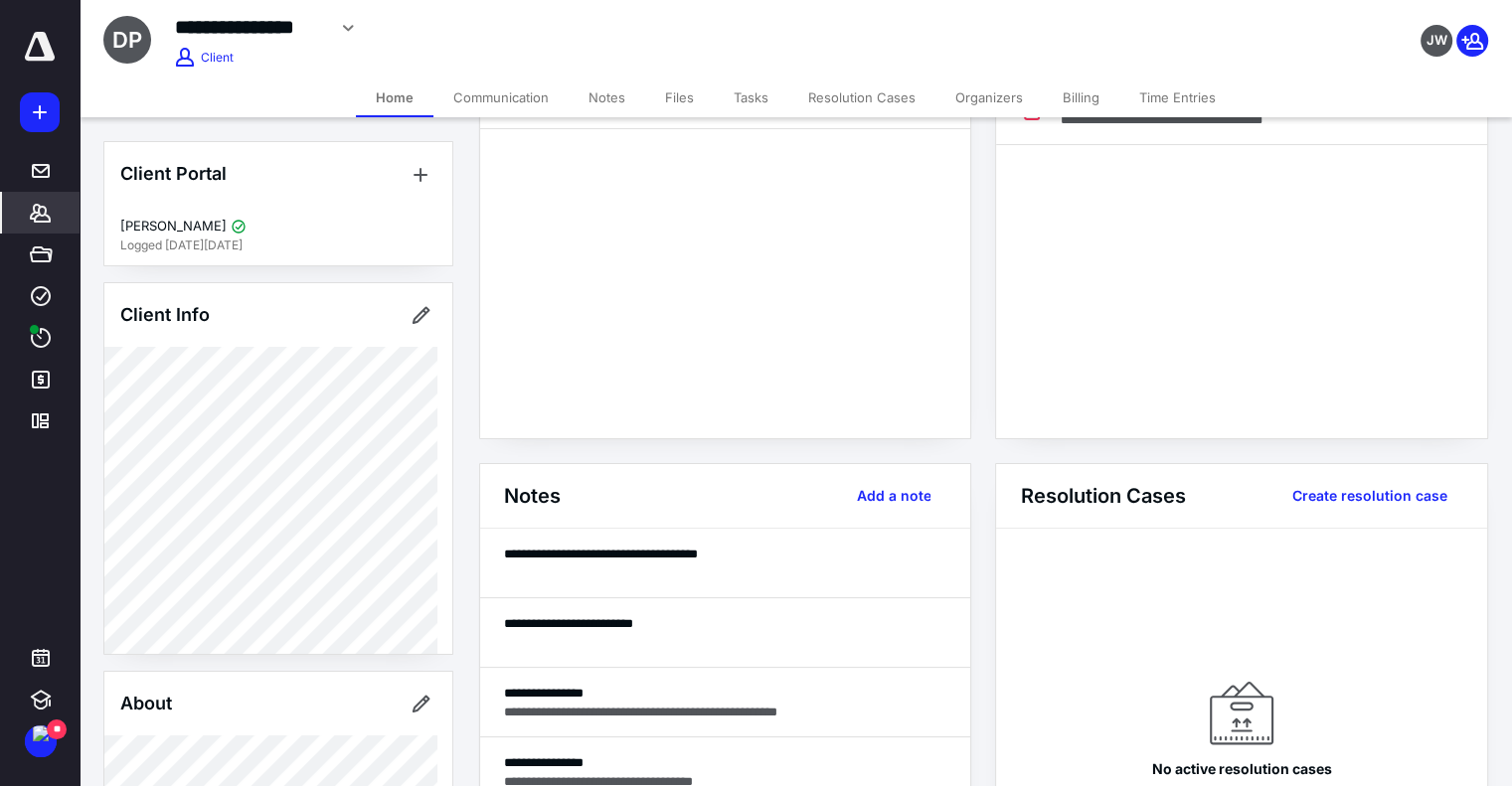 scroll, scrollTop: 0, scrollLeft: 0, axis: both 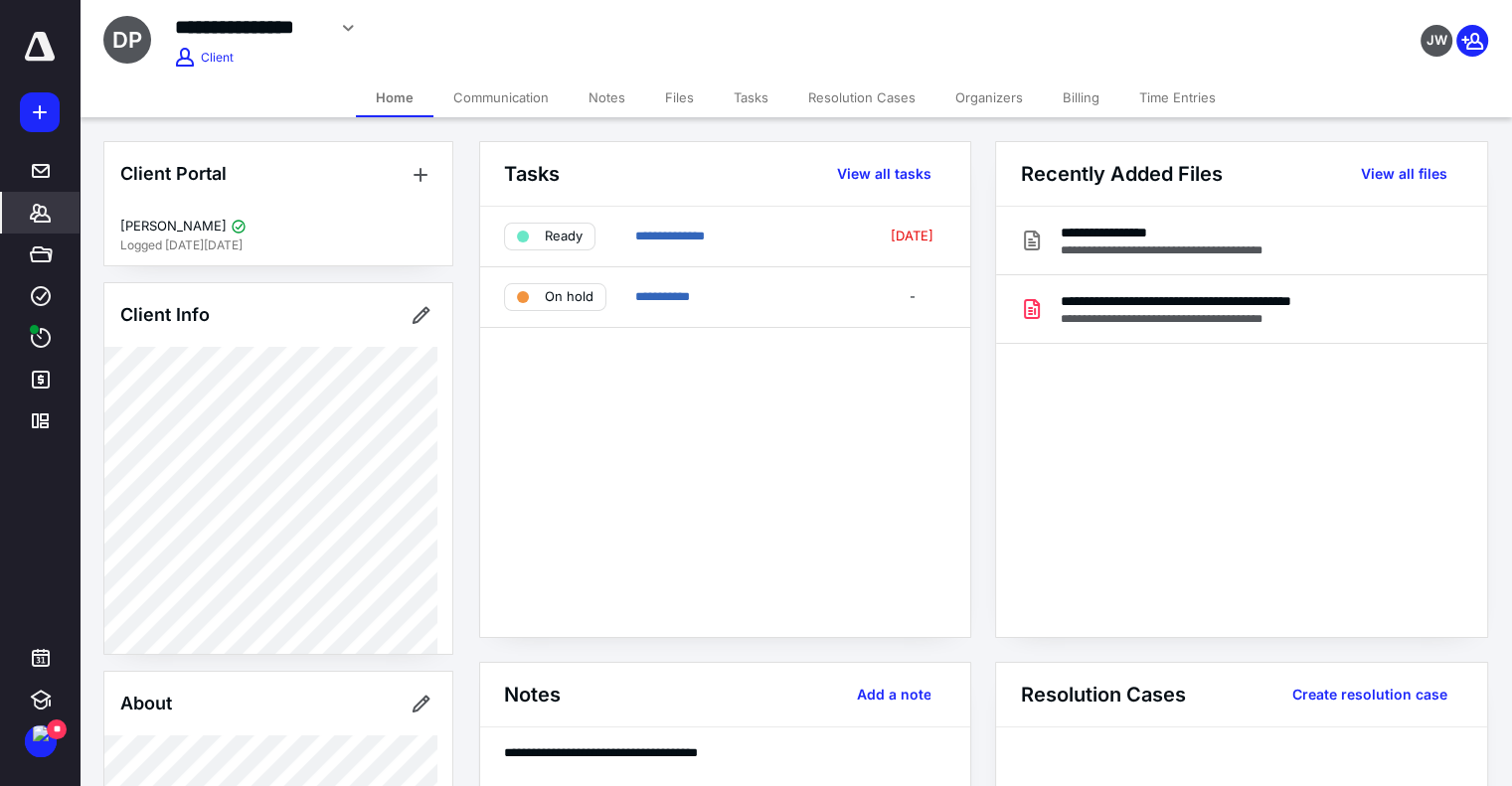 click on "Notes" at bounding box center [606, 97] 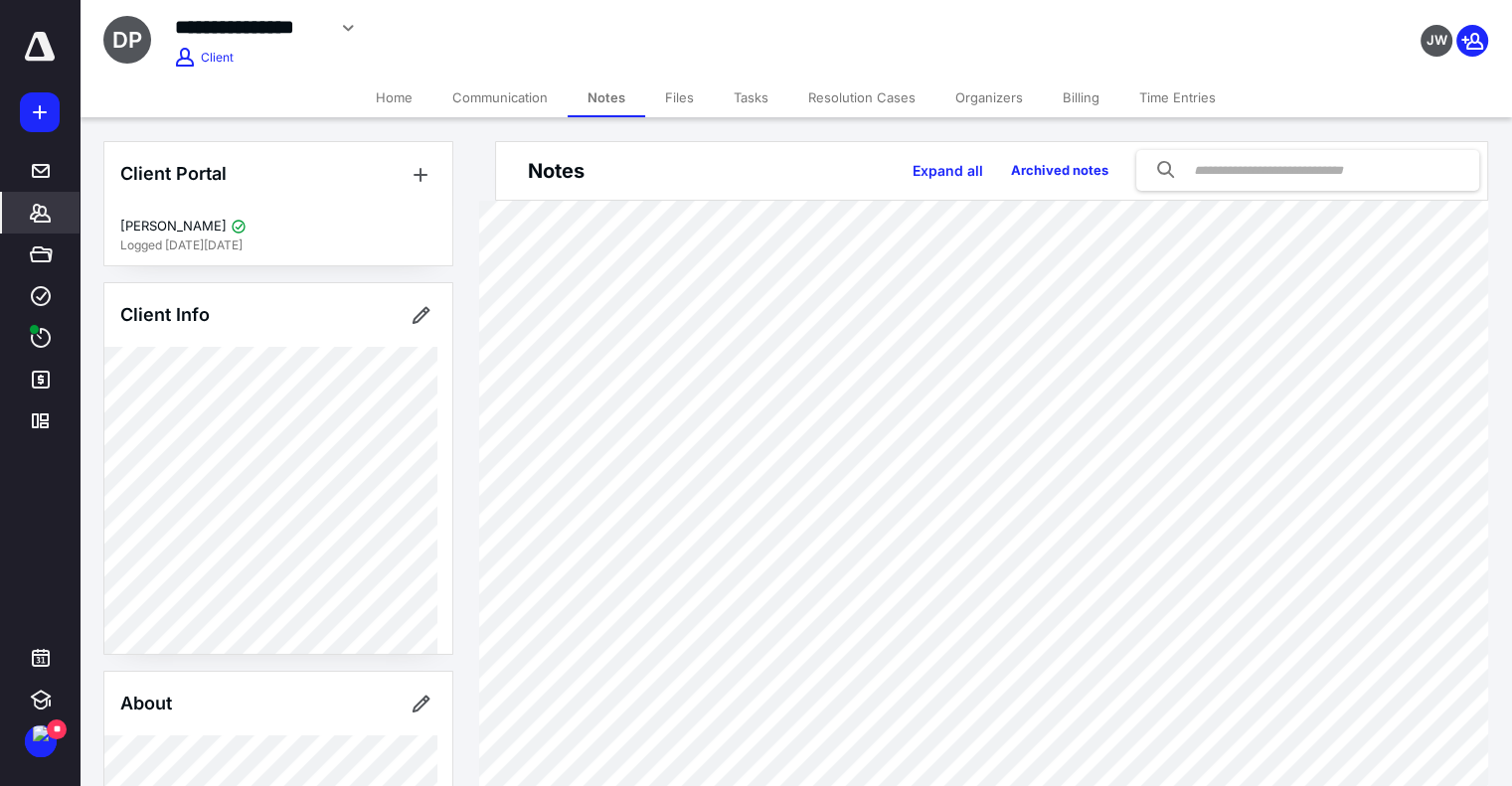 drag, startPoint x: 433, startPoint y: 23, endPoint x: 158, endPoint y: 35, distance: 275.2617 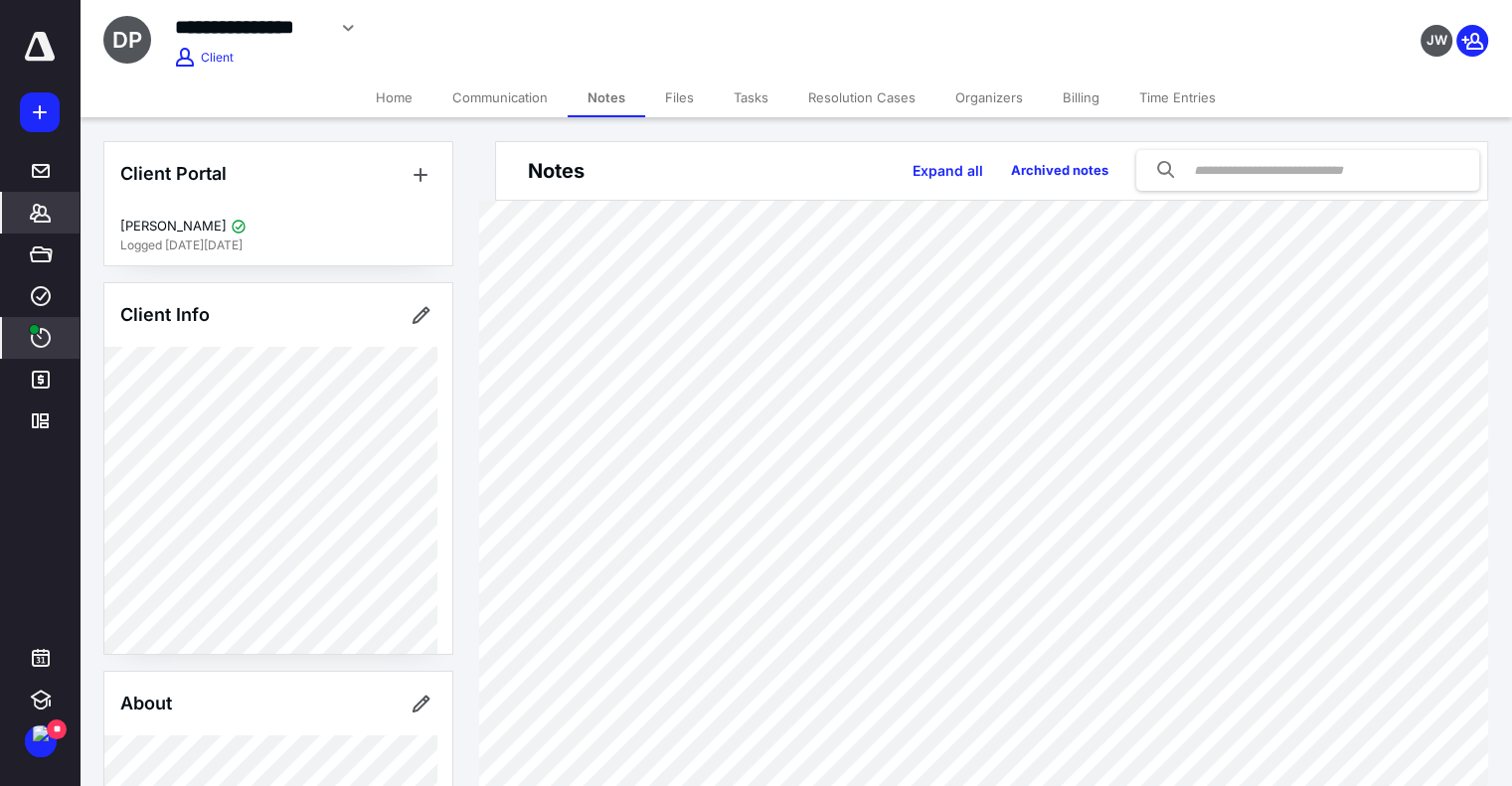 click on "****" at bounding box center (41, 338) 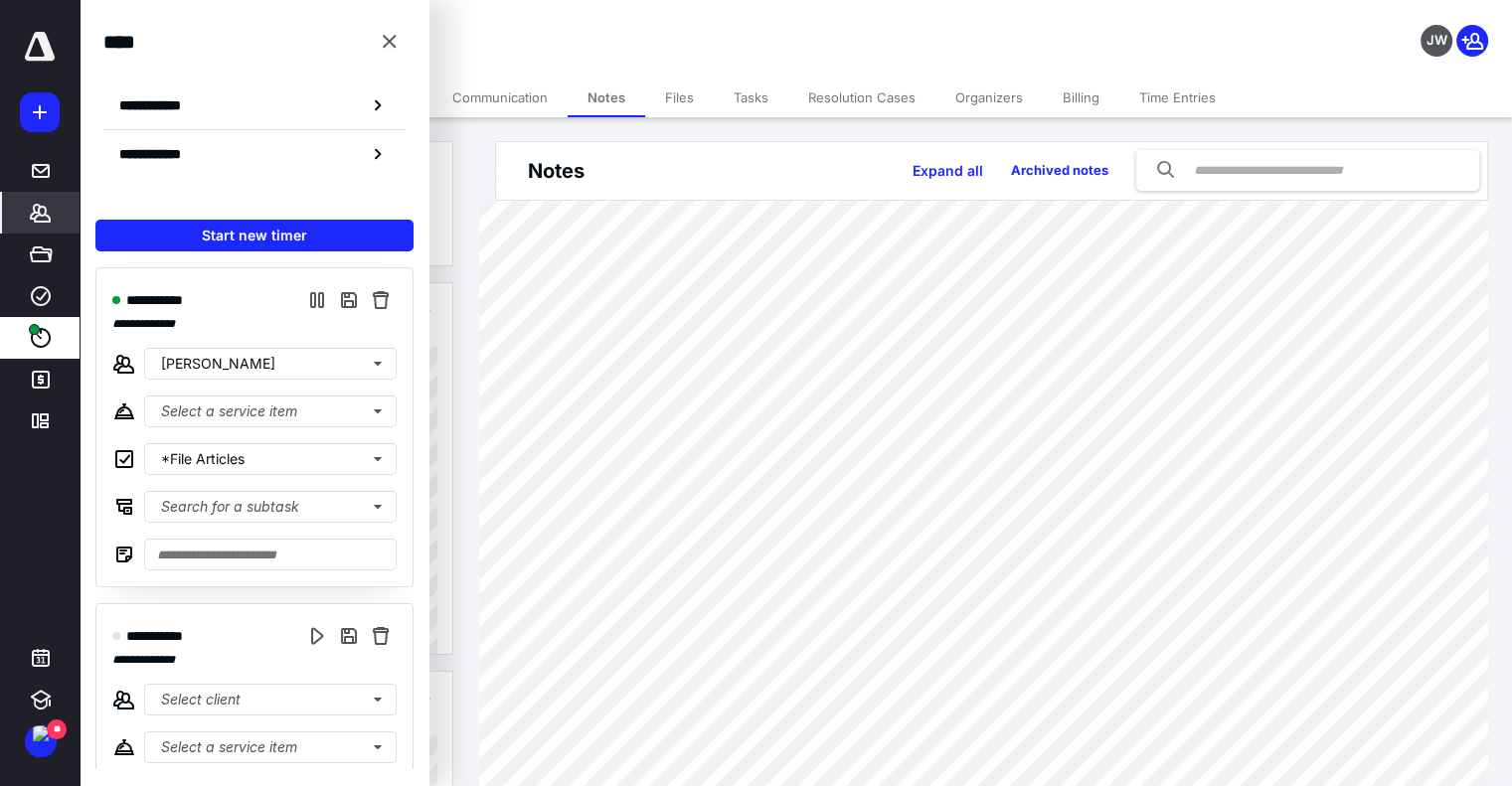 click on "**********" at bounding box center [562, 35] 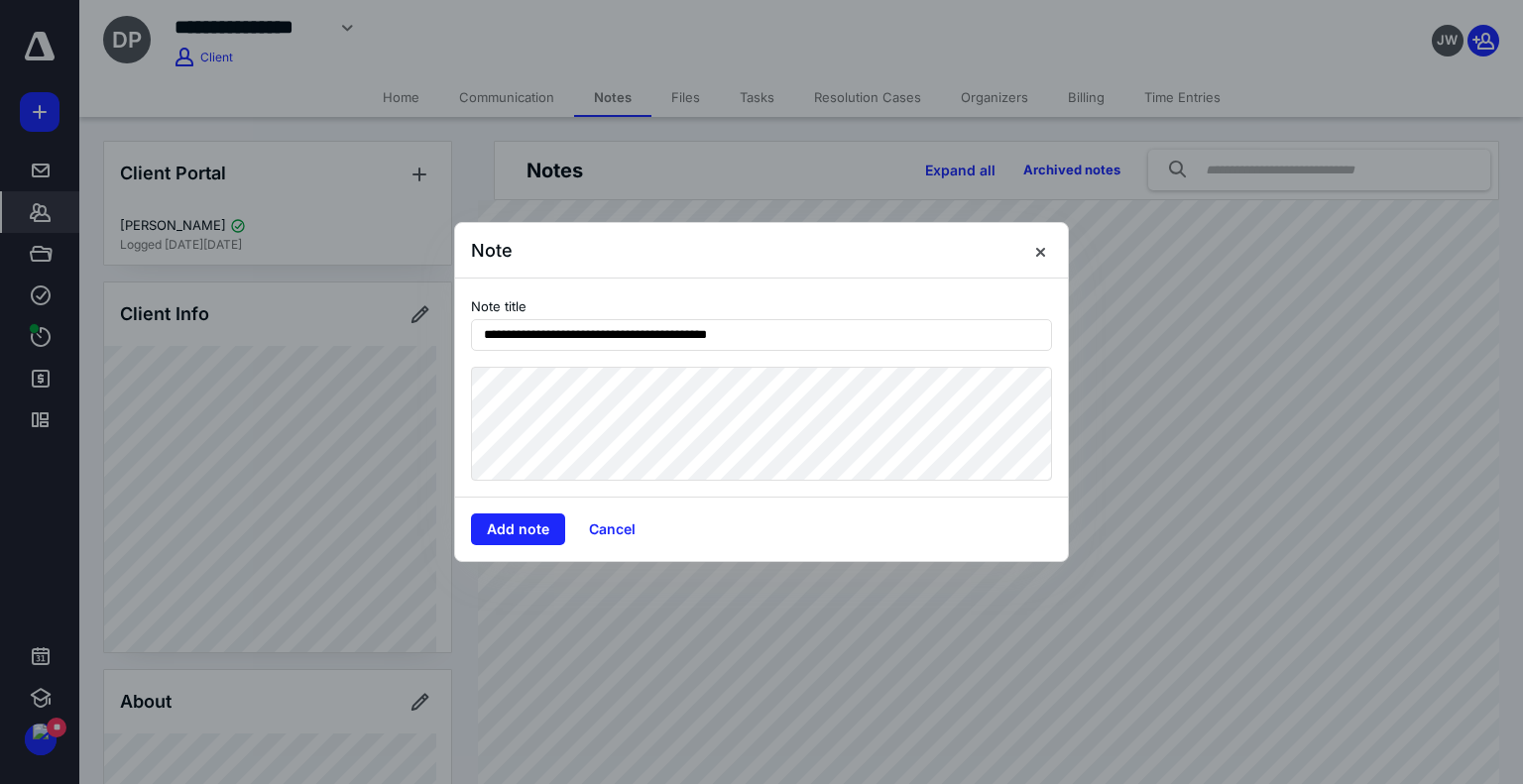 type on "**********" 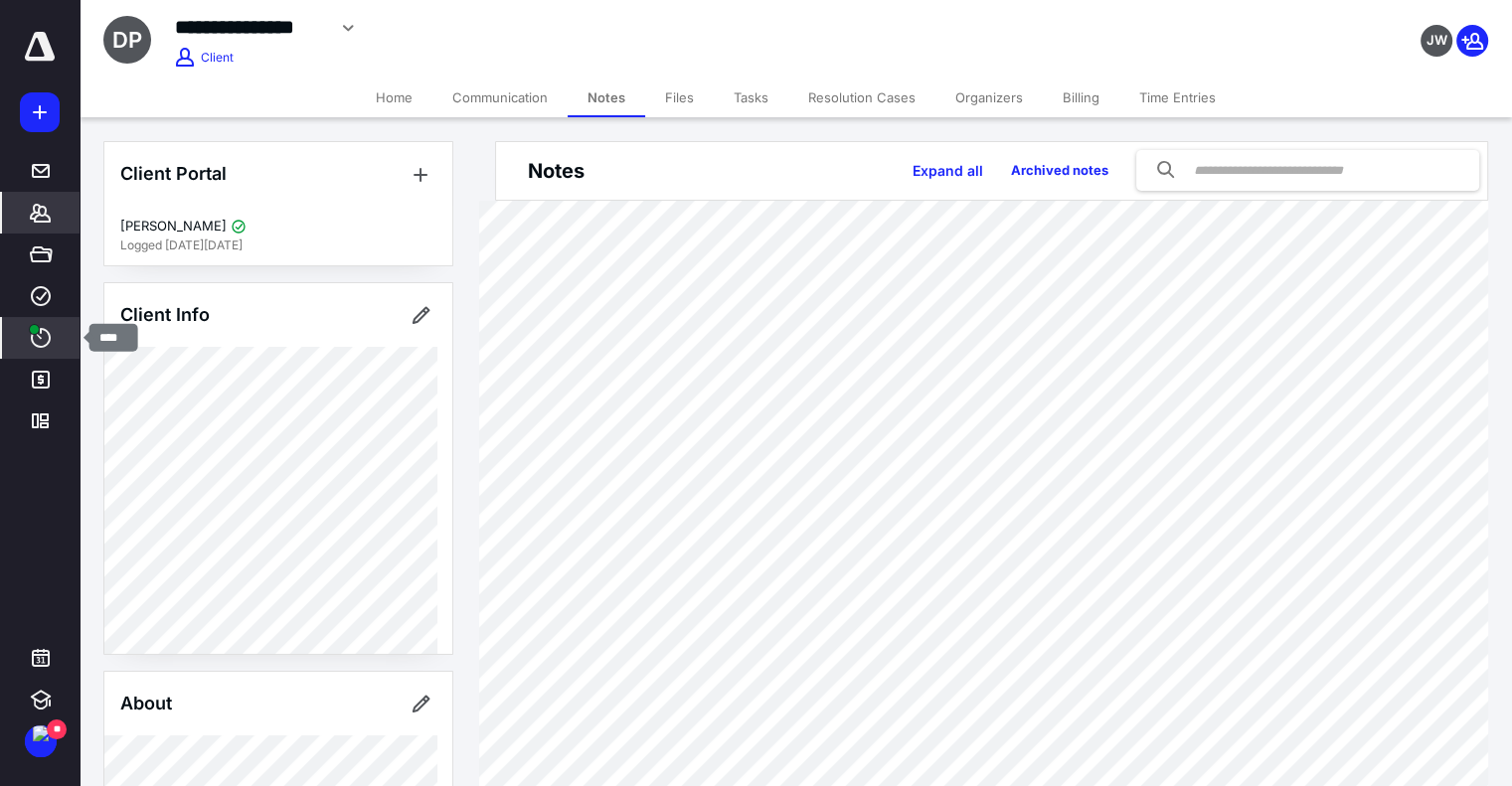 drag, startPoint x: 40, startPoint y: 329, endPoint x: 32, endPoint y: 318, distance: 13.601471 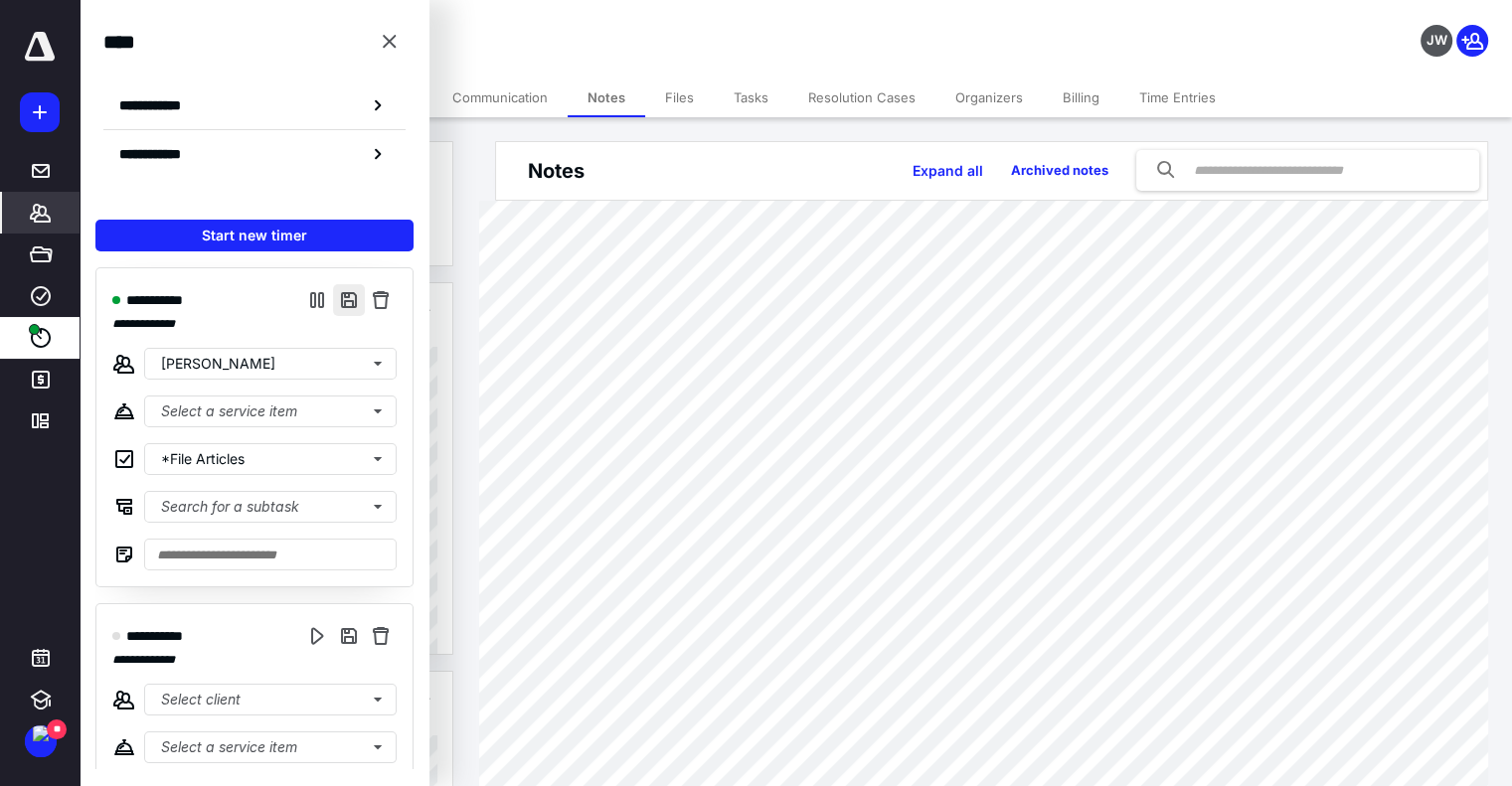 click at bounding box center [349, 300] 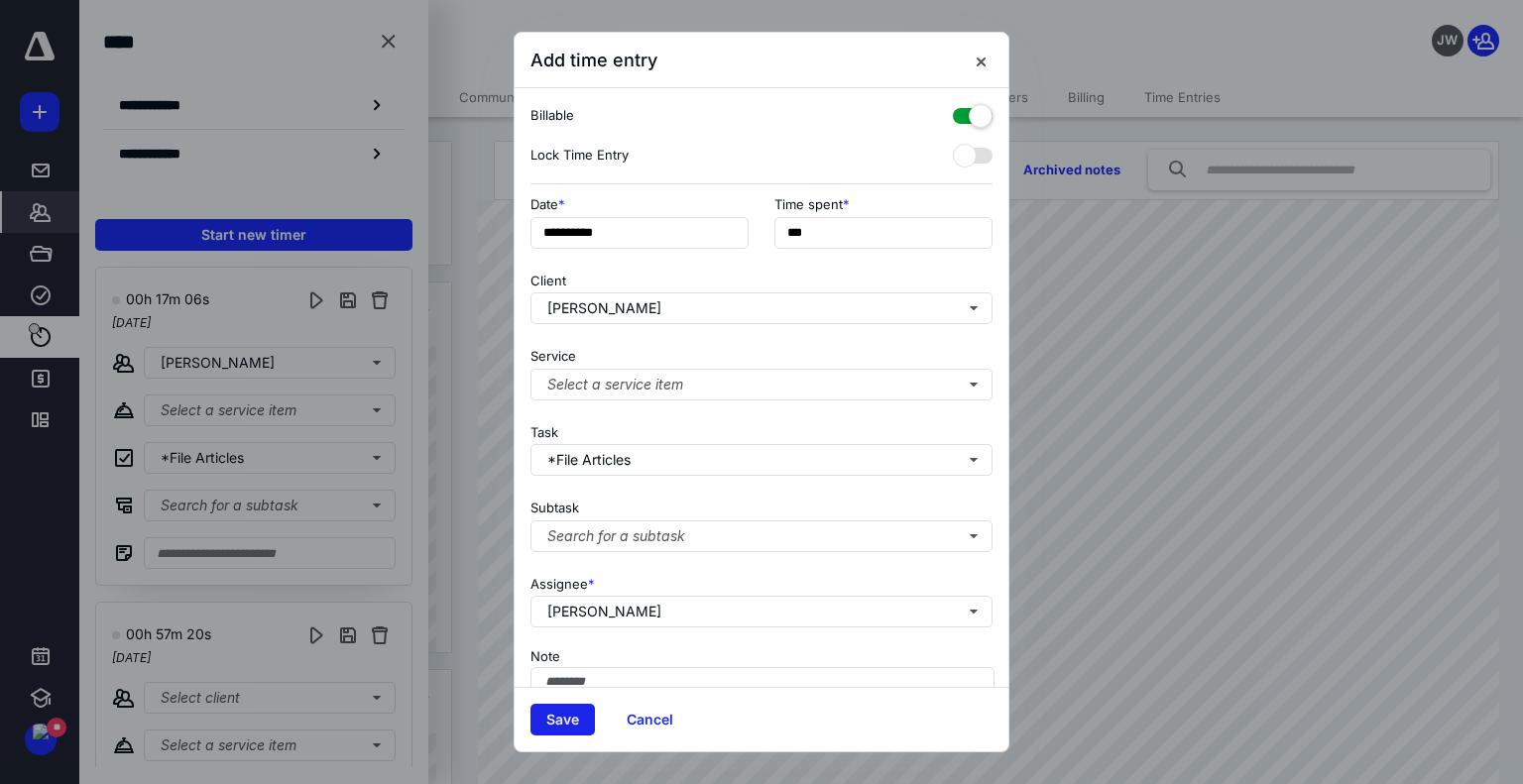 click on "Save" at bounding box center [562, 720] 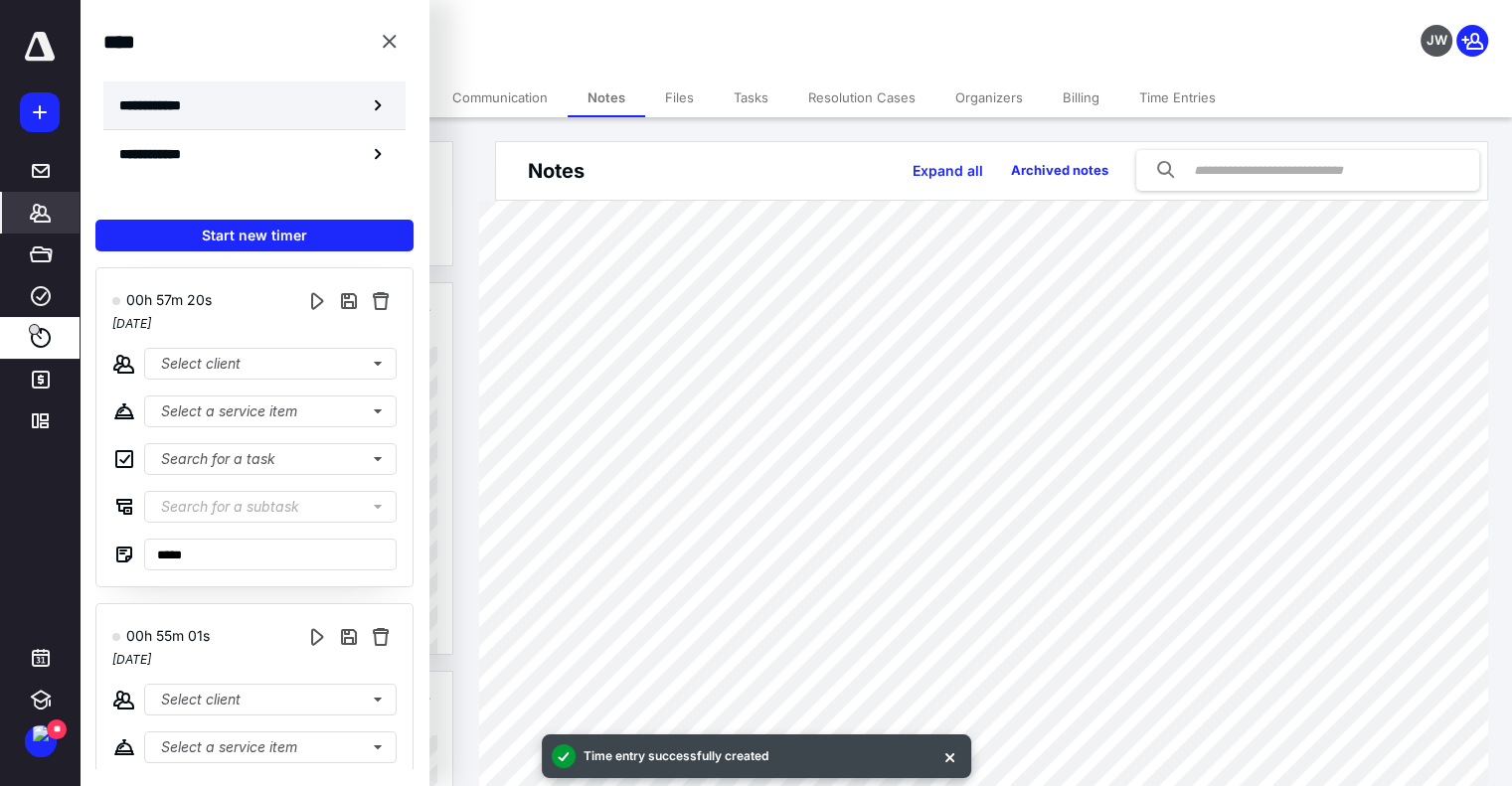 click on "**********" at bounding box center (254, 105) 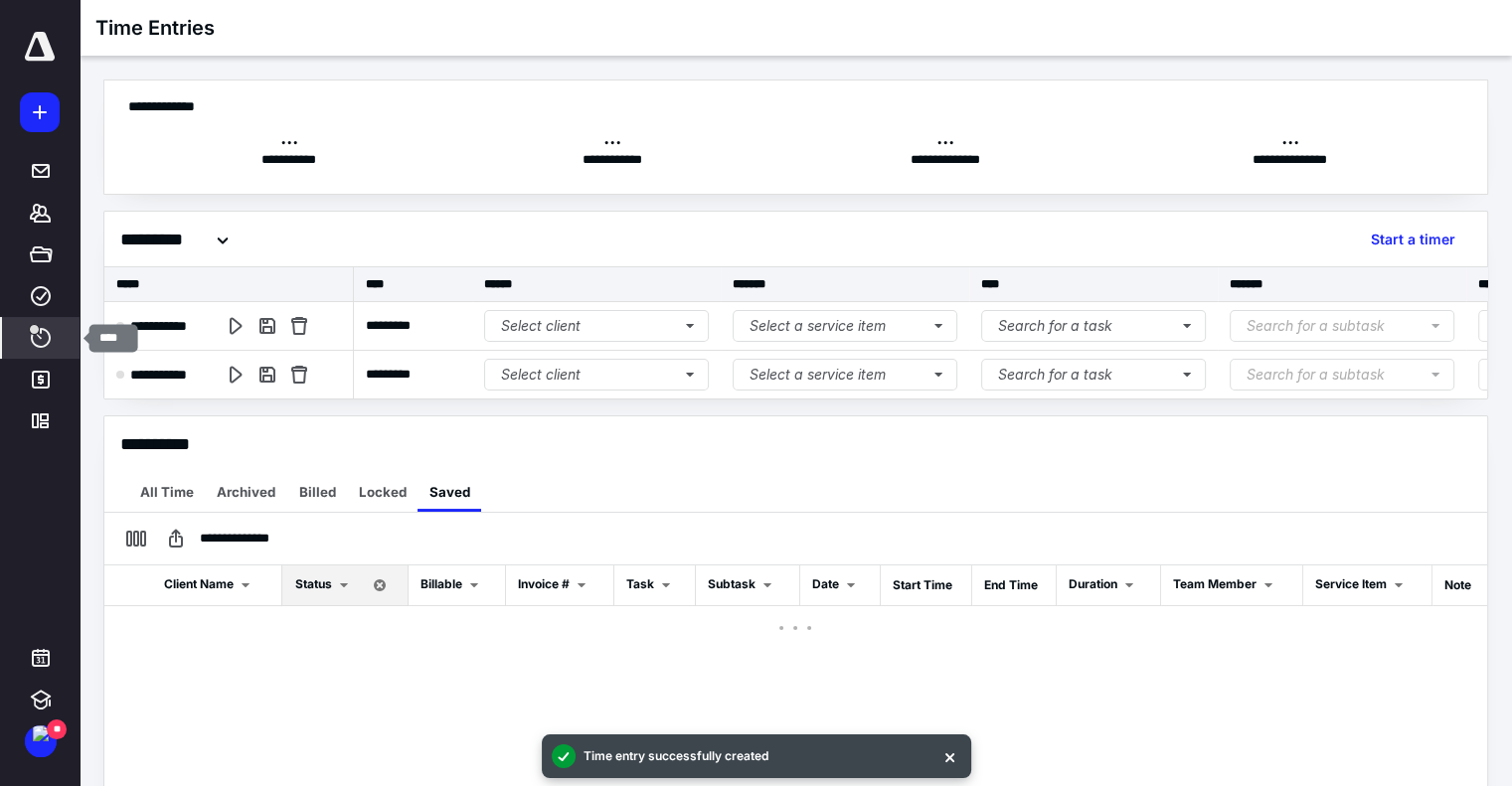 click on "****" at bounding box center [41, 338] 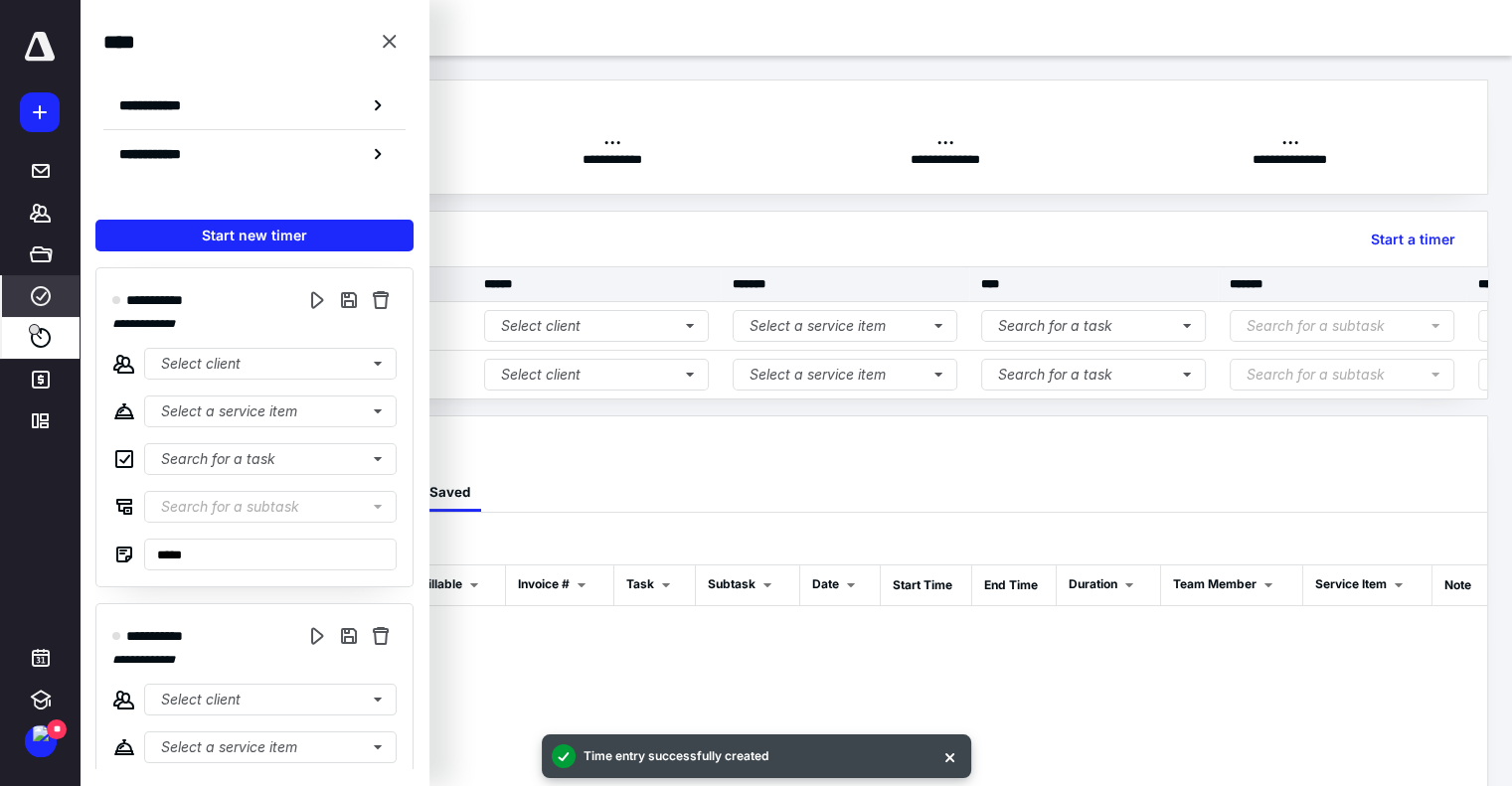 click 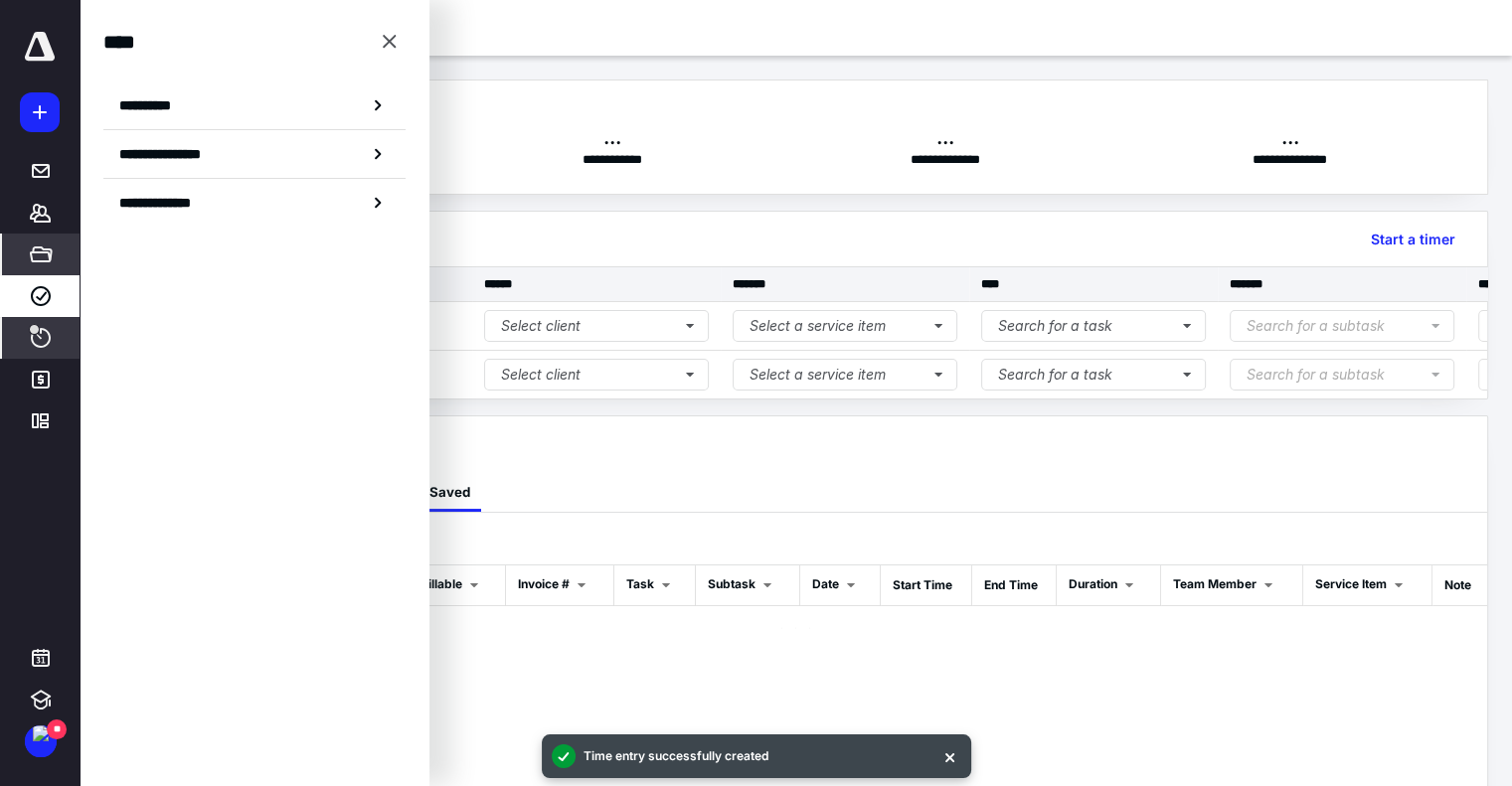 click on "**********" at bounding box center [254, 105] 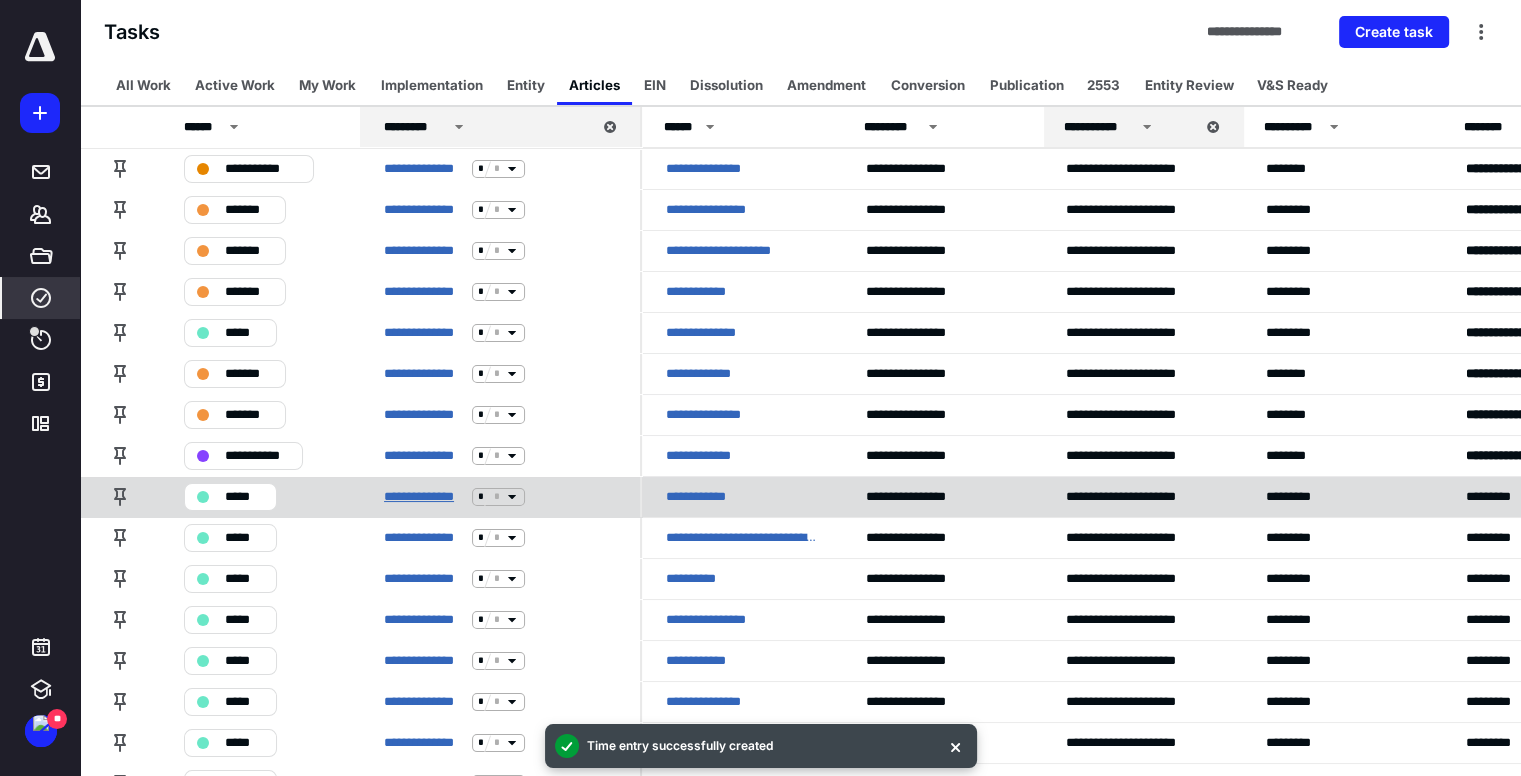 click on "**********" at bounding box center [424, 497] 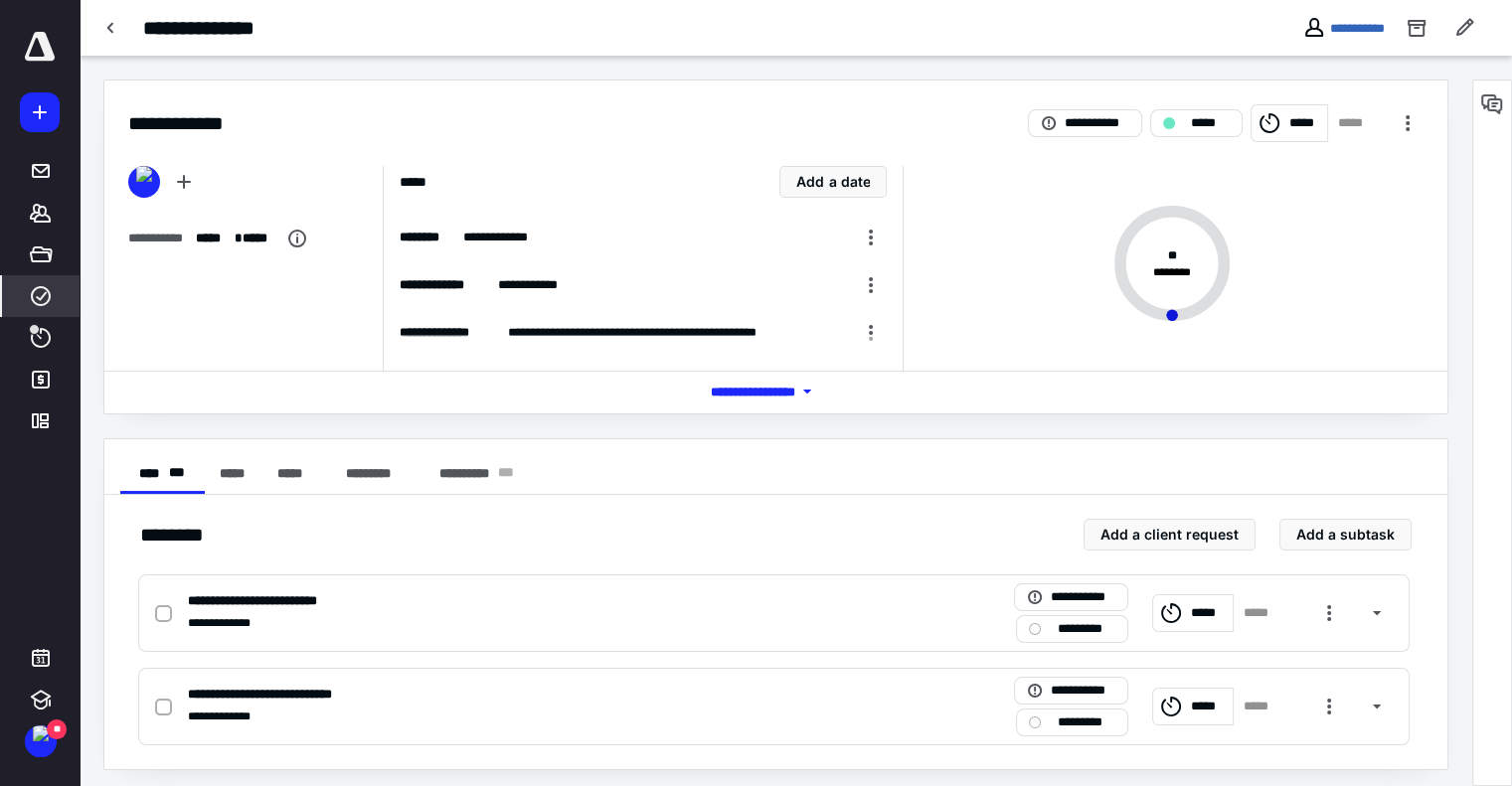 click 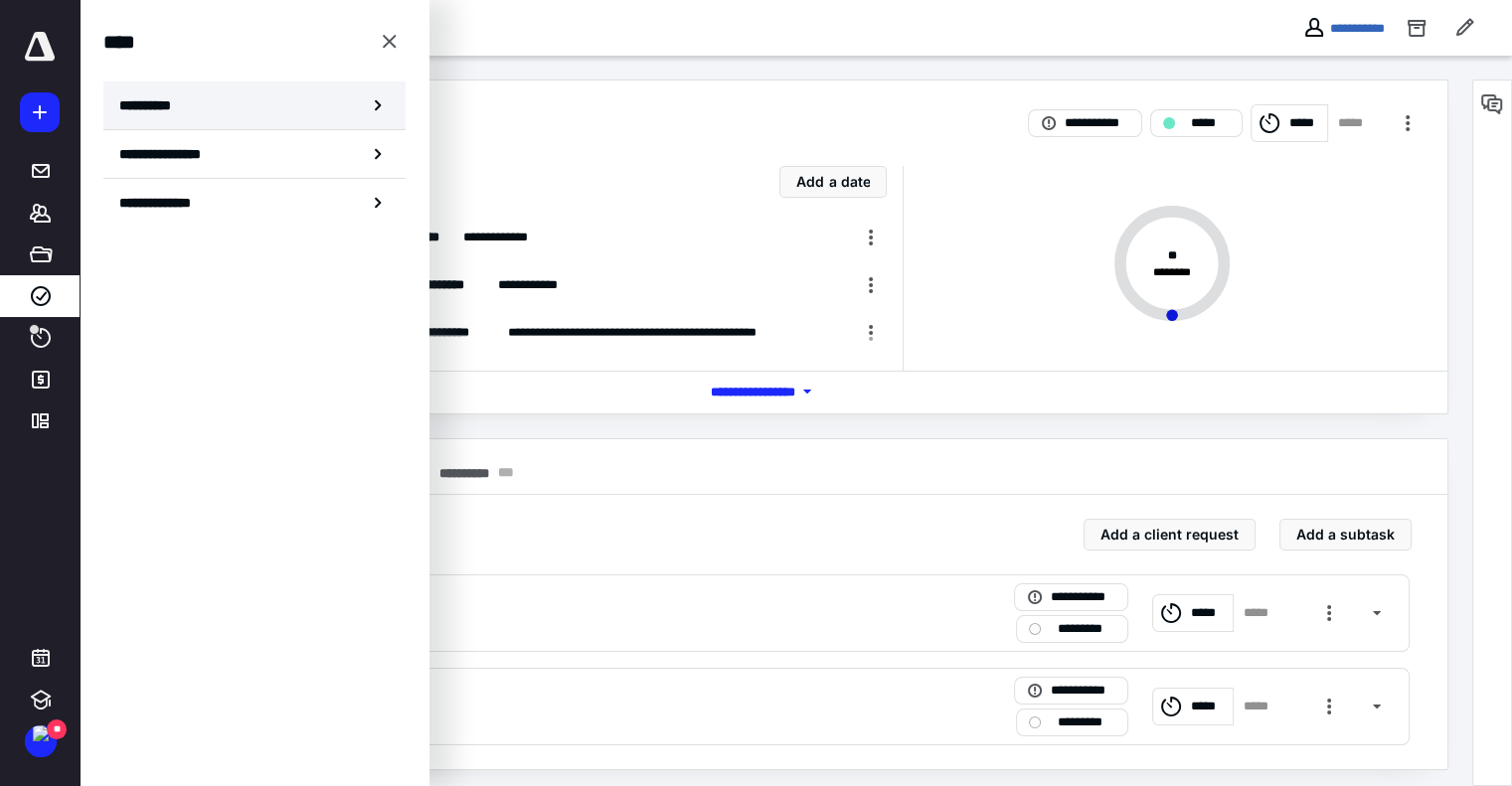 click on "**********" at bounding box center [254, 105] 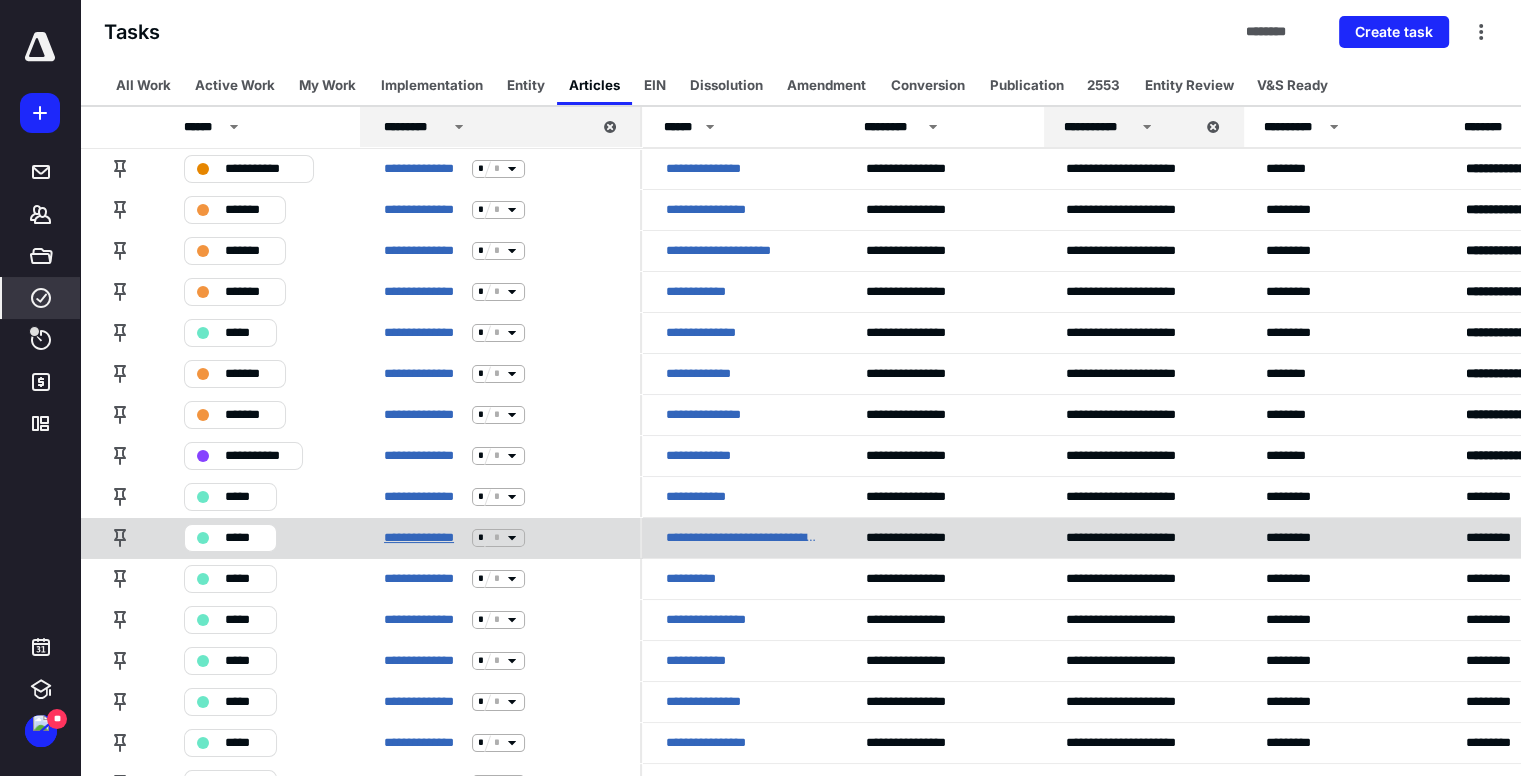 click on "**********" at bounding box center (424, 538) 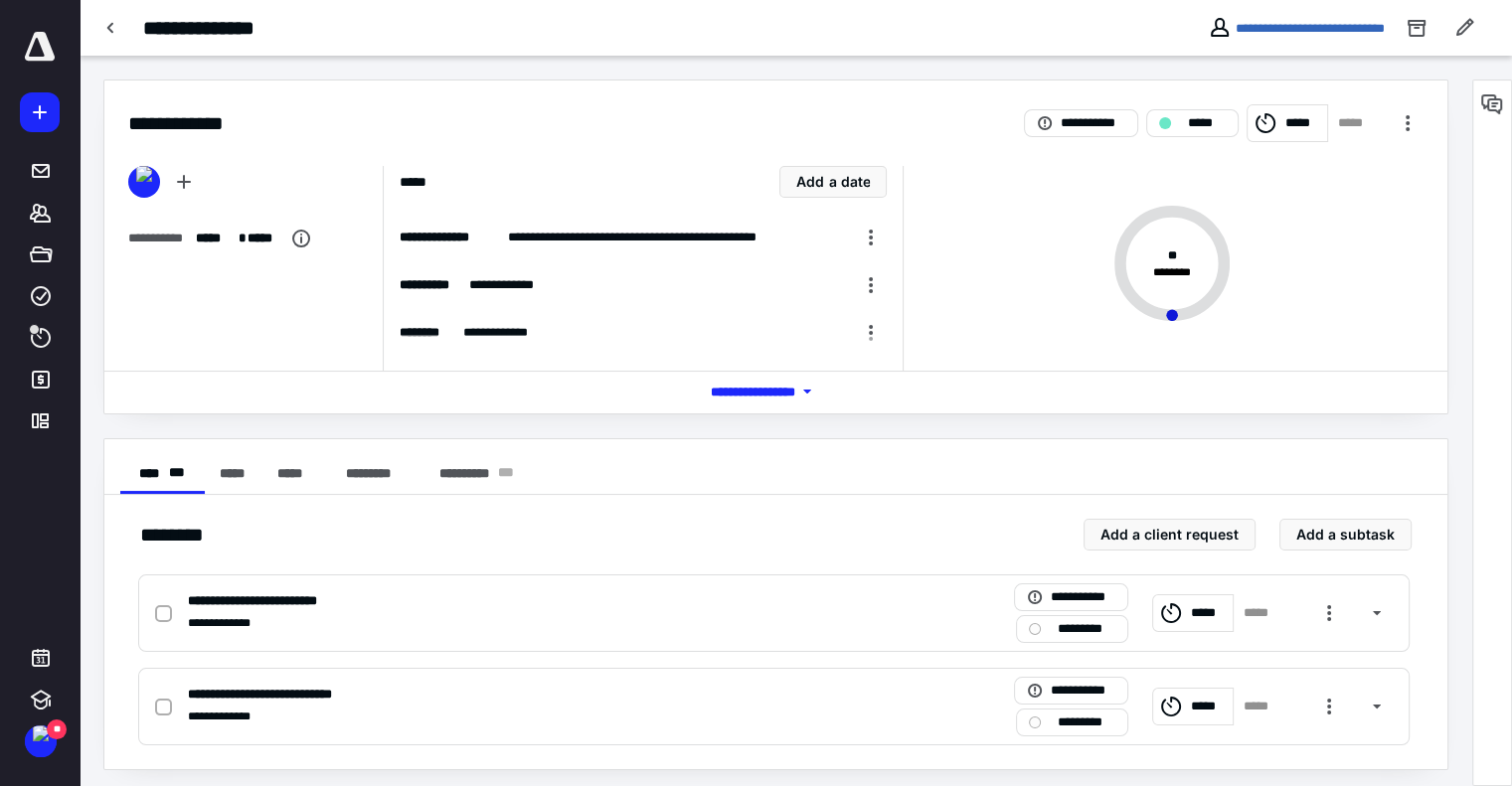 click on "*****" at bounding box center [1303, 123] 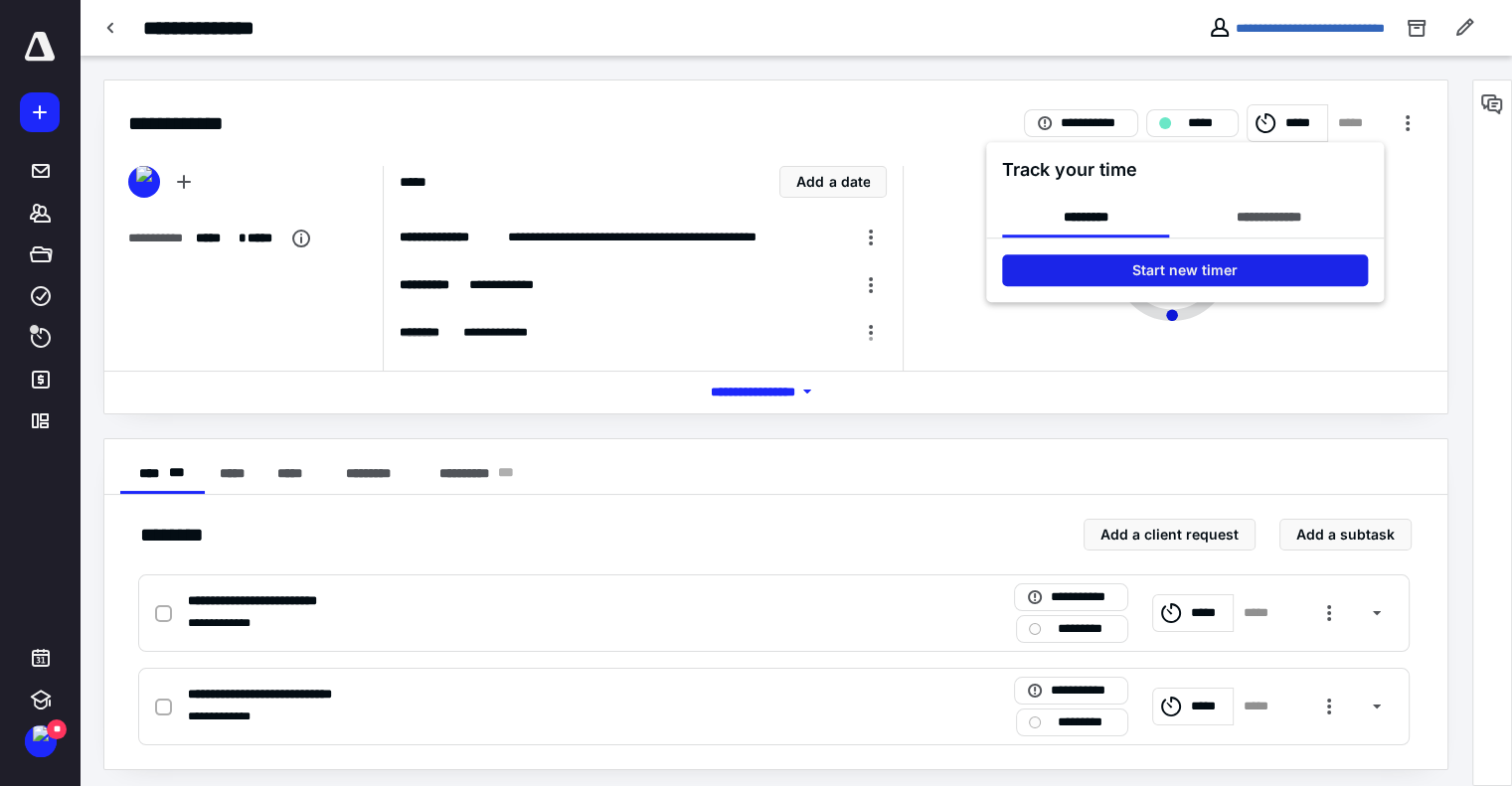 click on "Start new timer" at bounding box center [1185, 270] 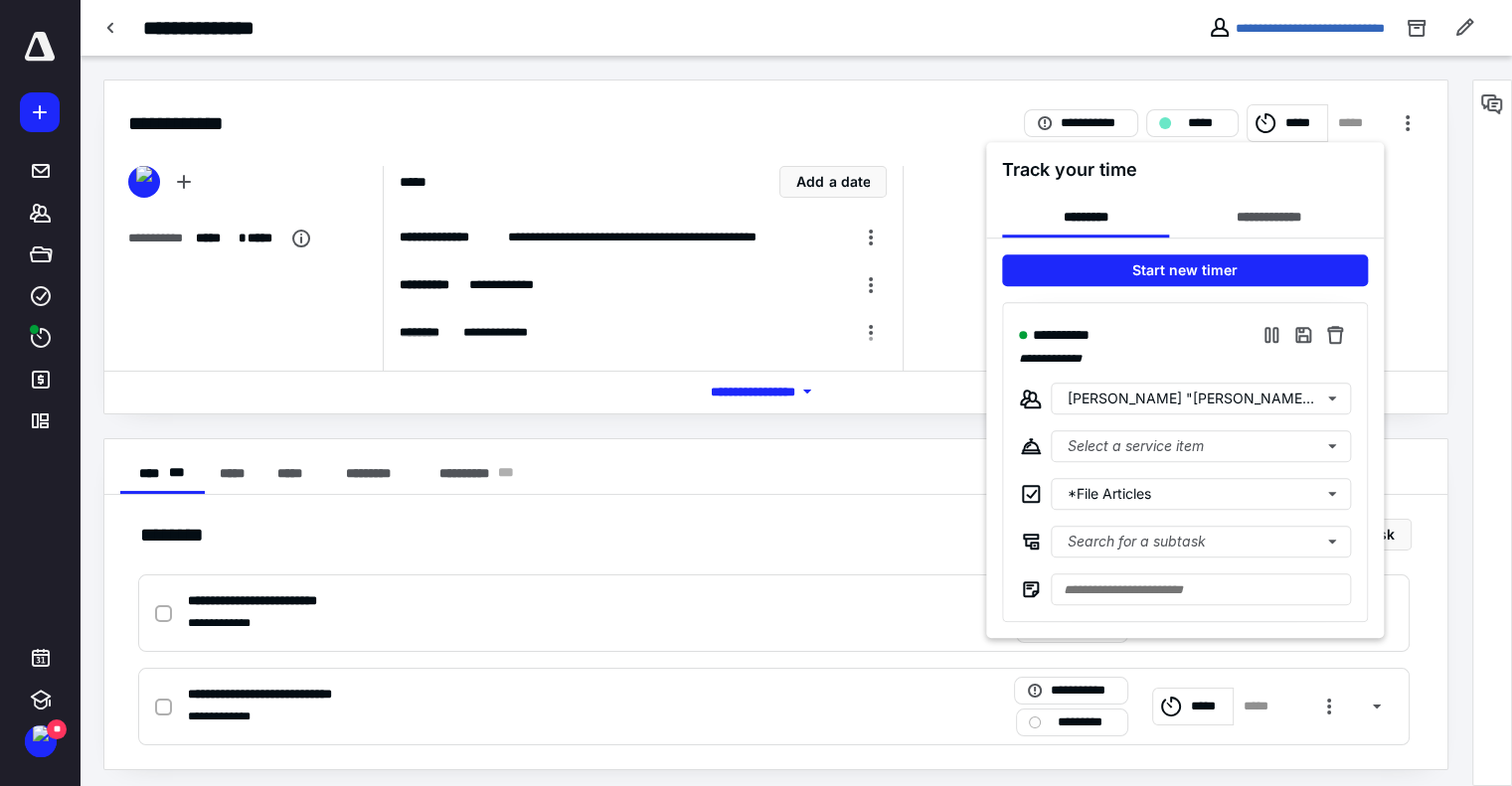 click at bounding box center (756, 393) 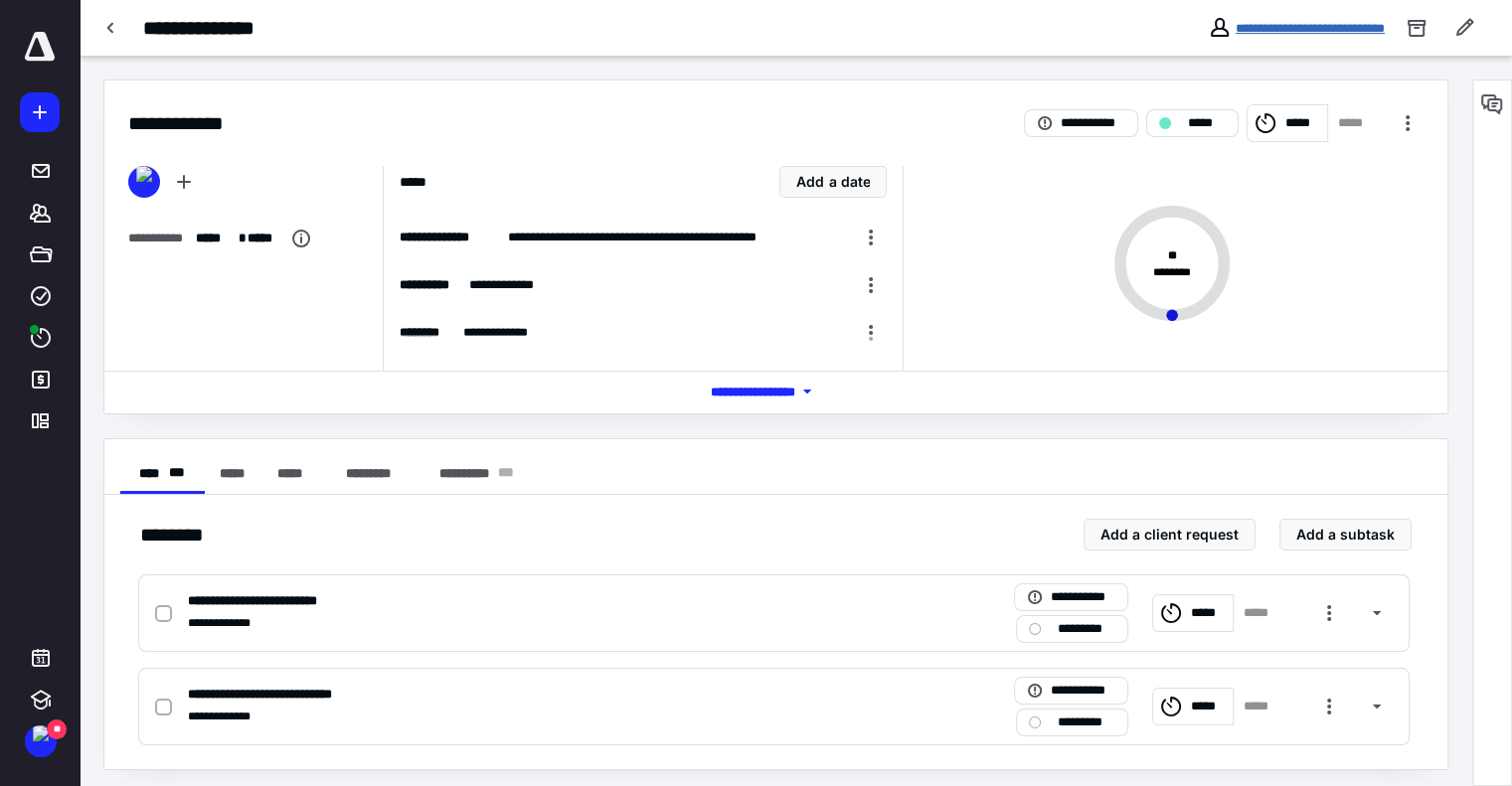 click on "**********" at bounding box center [1310, 28] 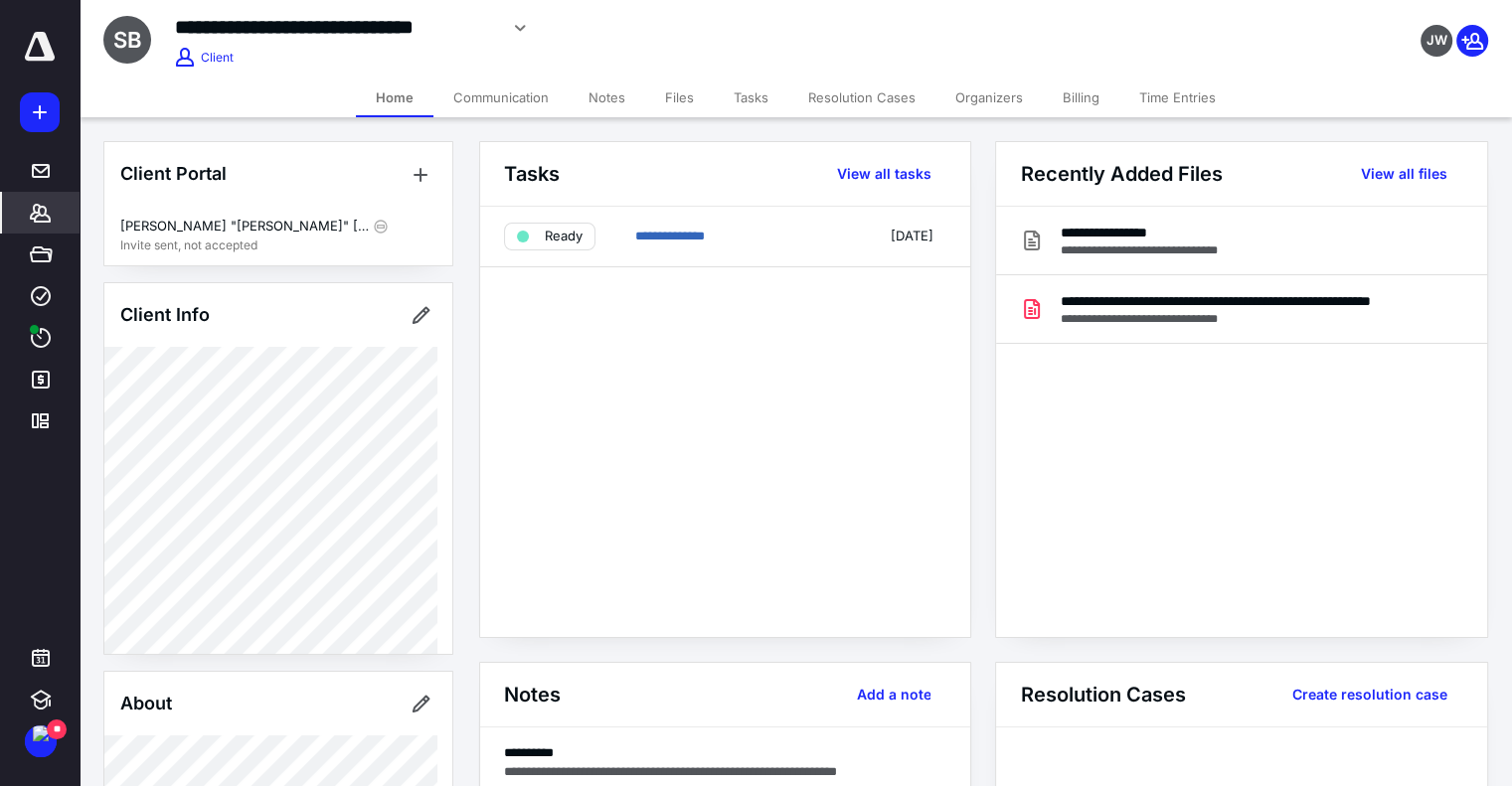 click on "Notes" at bounding box center (606, 97) 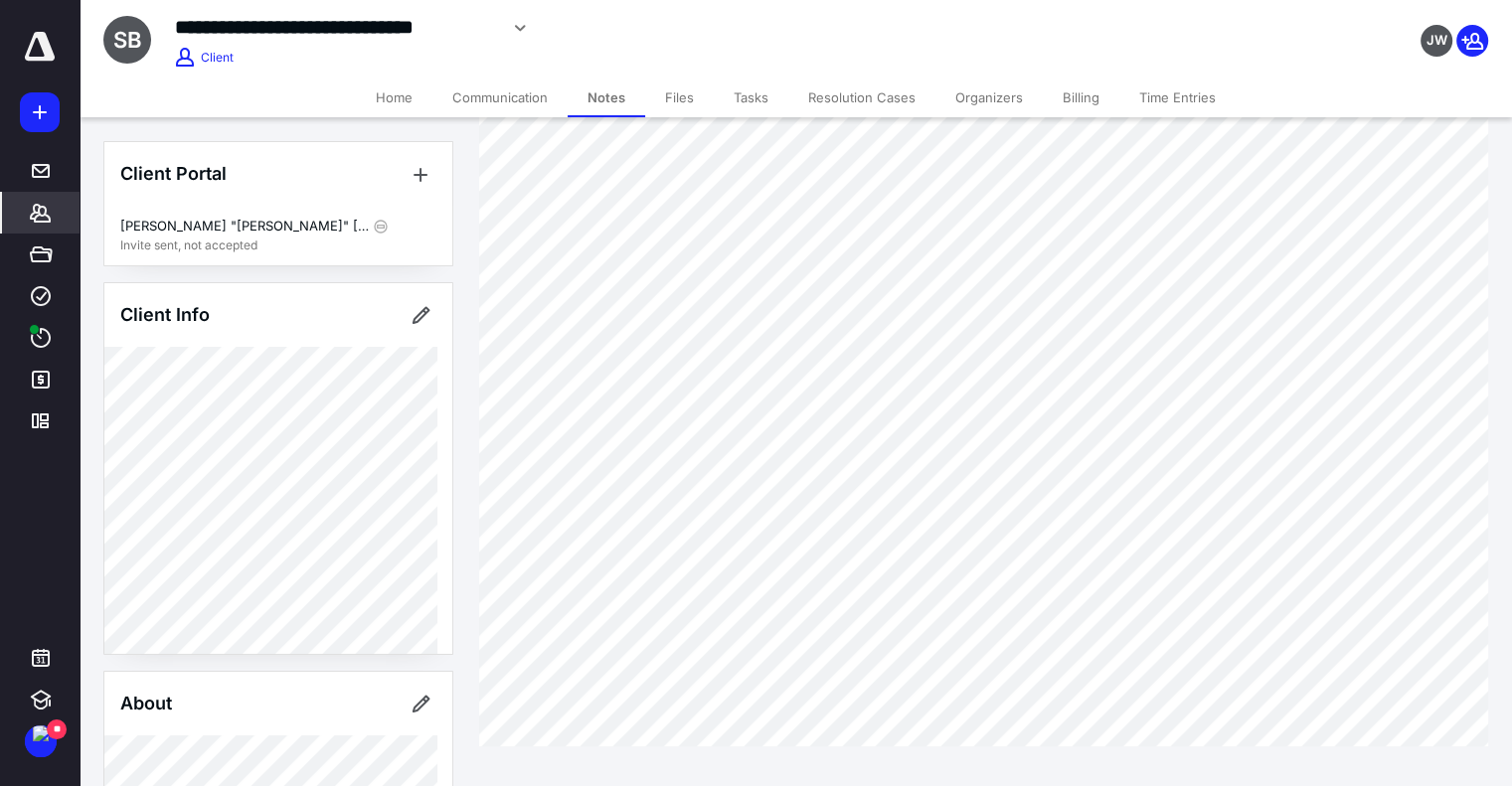 scroll, scrollTop: 75, scrollLeft: 0, axis: vertical 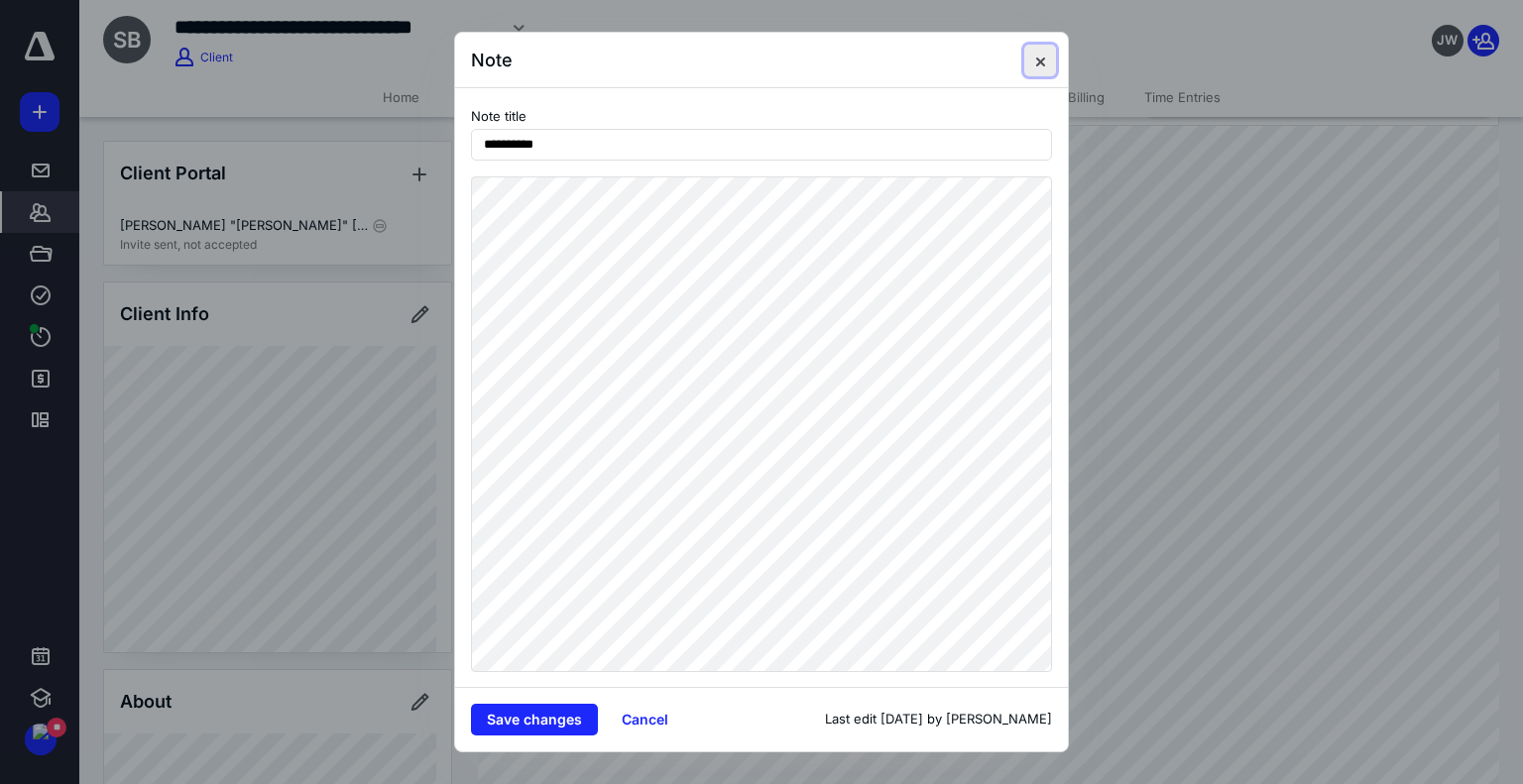 click at bounding box center [1040, 60] 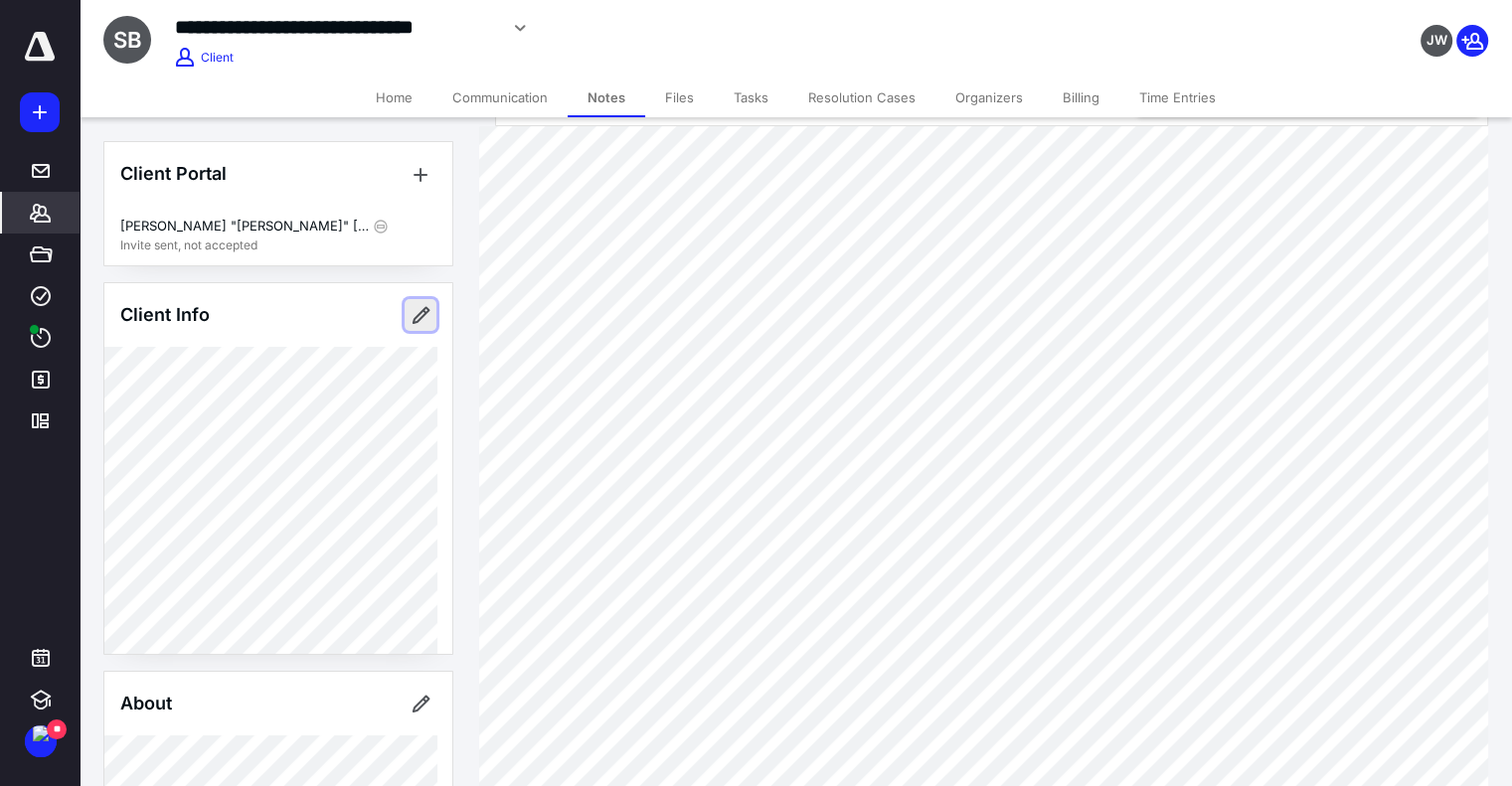 click at bounding box center (420, 315) 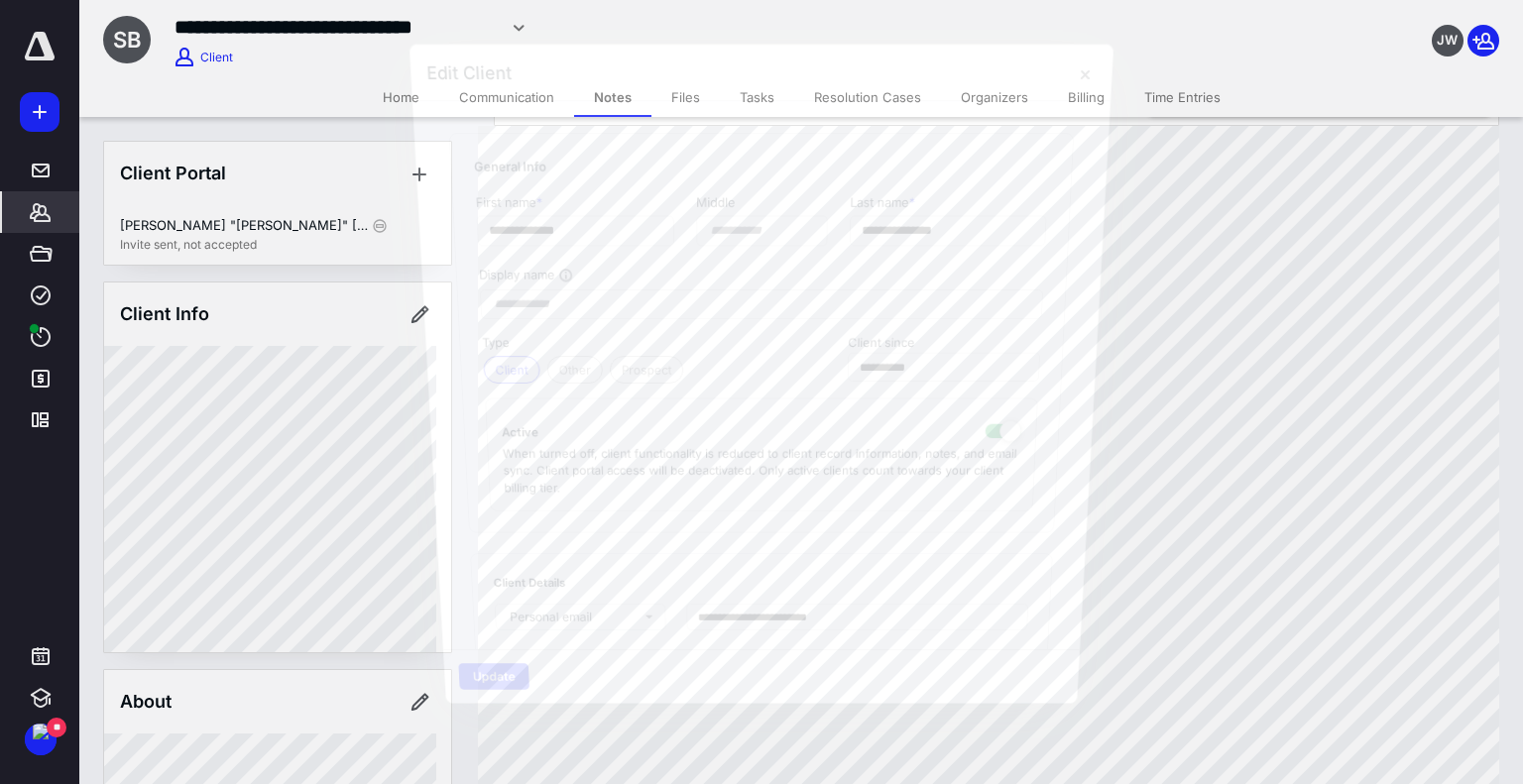 type on "**********" 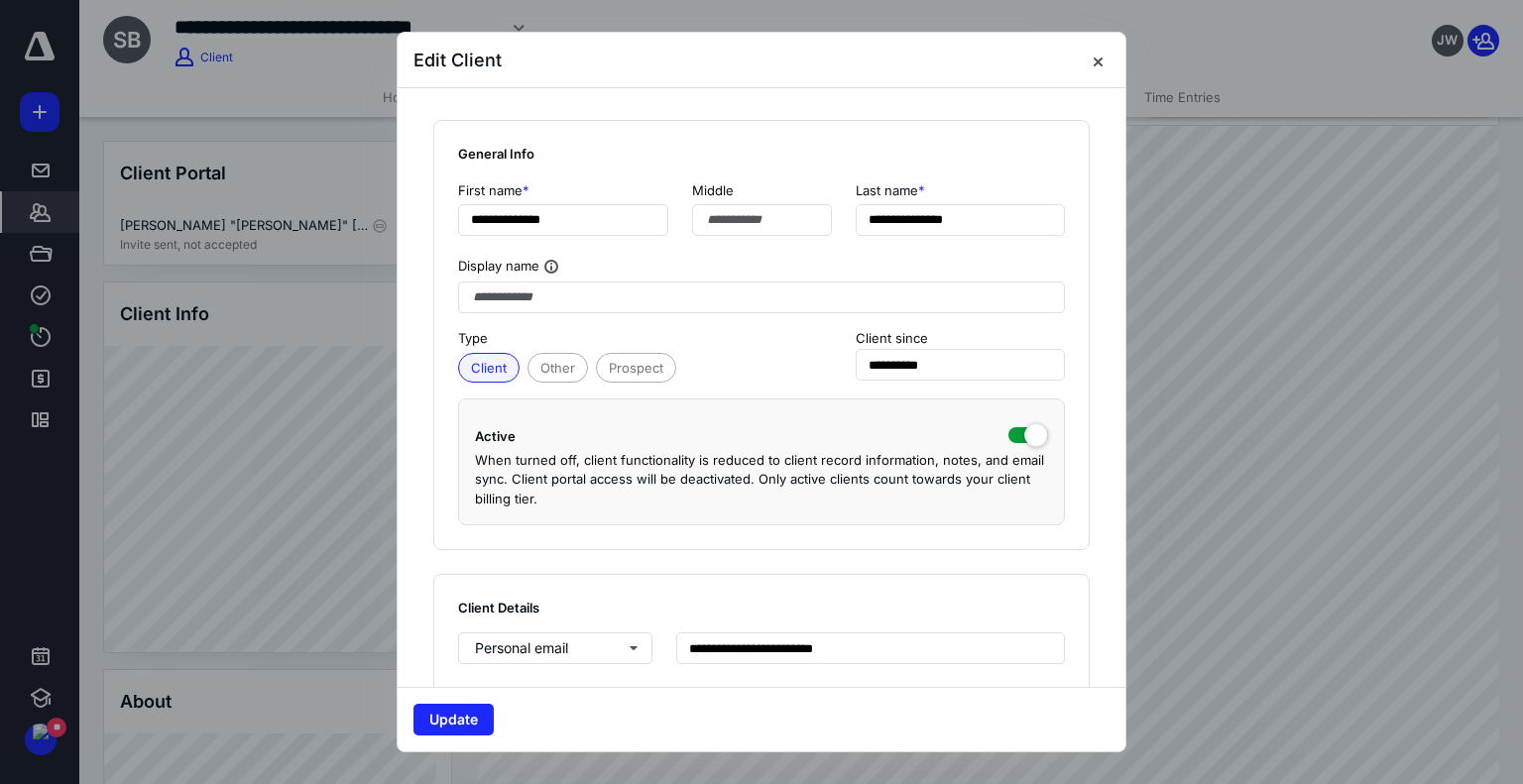 click at bounding box center (1098, 60) 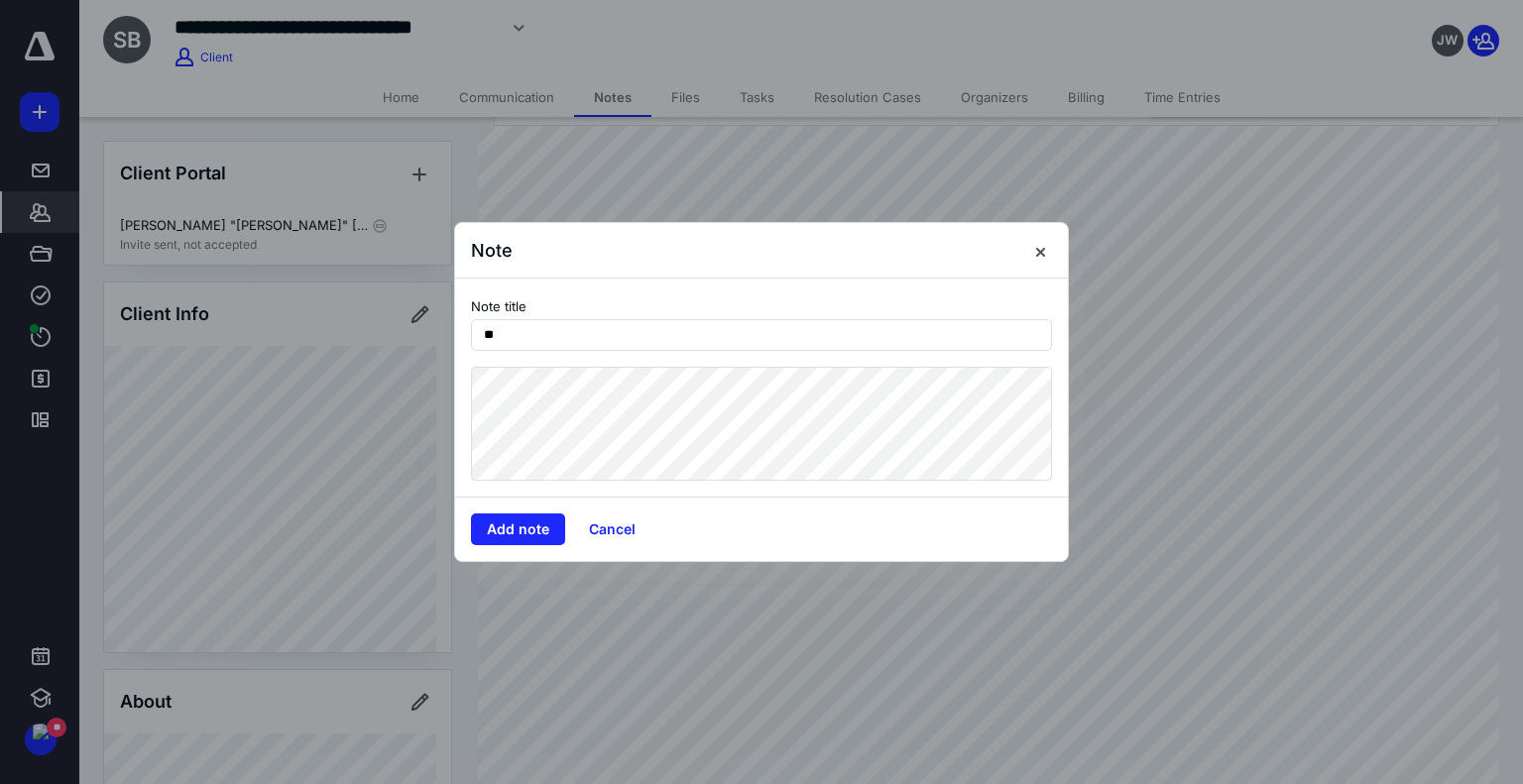 type on "*" 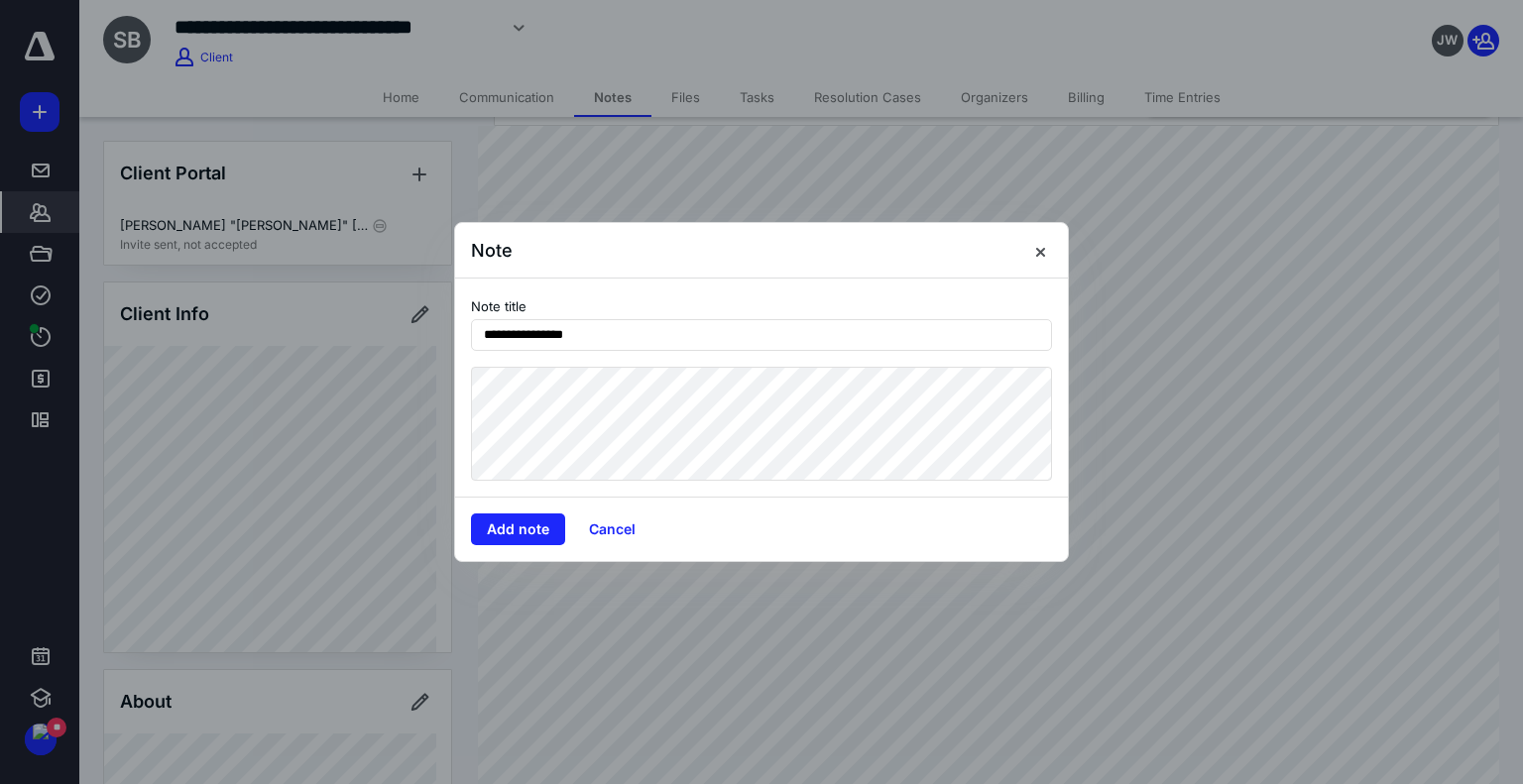 type on "**********" 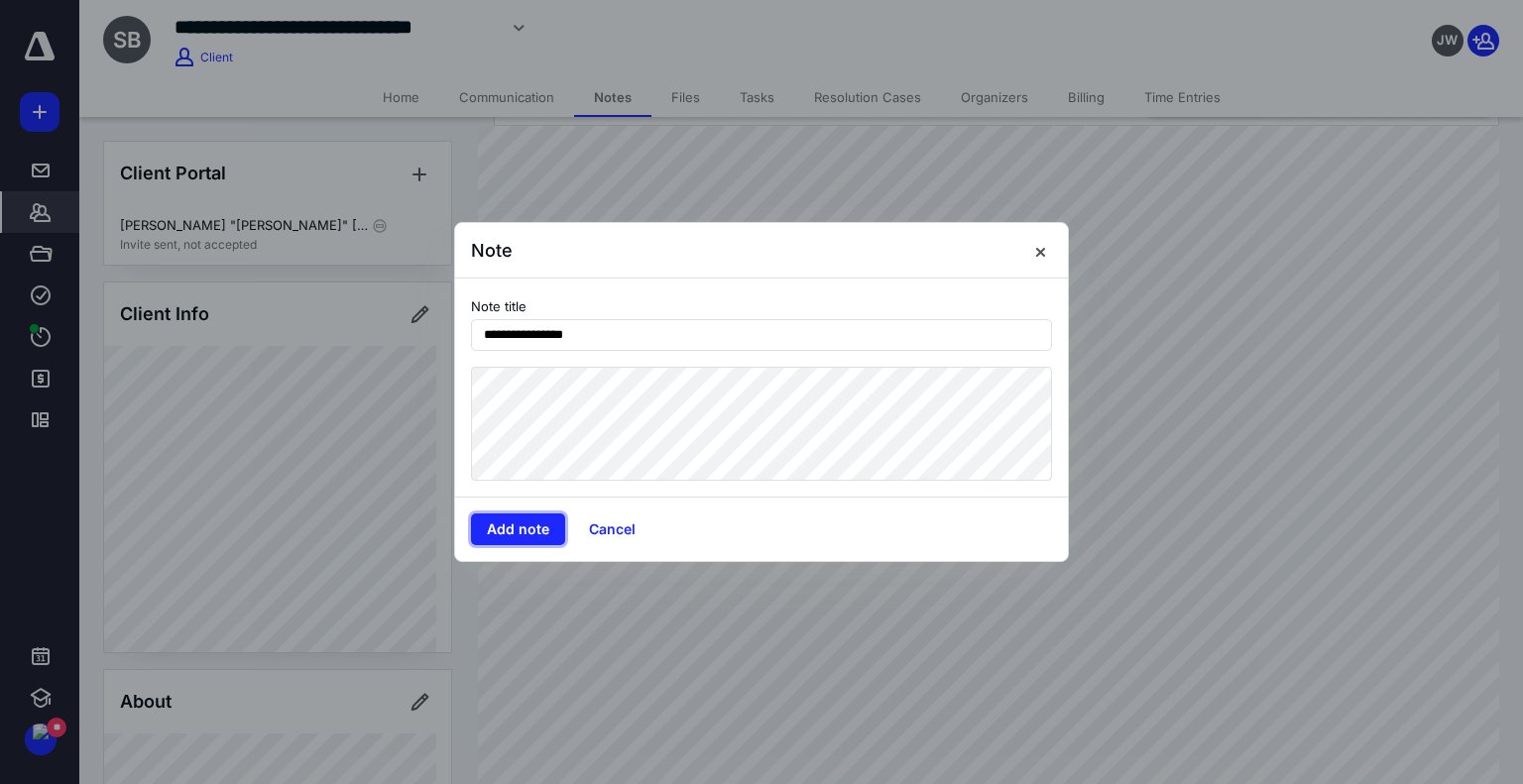 type 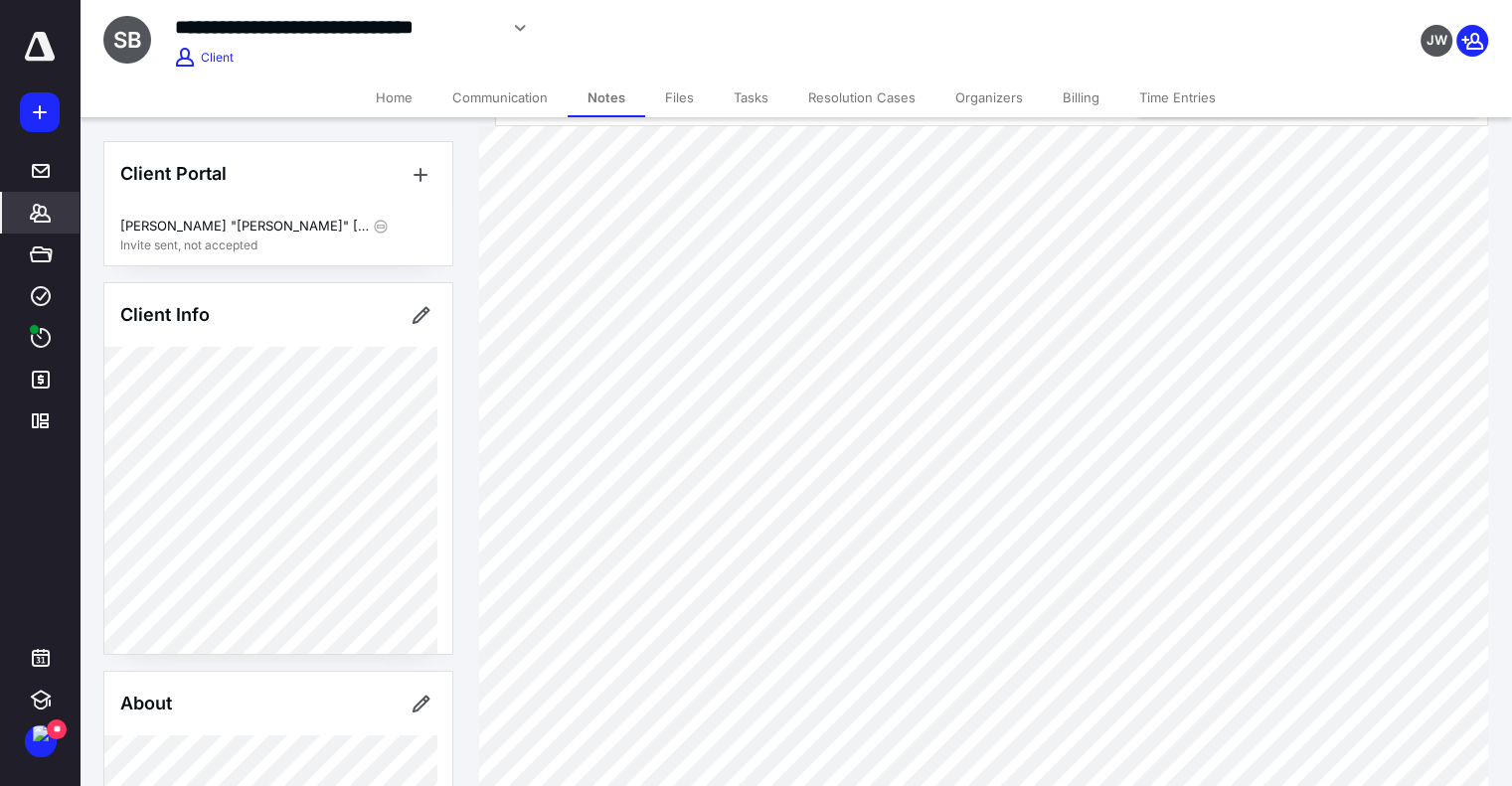 click on "**********" at bounding box center (795, 39) 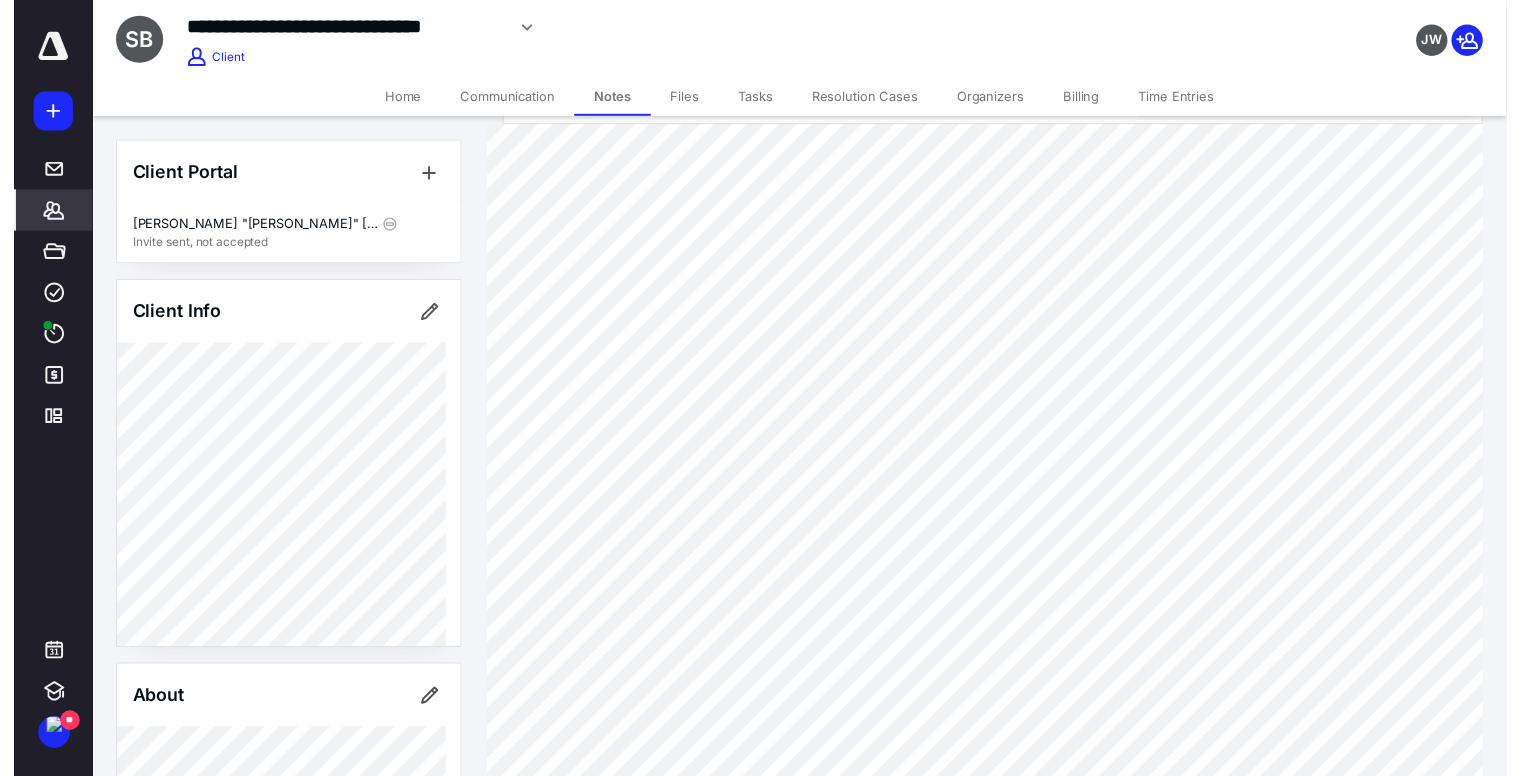 scroll, scrollTop: 0, scrollLeft: 0, axis: both 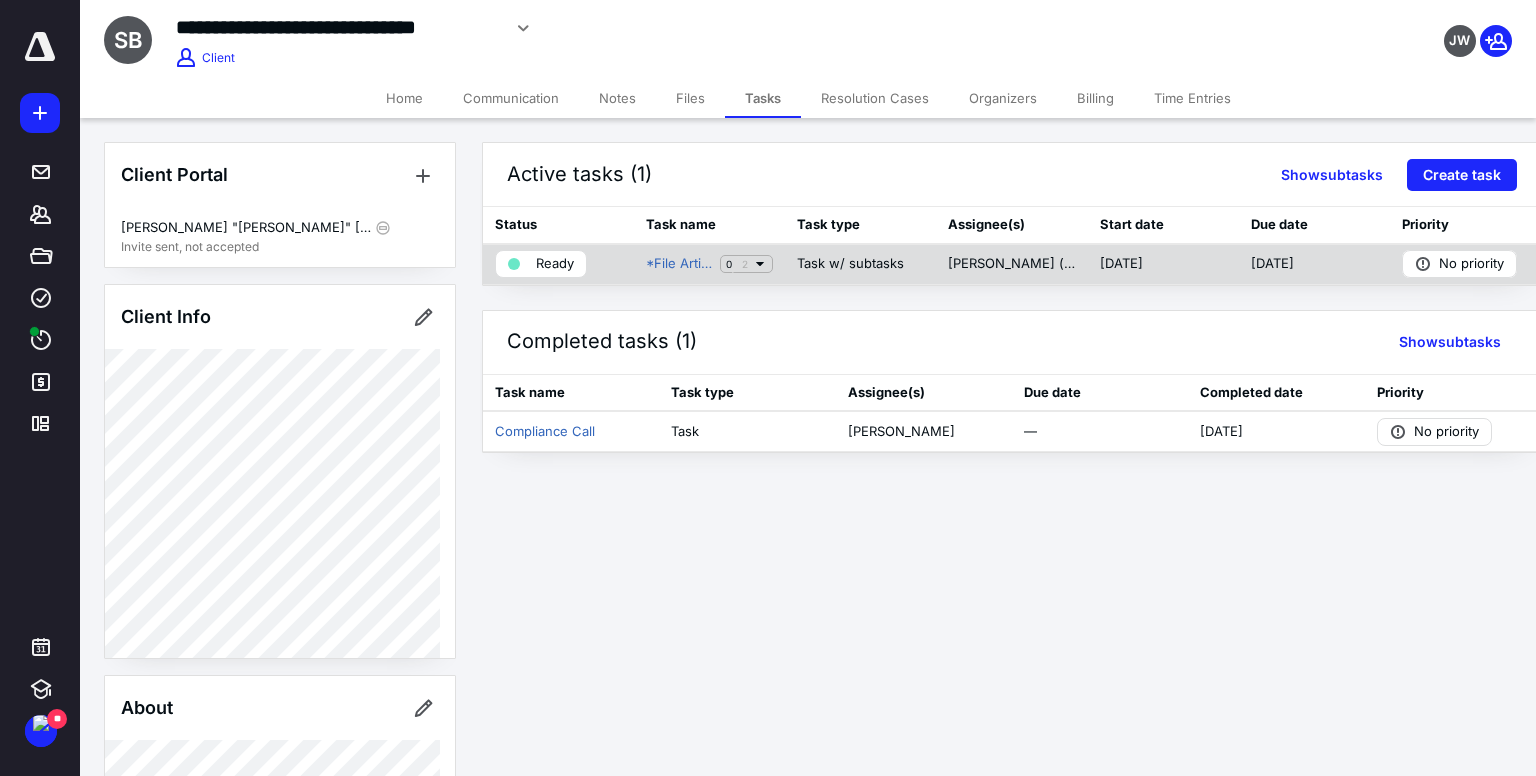 click on "Ready" at bounding box center [555, 264] 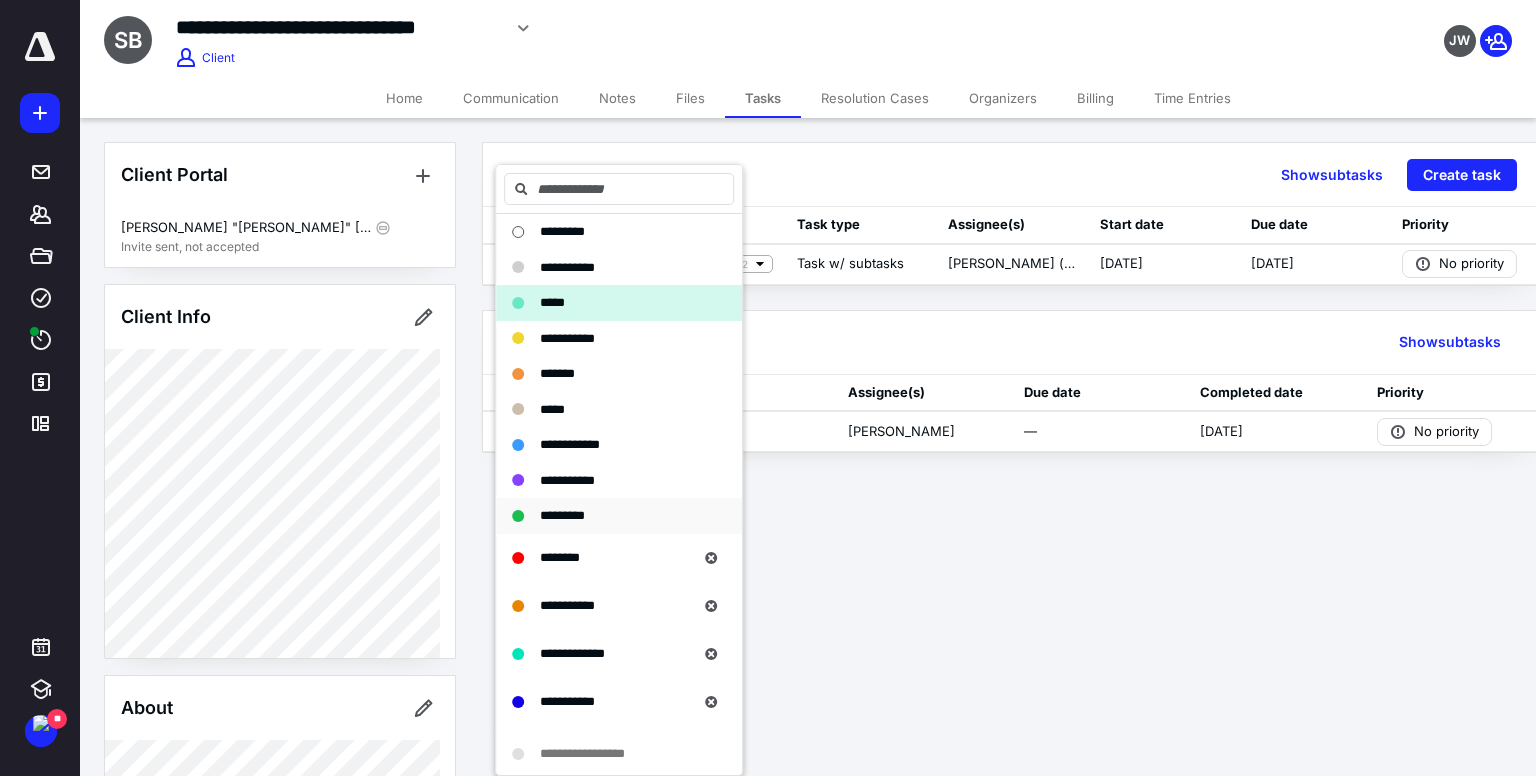 click on "*********" at bounding box center [607, 516] 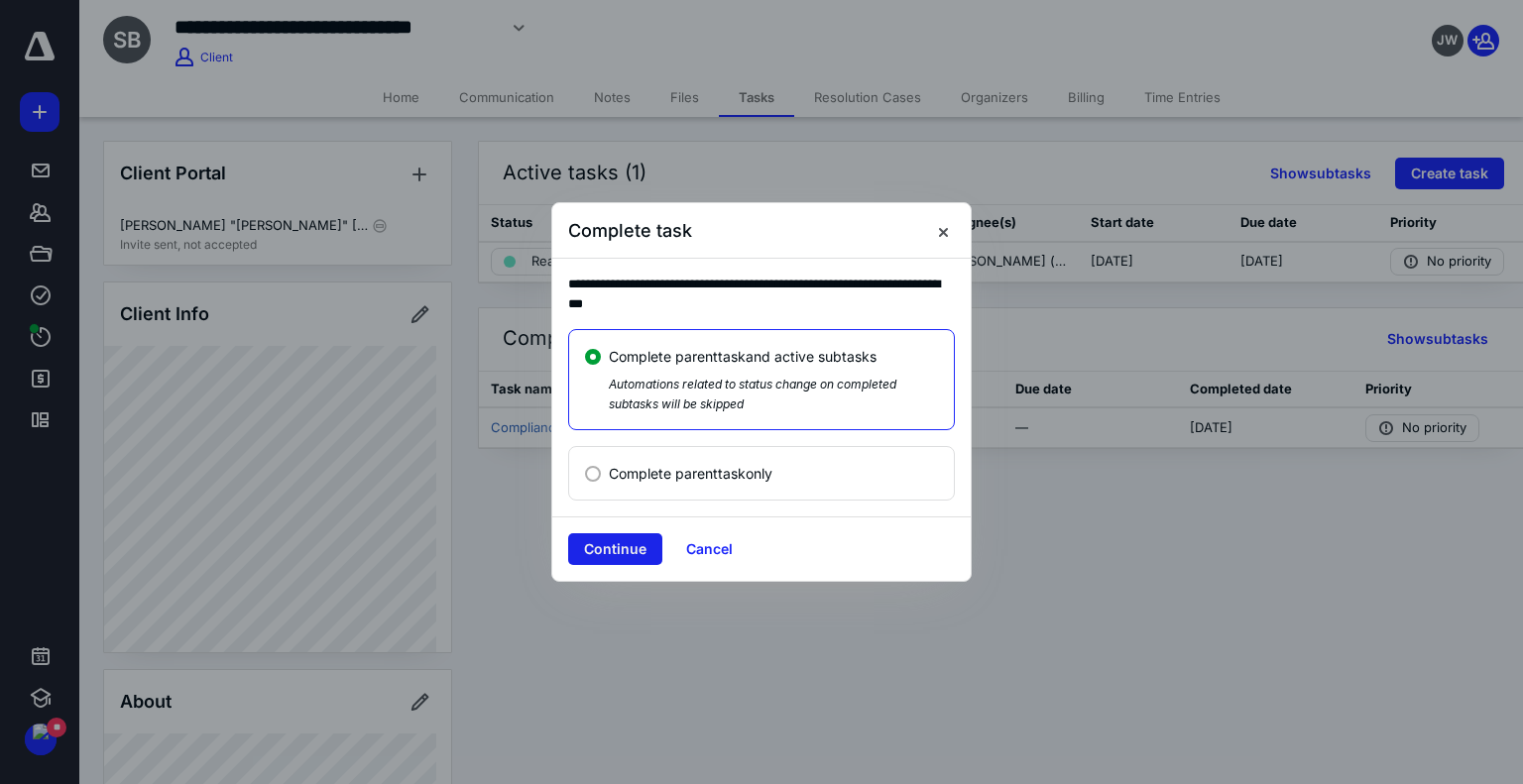 click on "Continue" at bounding box center [615, 549] 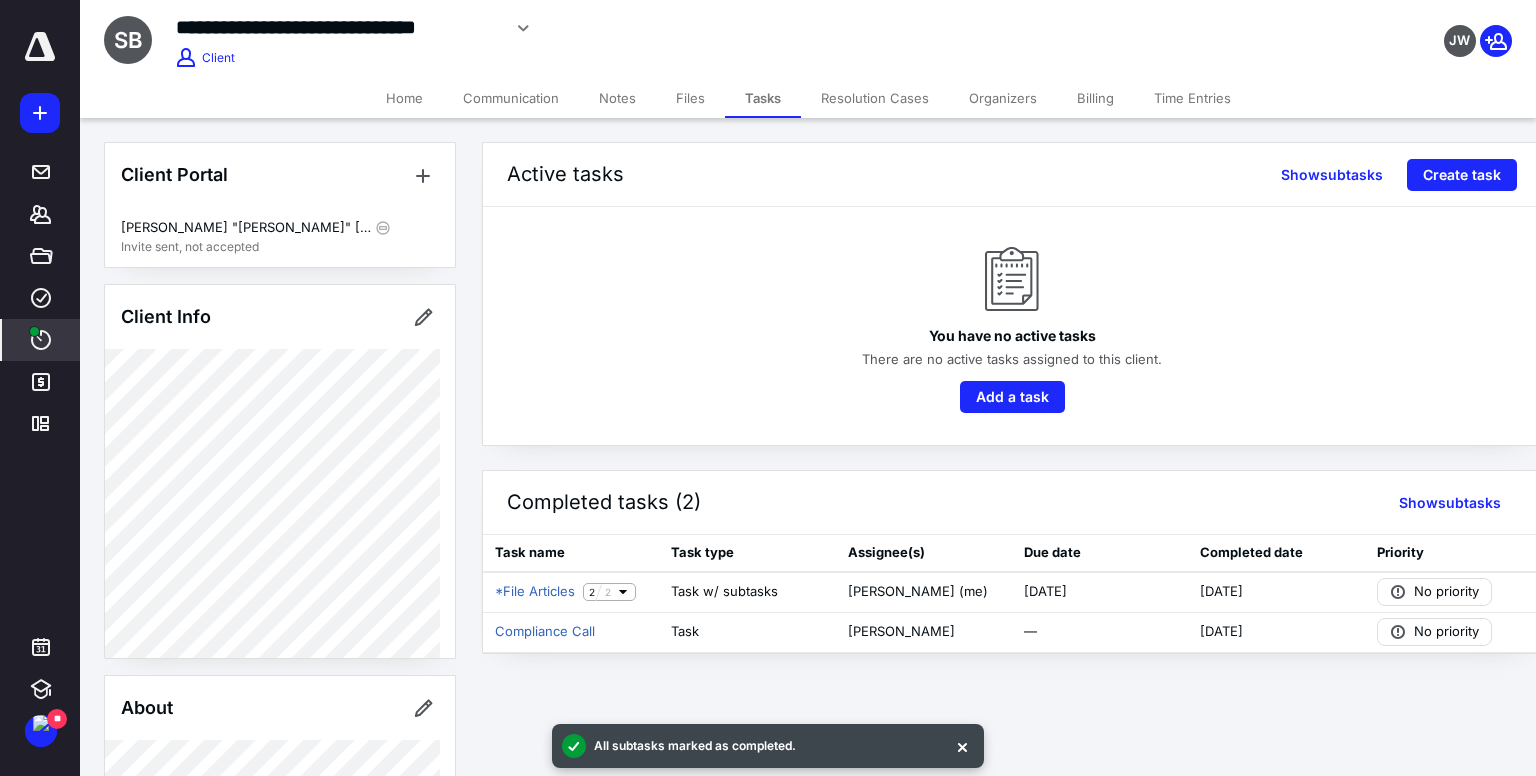 click at bounding box center (34, 331) 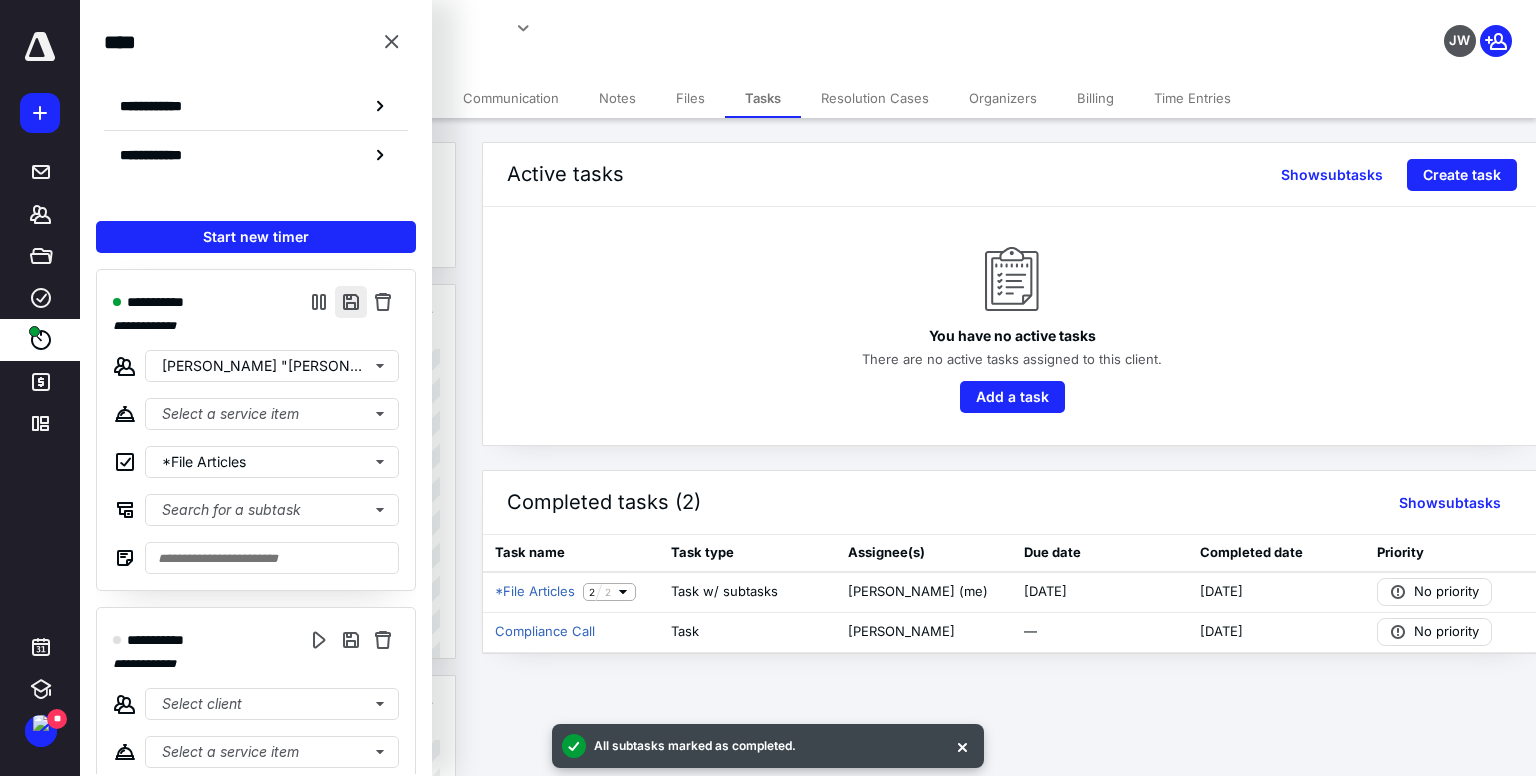 click at bounding box center (351, 302) 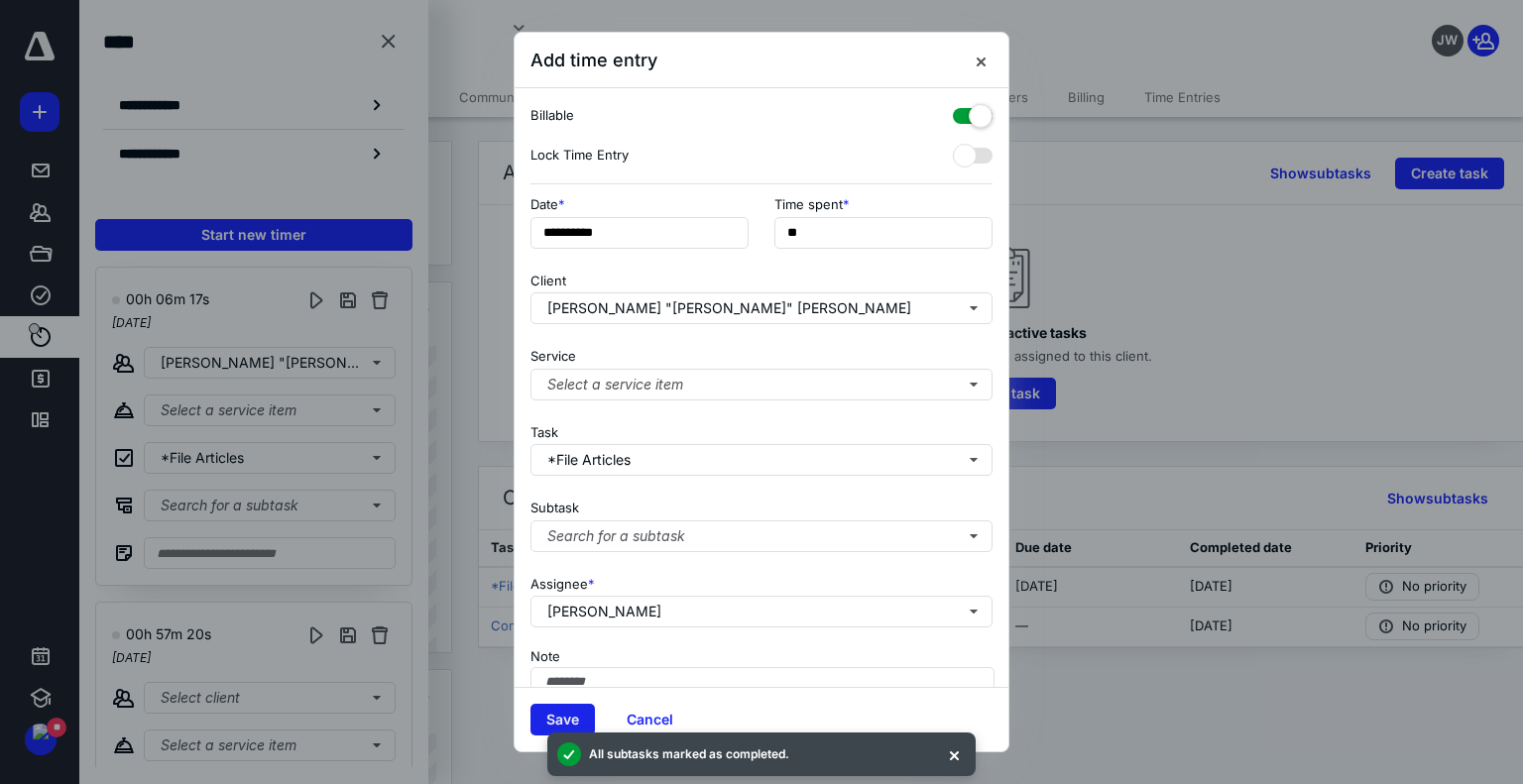 click on "Save" at bounding box center (562, 720) 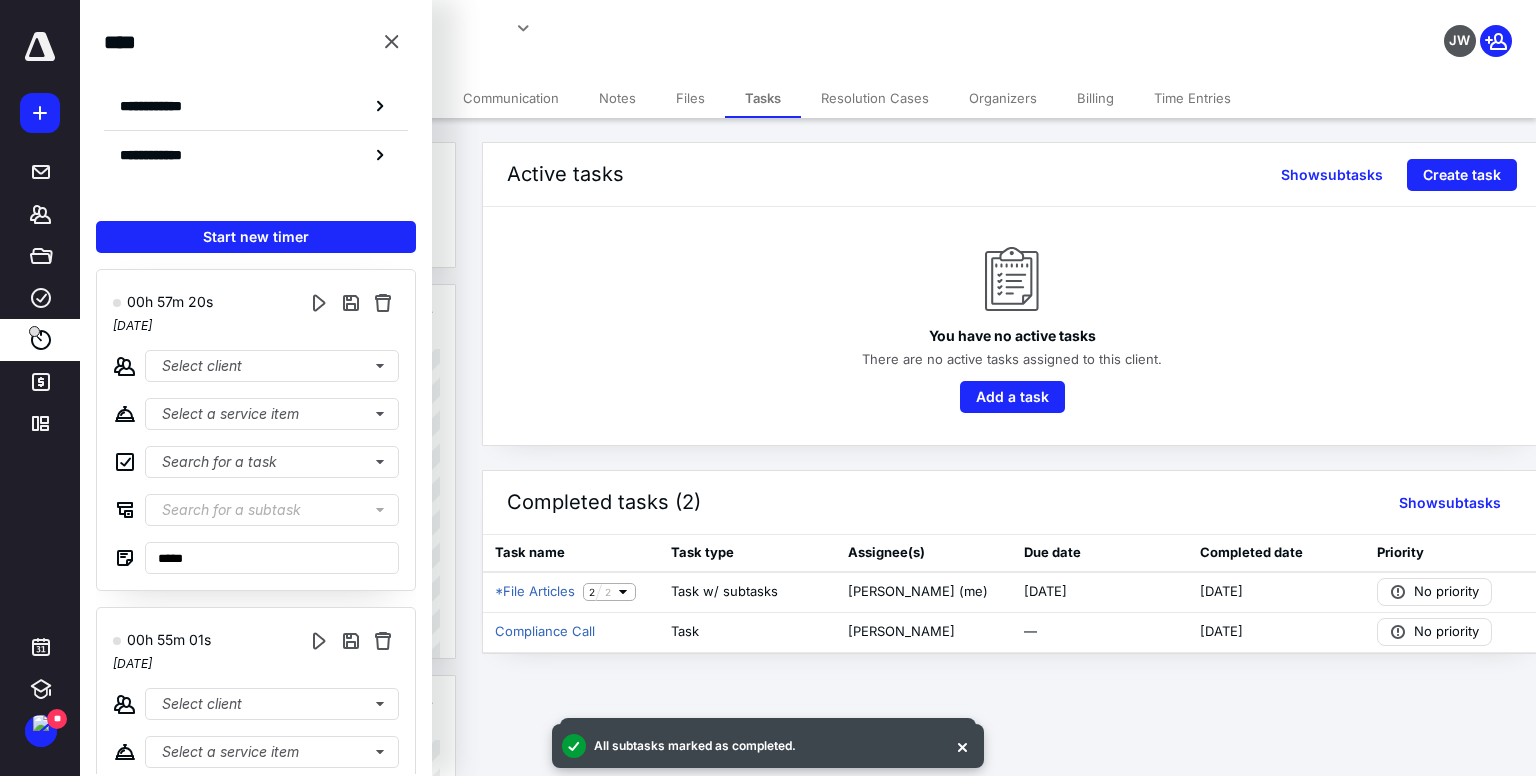 click on "Resolution Cases" at bounding box center [875, 98] 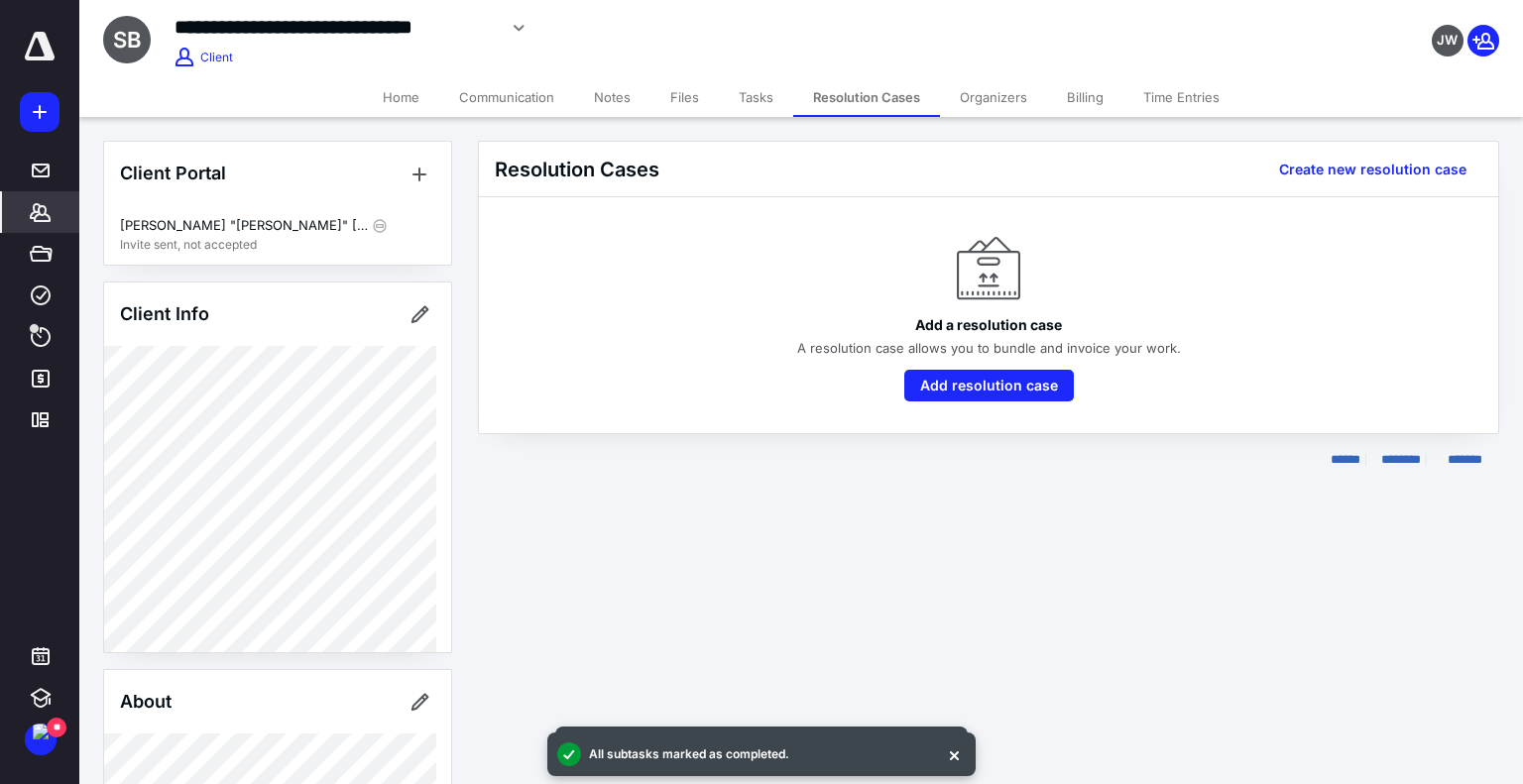 click on "Tasks" at bounding box center (756, 97) 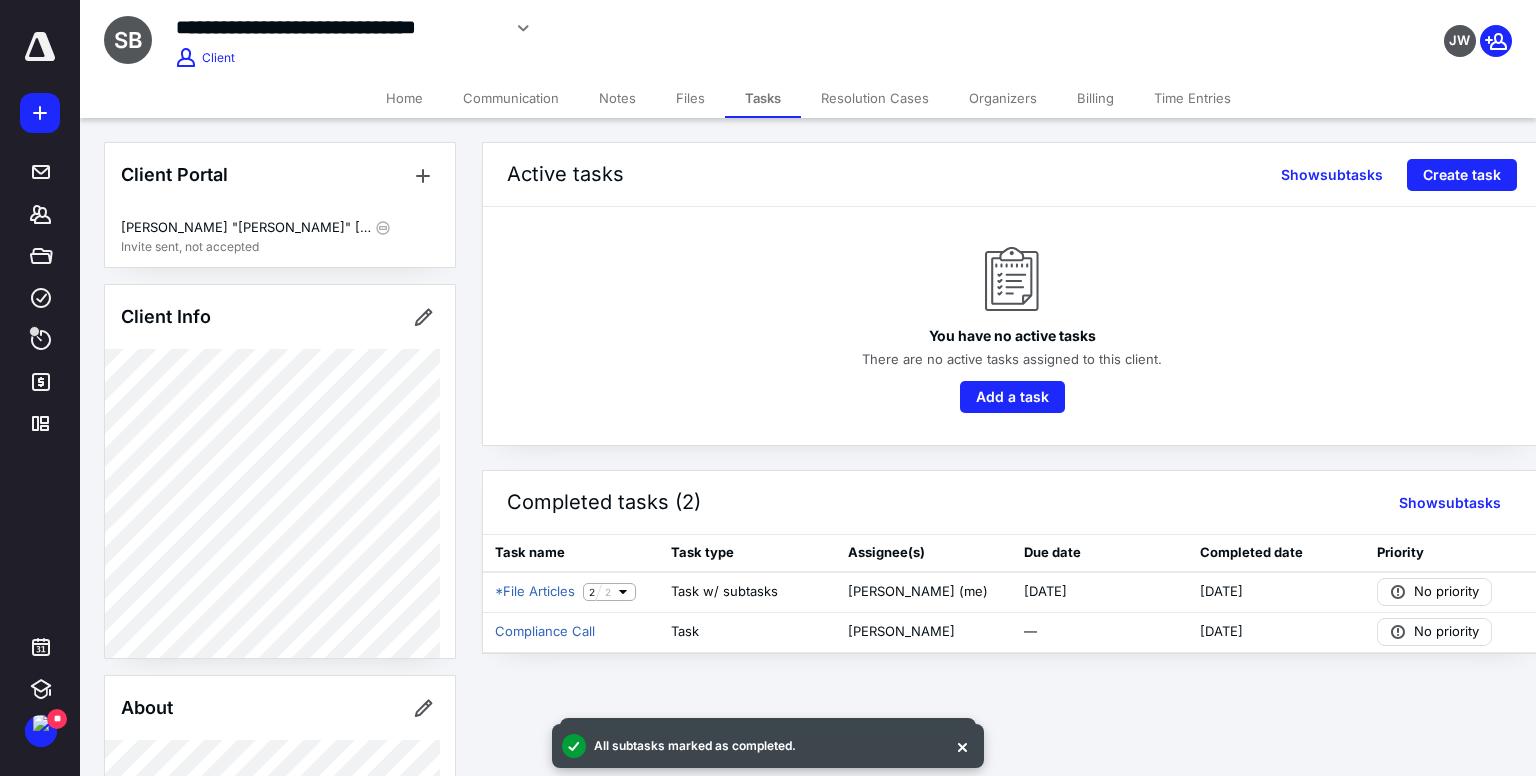click on "Files" at bounding box center [690, 98] 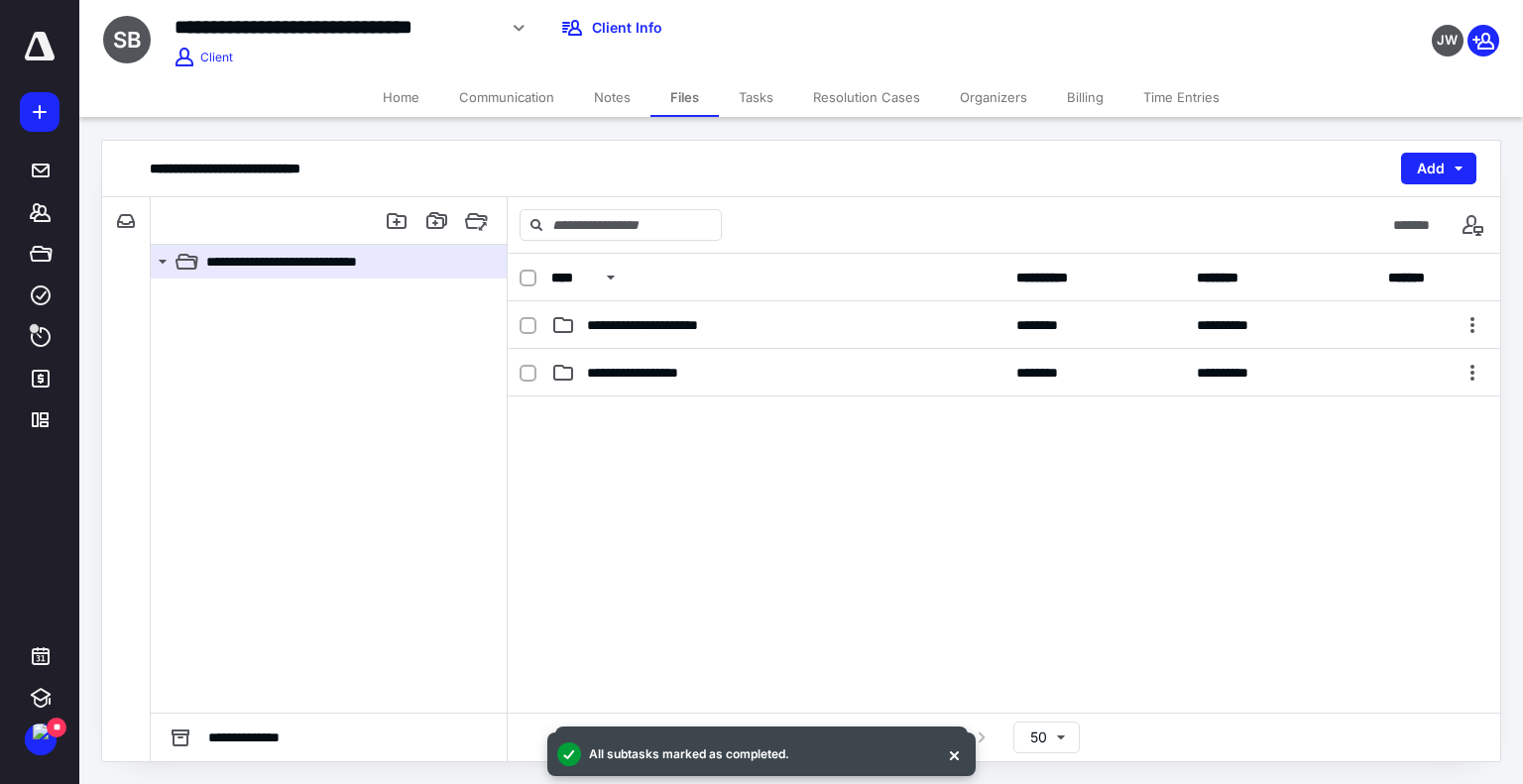 click on "Tasks" at bounding box center (756, 97) 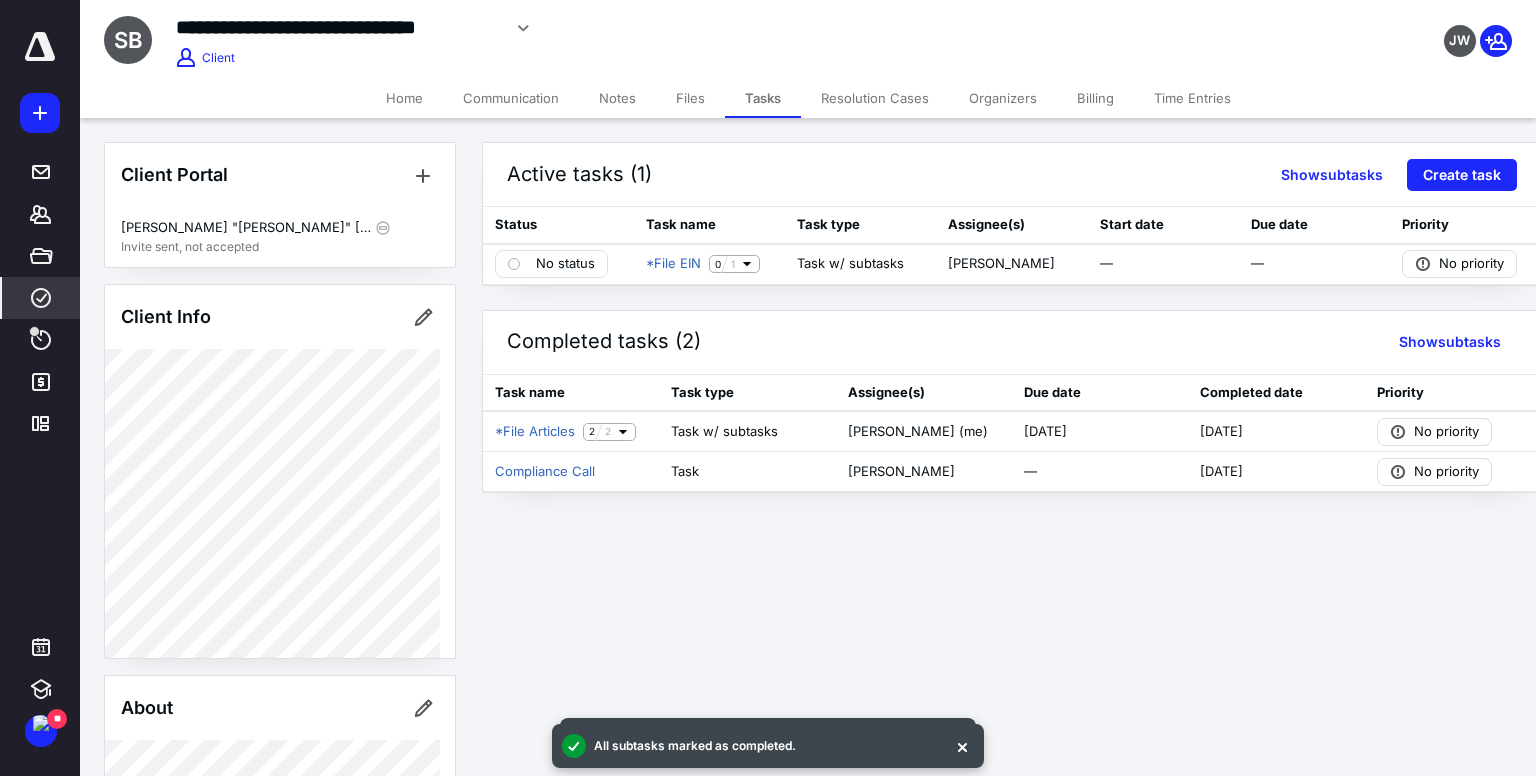click 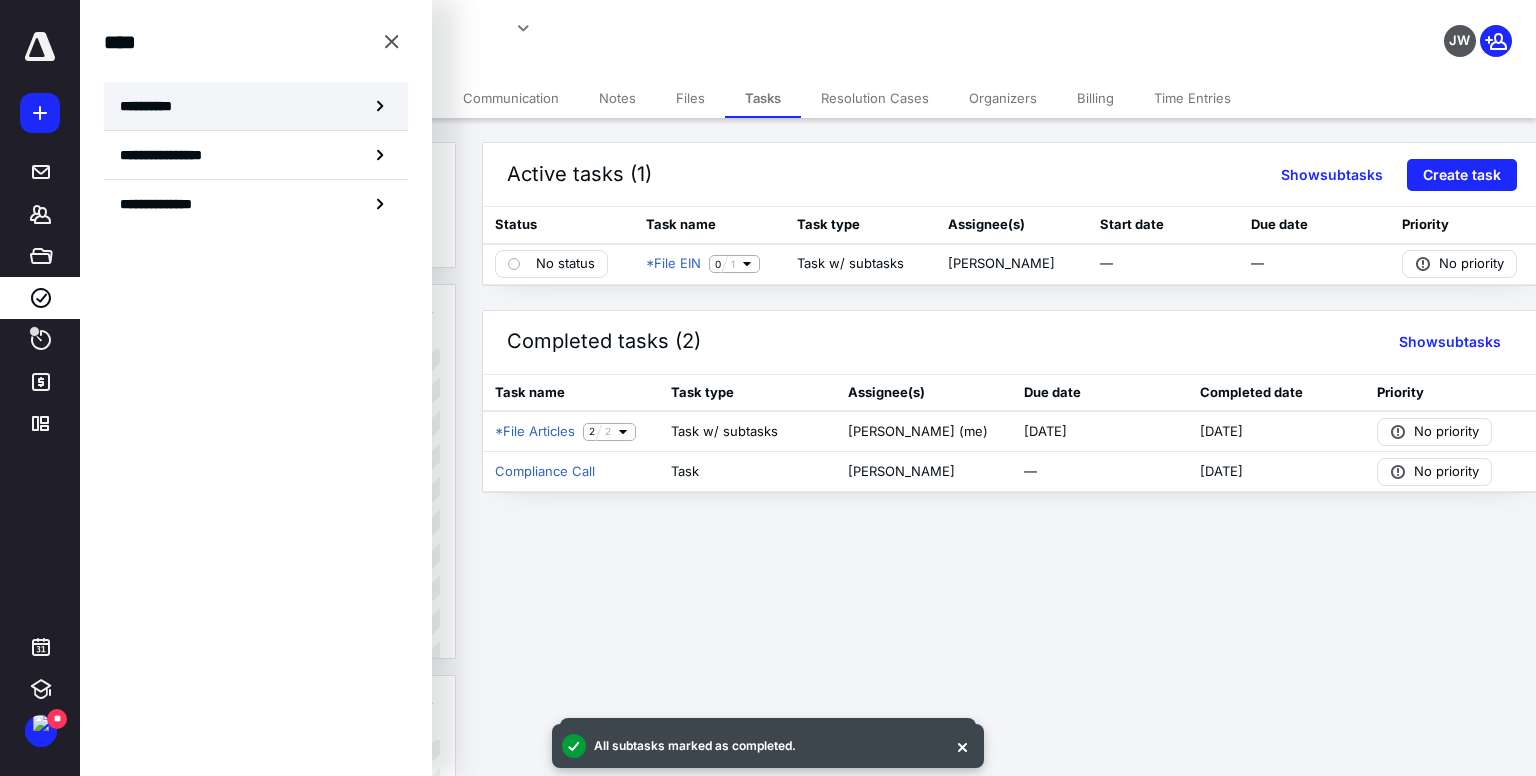 click on "**********" at bounding box center (256, 106) 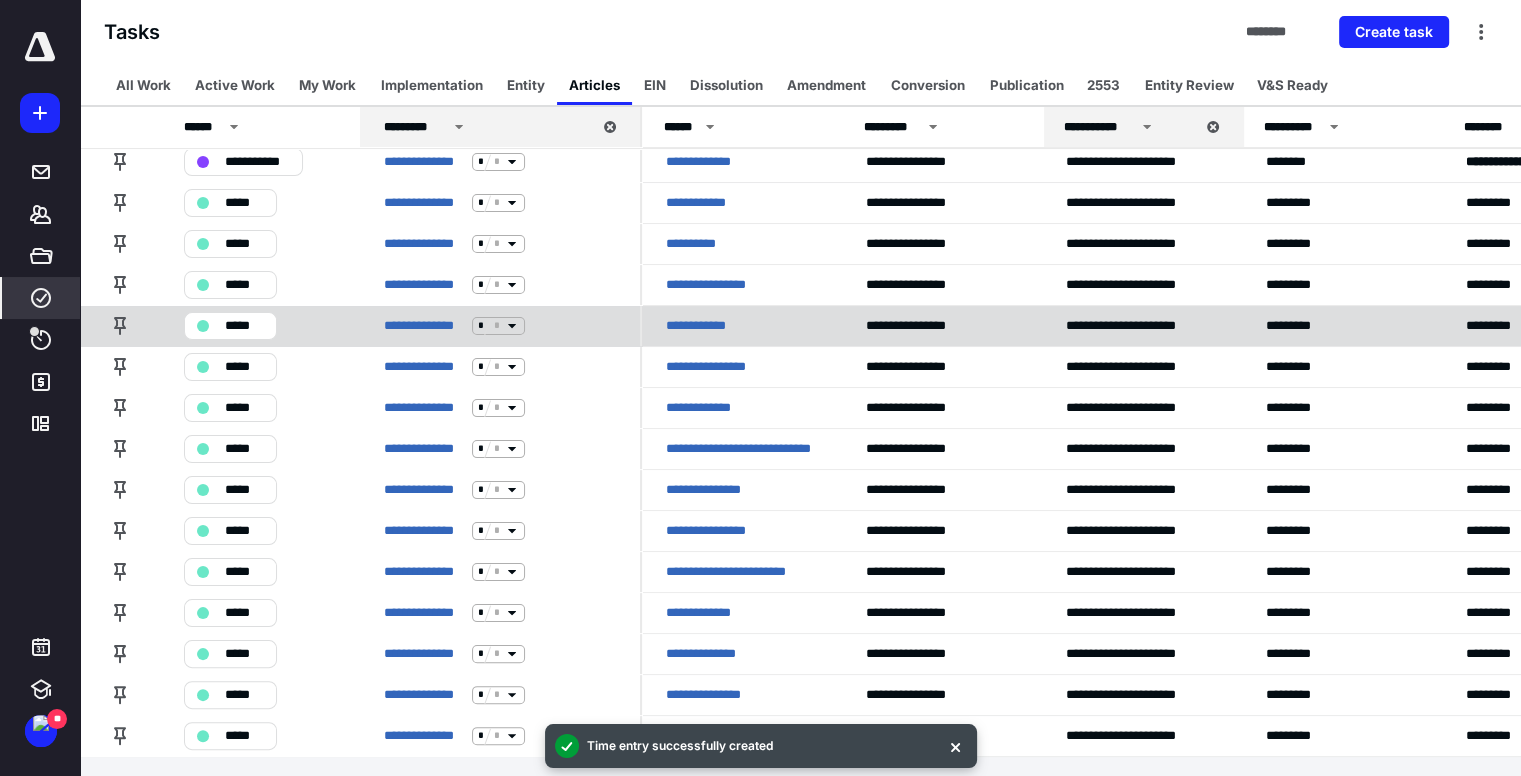 scroll, scrollTop: 0, scrollLeft: 0, axis: both 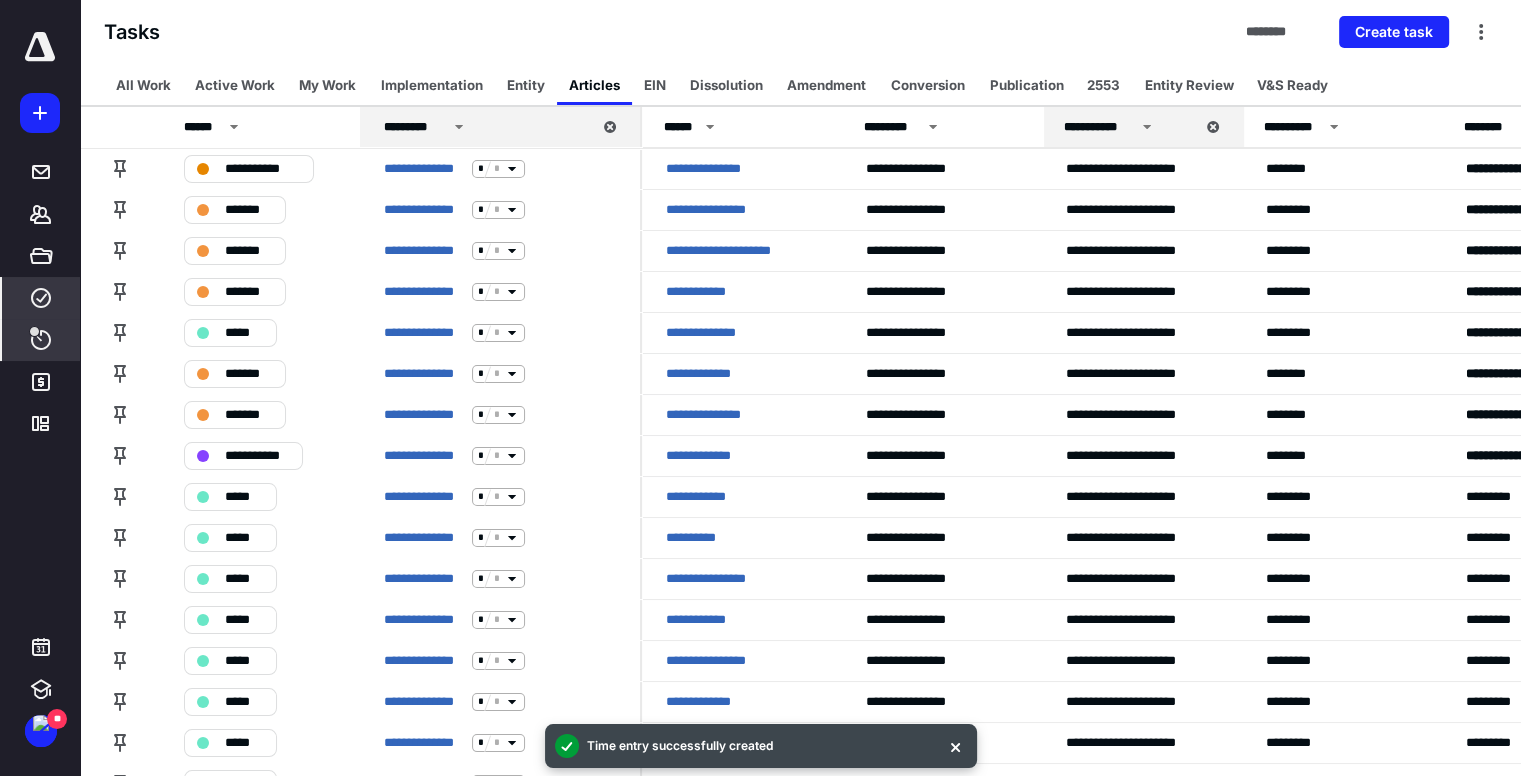 click 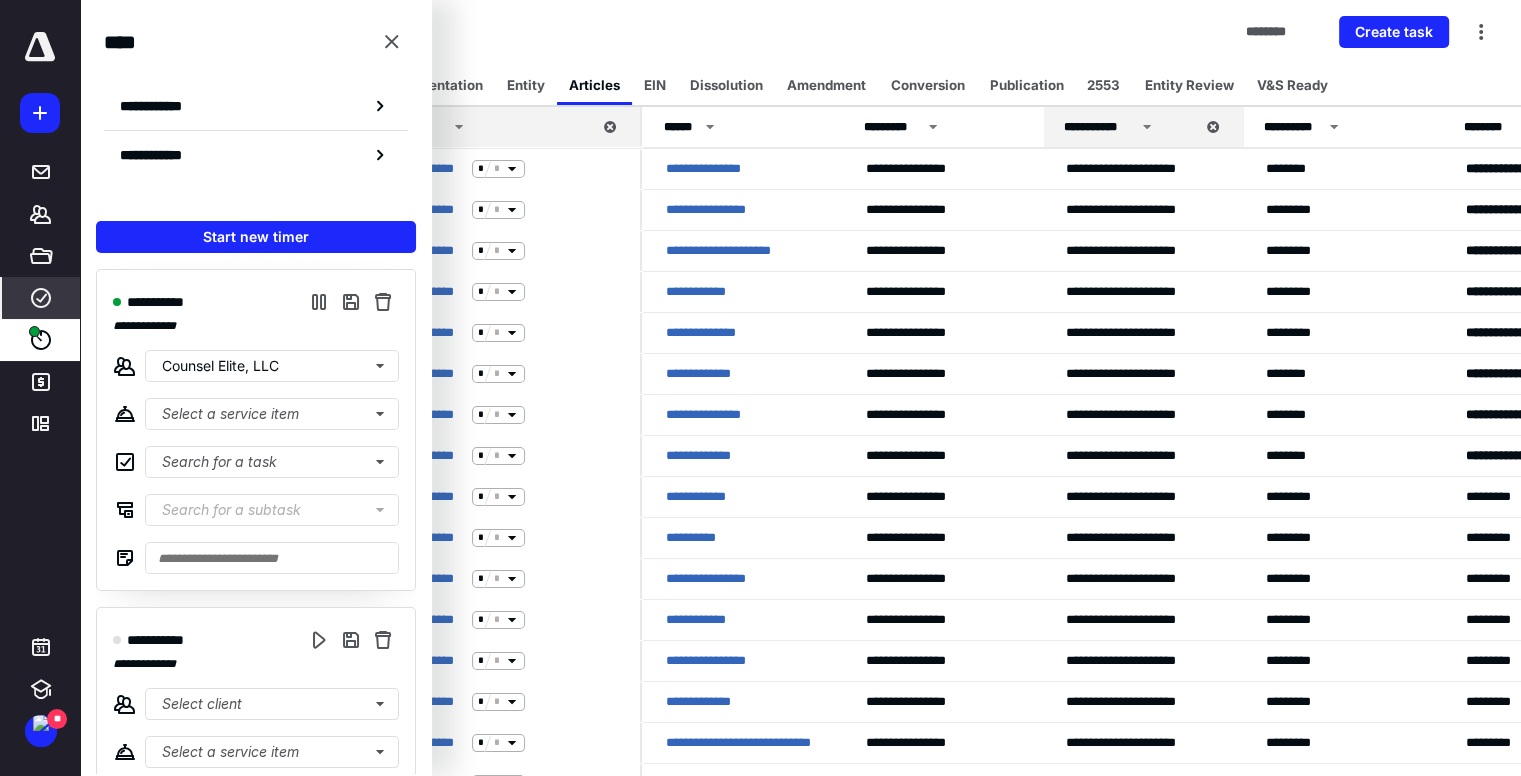 click on "Tasks ******** Create task" at bounding box center (800, 32) 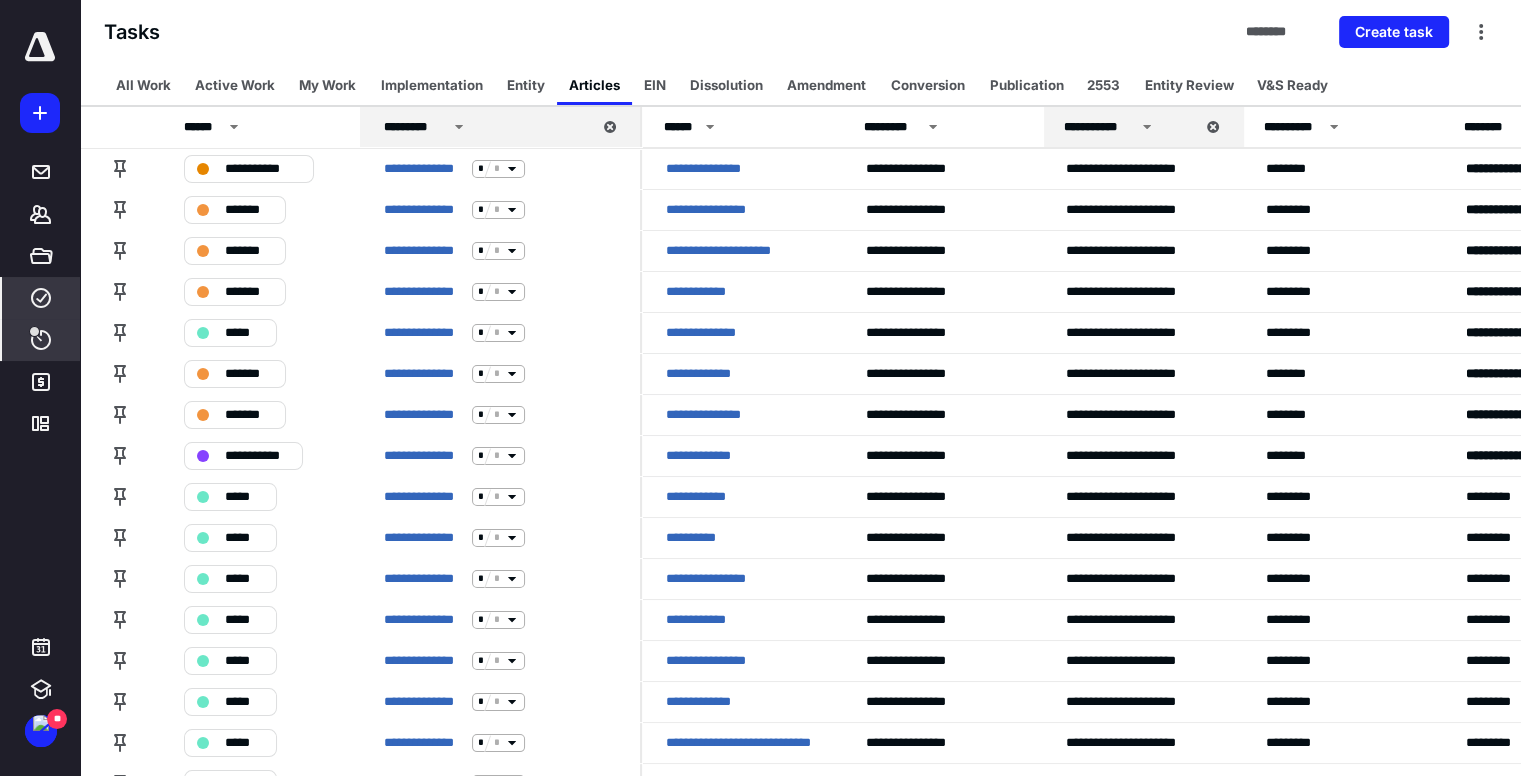 click 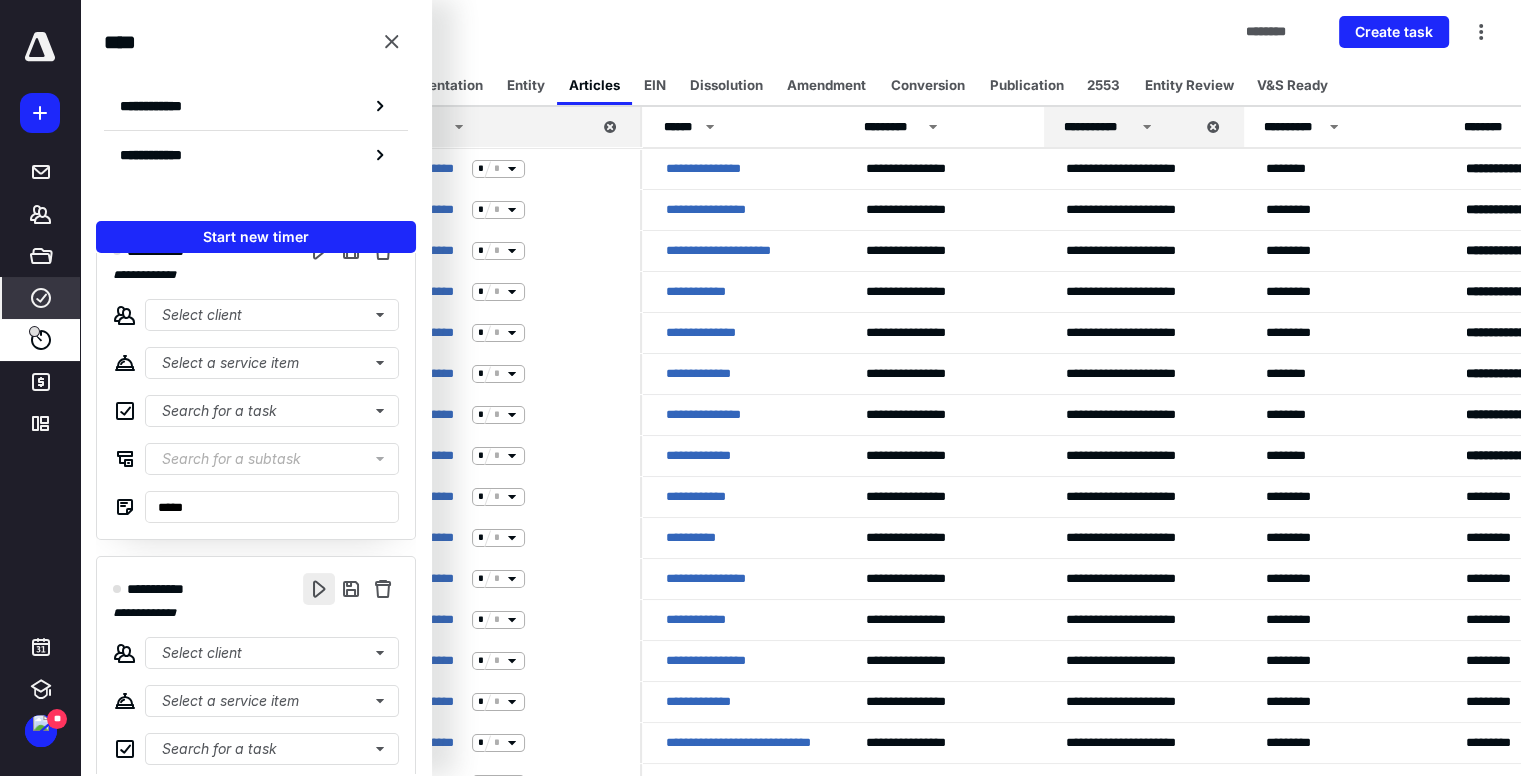 scroll, scrollTop: 154, scrollLeft: 0, axis: vertical 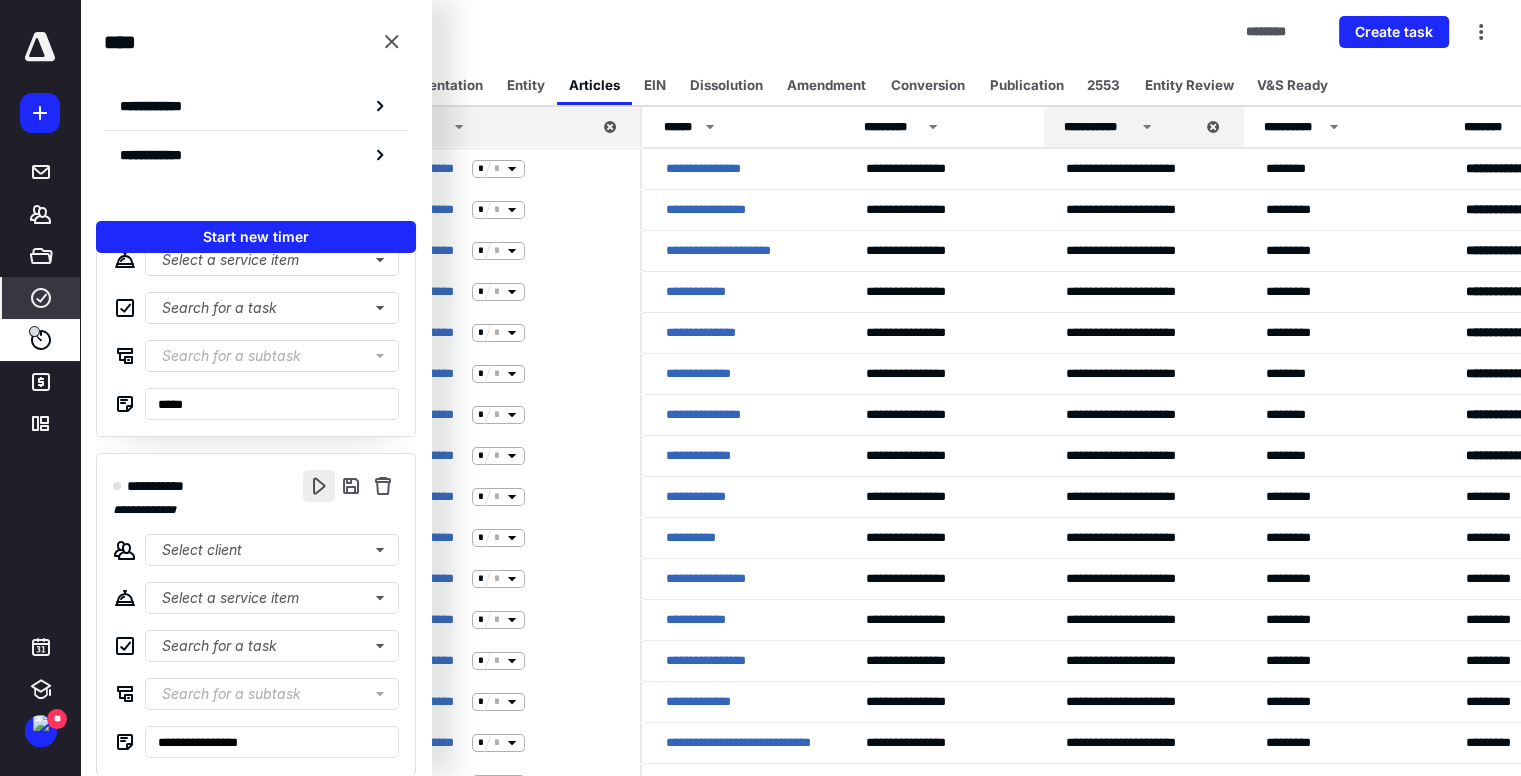 drag, startPoint x: 302, startPoint y: 473, endPoint x: 419, endPoint y: 547, distance: 138.43771 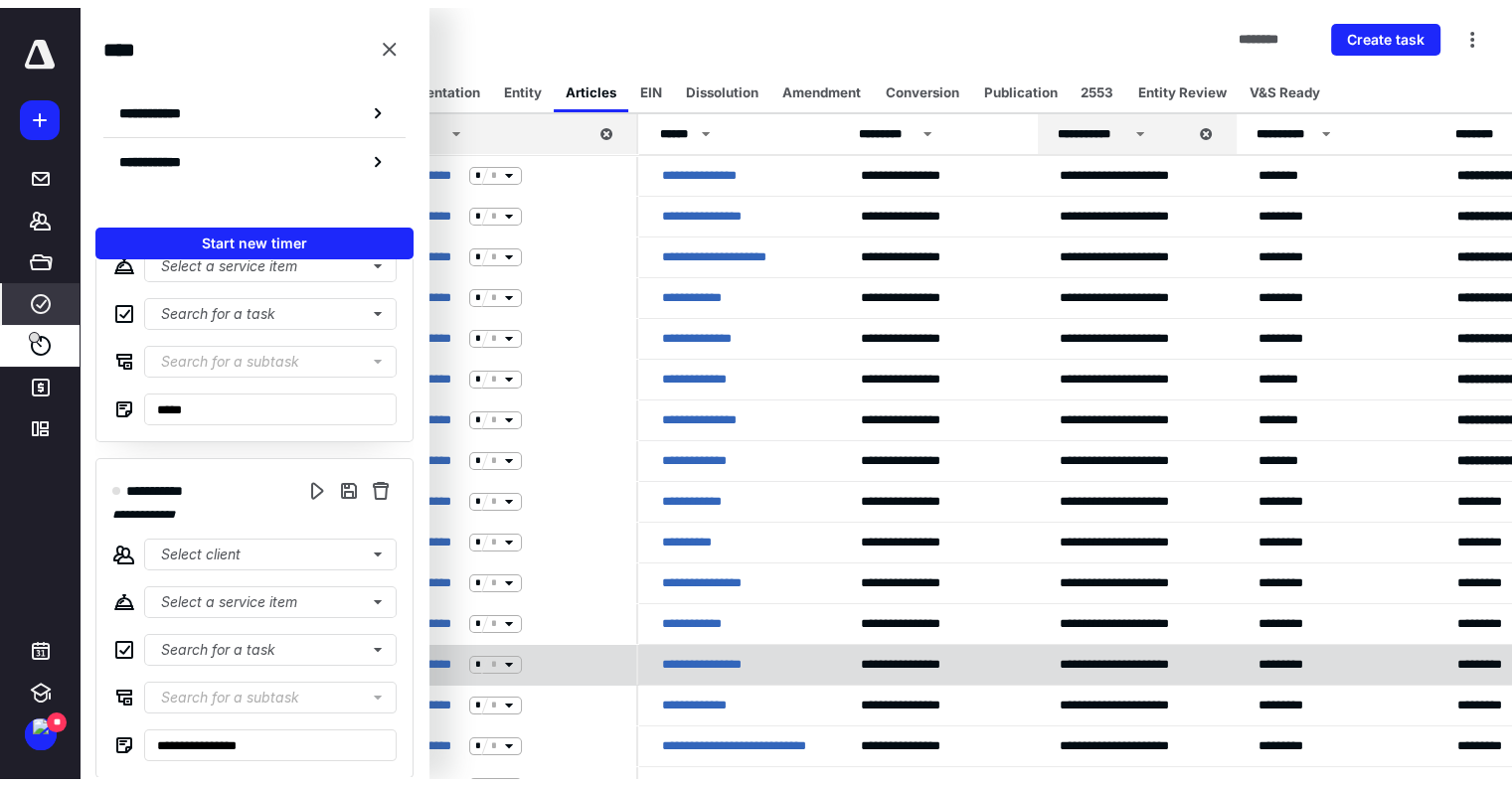 scroll, scrollTop: 0, scrollLeft: 0, axis: both 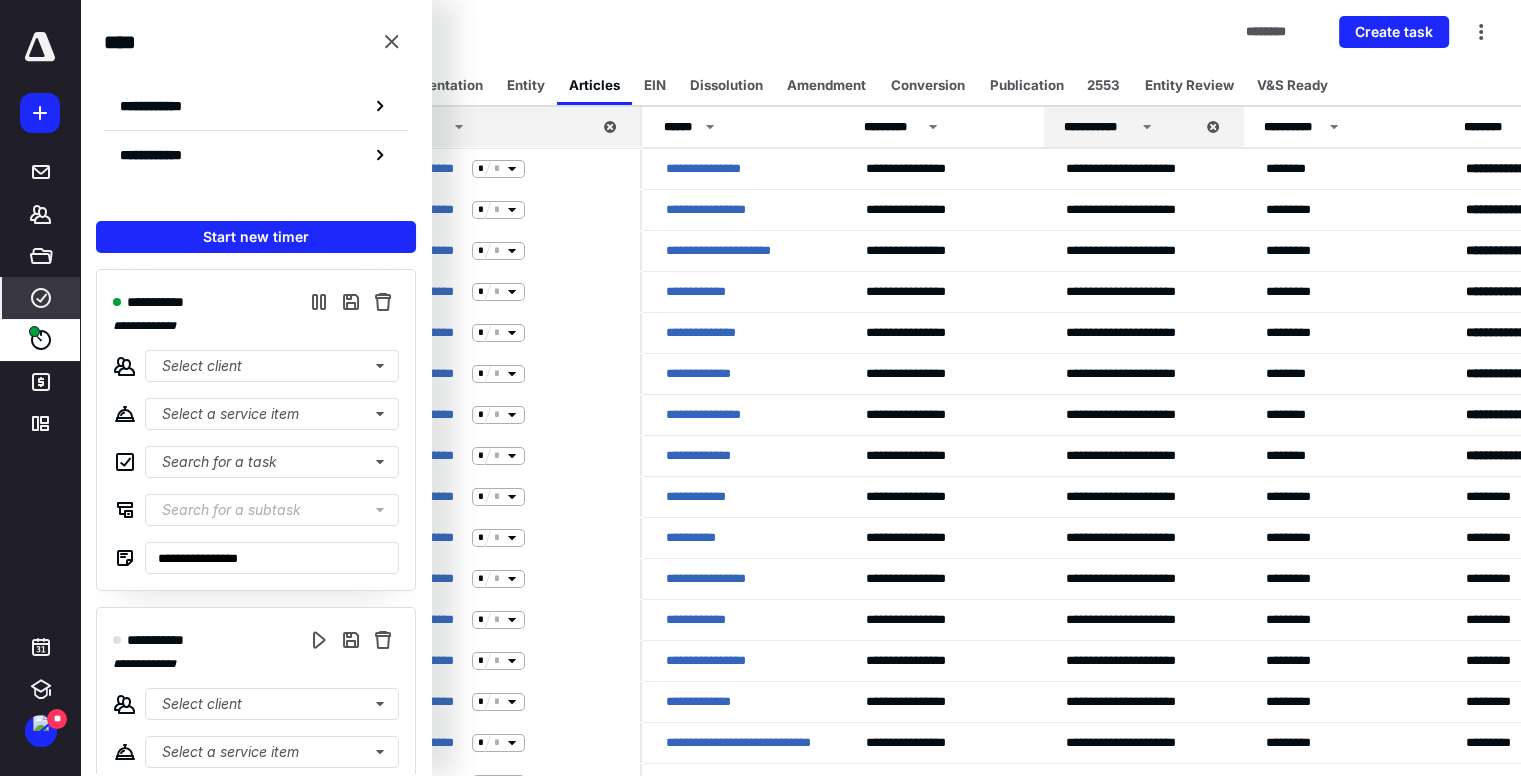 click on "Tasks ******** Create task" at bounding box center [800, 32] 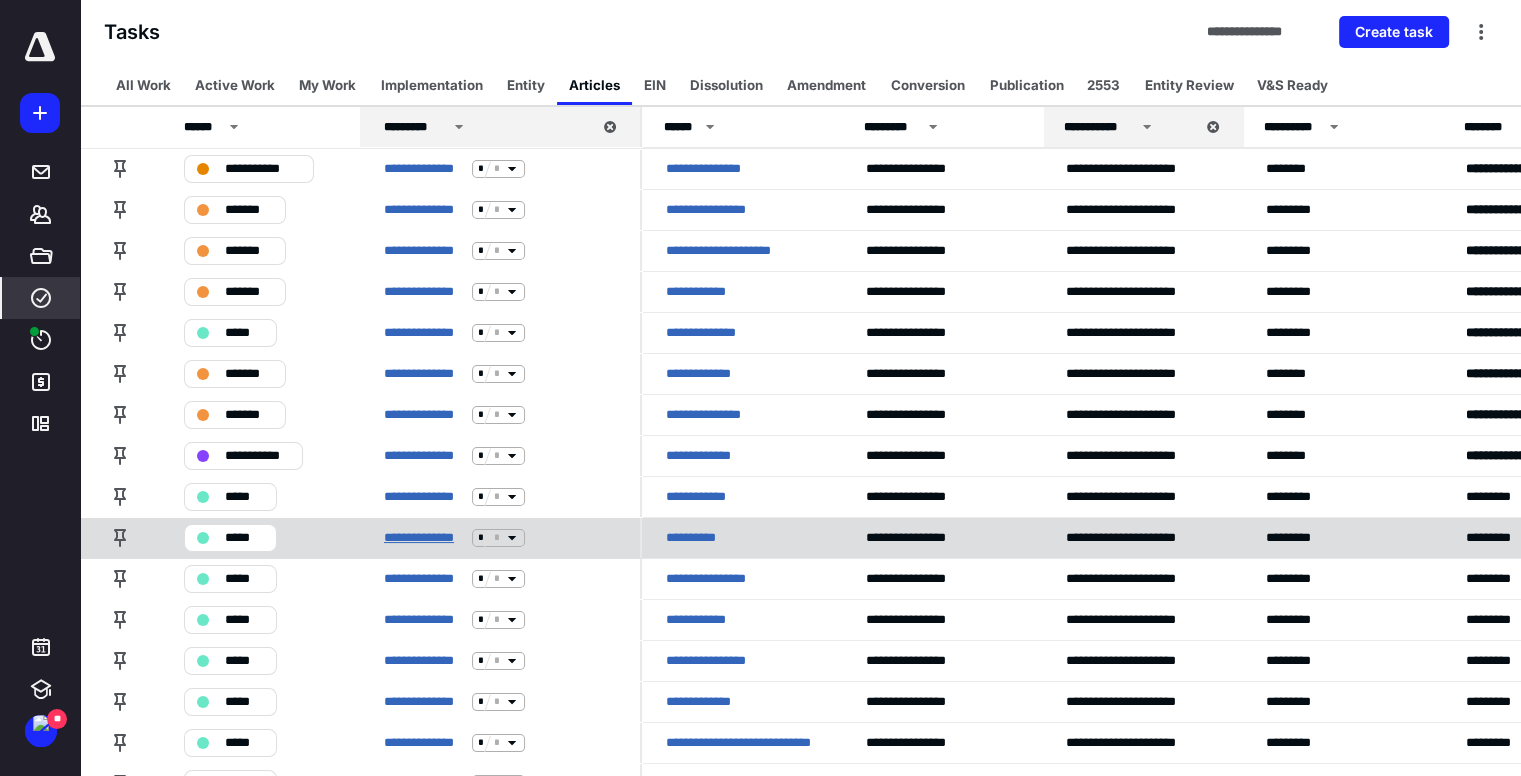 click on "**********" at bounding box center (424, 538) 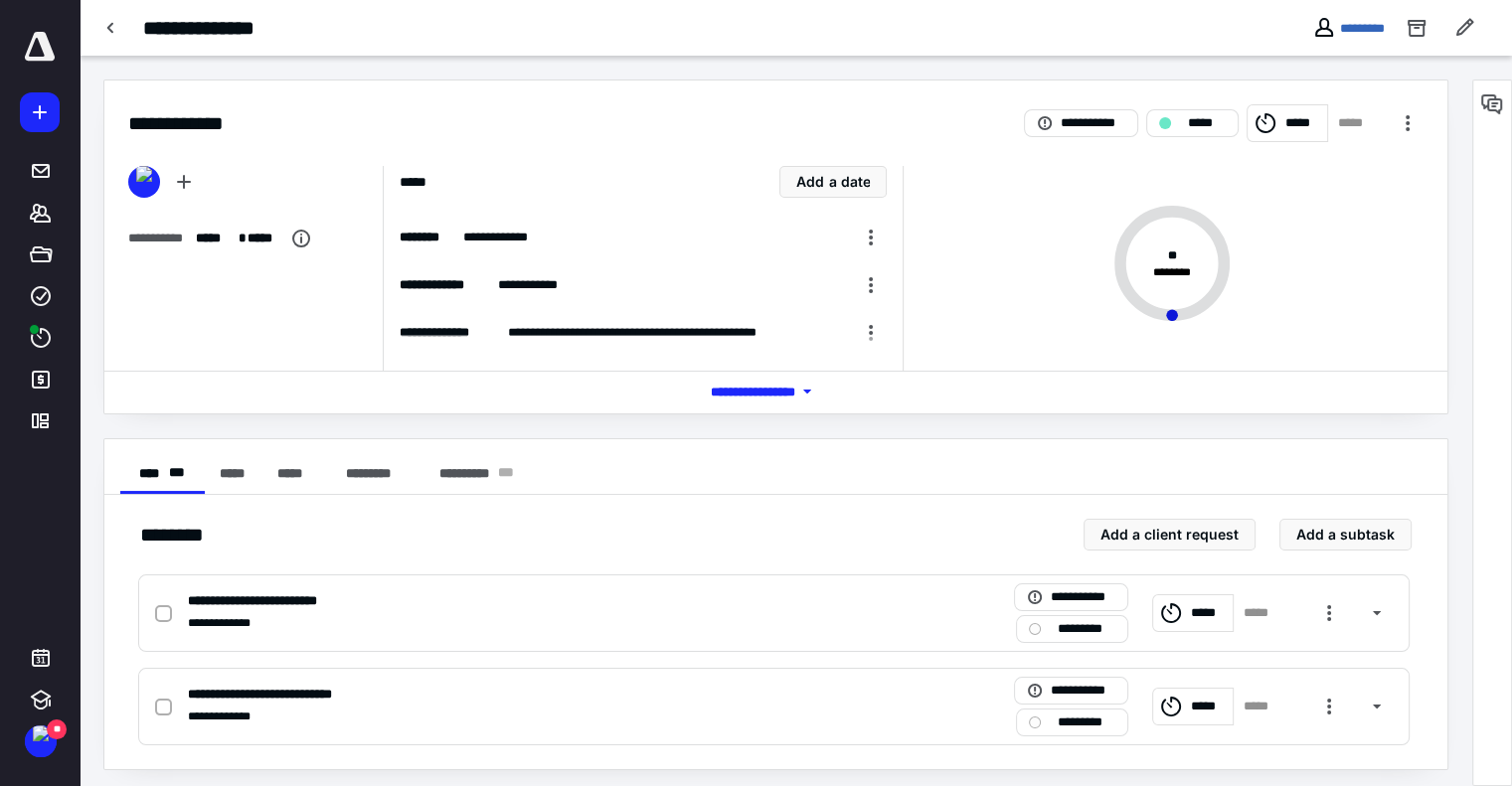 click on "*****" at bounding box center (1287, 123) 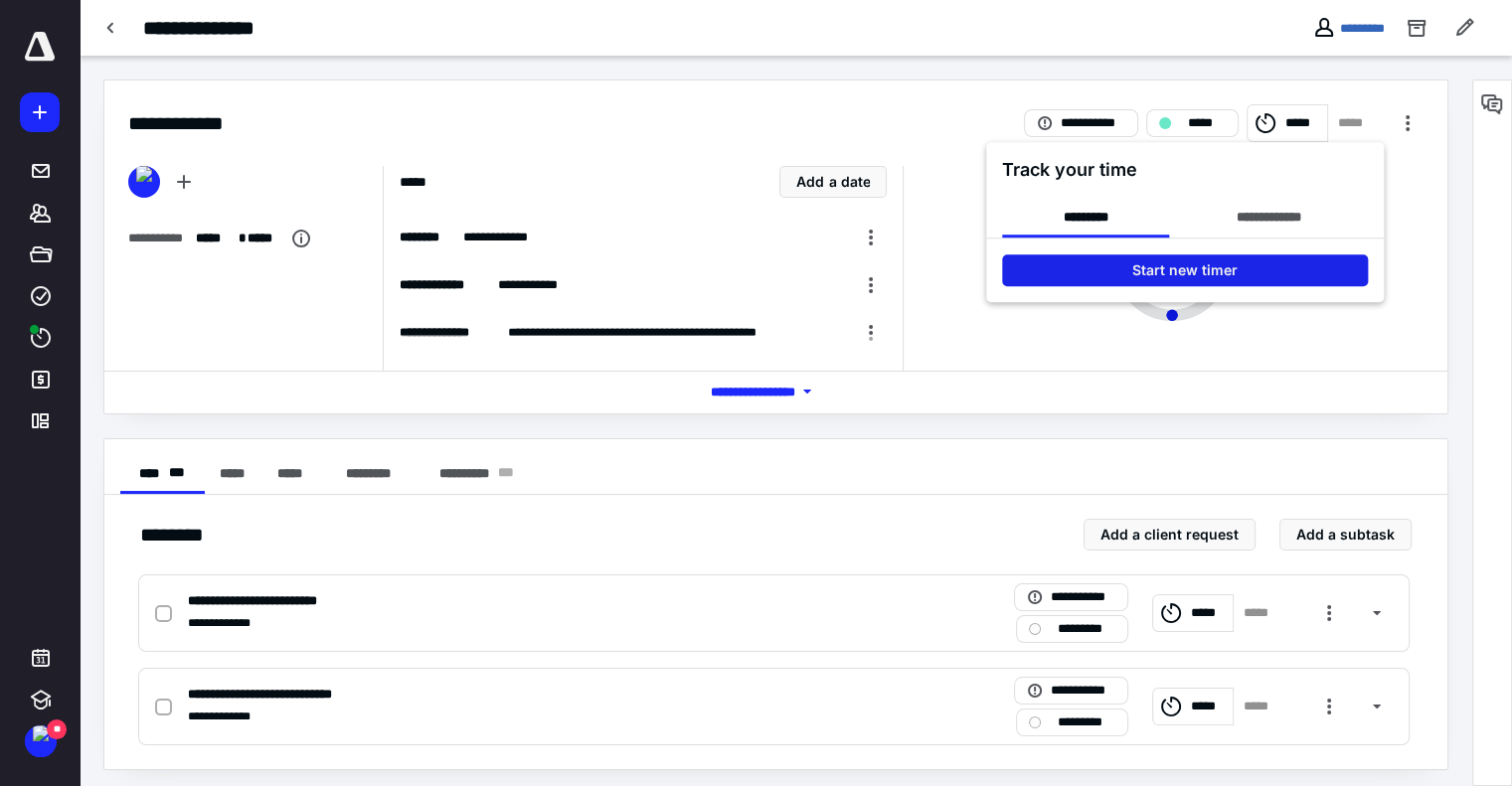 click on "Start new timer" at bounding box center (1185, 270) 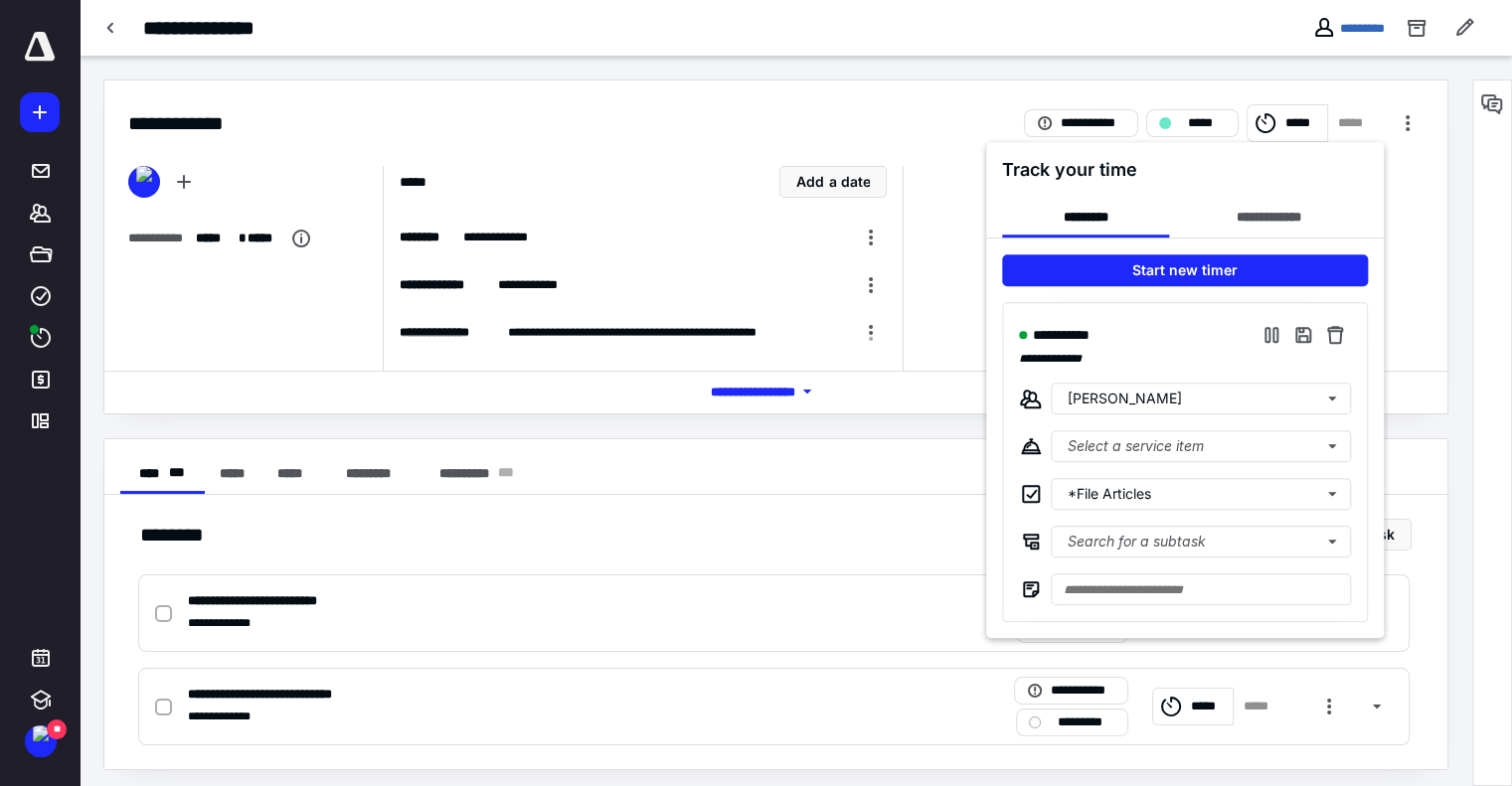 click at bounding box center [756, 393] 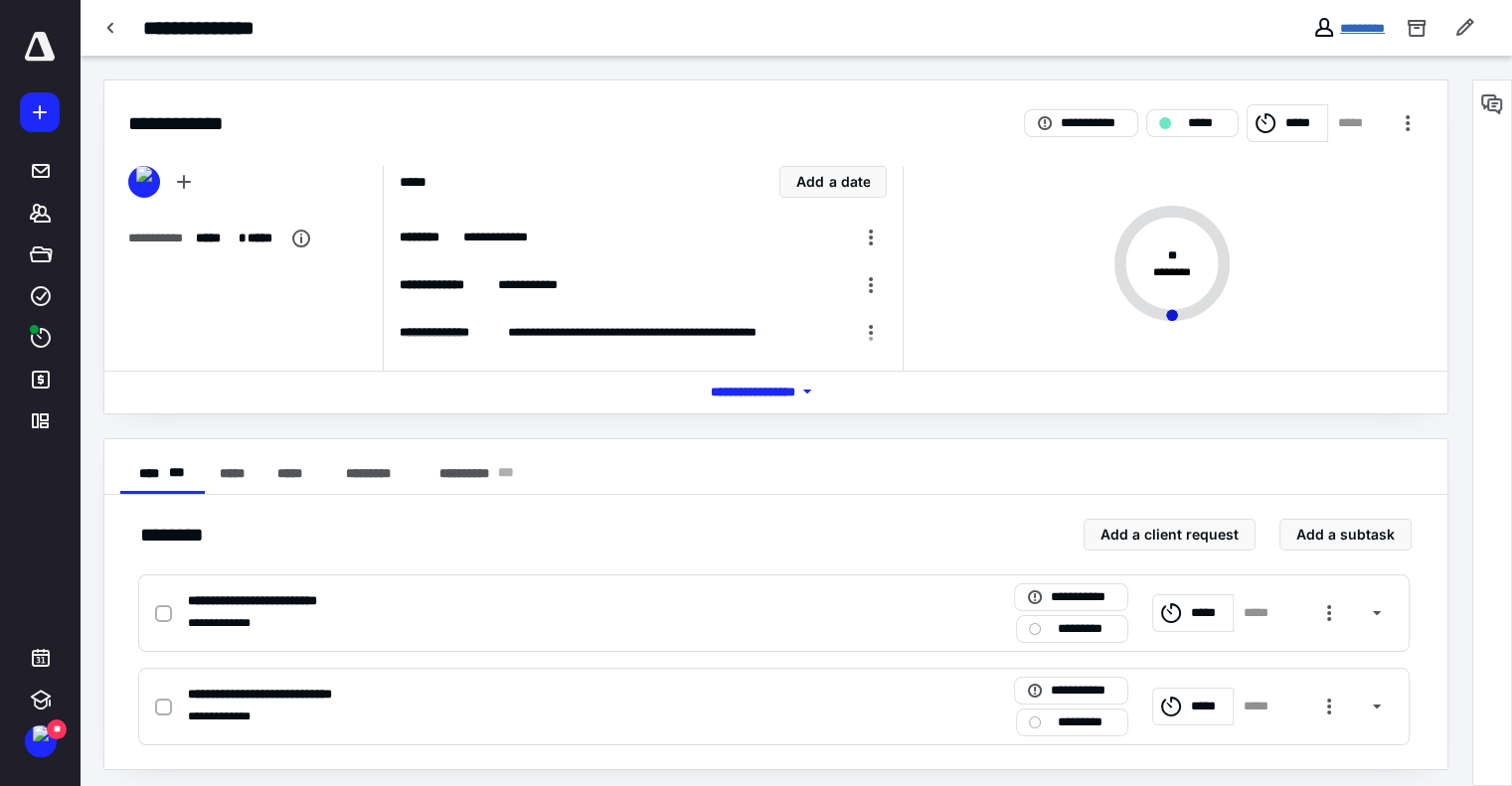 click on "*********" at bounding box center (1362, 28) 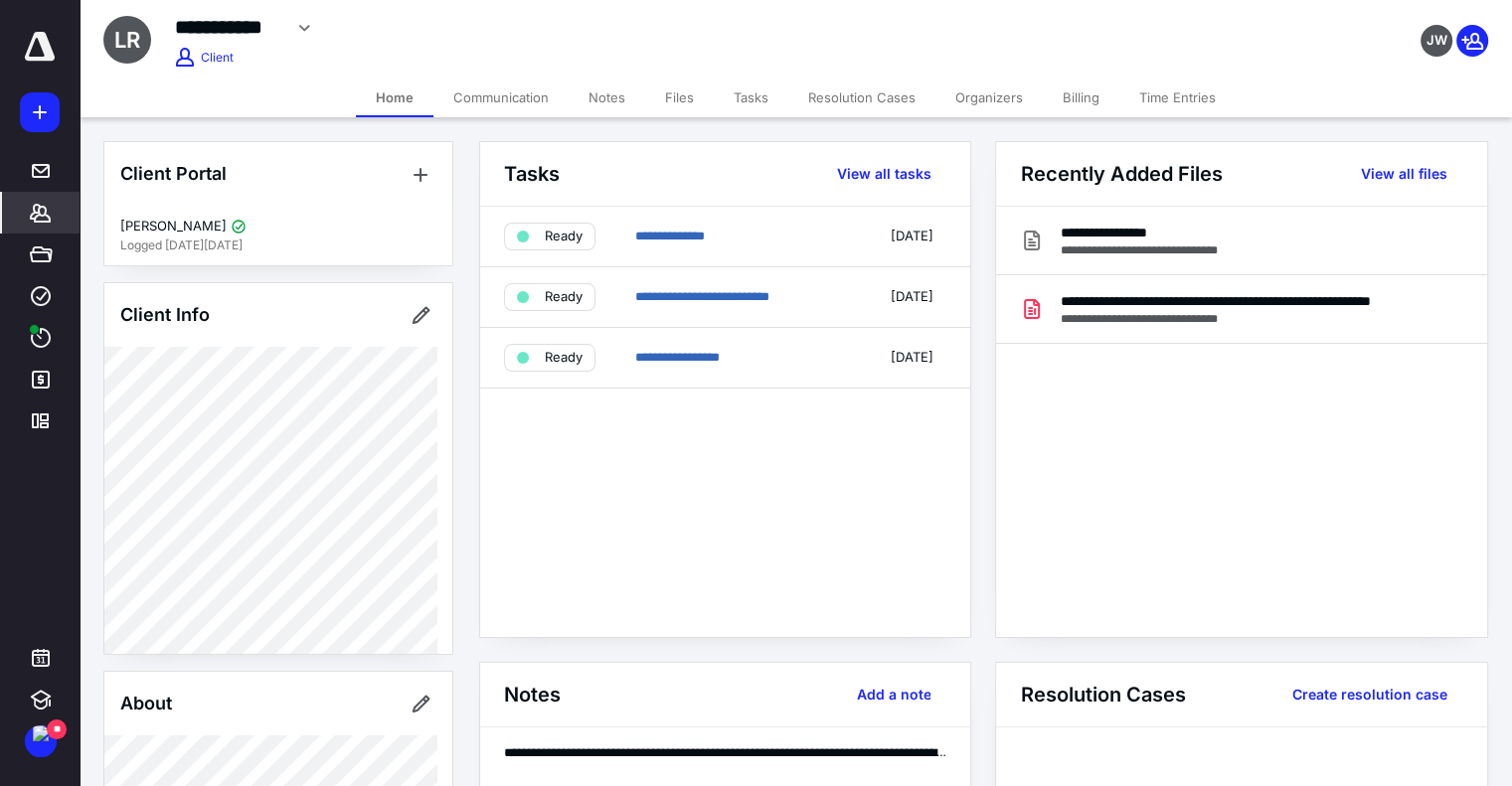 click on "Notes" at bounding box center (606, 97) 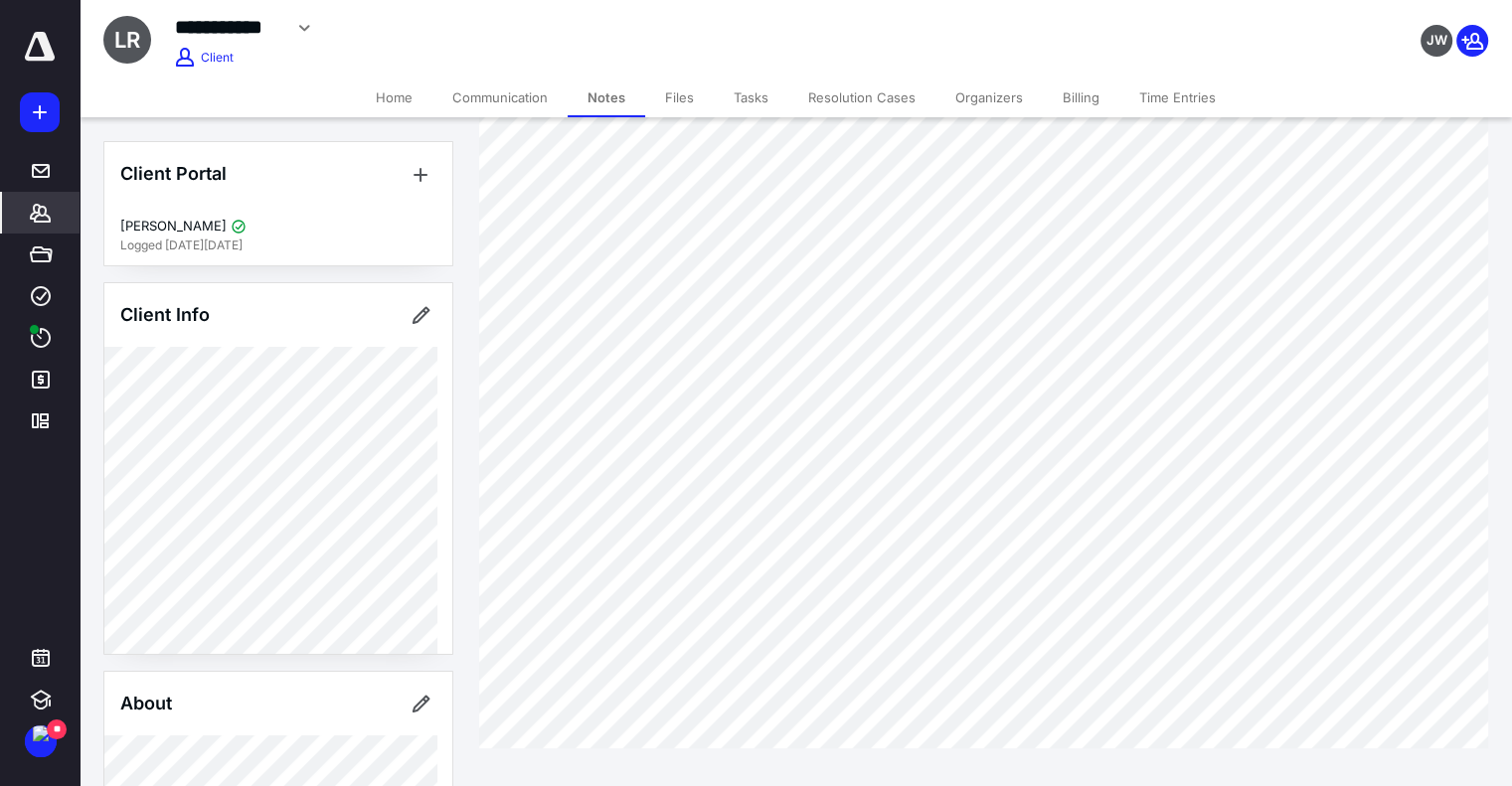 scroll, scrollTop: 458, scrollLeft: 0, axis: vertical 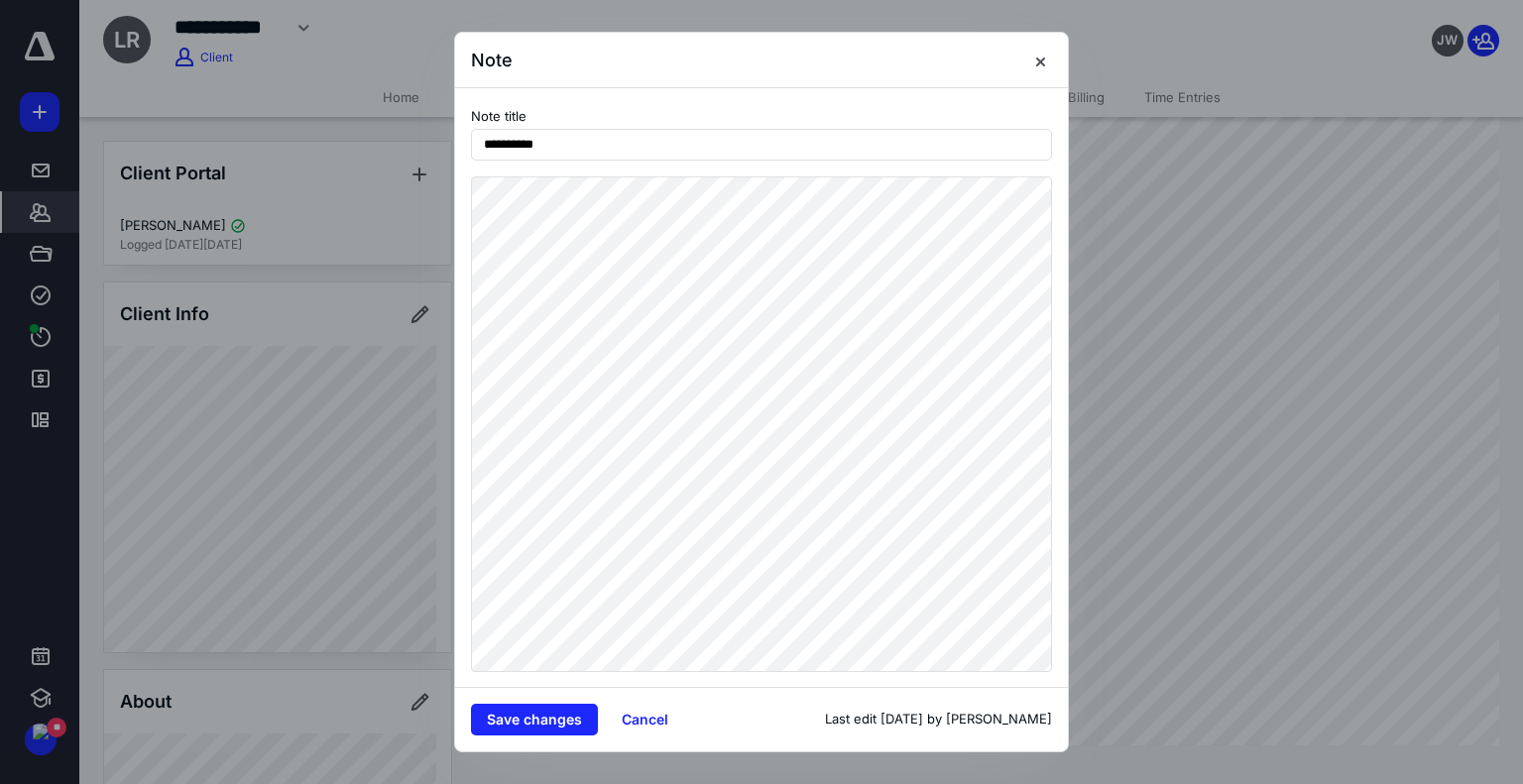 click at bounding box center (1032, 60) 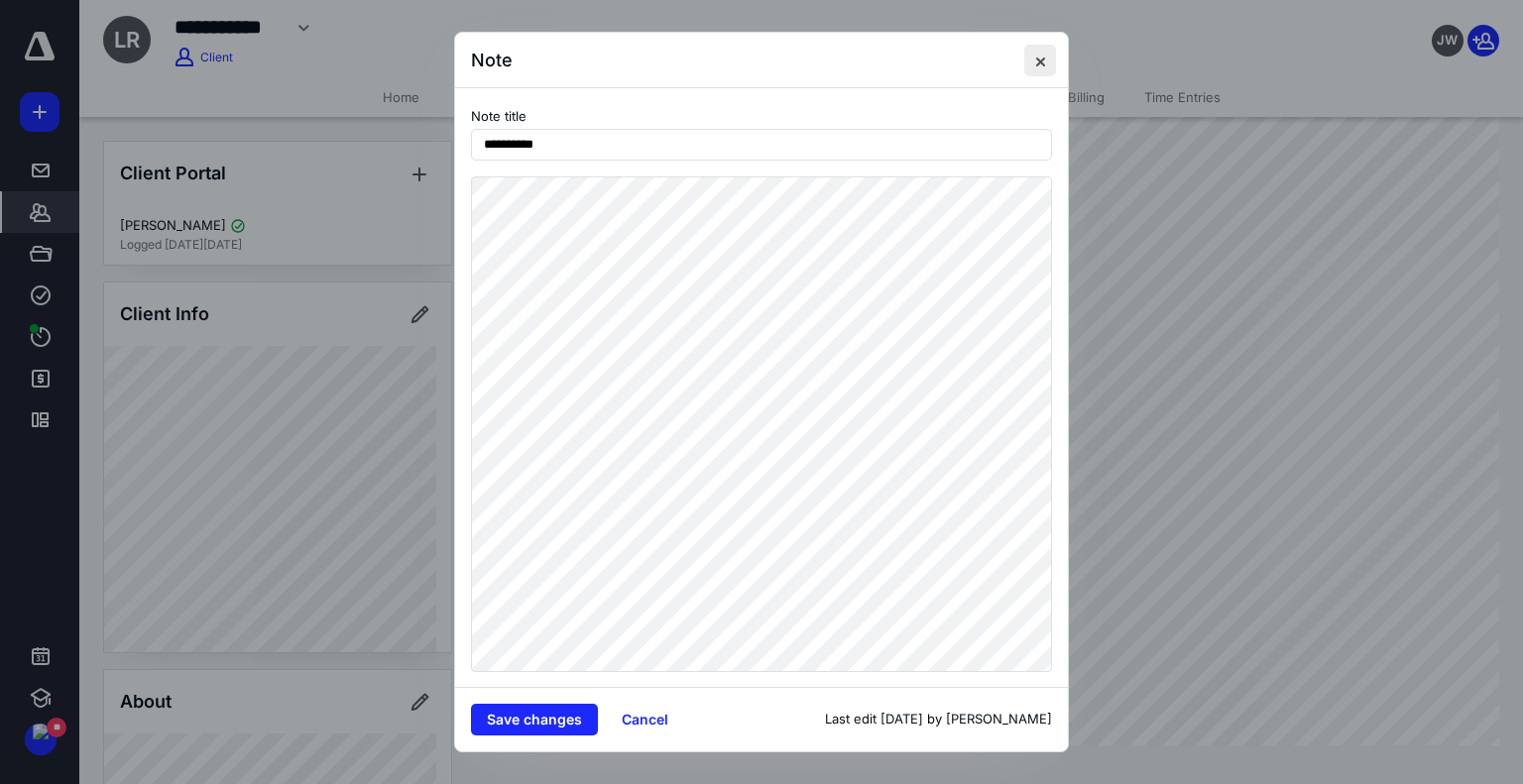 click at bounding box center (1040, 60) 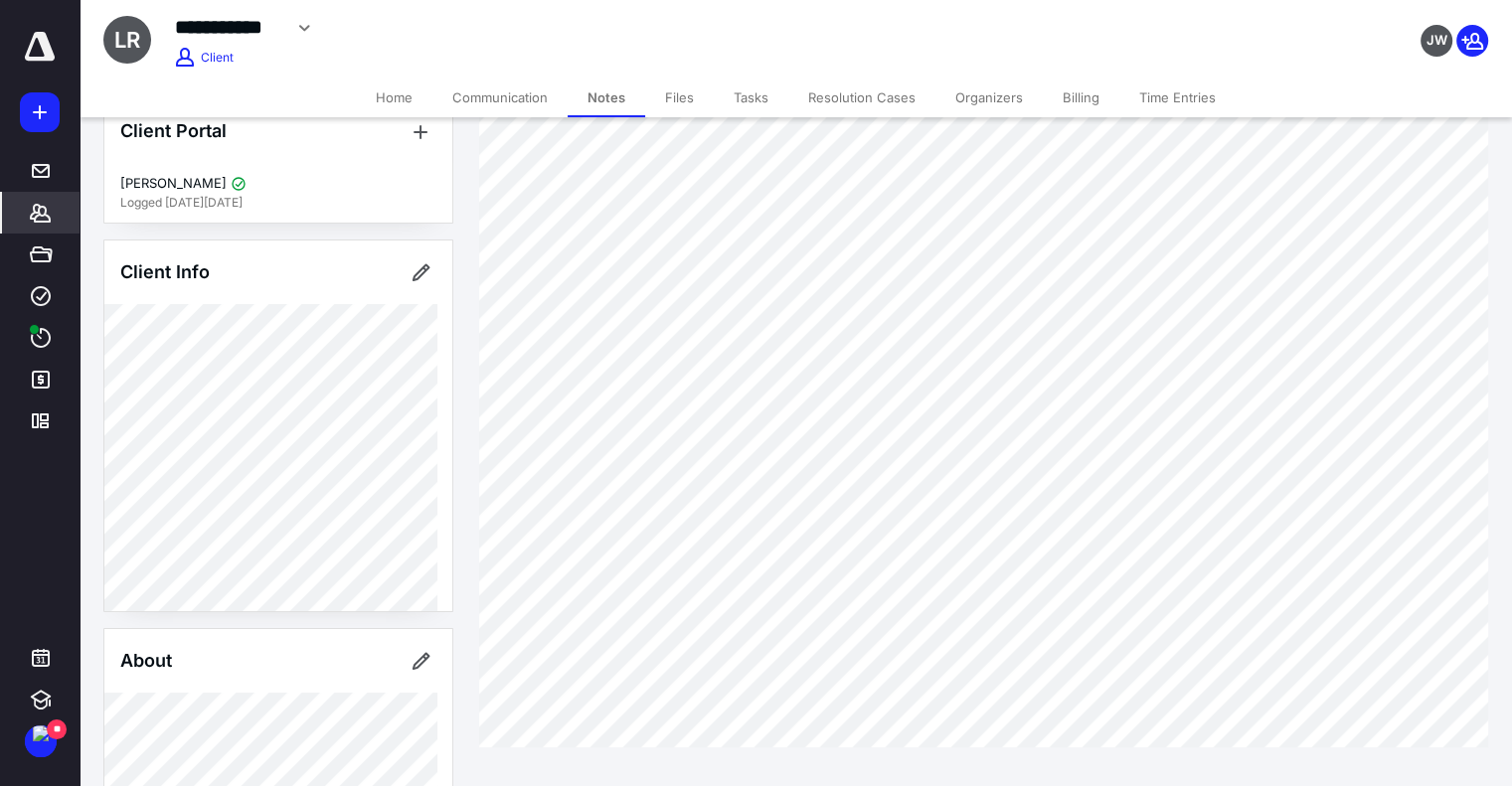 scroll, scrollTop: 0, scrollLeft: 0, axis: both 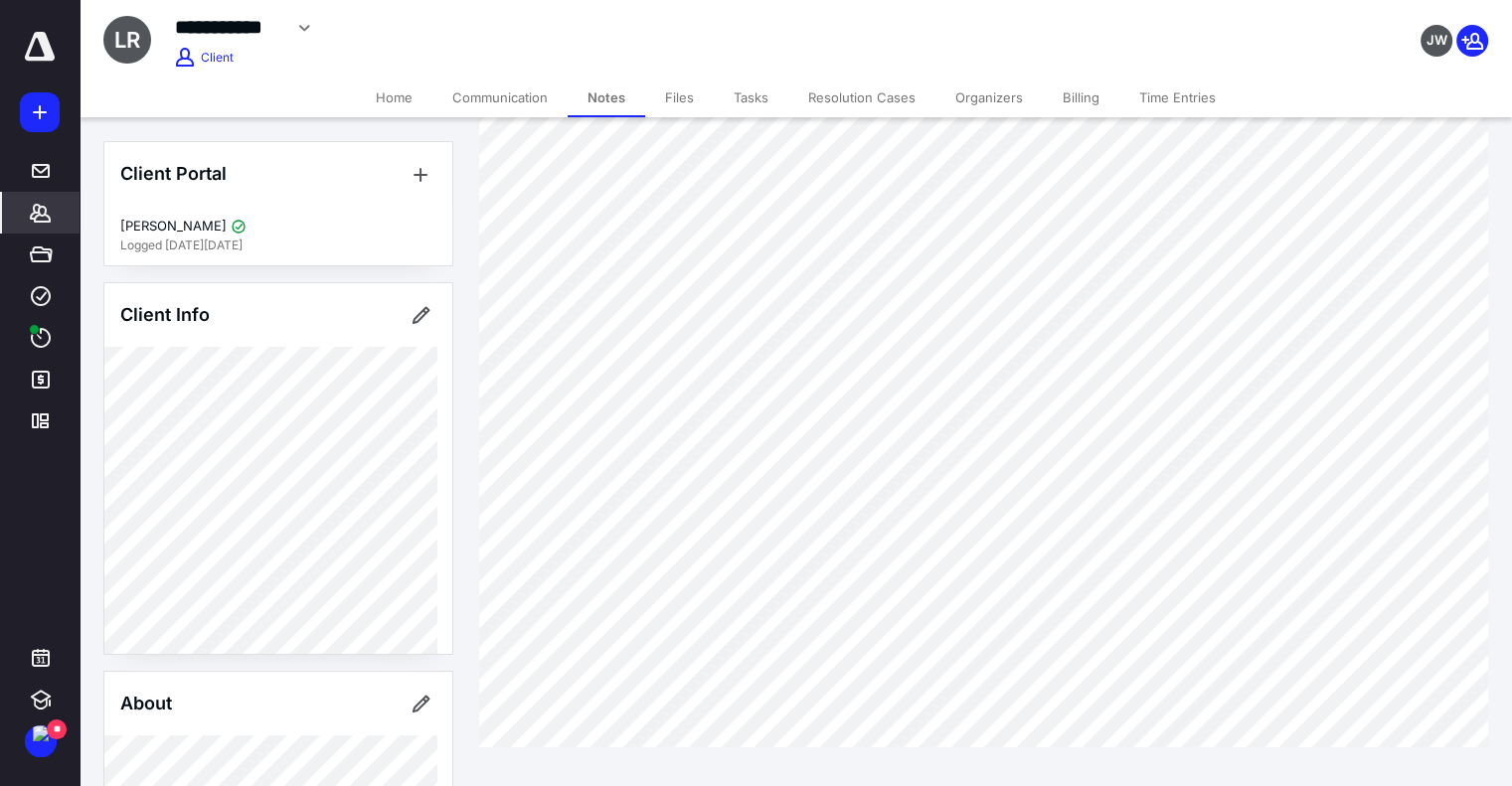 click on "**********" at bounding box center [597, 28] 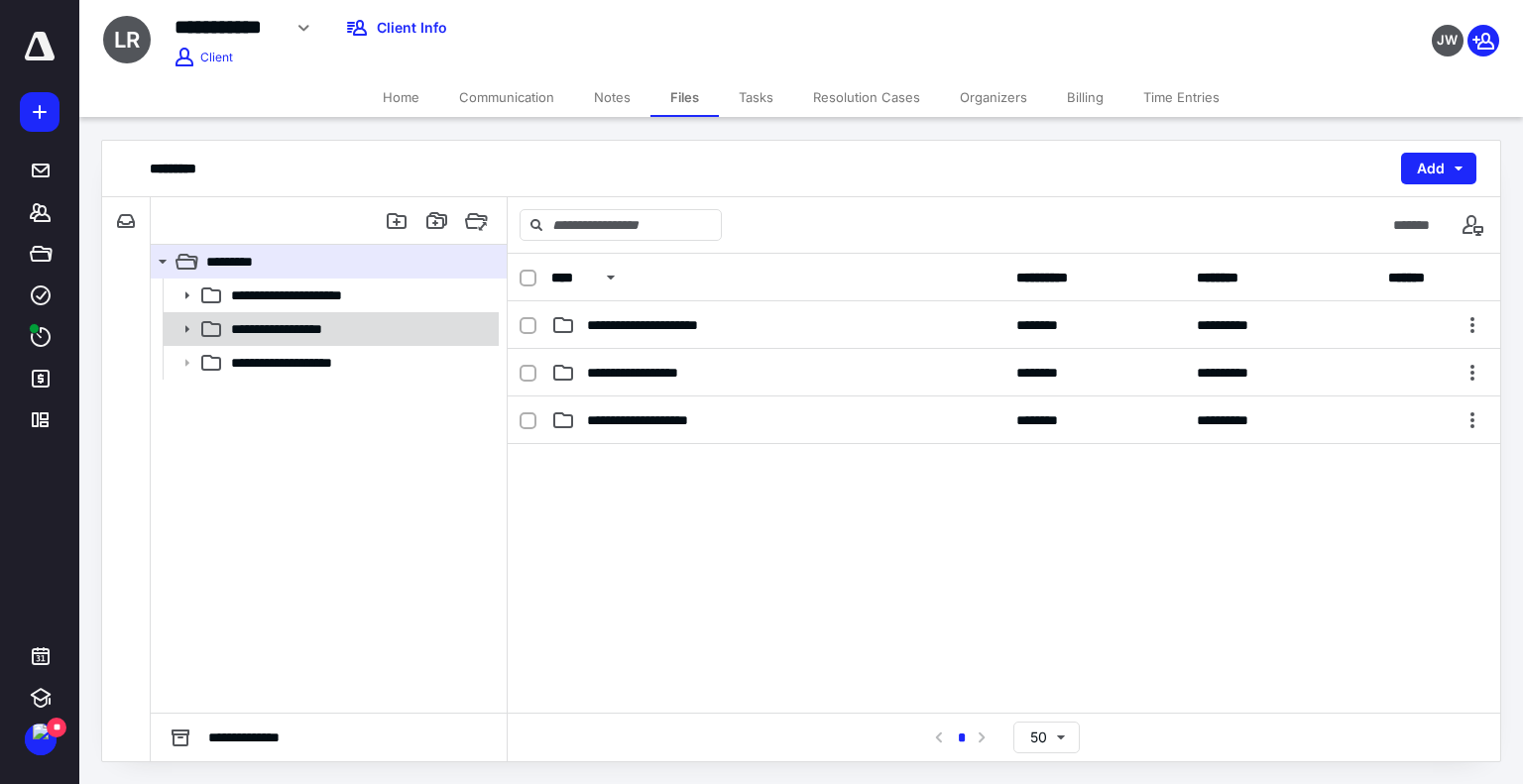 click 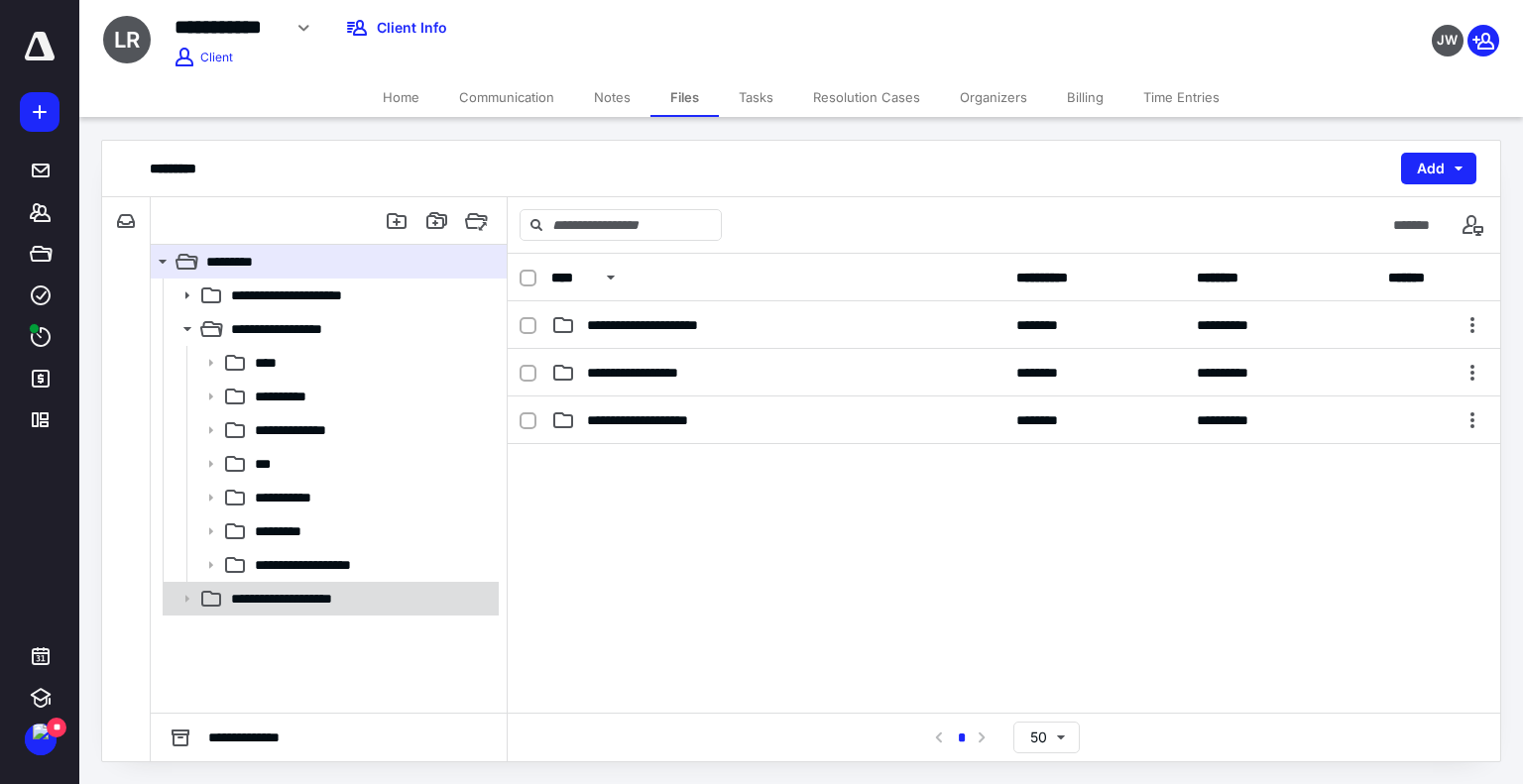 click 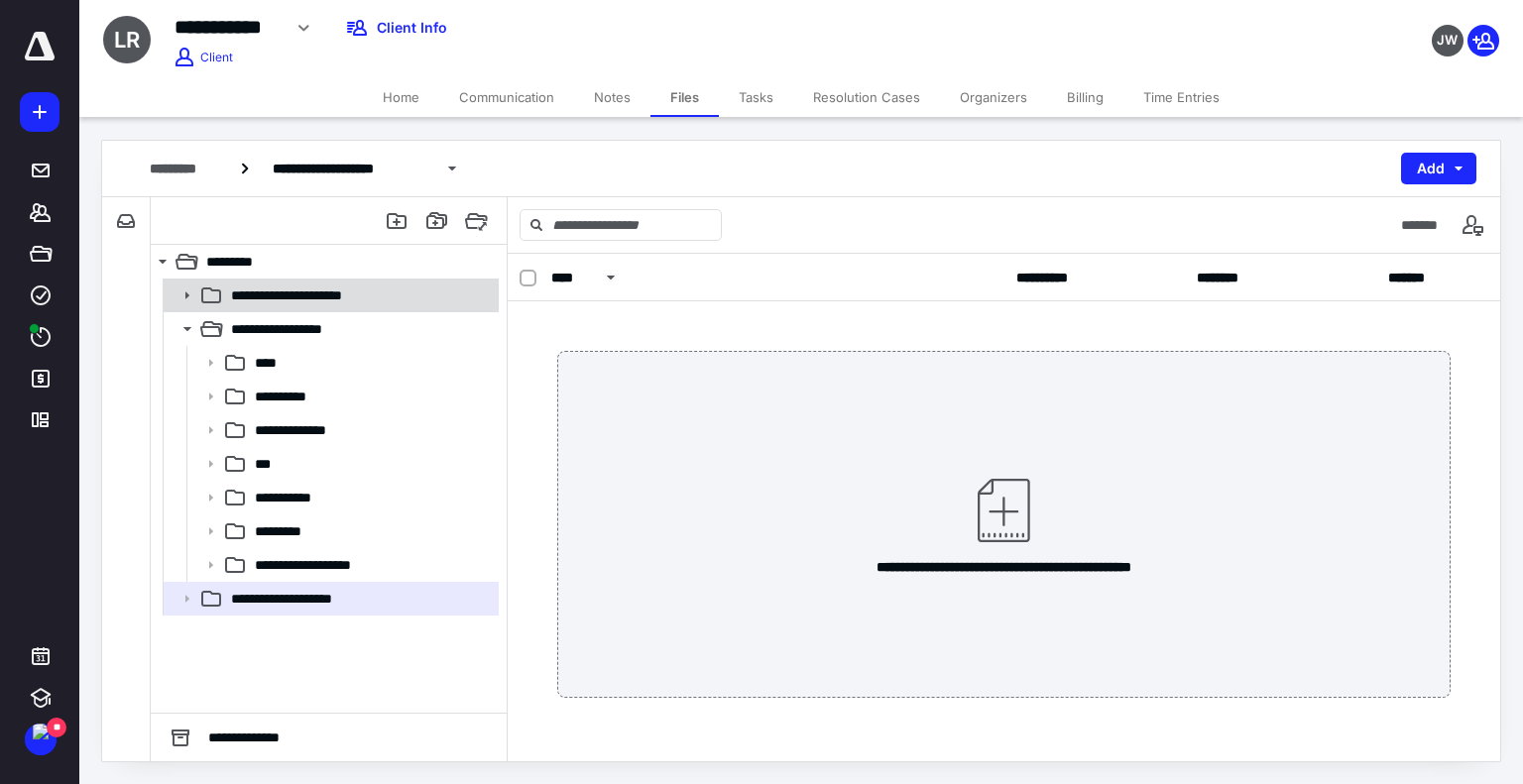 click 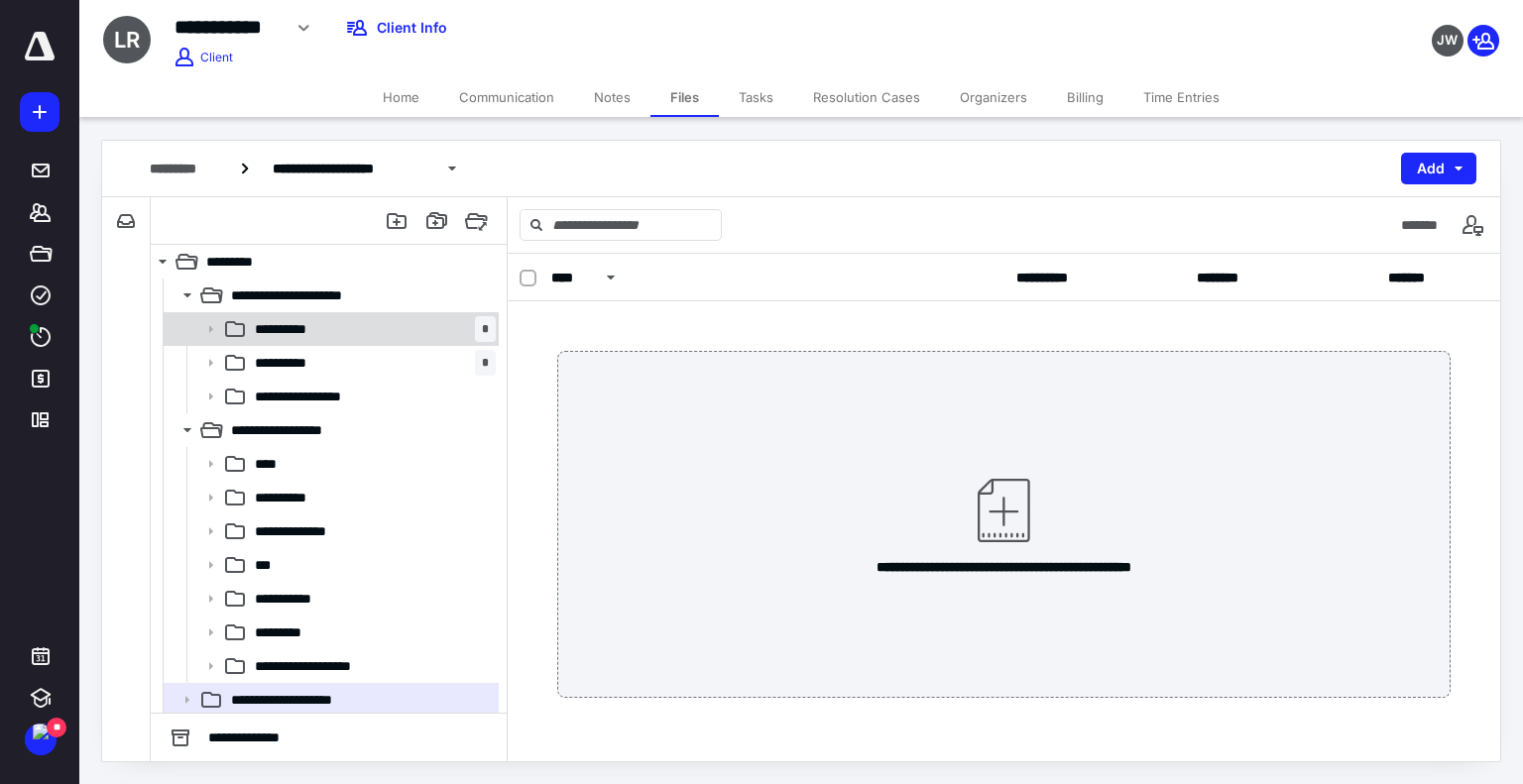 click on "**********" at bounding box center [371, 329] 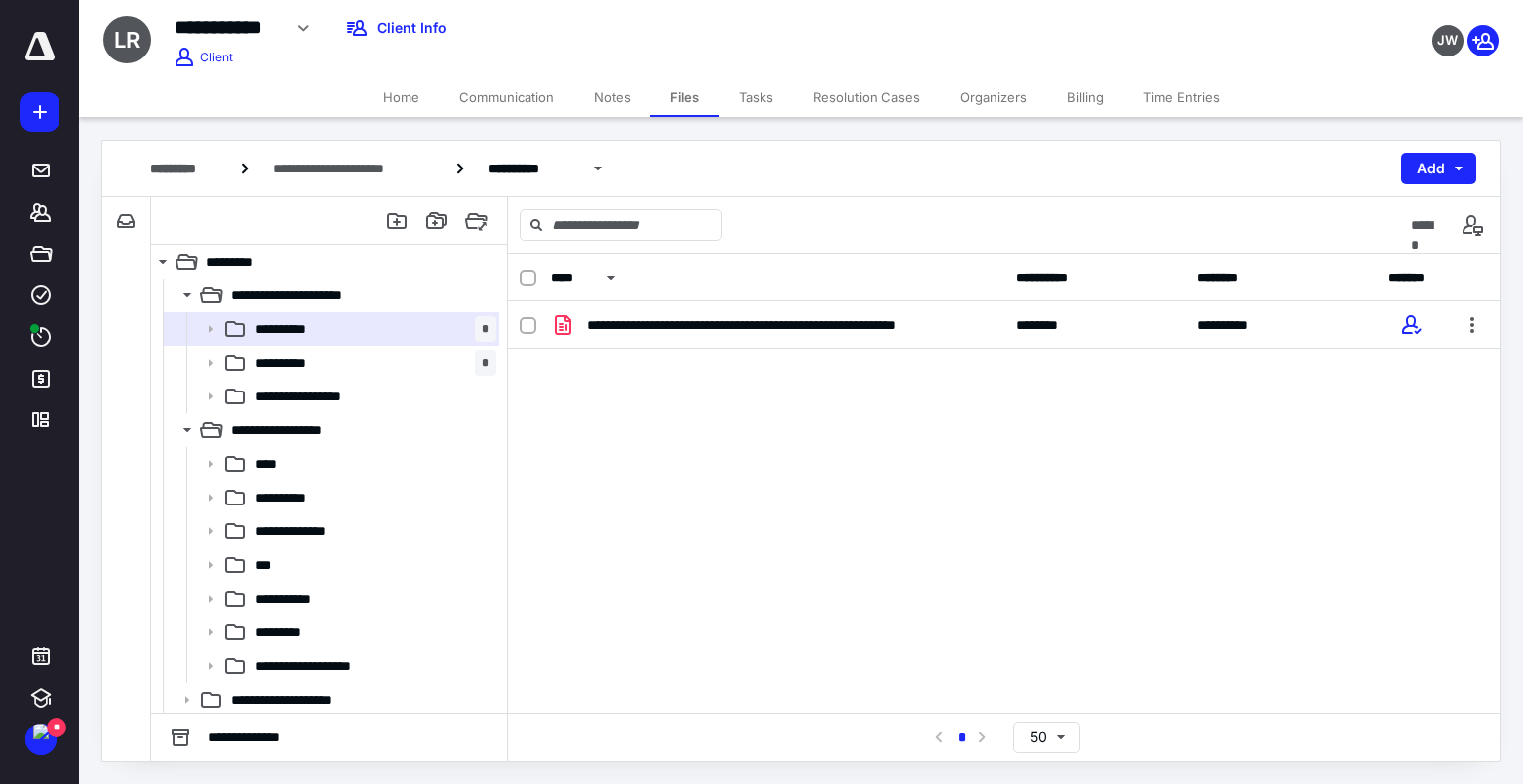 click on "Notes" at bounding box center (612, 97) 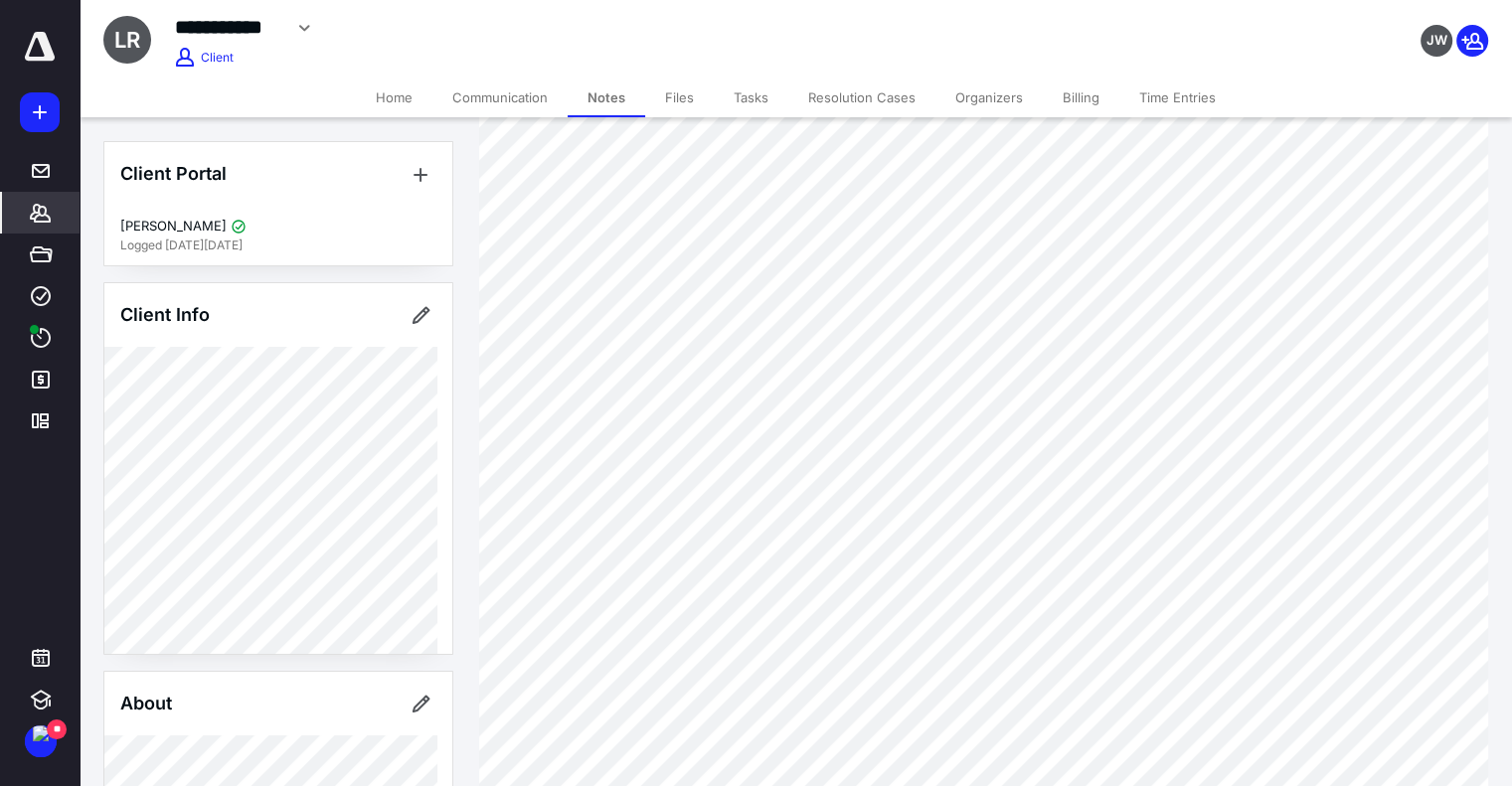 scroll, scrollTop: 397, scrollLeft: 0, axis: vertical 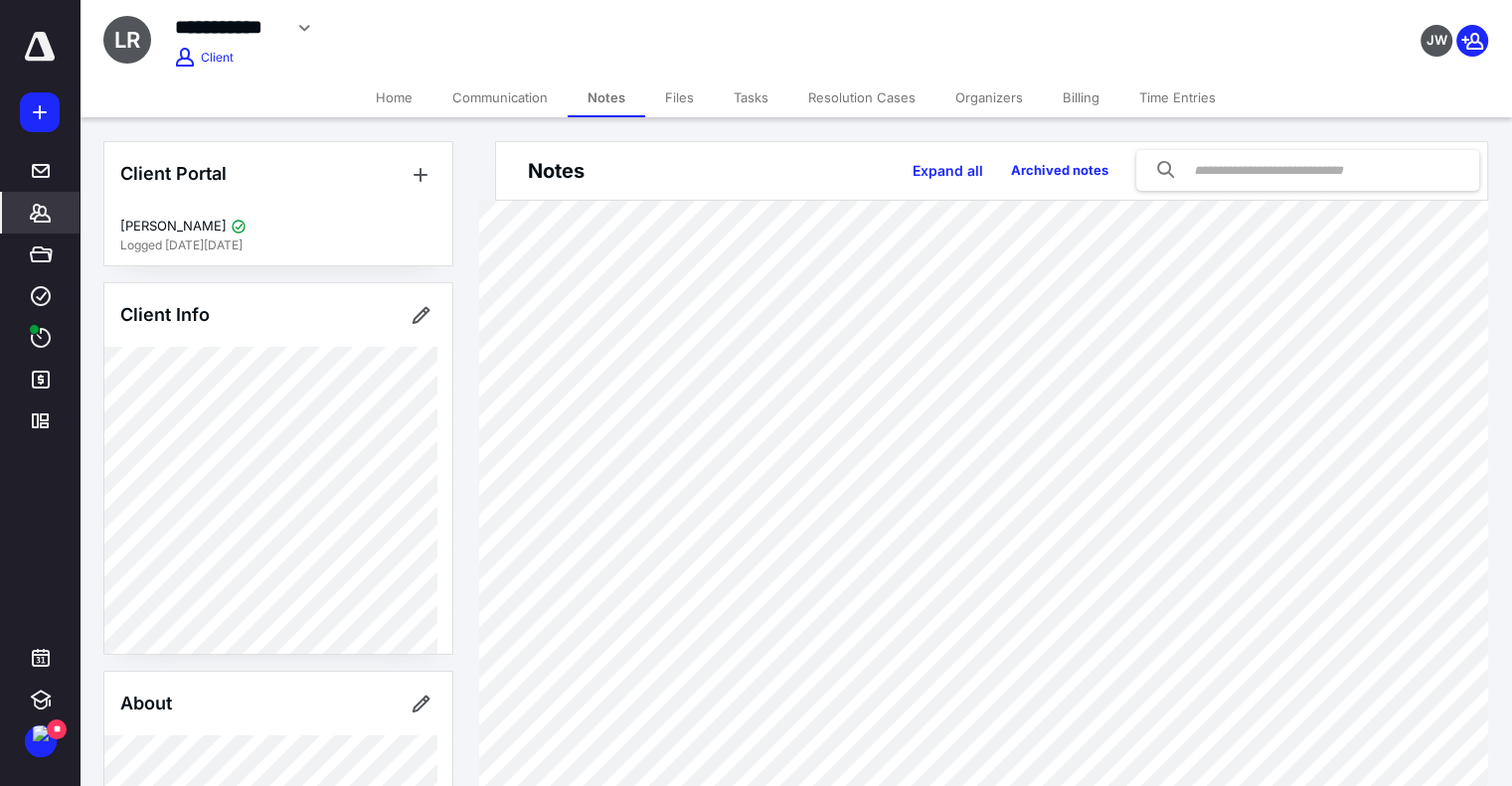 click on "Tasks" at bounding box center [751, 97] 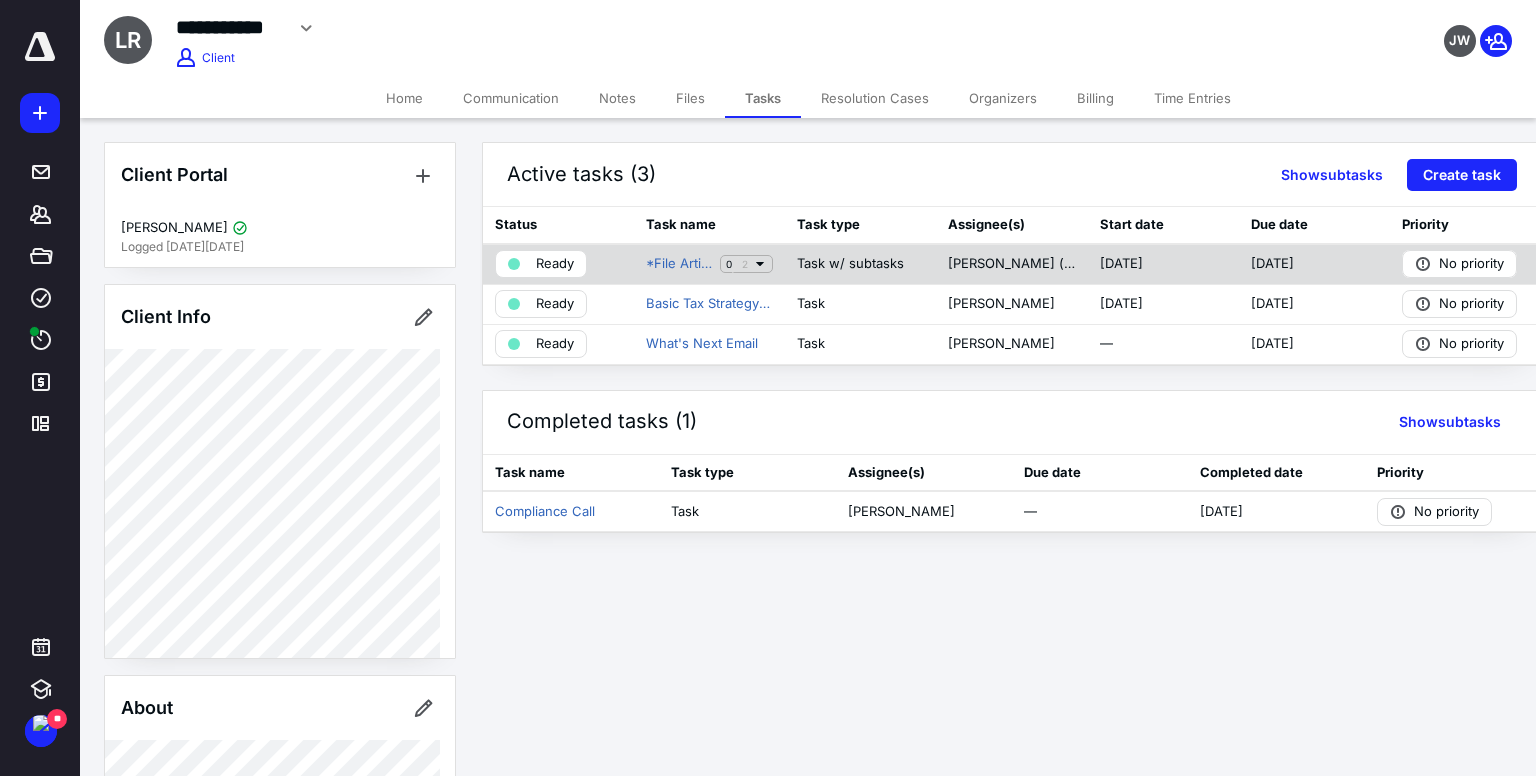 click on "Ready" at bounding box center [541, 264] 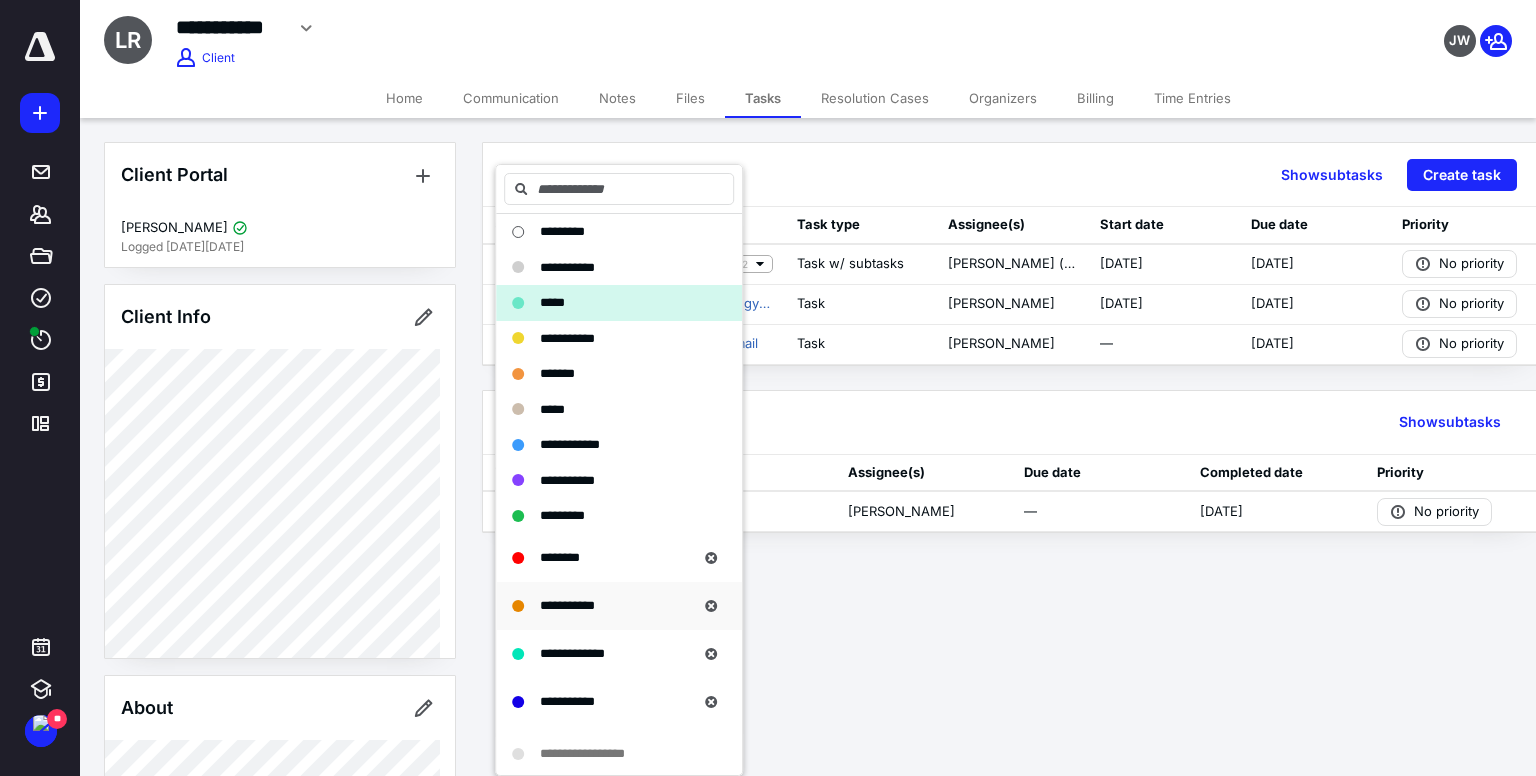 click on "**********" at bounding box center [567, 605] 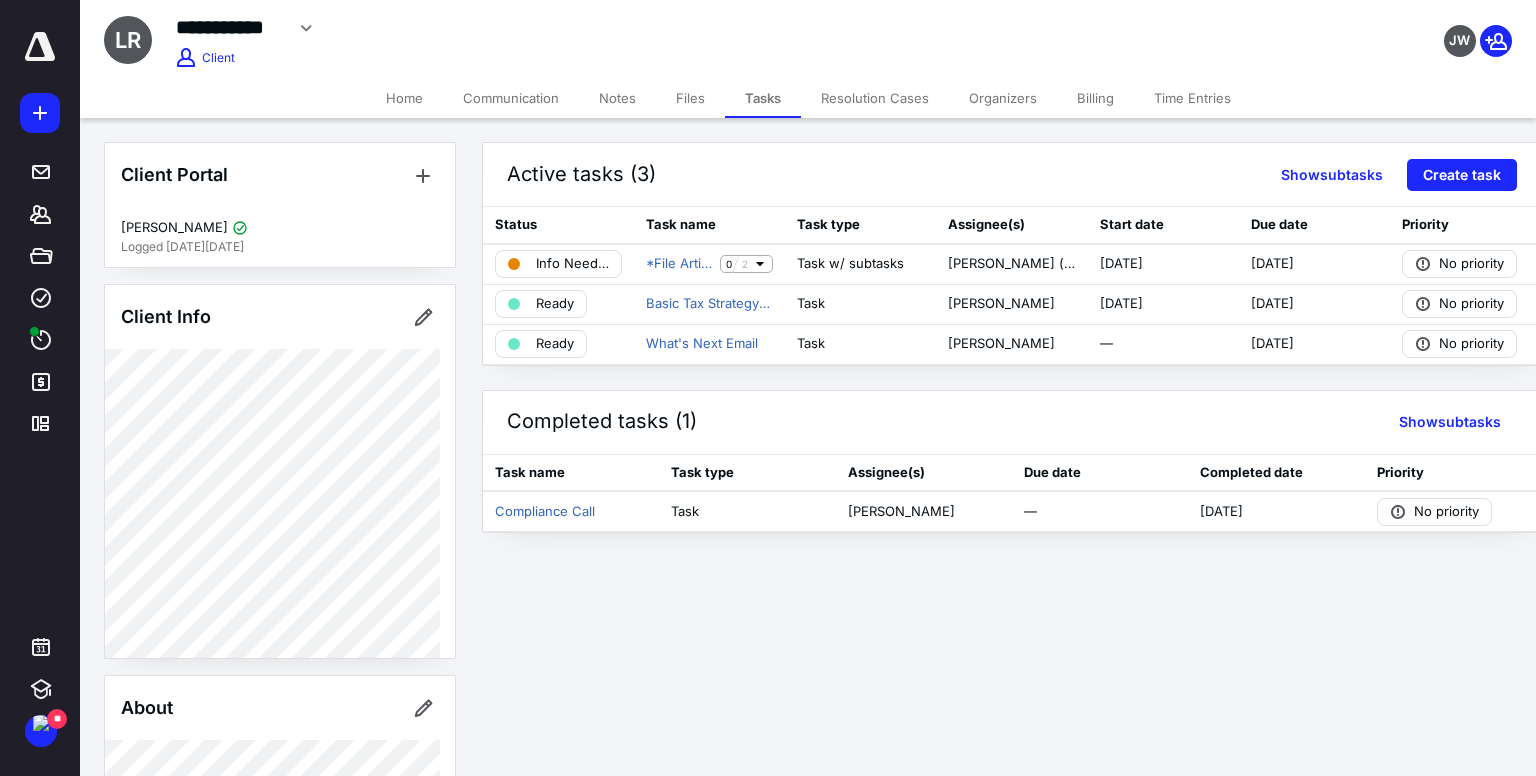 click on "Notes" at bounding box center [617, 98] 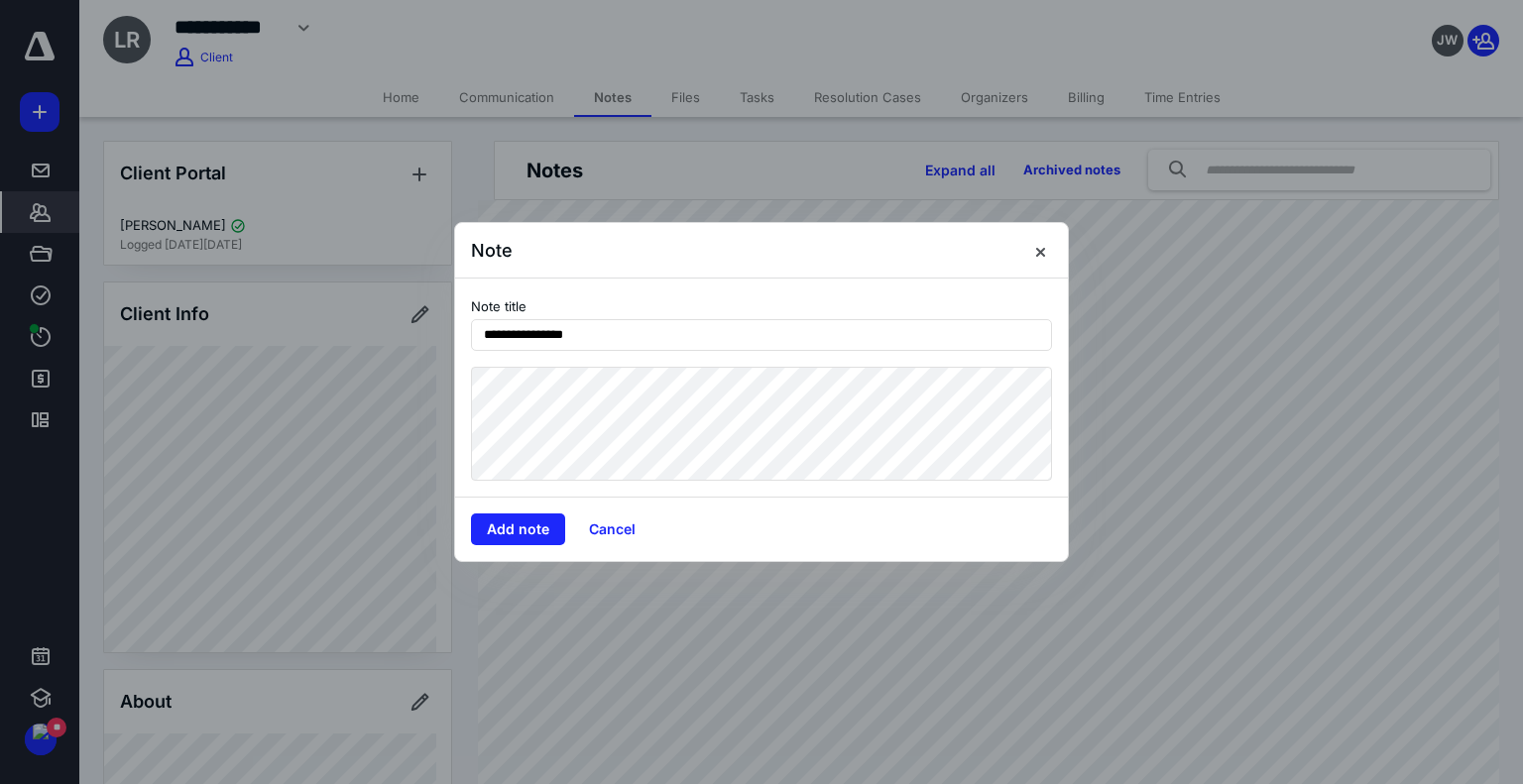 type on "**********" 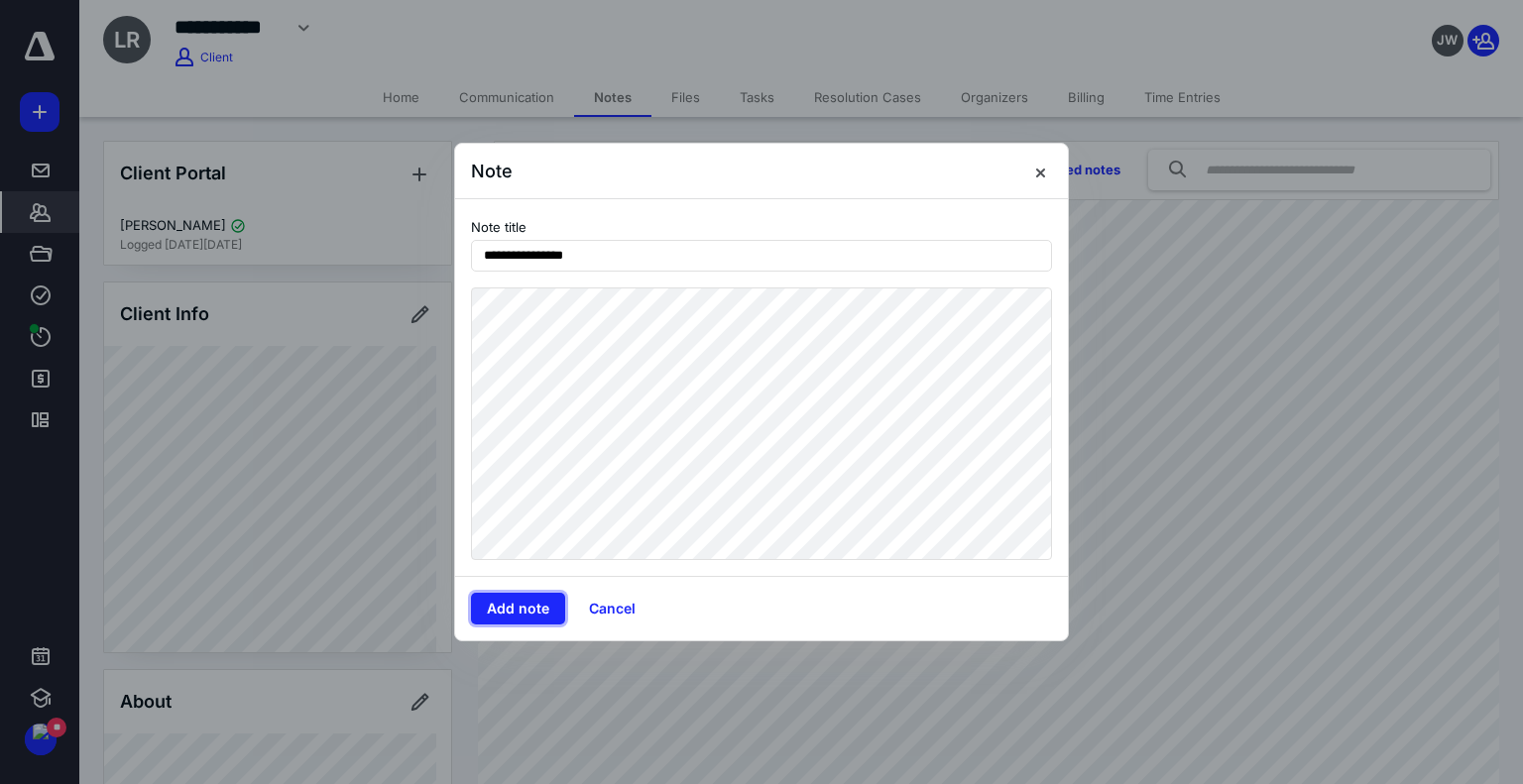 type 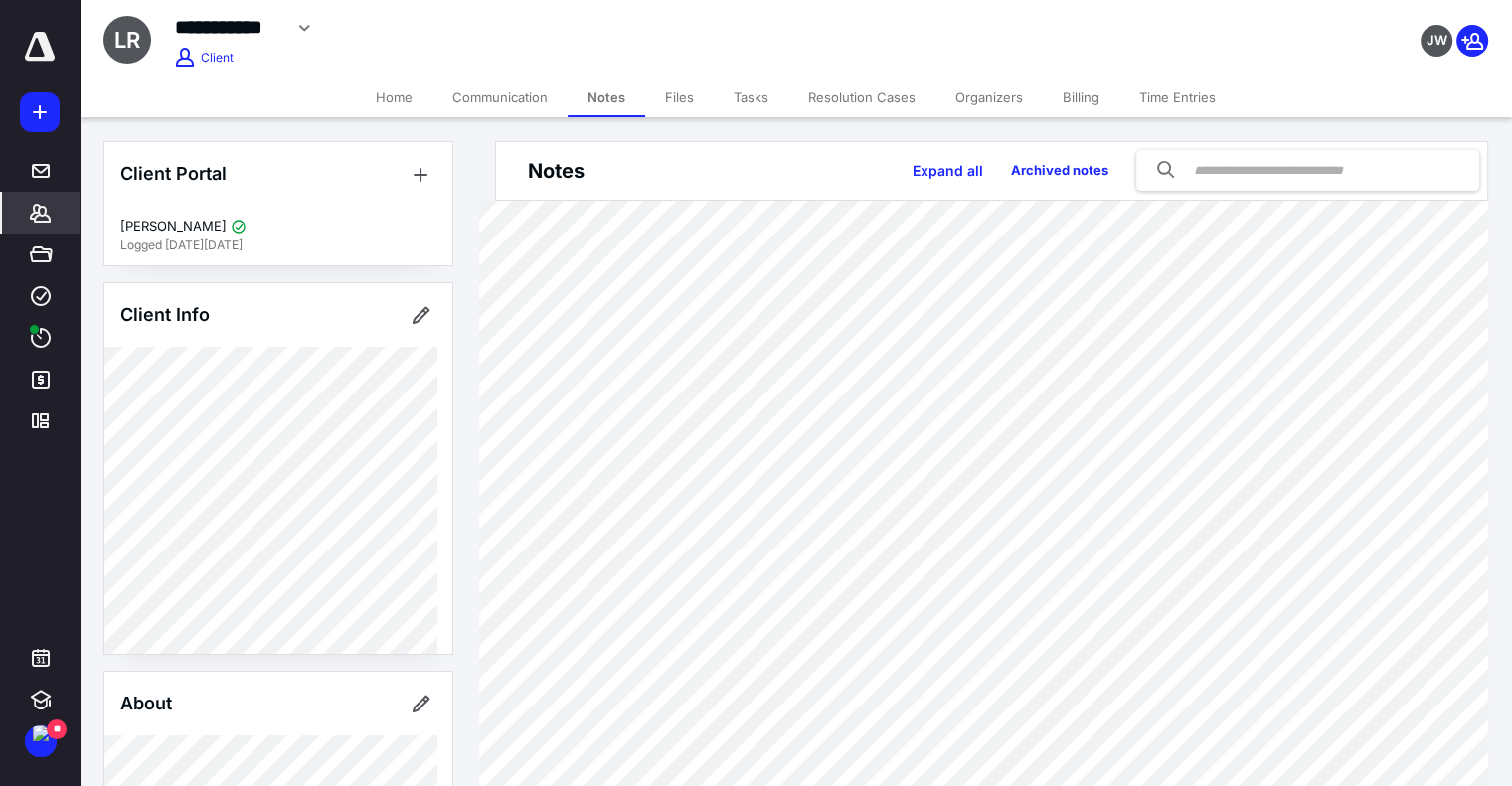 click on "Tasks" at bounding box center [751, 97] 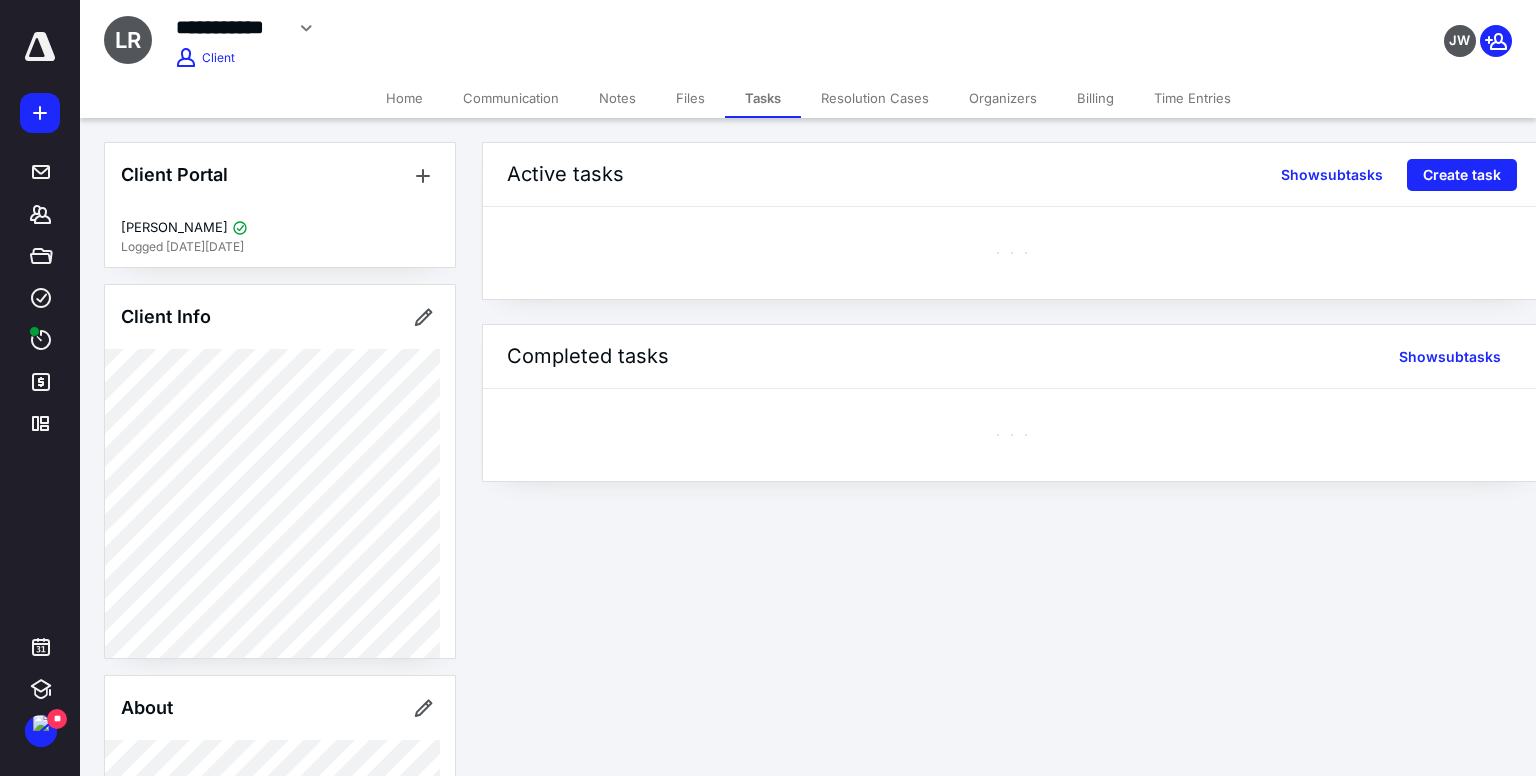 click on "**********" at bounding box center [606, 39] 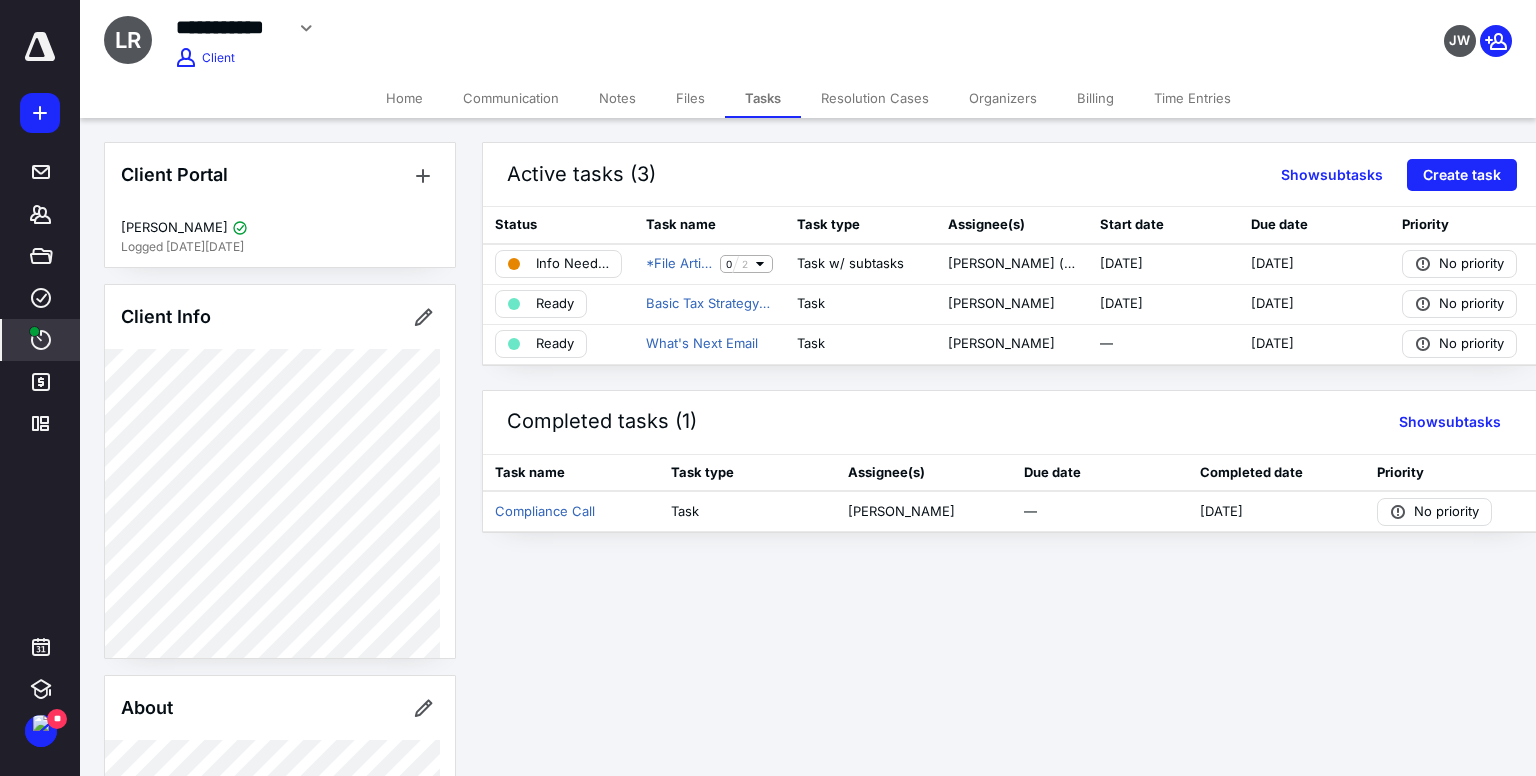 click on "****" at bounding box center [41, 340] 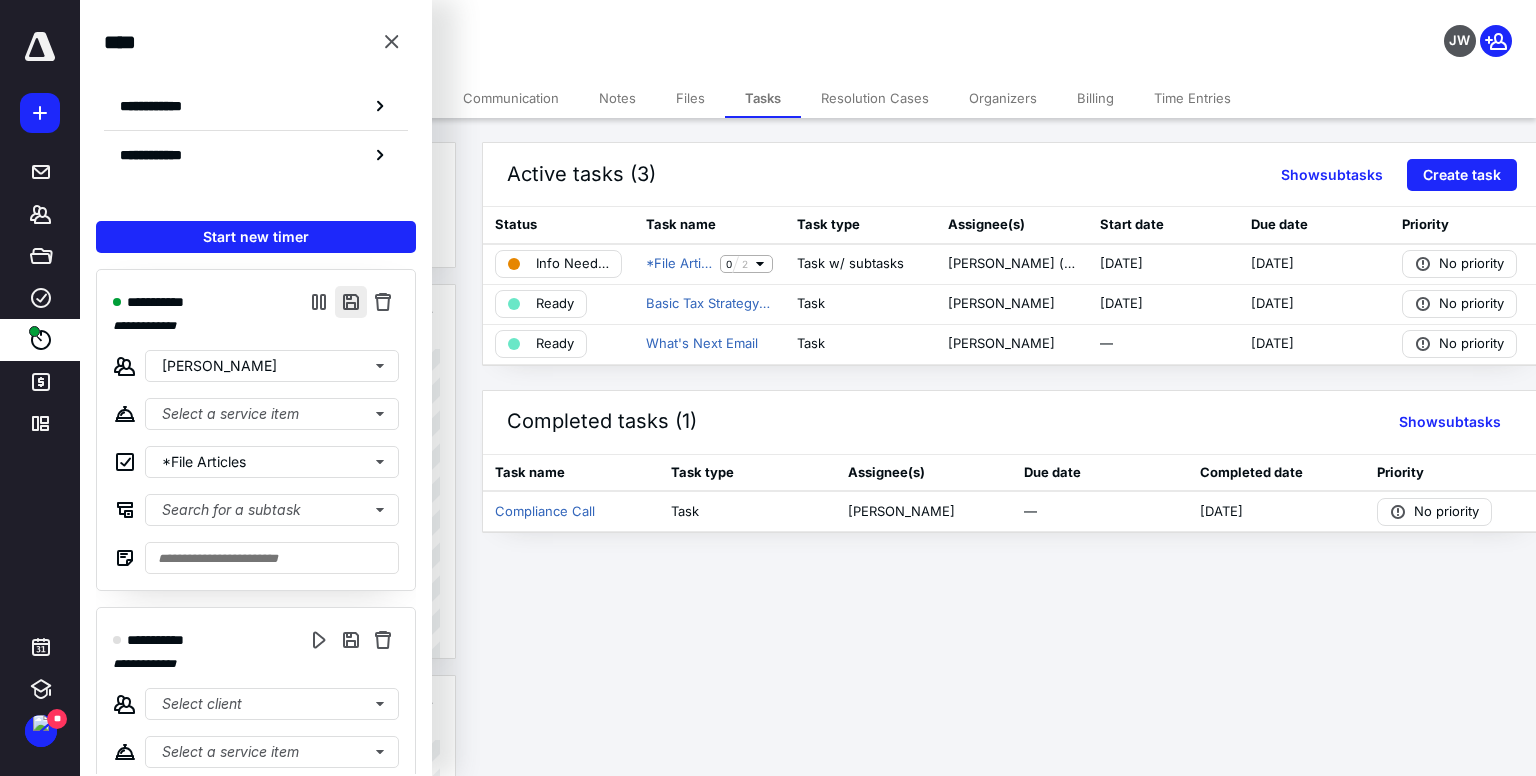 click at bounding box center [351, 302] 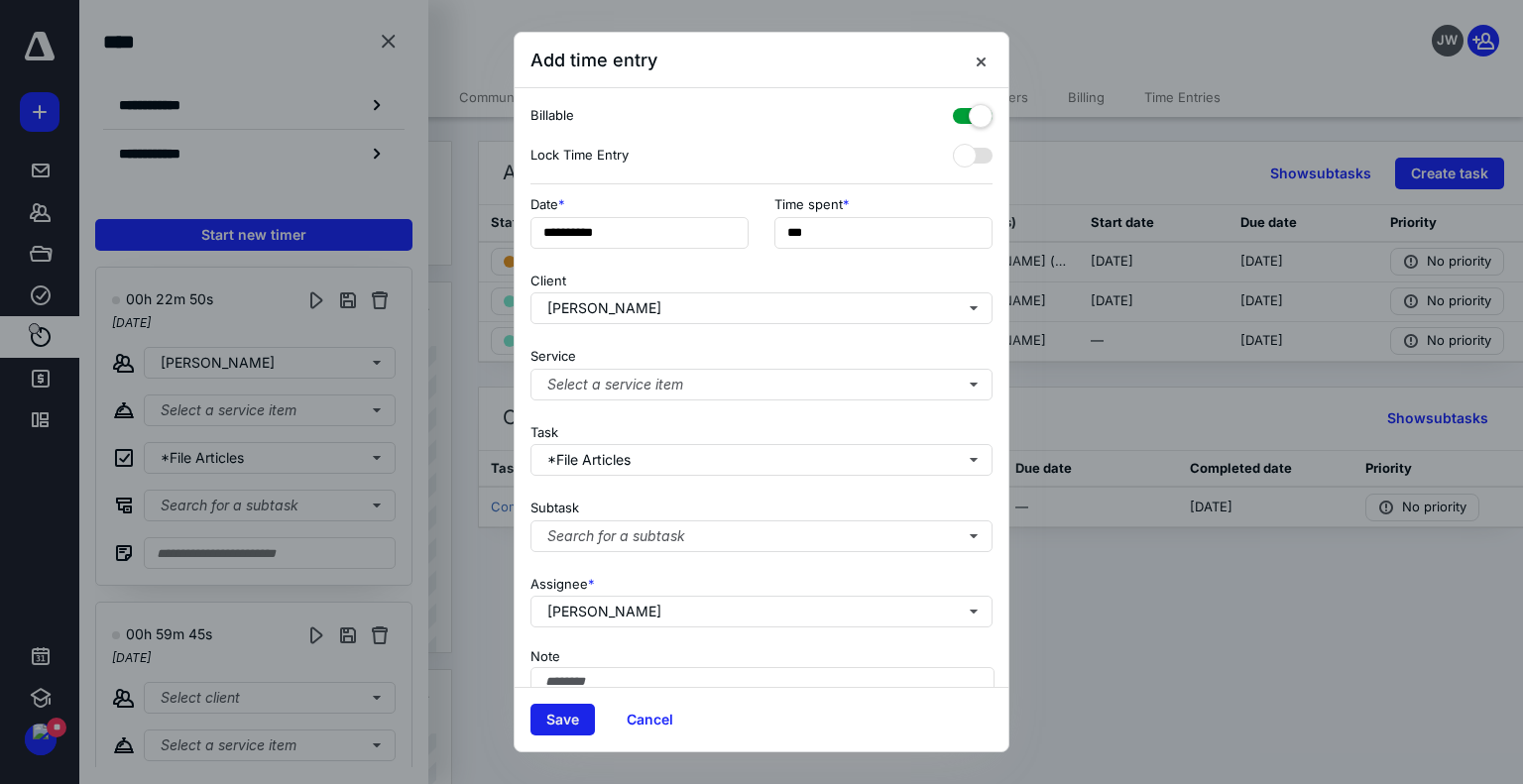 click on "Save" at bounding box center (562, 720) 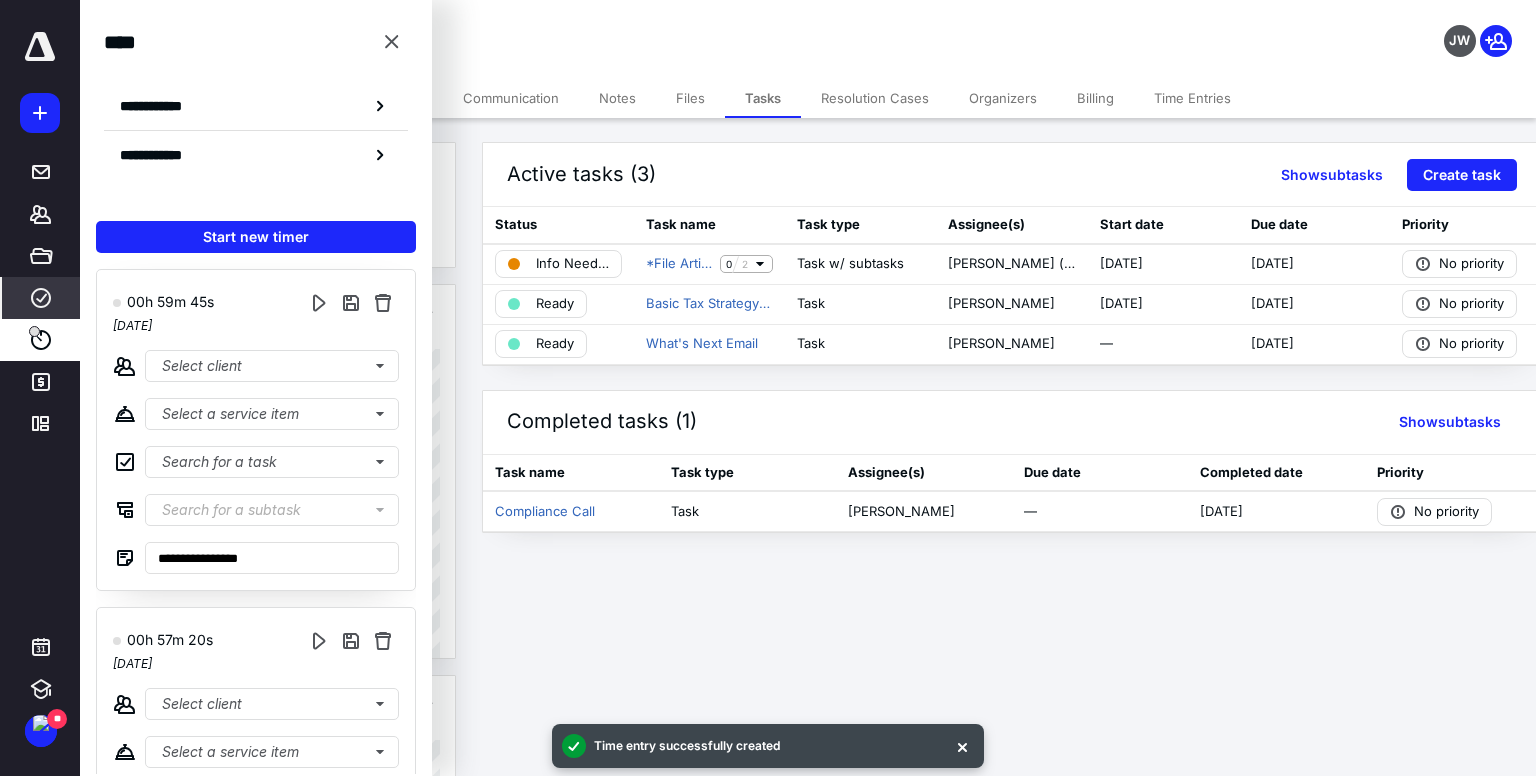 click 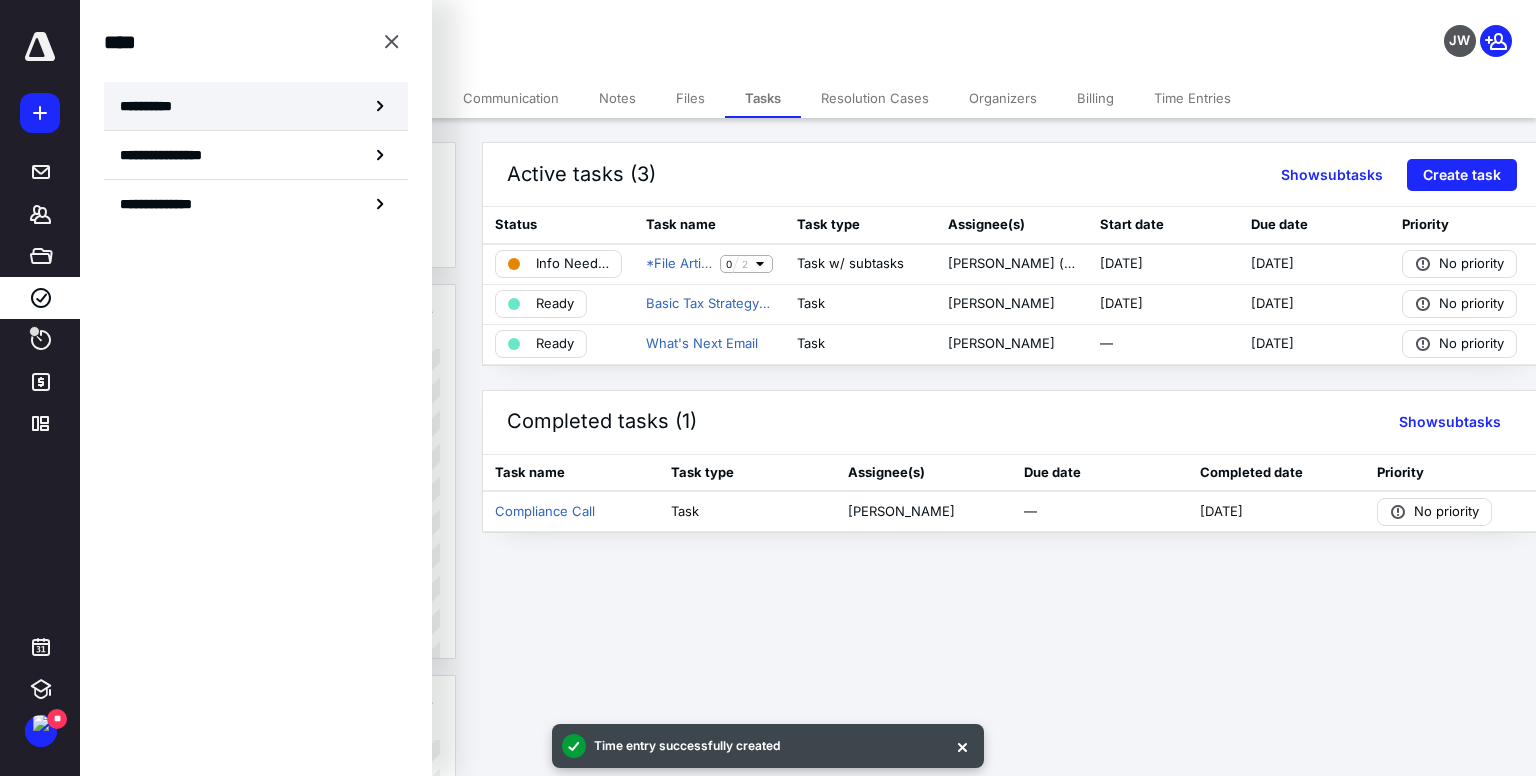 click on "**********" at bounding box center [153, 106] 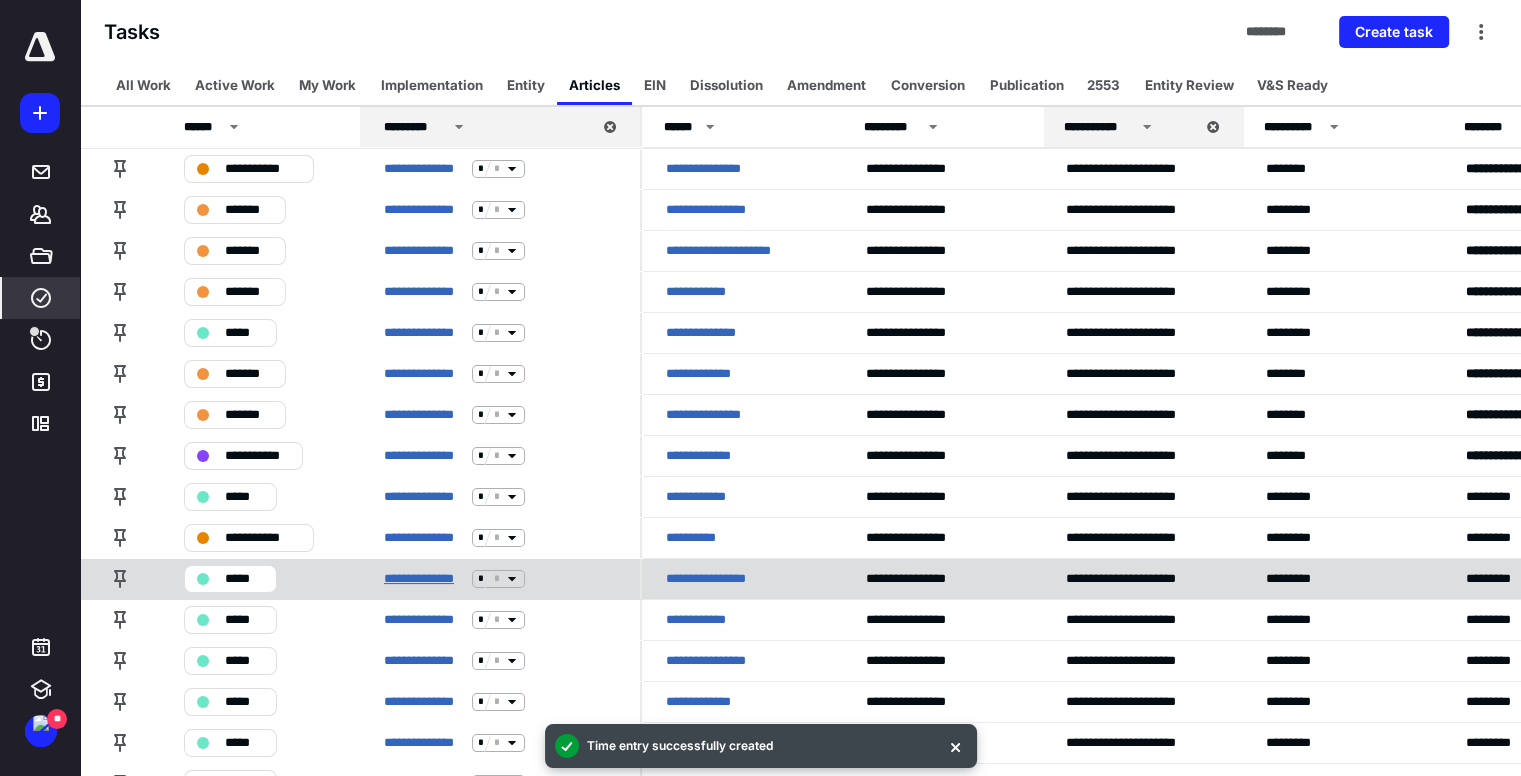 click on "**********" at bounding box center (424, 579) 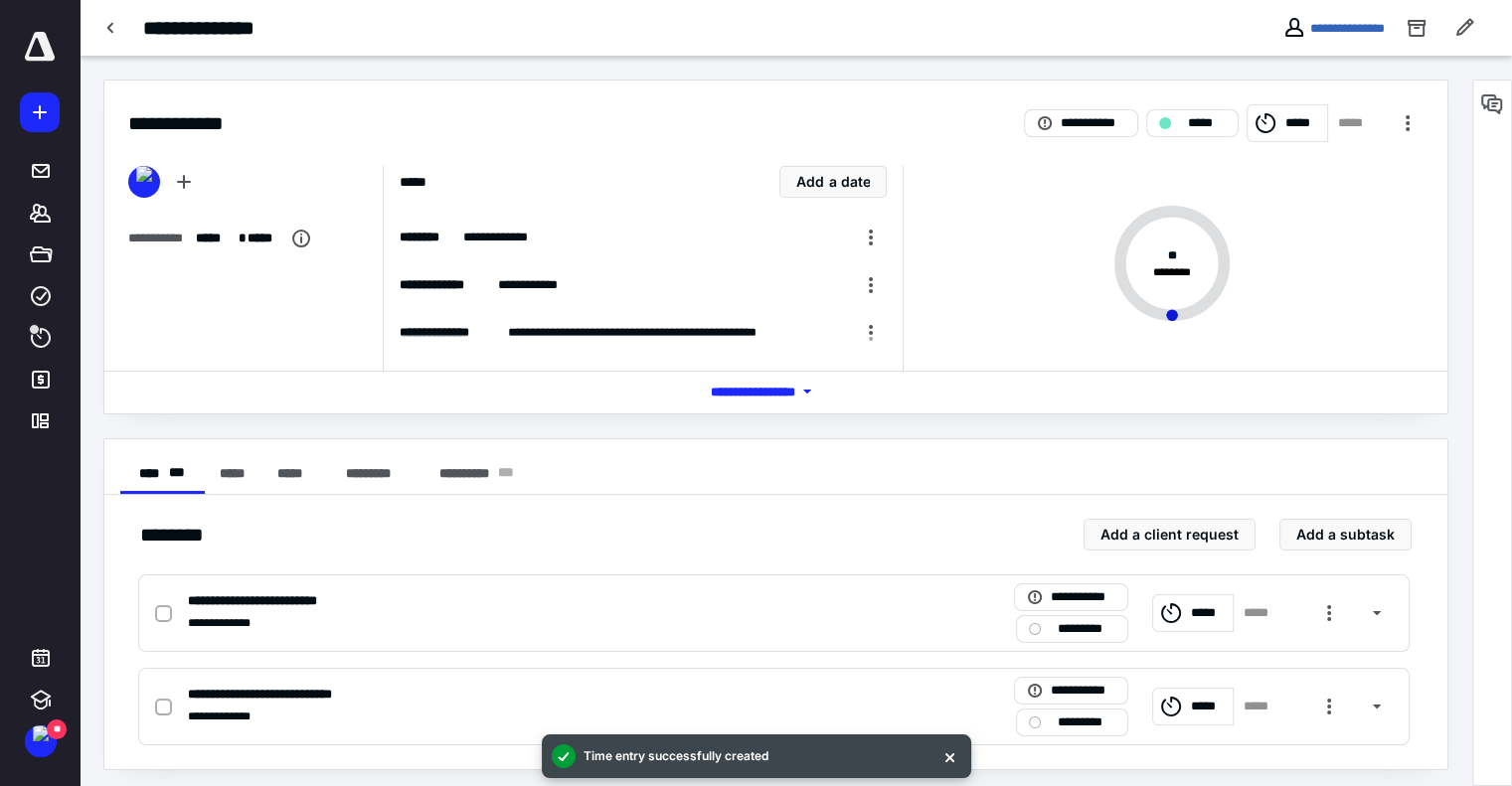 click on "*****" at bounding box center (1303, 123) 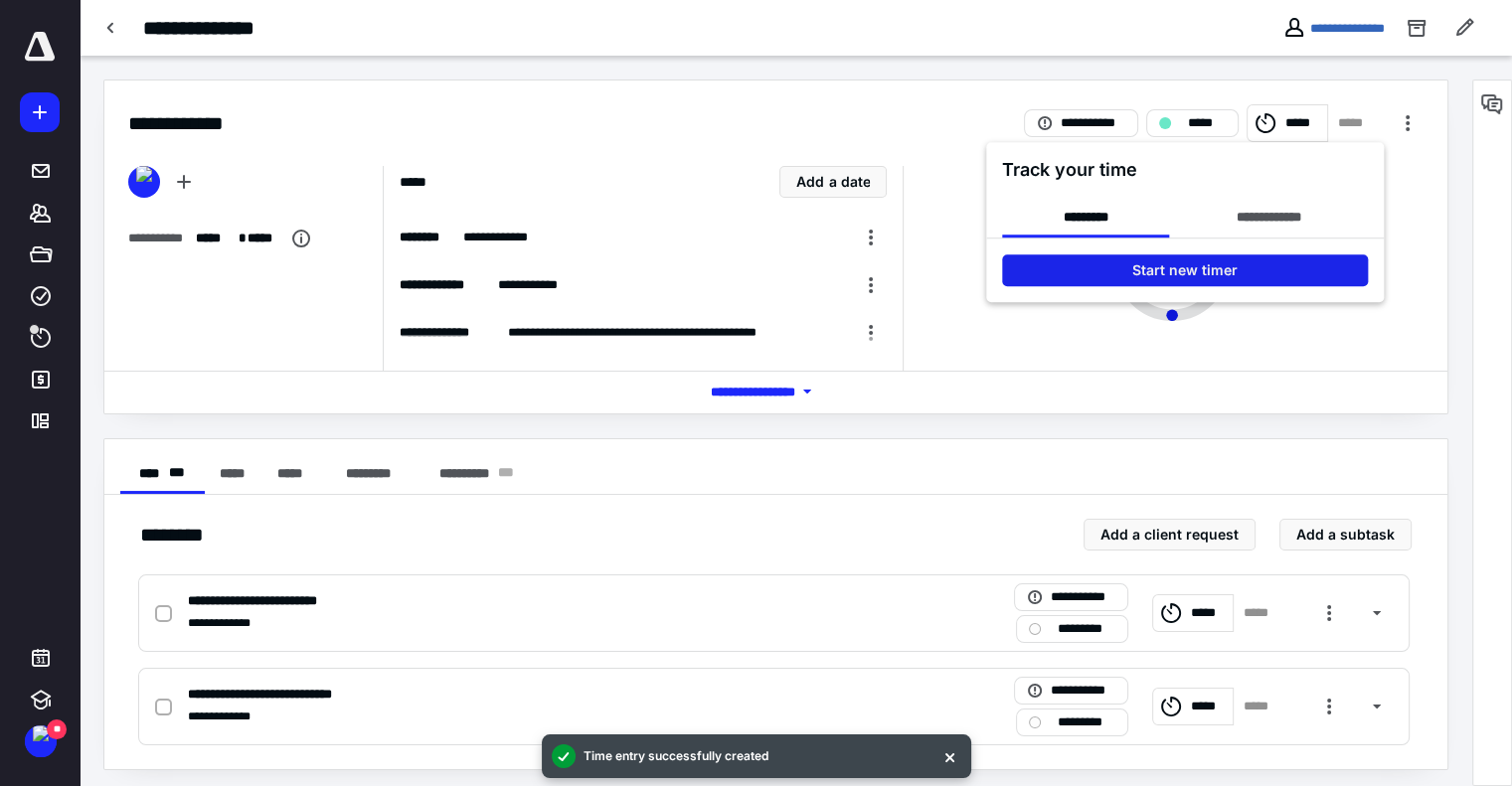 click on "Start new timer" at bounding box center [1185, 270] 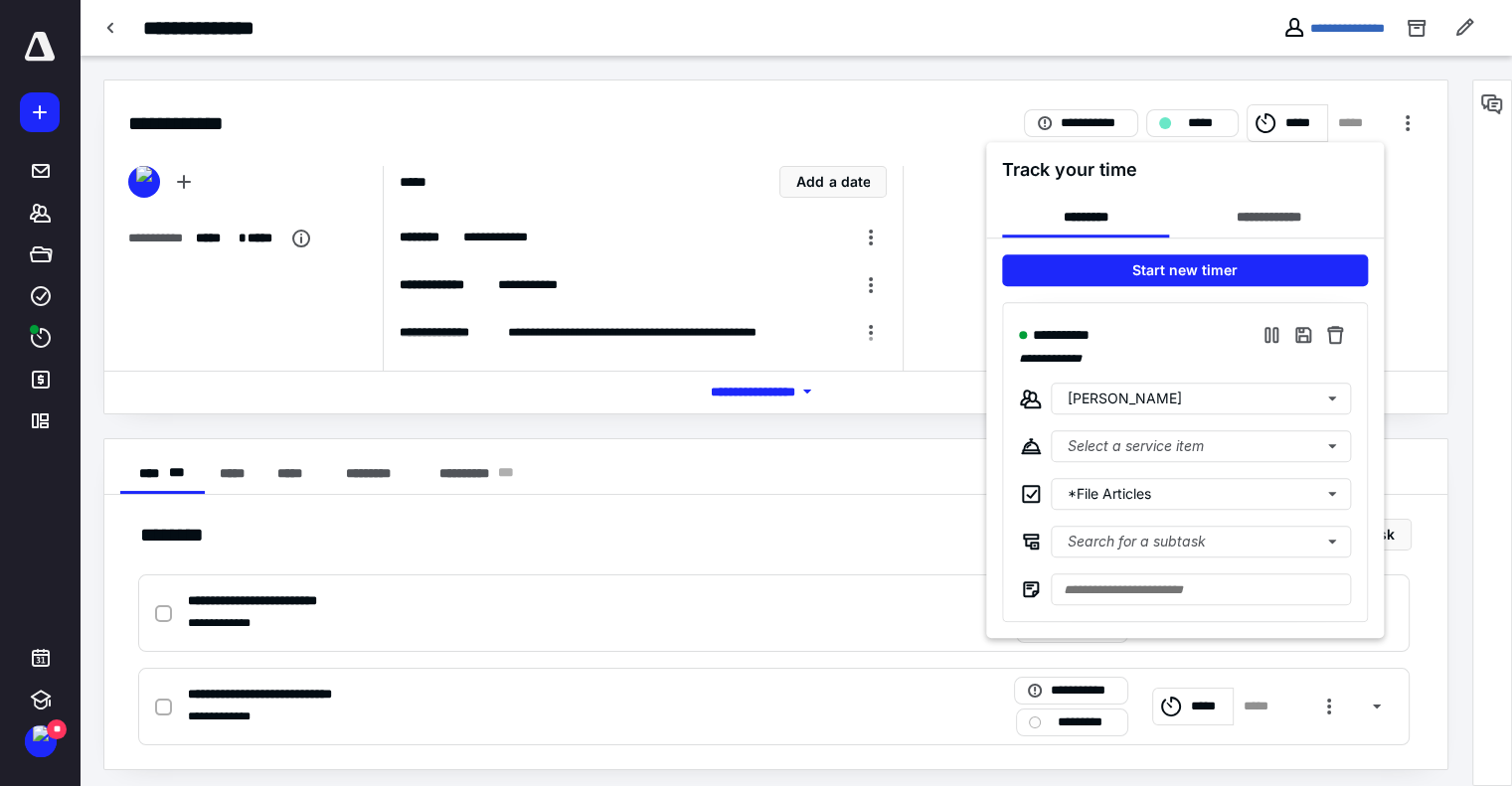 click at bounding box center [756, 393] 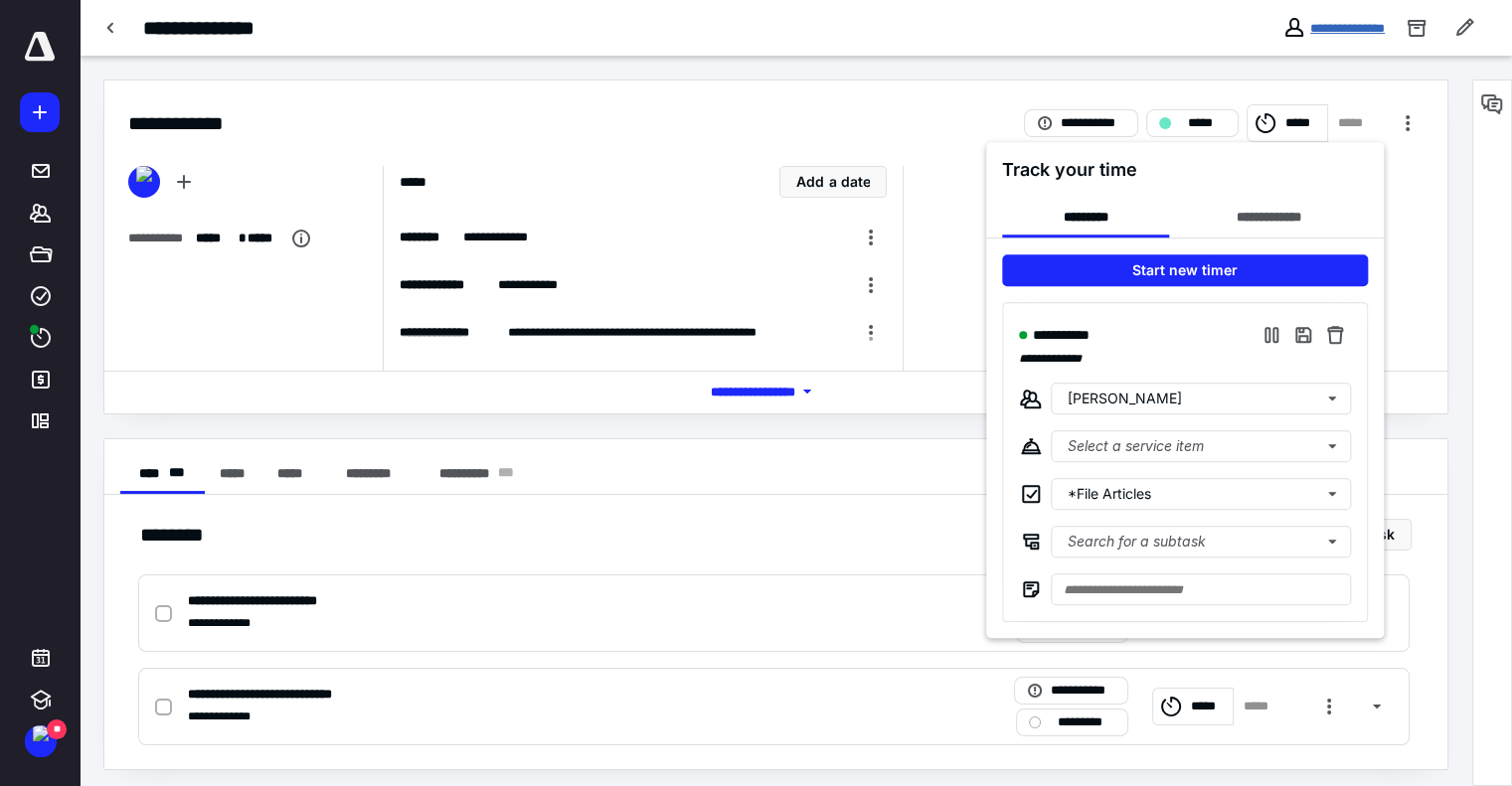 click on "**********" at bounding box center (1347, 28) 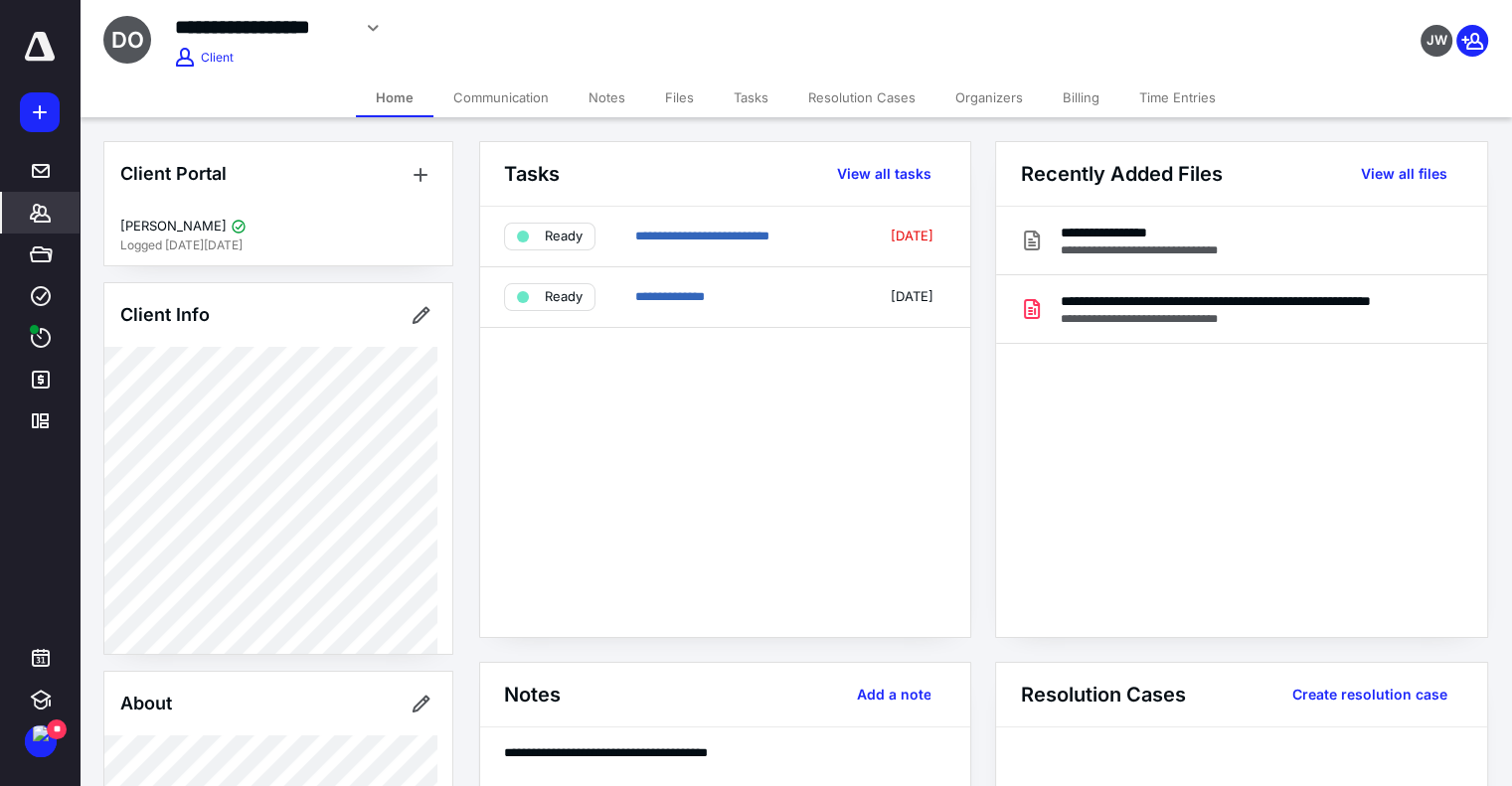 click on "Notes" at bounding box center (606, 97) 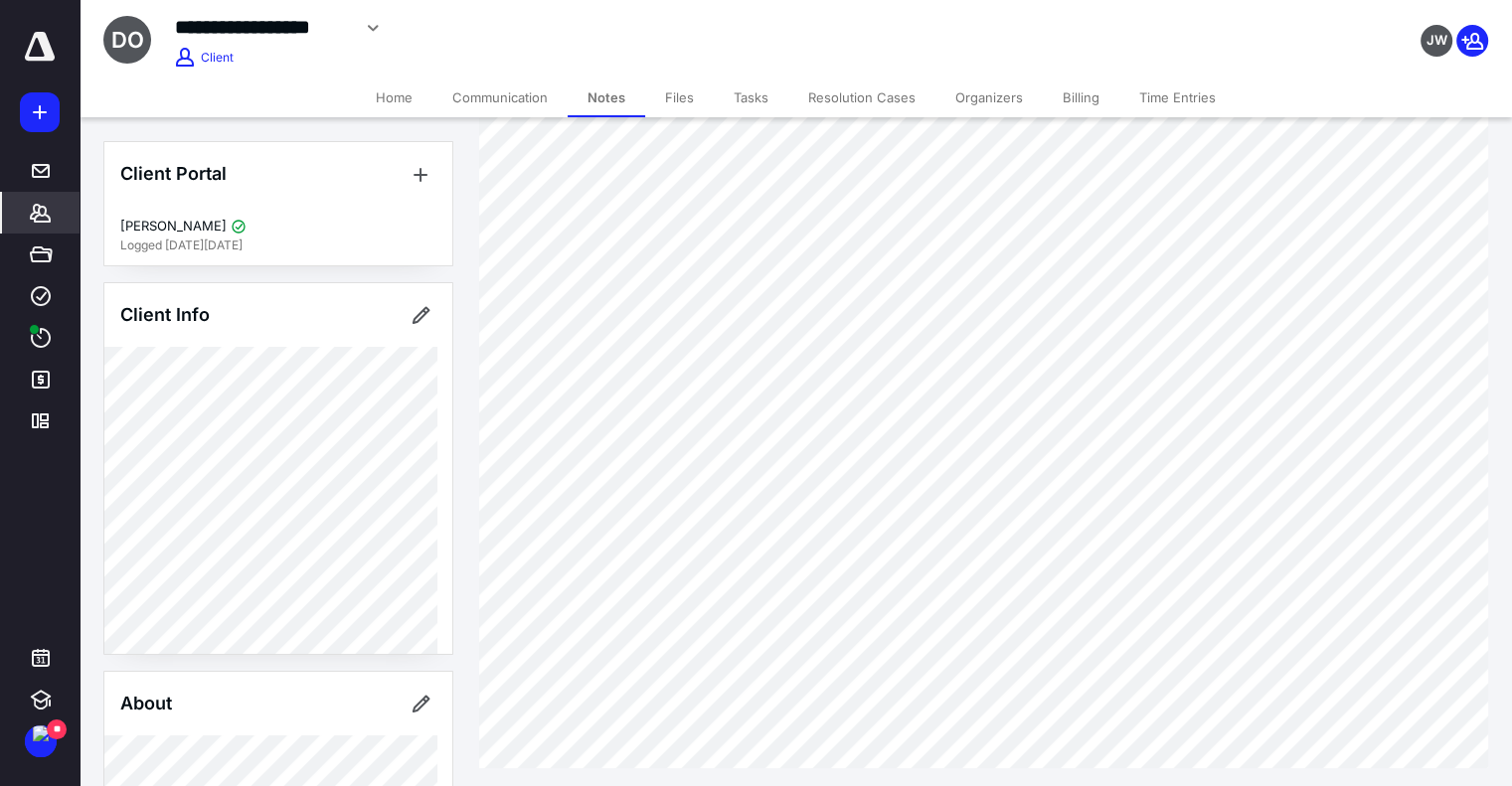 scroll, scrollTop: 138, scrollLeft: 0, axis: vertical 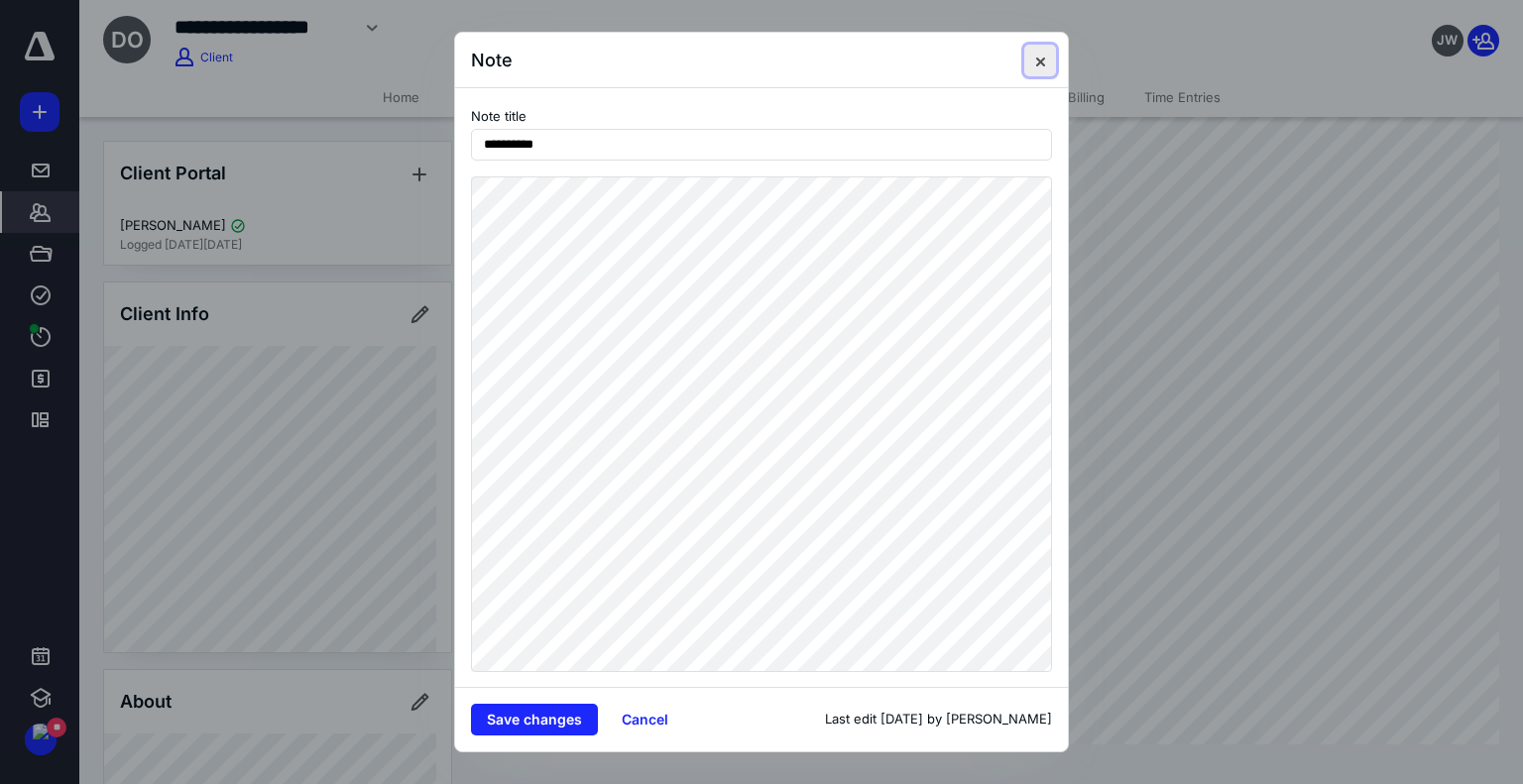 click at bounding box center (1040, 60) 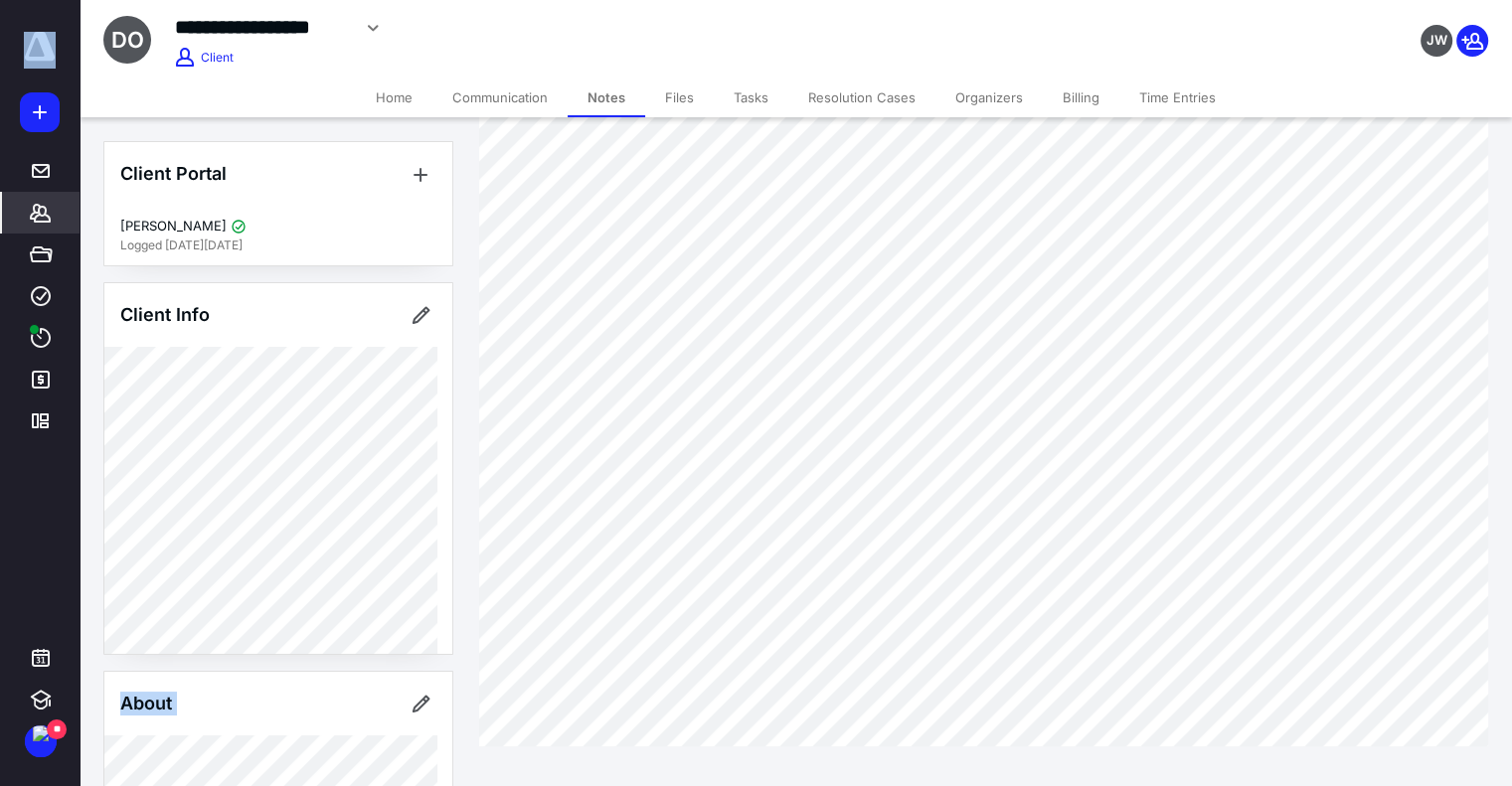 click on "**********" at bounding box center (756, 324) 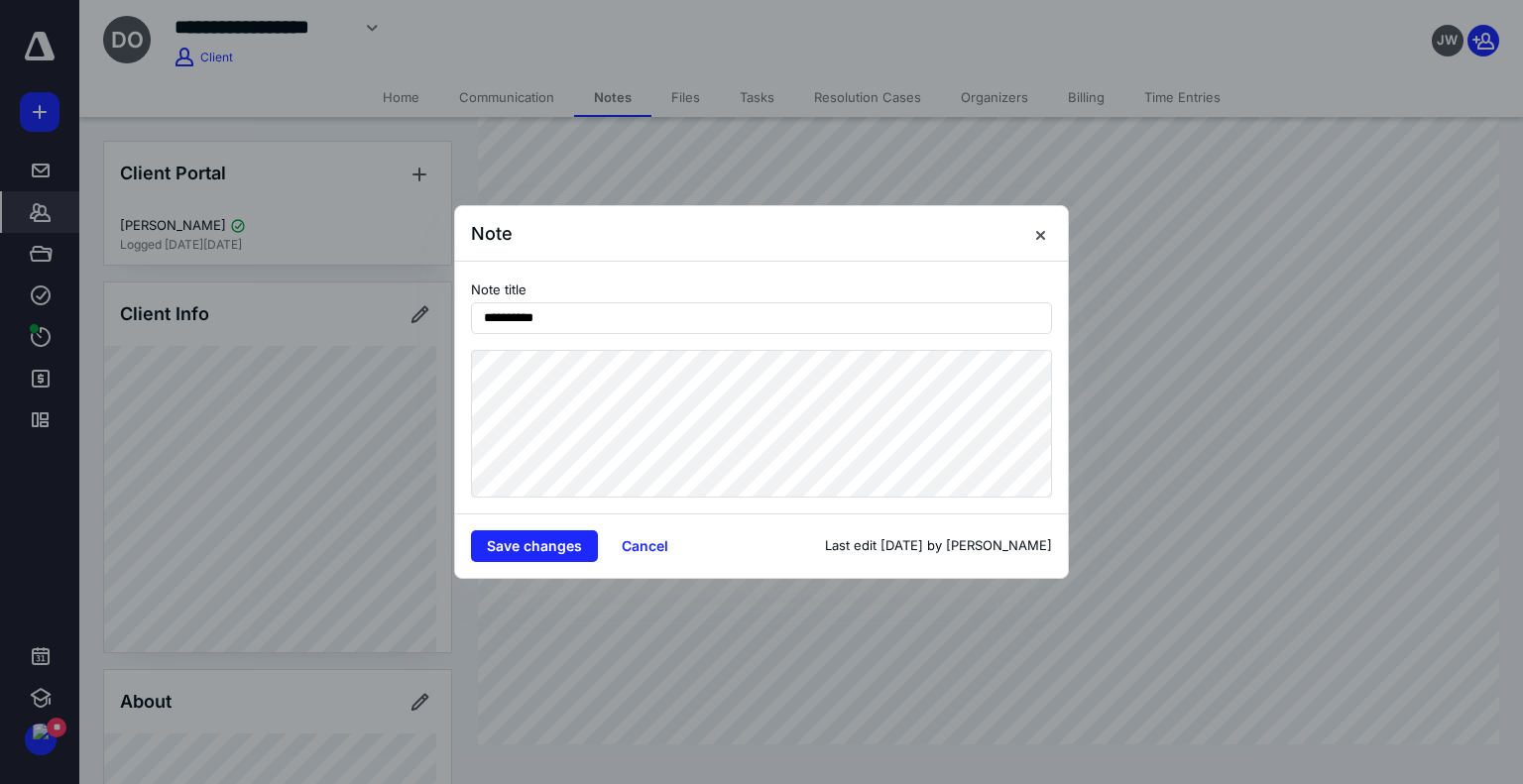 drag, startPoint x: 1040, startPoint y: 261, endPoint x: 1042, endPoint y: 250, distance: 11.18034 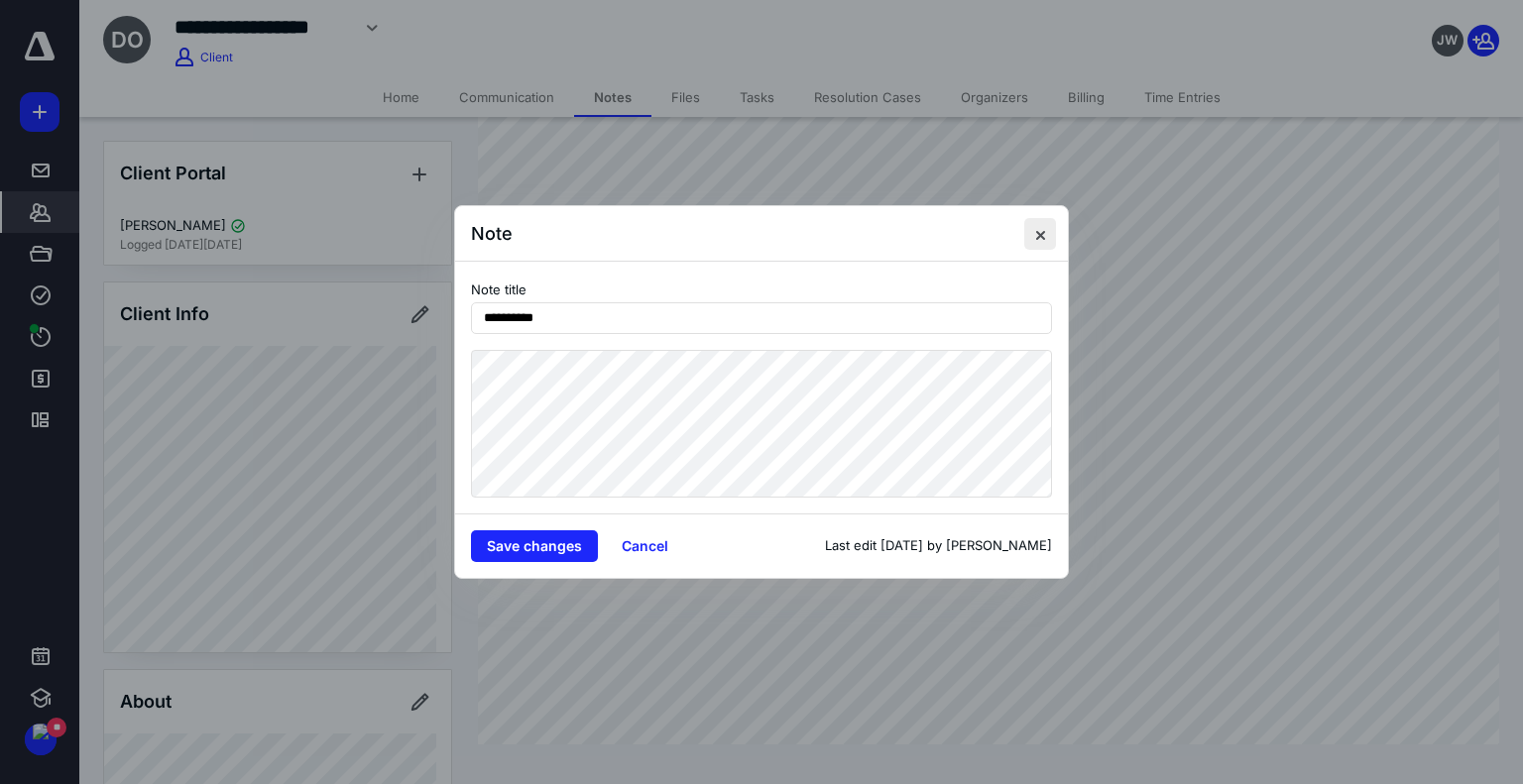 click at bounding box center [1040, 234] 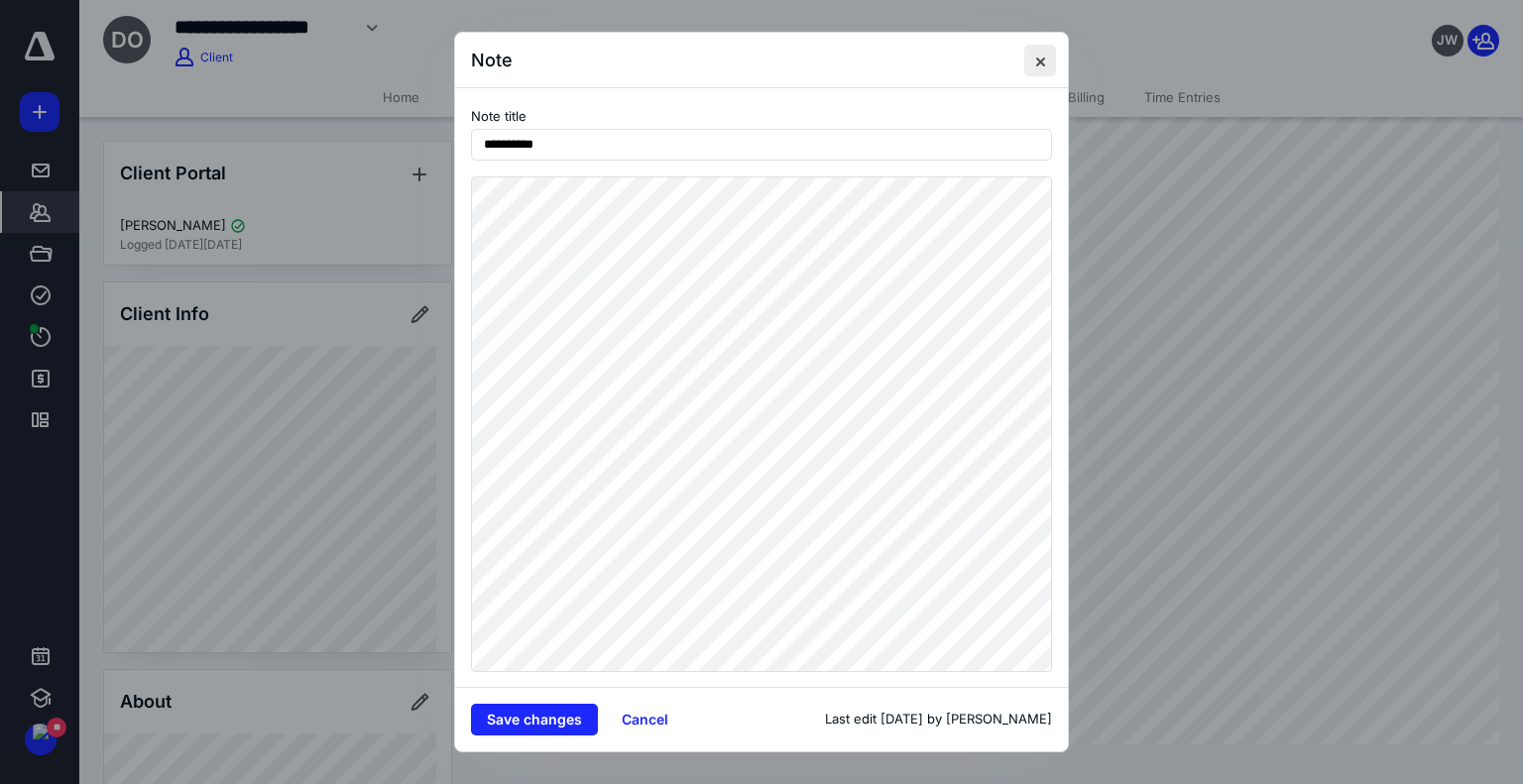click at bounding box center [1040, 60] 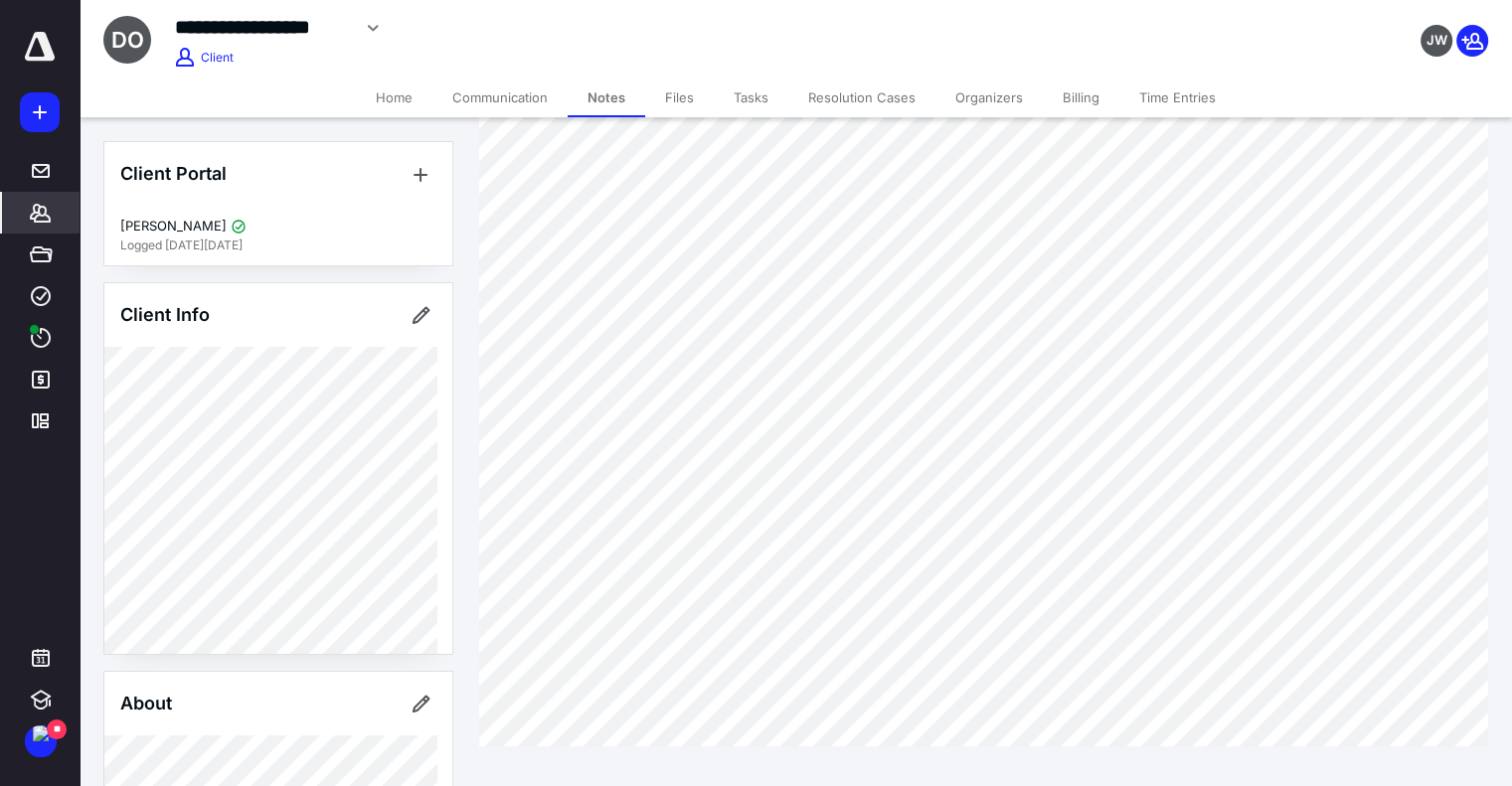 click on "**********" at bounding box center [795, 39] 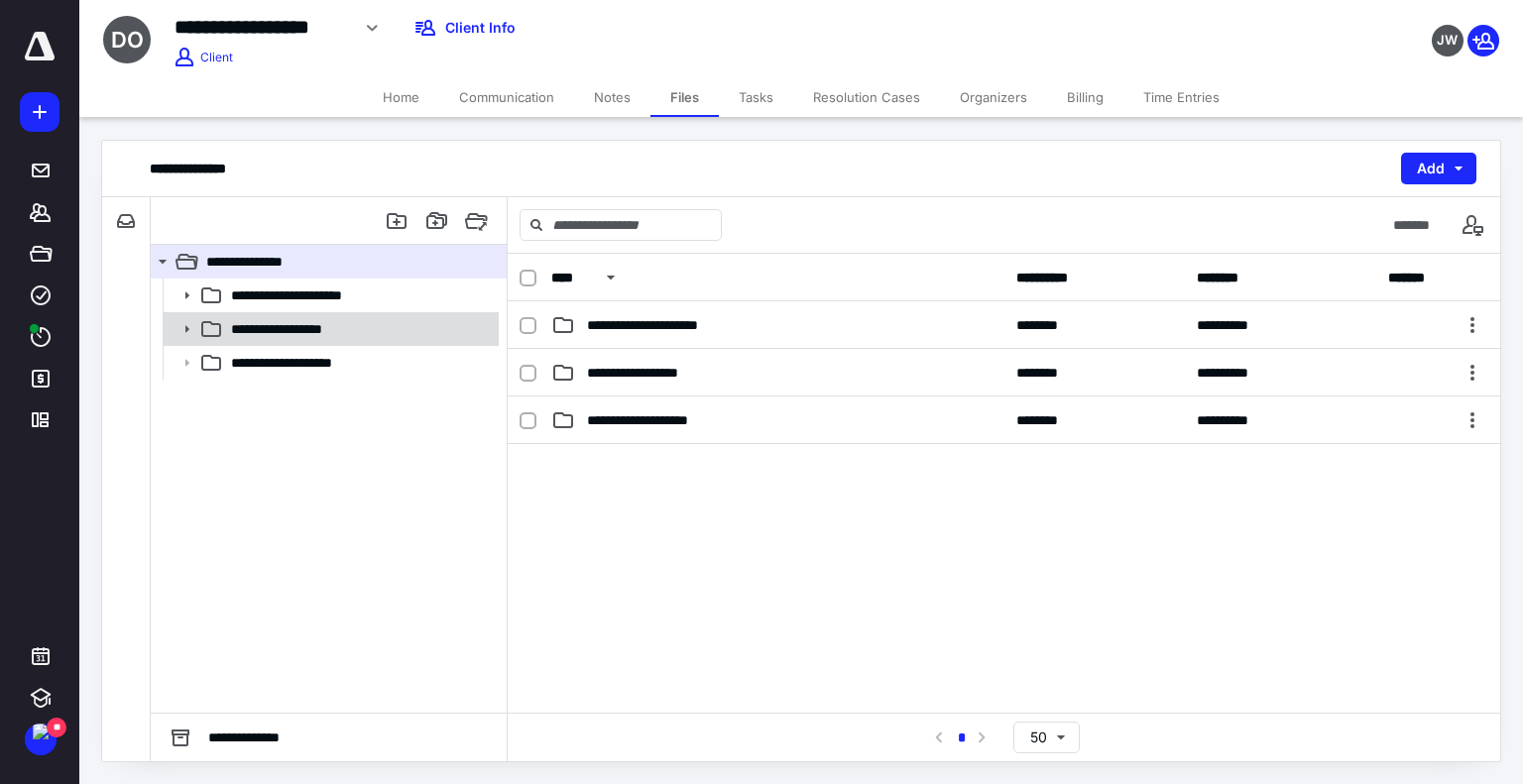 click 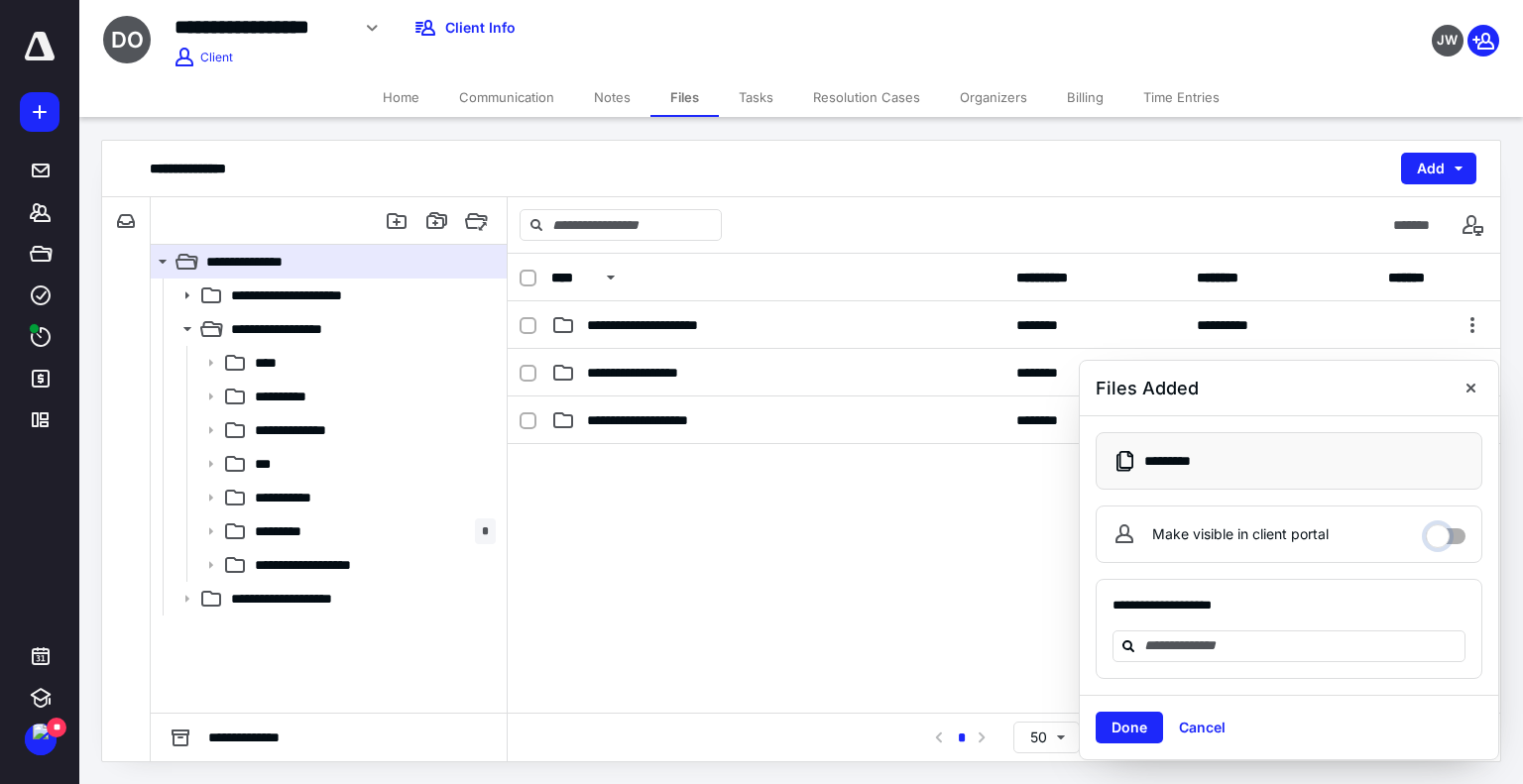 click on "Make visible in client portal" at bounding box center (1446, 531) 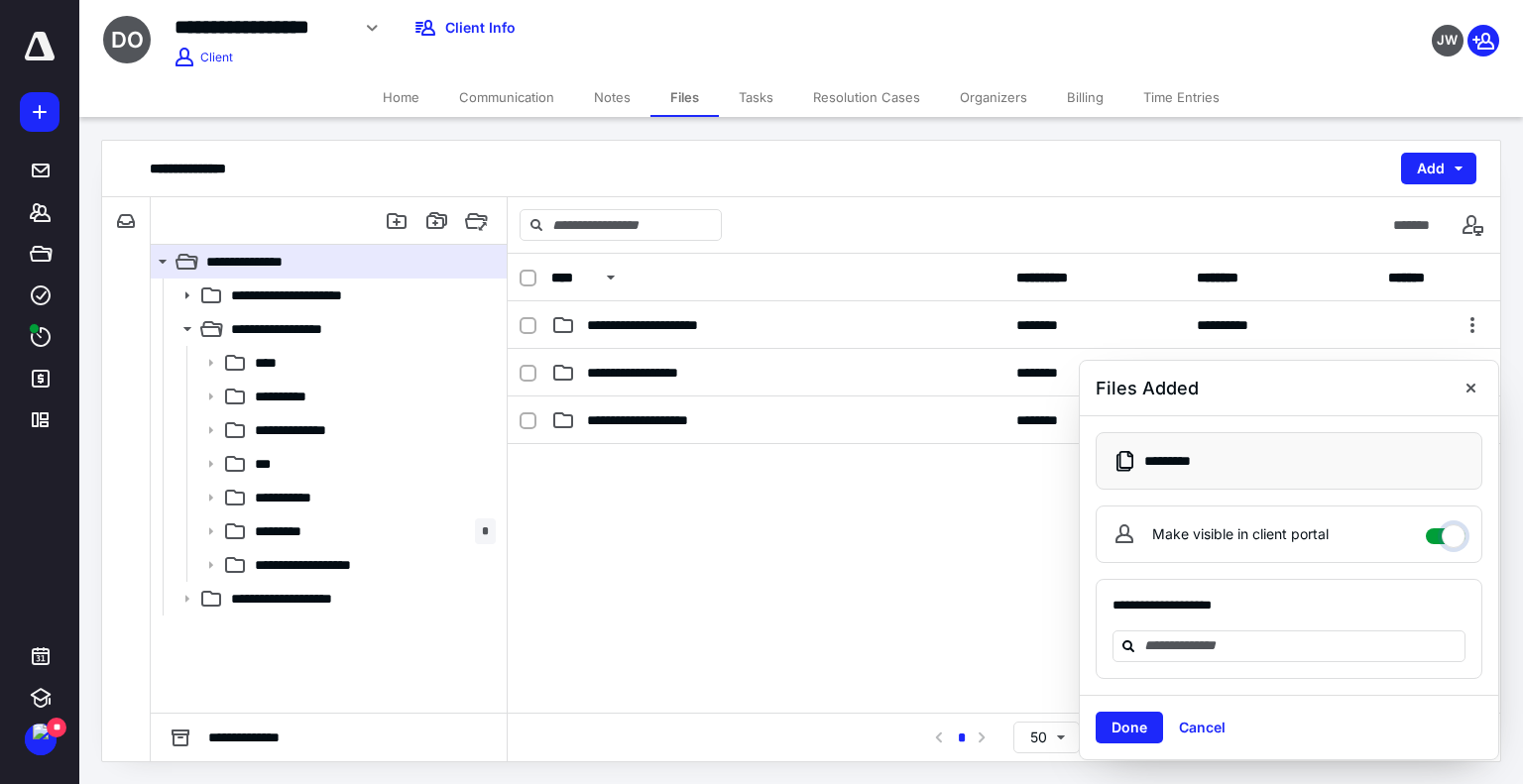 checkbox on "****" 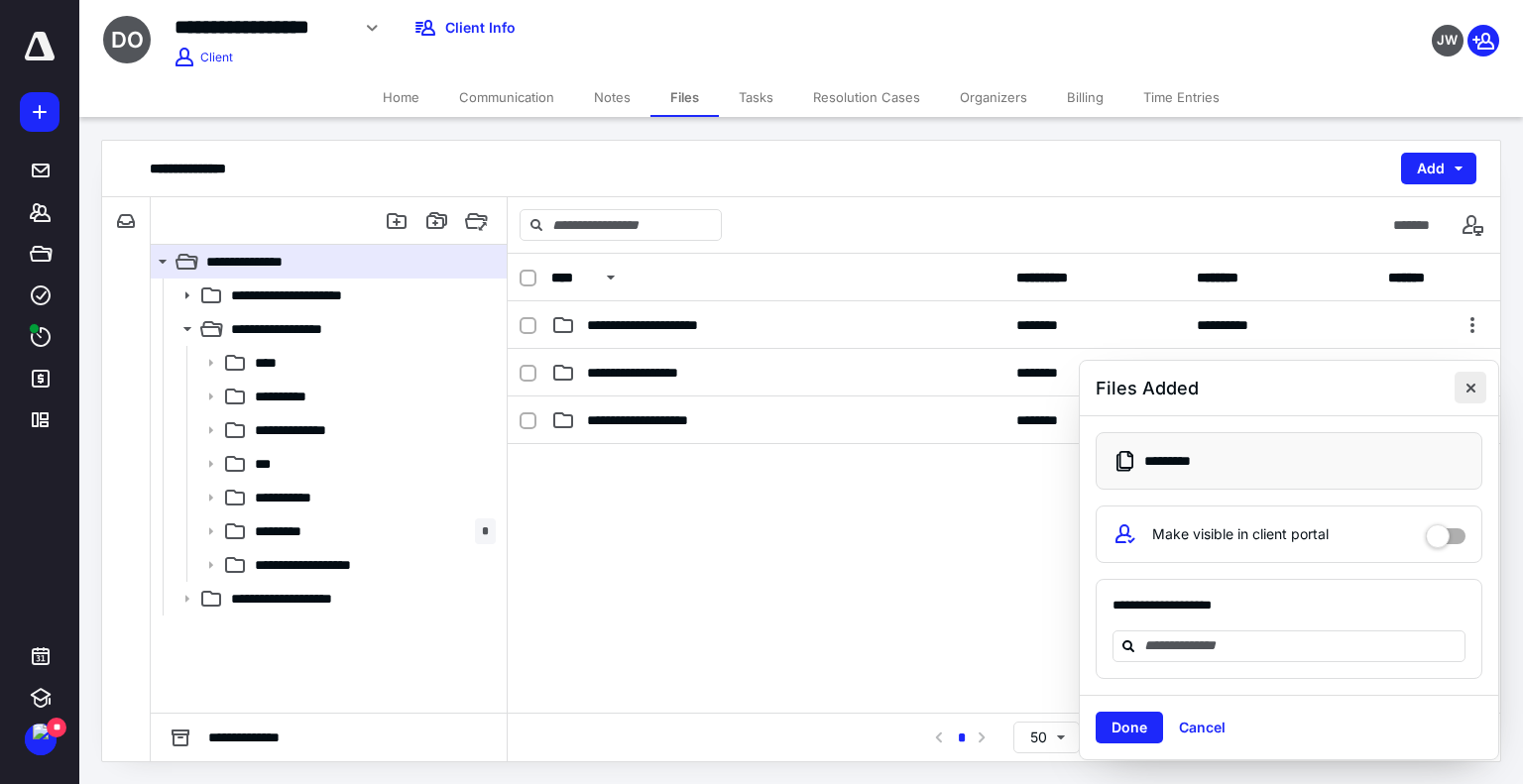 click at bounding box center [1470, 388] 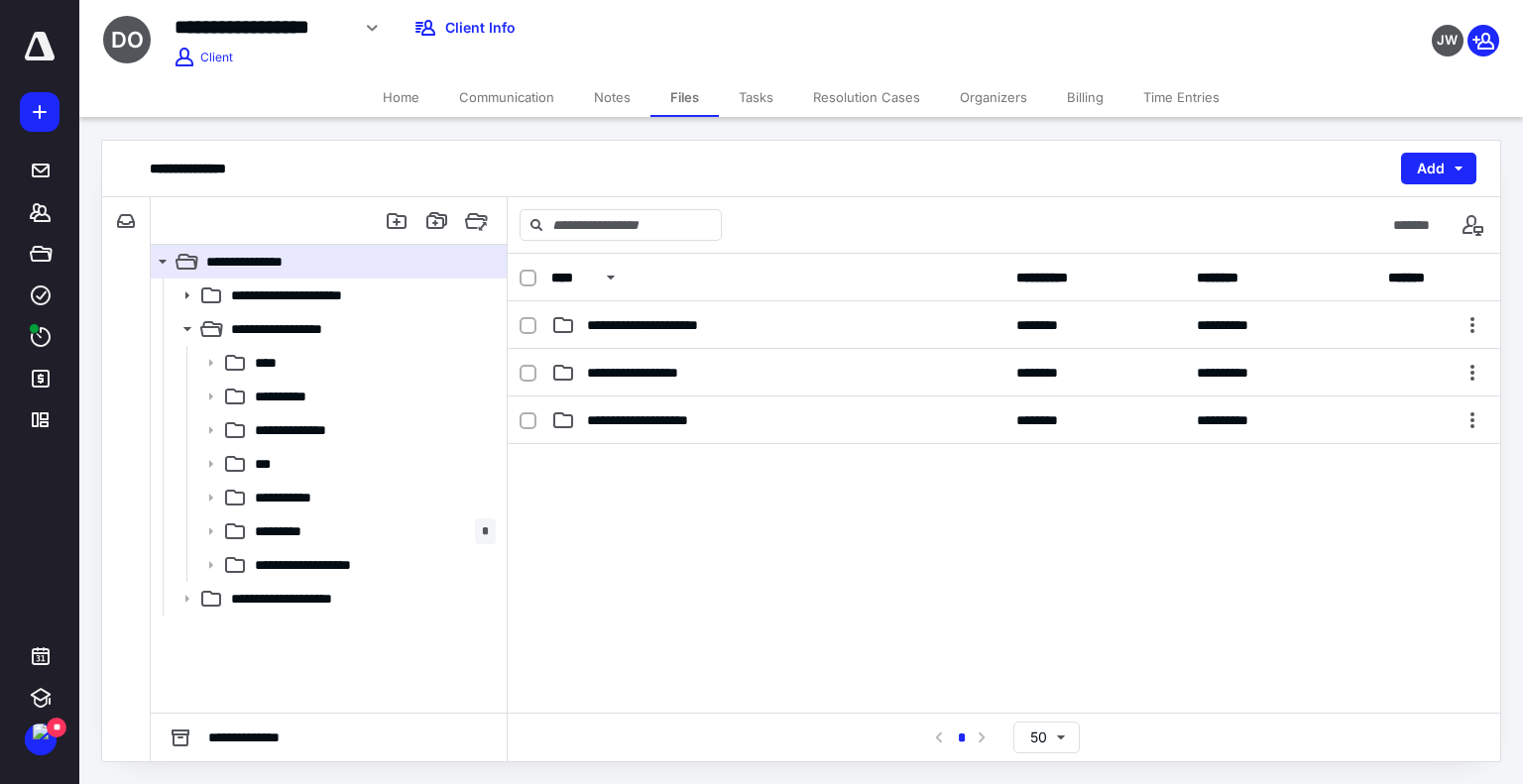 click on "Tasks" at bounding box center [756, 97] 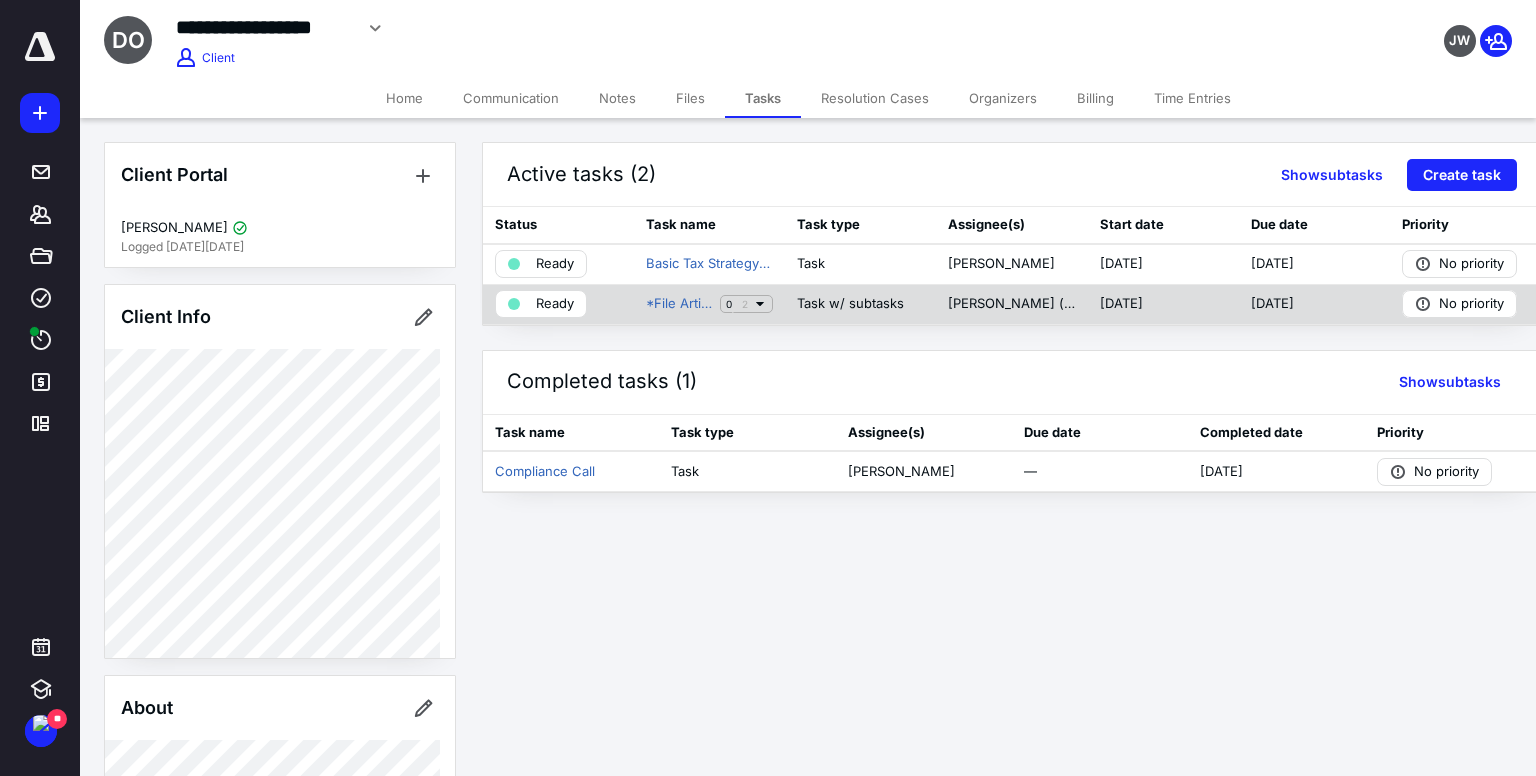 click on "Ready" at bounding box center (541, 304) 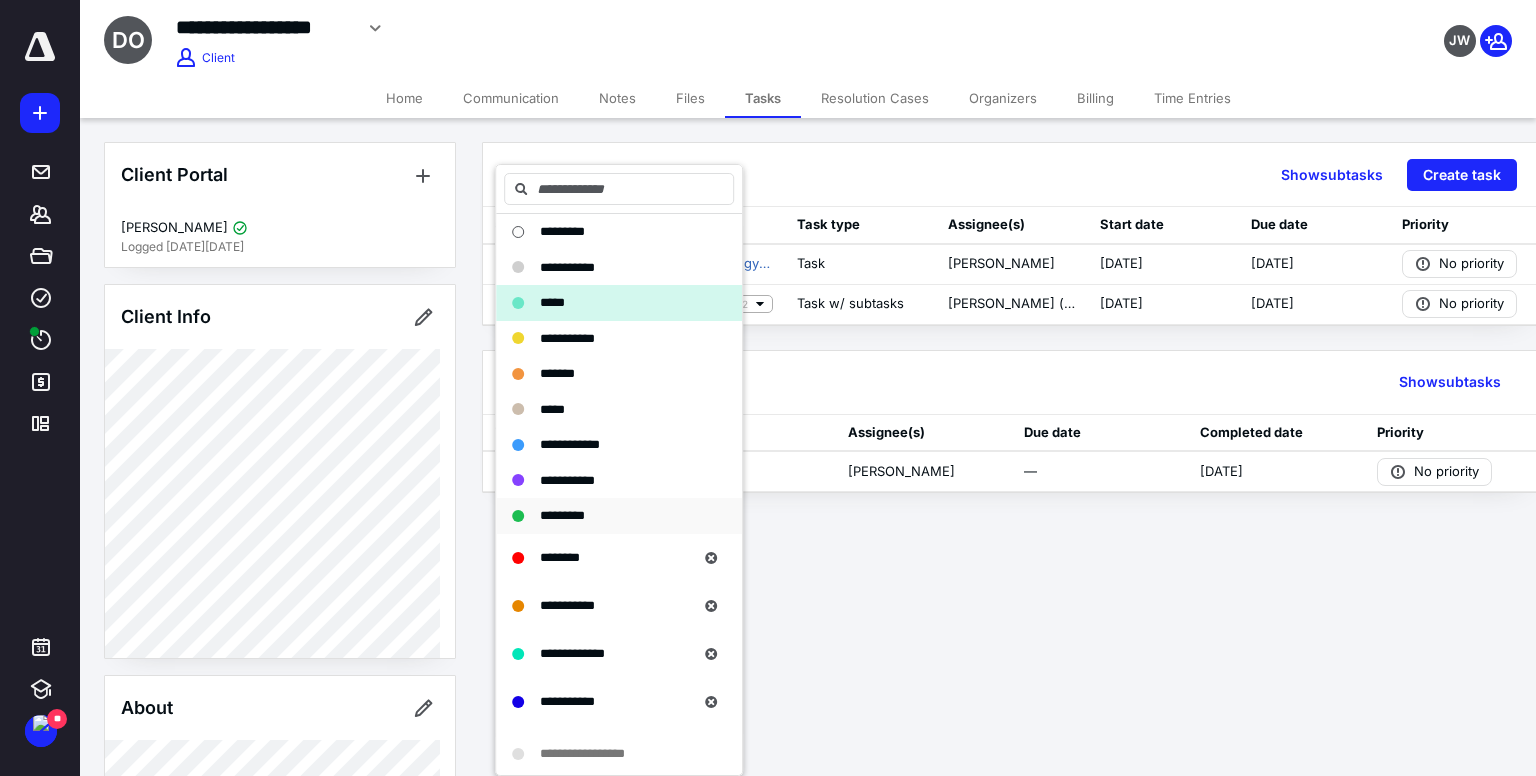 click on "*********" at bounding box center [619, 516] 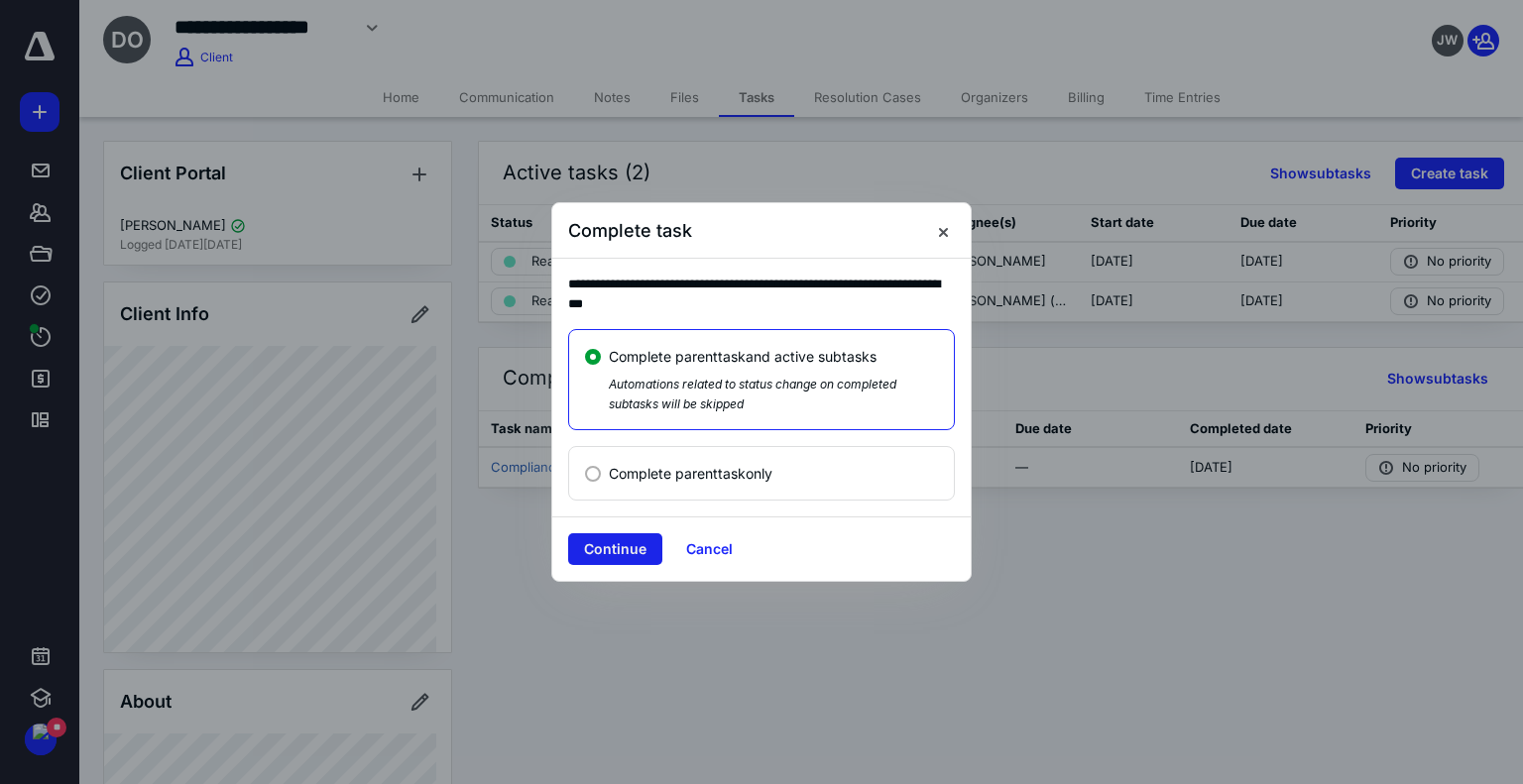 click on "Continue" at bounding box center (615, 549) 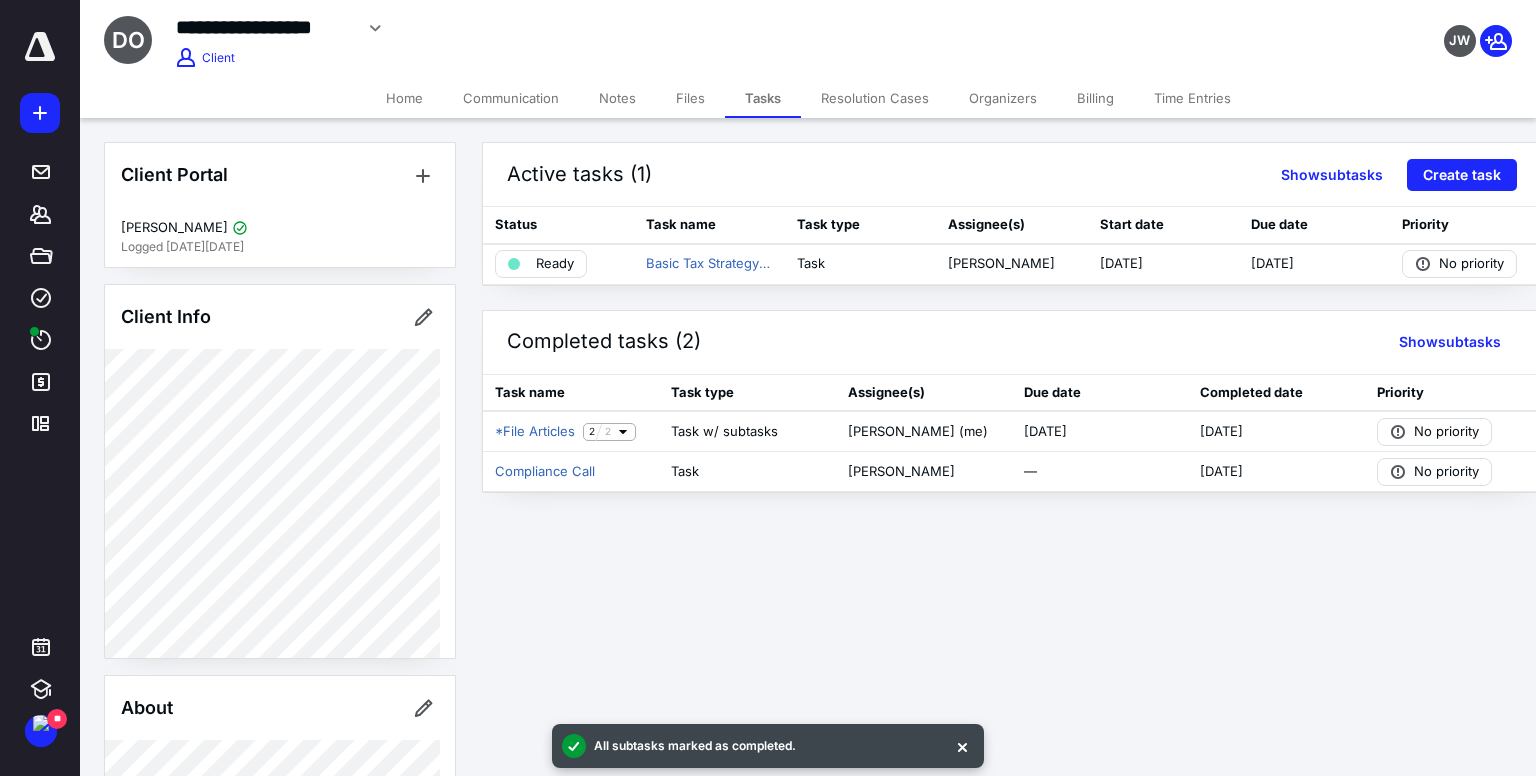 click on "Notes" at bounding box center (617, 98) 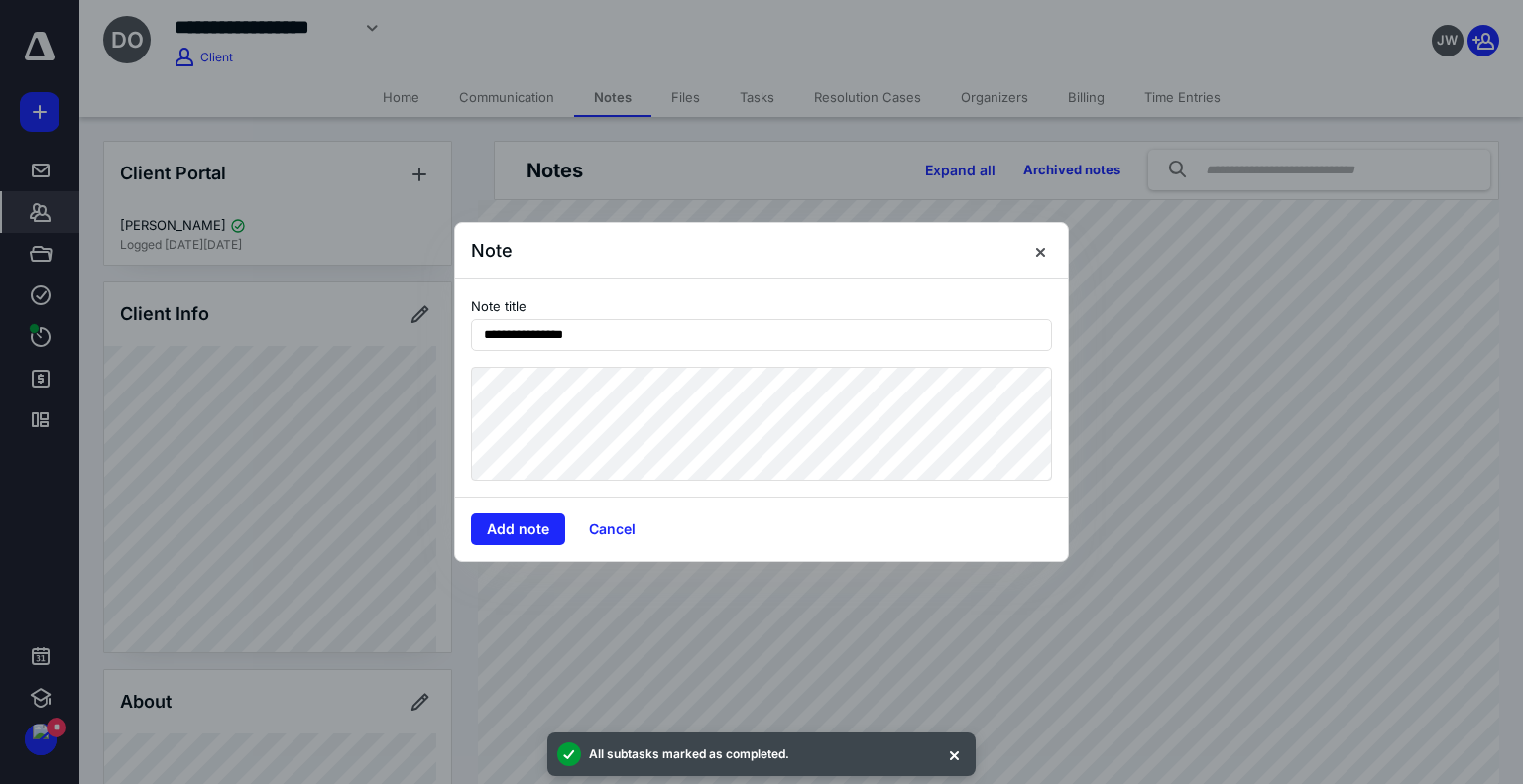 type on "**********" 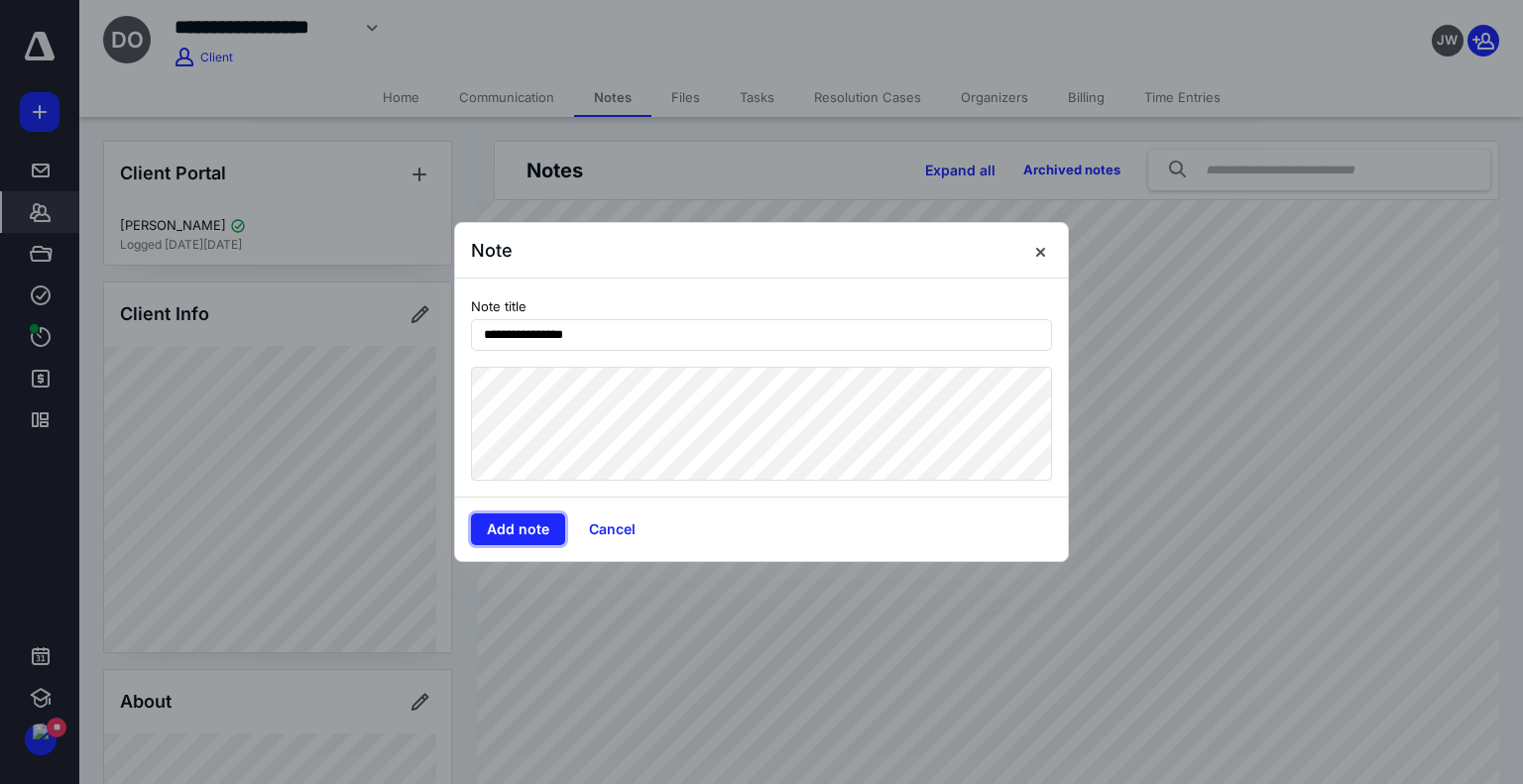 type 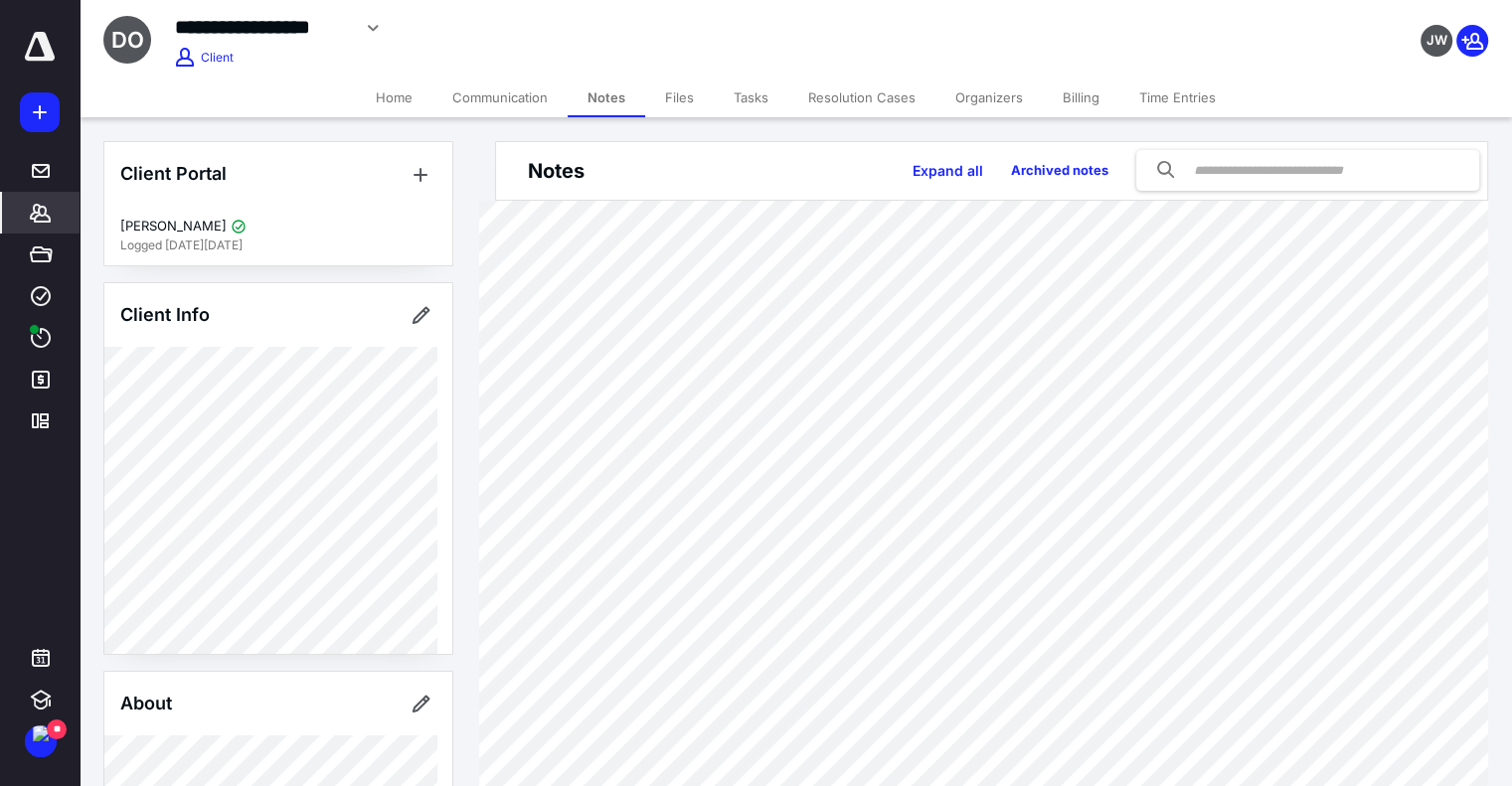 click on "Tasks" at bounding box center [751, 97] 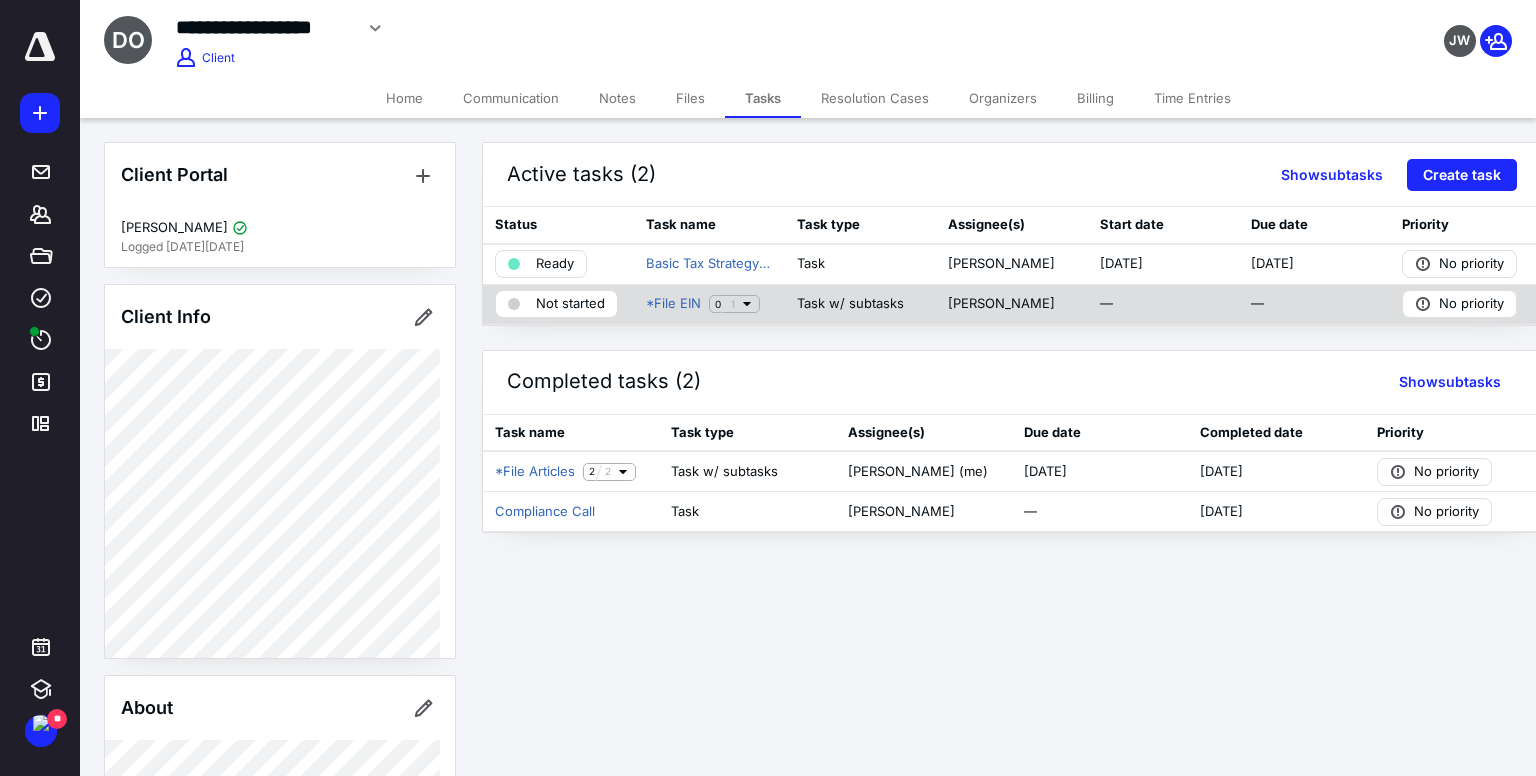 click on "Not started" at bounding box center [570, 304] 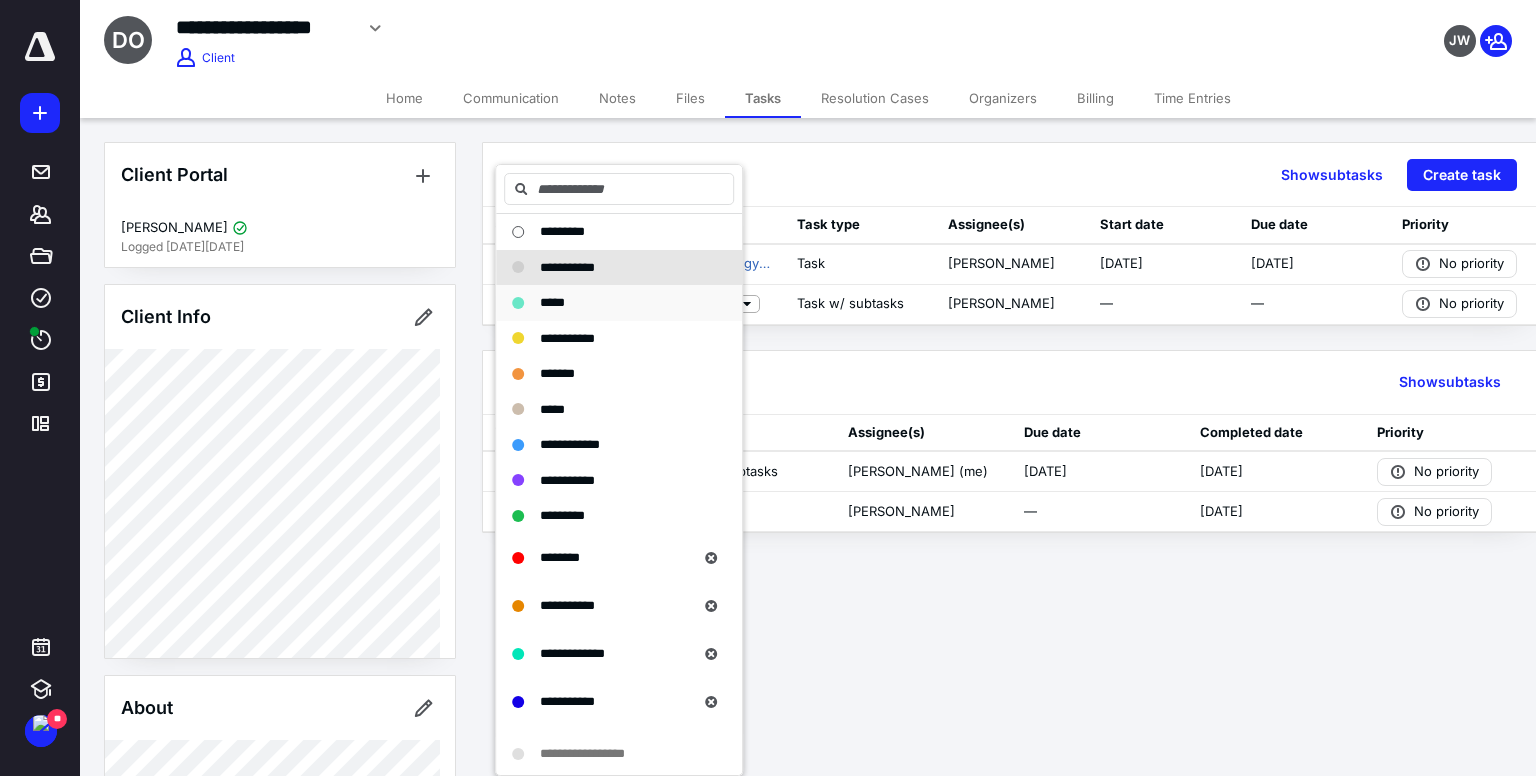 click on "*****" at bounding box center (552, 303) 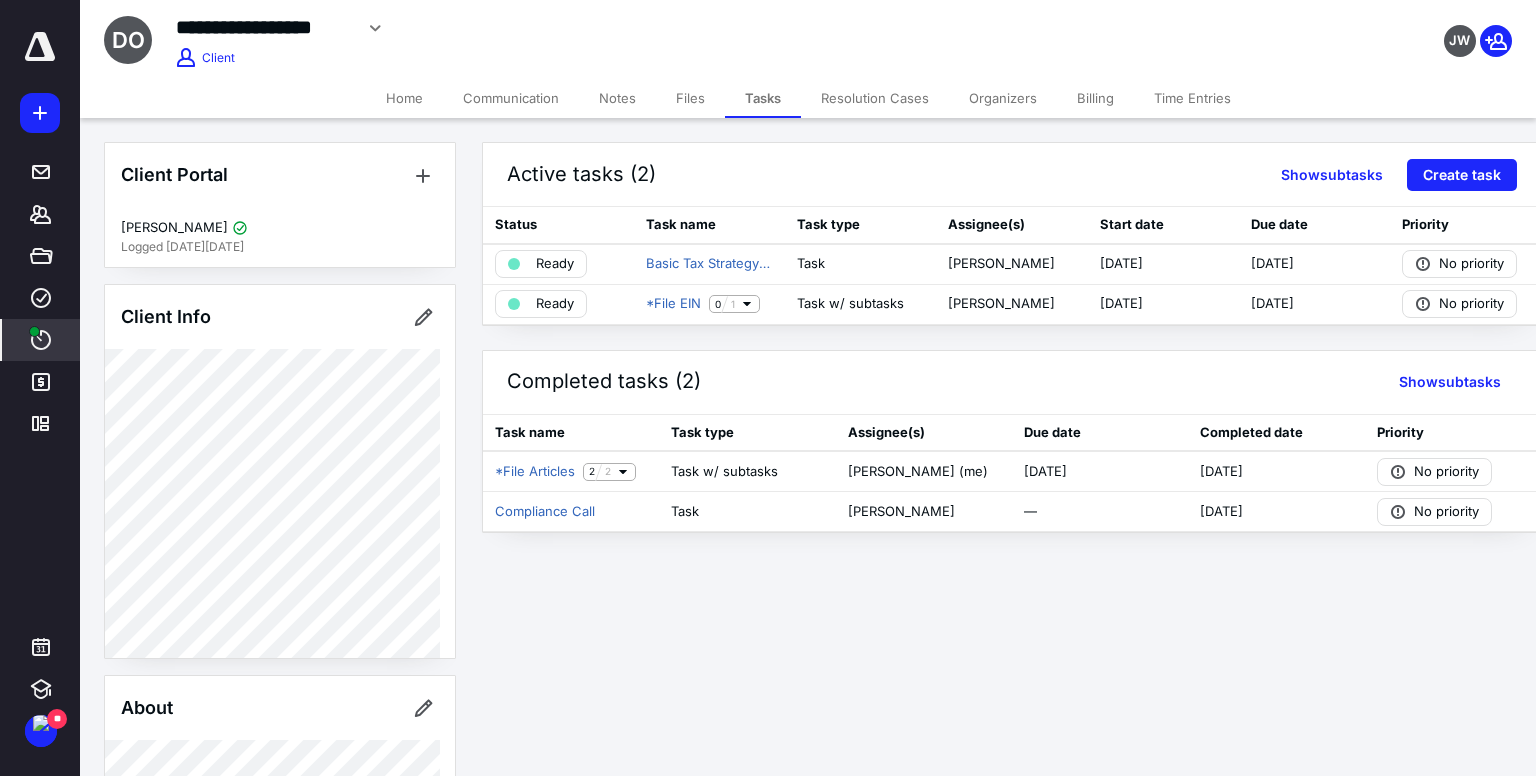 click 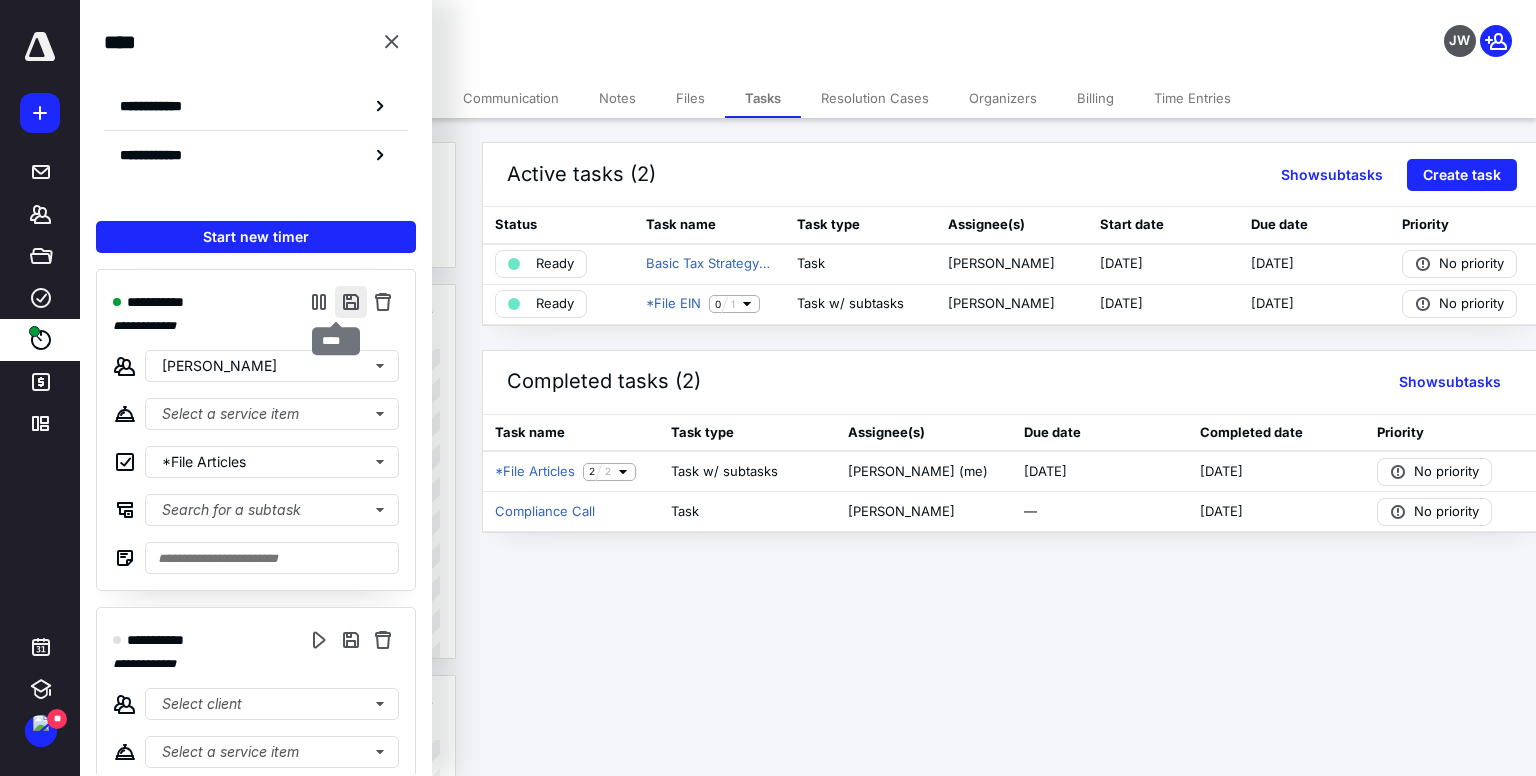 click at bounding box center [351, 302] 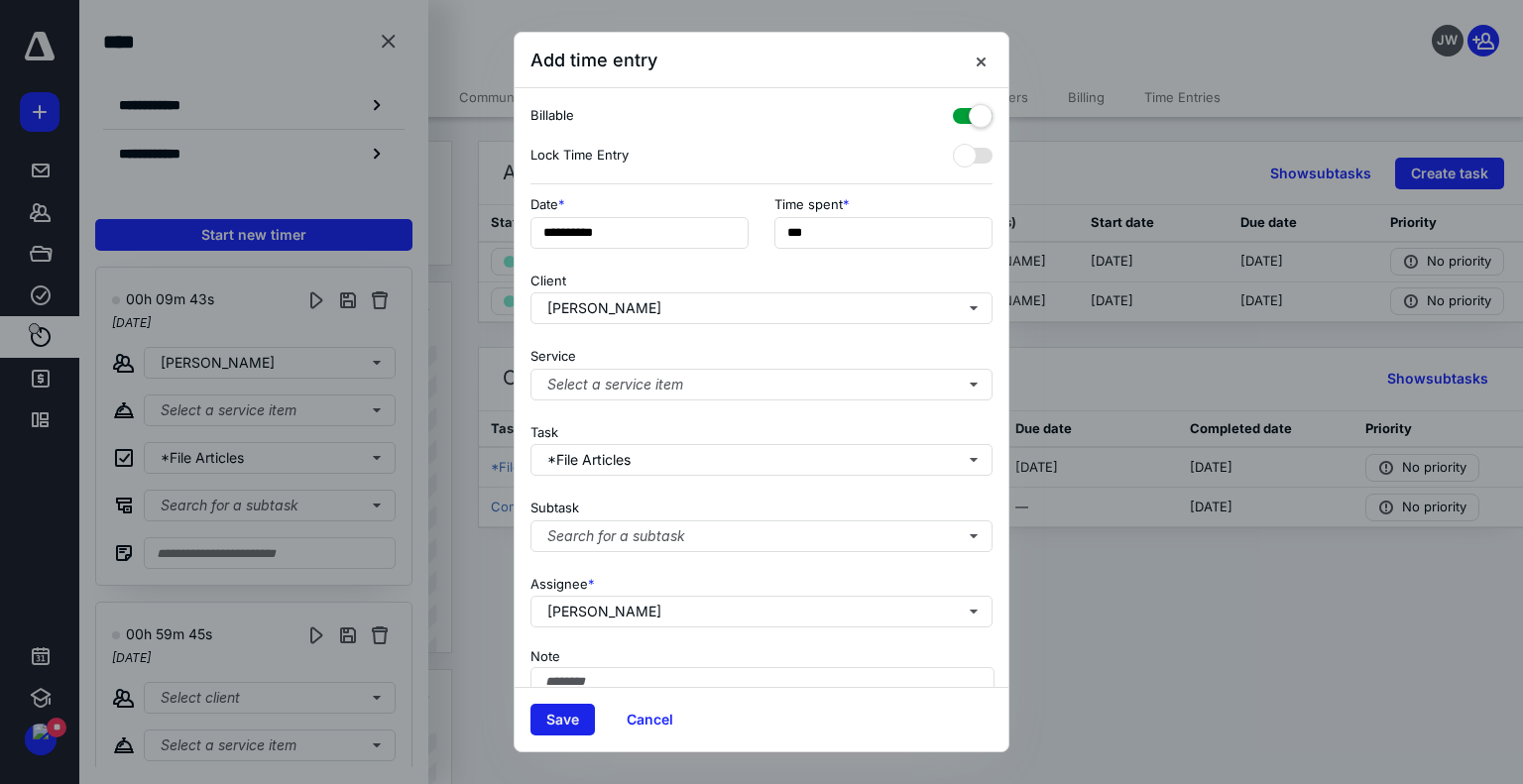 click on "Save" at bounding box center (562, 720) 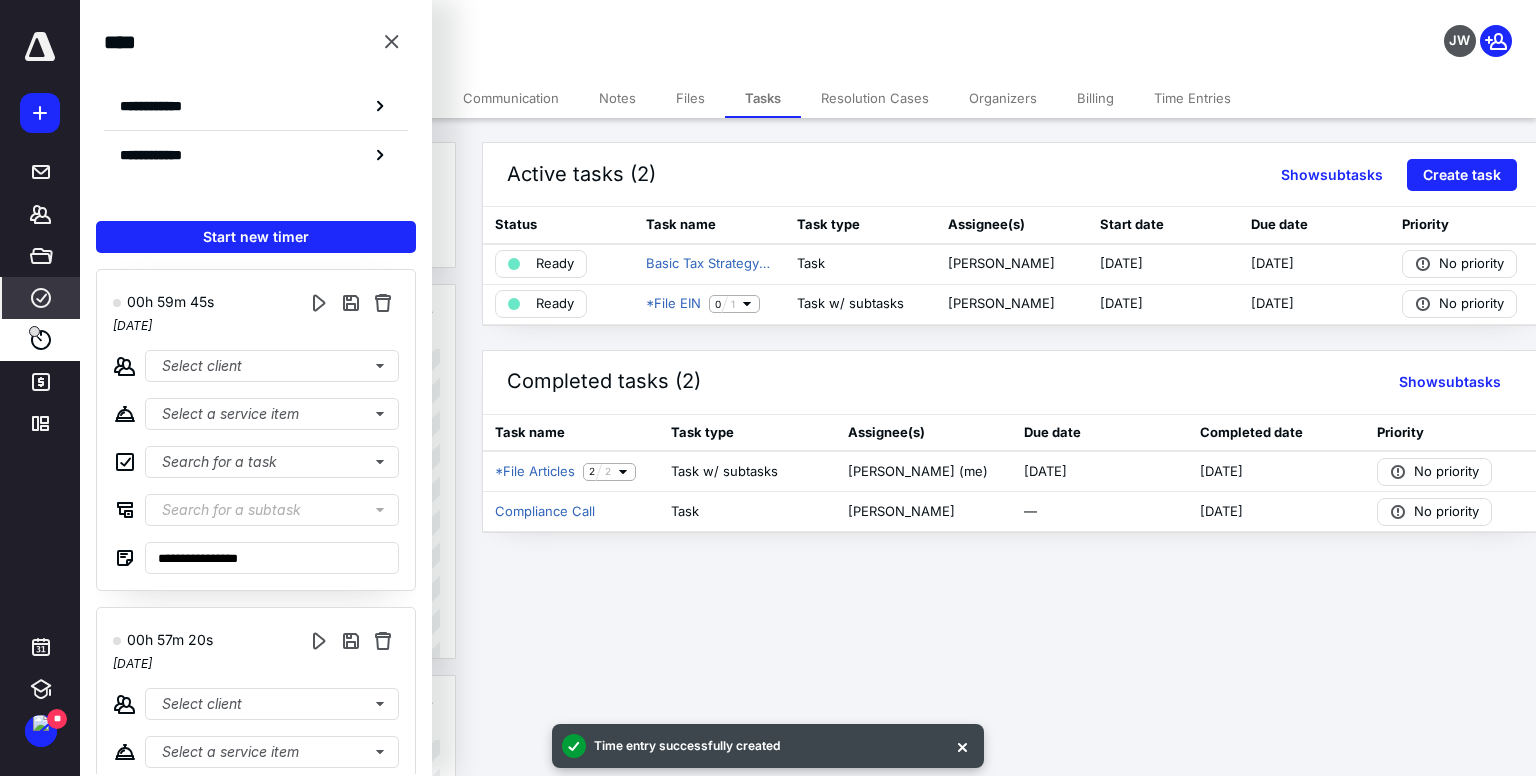 click on "****" at bounding box center (41, 298) 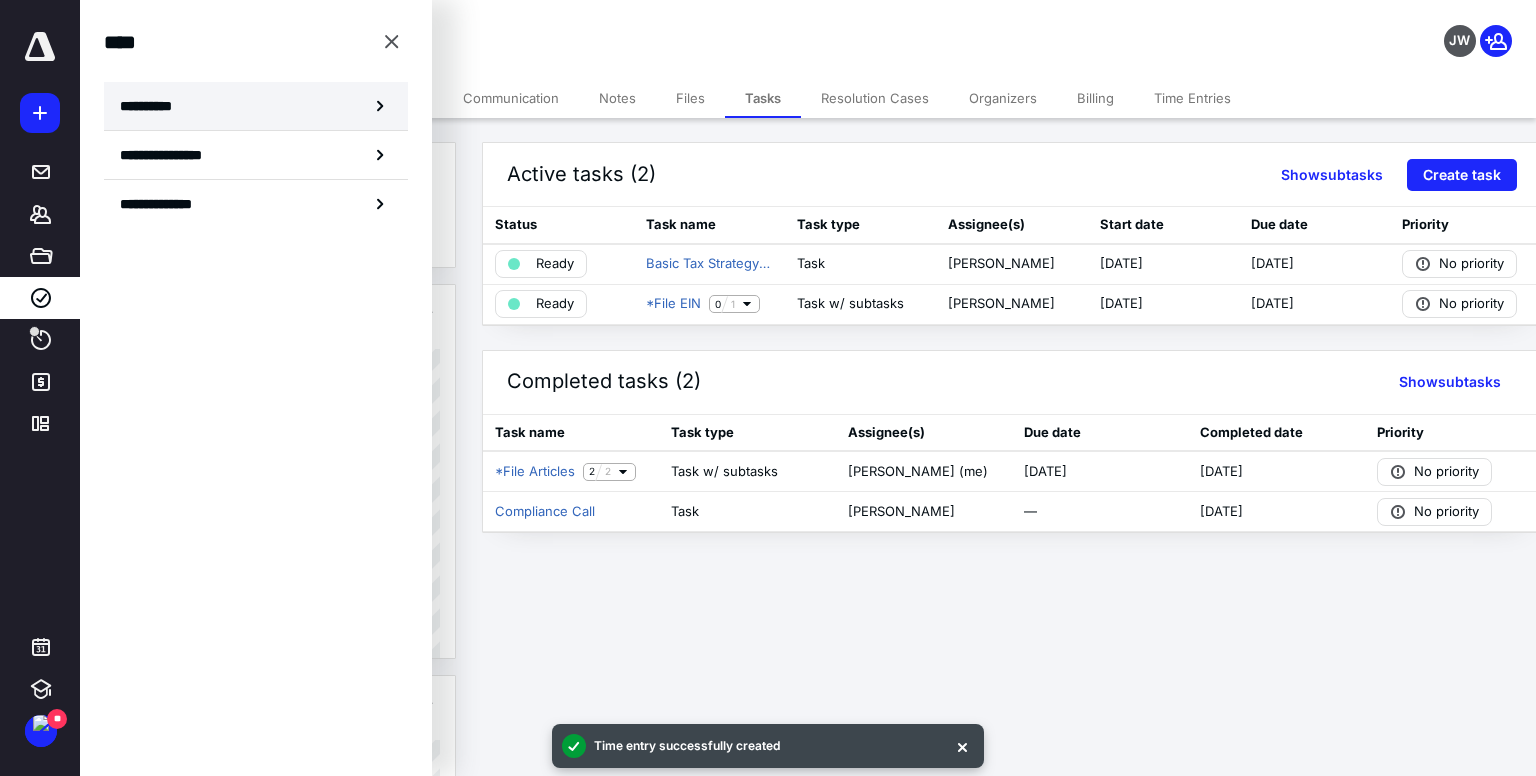 click on "**********" at bounding box center [153, 106] 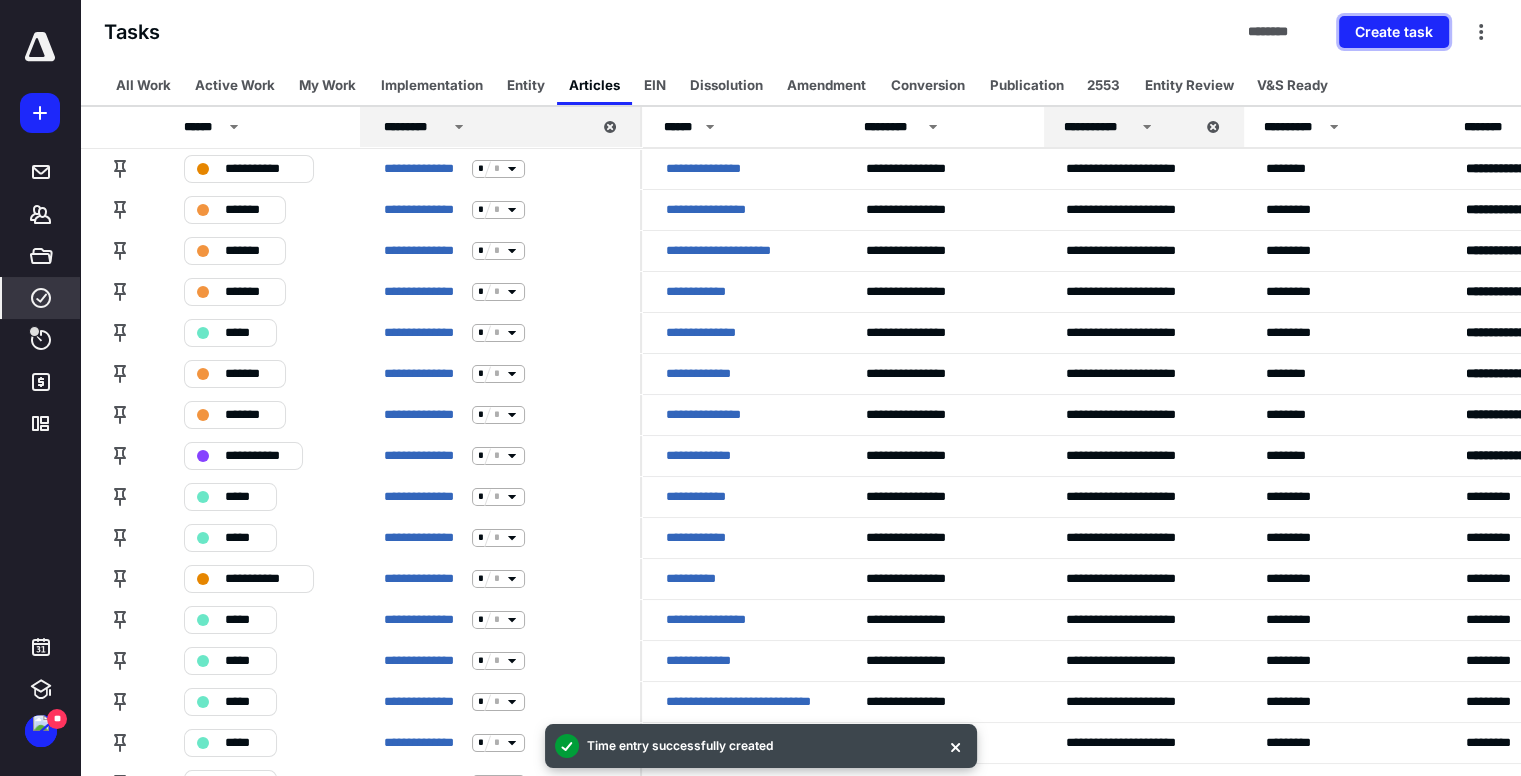 type 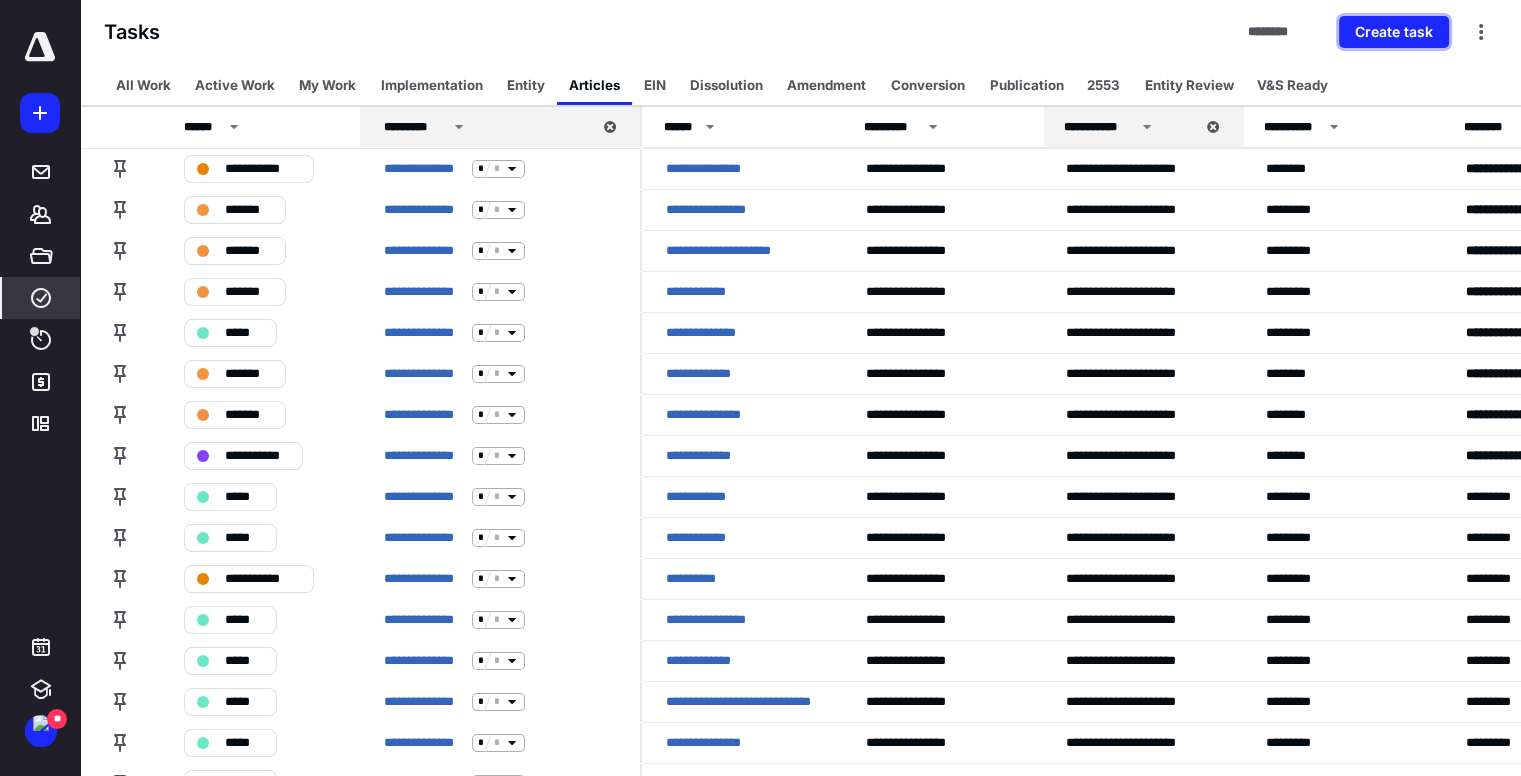 click on "Create task" at bounding box center (1394, 32) 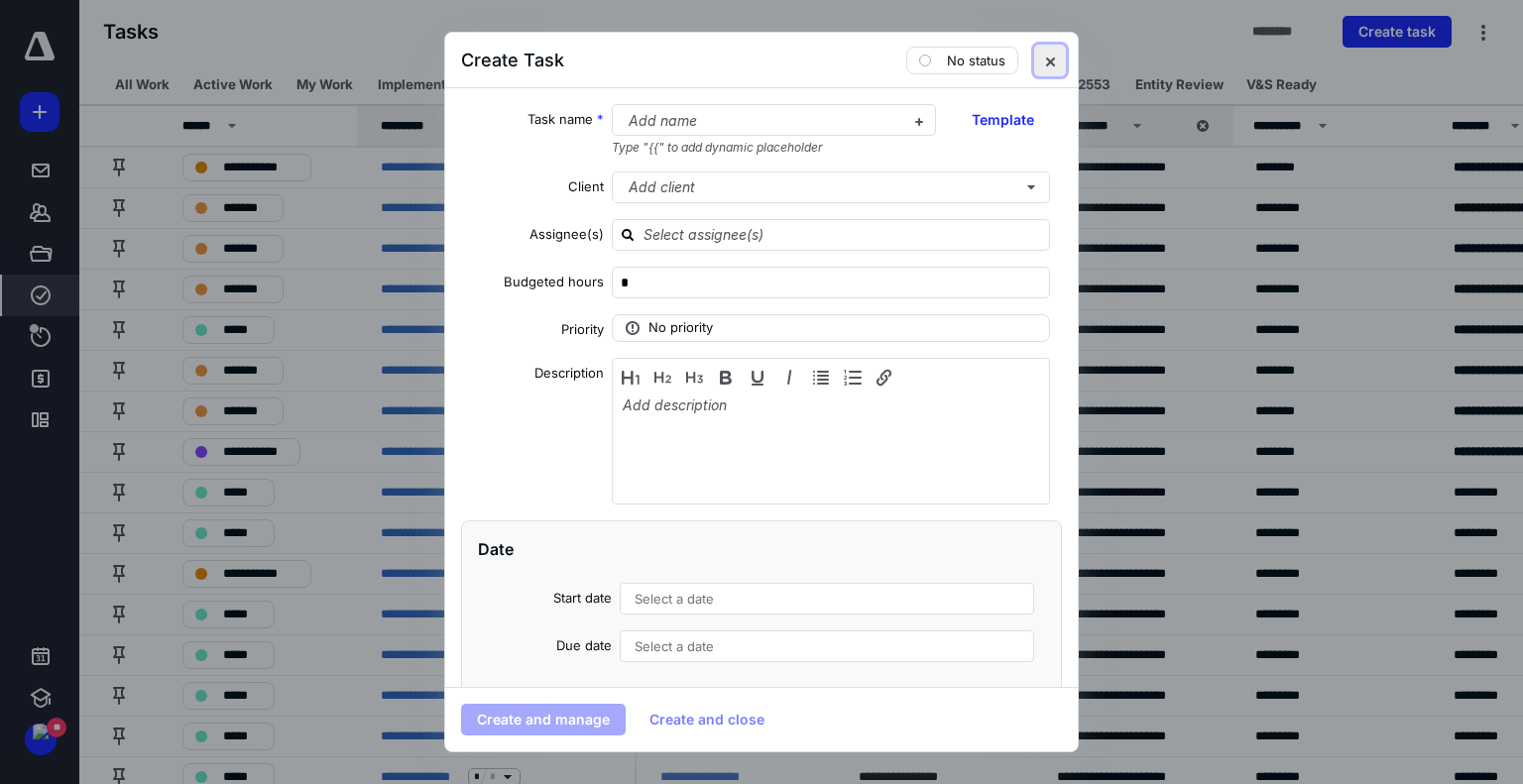 click at bounding box center [1050, 60] 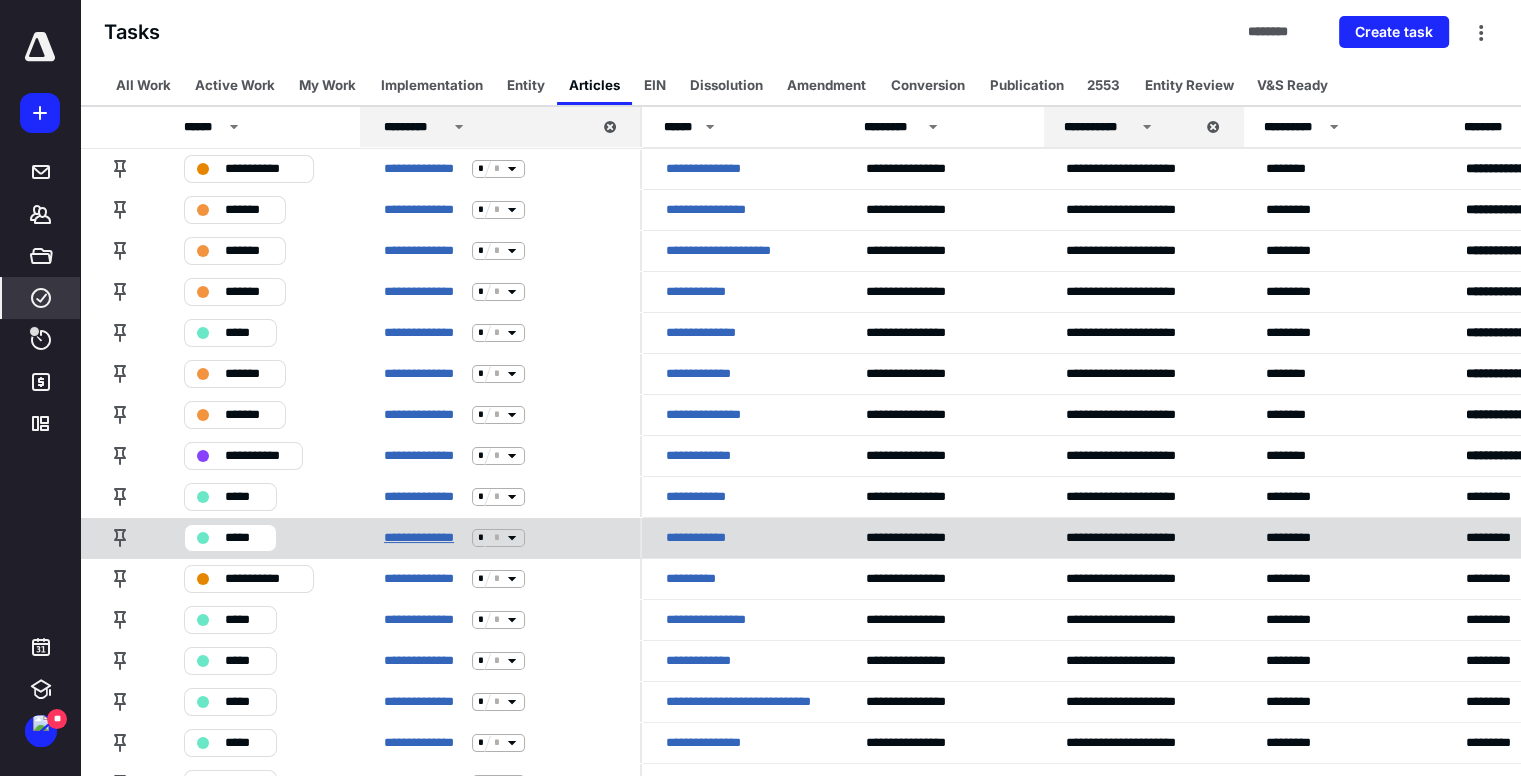 click on "**********" at bounding box center [424, 538] 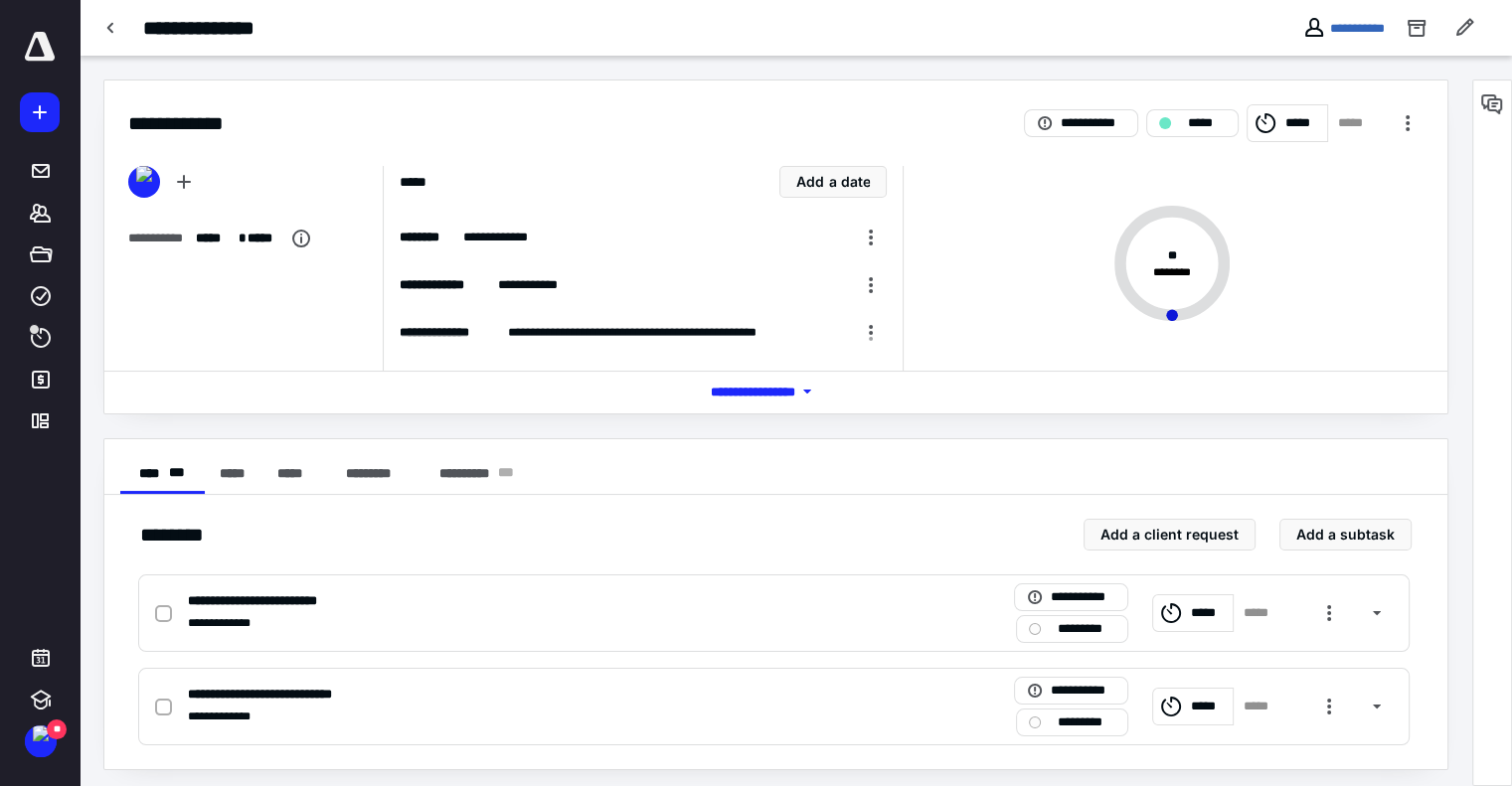 click on "*****" at bounding box center [1303, 123] 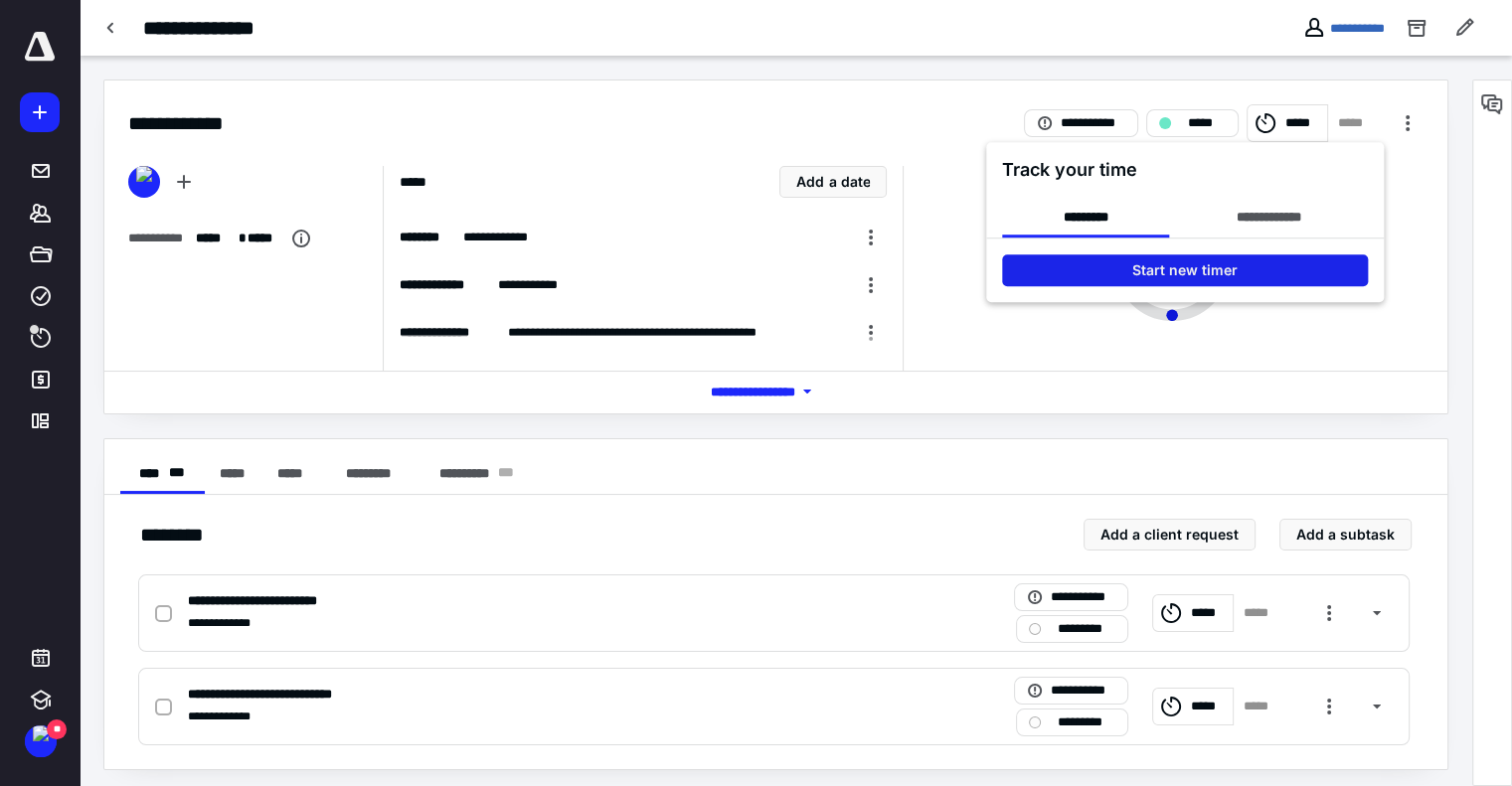 click on "Start new timer" at bounding box center (1185, 270) 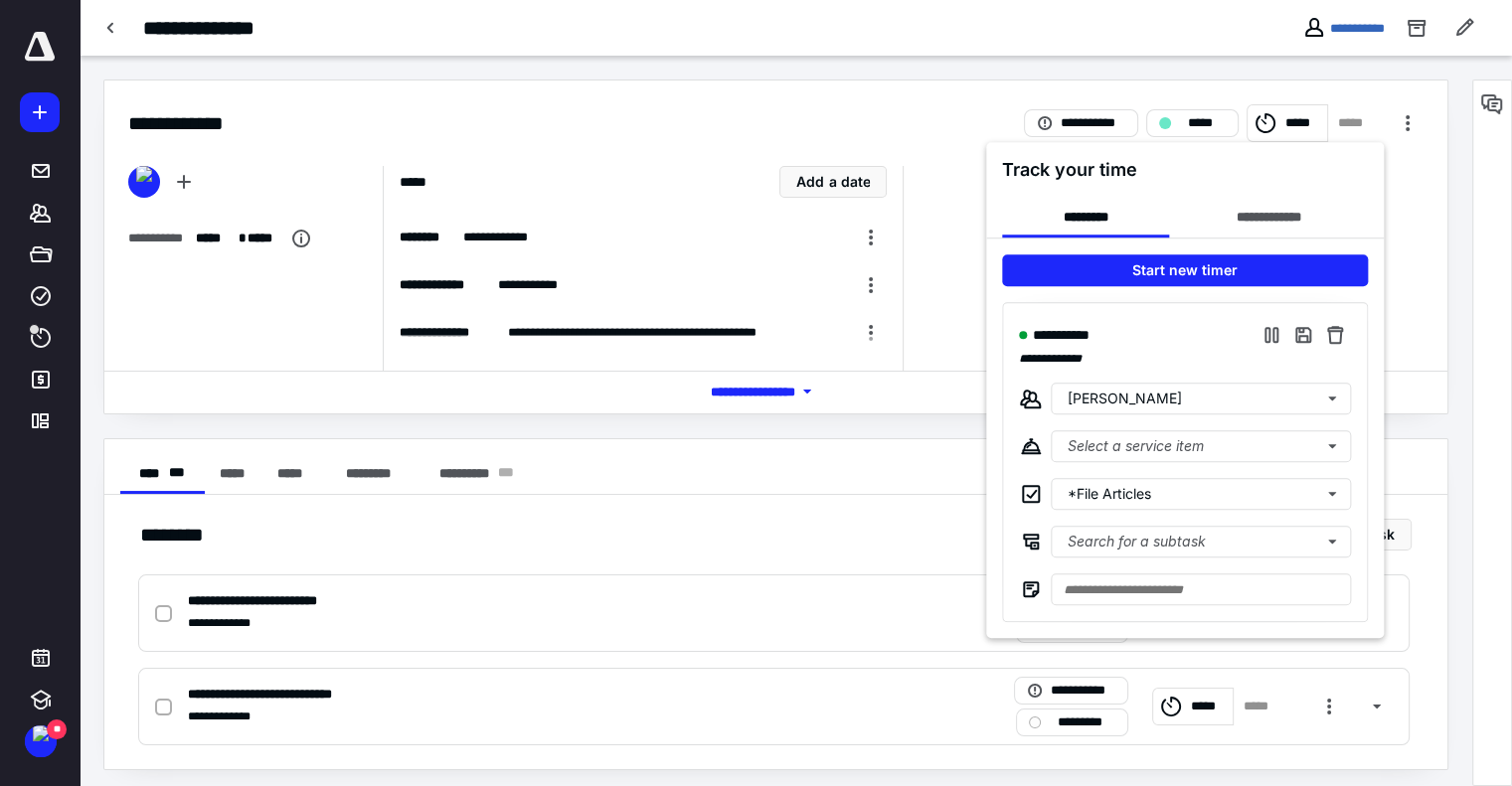 click at bounding box center [756, 393] 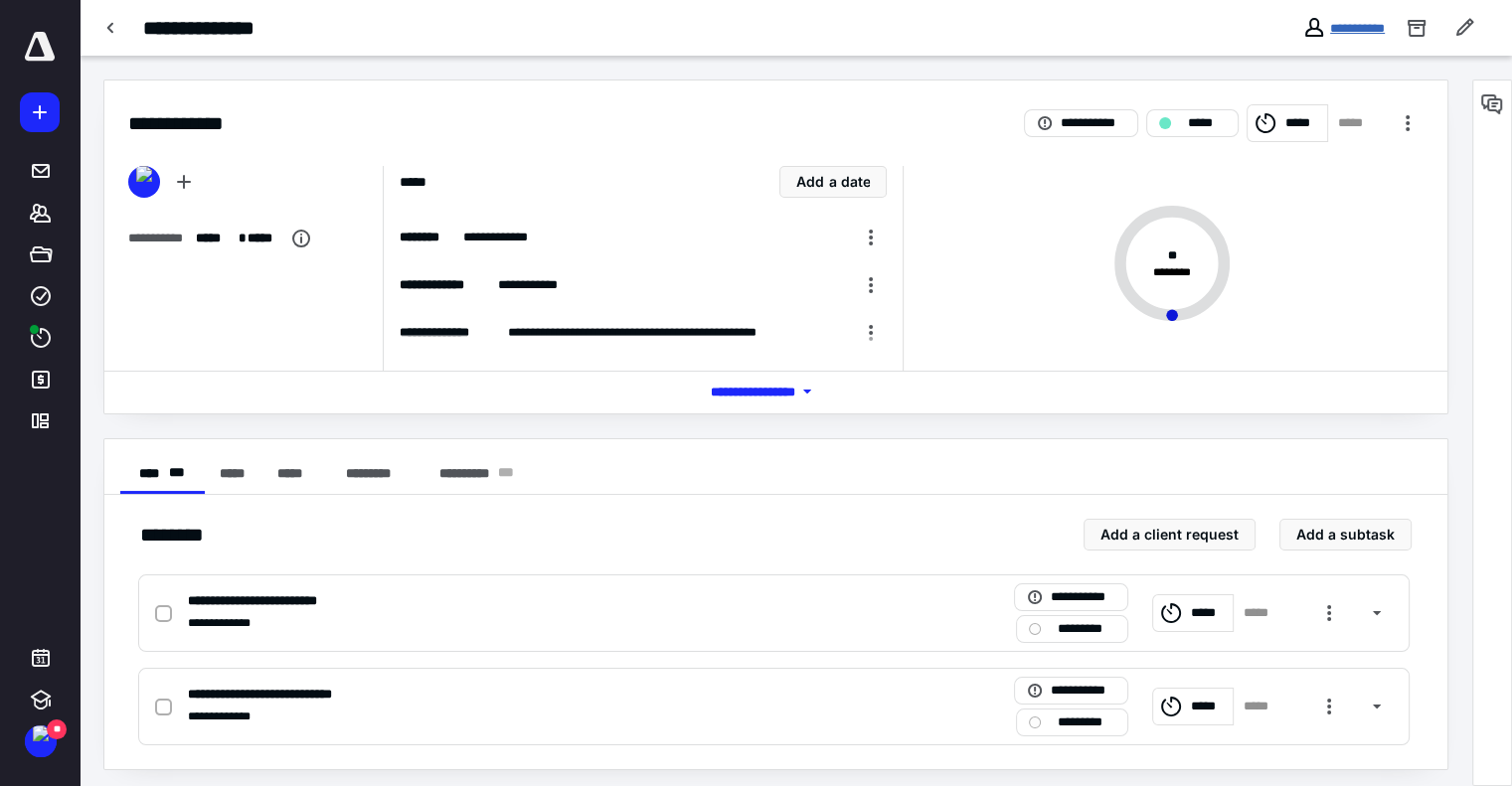 click on "**********" at bounding box center (1357, 28) 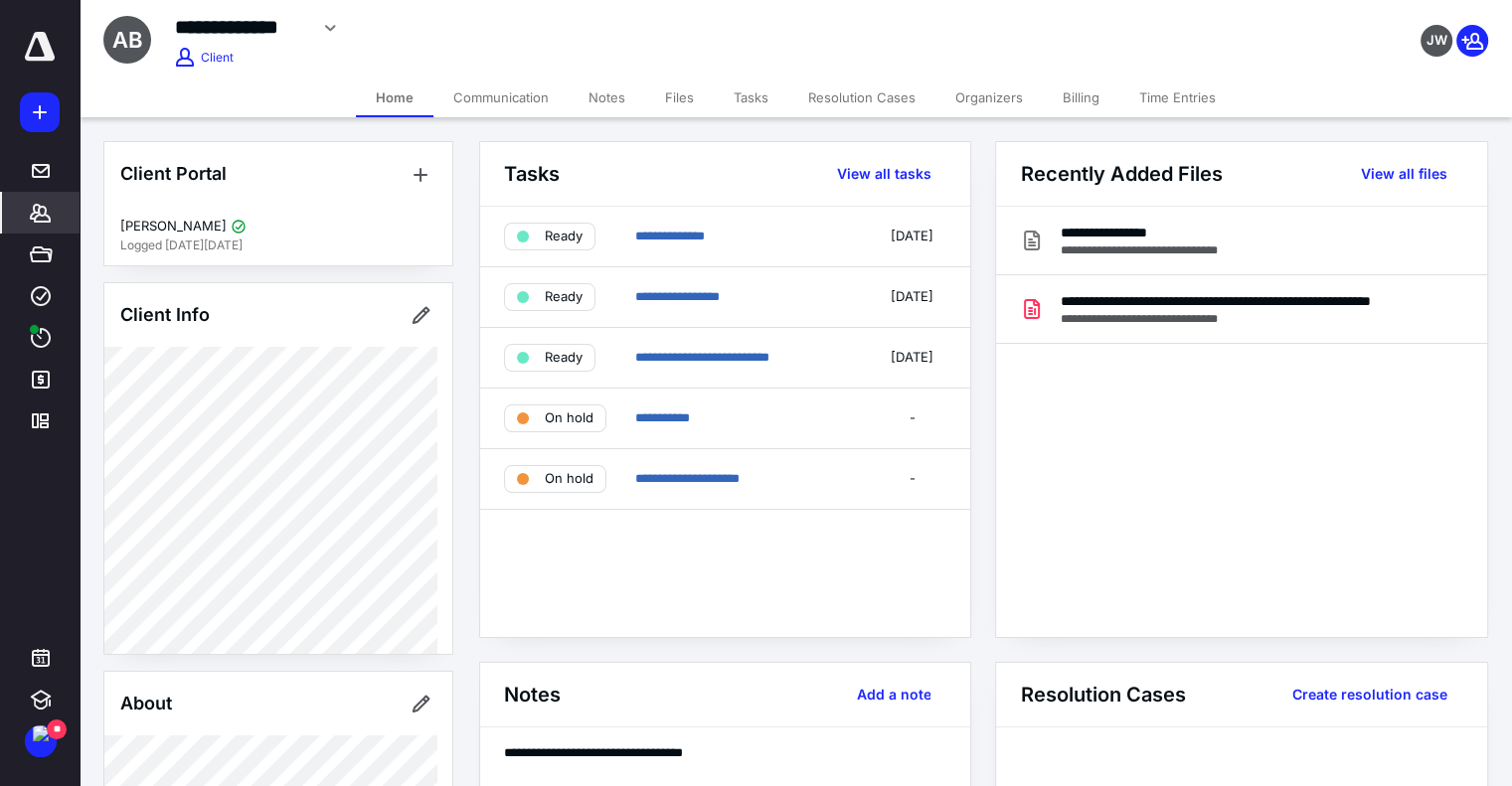 click on "Notes" at bounding box center [606, 97] 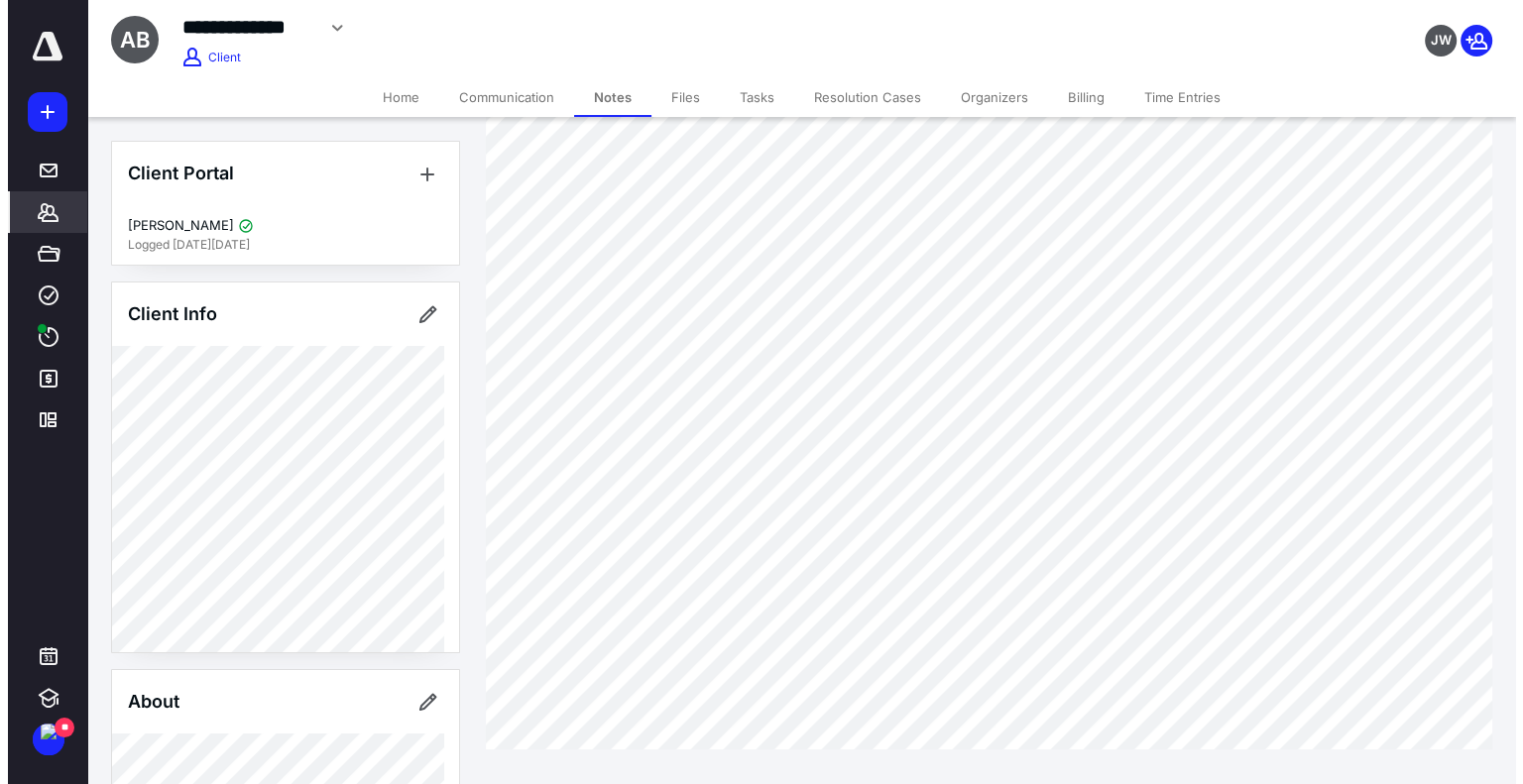 scroll, scrollTop: 297, scrollLeft: 0, axis: vertical 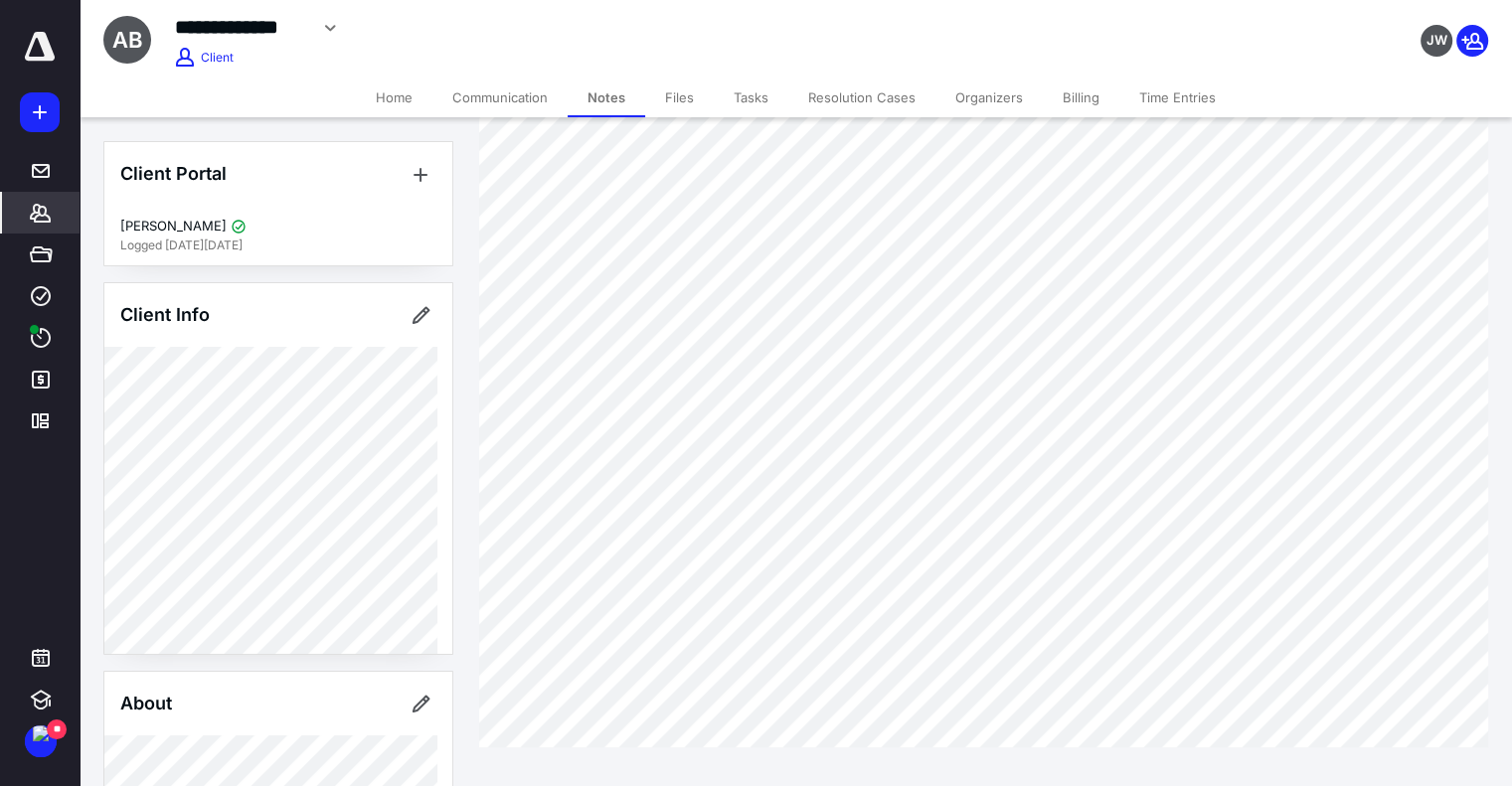 click on "Notes Expand all Archived notes" at bounding box center (994, 295) 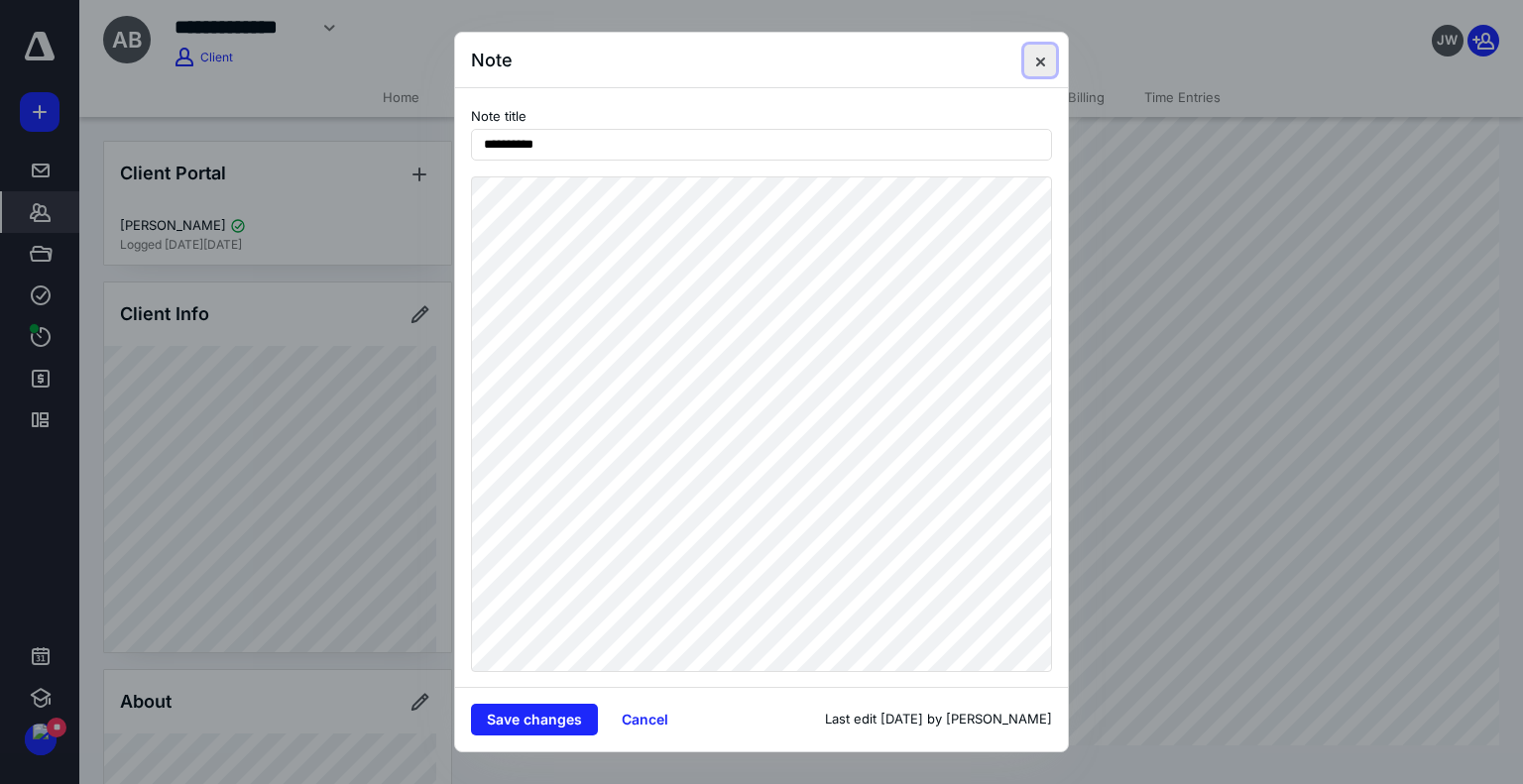 click at bounding box center [1040, 60] 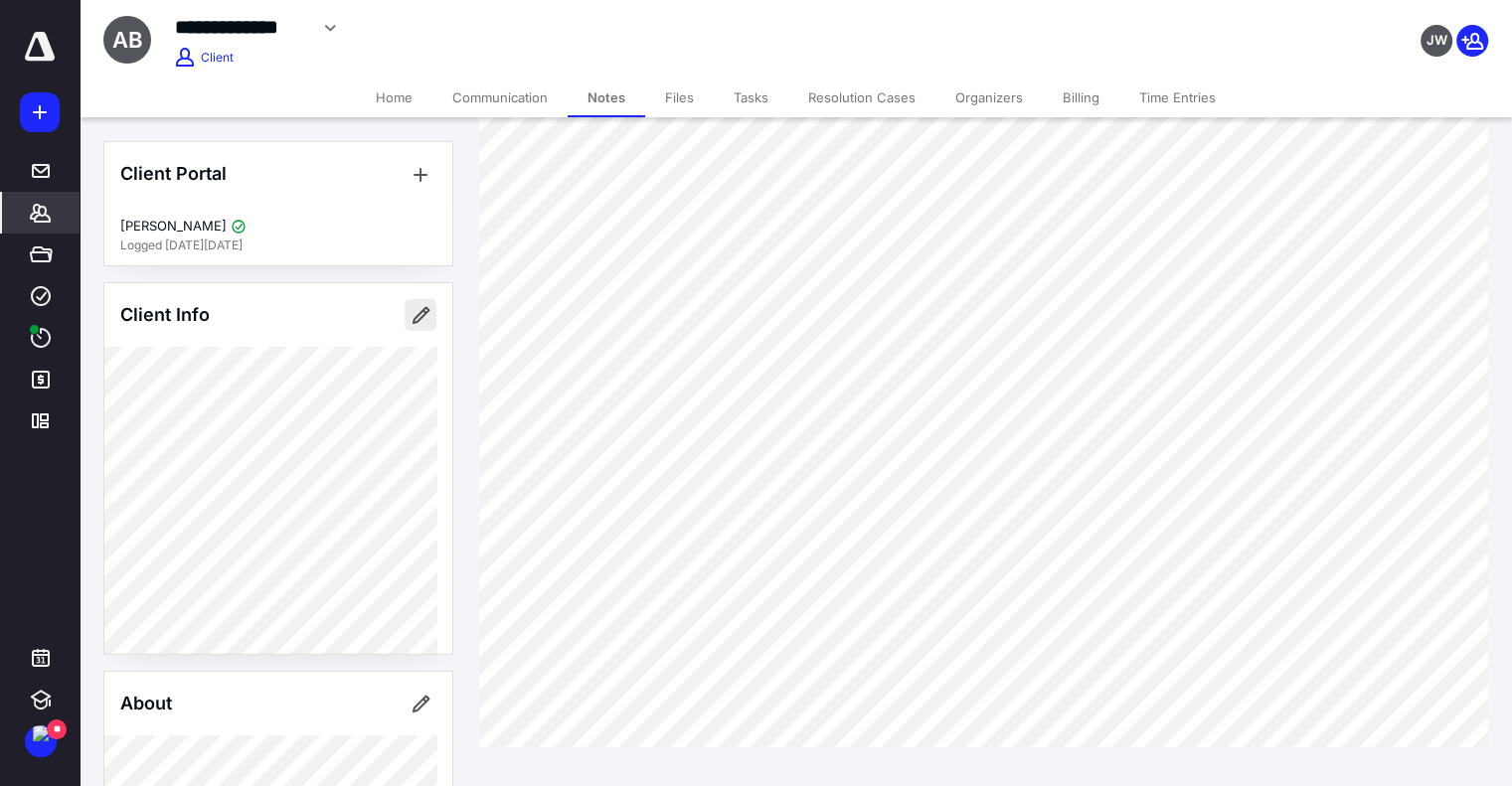 click at bounding box center (420, 315) 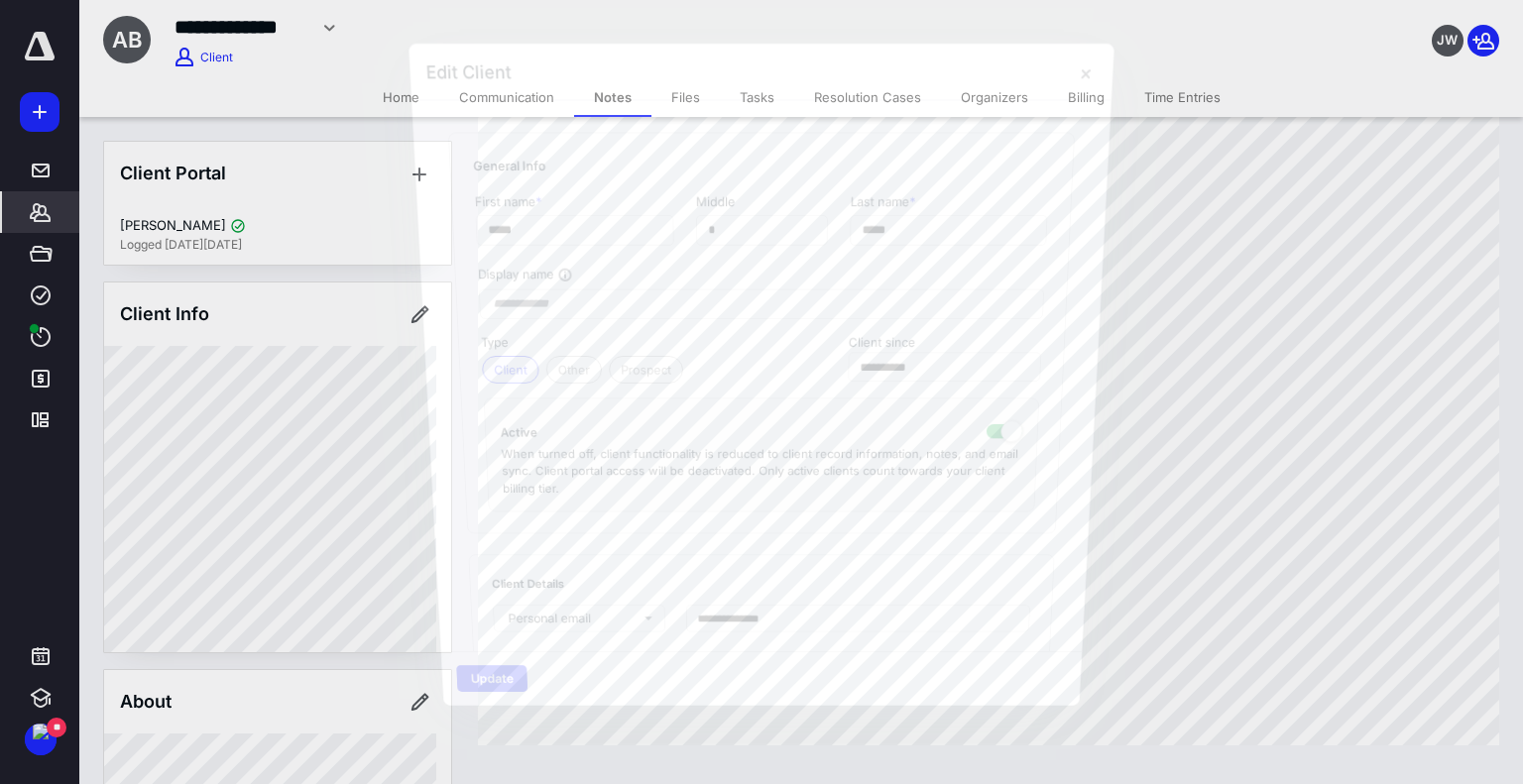 type on "**********" 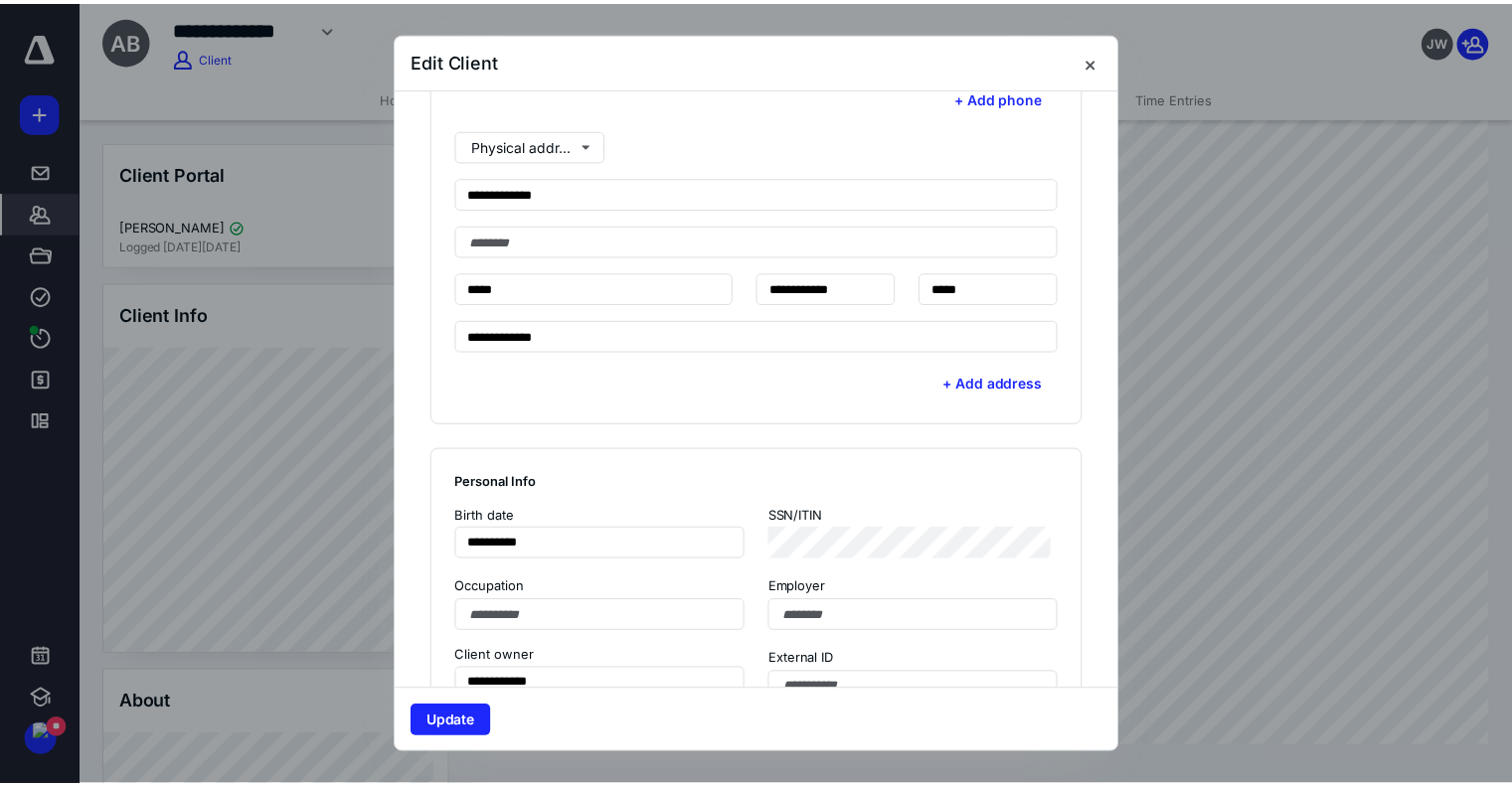 scroll, scrollTop: 596, scrollLeft: 0, axis: vertical 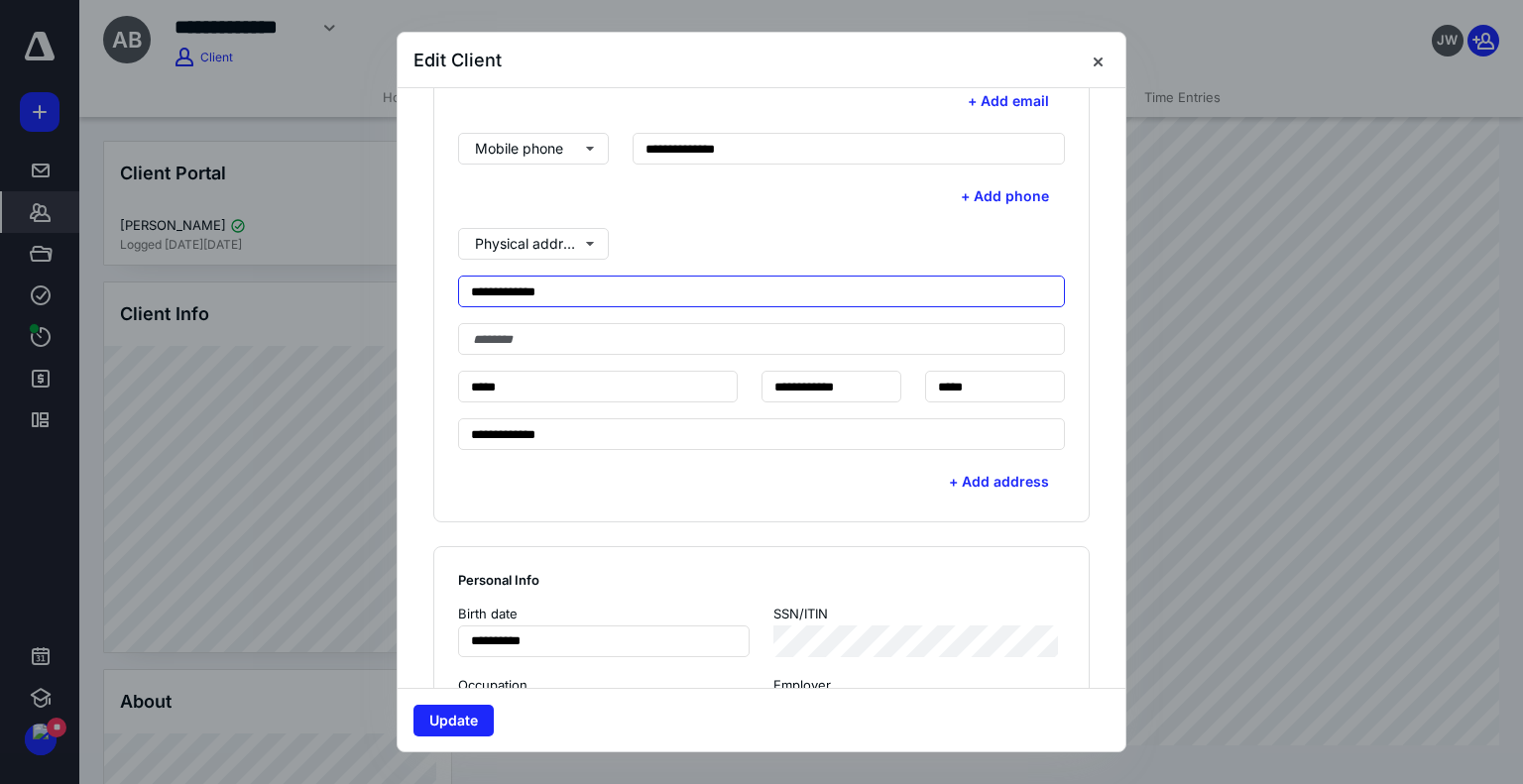 click on "**********" at bounding box center (762, 291) 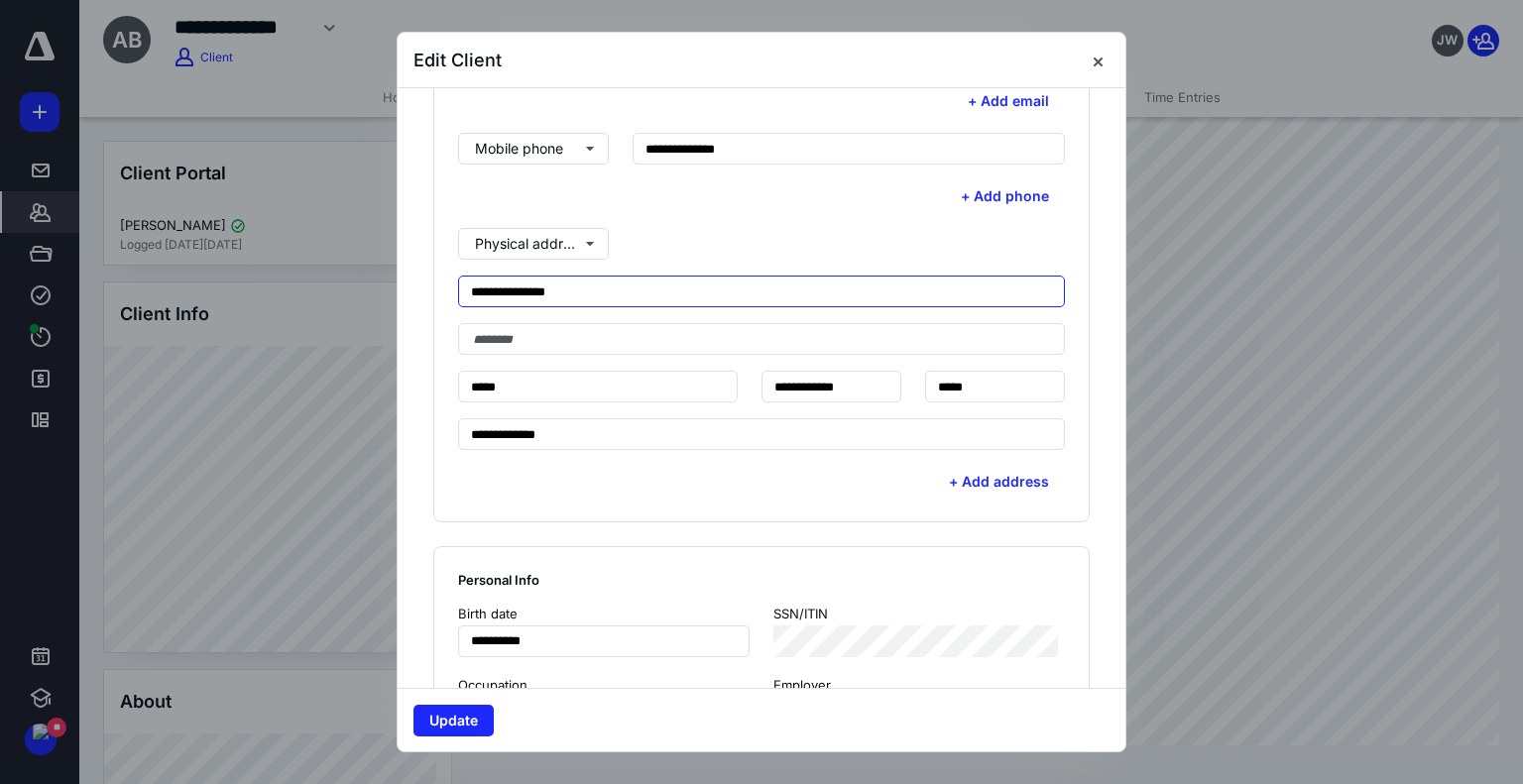 type on "**********" 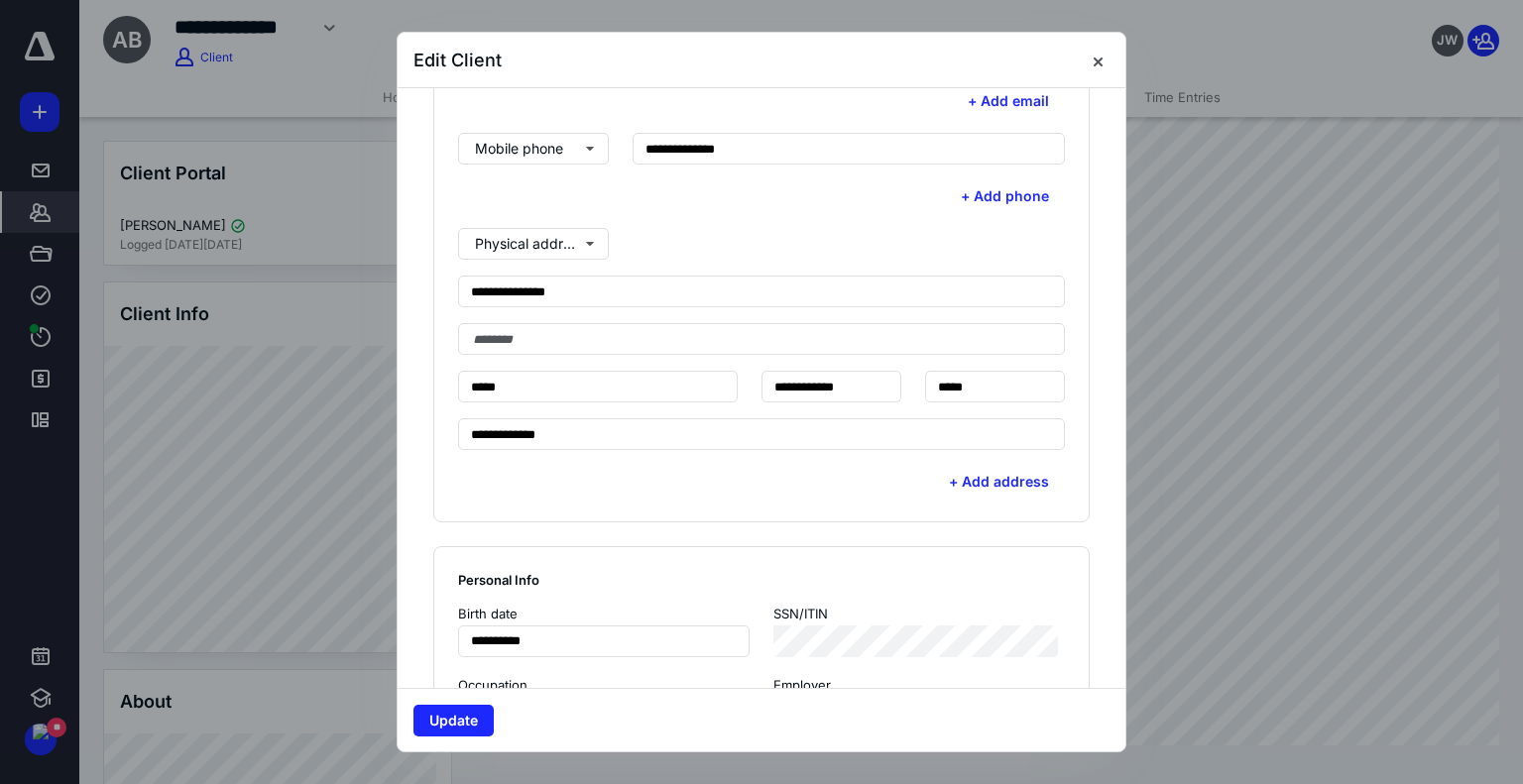 click on "Update" at bounding box center (762, 720) 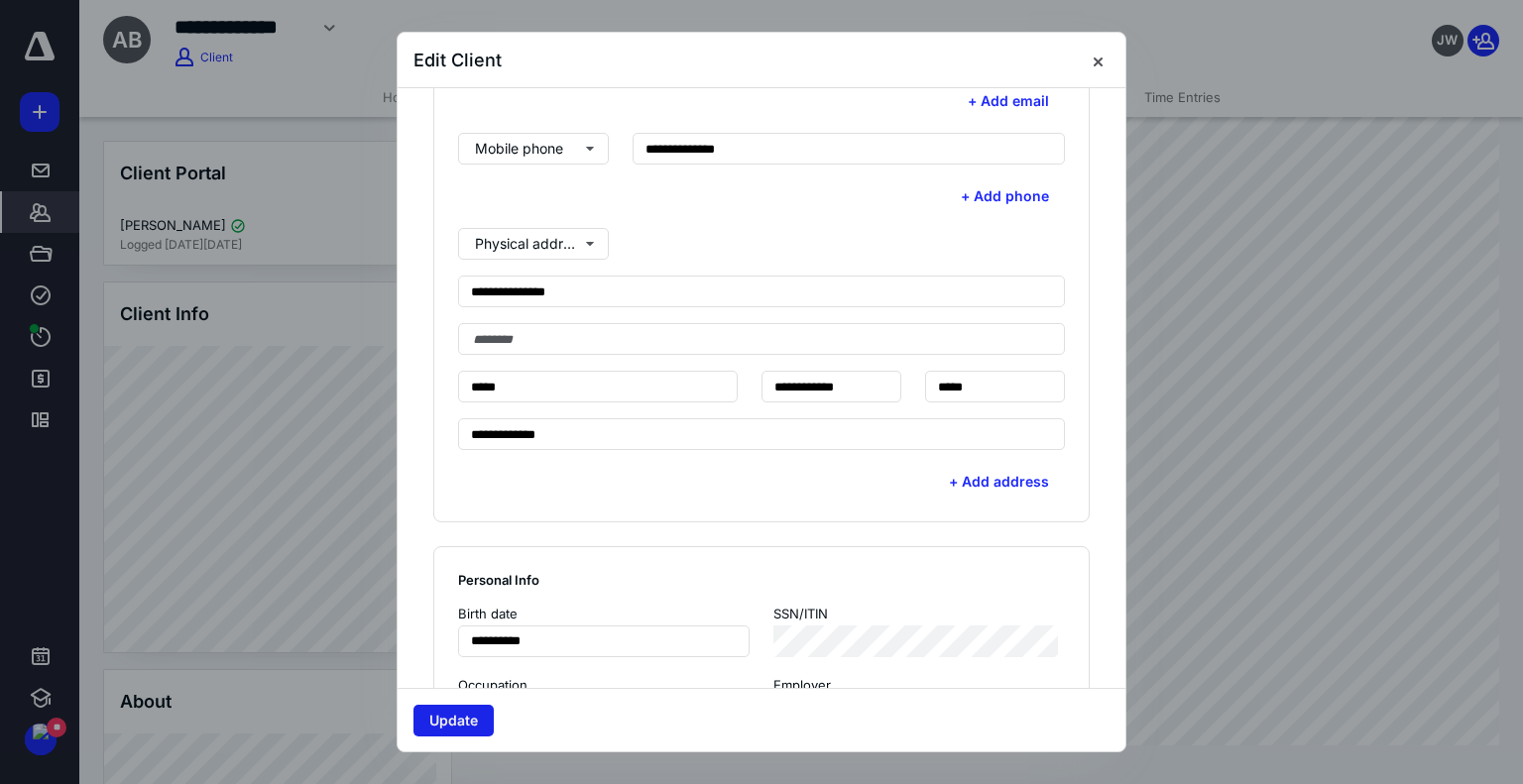click on "Update" at bounding box center (453, 721) 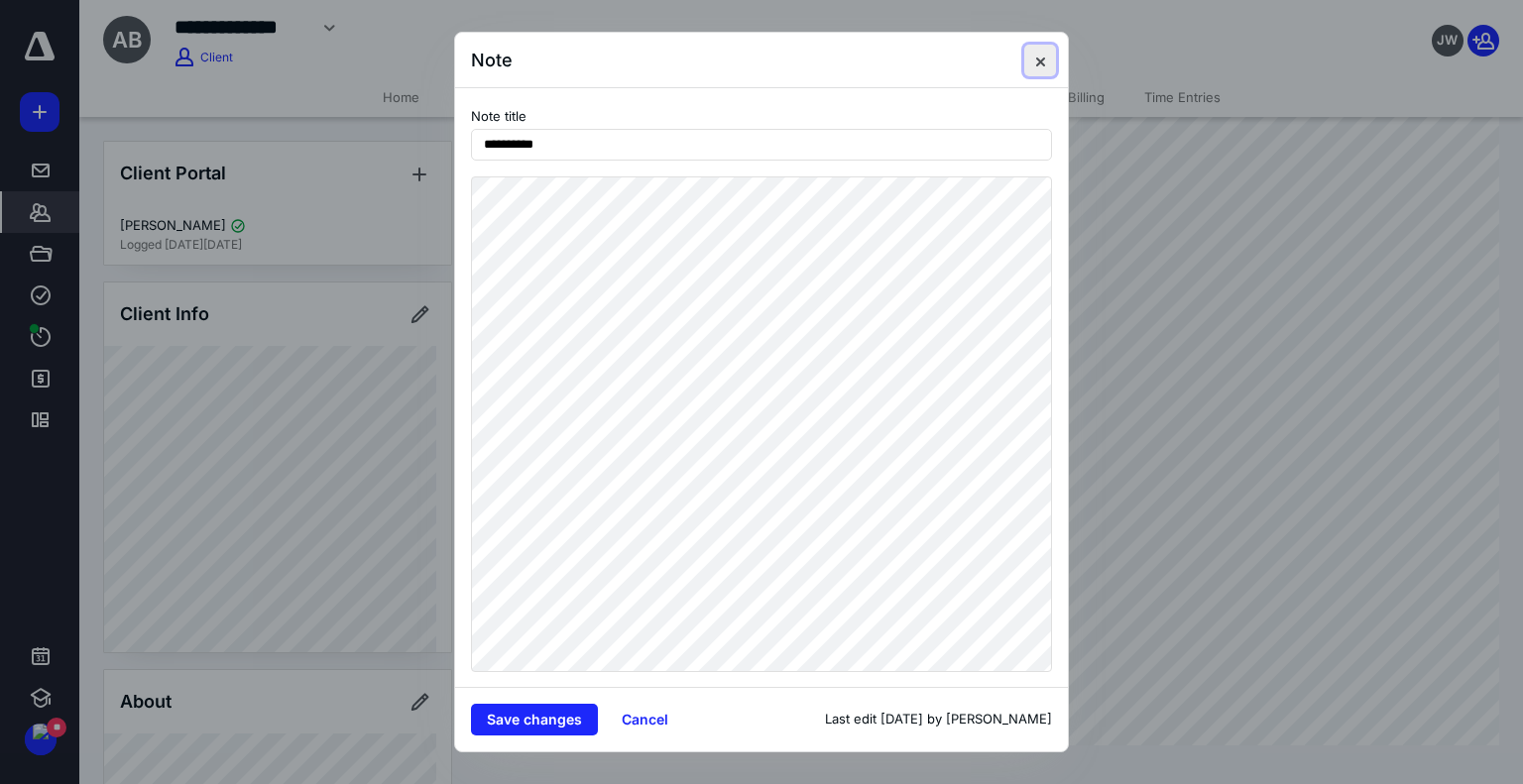 click at bounding box center [1040, 60] 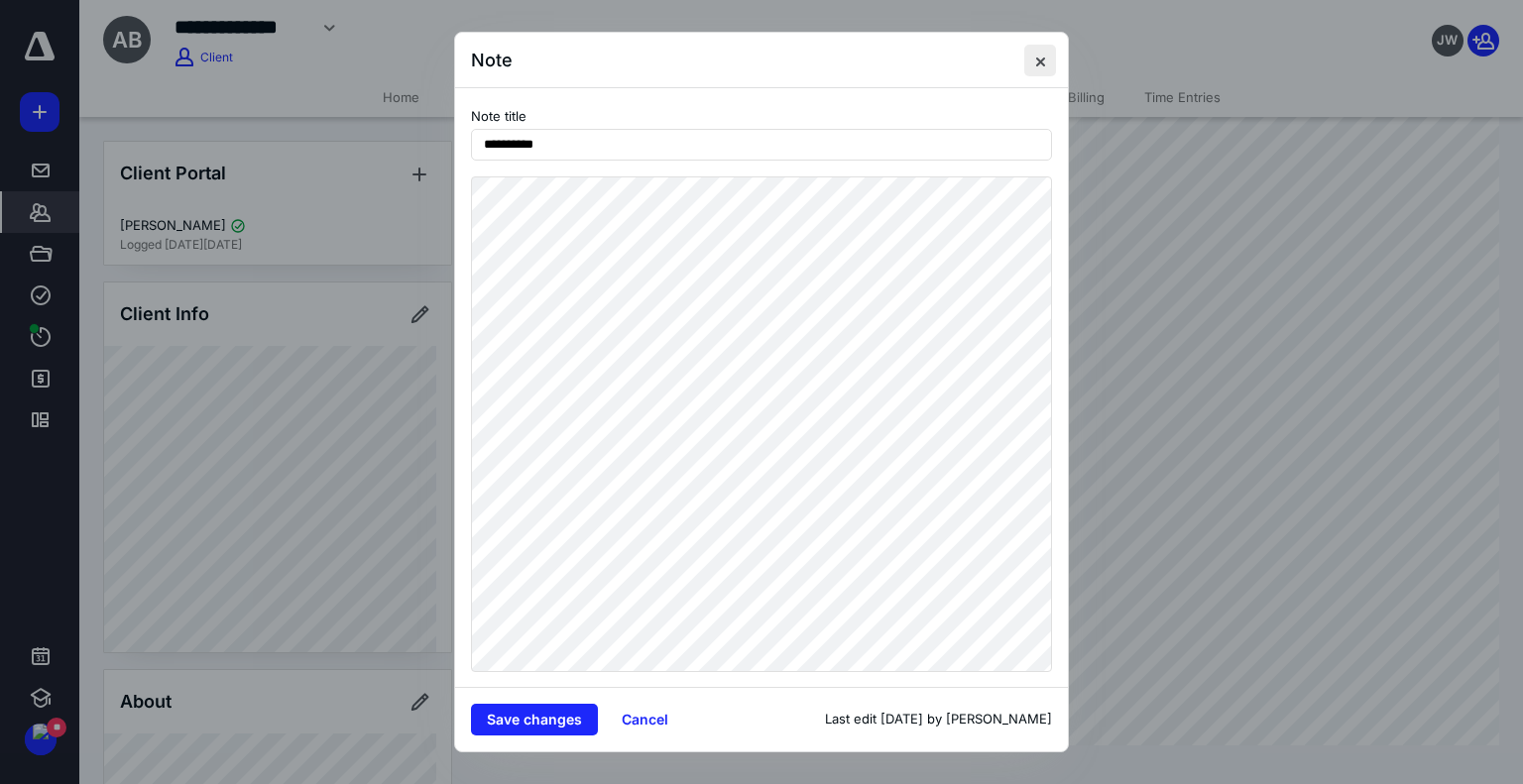 click at bounding box center [1040, 60] 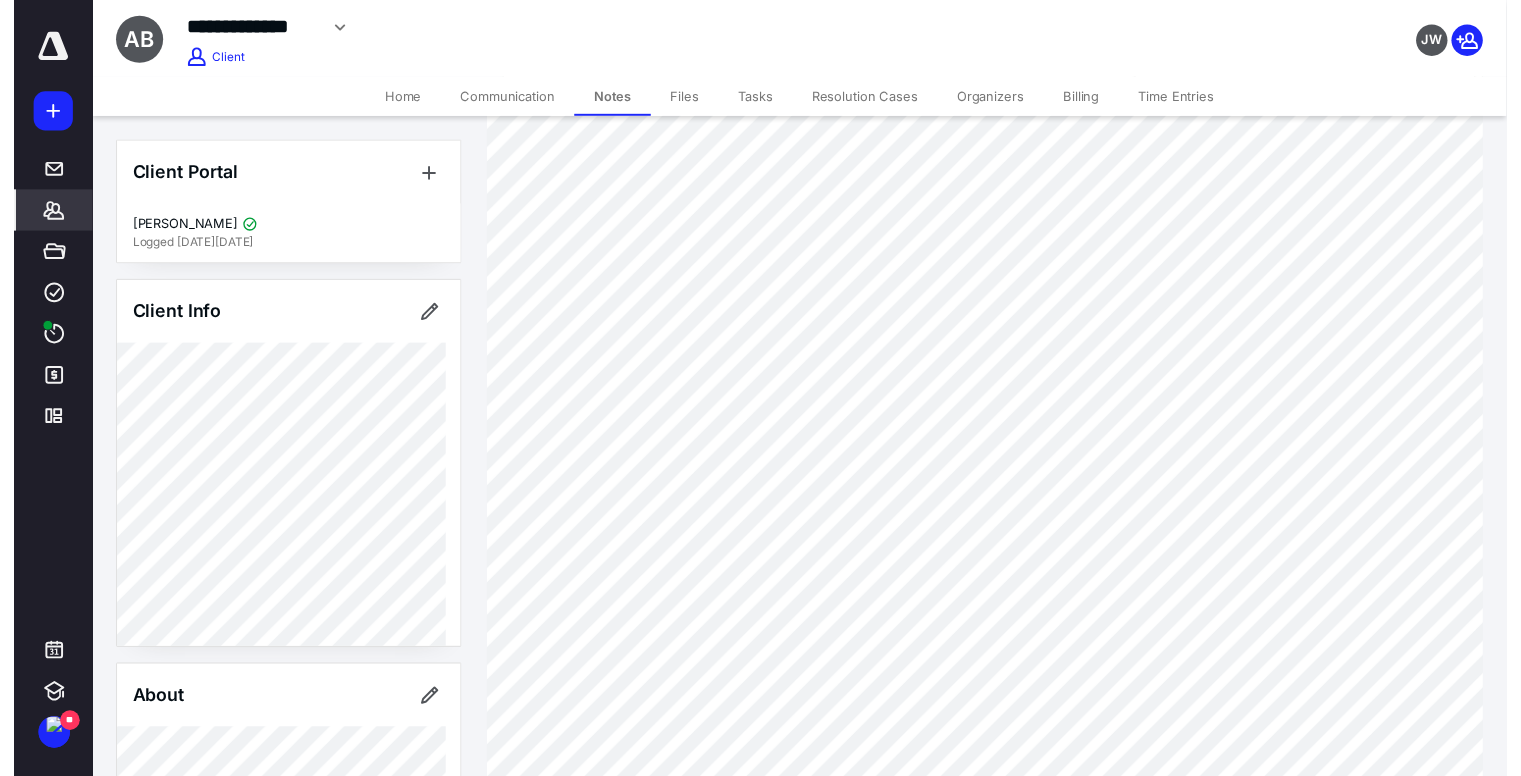 scroll, scrollTop: 0, scrollLeft: 0, axis: both 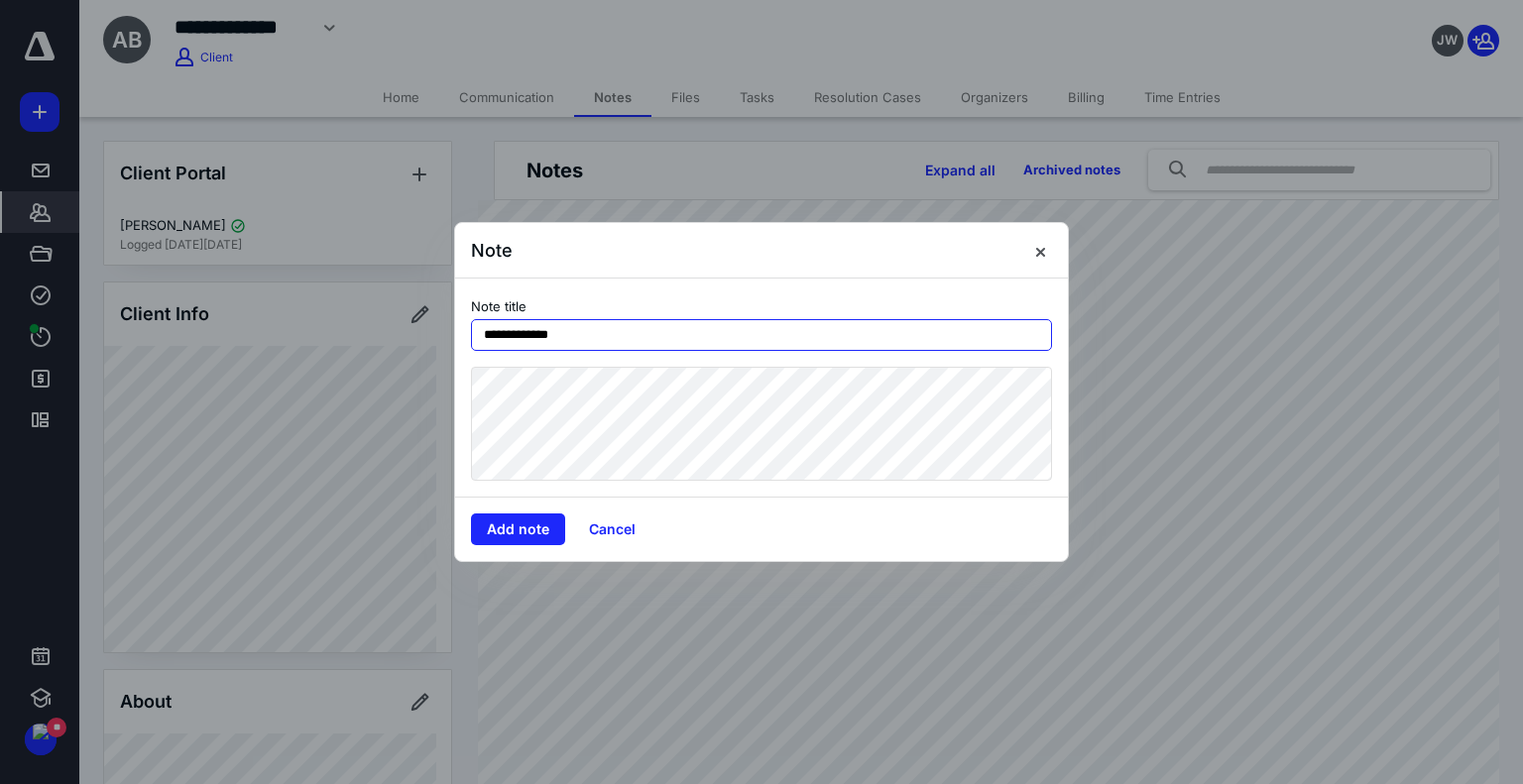 click on "**********" at bounding box center [762, 335] 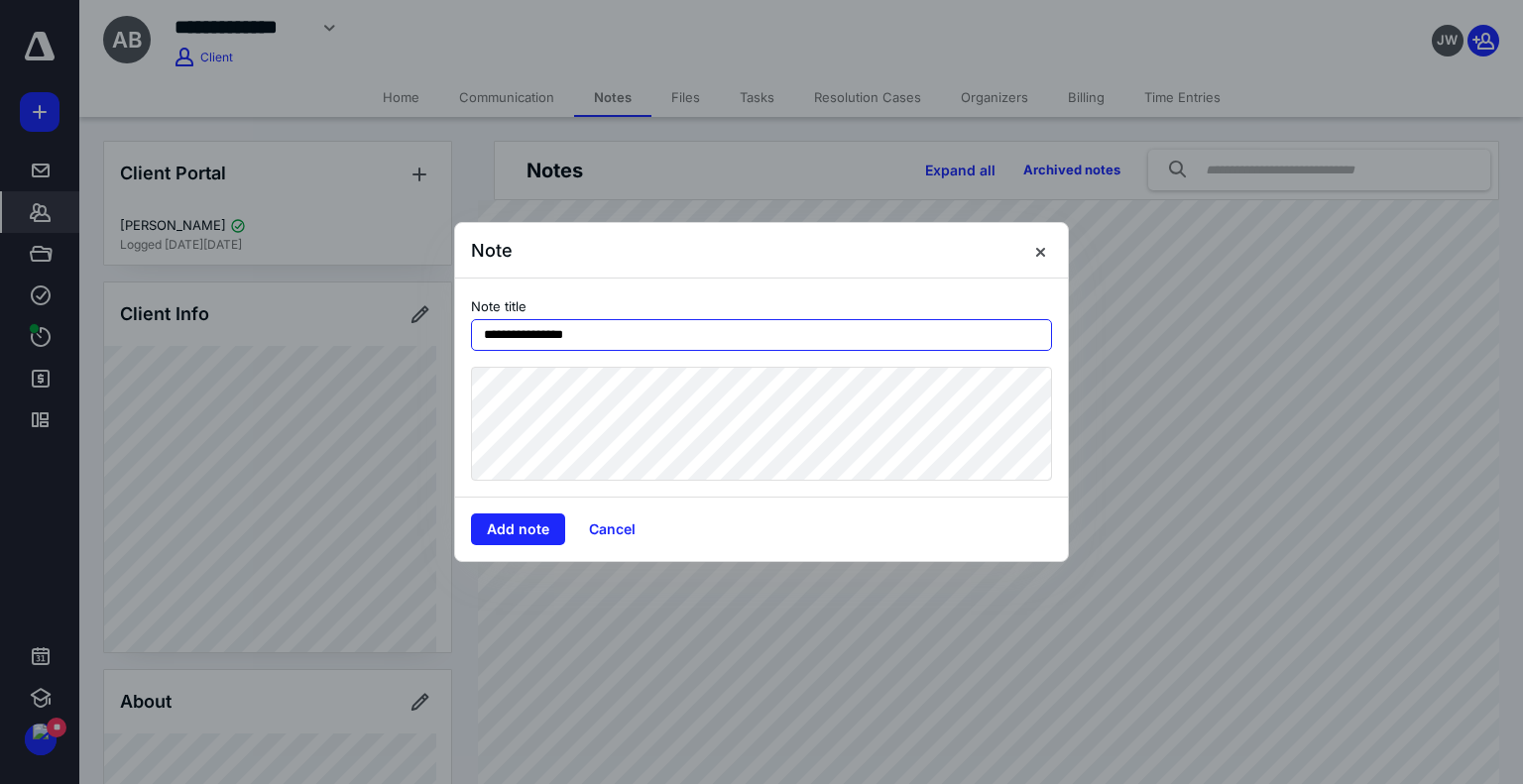 type on "**********" 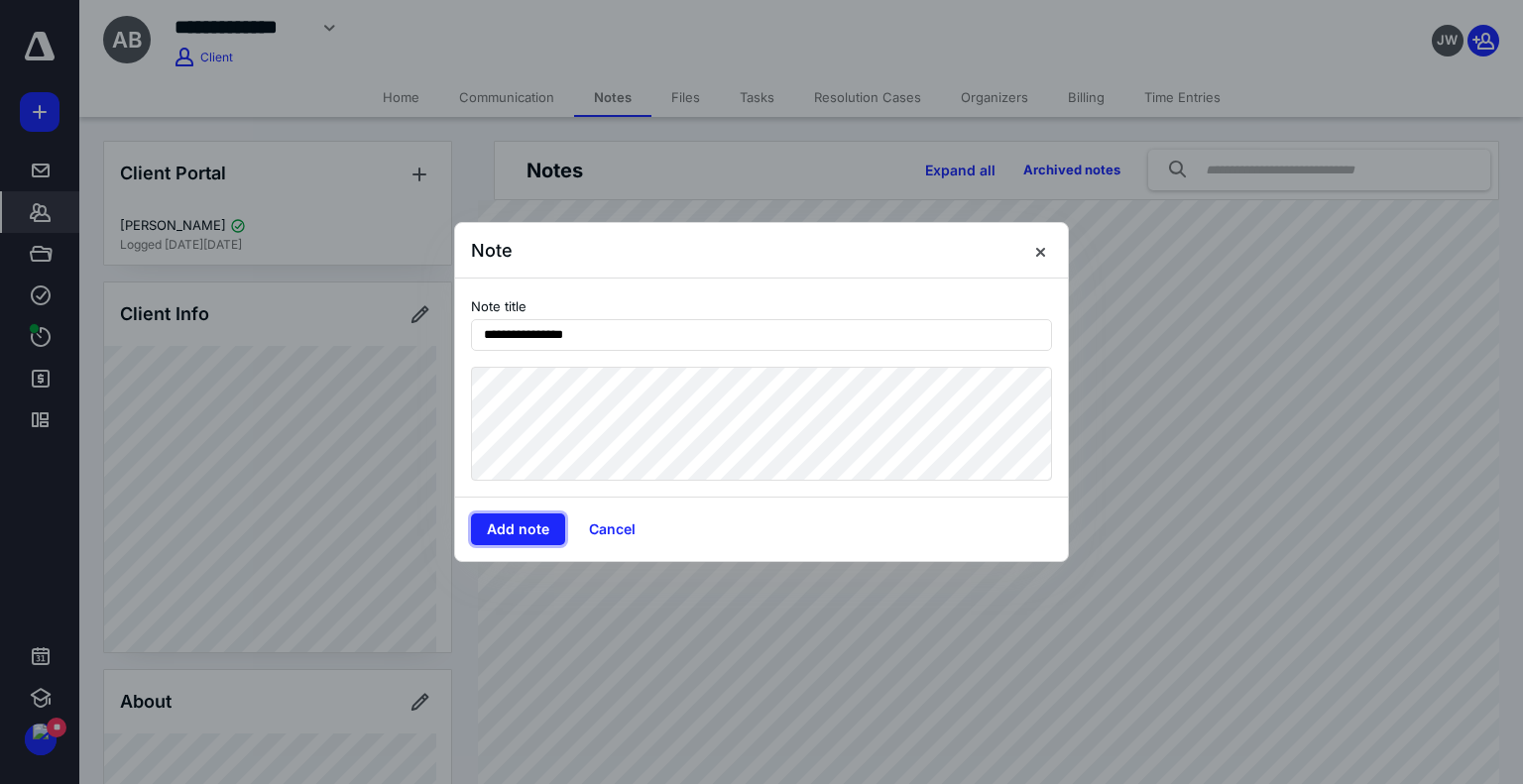 type 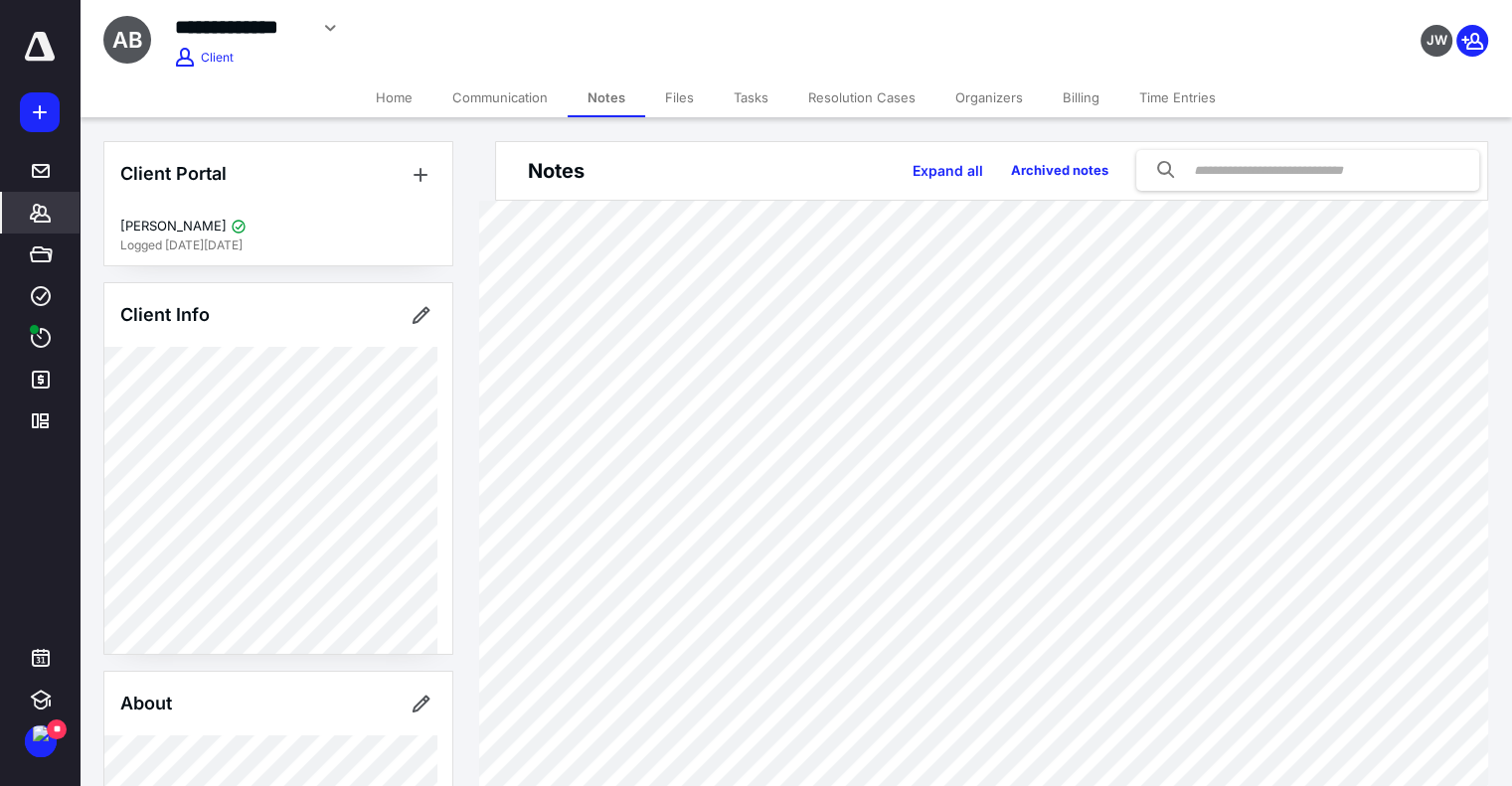 click on "Tasks" at bounding box center [751, 97] 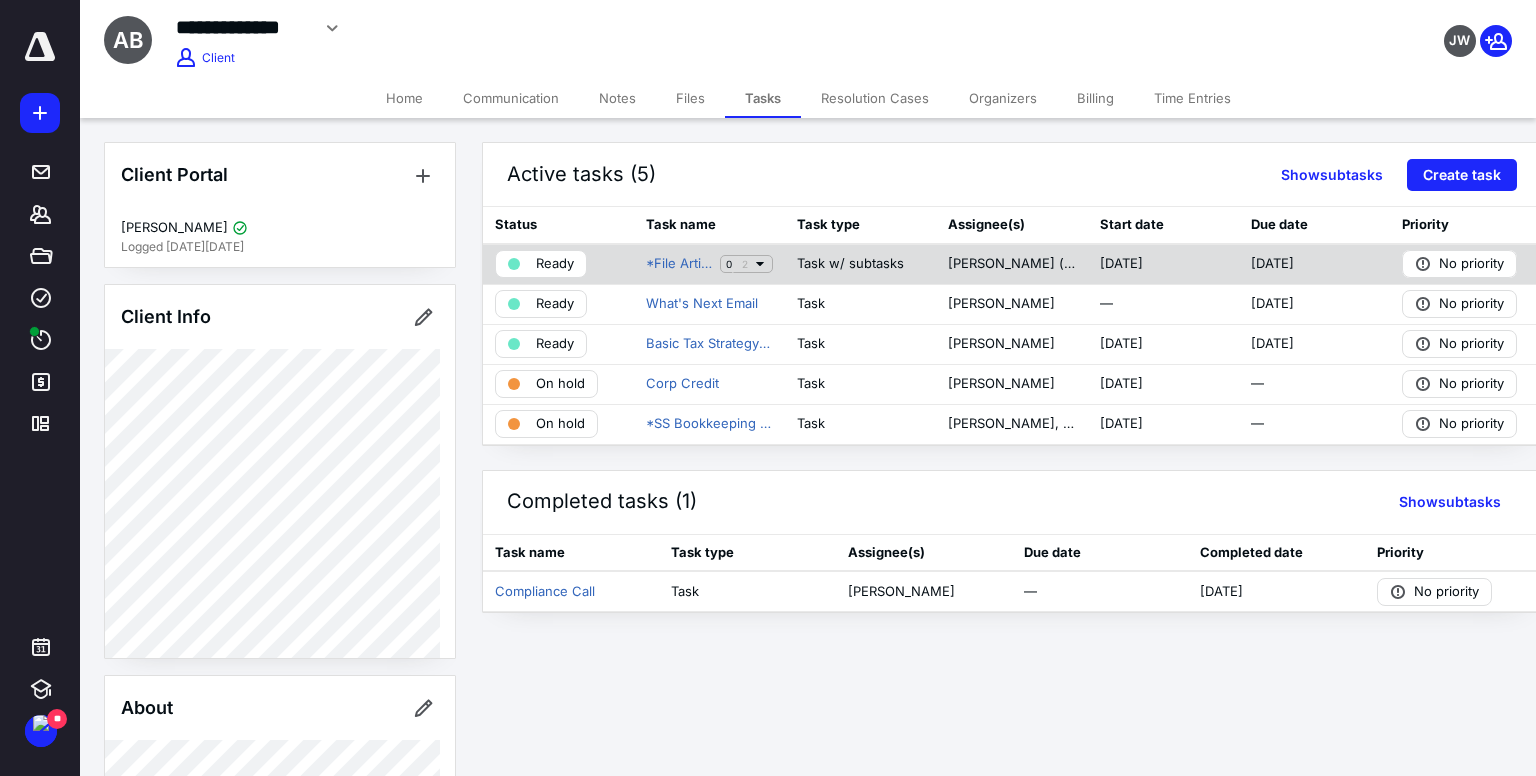 click on "Ready" at bounding box center [558, 264] 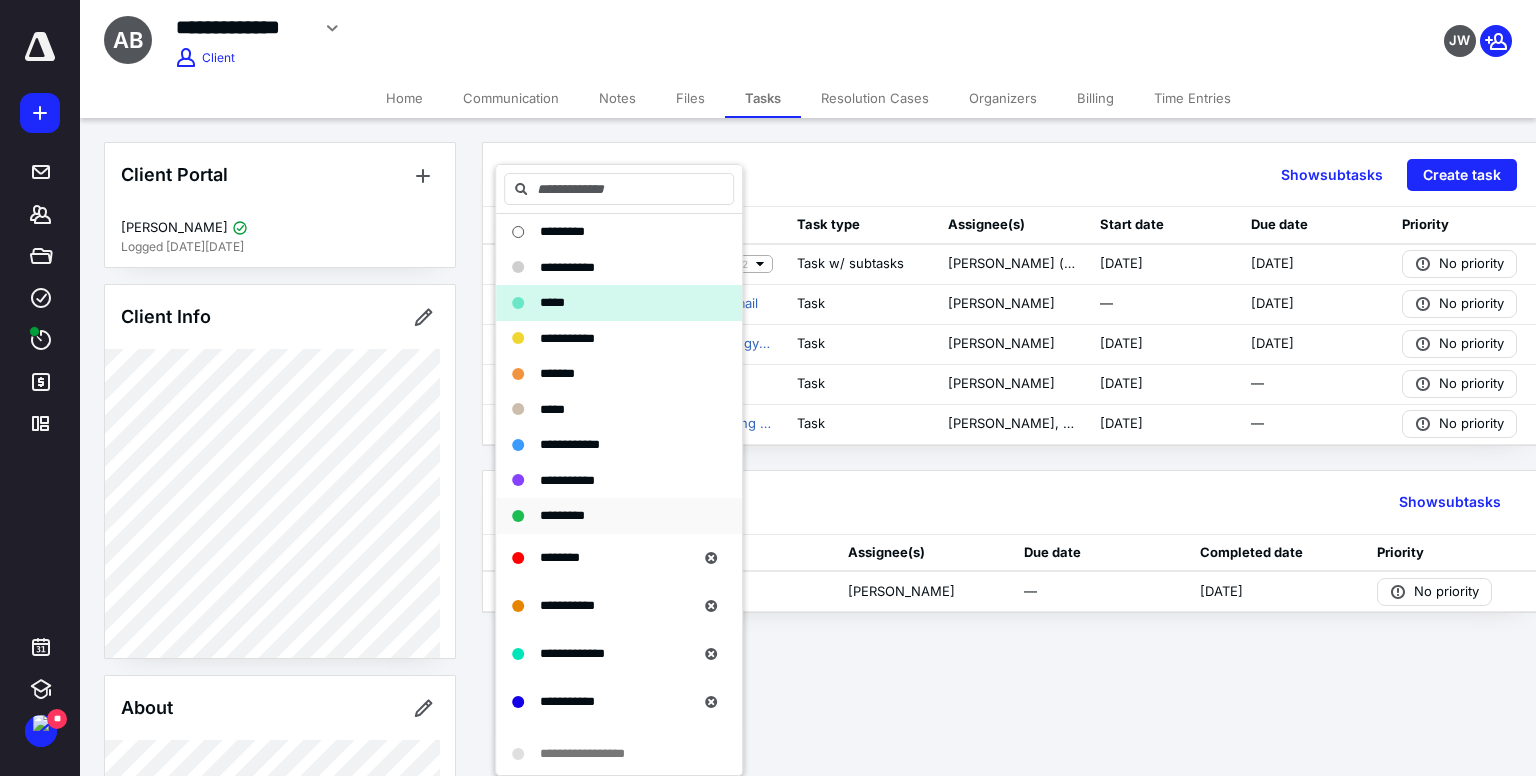 click on "*********" at bounding box center [619, 516] 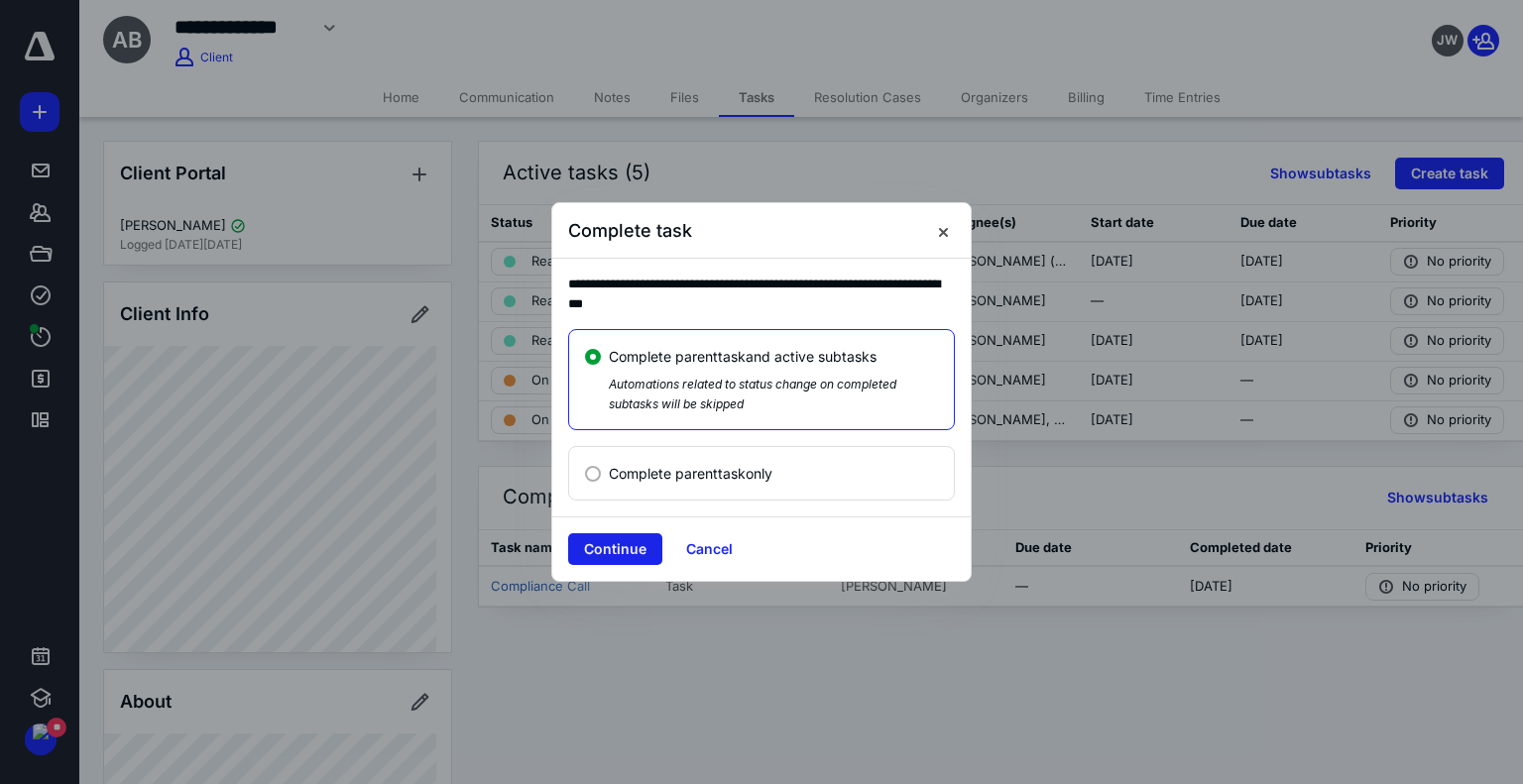 click on "Continue" at bounding box center (615, 549) 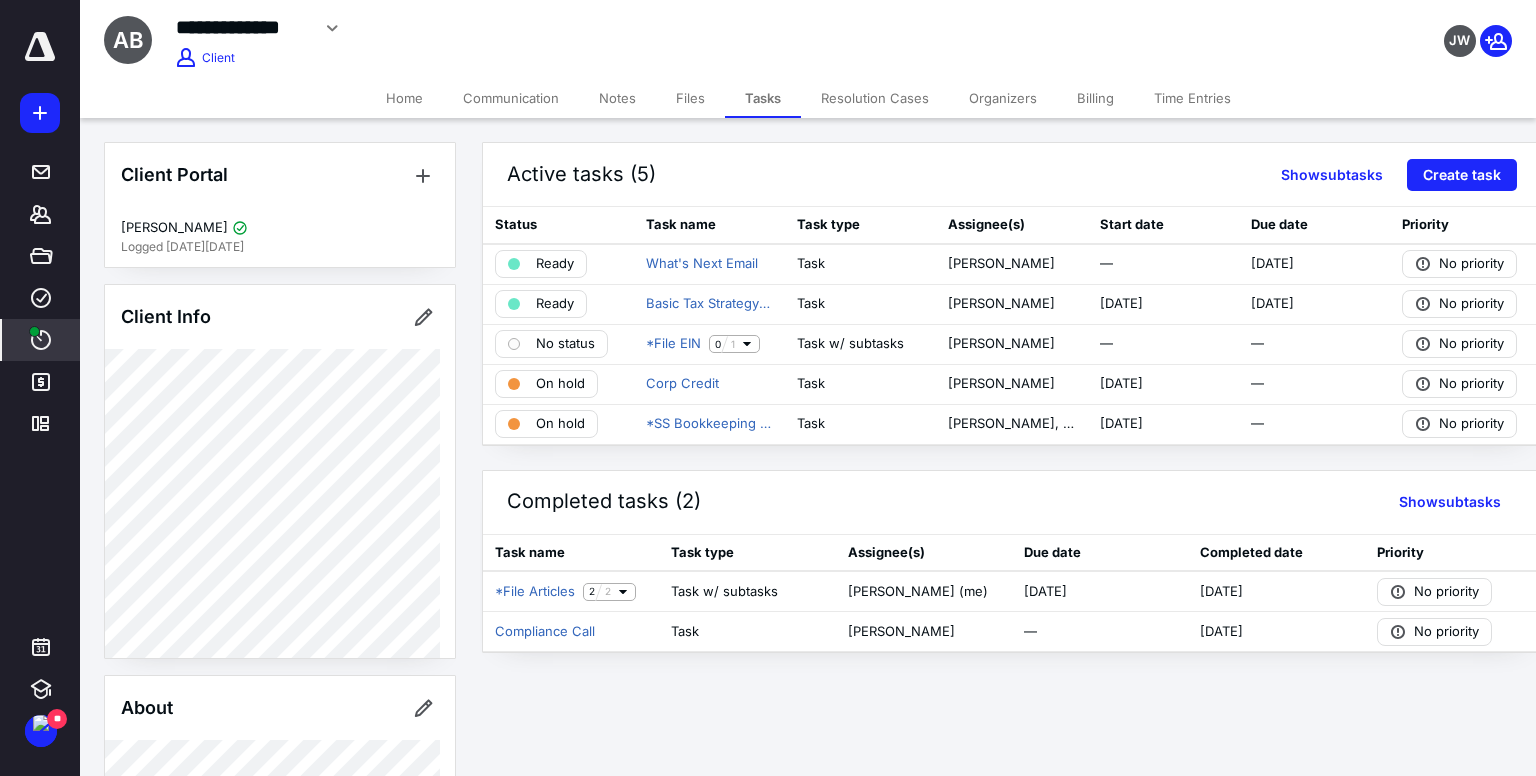 click on "****" at bounding box center (41, 340) 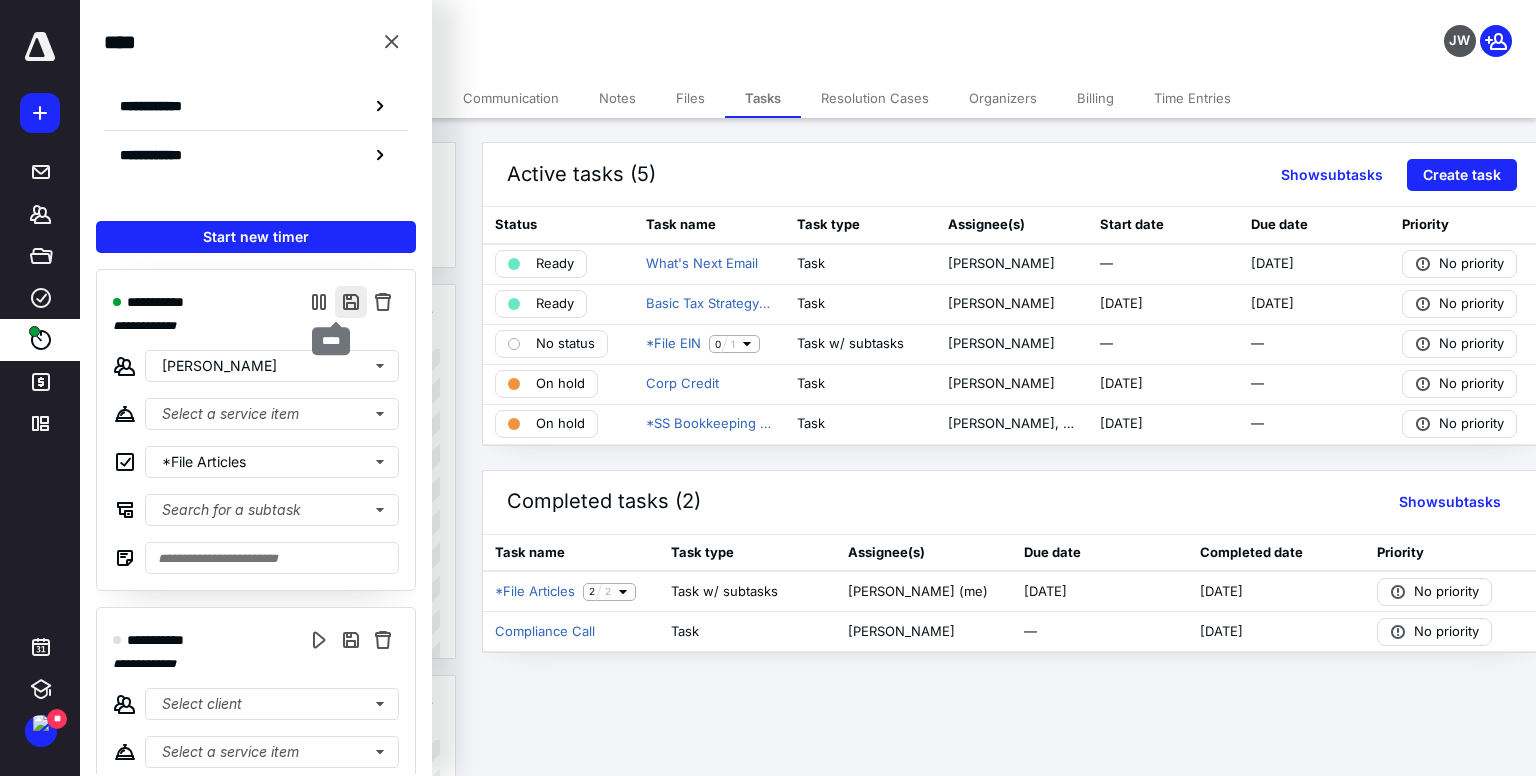 click at bounding box center (351, 302) 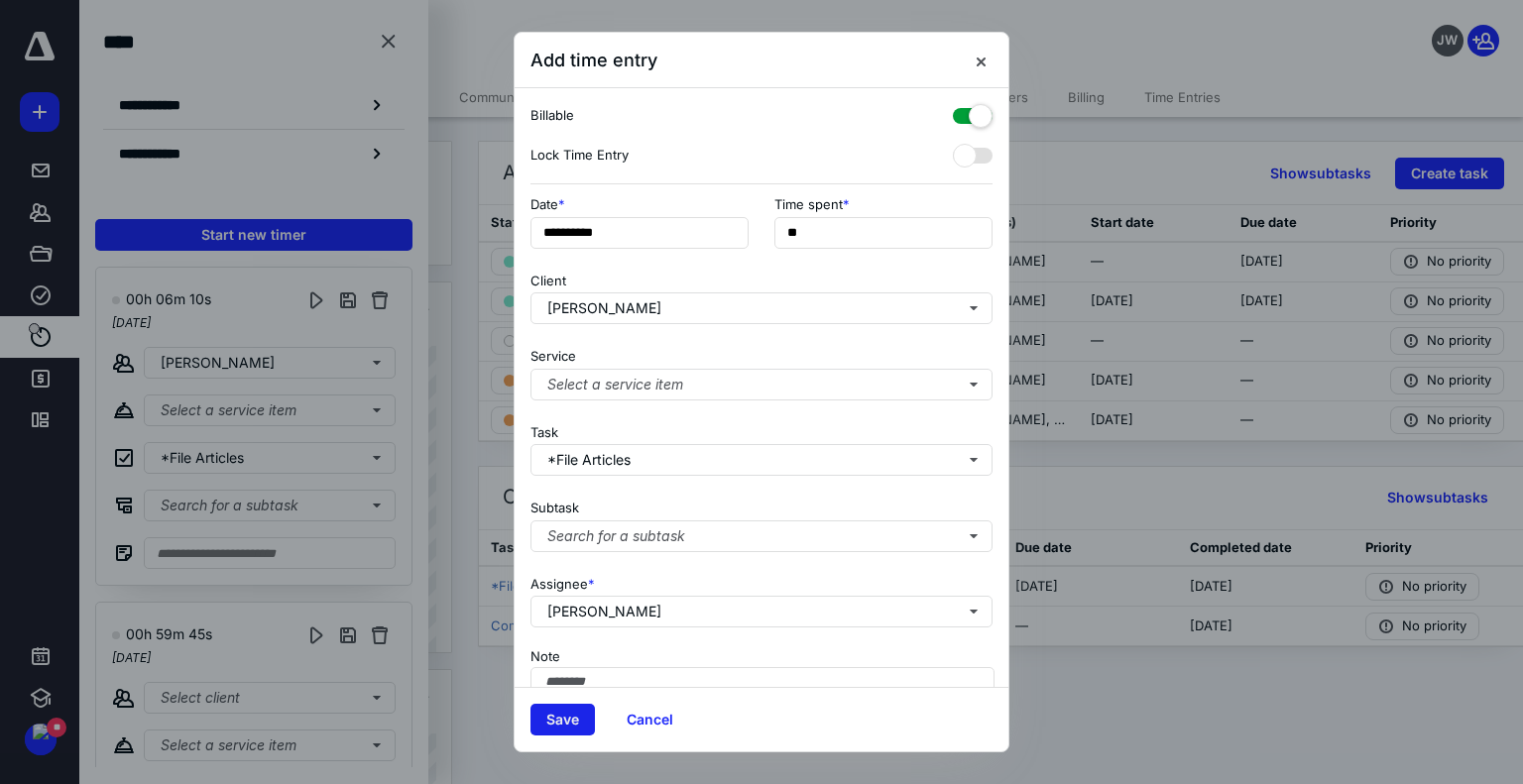click on "Save" at bounding box center (562, 720) 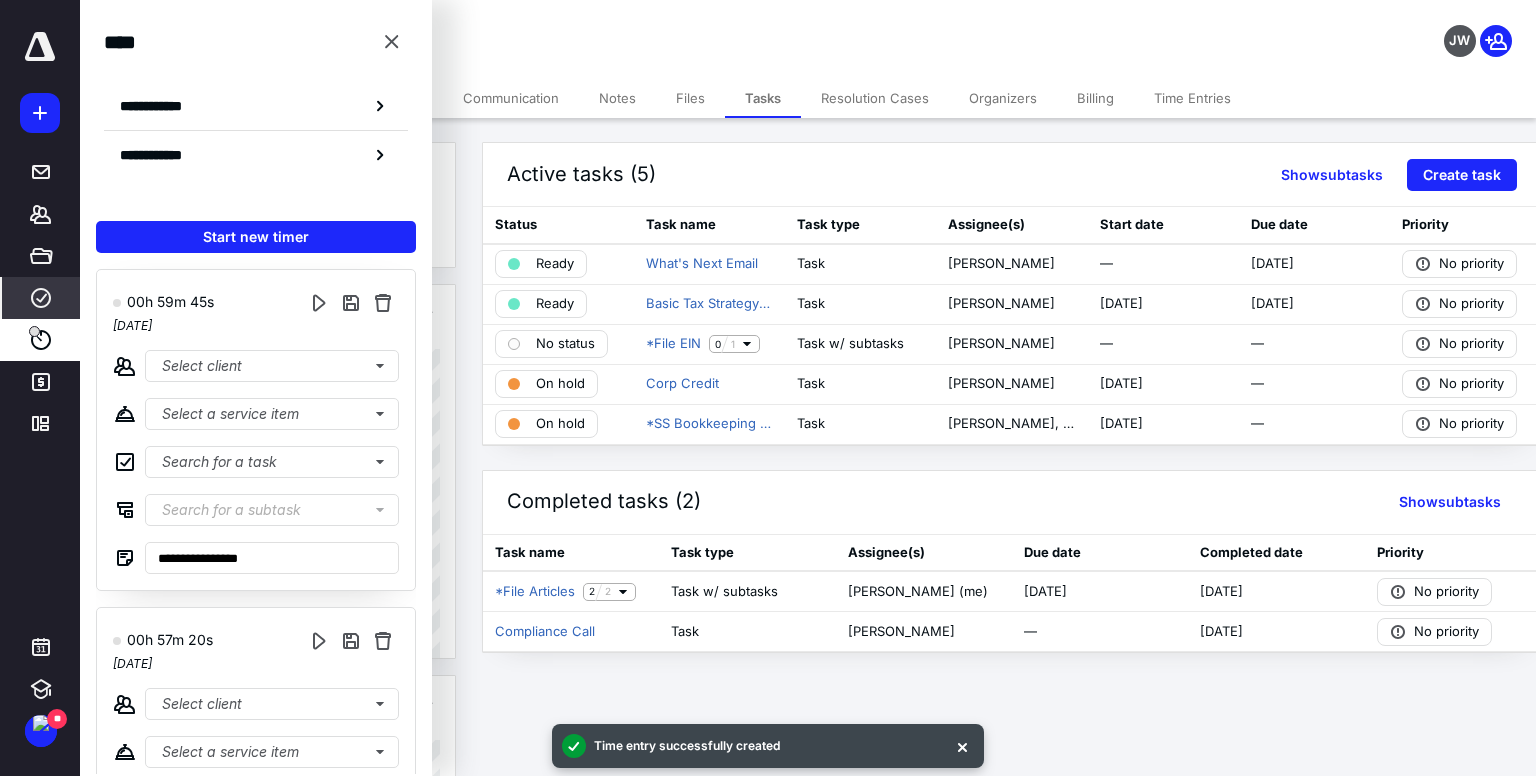 click 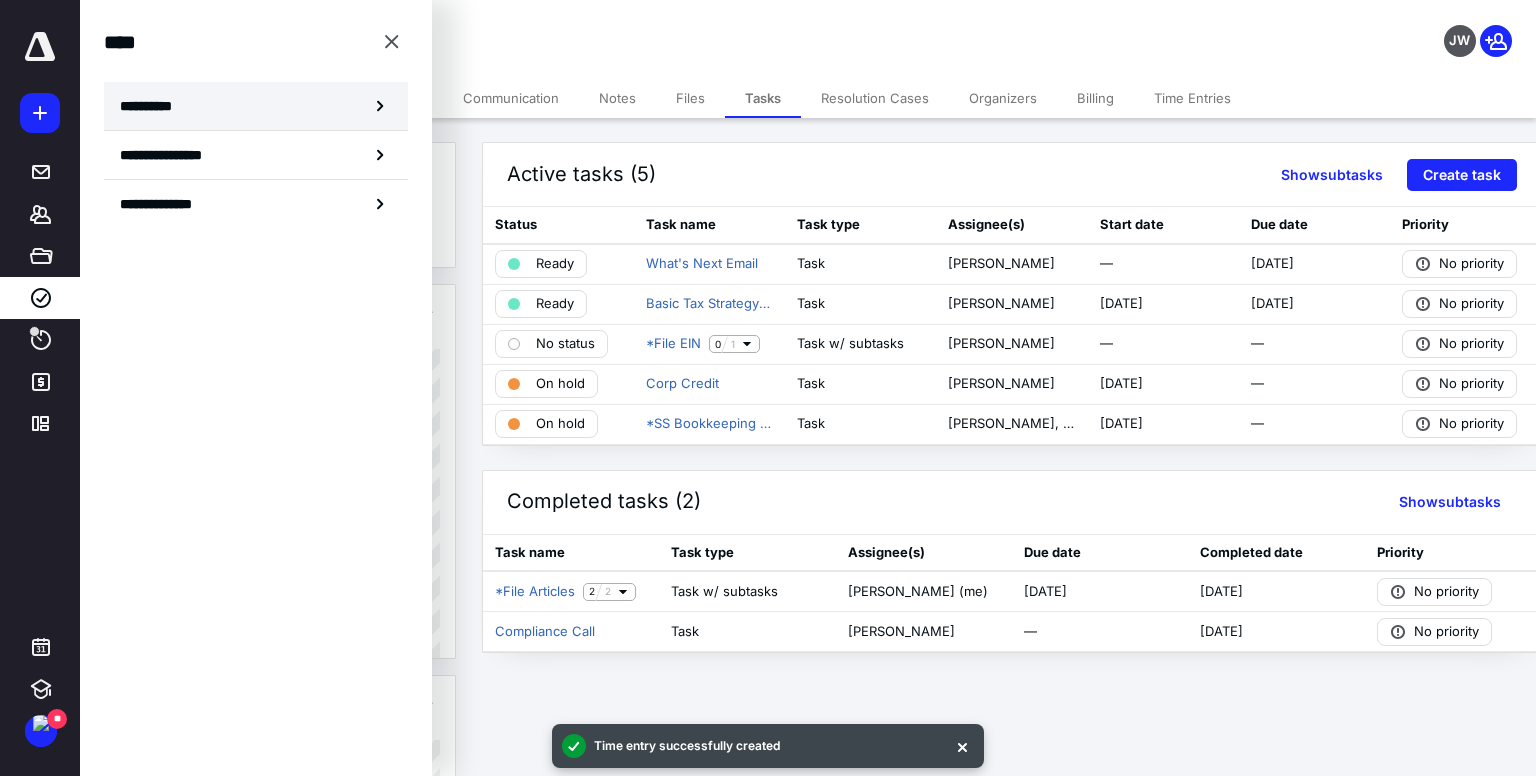 click on "**********" at bounding box center [256, 106] 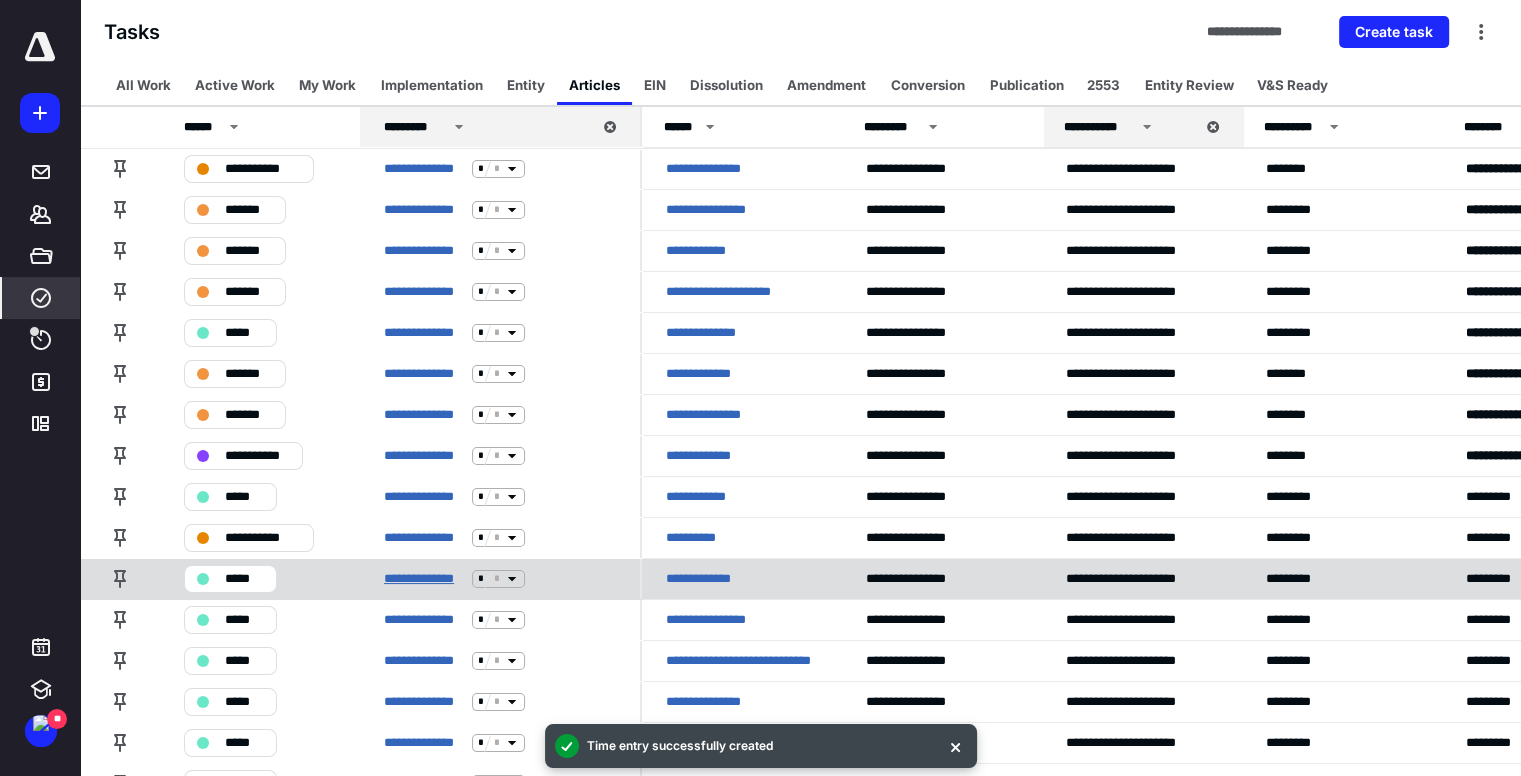 click on "**********" at bounding box center (424, 579) 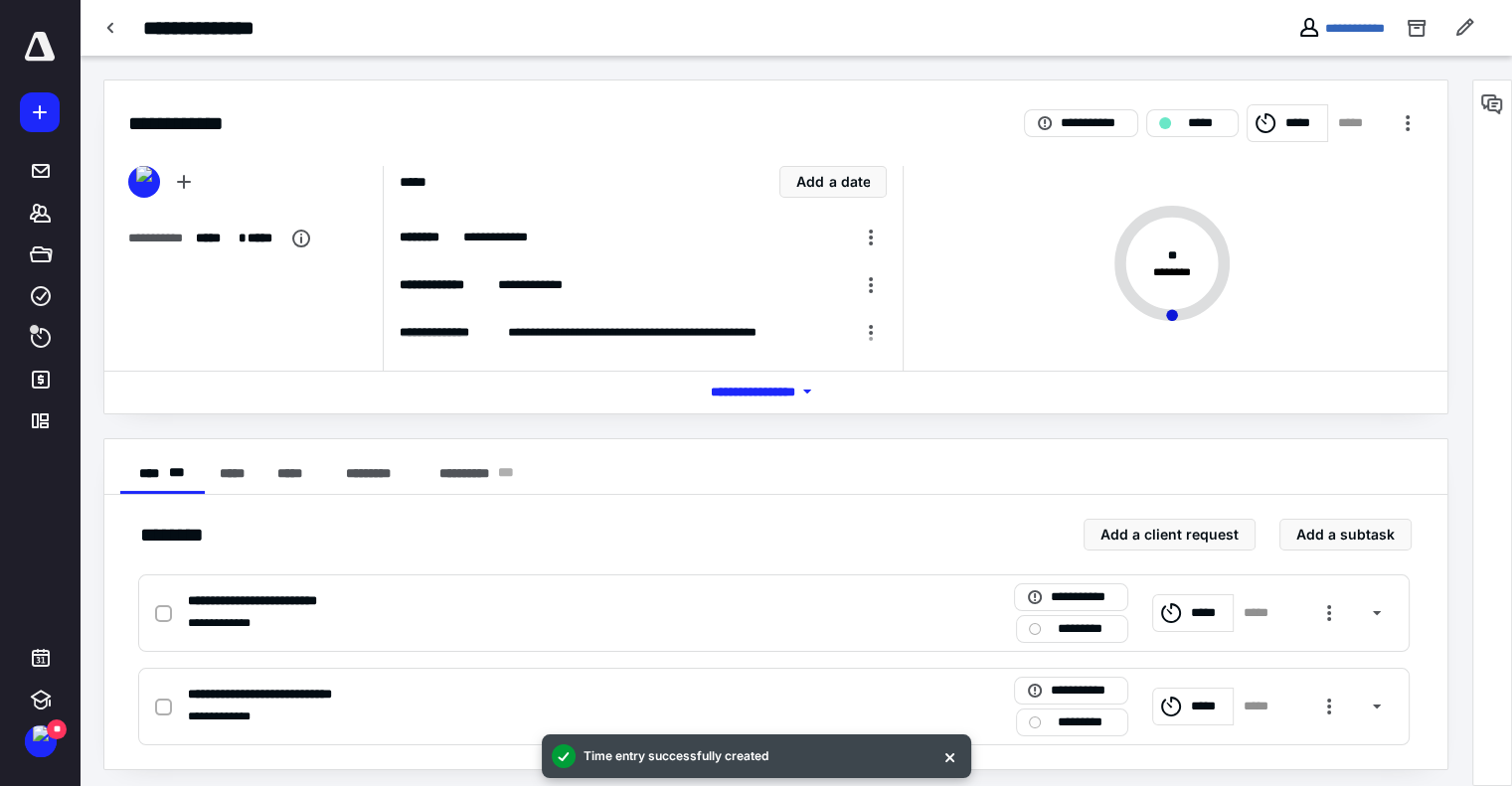 click on "*****" at bounding box center (1303, 123) 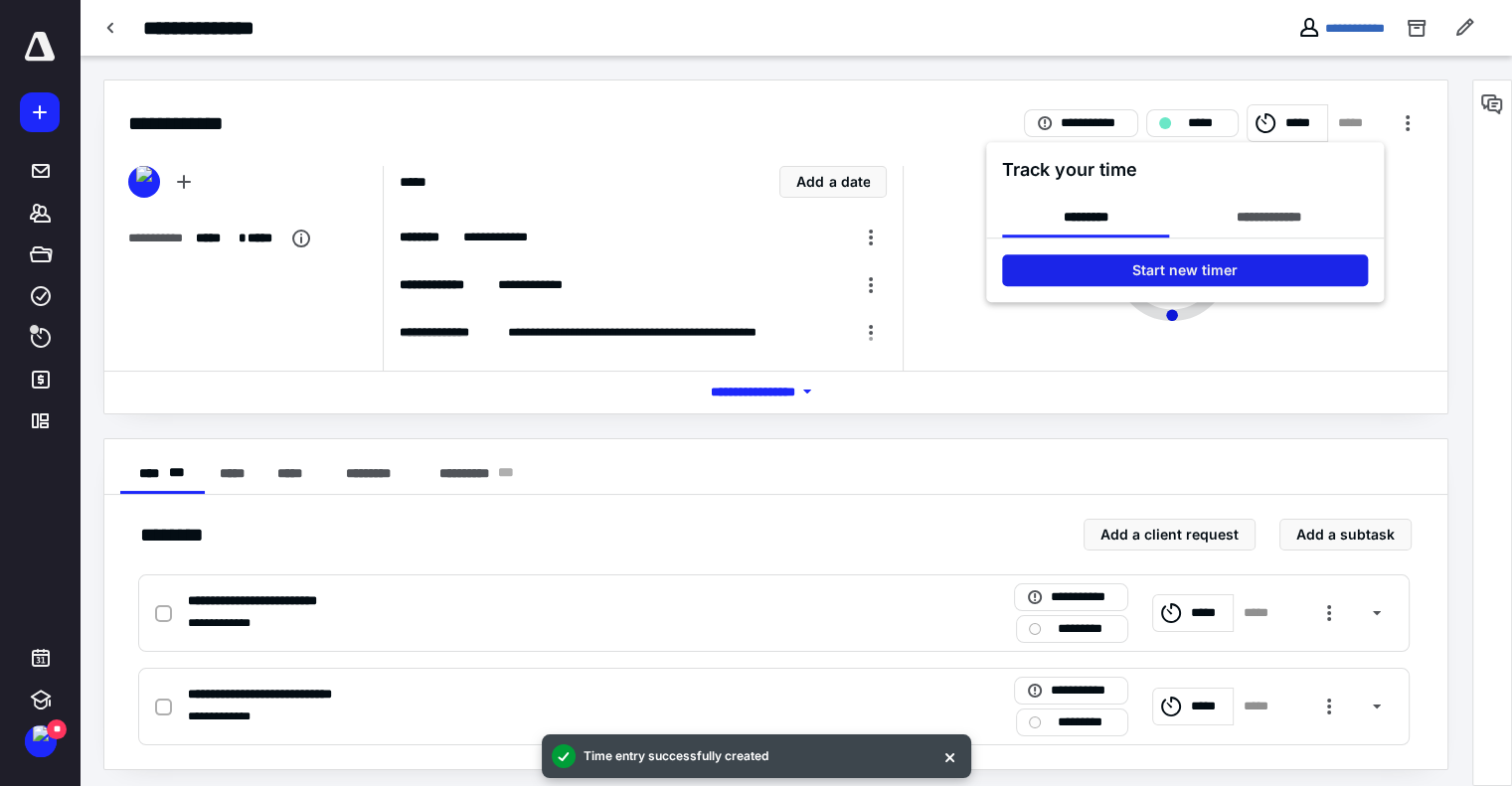 click on "Start new timer" at bounding box center (1185, 270) 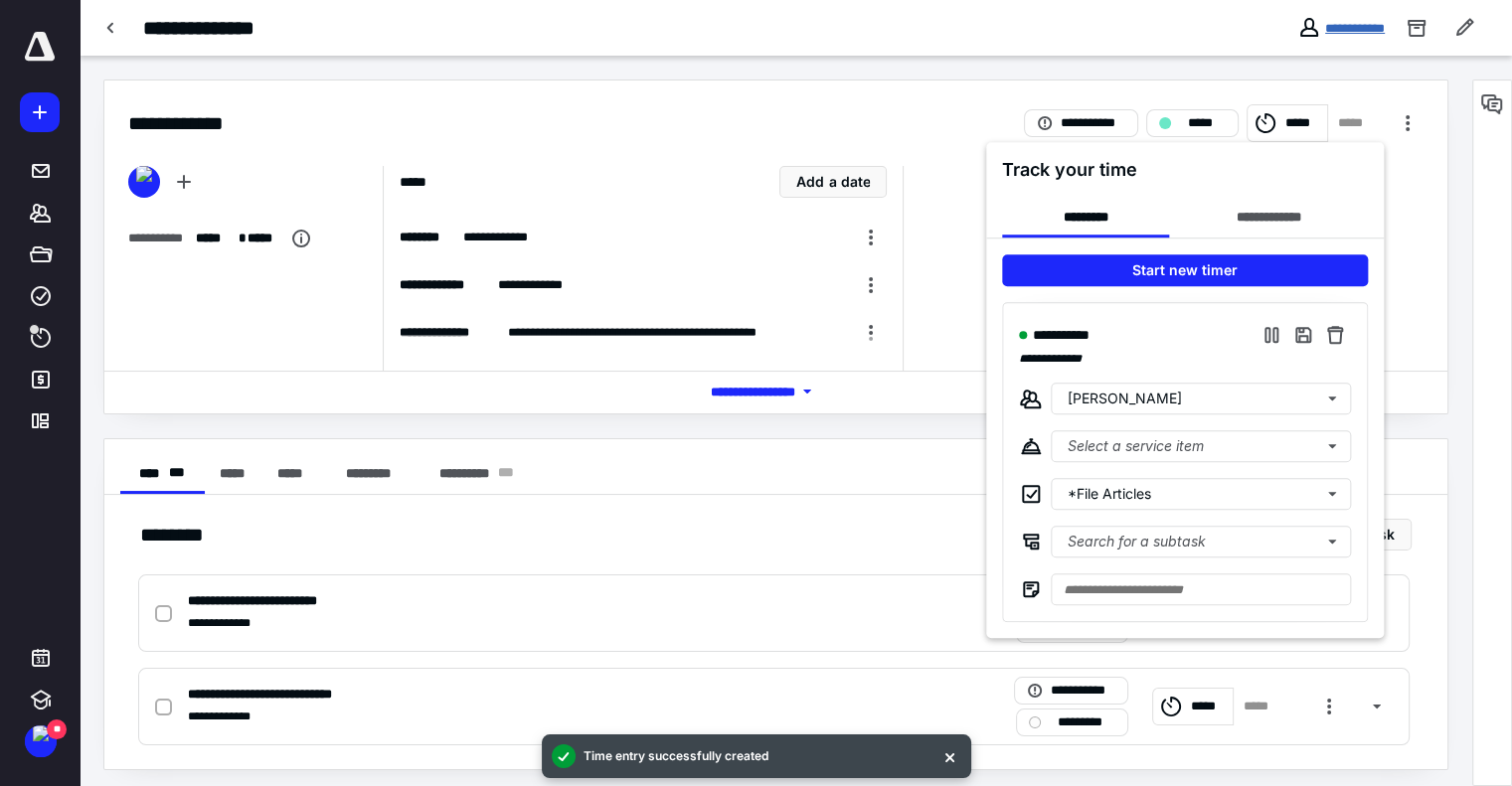 drag, startPoint x: 1344, startPoint y: 41, endPoint x: 1346, endPoint y: 28, distance: 13.152946 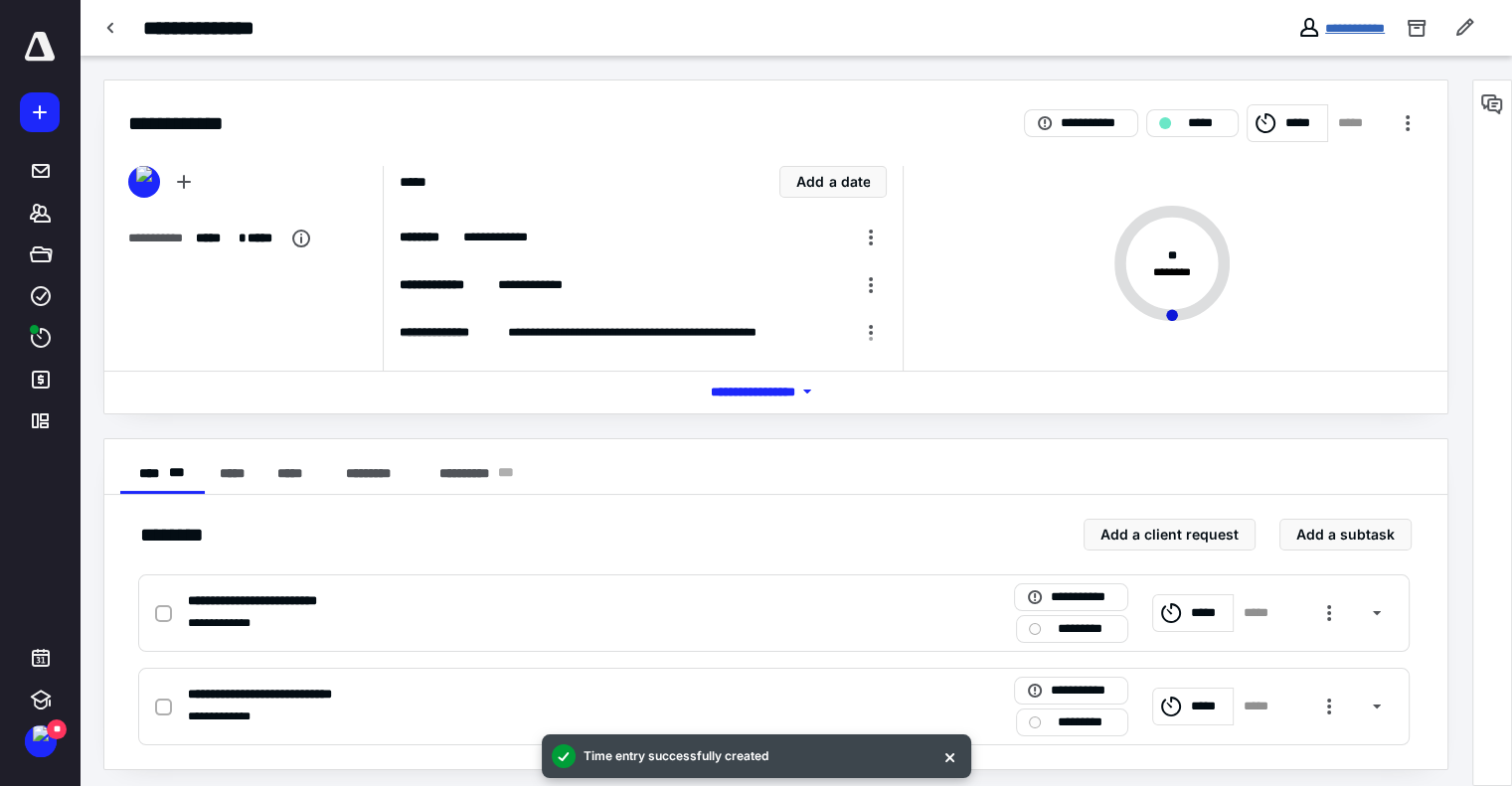 click on "**********" at bounding box center (1355, 28) 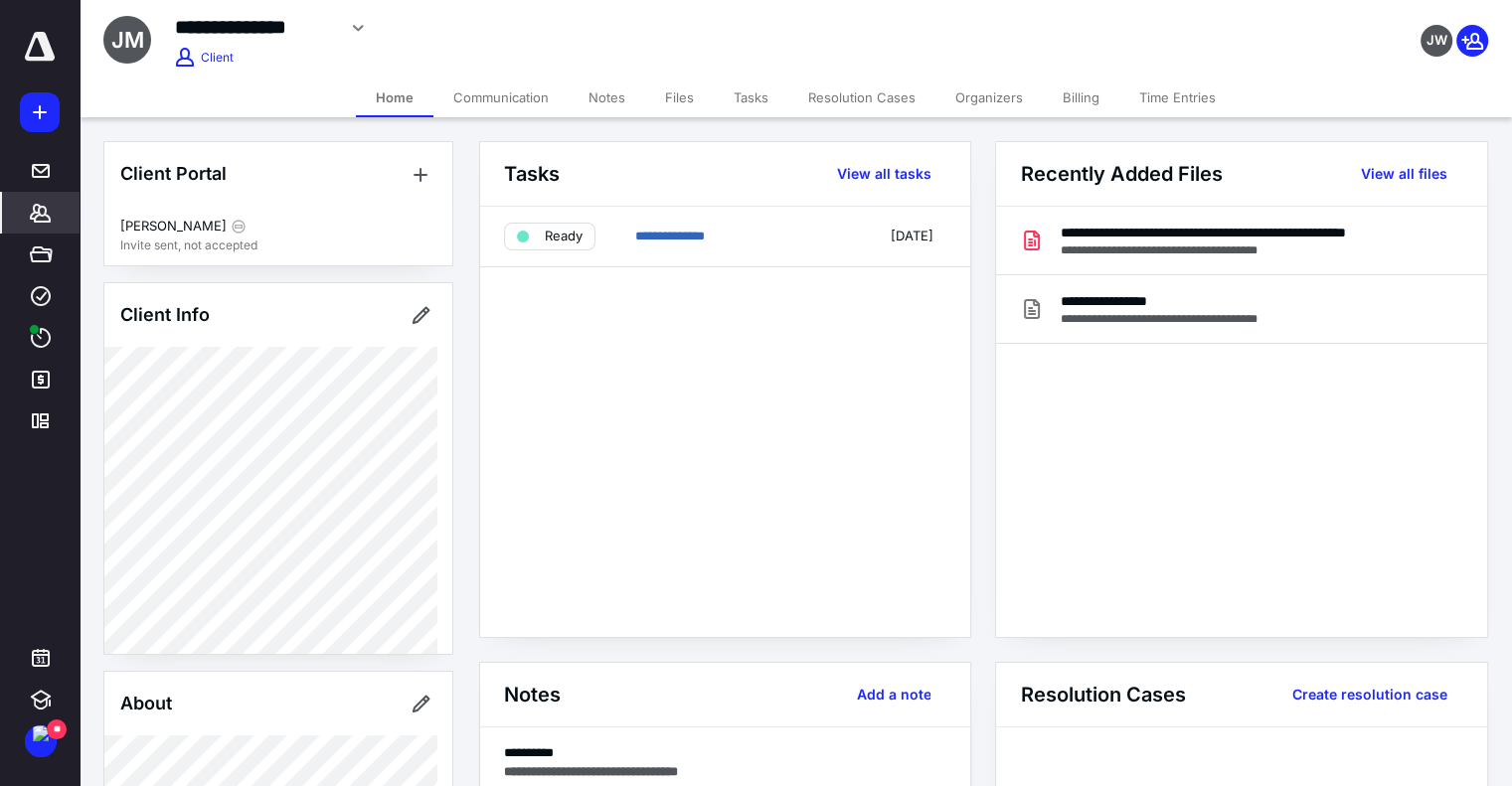 click on "Notes" at bounding box center (606, 97) 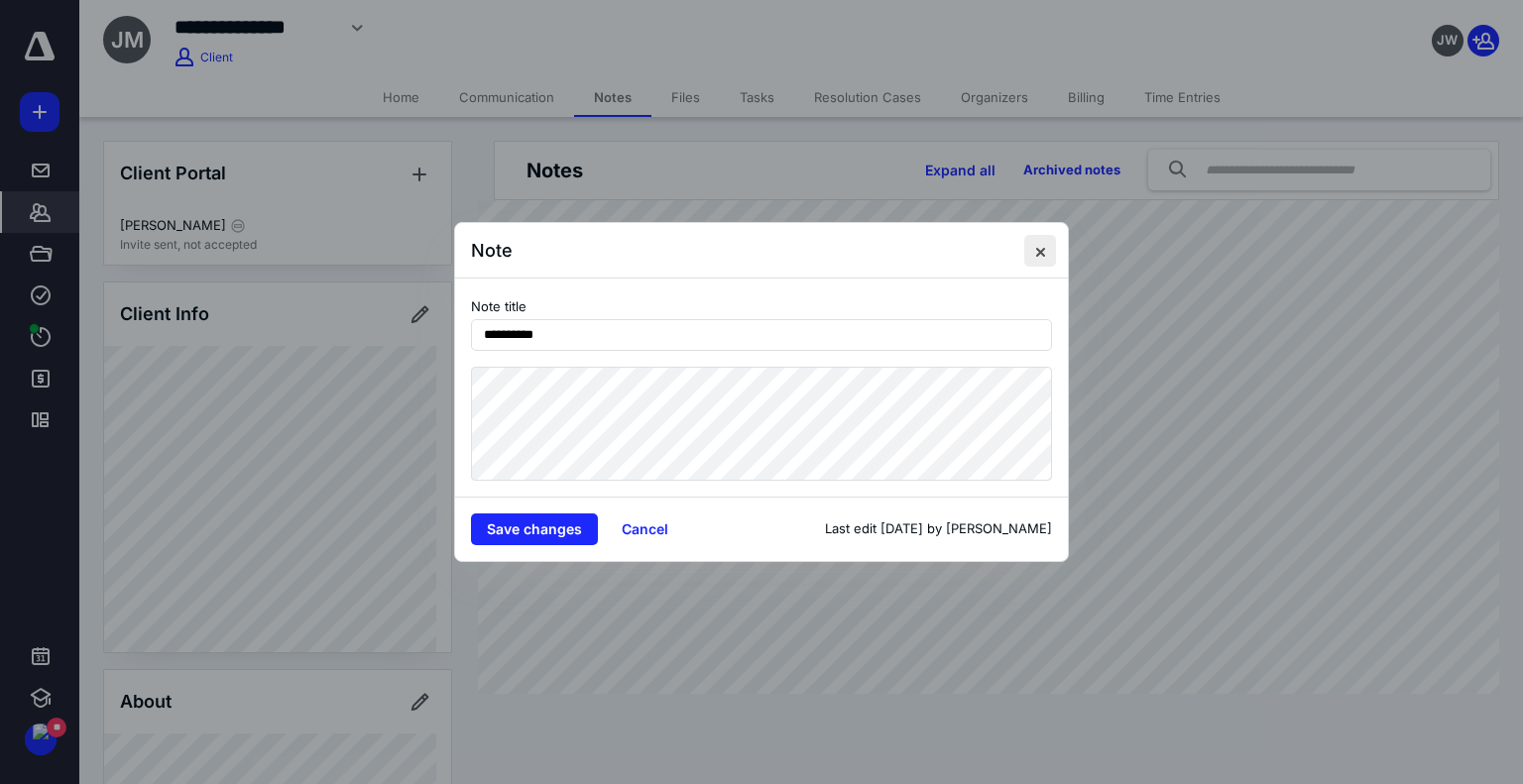 click at bounding box center [1040, 251] 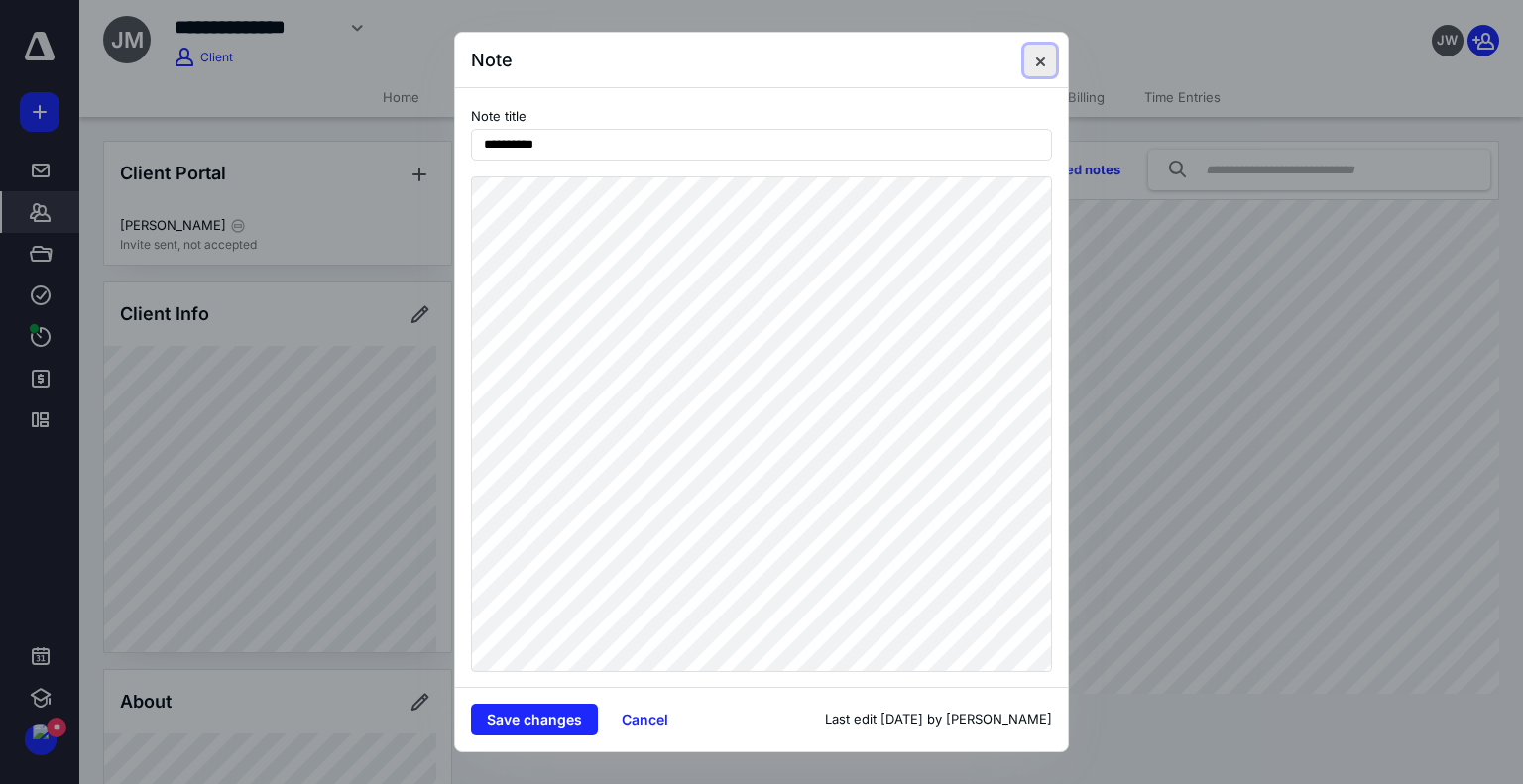 click at bounding box center [1040, 60] 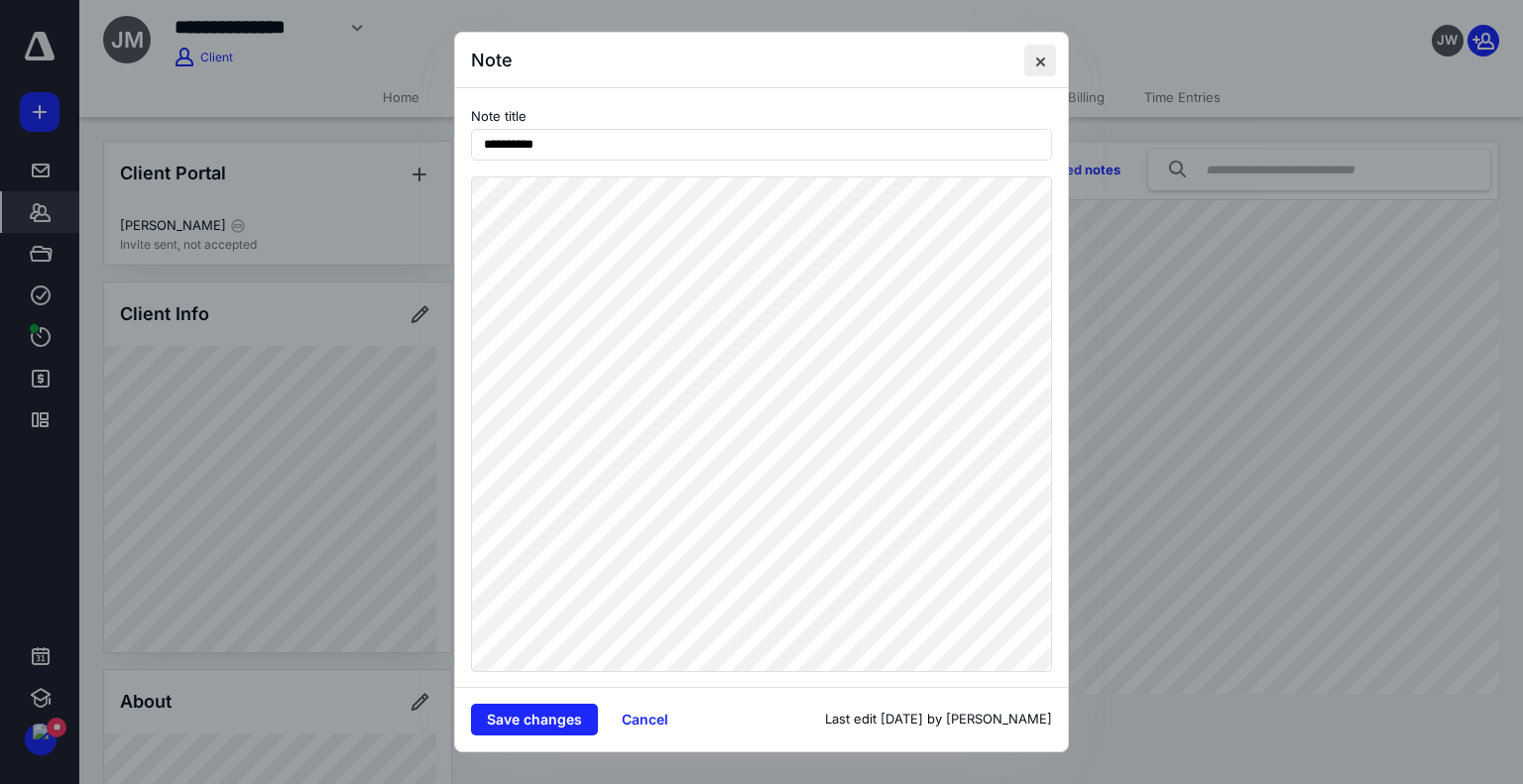 click at bounding box center (1040, 60) 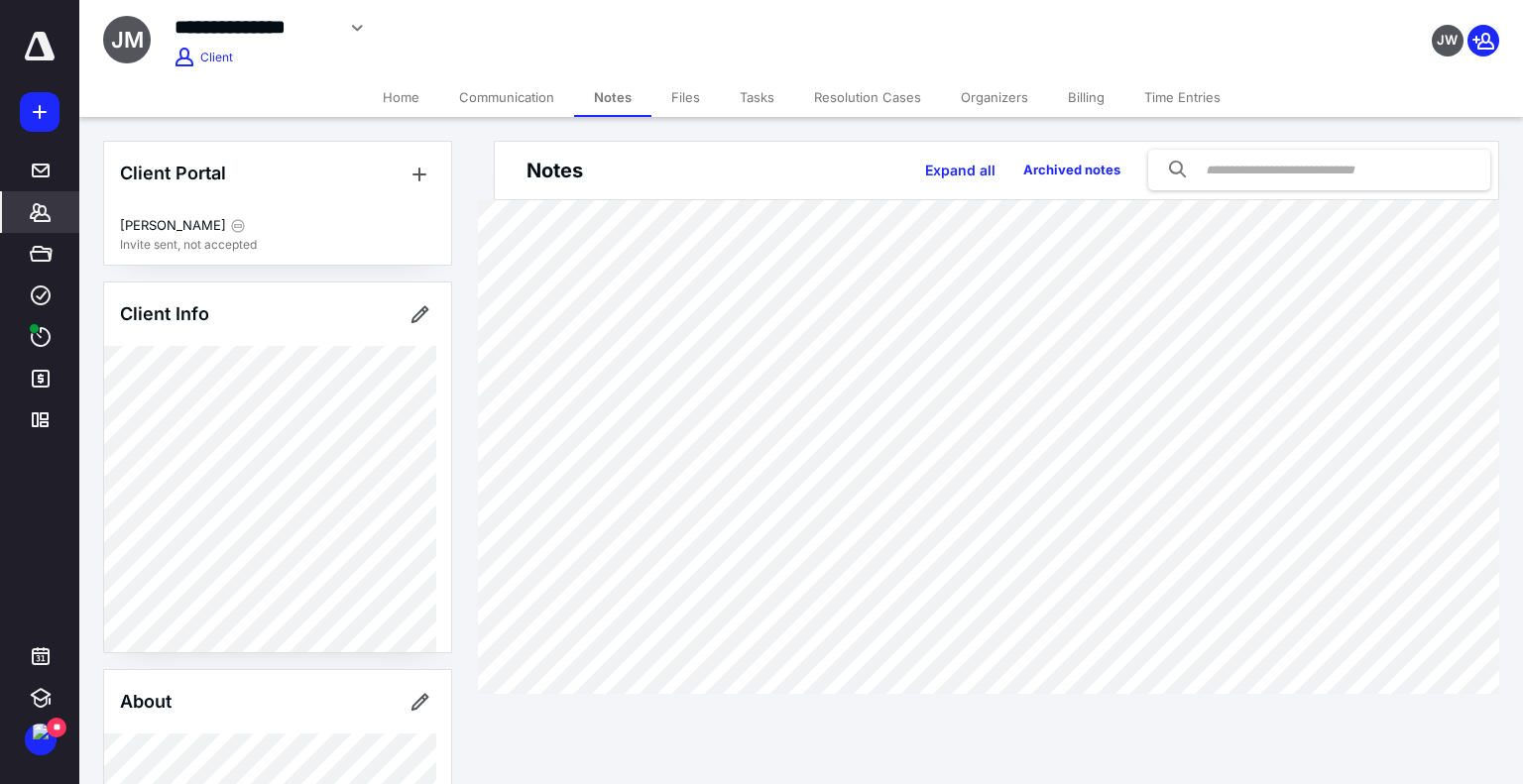 click on "Client Portal [PERSON_NAME] Invite sent, not accepted Client Info About Spouse Dependents Important clients Tags Manage all tags" at bounding box center (278, 795) 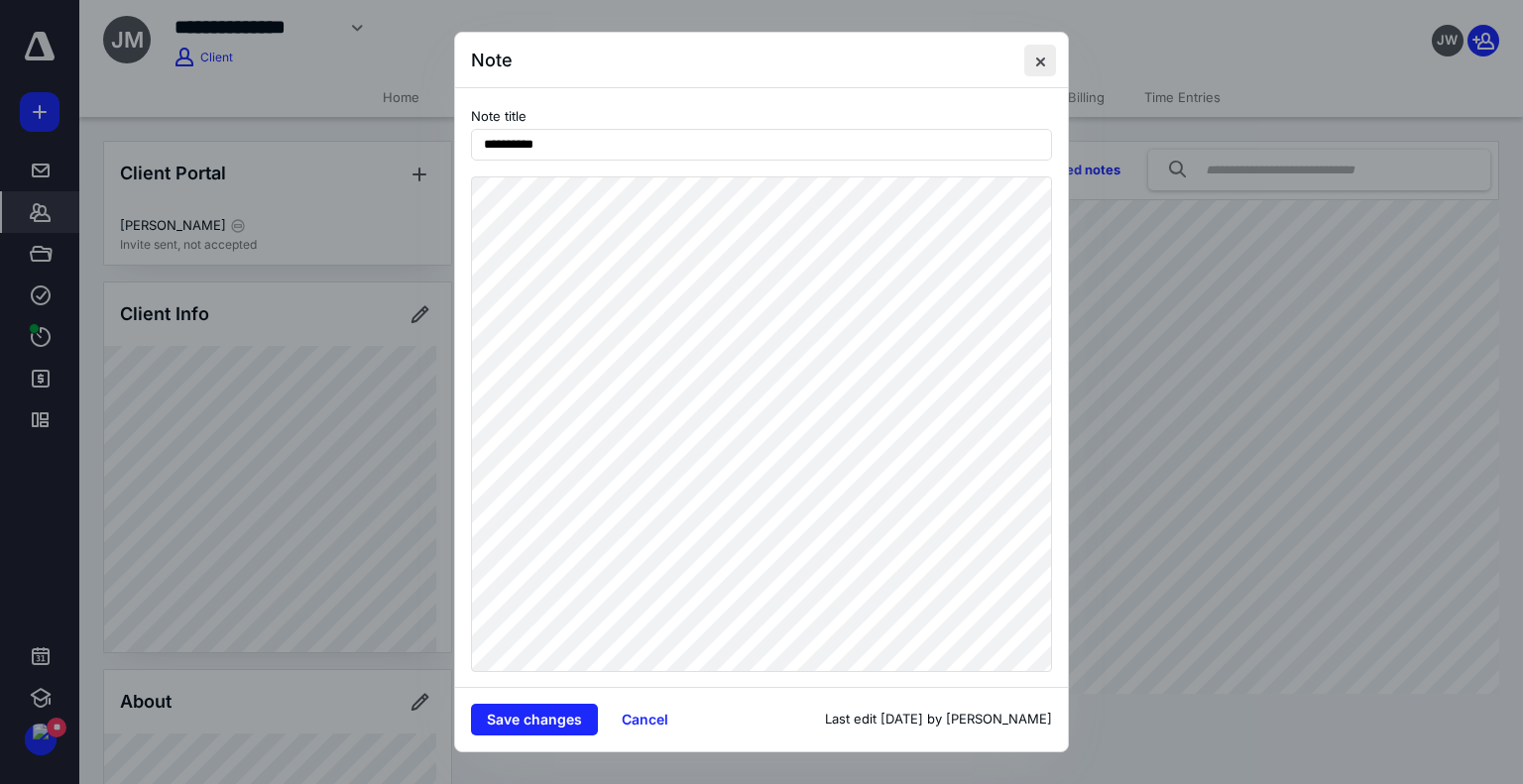 click at bounding box center [1040, 60] 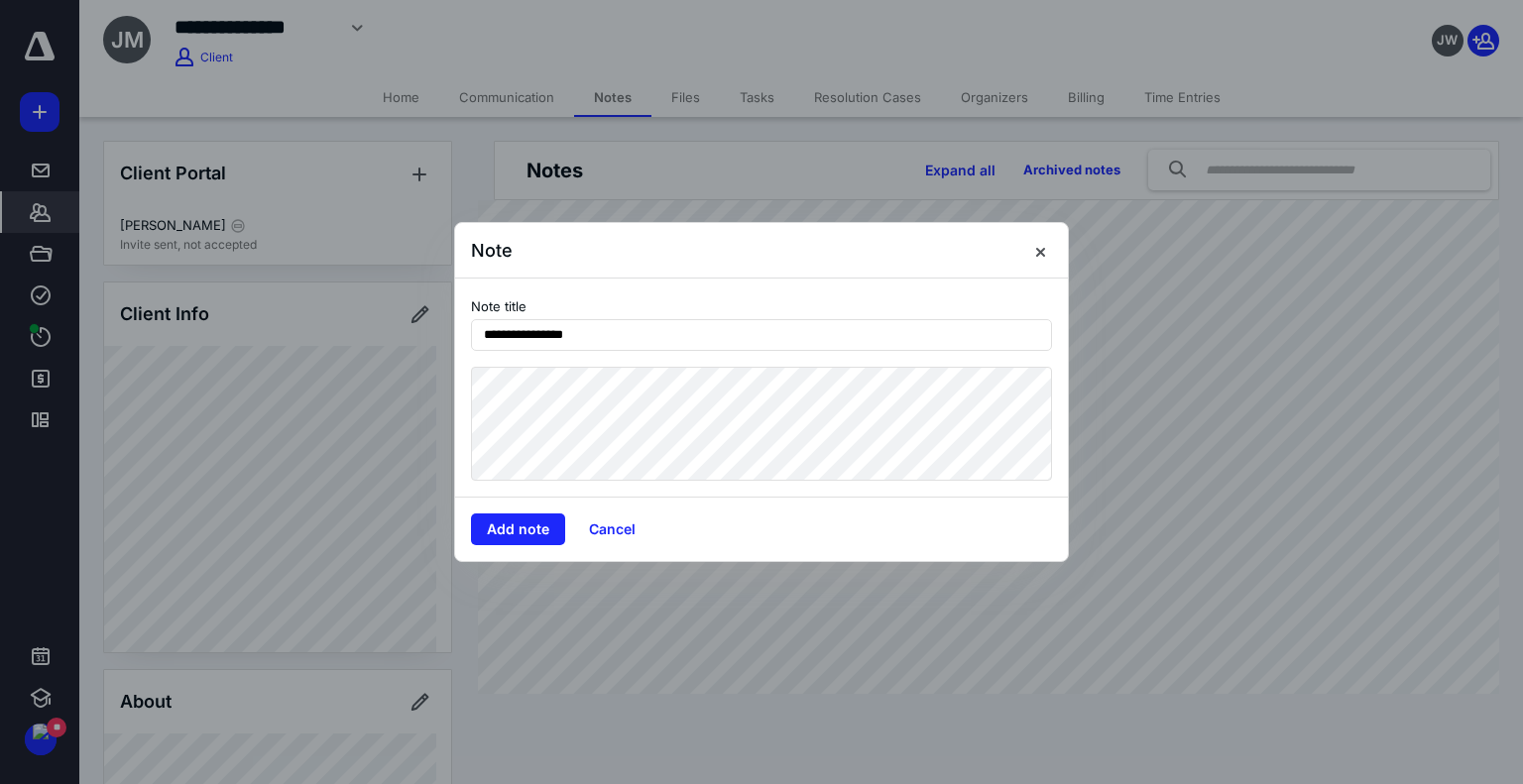 type on "**********" 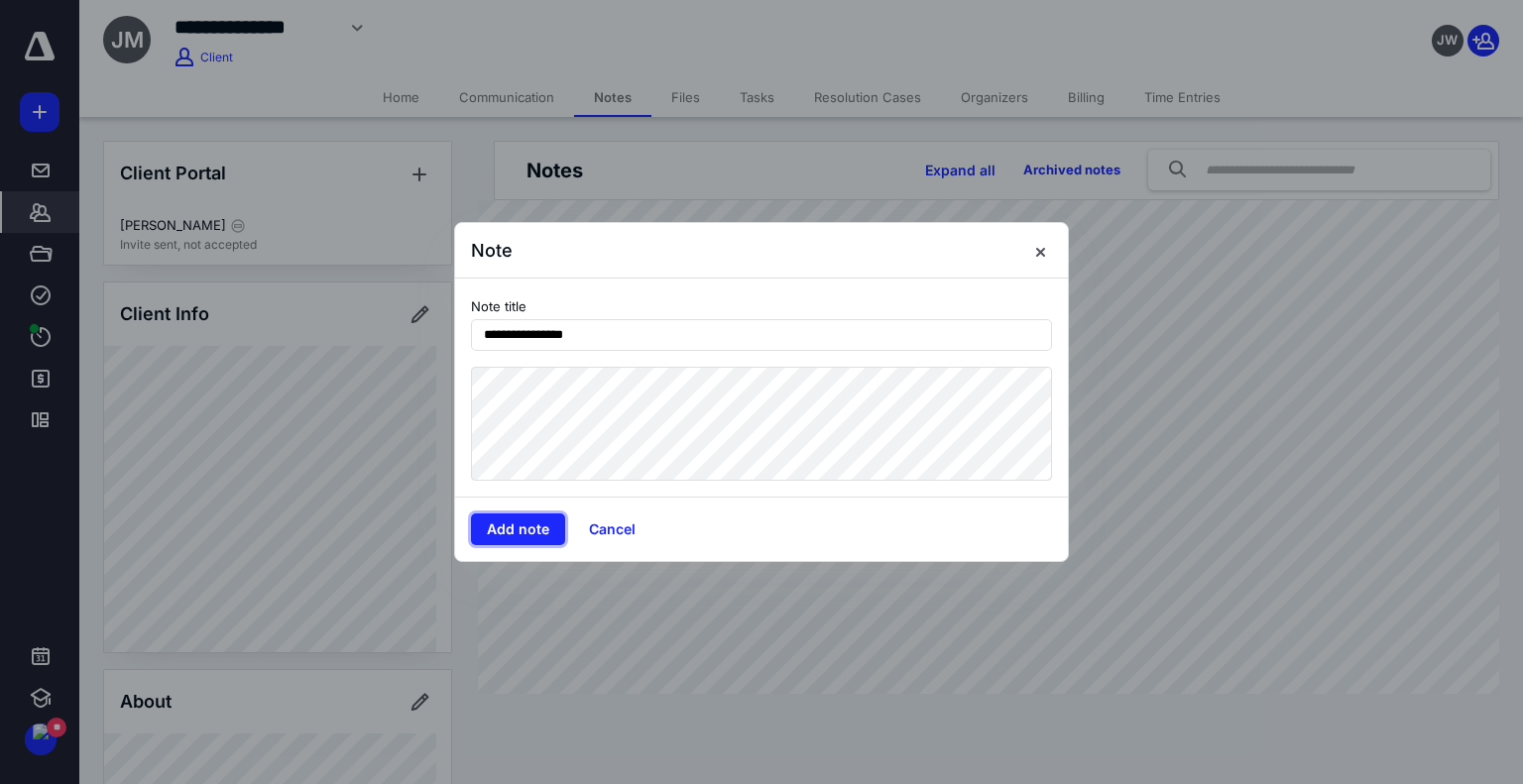 type 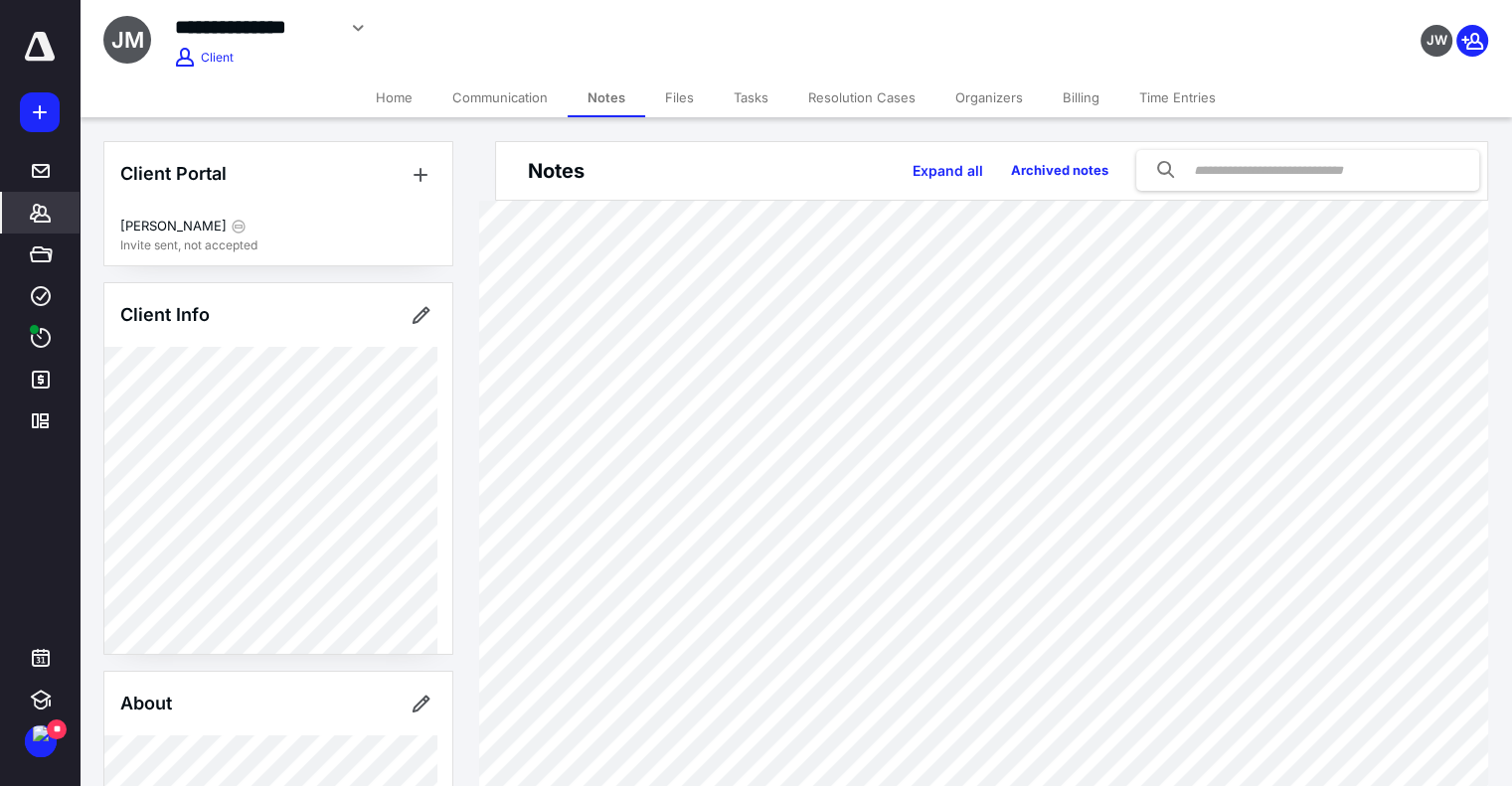 click on "Tasks" at bounding box center (751, 97) 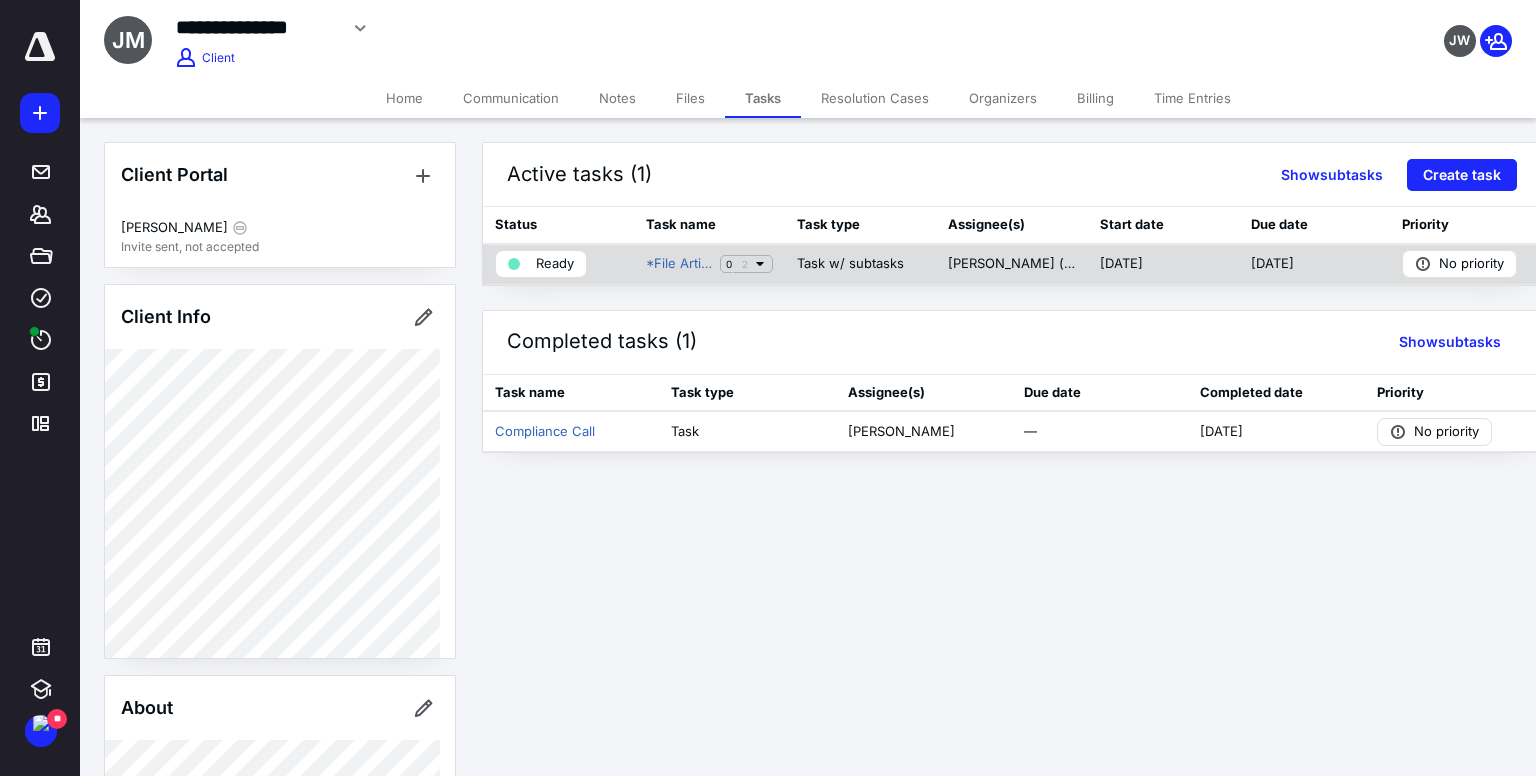click on "Ready" at bounding box center (555, 264) 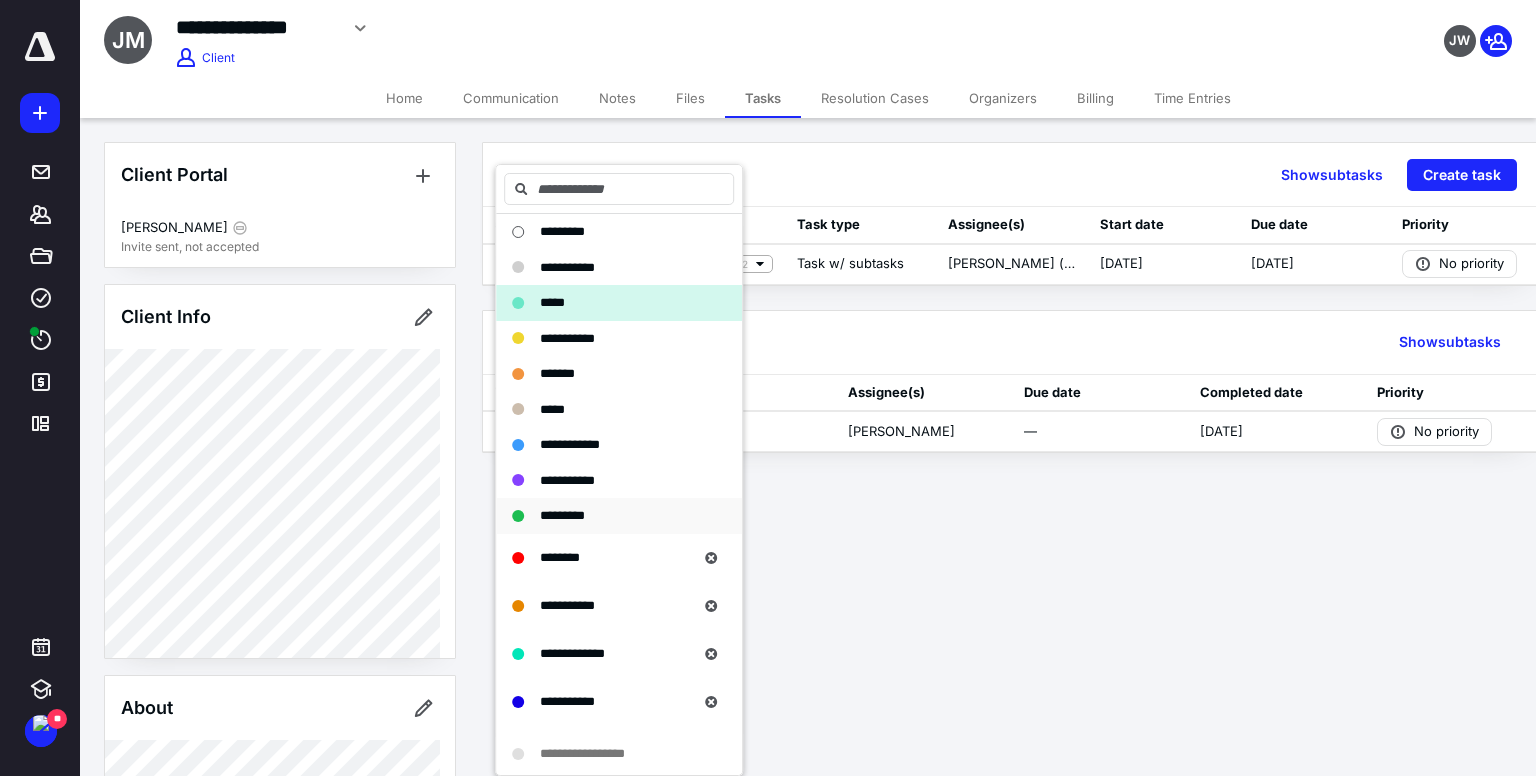 click on "*********" at bounding box center (562, 515) 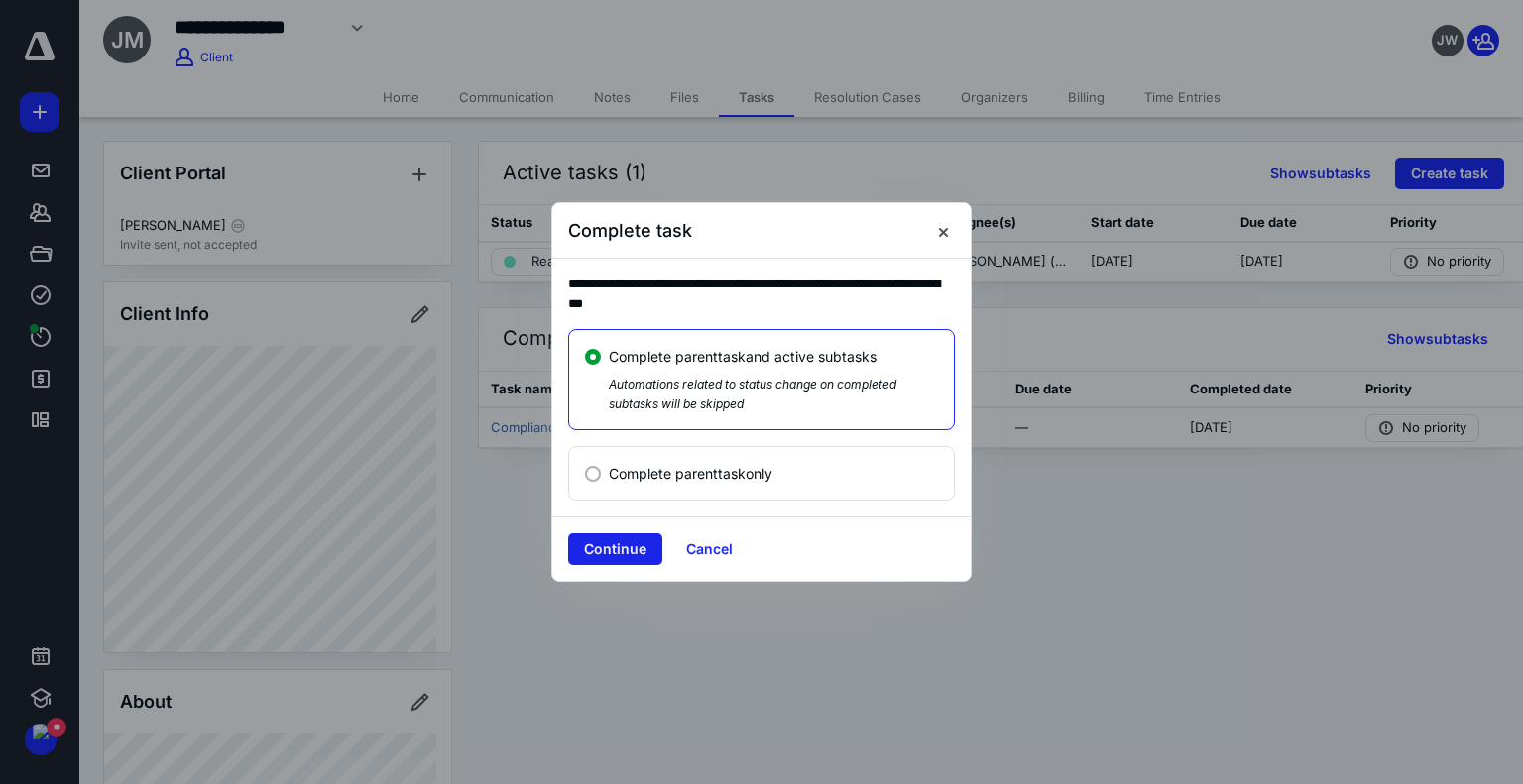 click on "Continue" at bounding box center (615, 549) 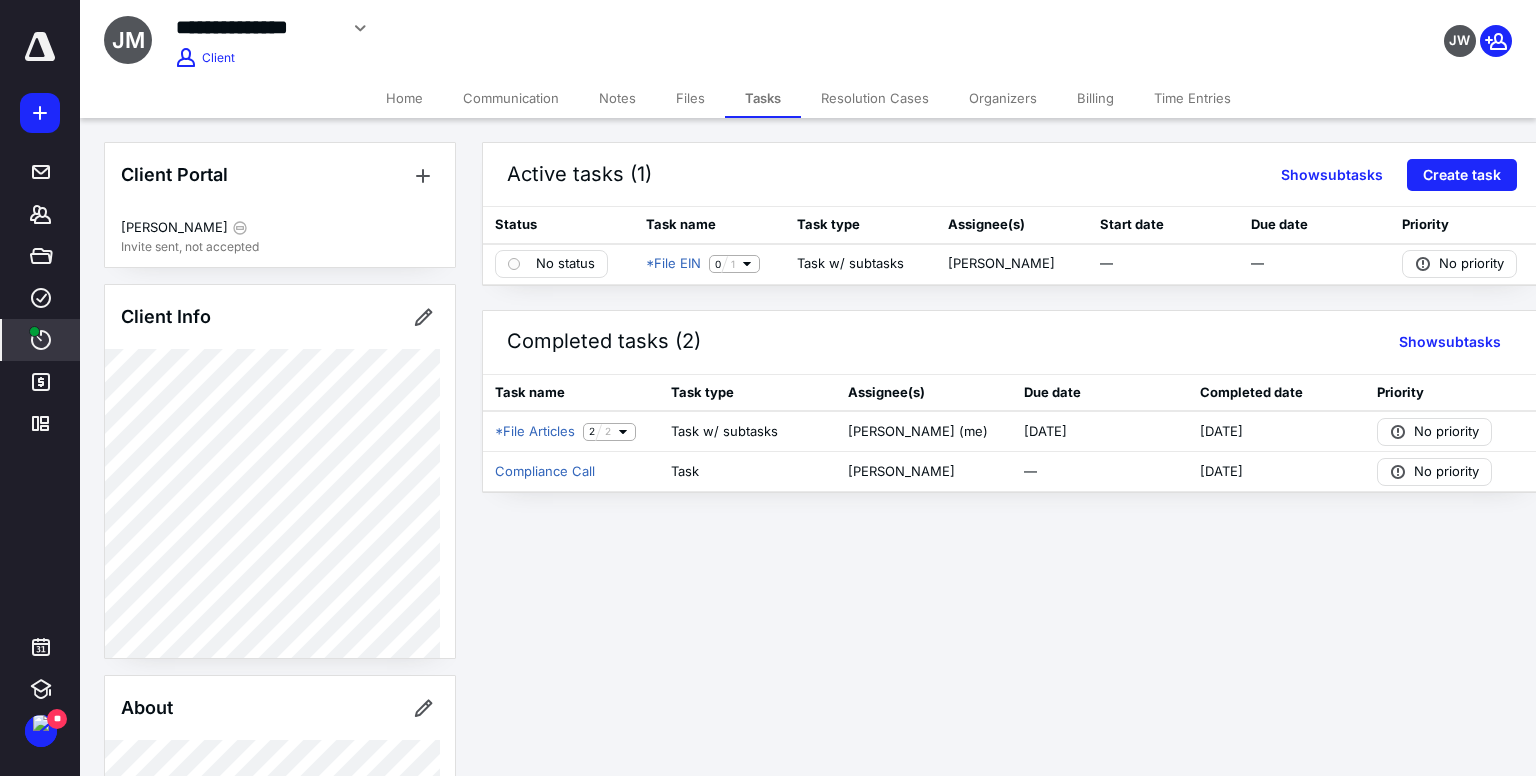 click 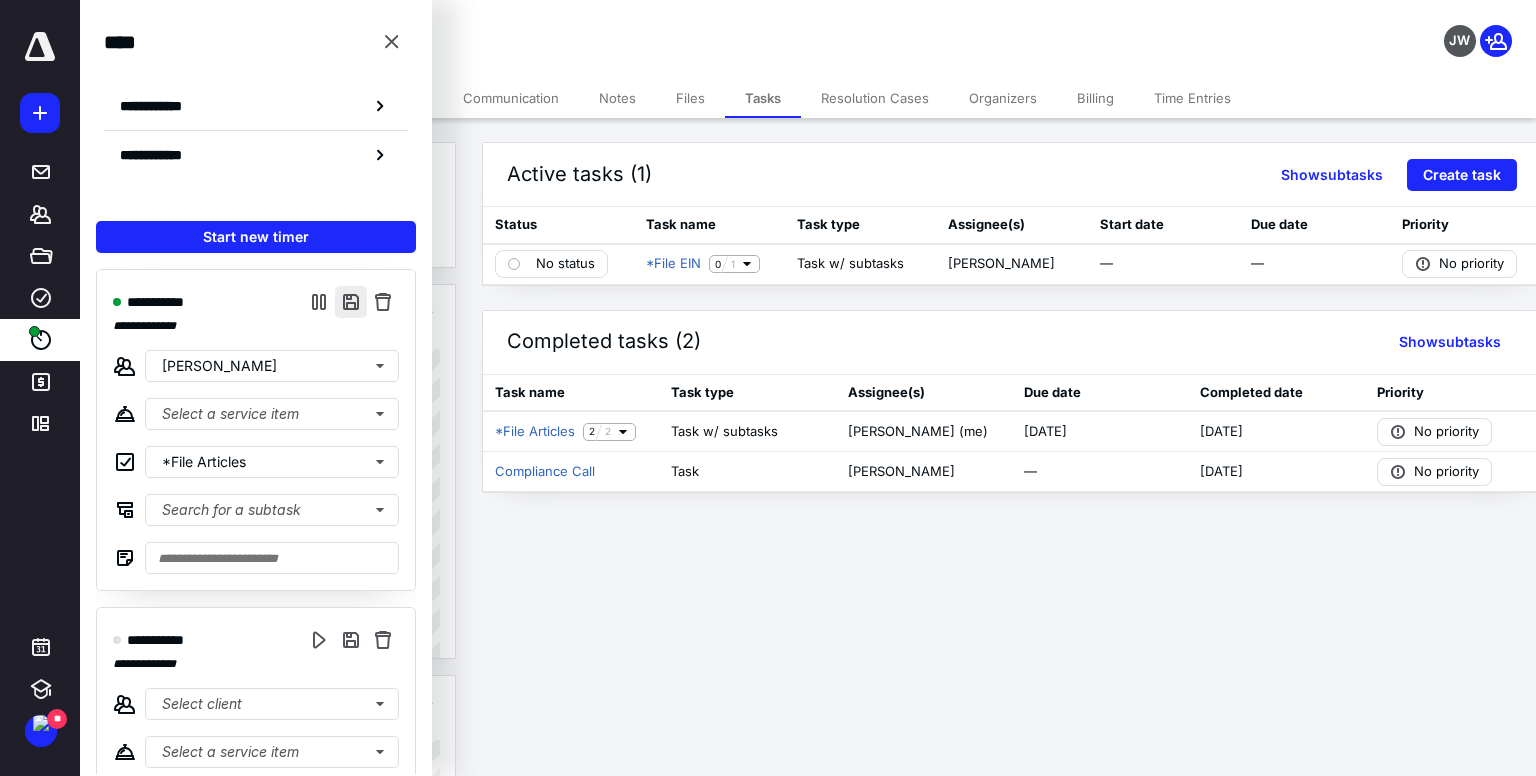 click at bounding box center (351, 302) 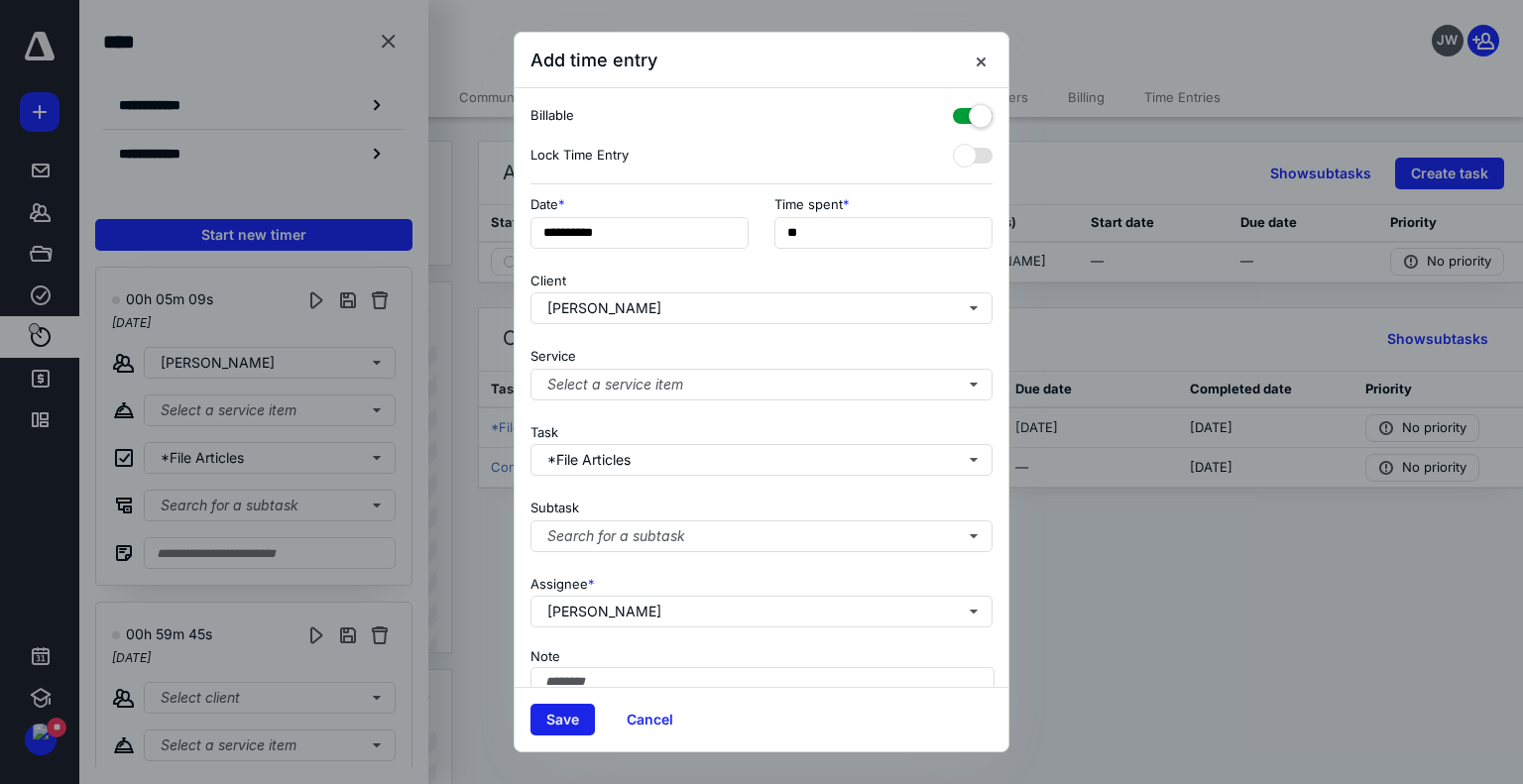 click on "Save" at bounding box center [562, 720] 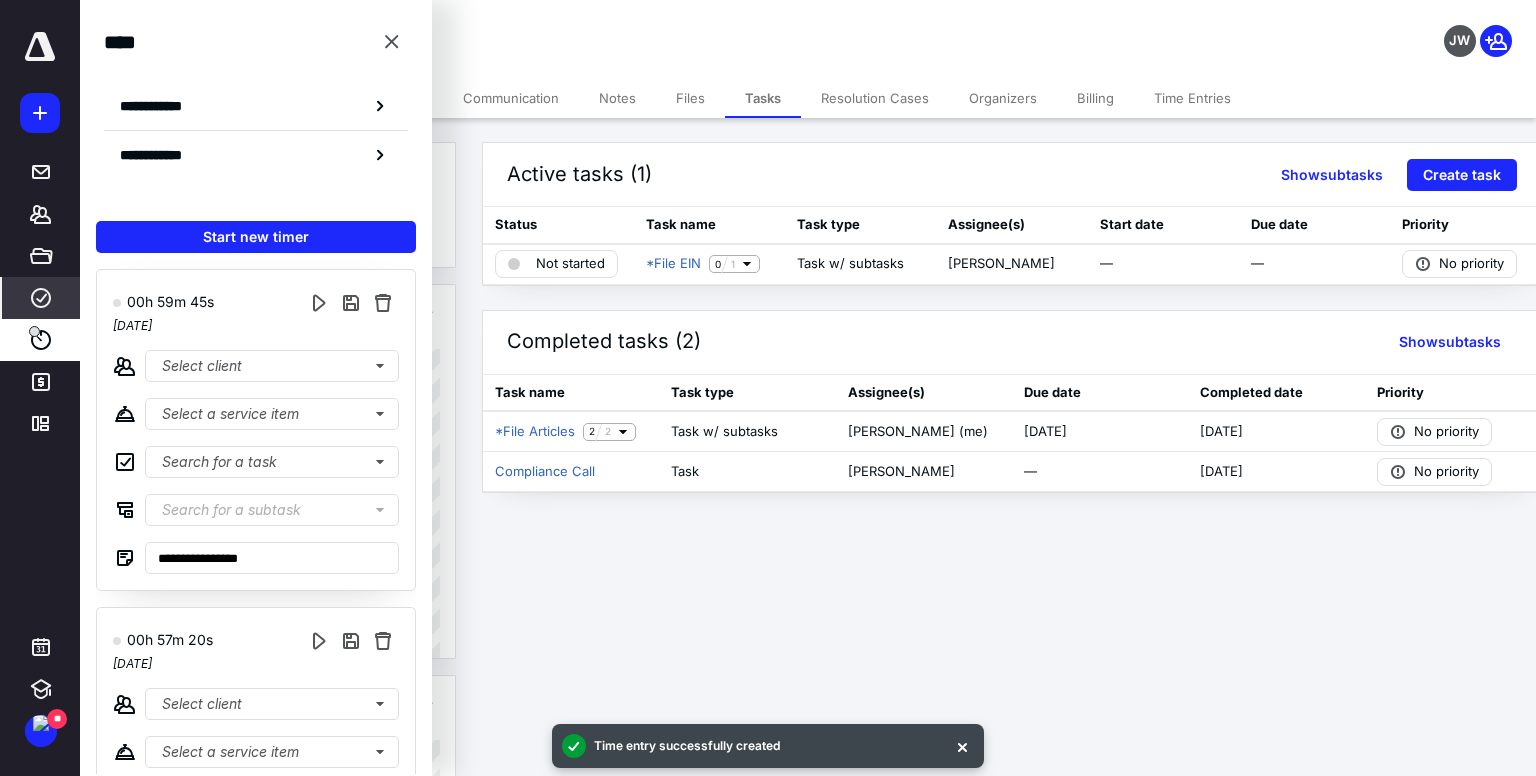 click 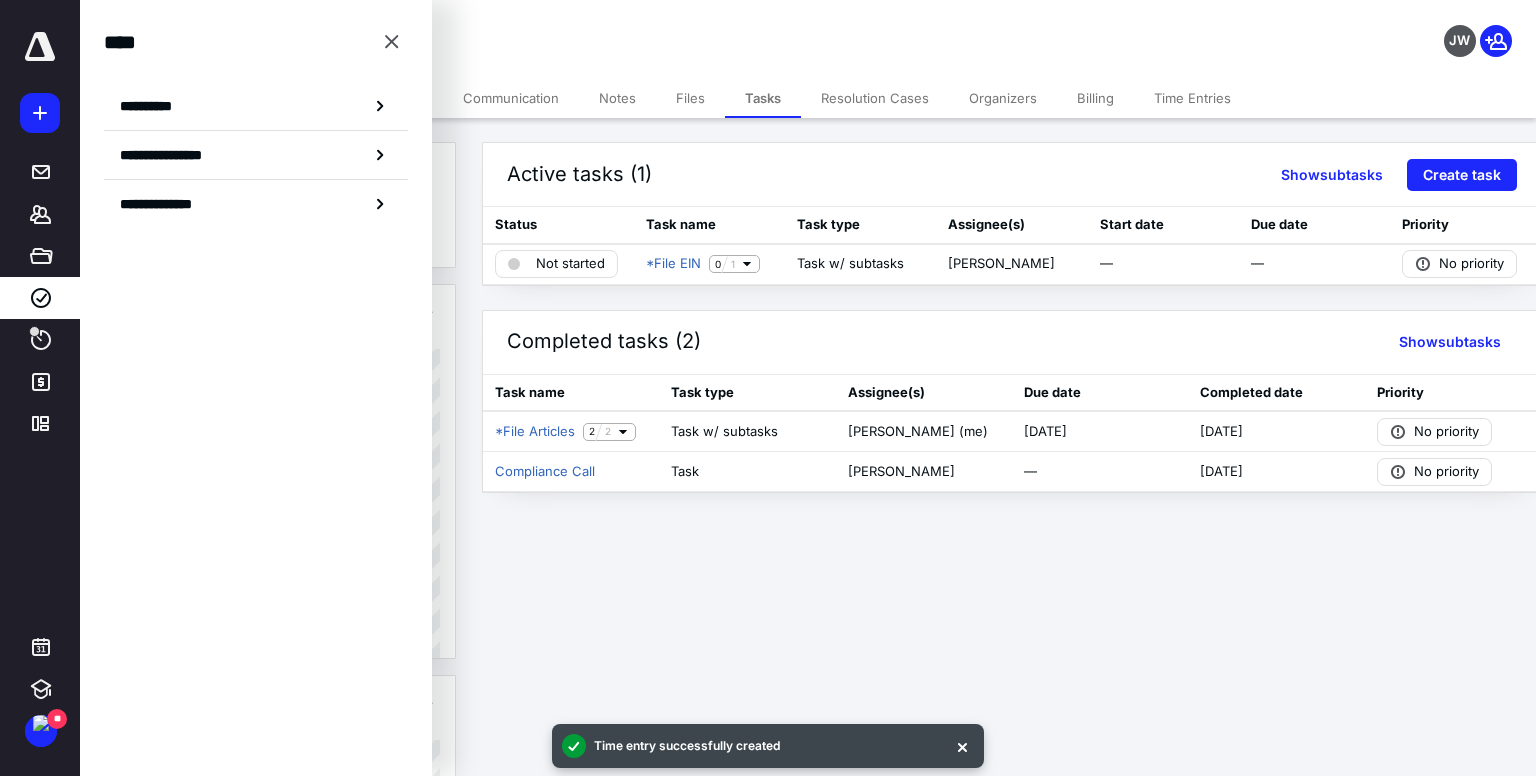 click on "**********" at bounding box center [256, 127] 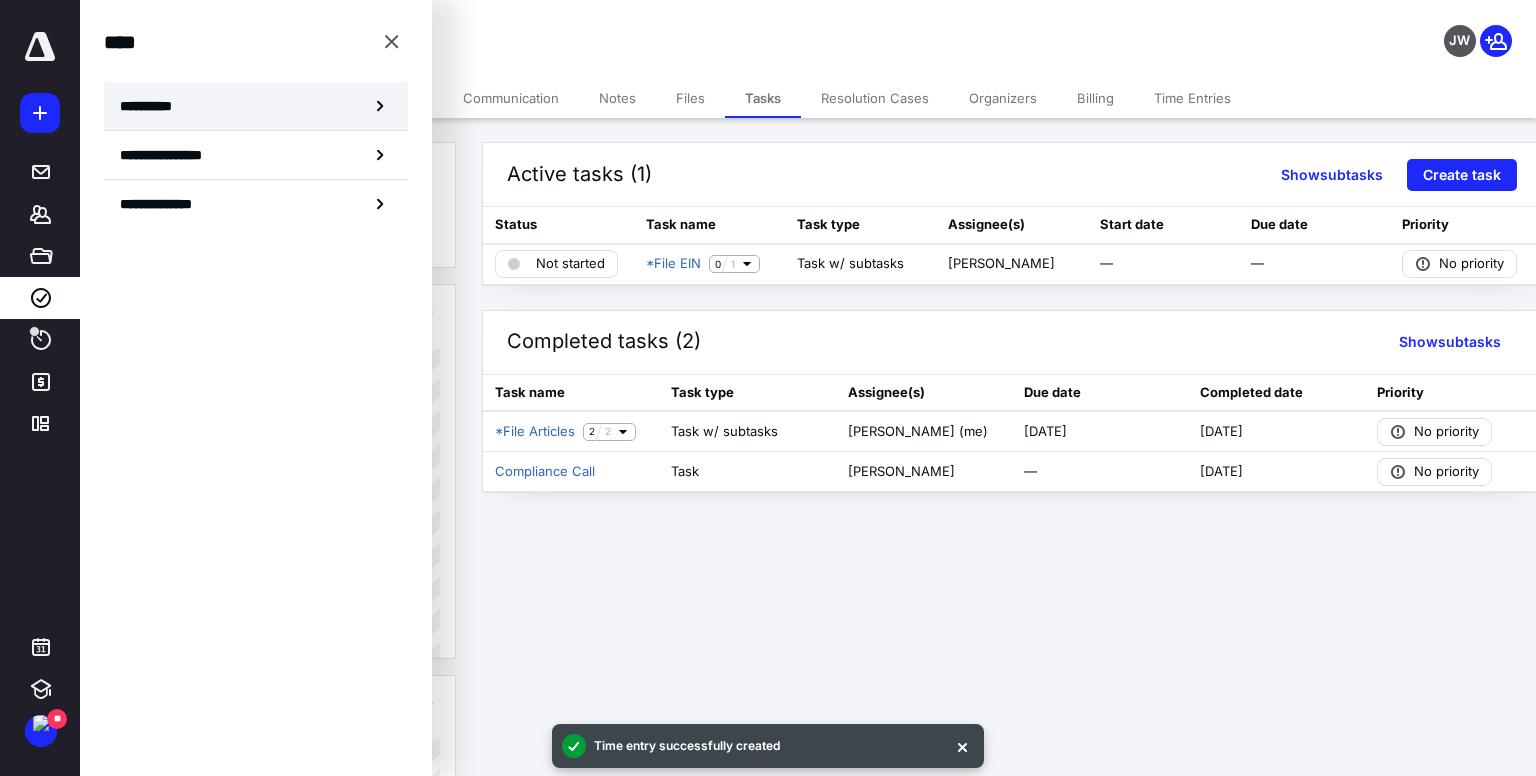click on "**********" at bounding box center (256, 106) 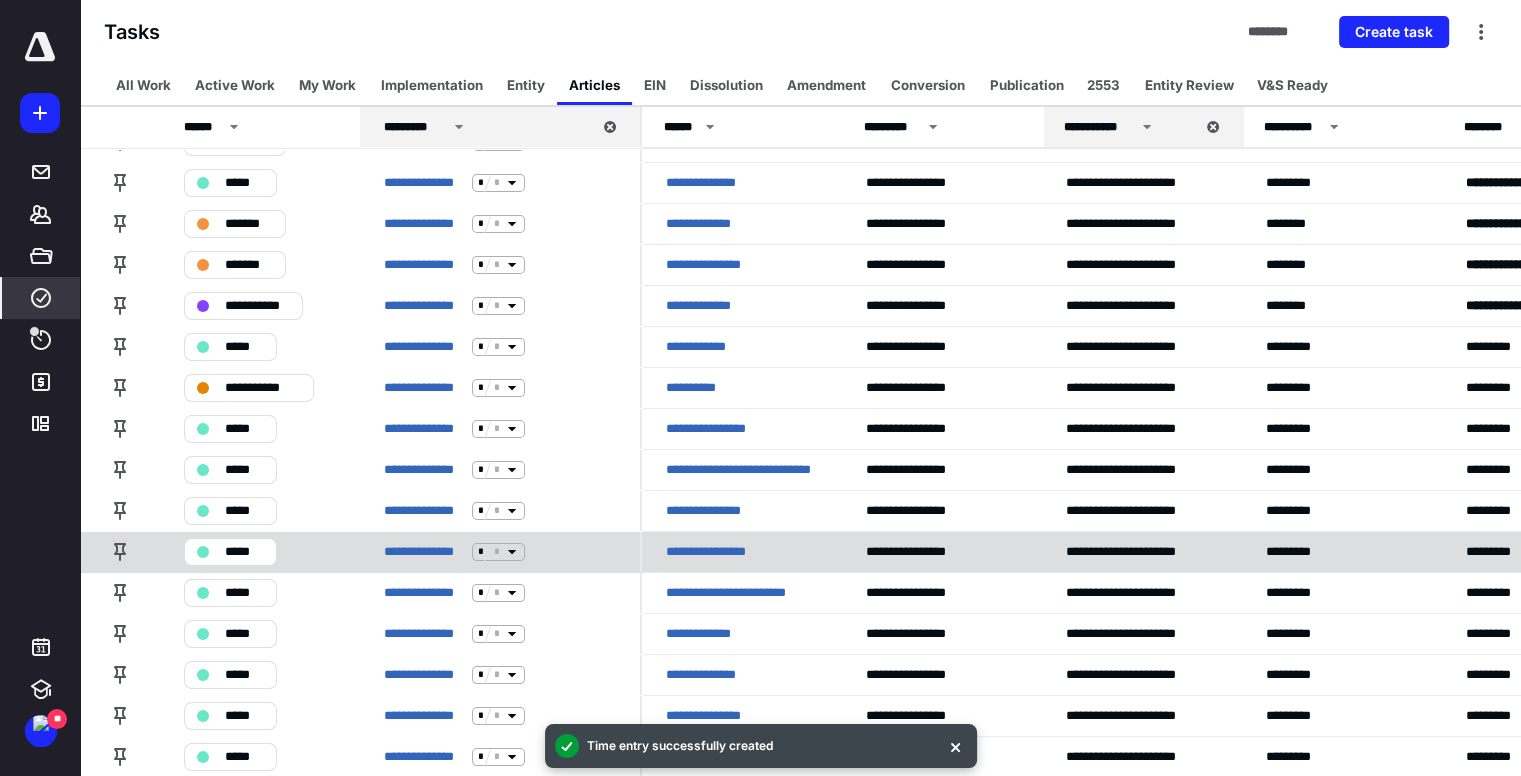 scroll, scrollTop: 172, scrollLeft: 0, axis: vertical 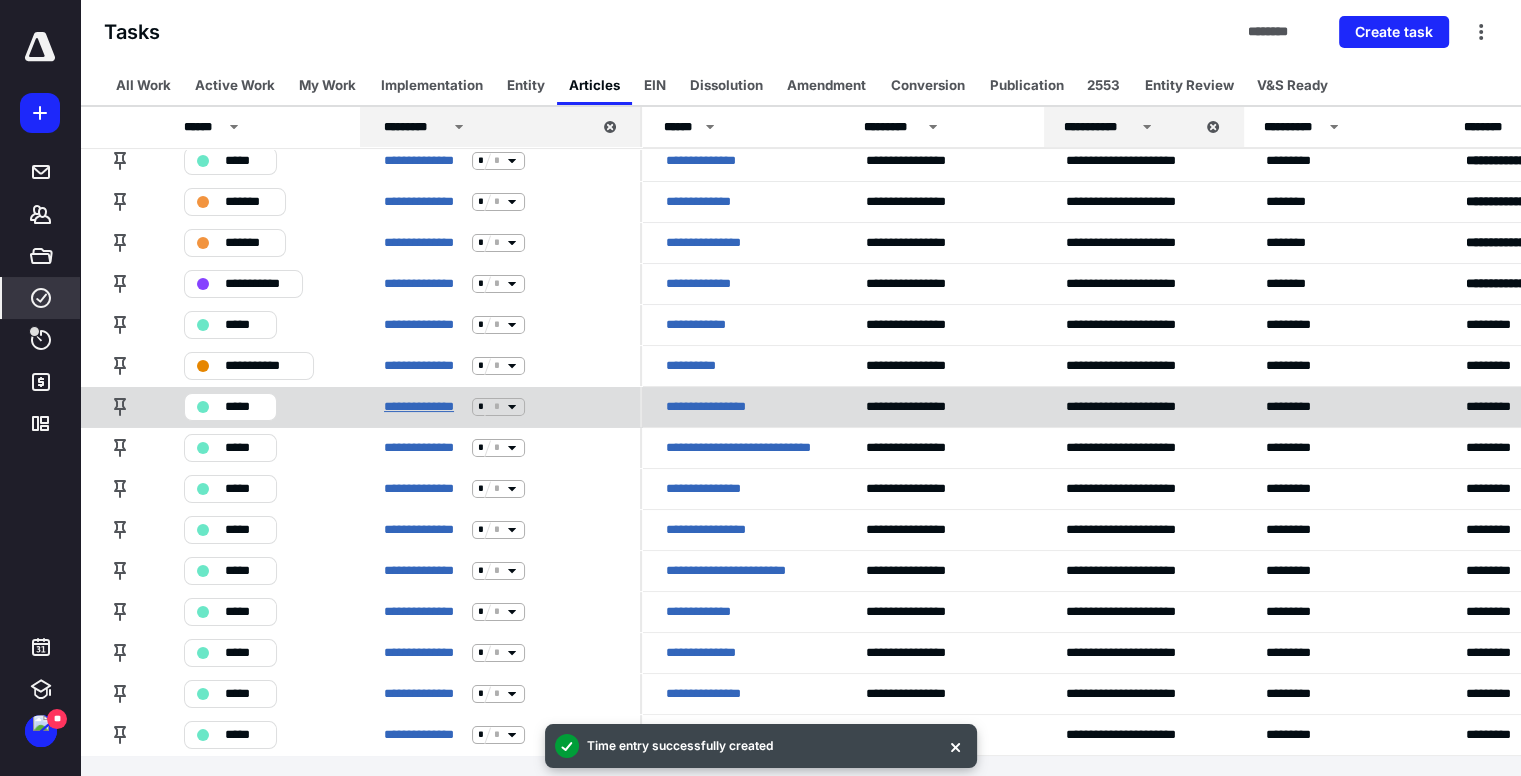 click on "**********" at bounding box center (424, 407) 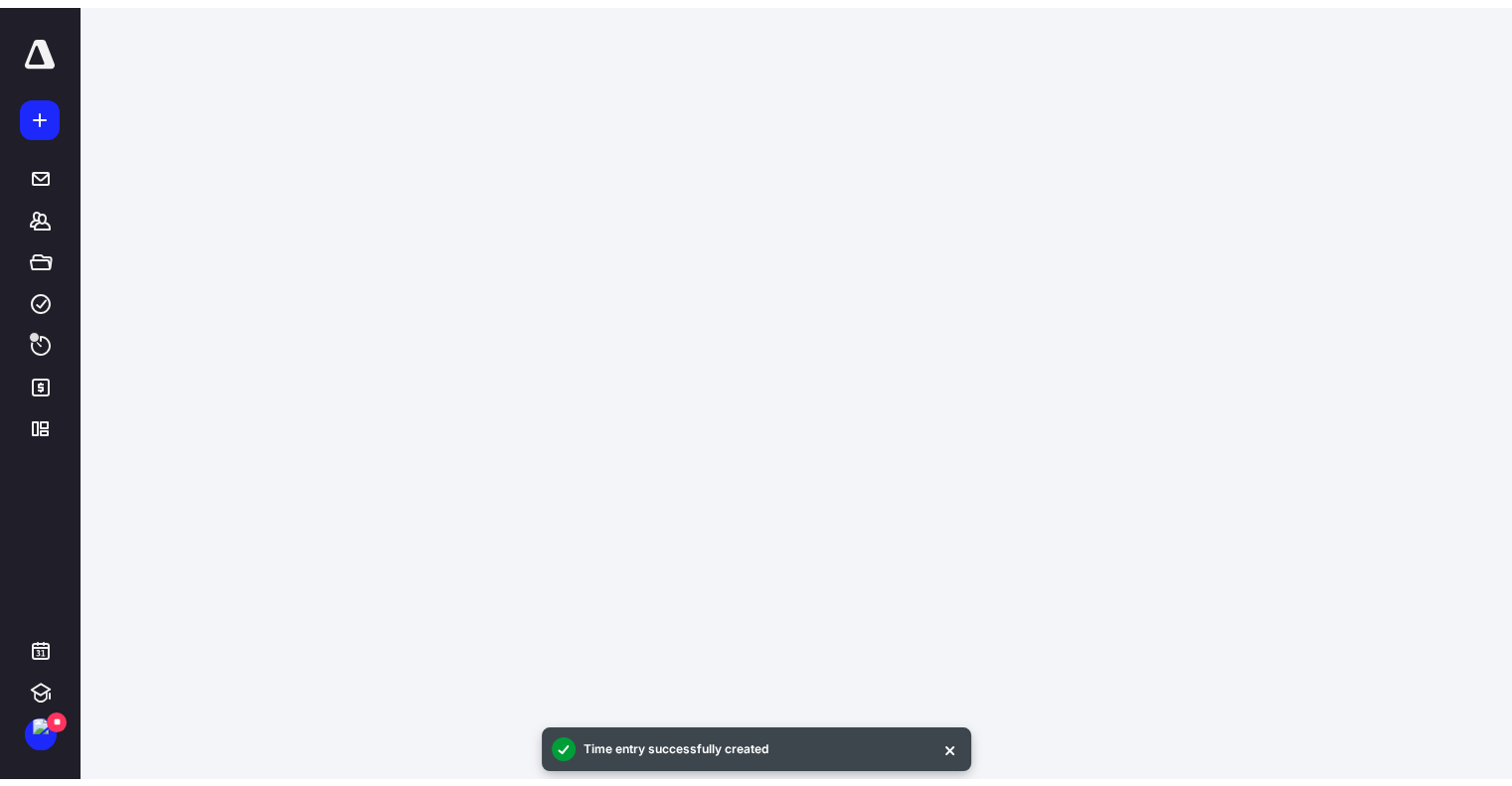 scroll, scrollTop: 0, scrollLeft: 0, axis: both 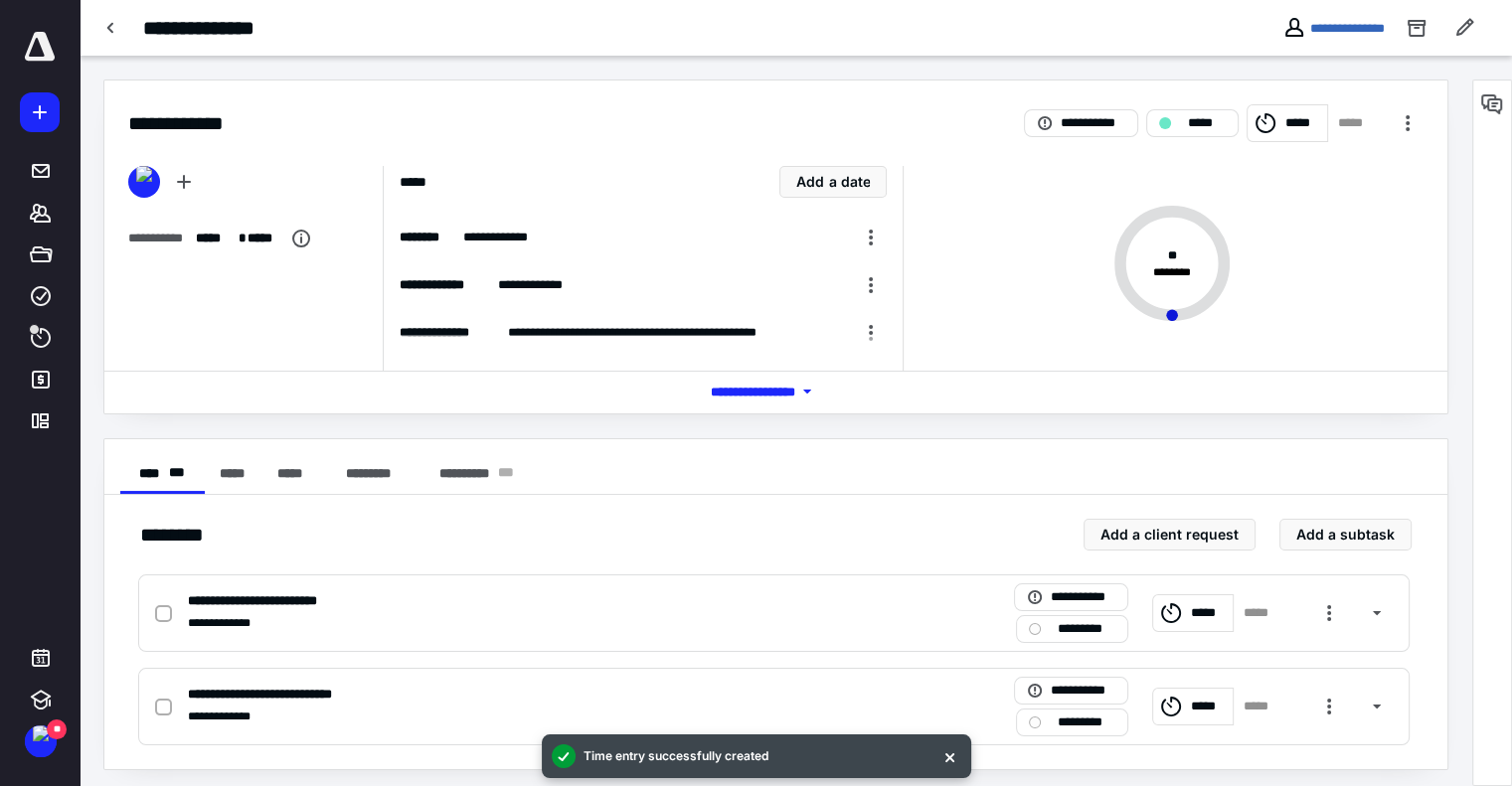click on "*****" at bounding box center (1303, 123) 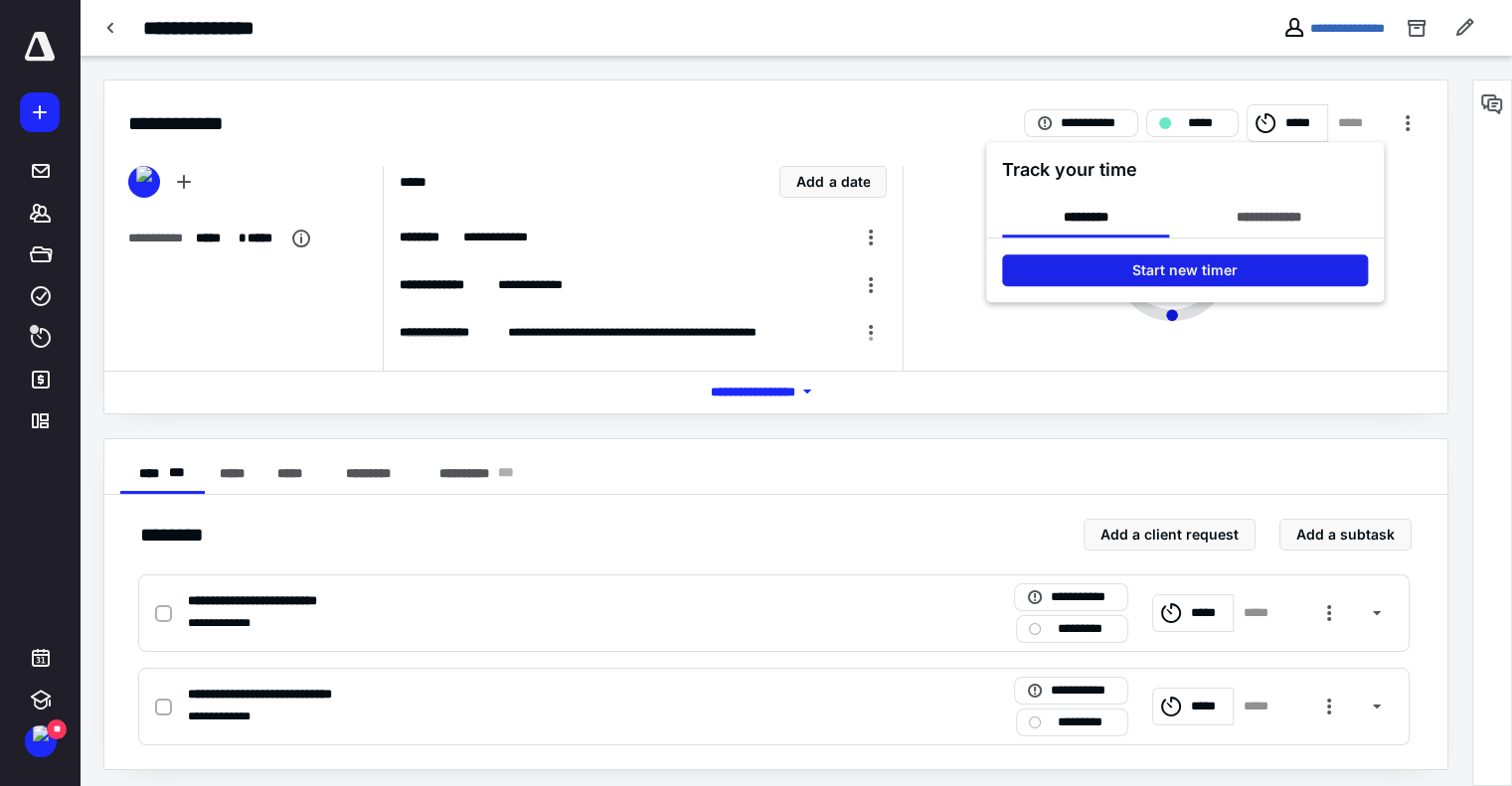 click on "Start new timer" at bounding box center (1185, 270) 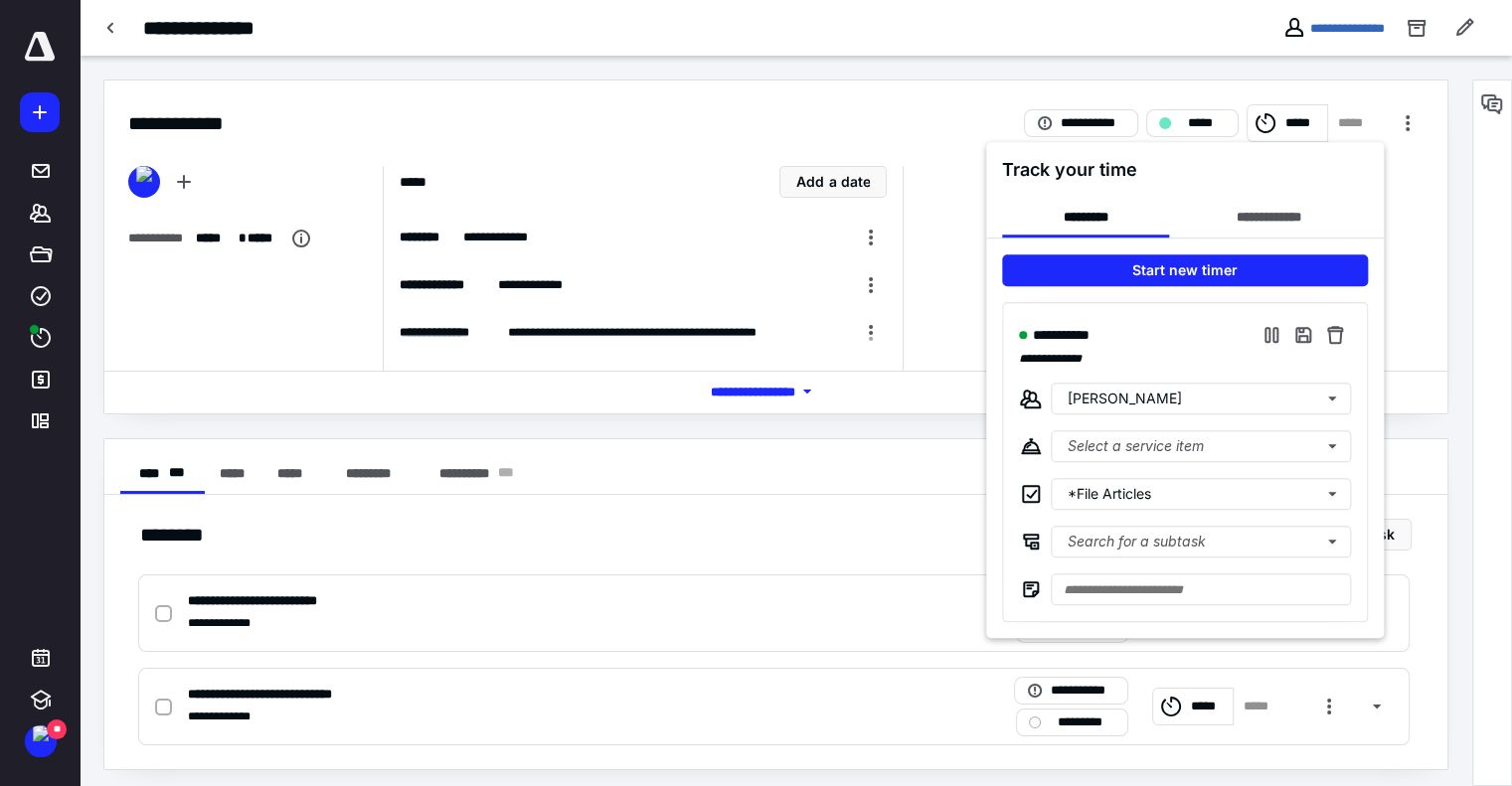 click at bounding box center [756, 393] 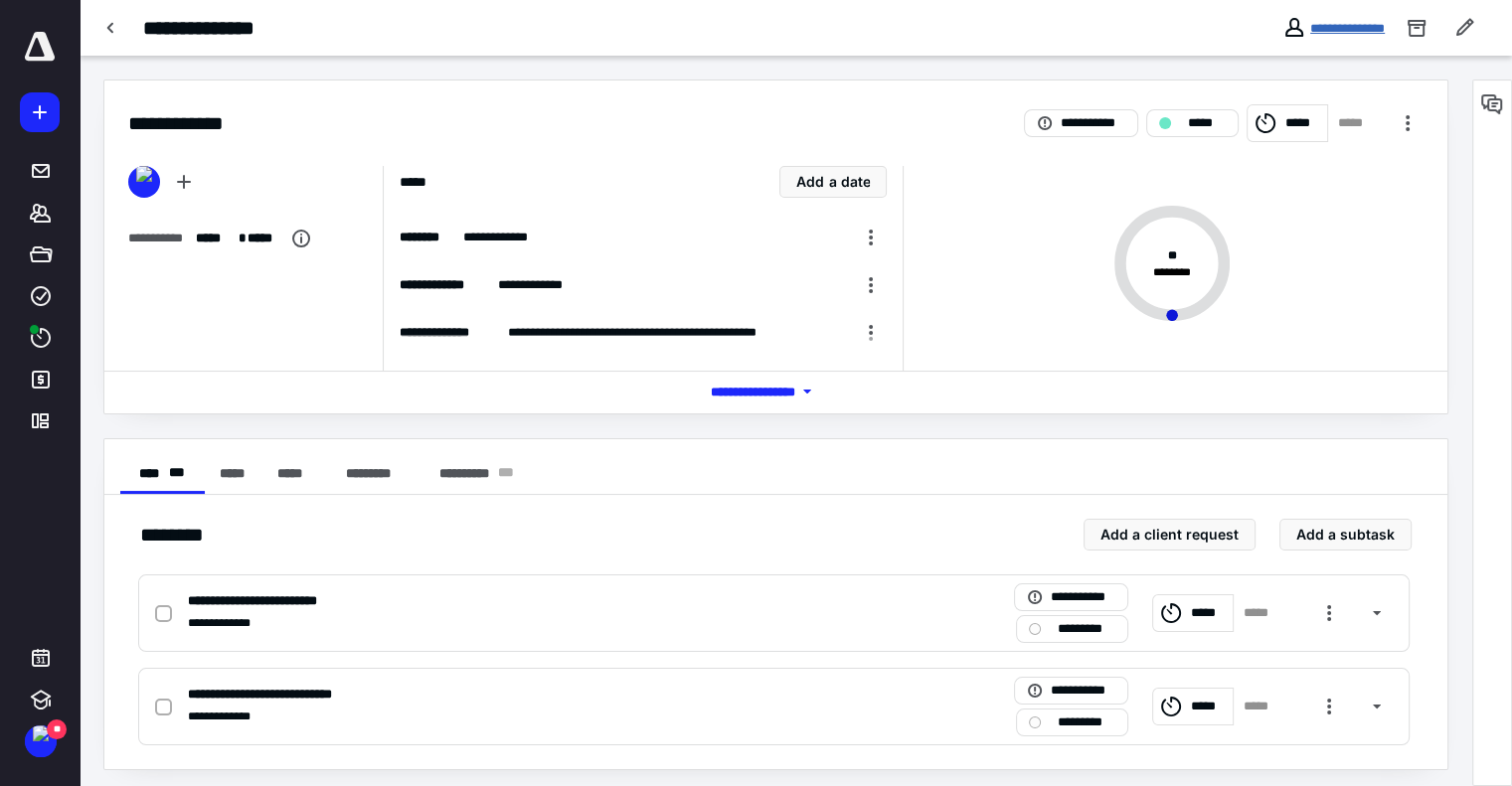 click on "**********" at bounding box center (1347, 28) 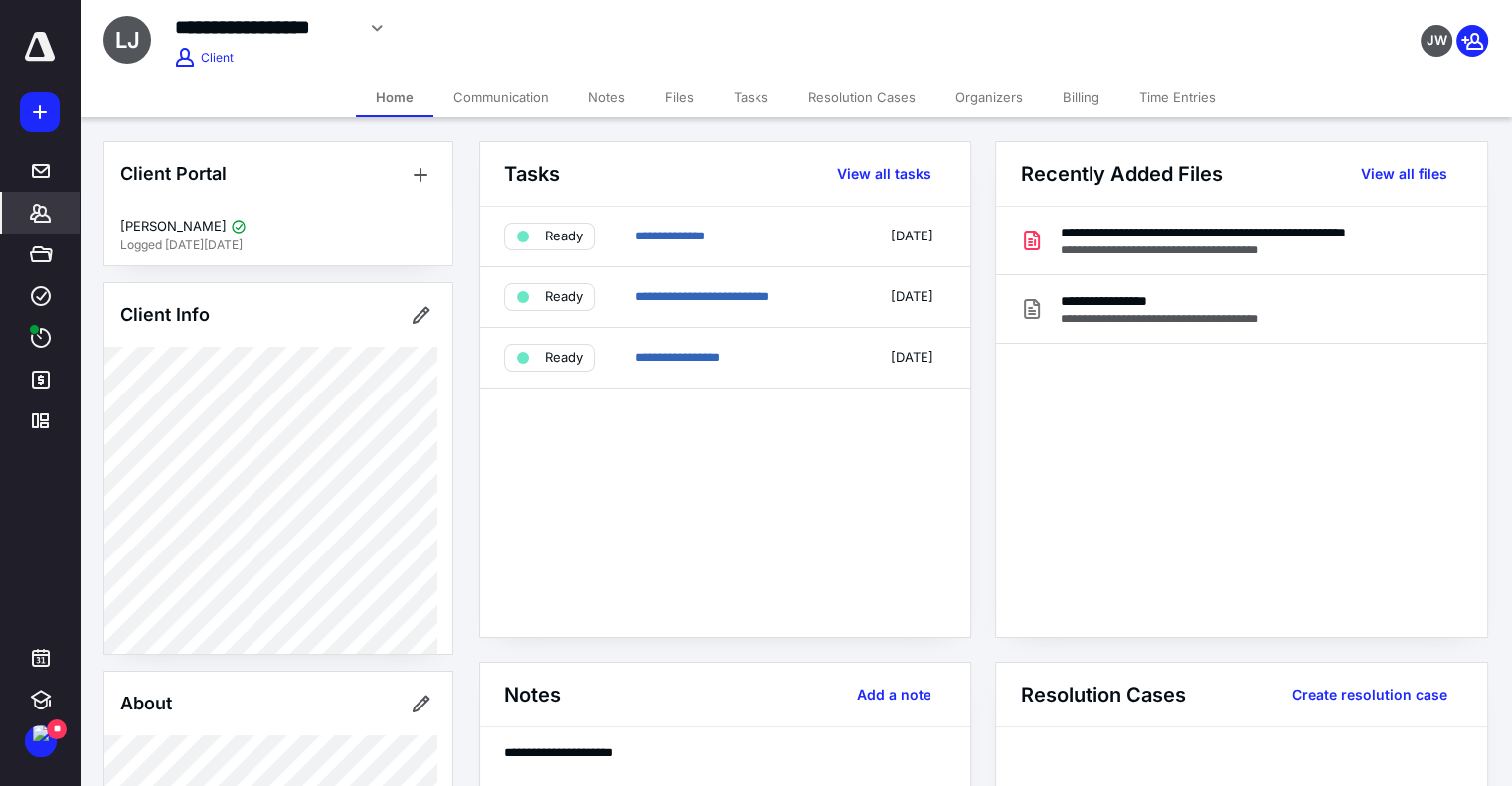click on "Notes" at bounding box center [606, 97] 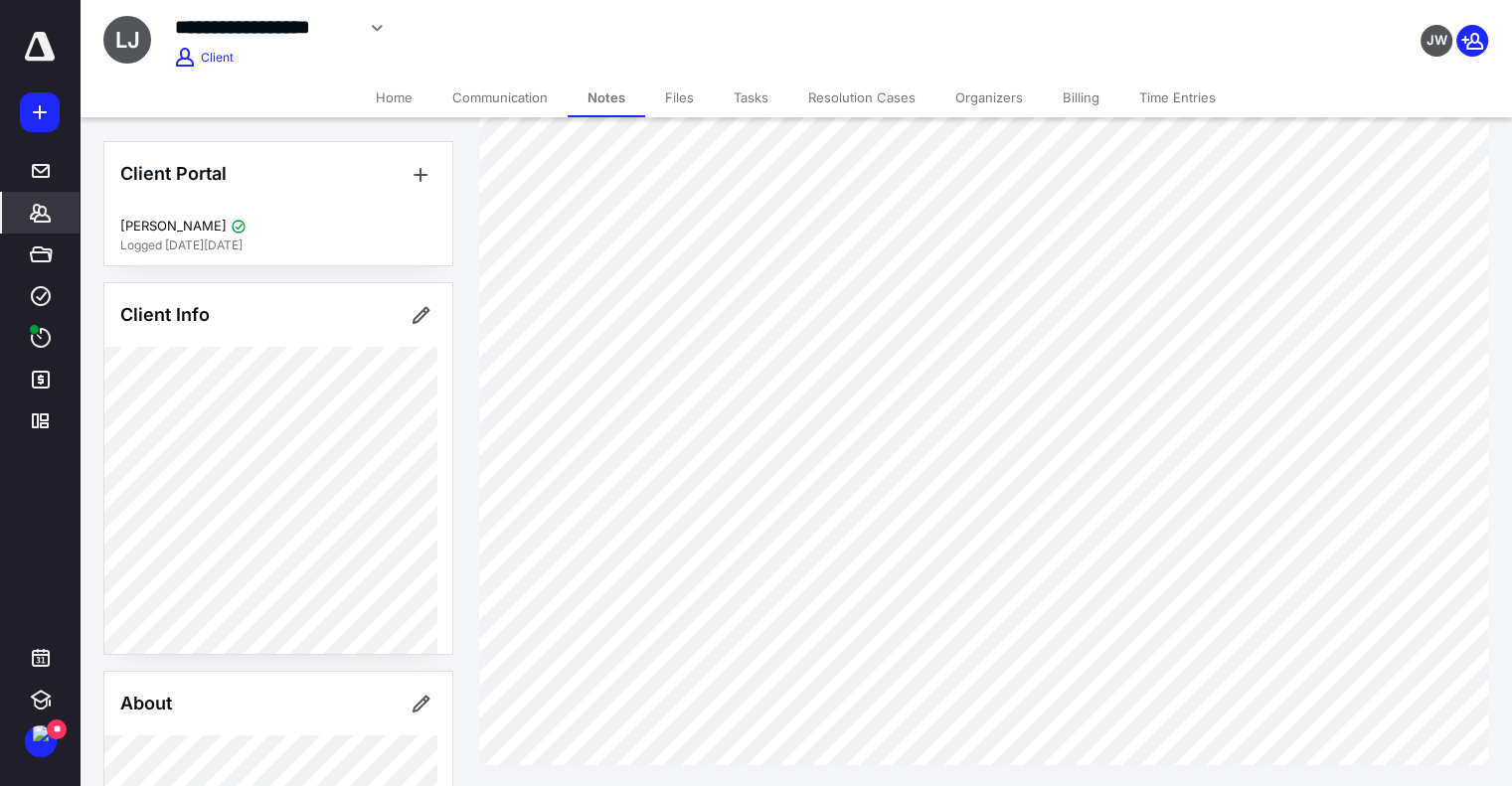 scroll, scrollTop: 353, scrollLeft: 0, axis: vertical 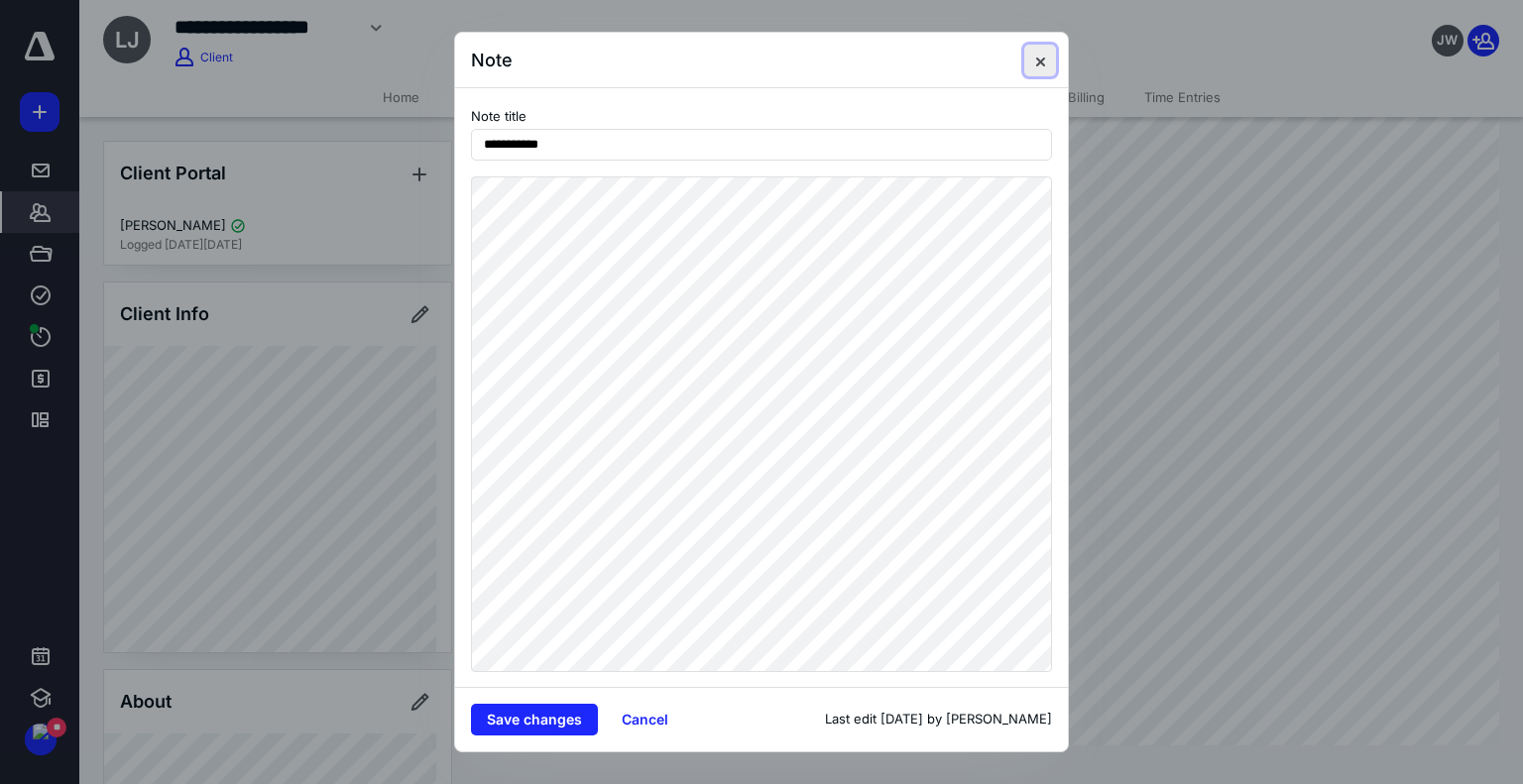 click at bounding box center (1040, 60) 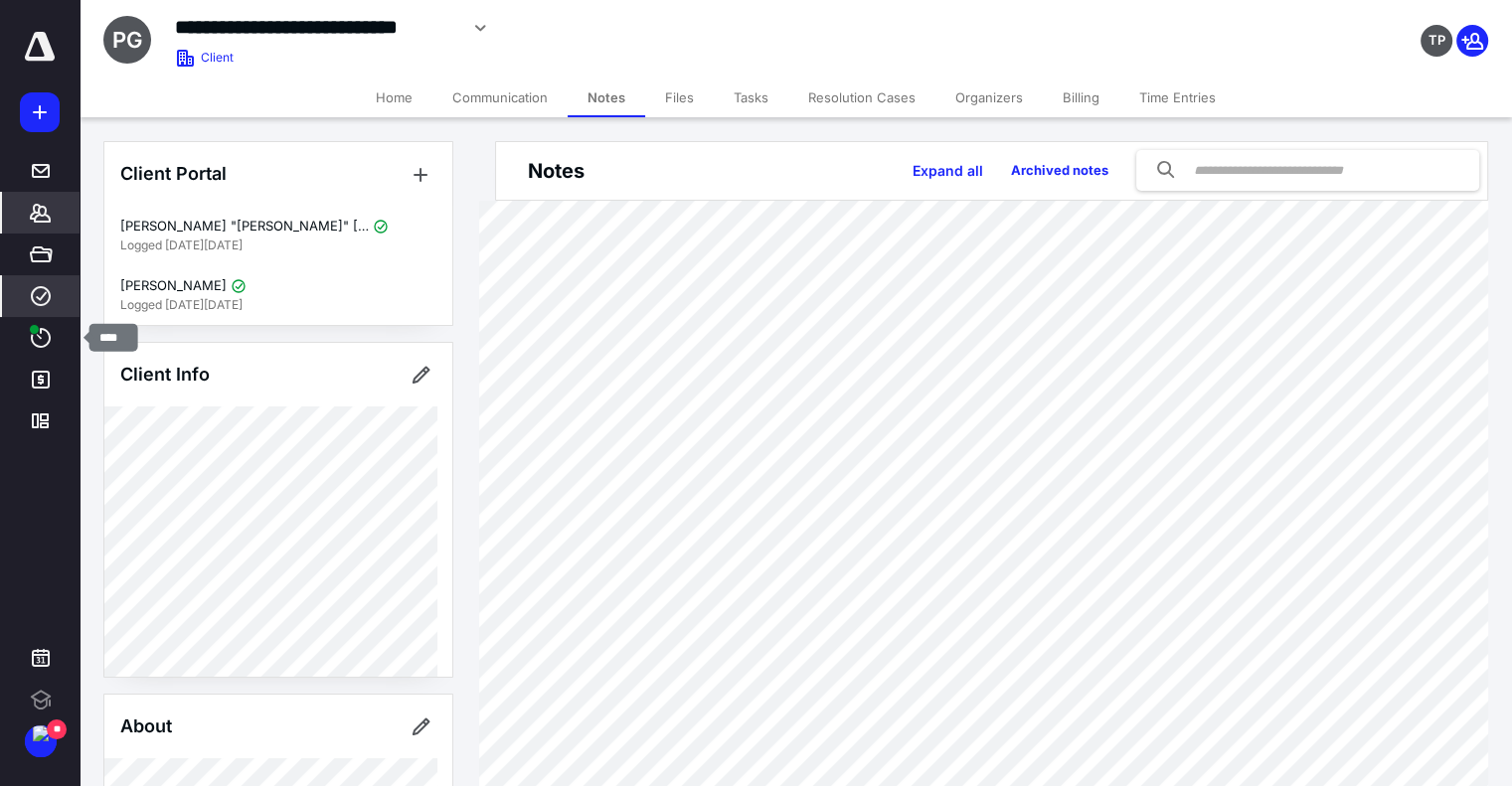 scroll, scrollTop: 0, scrollLeft: 0, axis: both 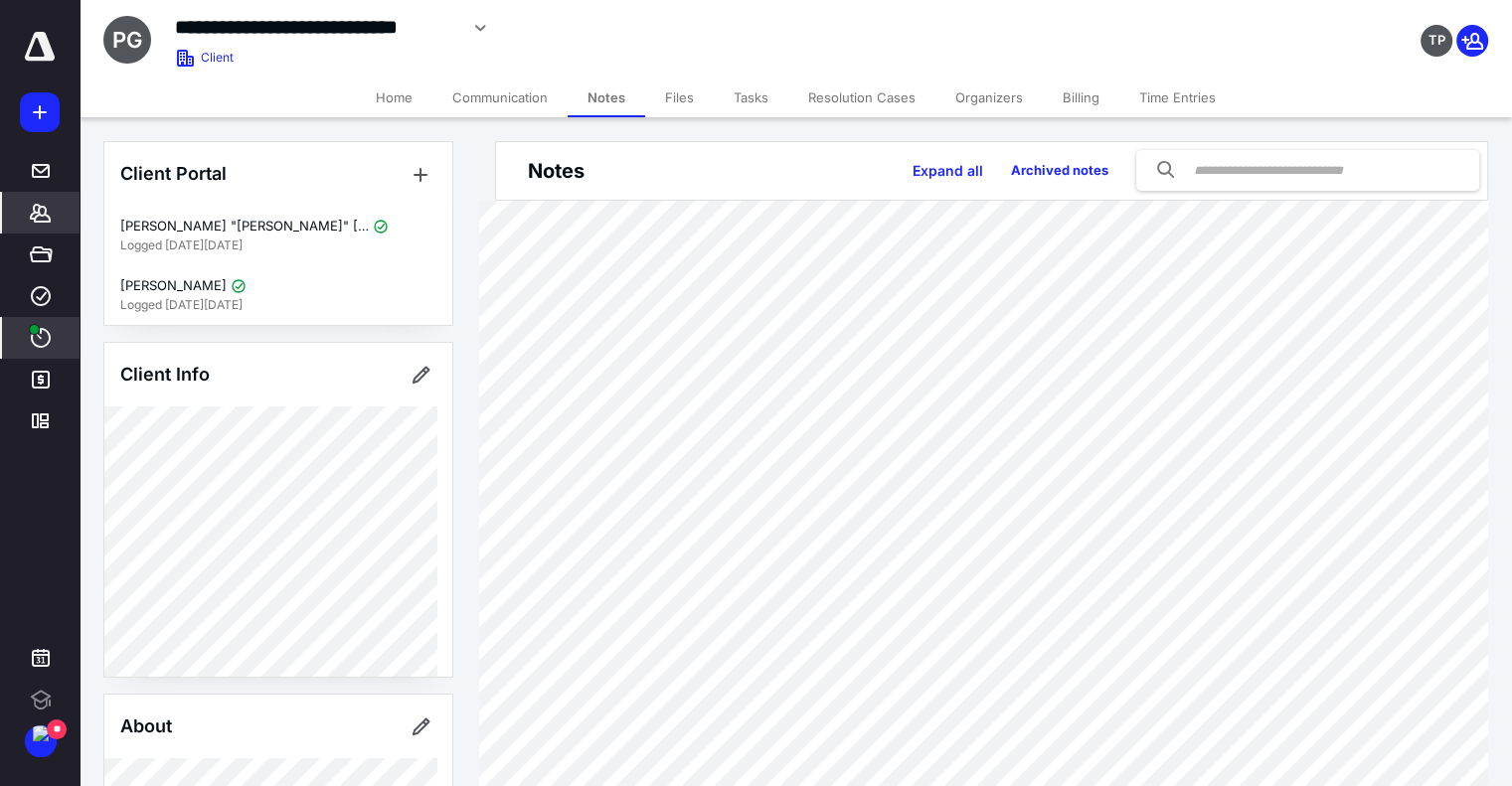 click 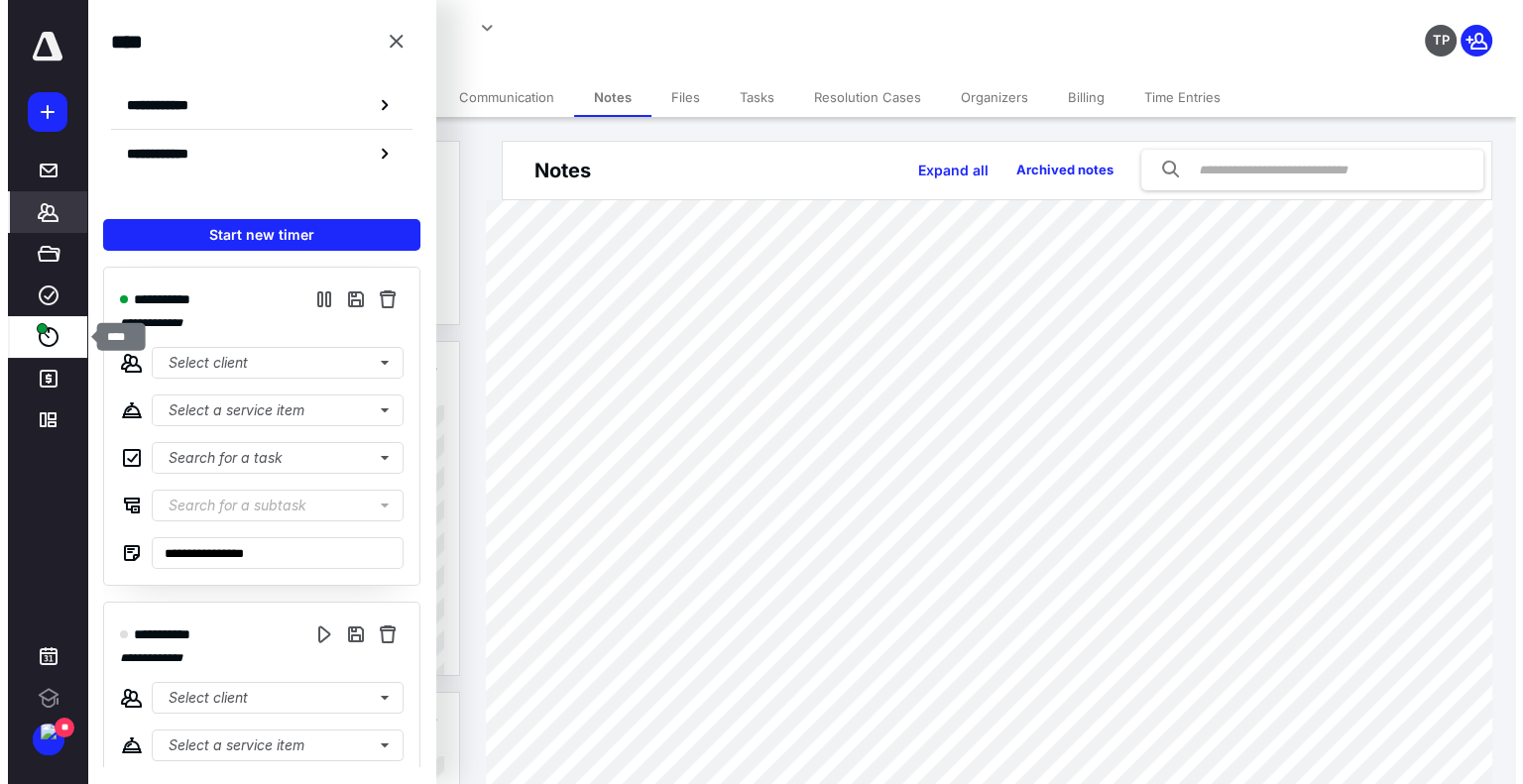 scroll, scrollTop: 0, scrollLeft: 0, axis: both 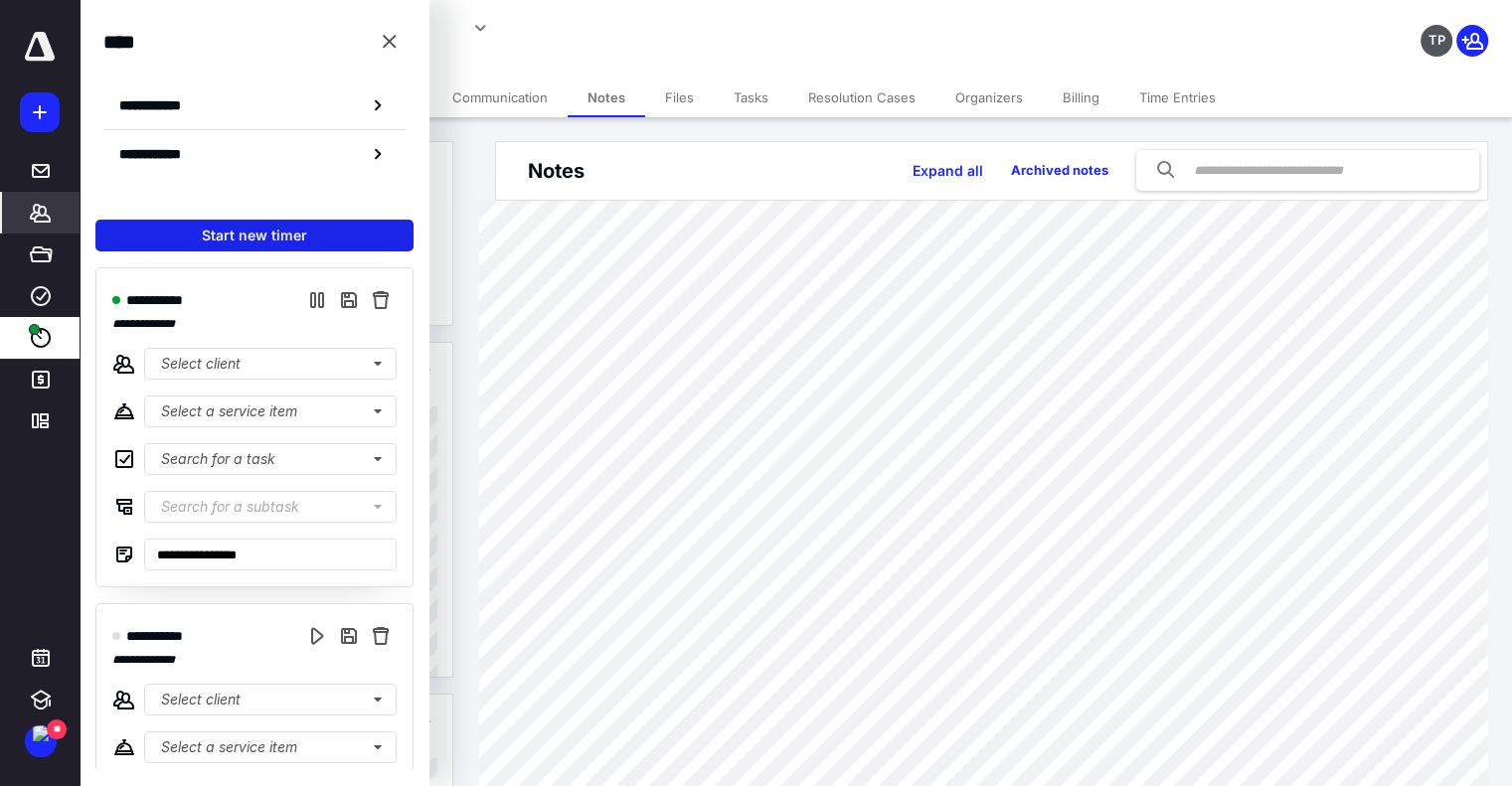 click on "Start new timer" at bounding box center [254, 236] 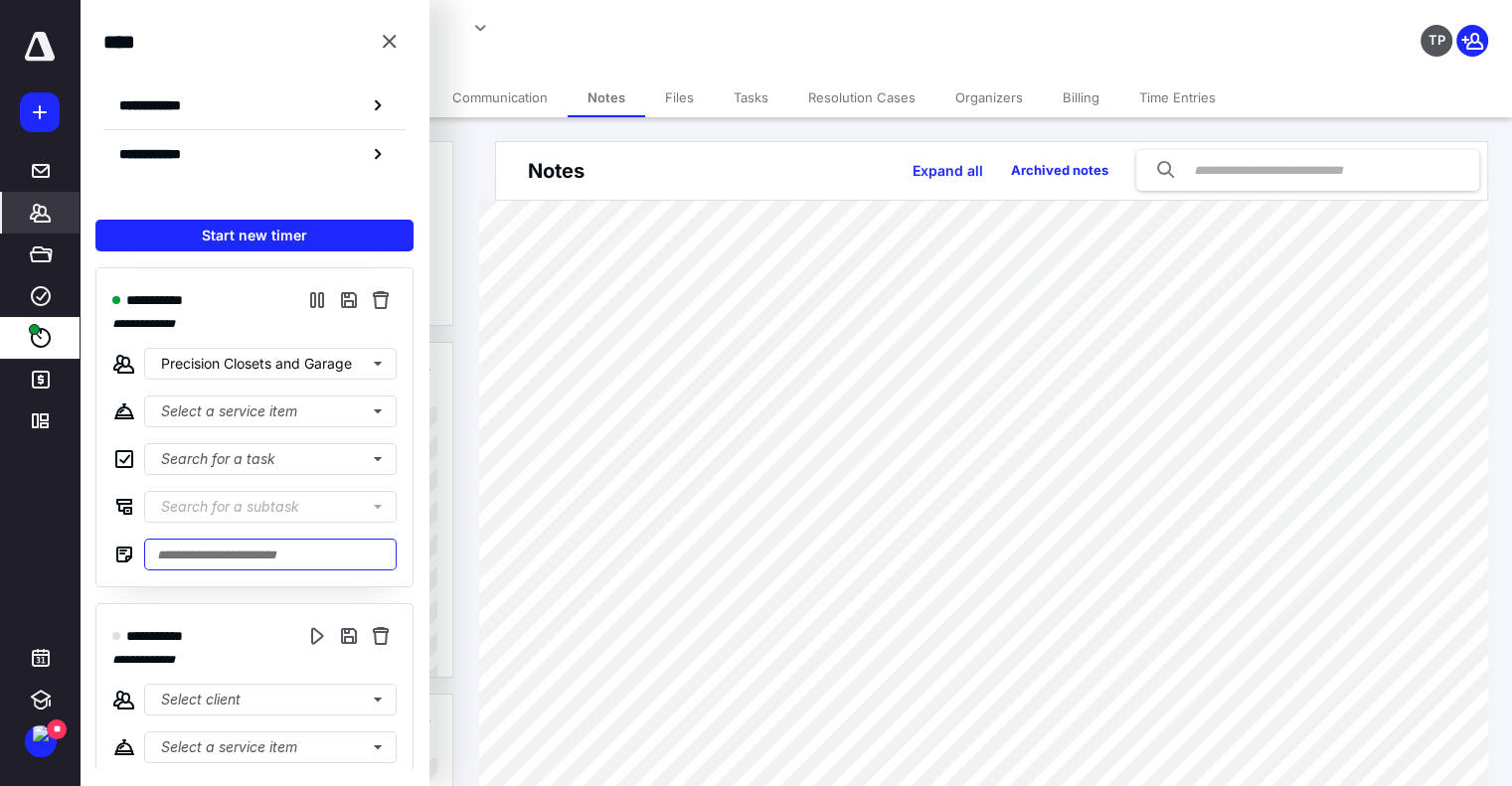 click at bounding box center (270, 554) 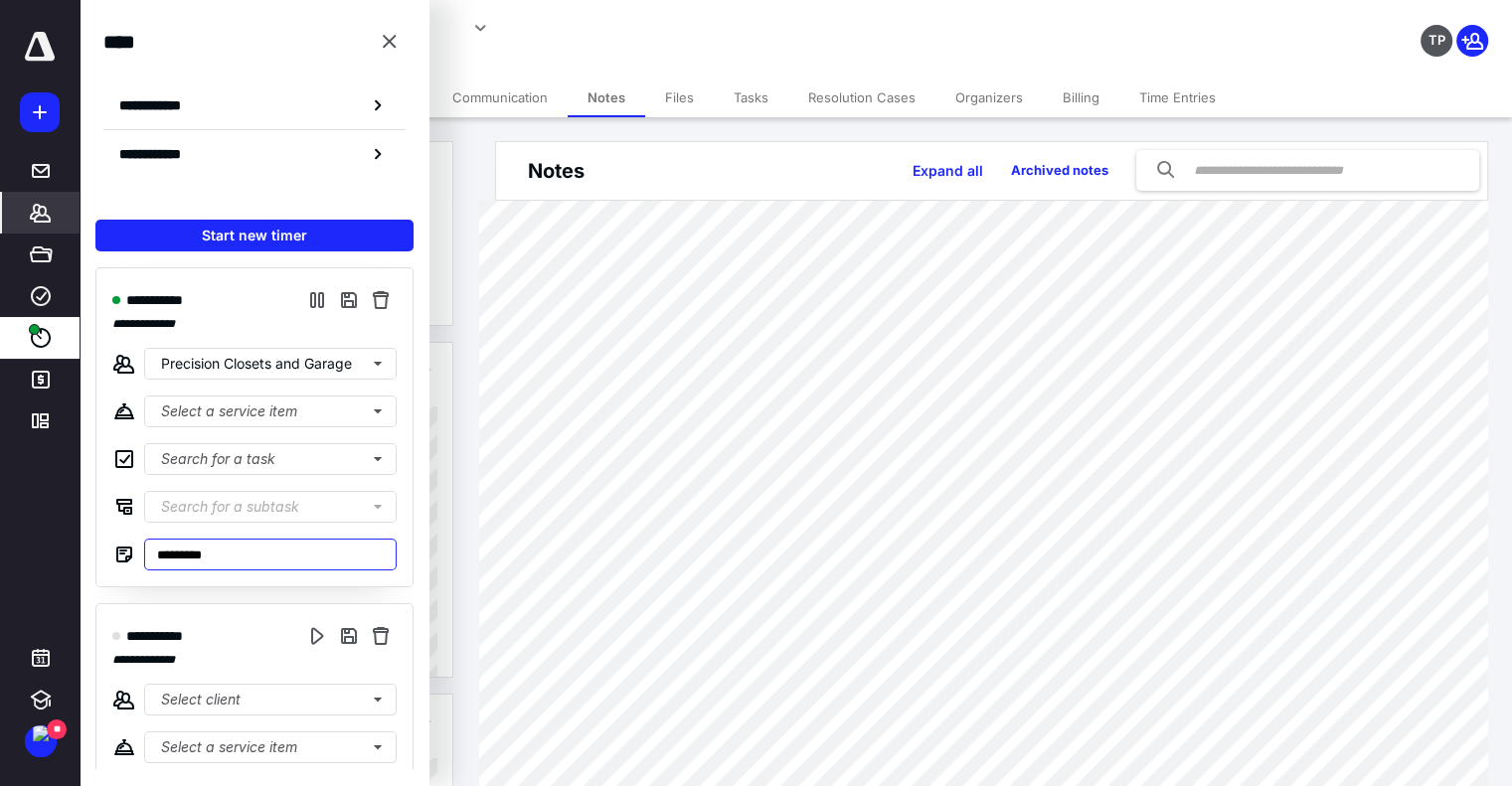 type on "*********" 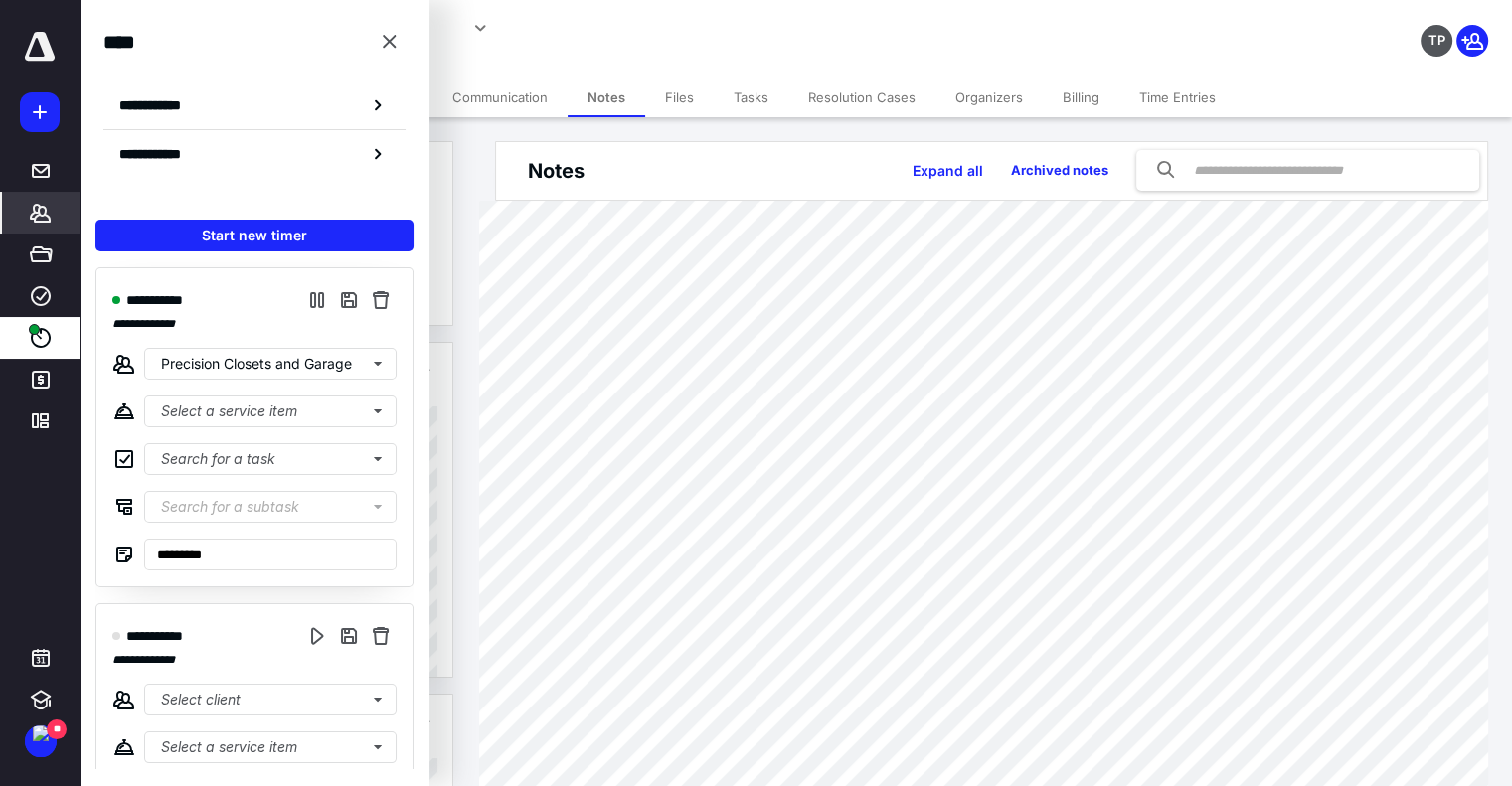 click on "**********" at bounding box center [597, 28] 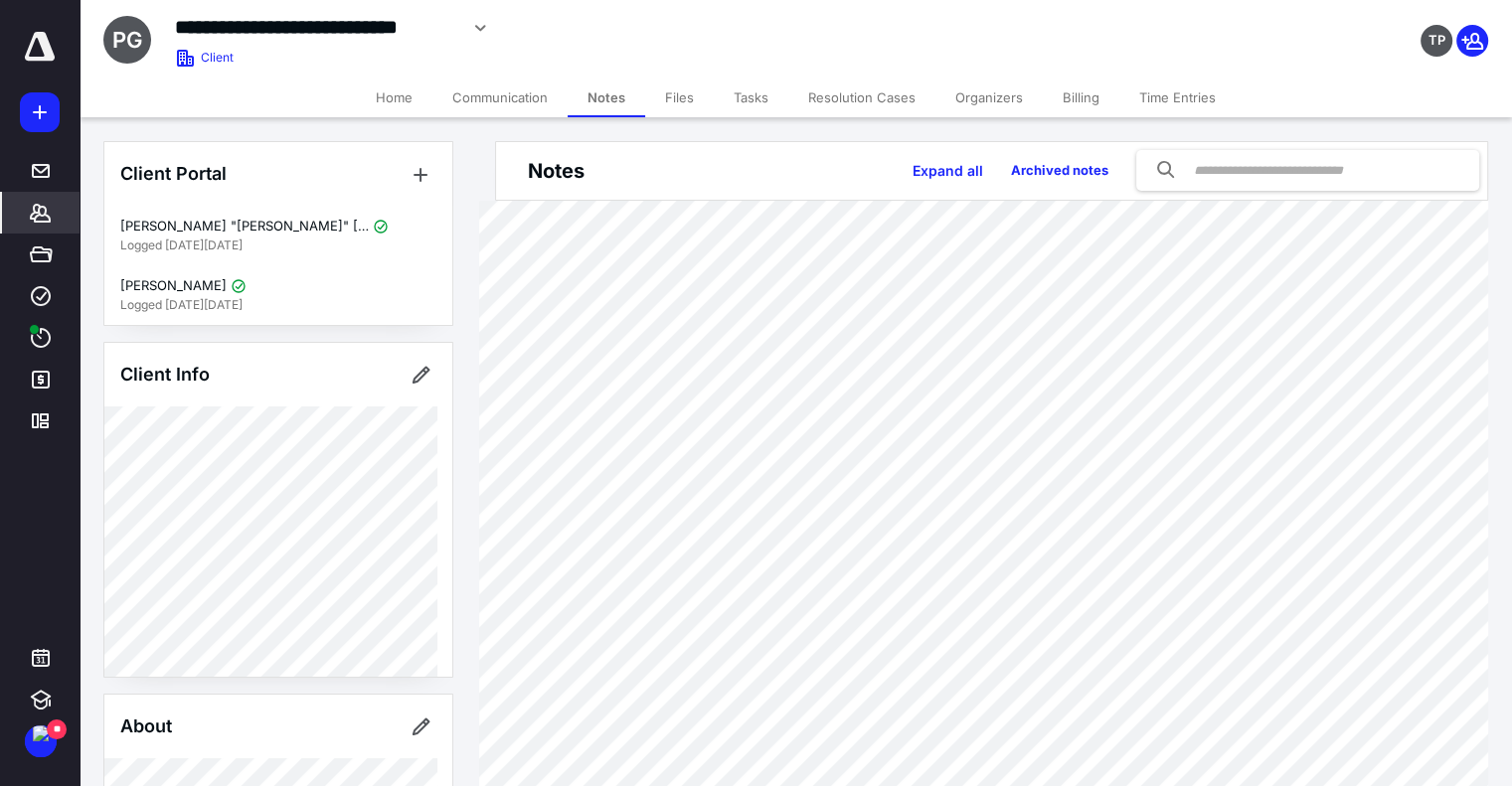 click on "**********" at bounding box center (316, 27) 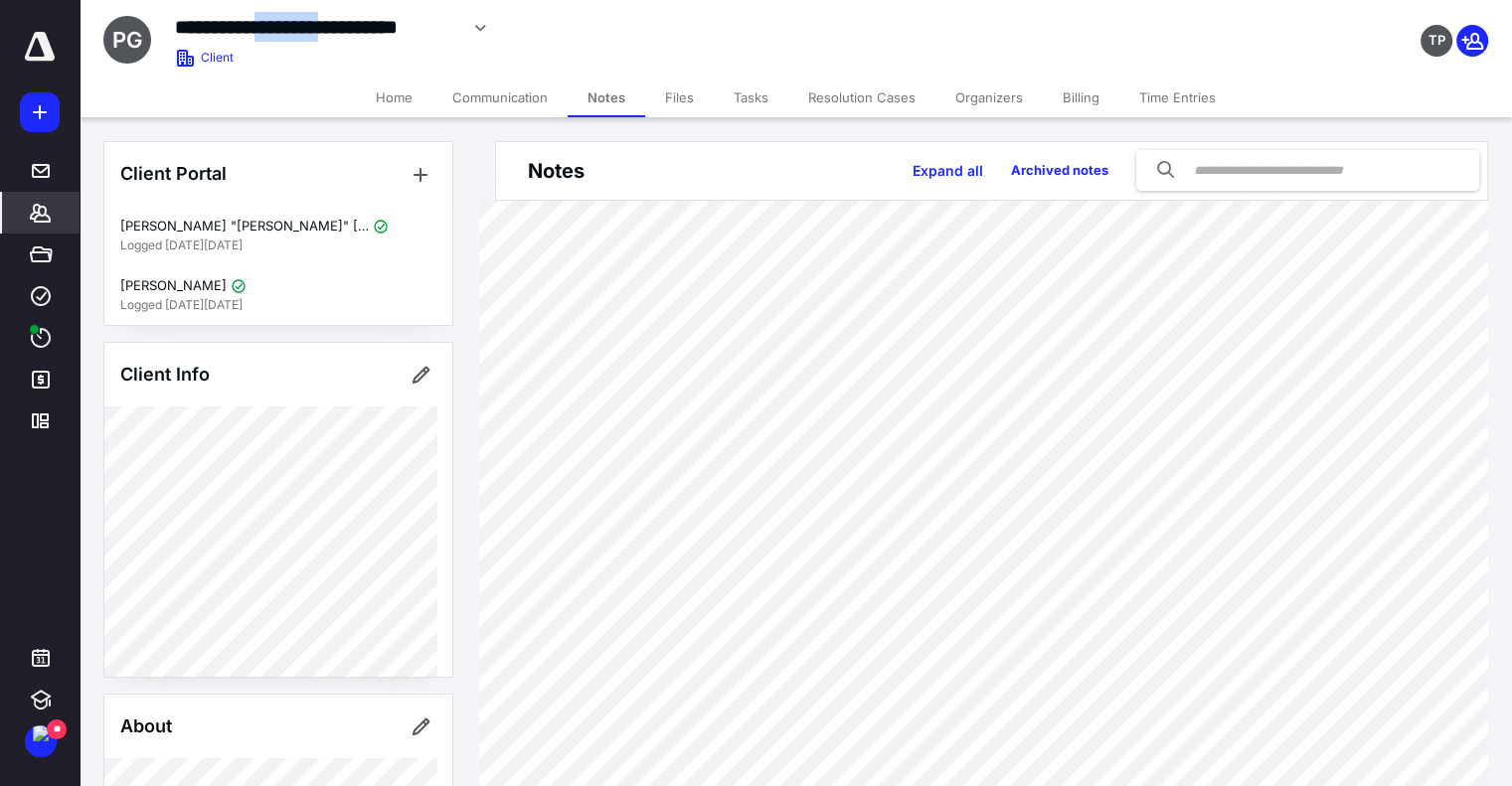 click on "**********" at bounding box center (316, 27) 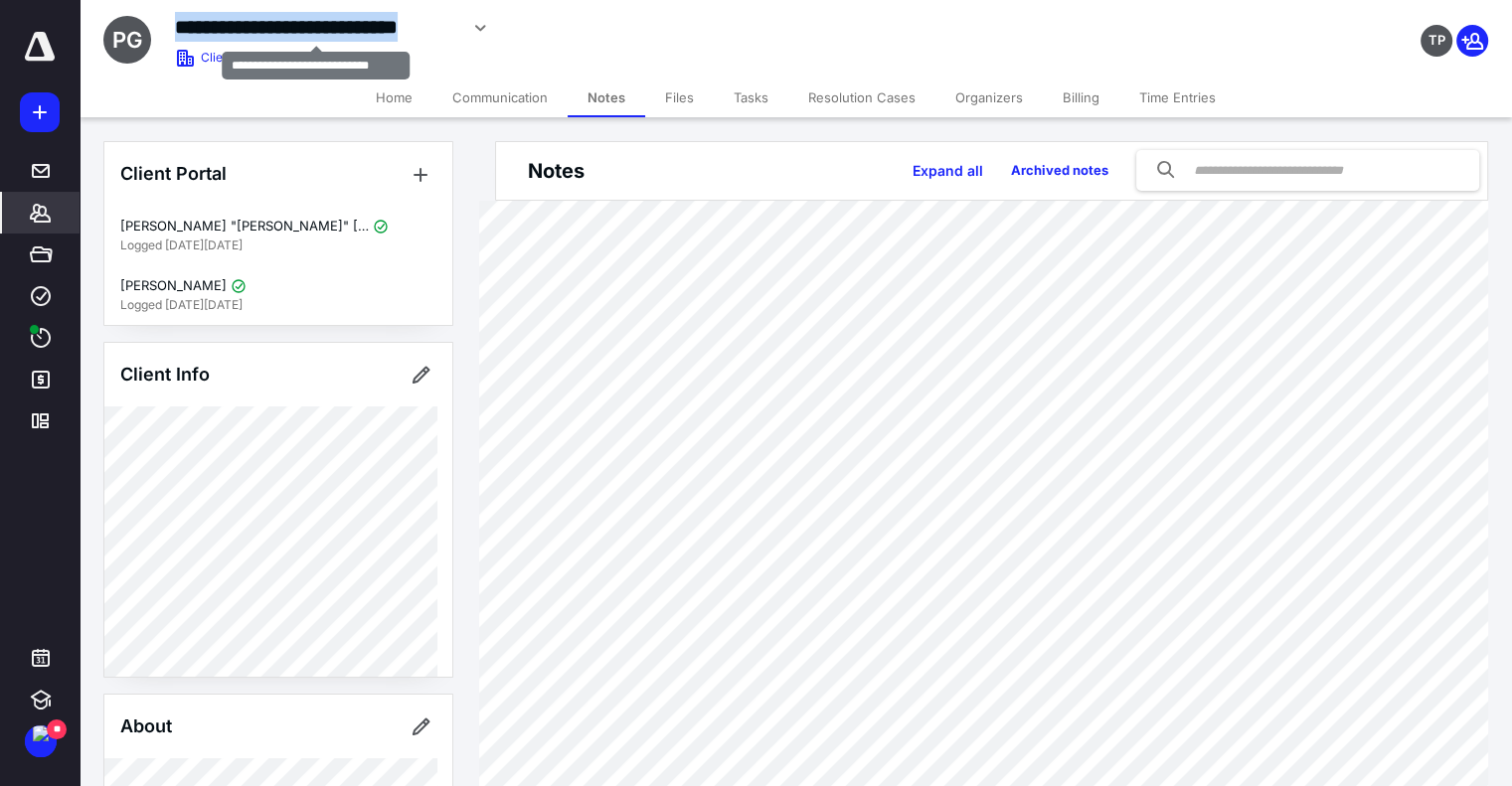 click on "**********" at bounding box center [316, 27] 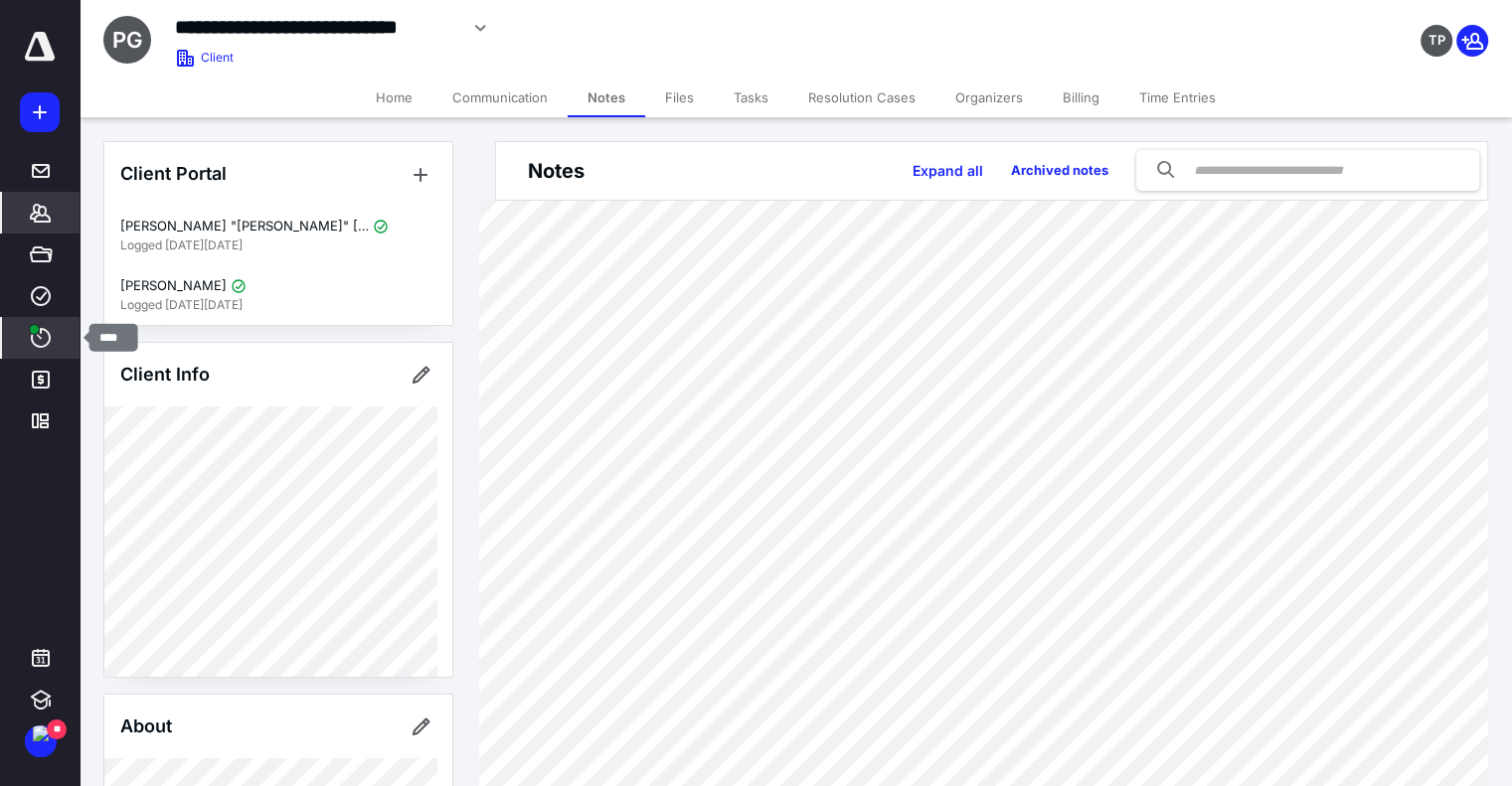 click 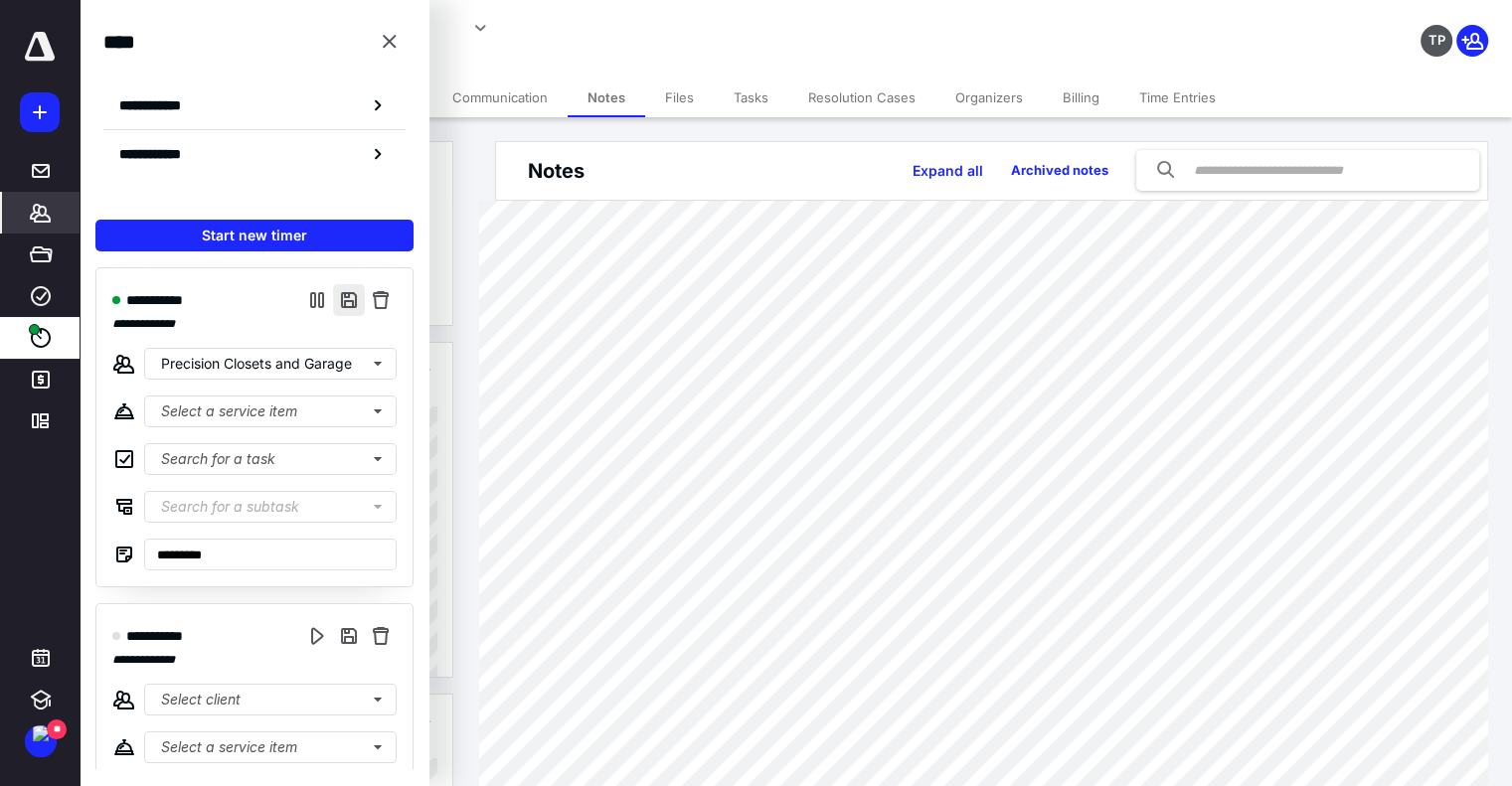 click at bounding box center (349, 300) 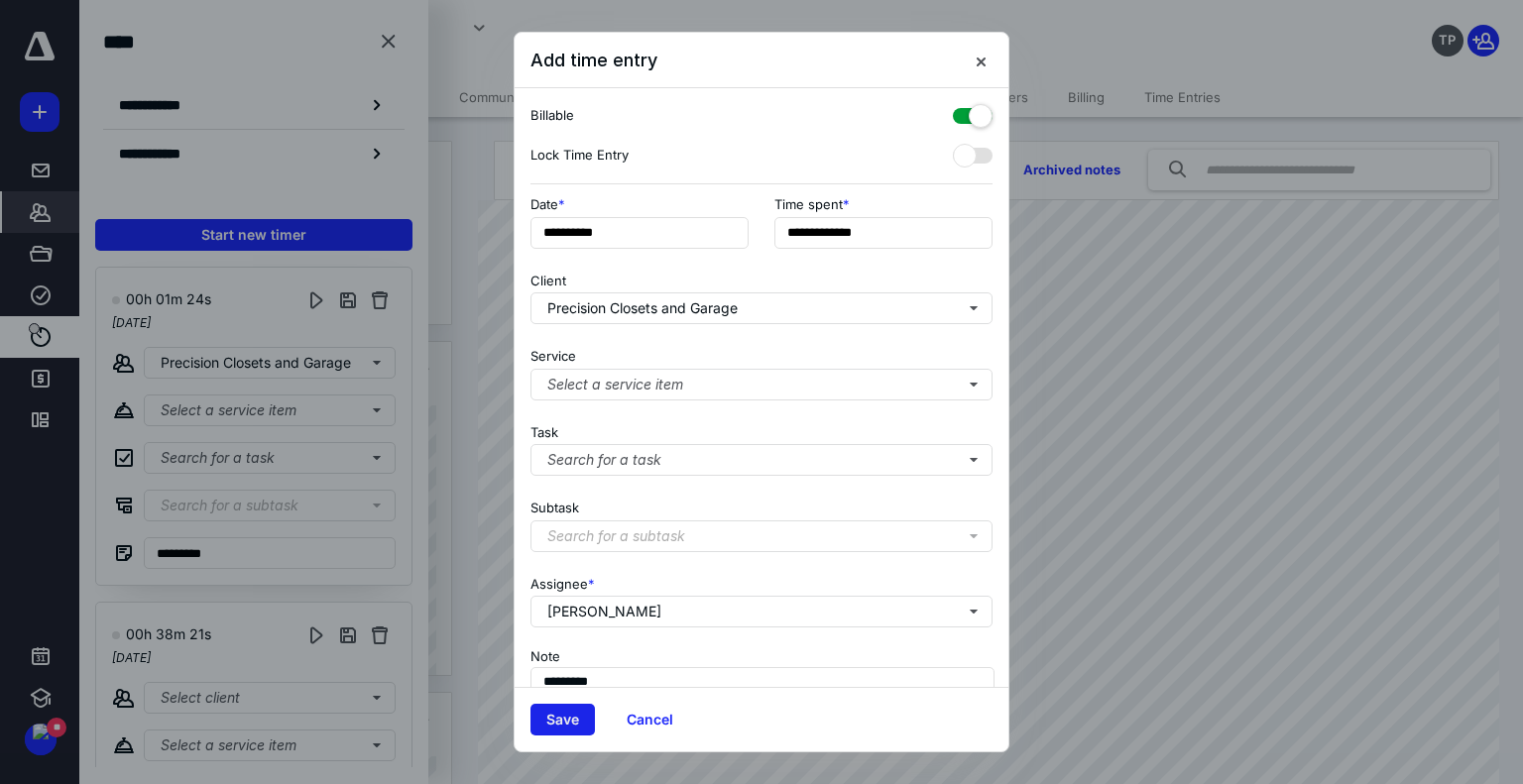 click on "Save" at bounding box center (562, 720) 